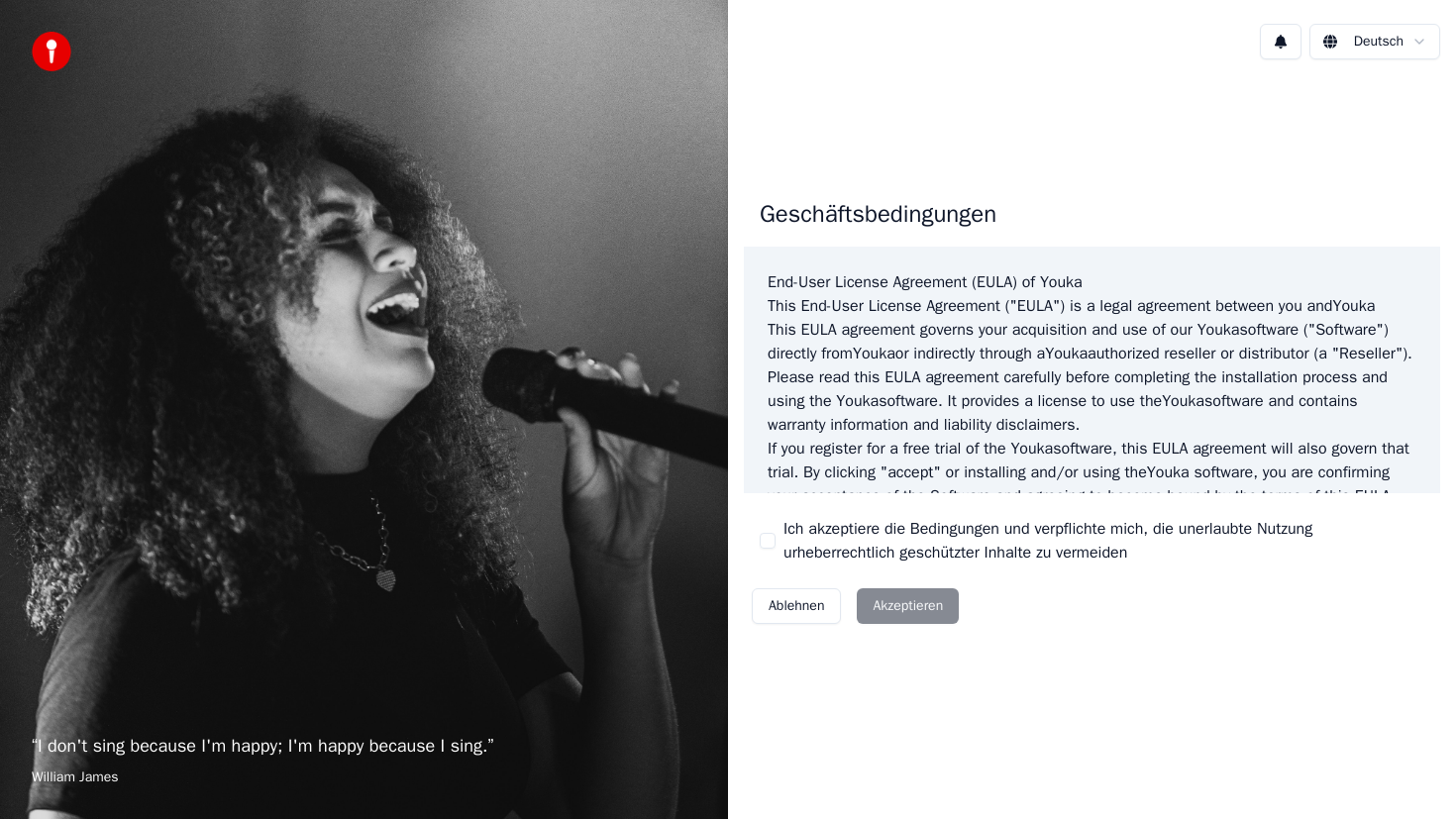 scroll, scrollTop: 0, scrollLeft: 0, axis: both 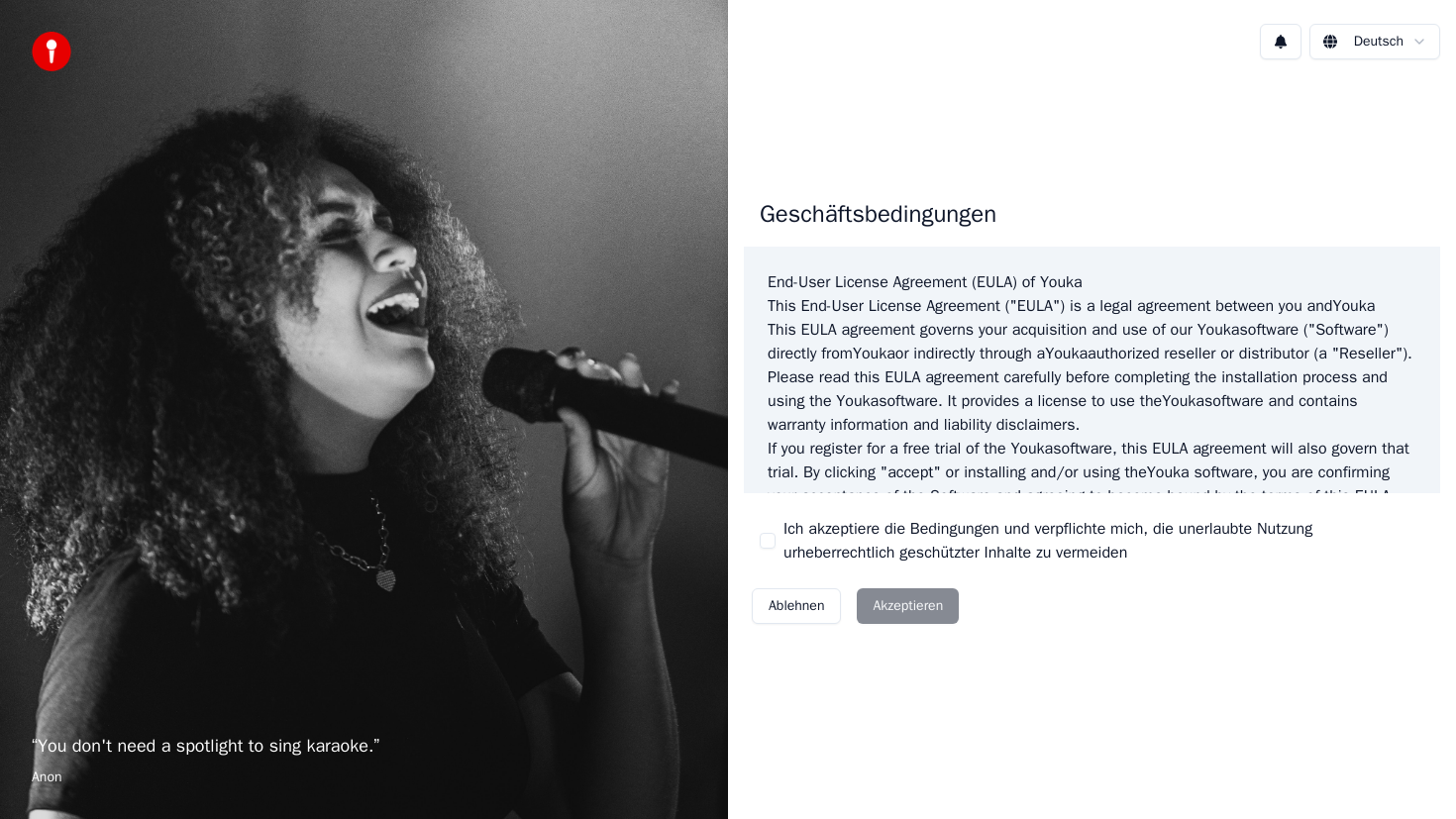 click on "Ich akzeptiere die Bedingungen und verpflichte mich, die unerlaubte Nutzung urheberrechtlich geschützter Inhalte zu vermeiden" at bounding box center [1103, 541] 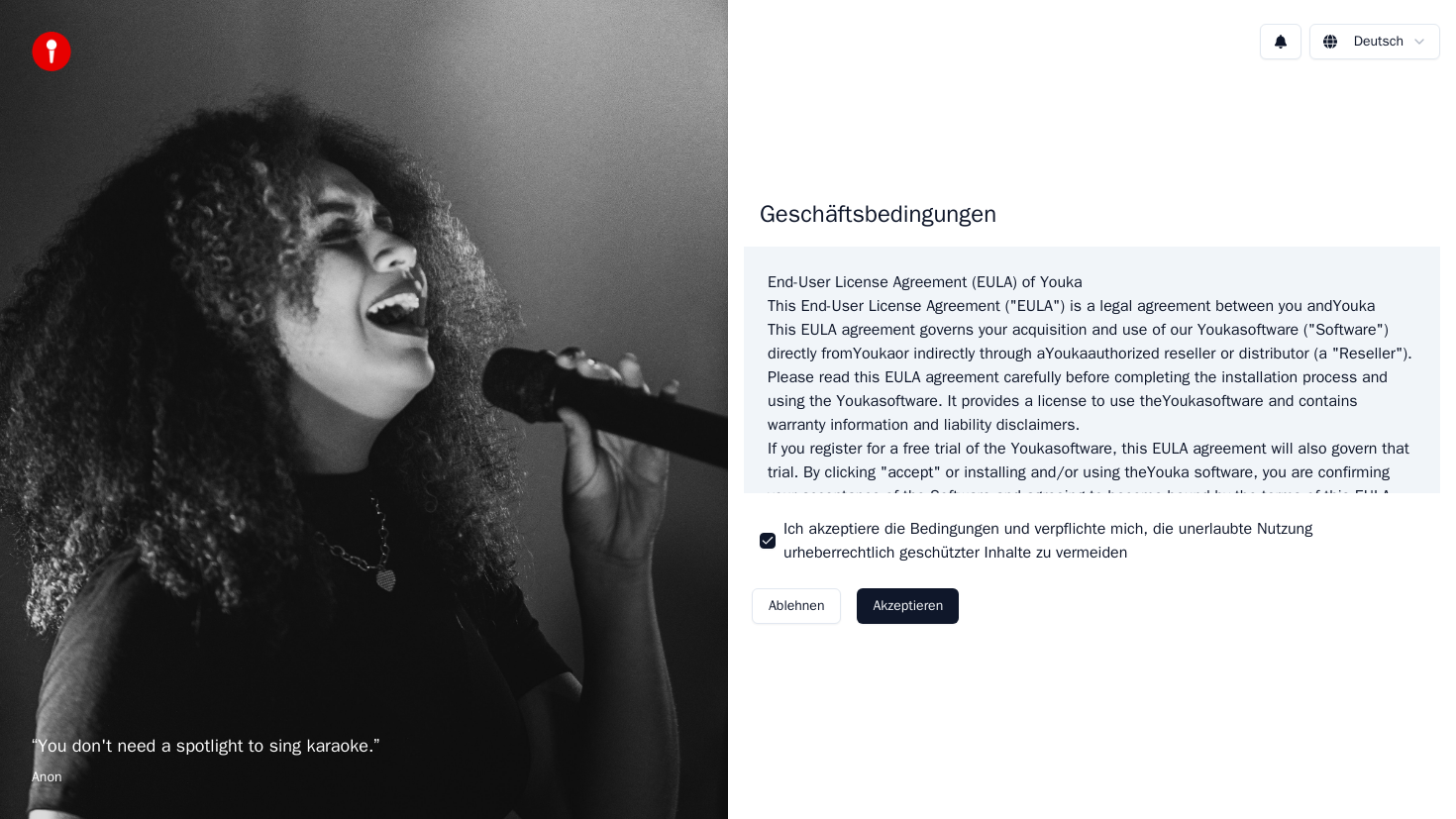 click on "Akzeptieren" at bounding box center (907, 606) 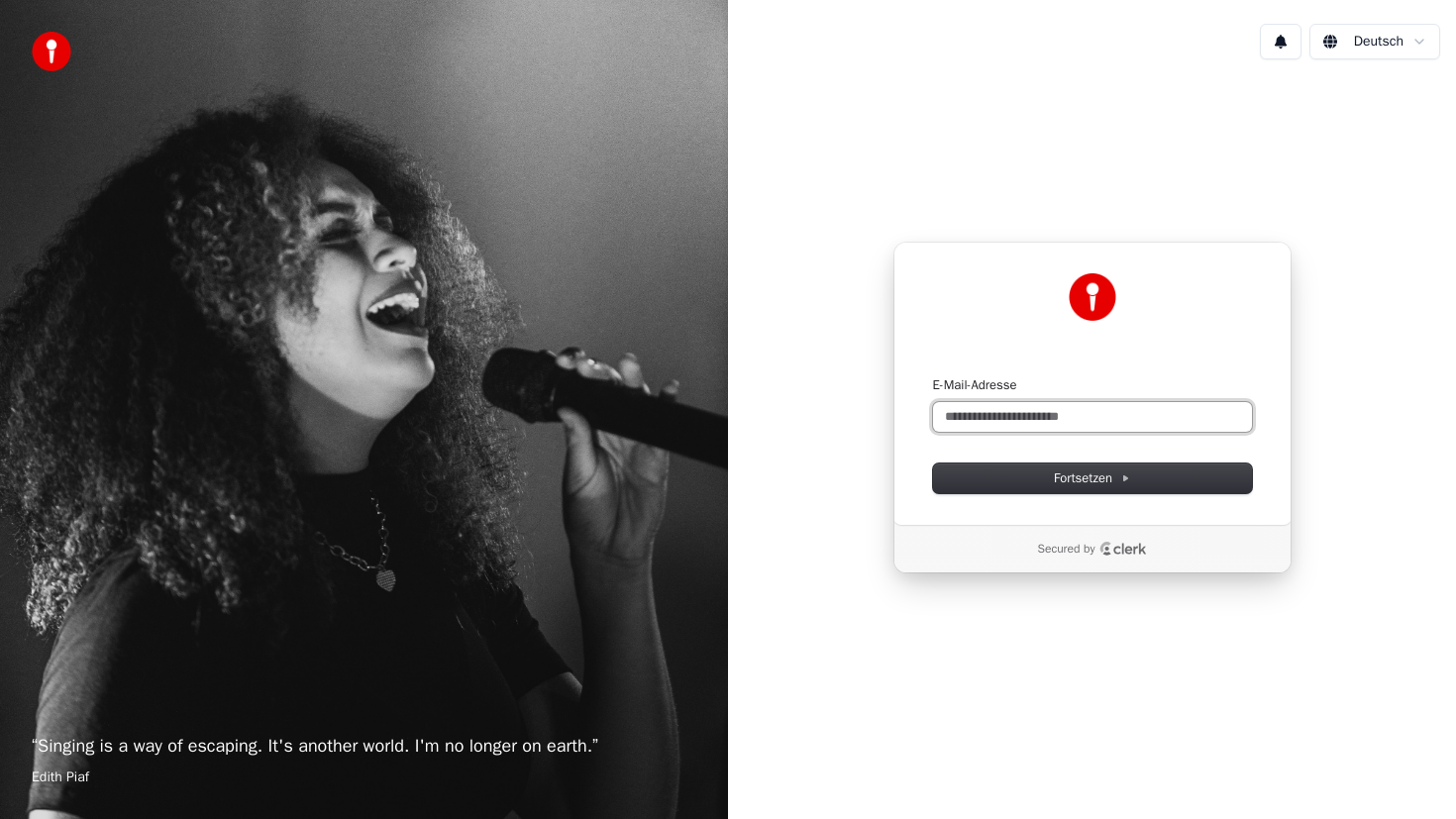 click on "E-Mail-Adresse" at bounding box center [1092, 417] 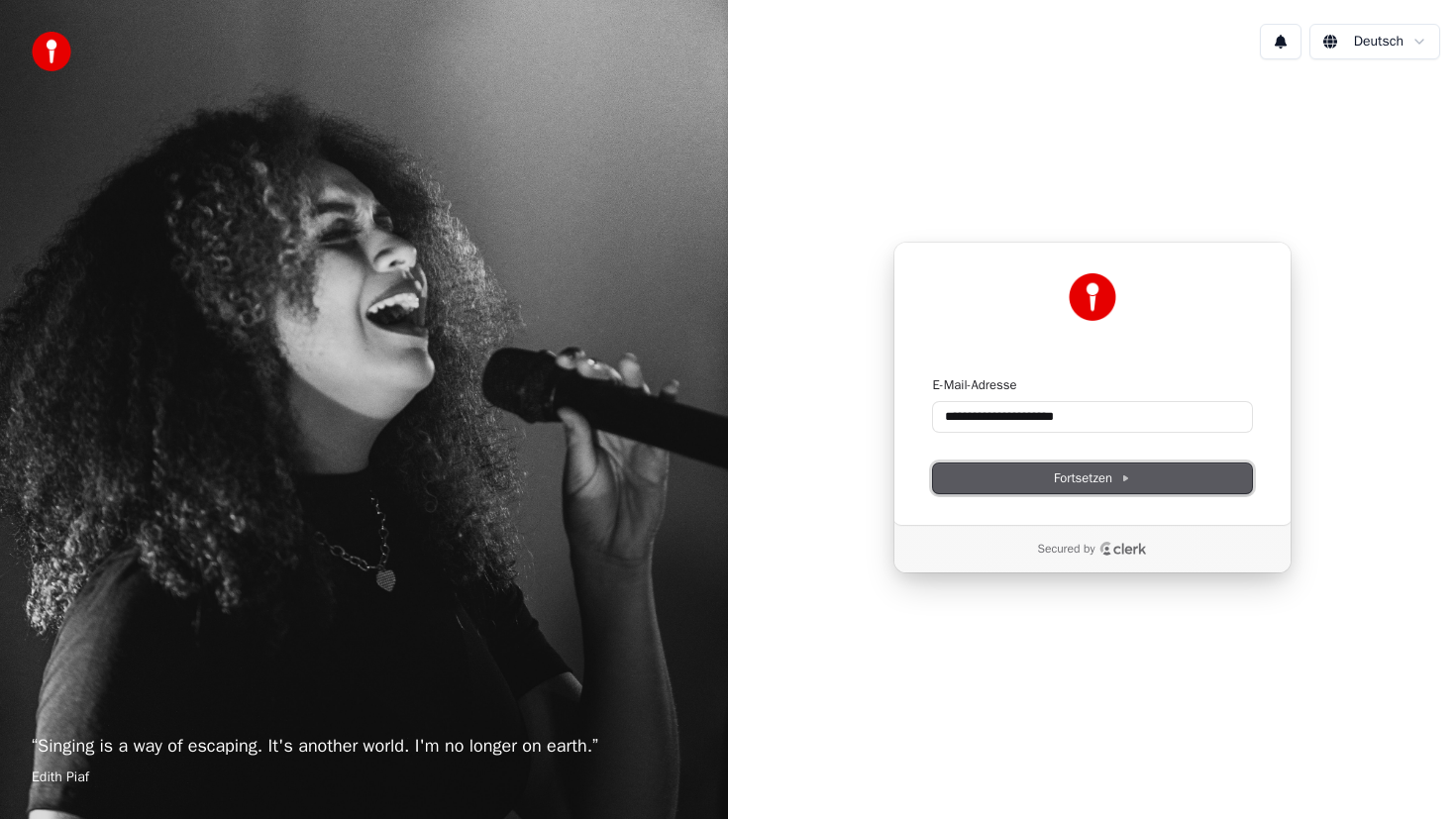 click on "Fortsetzen" at bounding box center (1092, 478) 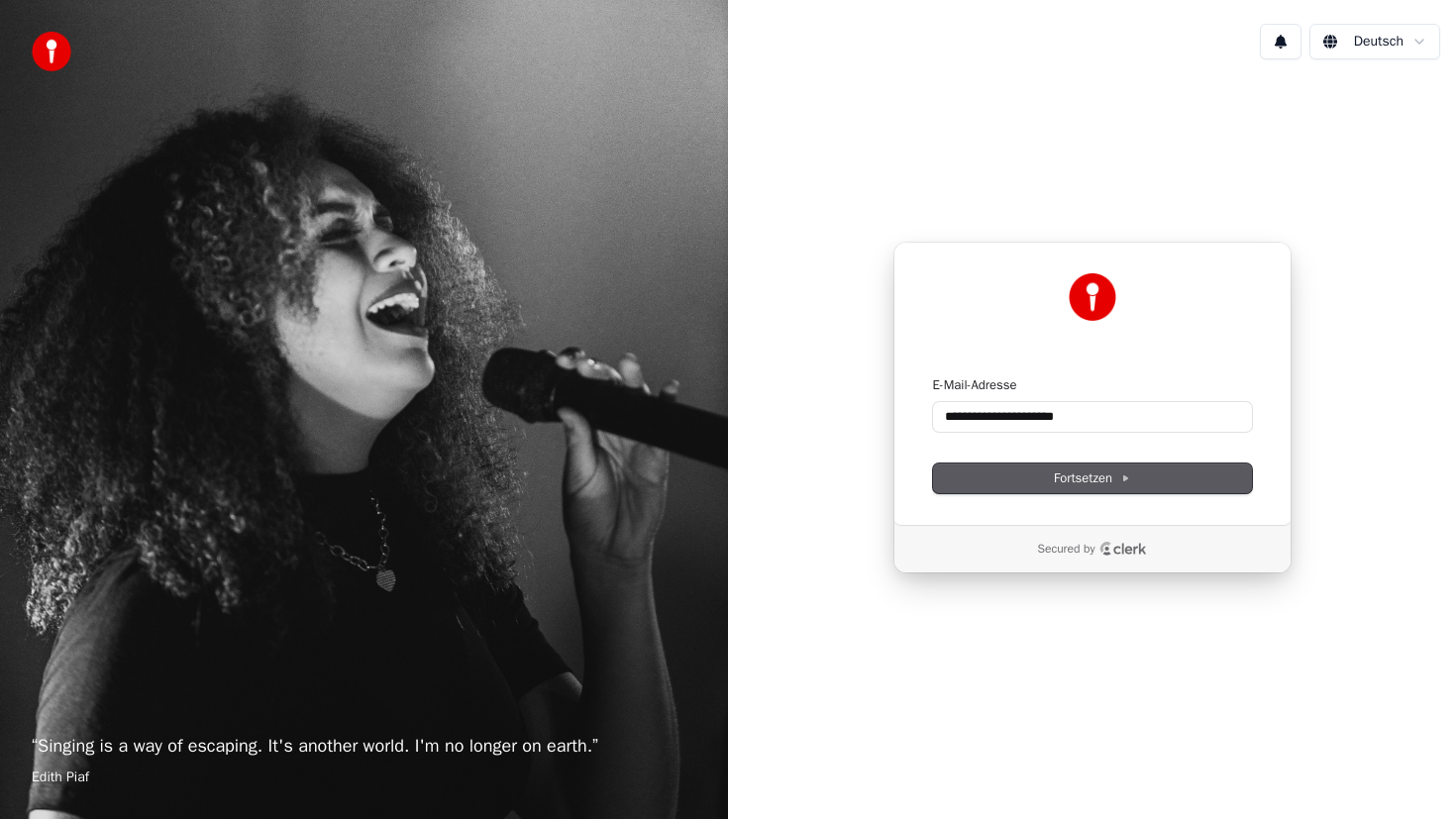 type on "**********" 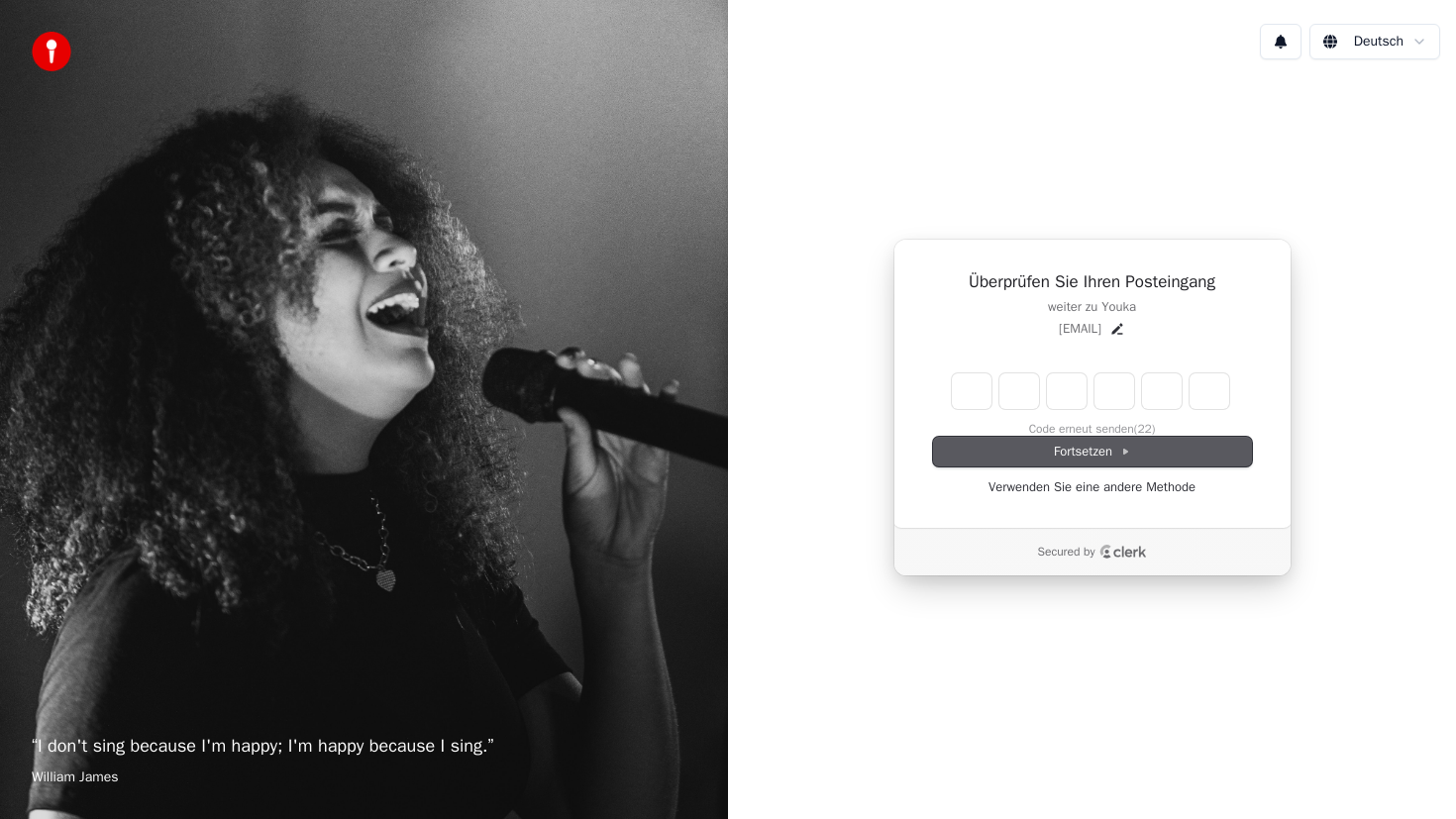 type on "******" 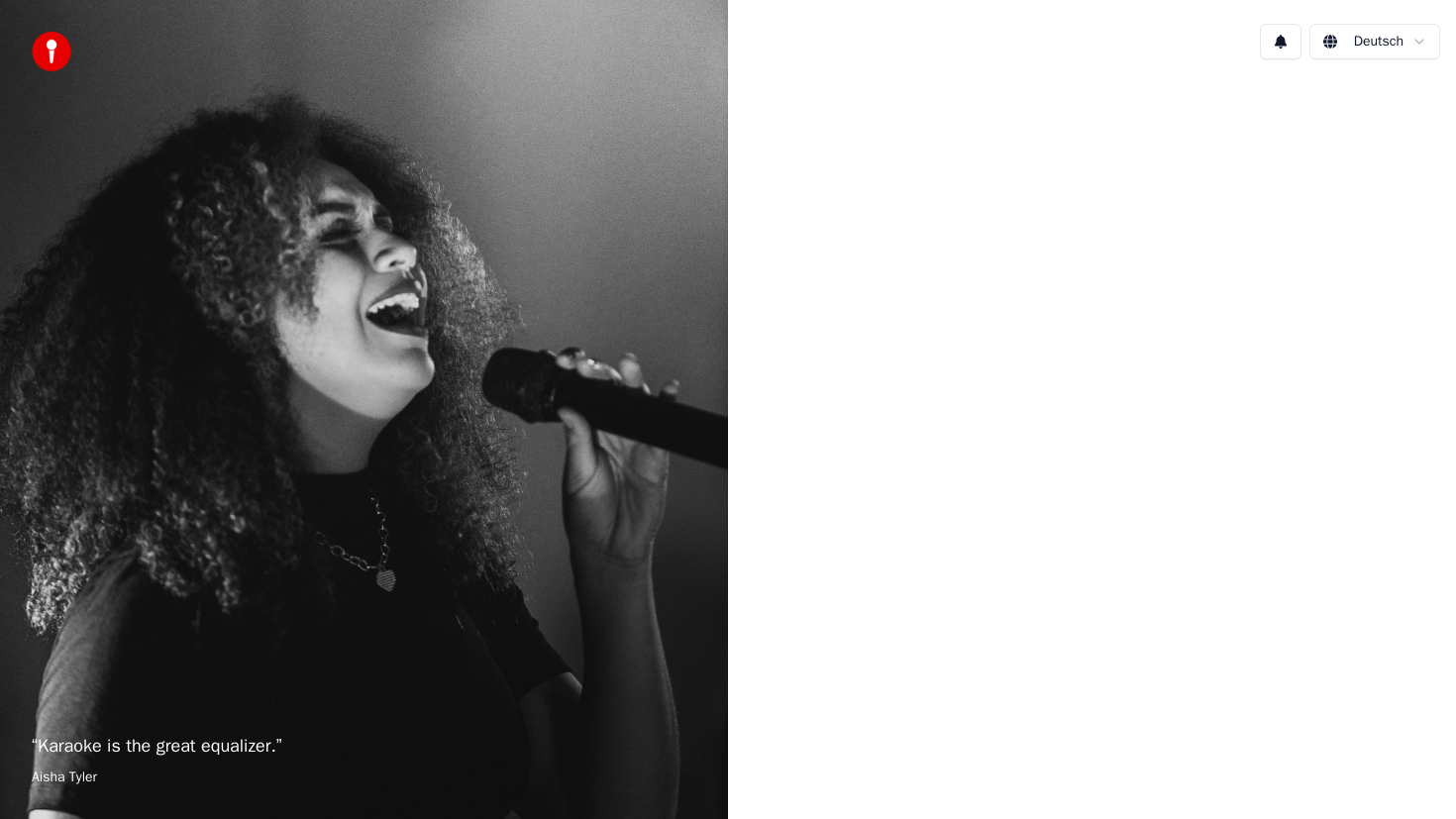 scroll, scrollTop: 0, scrollLeft: 0, axis: both 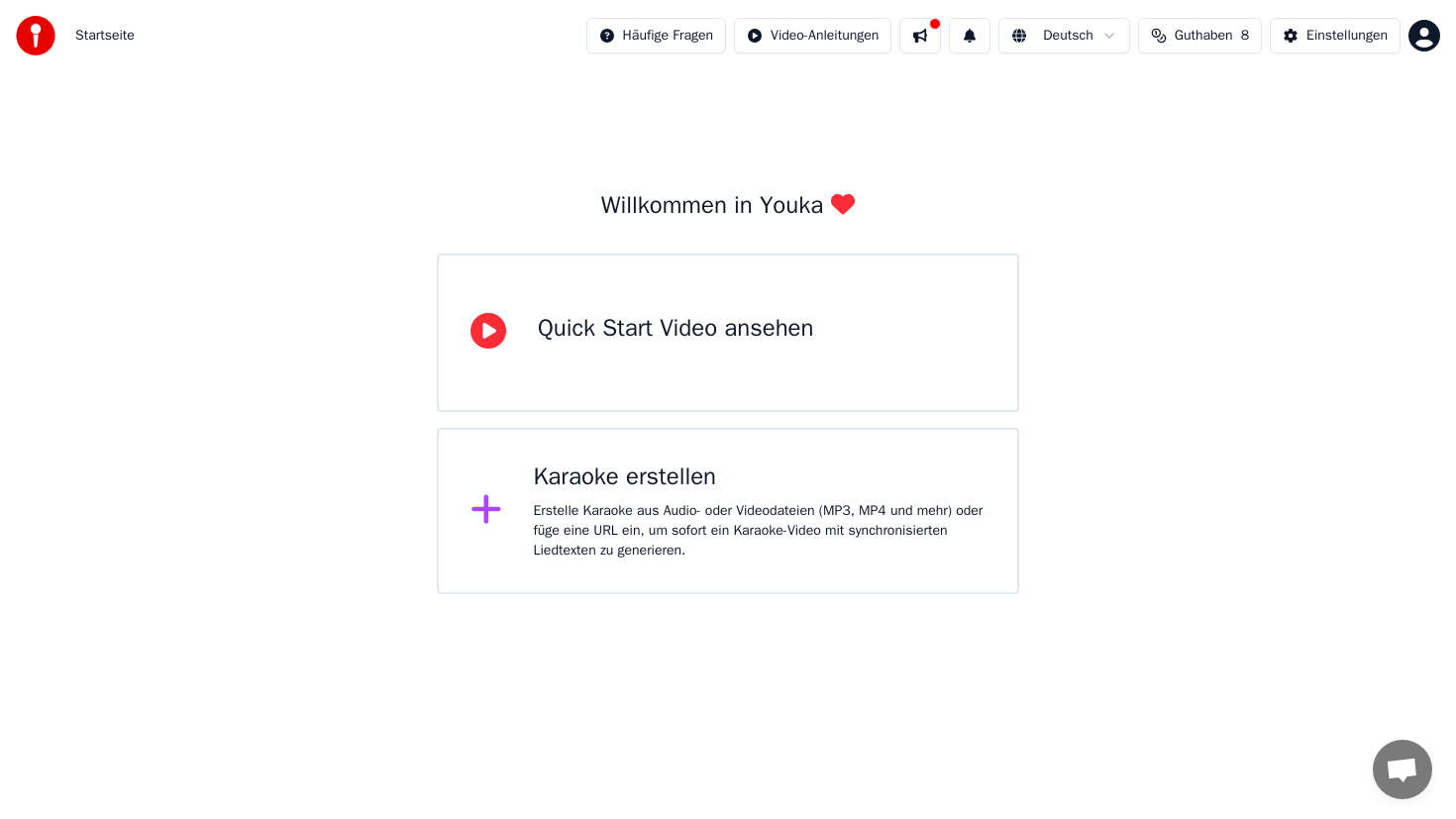 click on "Guthaben 8 Einstellungen Willkommen in Youka Quick Start Video ansehen Karaoke erstellen Erstelle Karaoke aus Audio- oder Videodateien (MP3, MP4 und mehr) oder füge eine URL ein, um sofort ein Karaoke-Video mit synchronisierten Liedtexten zu generieren." at bounding box center [728, 297] 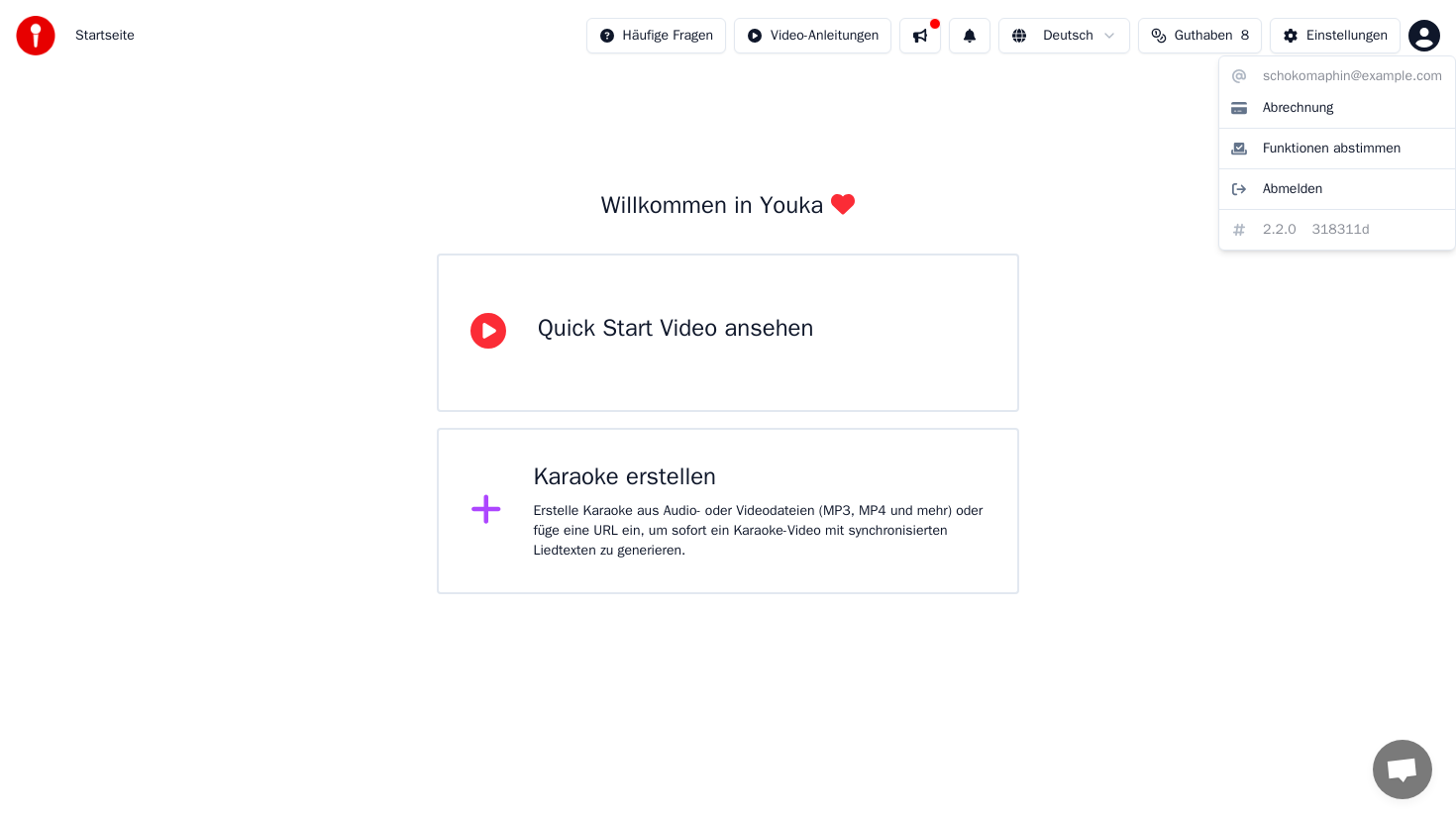 click on "Startseite Häufige Fragen Video-Anleitungen Deutsch Guthaben 8 Einstellungen Willkommen in Youka Quick Start Video ansehen Karaoke erstellen Erstelle Karaoke aus Audio- oder Videodateien (MP3, MP4 und mehr) oder füge eine URL ein, um sofort ein Karaoke-Video mit synchronisierten Liedtexten zu generieren.
schokomaphin@[EMAIL] Abrechnung Funktionen abstimmen Abmelden 2.2.0 318311d" at bounding box center [728, 297] 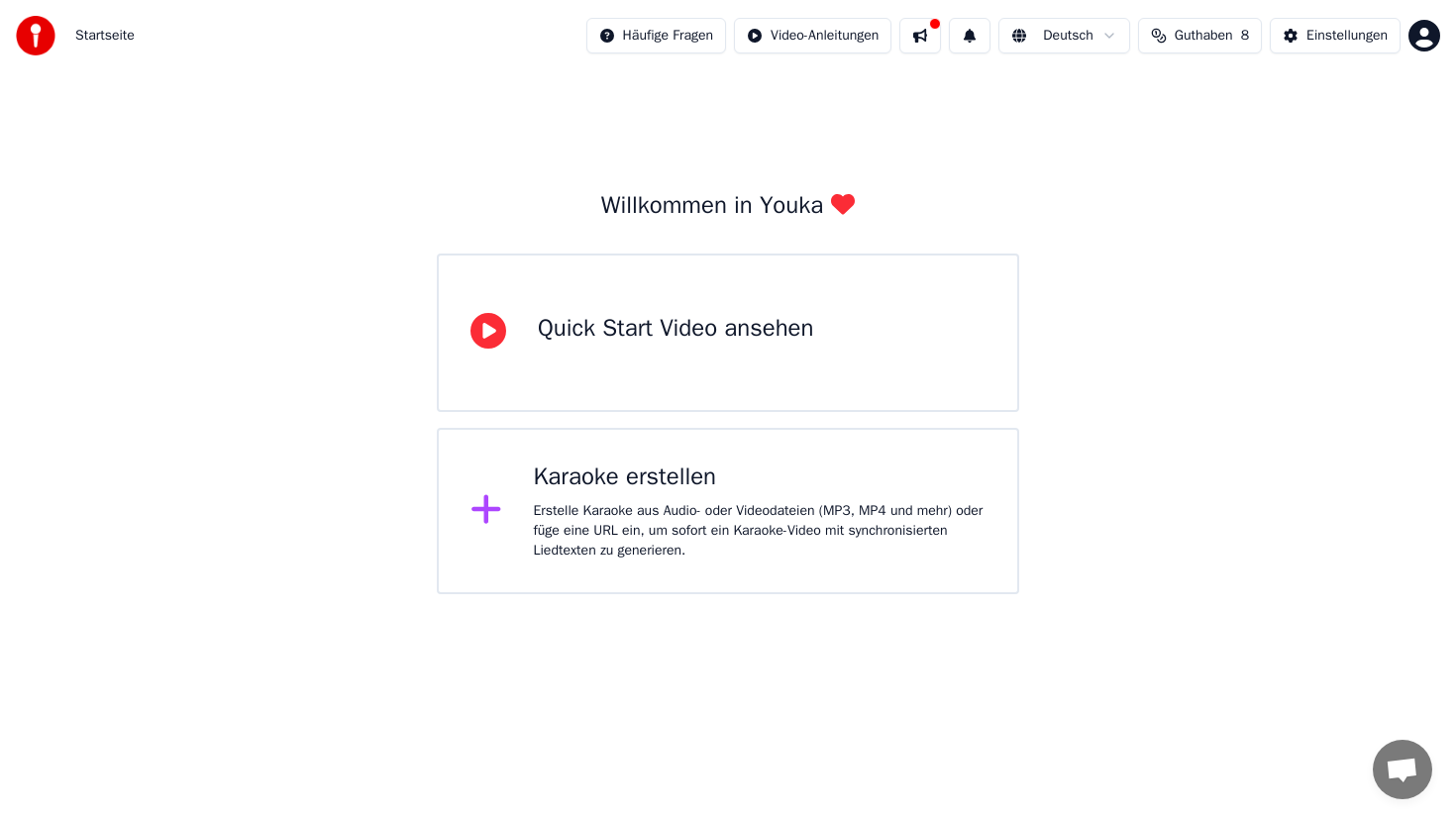 click on "Guthaben" at bounding box center (1203, 36) 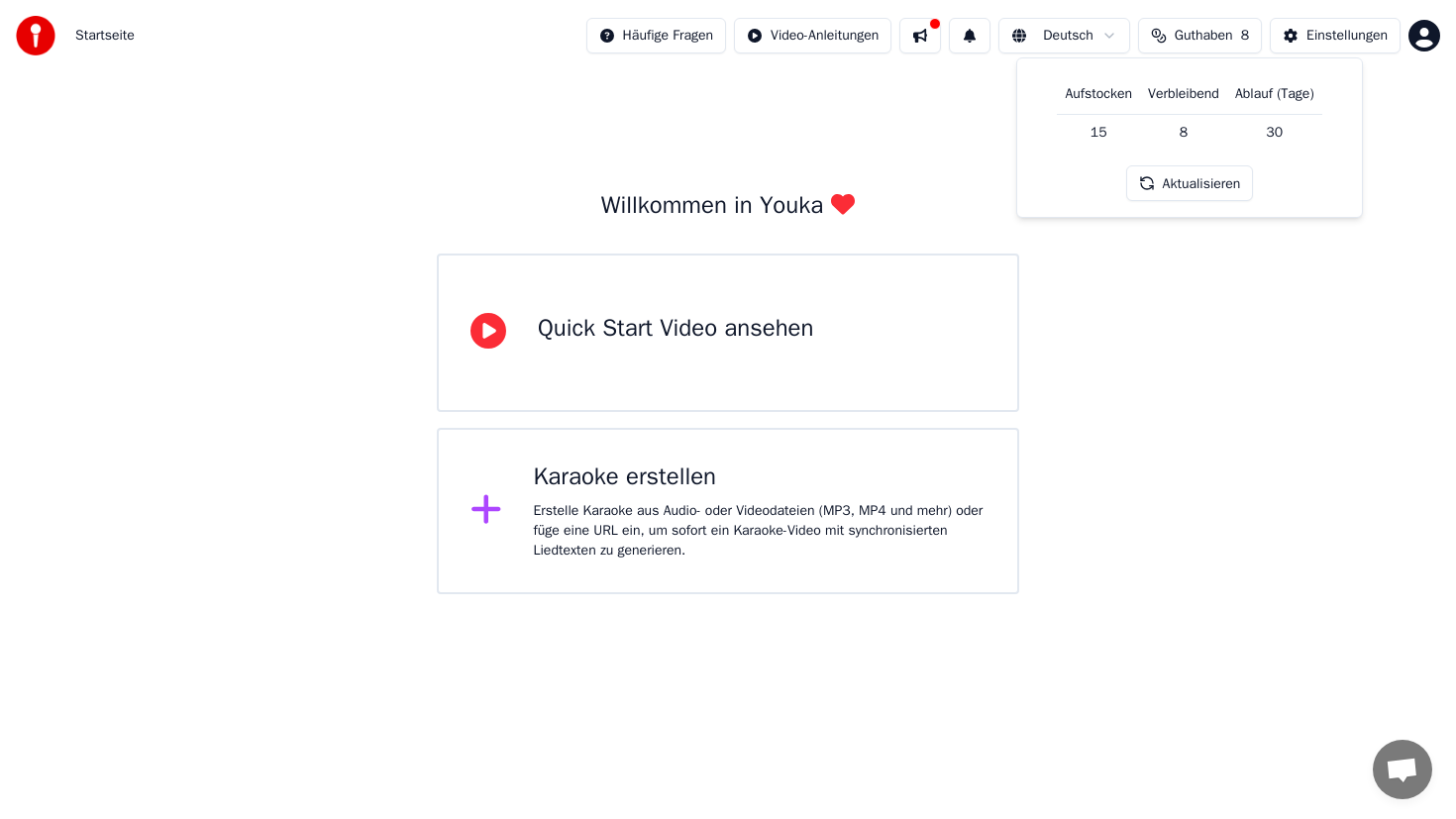 click on "8" at bounding box center (1184, 132) 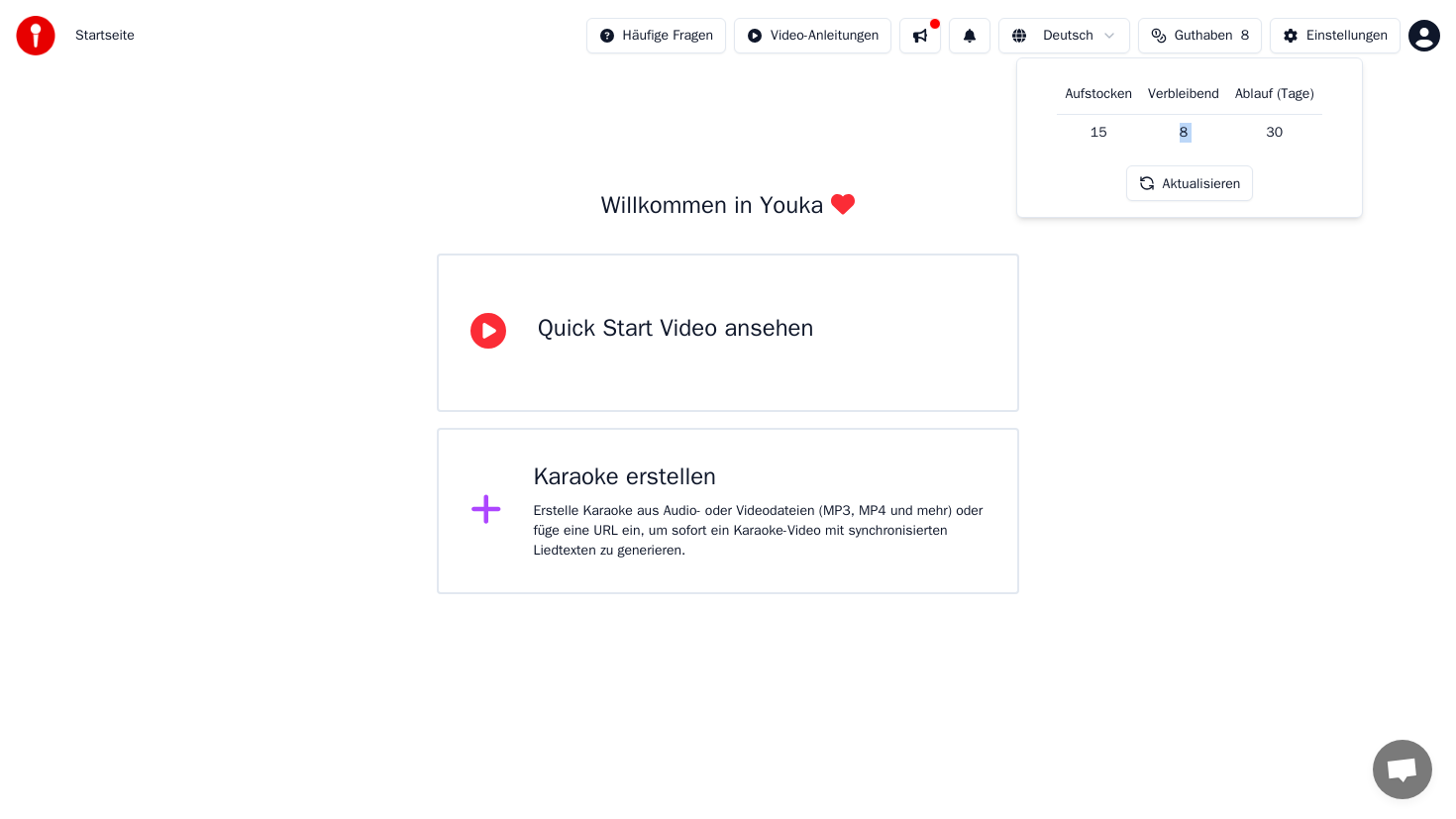 click on "8" at bounding box center (1184, 132) 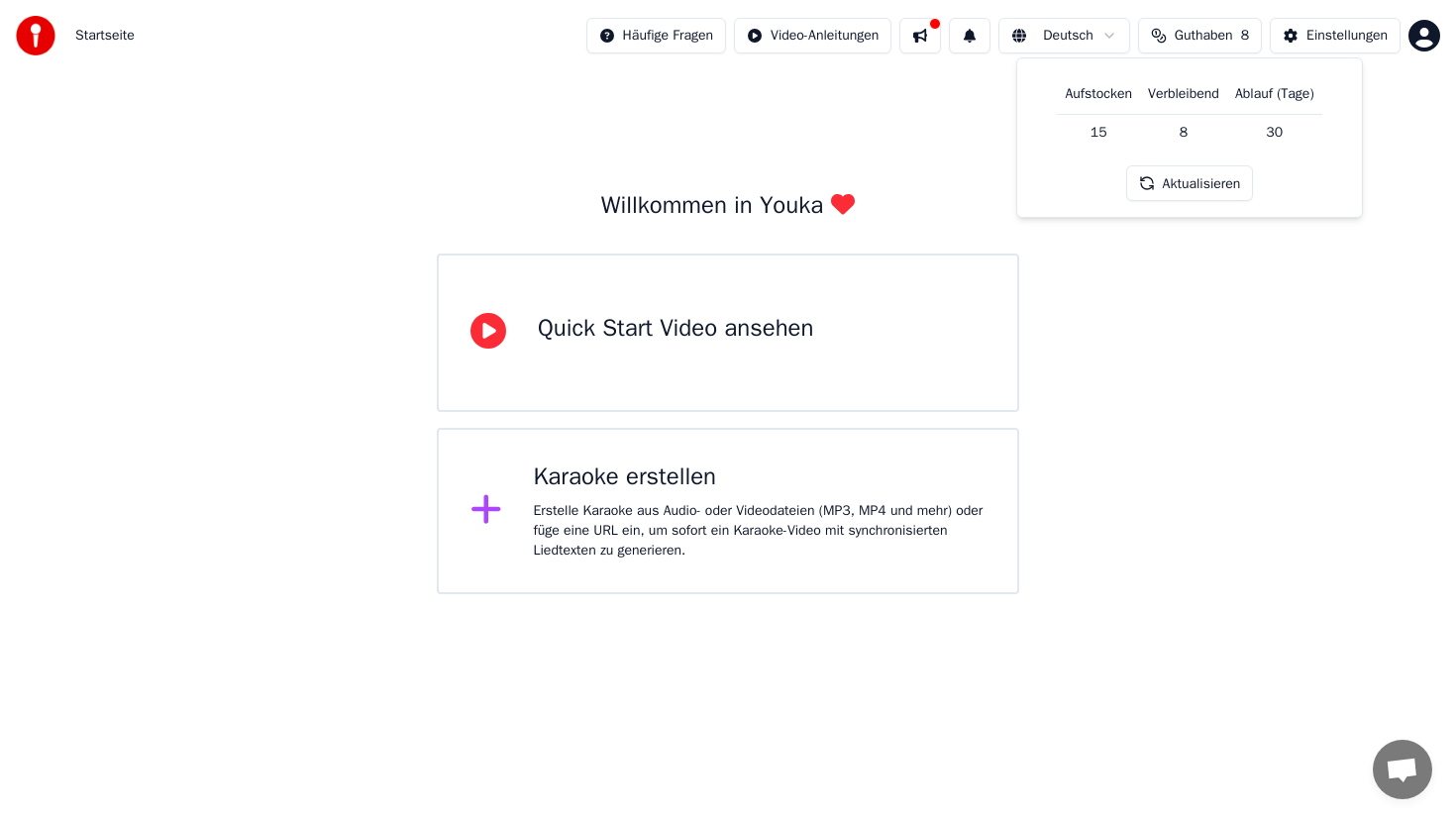 click on "Willkommen in Youka Quick Start Video ansehen Karaoke erstellen Erstelle Karaoke aus Audio- oder Videodateien (MP3, MP4 und mehr) oder füge eine URL ein, um sofort ein Karaoke-Video mit synchronisierten Liedtexten zu generieren." at bounding box center (728, 333) 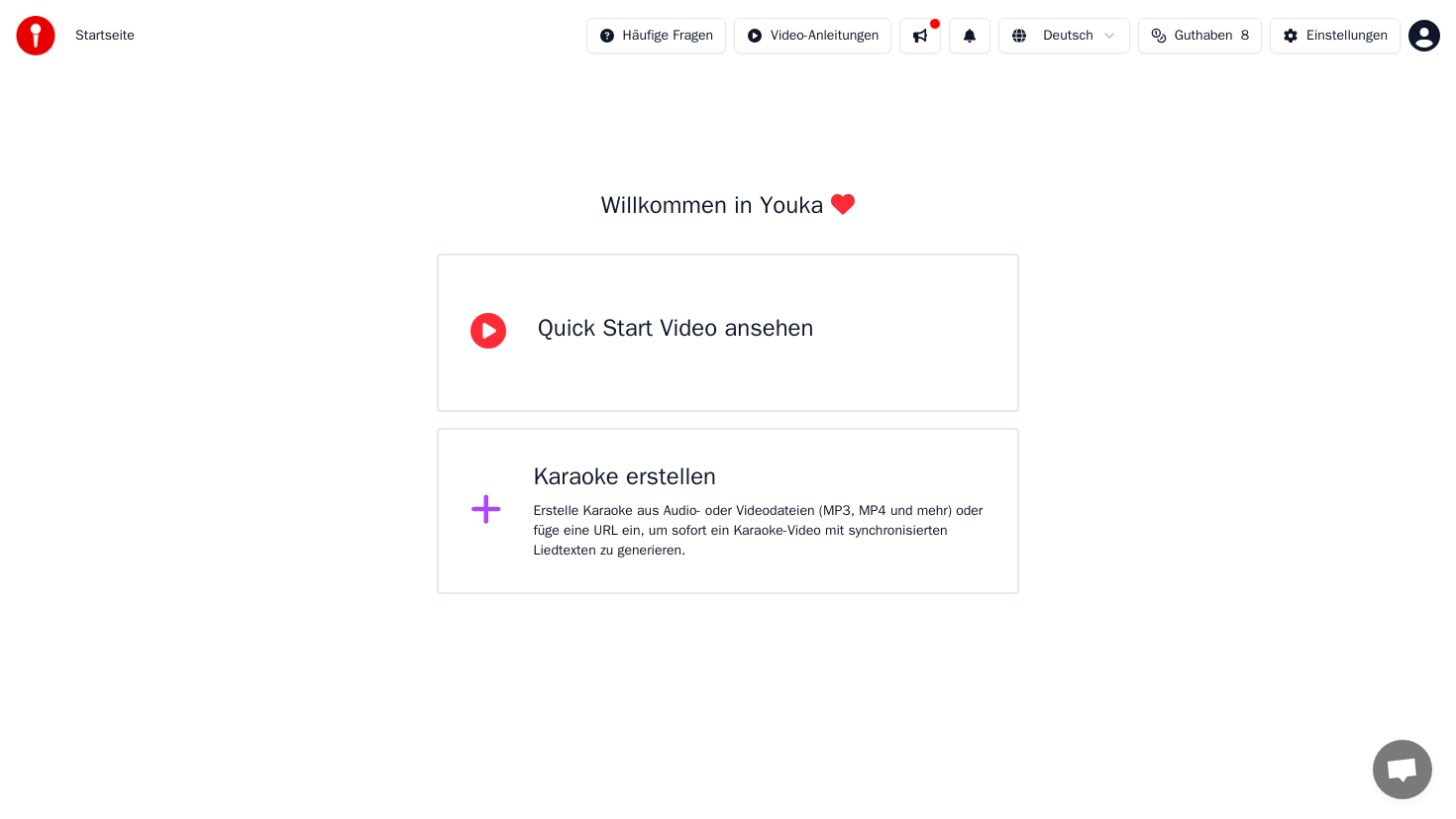 click on "Häufige Fragen Video-Anleitungen Deutsch Guthaben 8 Einstellungen" at bounding box center [1013, 36] 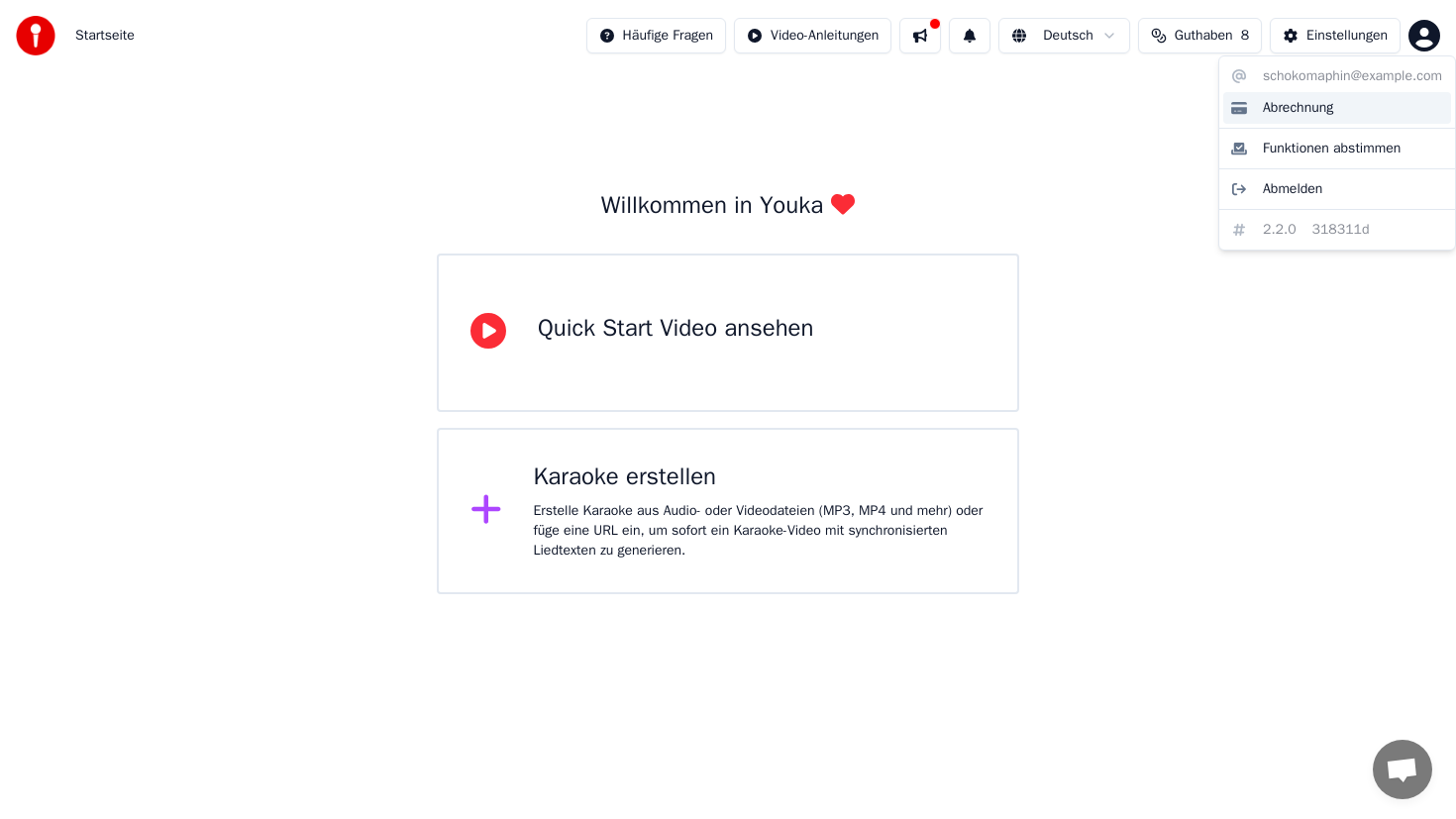 click on "Abrechnung" at bounding box center (1298, 108) 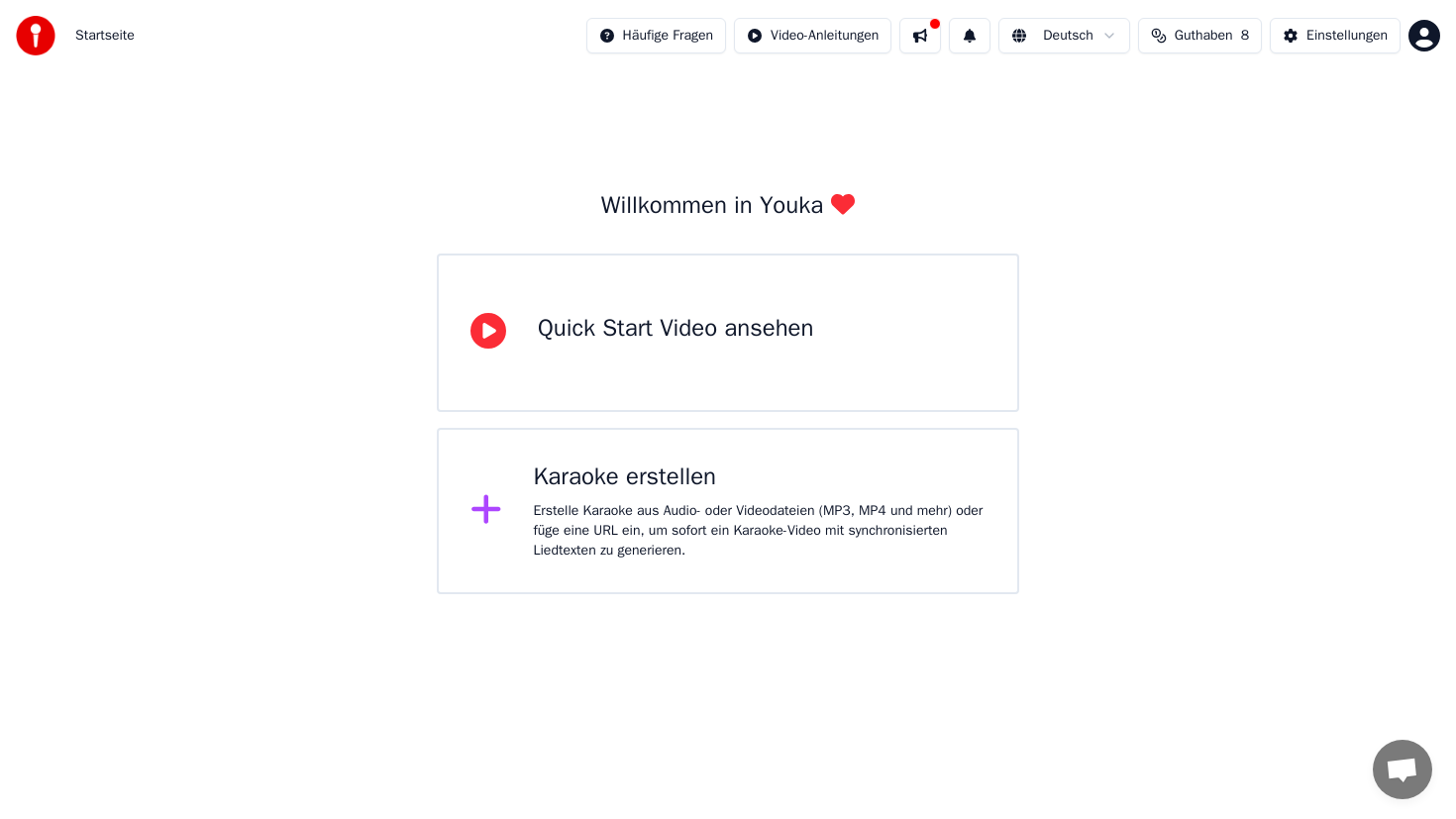 click at bounding box center (36, 36) 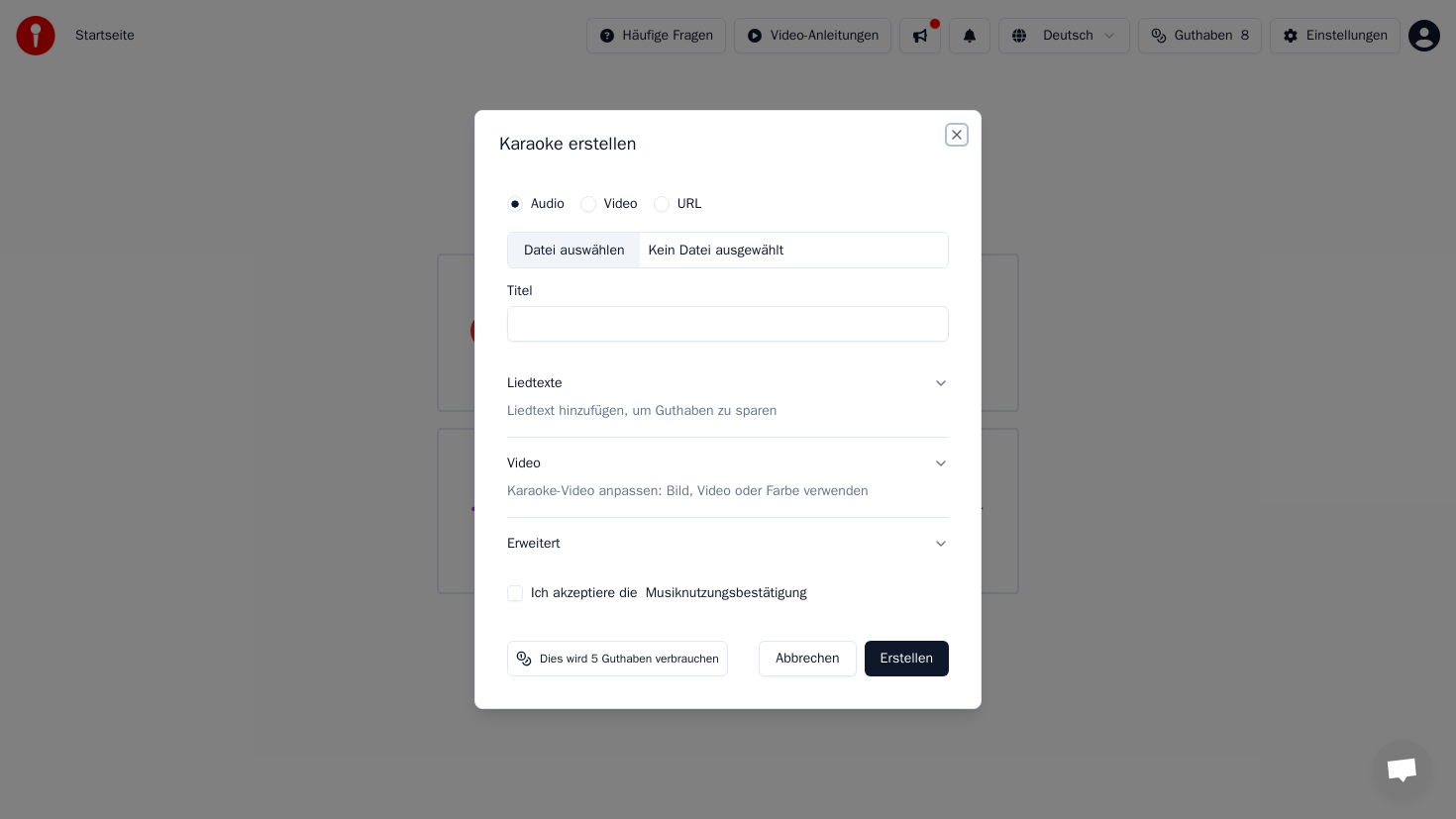 click on "Close" at bounding box center [957, 135] 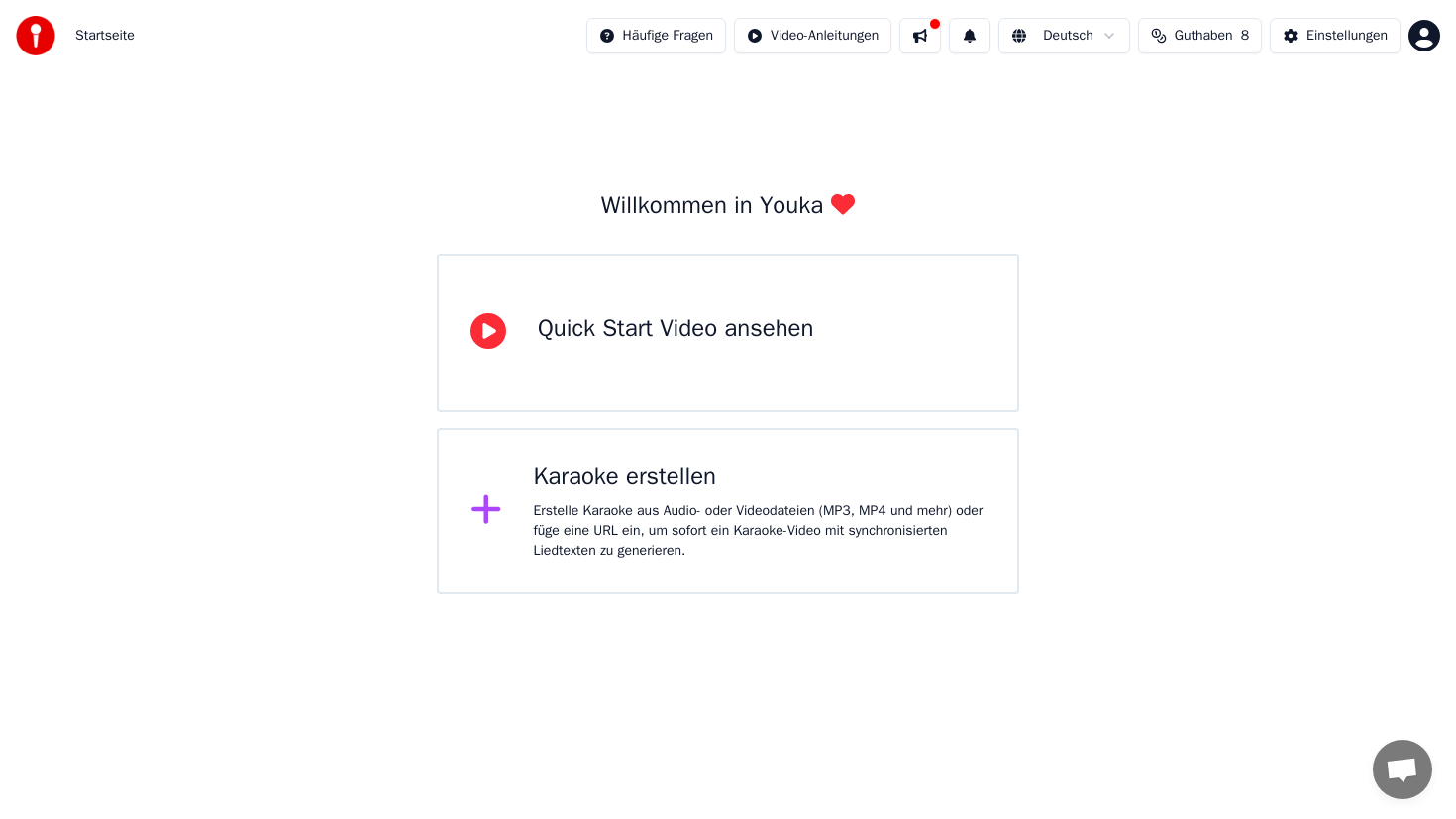 click at bounding box center (920, 36) 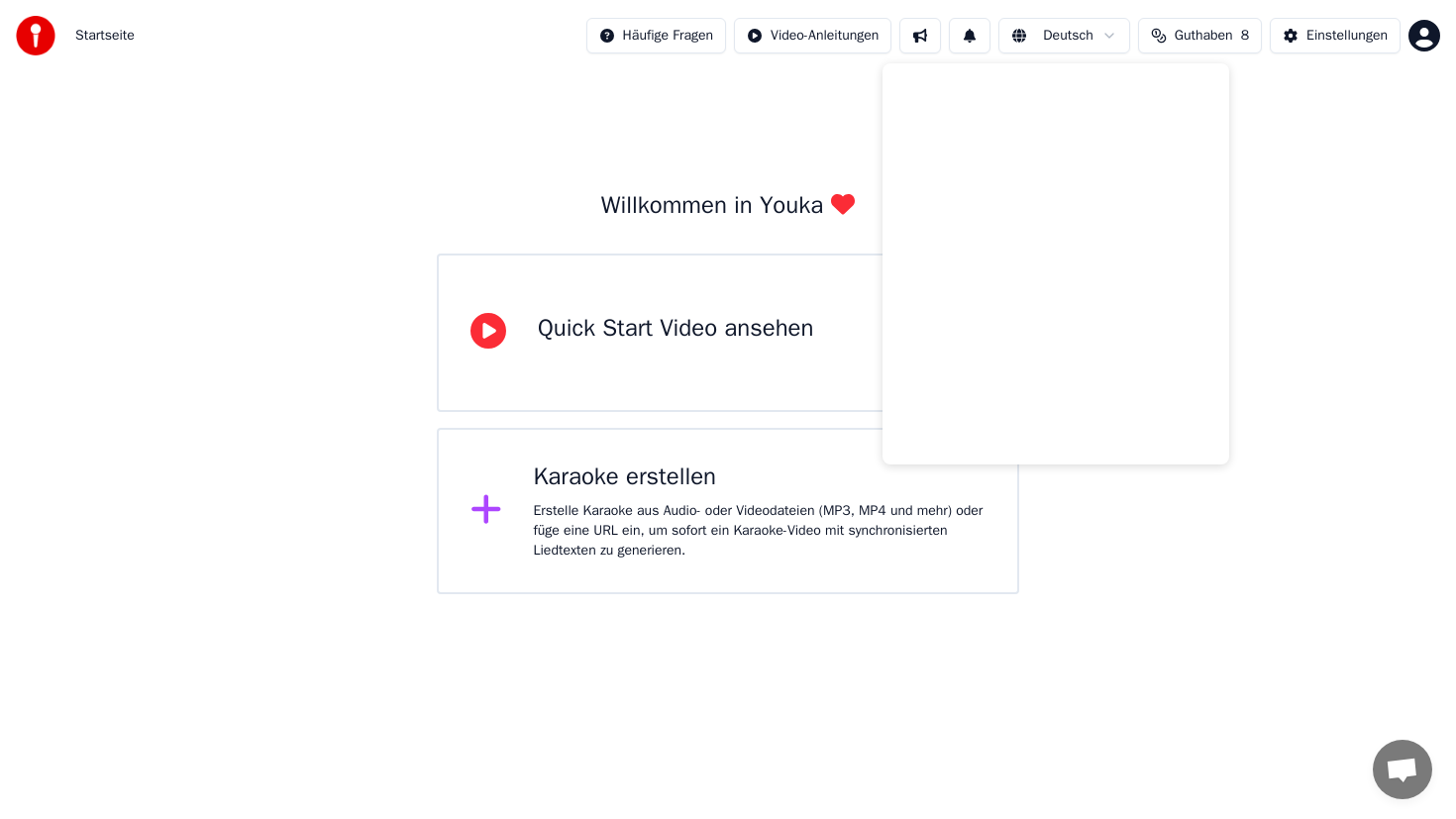 click on "Guthaben" at bounding box center [1203, 36] 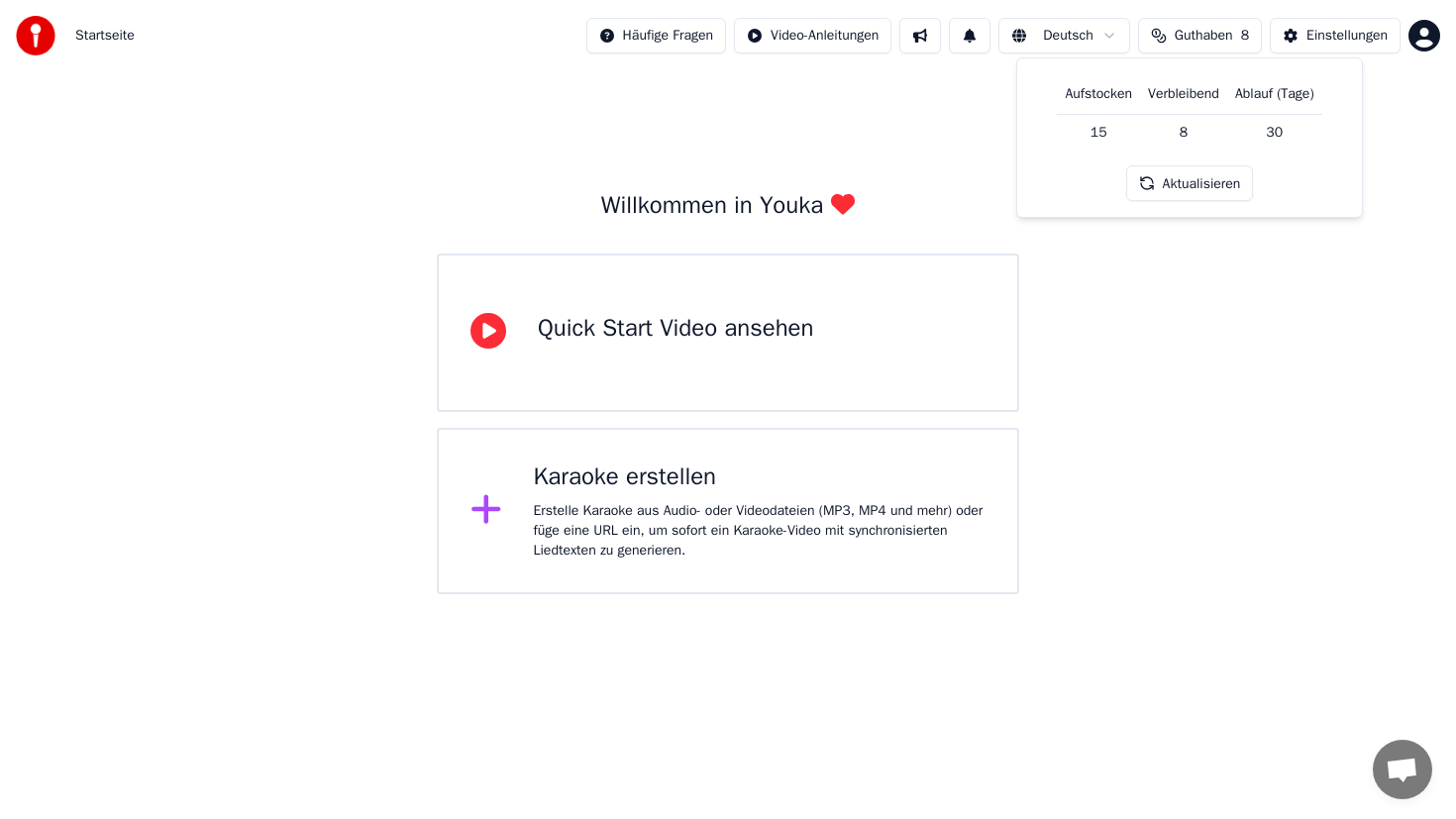 click on "Guthaben" at bounding box center (1203, 36) 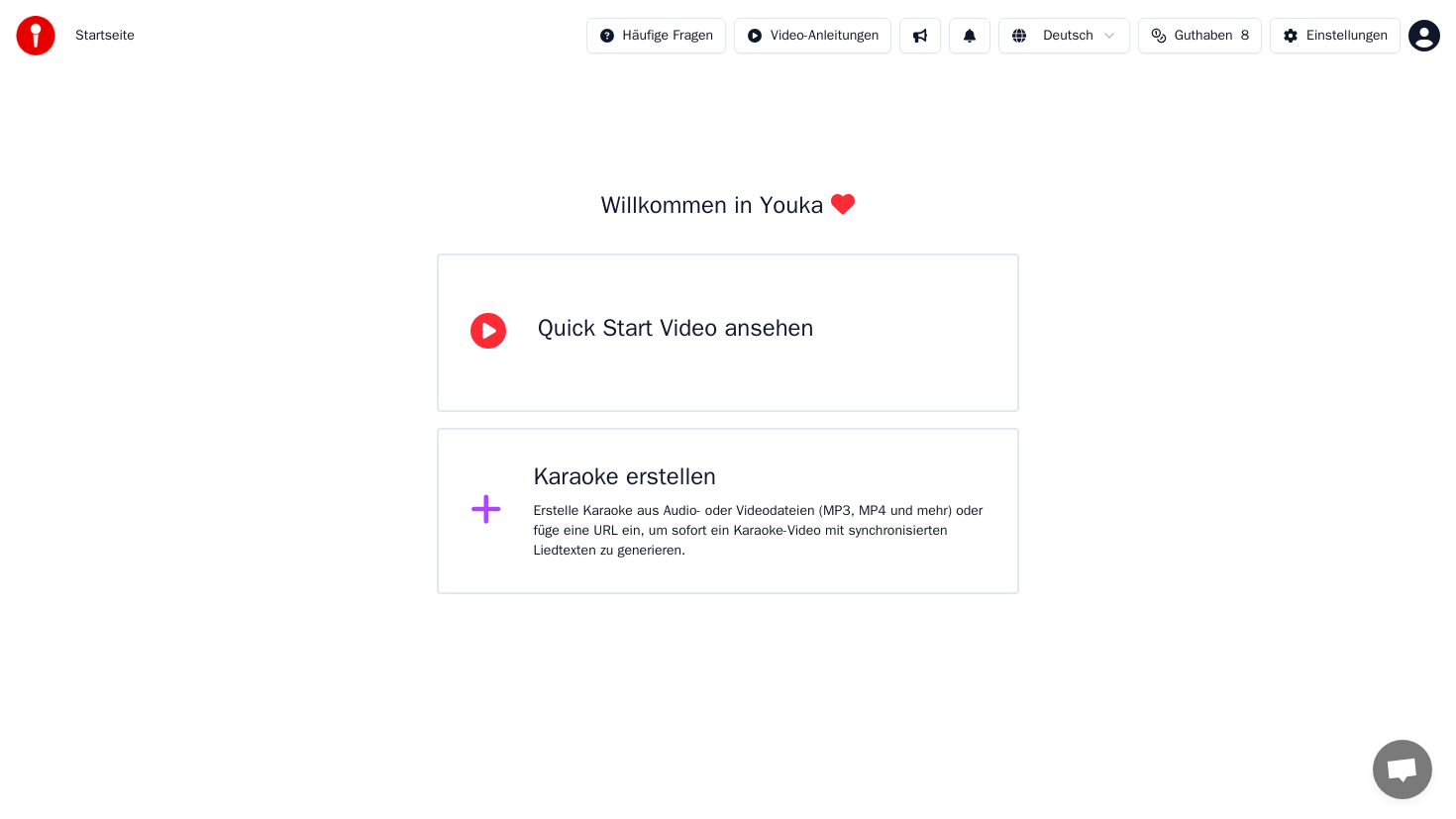 click at bounding box center (970, 36) 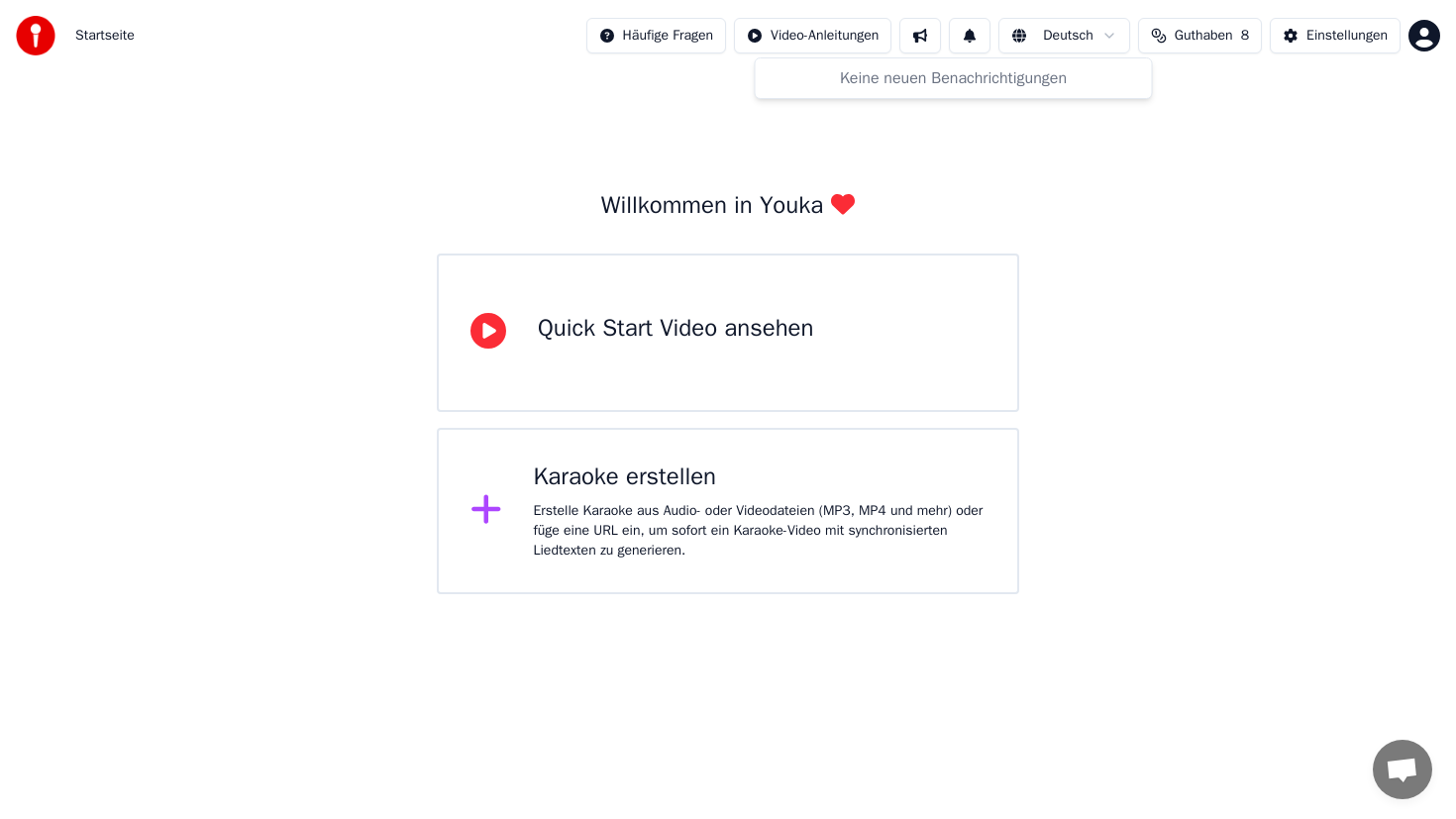 click at bounding box center [920, 36] 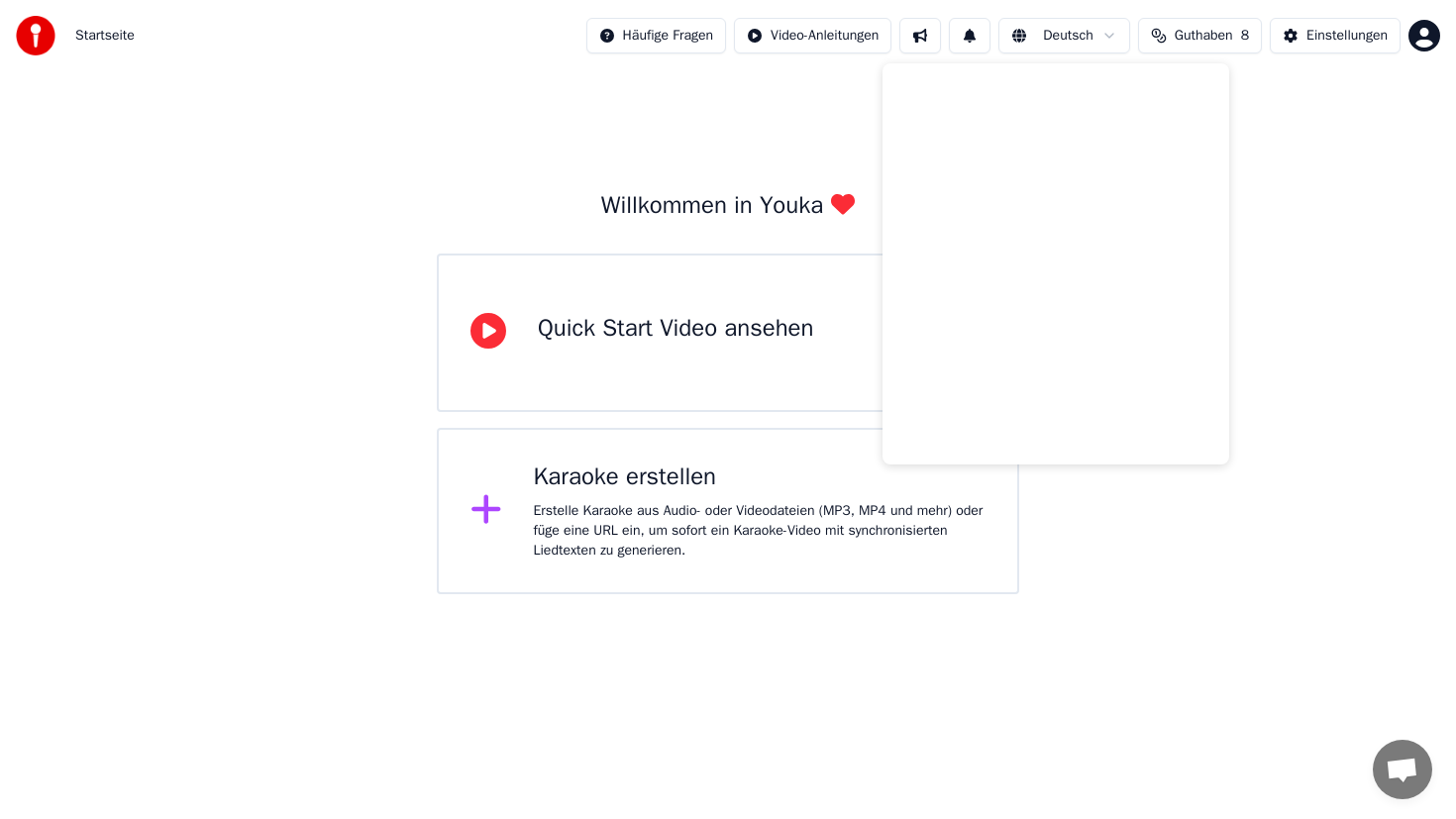 click at bounding box center [920, 36] 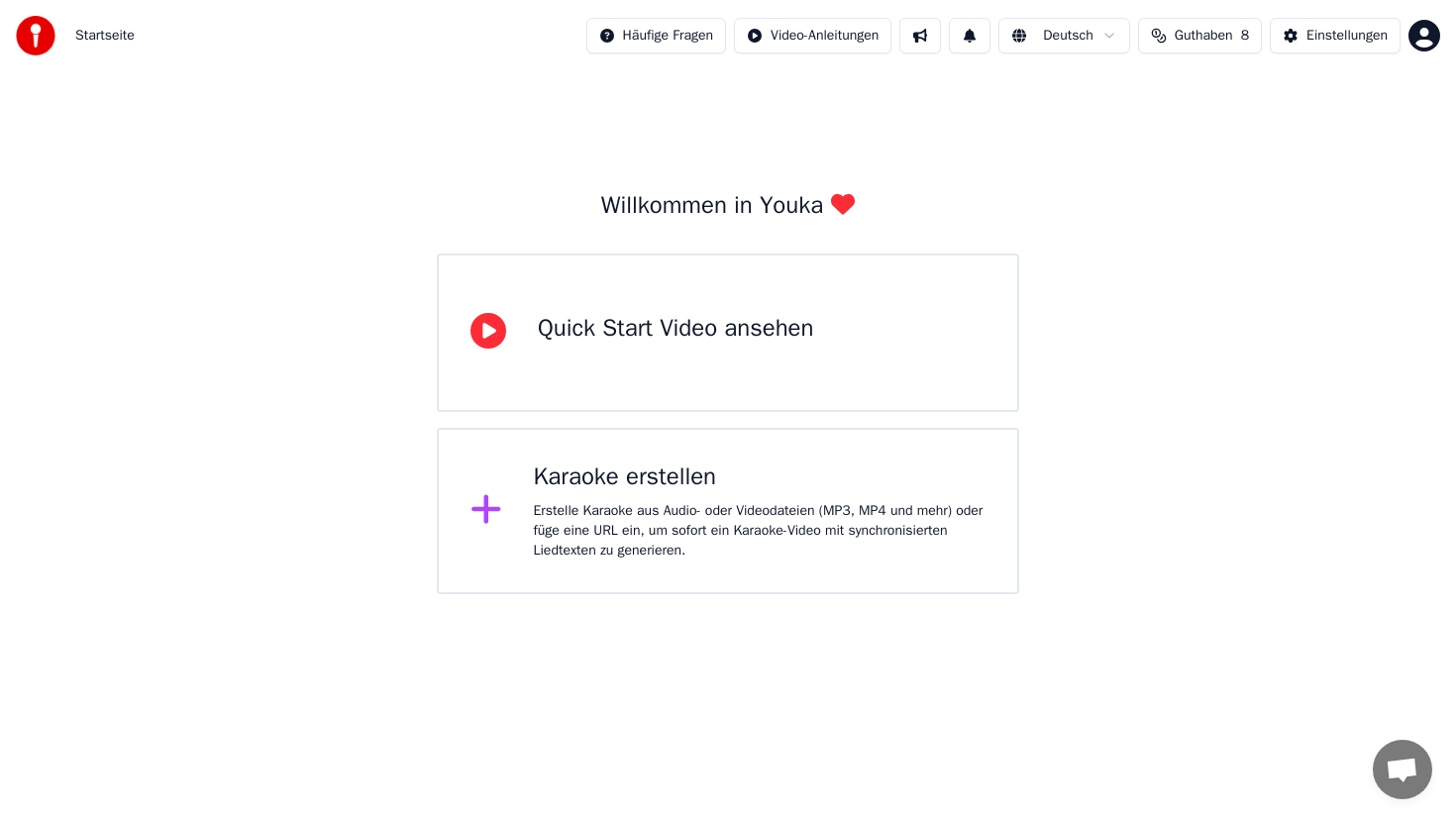 click on "Guthaben 8 Einstellungen Willkommen in Youka Quick Start Video ansehen Karaoke erstellen Erstelle Karaoke aus Audio- oder Videodateien (MP3, MP4 und mehr) oder füge eine URL ein, um sofort ein Karaoke-Video mit synchronisierten Liedtexten zu generieren." at bounding box center (728, 297) 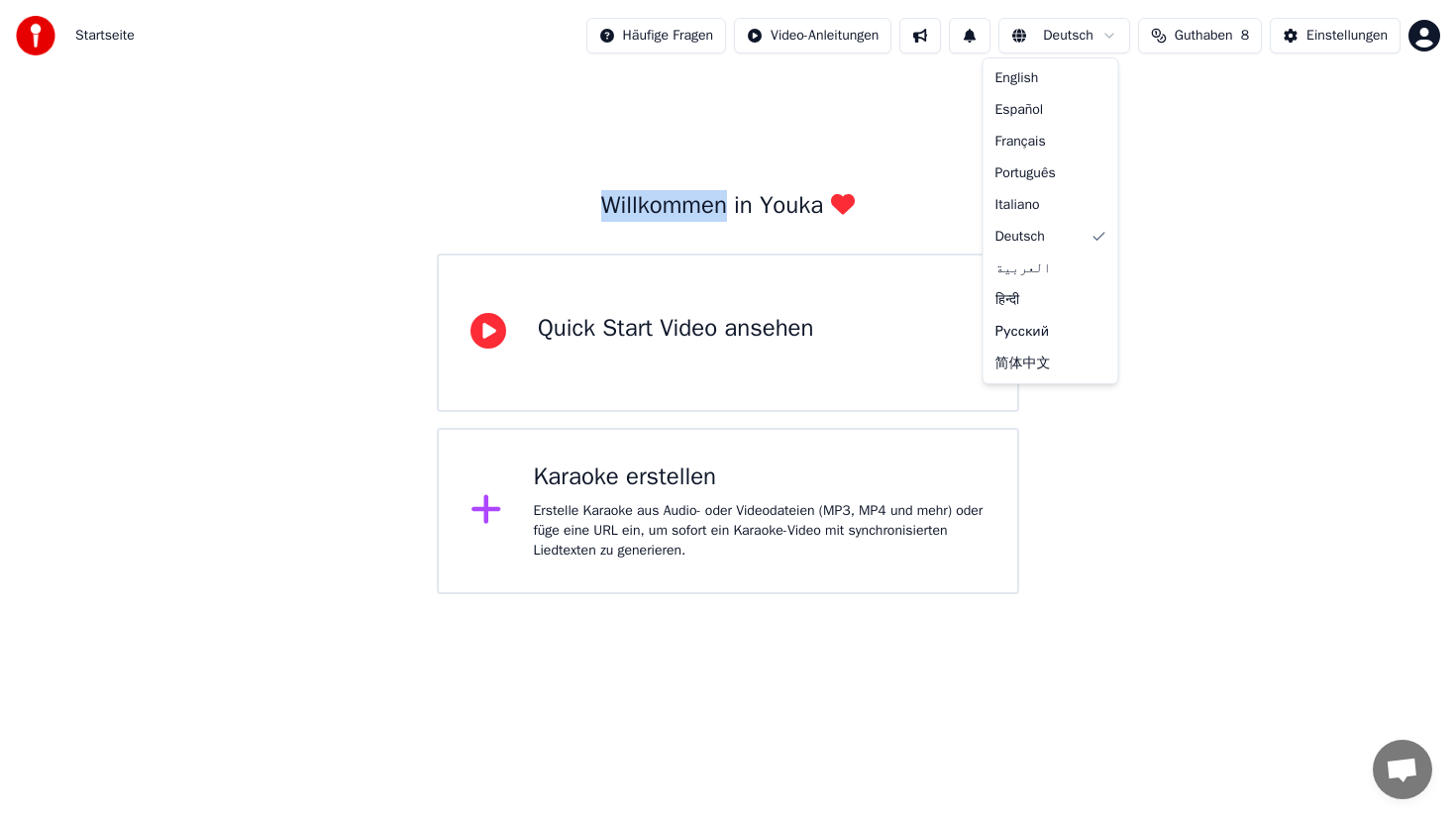 click on "Startseite Häufige Fragen Video-Anleitungen Deutsch Guthaben 8 Einstellungen Willkommen in Youka Quick Start Video ansehen Karaoke erstellen Erstelle Karaoke aus Audio- oder Videodateien (MP3, MP4 und mehr) oder füge eine URL ein, um sofort ein Karaoke-Video mit synchronisierten Liedtexten zu generieren.
English Español Français Português Italiano Deutsch العربية हिन्दी Русский 简体中文" at bounding box center [728, 297] 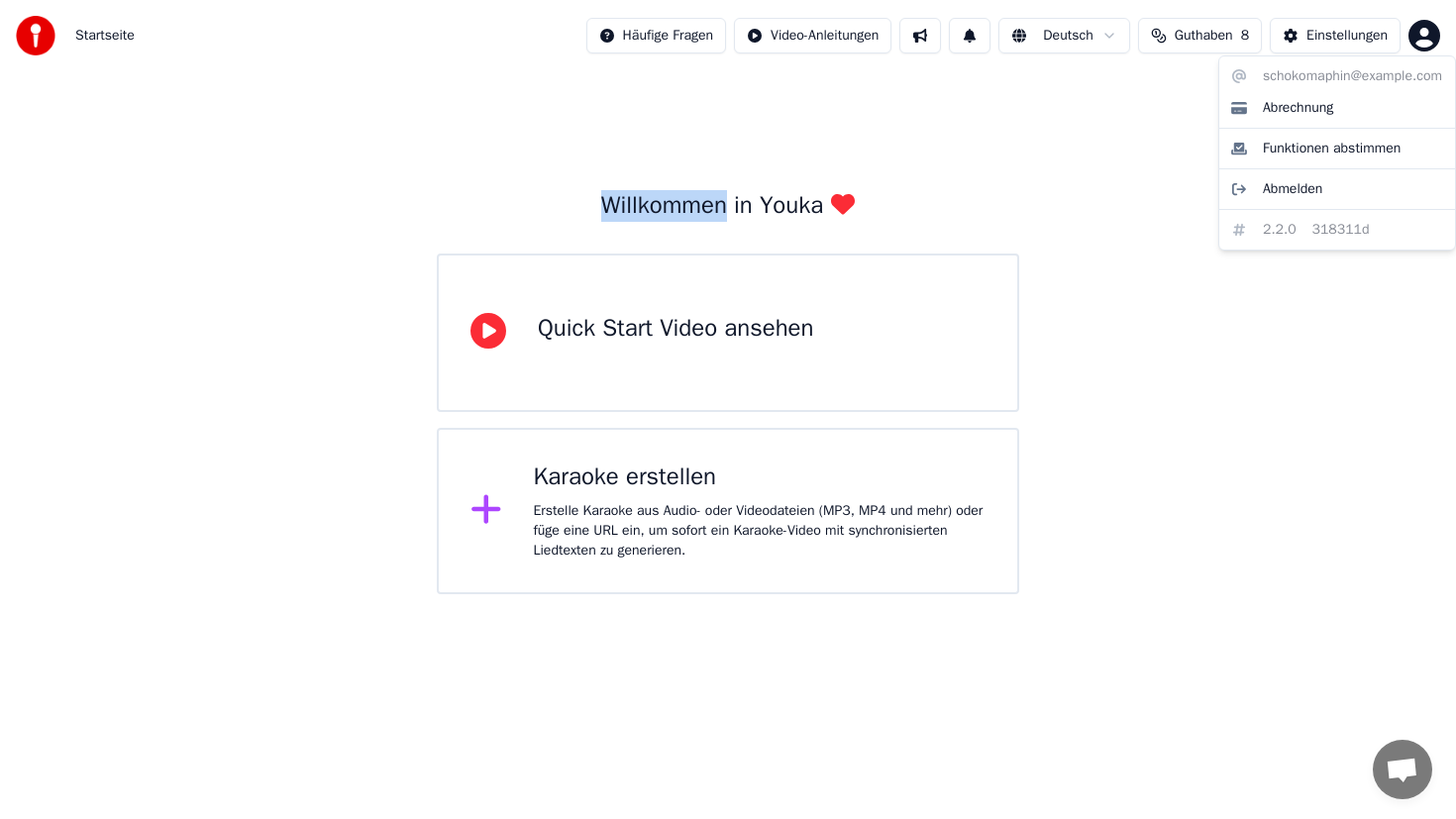 click on "Startseite Häufige Fragen Video-Anleitungen Deutsch Guthaben 8 Einstellungen Willkommen in Youka Quick Start Video ansehen Karaoke erstellen Erstelle Karaoke aus Audio- oder Videodateien (MP3, MP4 und mehr) oder füge eine URL ein, um sofort ein Karaoke-Video mit synchronisierten Liedtexten zu generieren.
schokomaphin@[EMAIL] Abrechnung Funktionen abstimmen Abmelden 2.2.0 318311d" at bounding box center (728, 297) 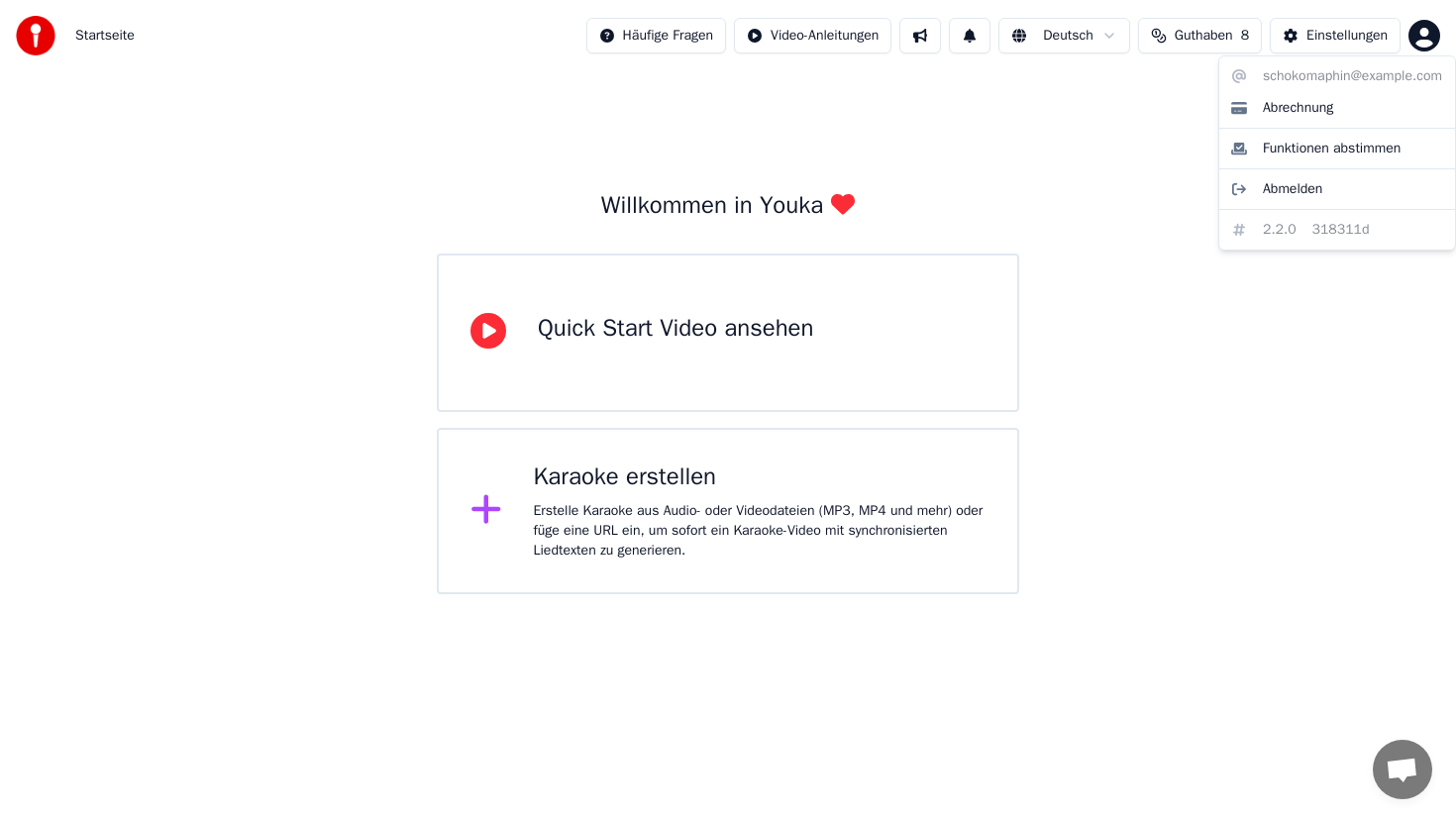 click on "[EMAIL] Abrechnung Funktionen abstimmen Abmelden 2.2.0 [NUMBER]" at bounding box center [1337, 153] 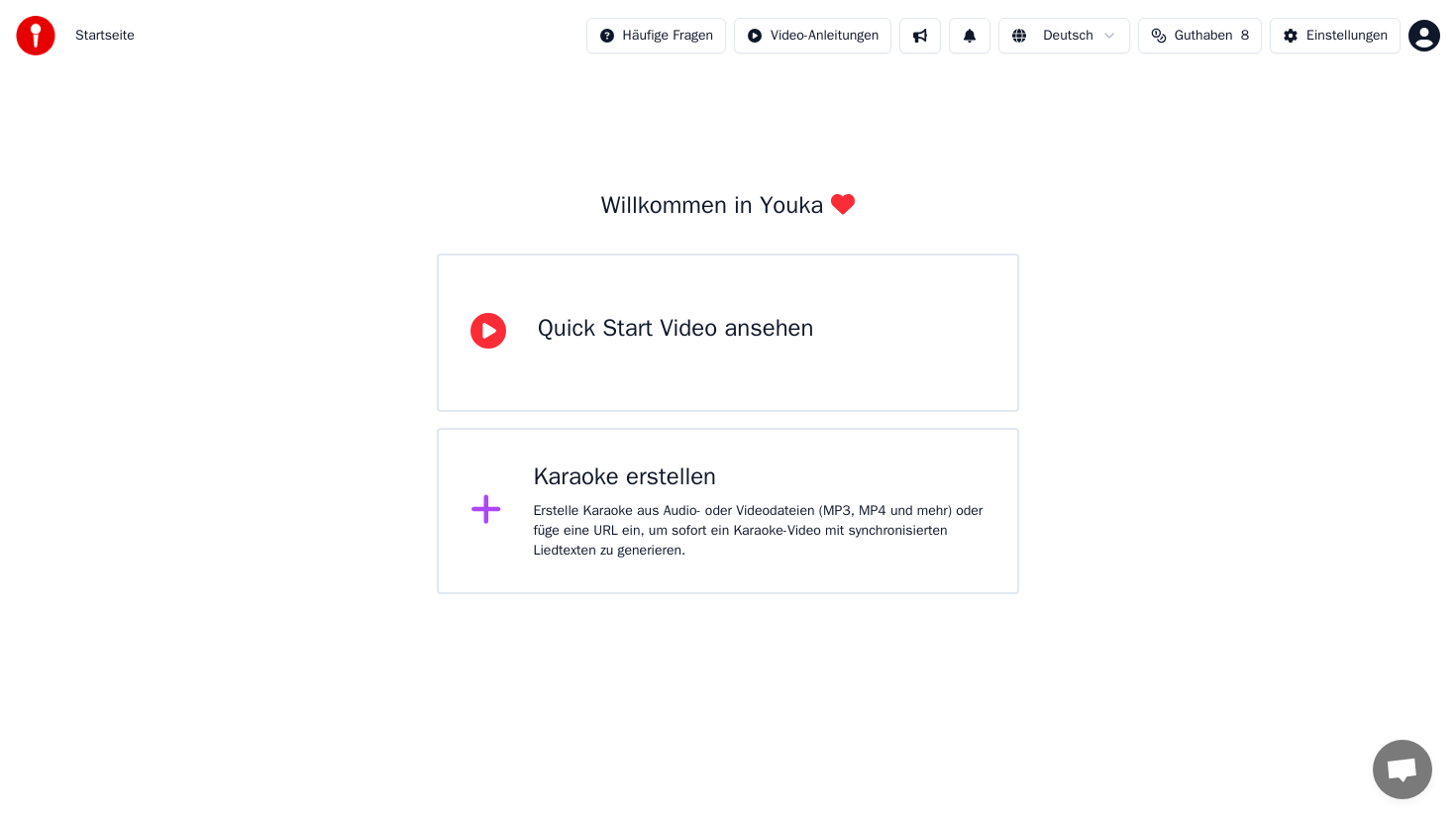 click on "Erstelle Karaoke aus Audio- oder Videodateien (MP3, MP4 und mehr) oder füge eine URL ein, um sofort ein Karaoke-Video mit synchronisierten Liedtexten zu generieren." at bounding box center [760, 531] 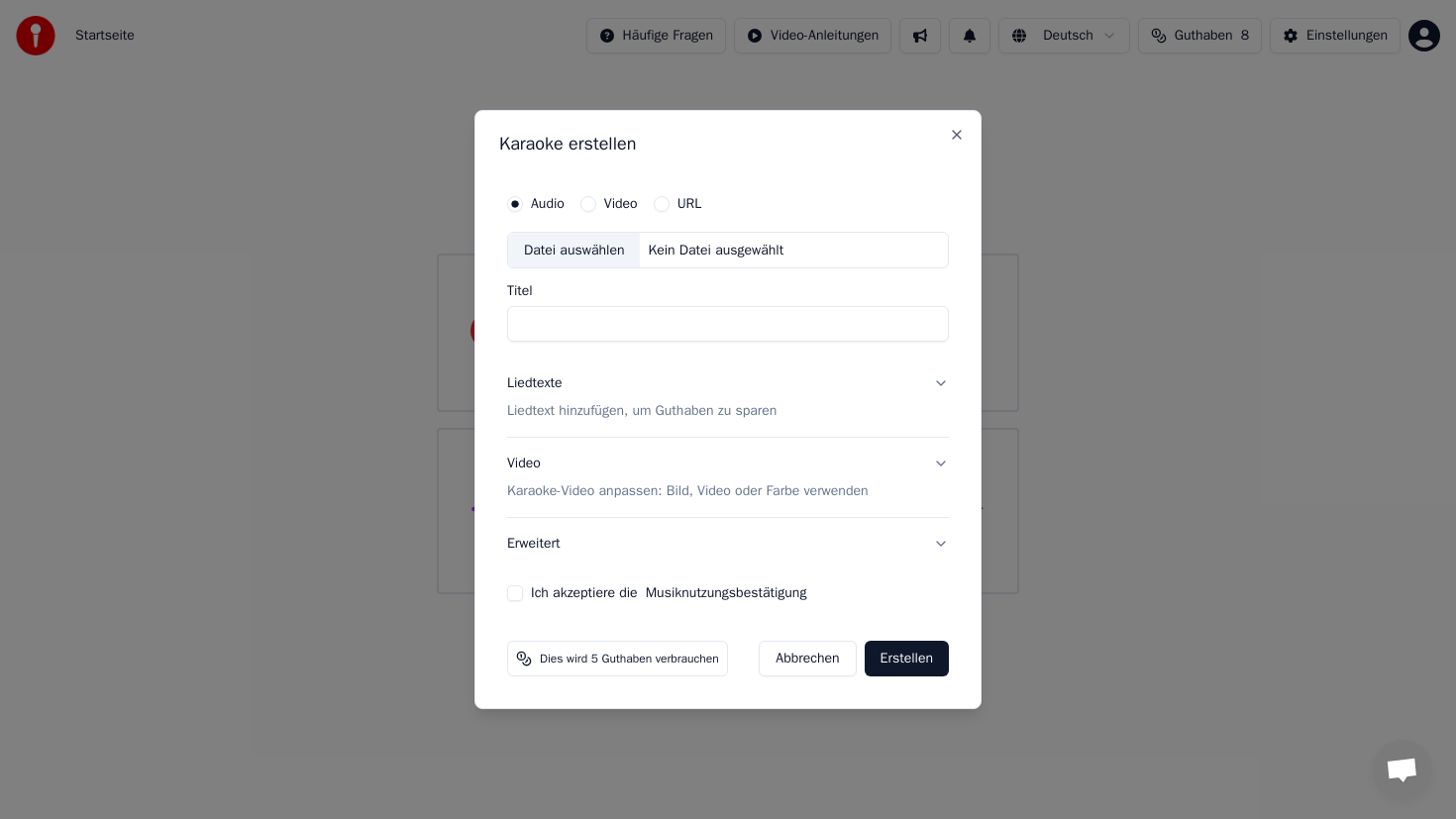 click on "Datei auswählen" at bounding box center [573, 251] 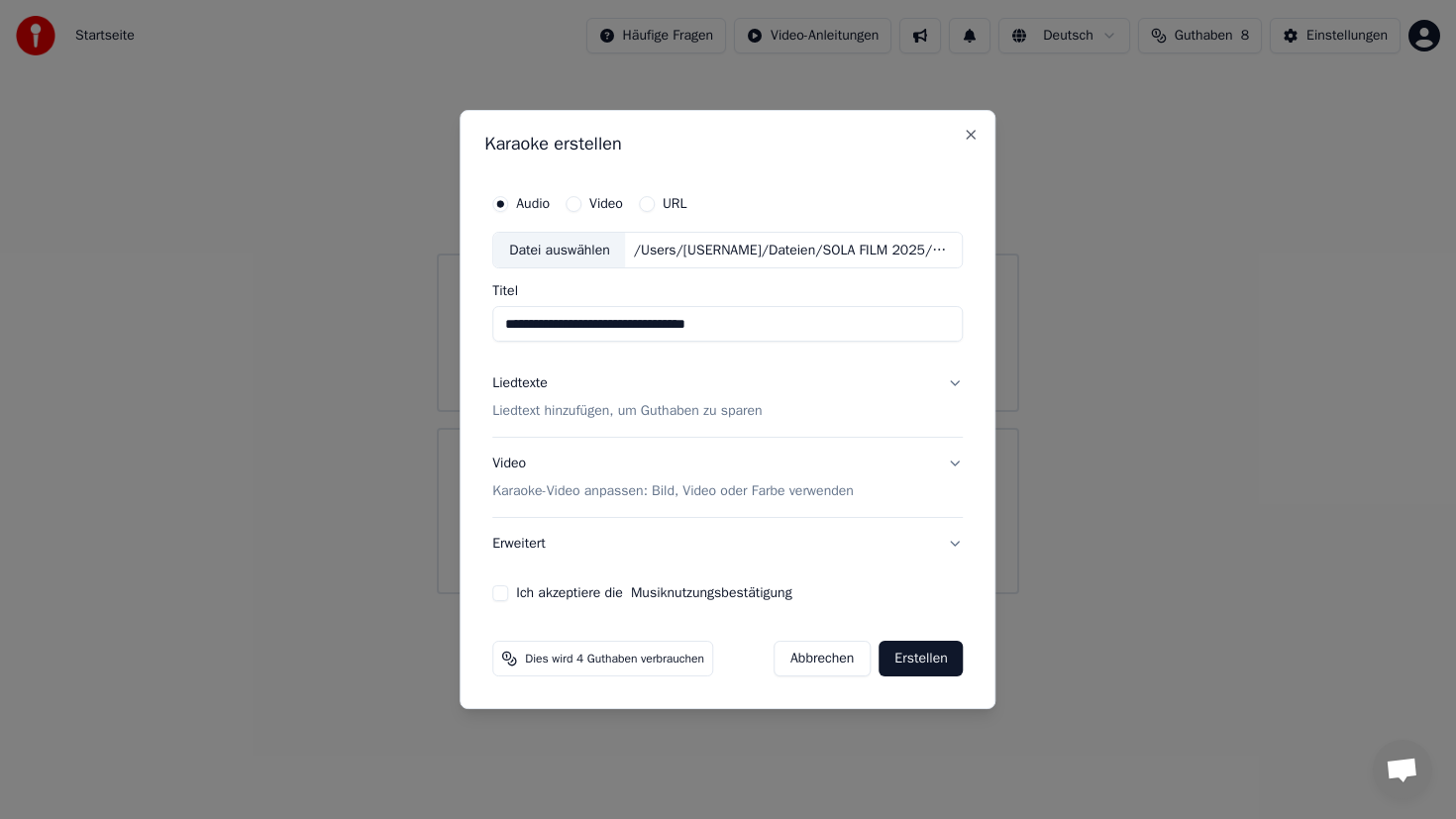 click on "**********" at bounding box center [727, 325] 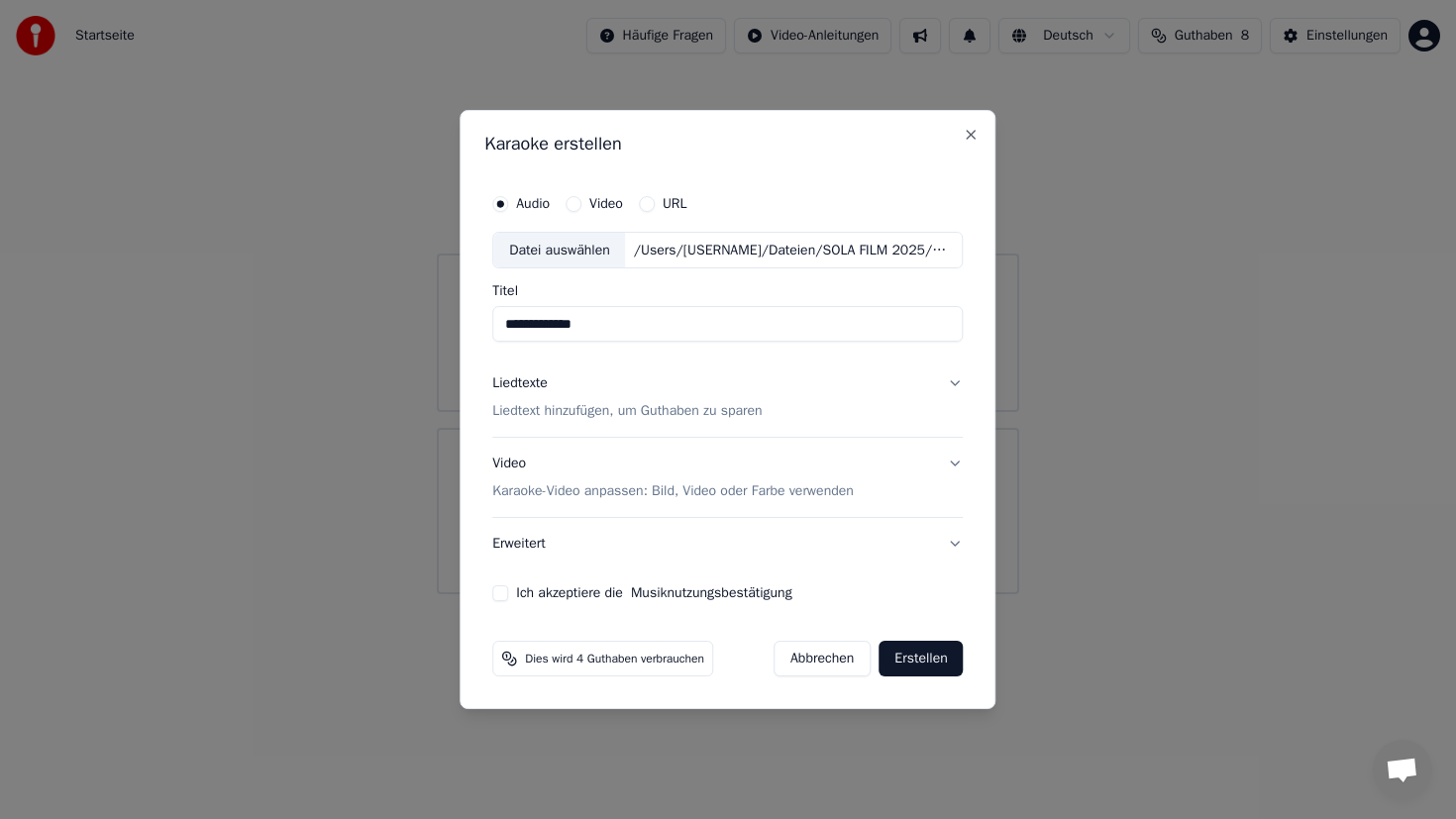 type on "**********" 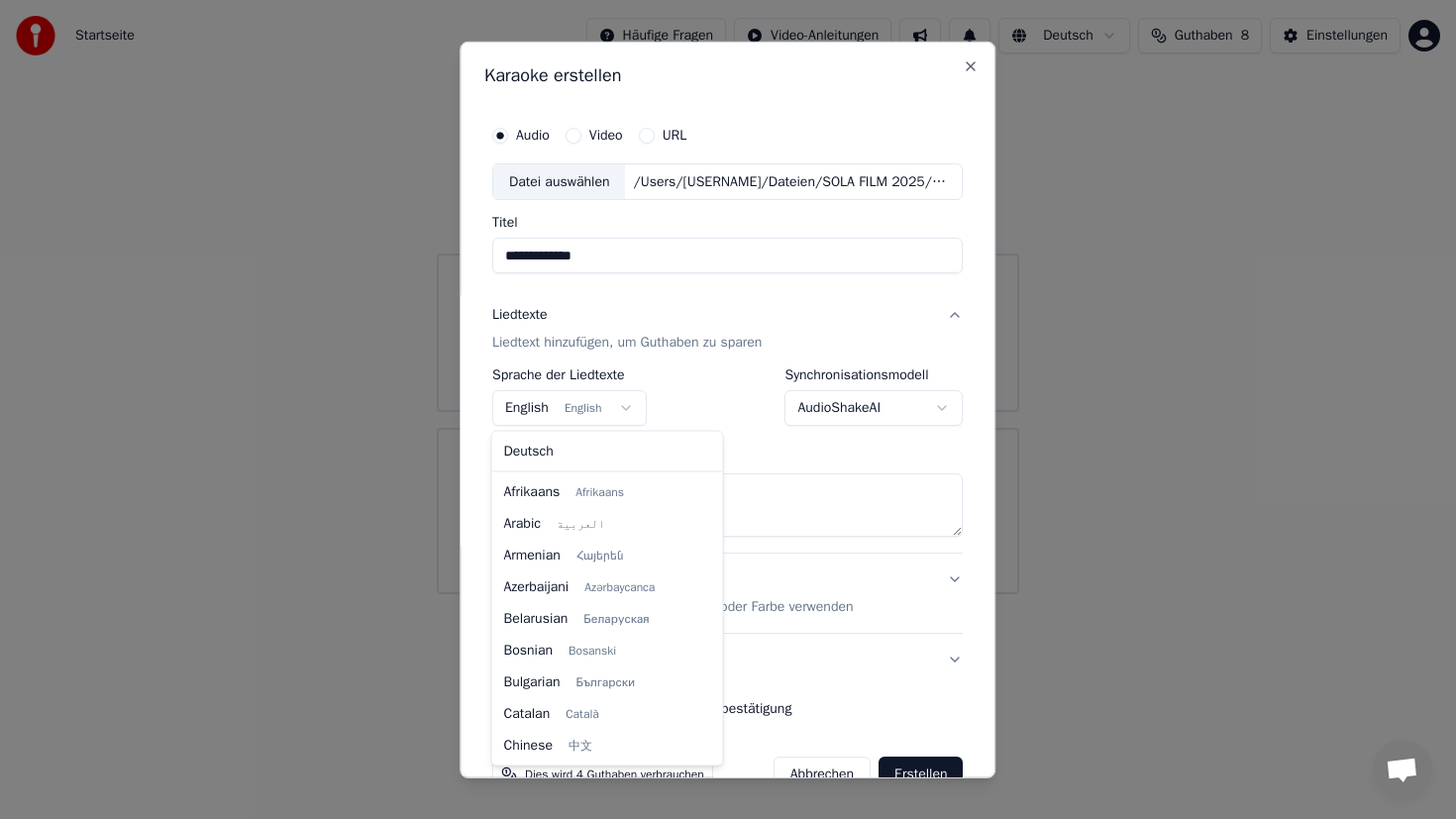 click on "**********" at bounding box center [728, 297] 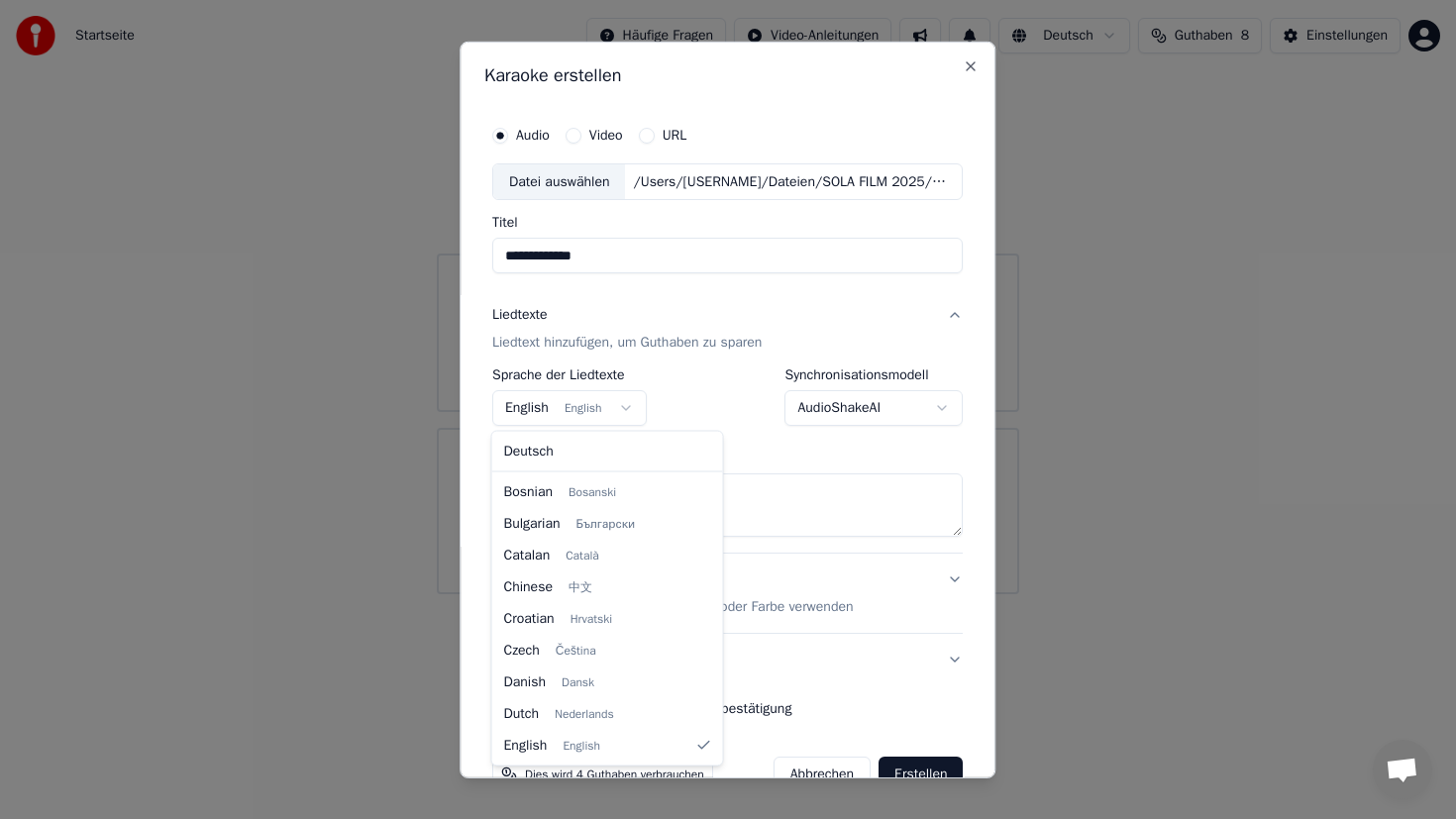 select on "**" 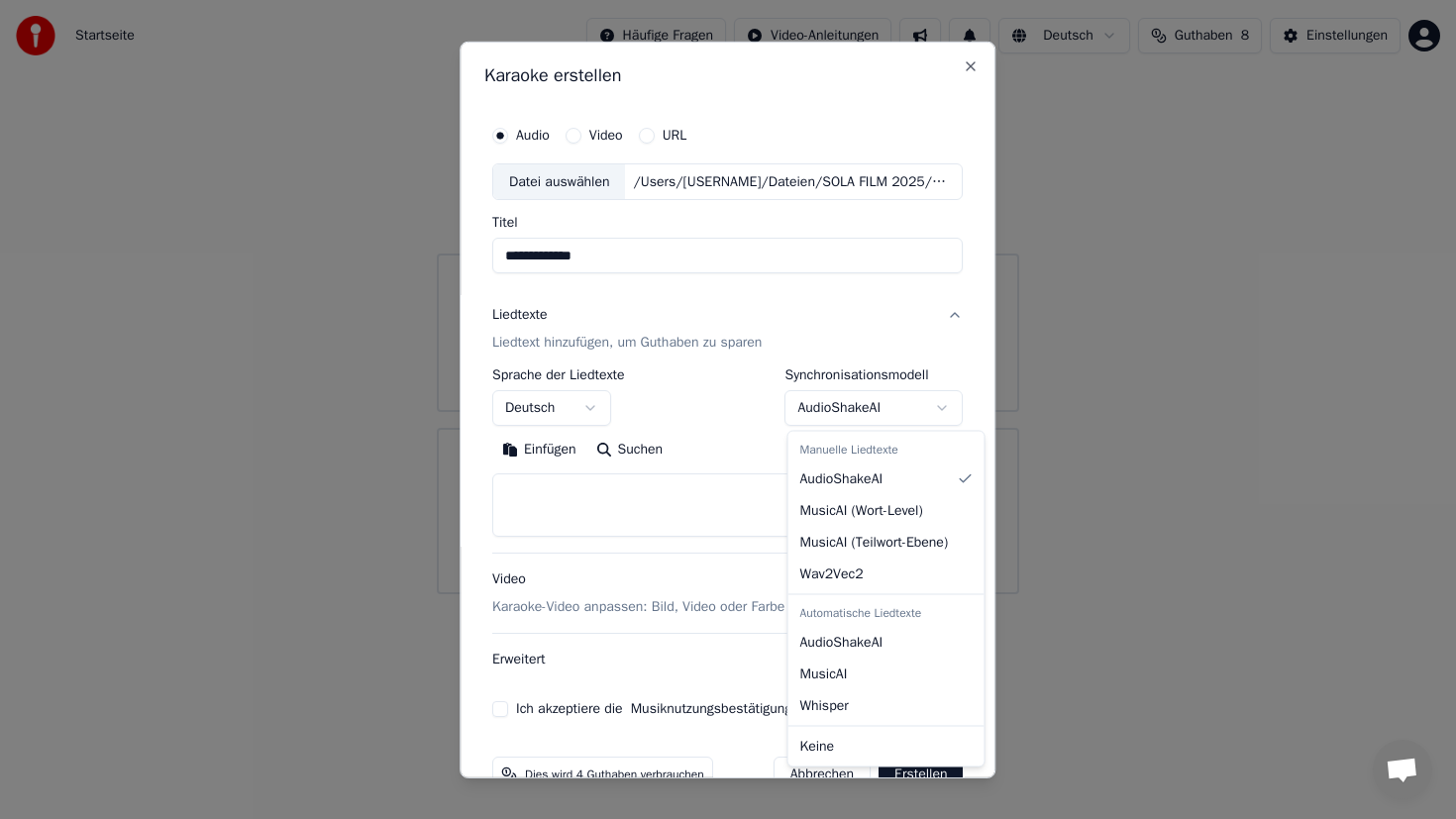 click on "**********" at bounding box center [728, 297] 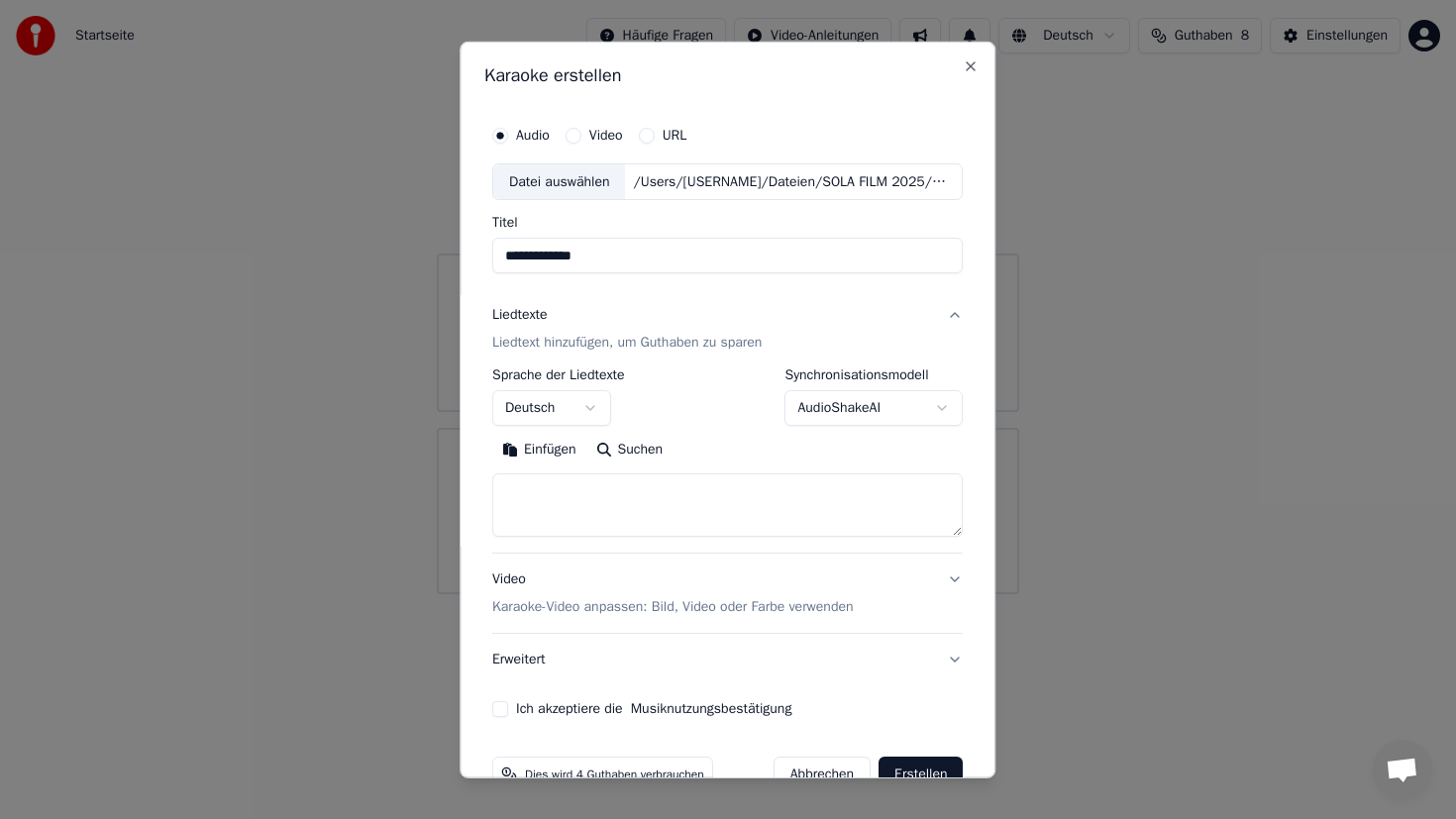 click on "**********" at bounding box center [728, 297] 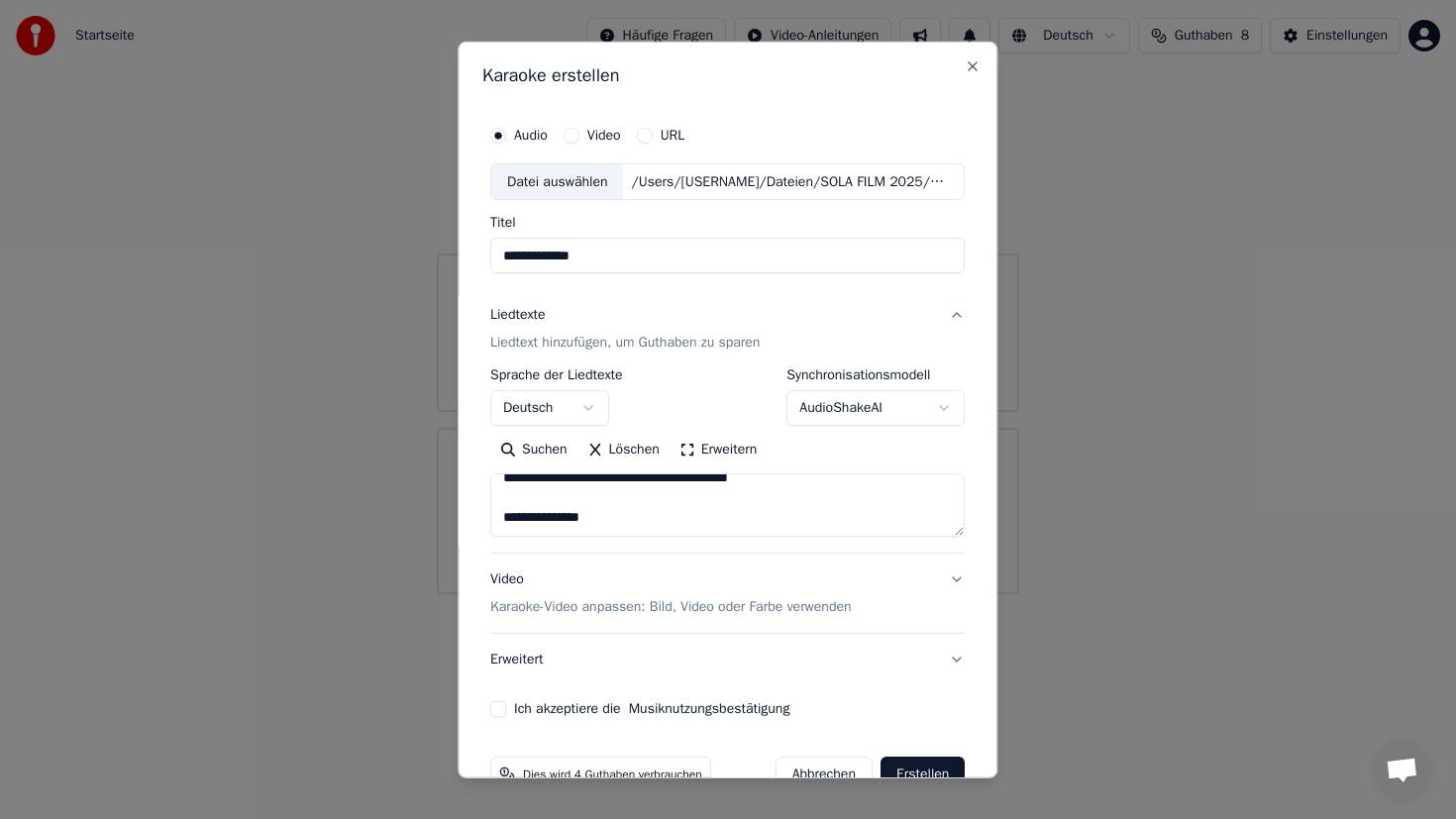 scroll, scrollTop: 0, scrollLeft: 0, axis: both 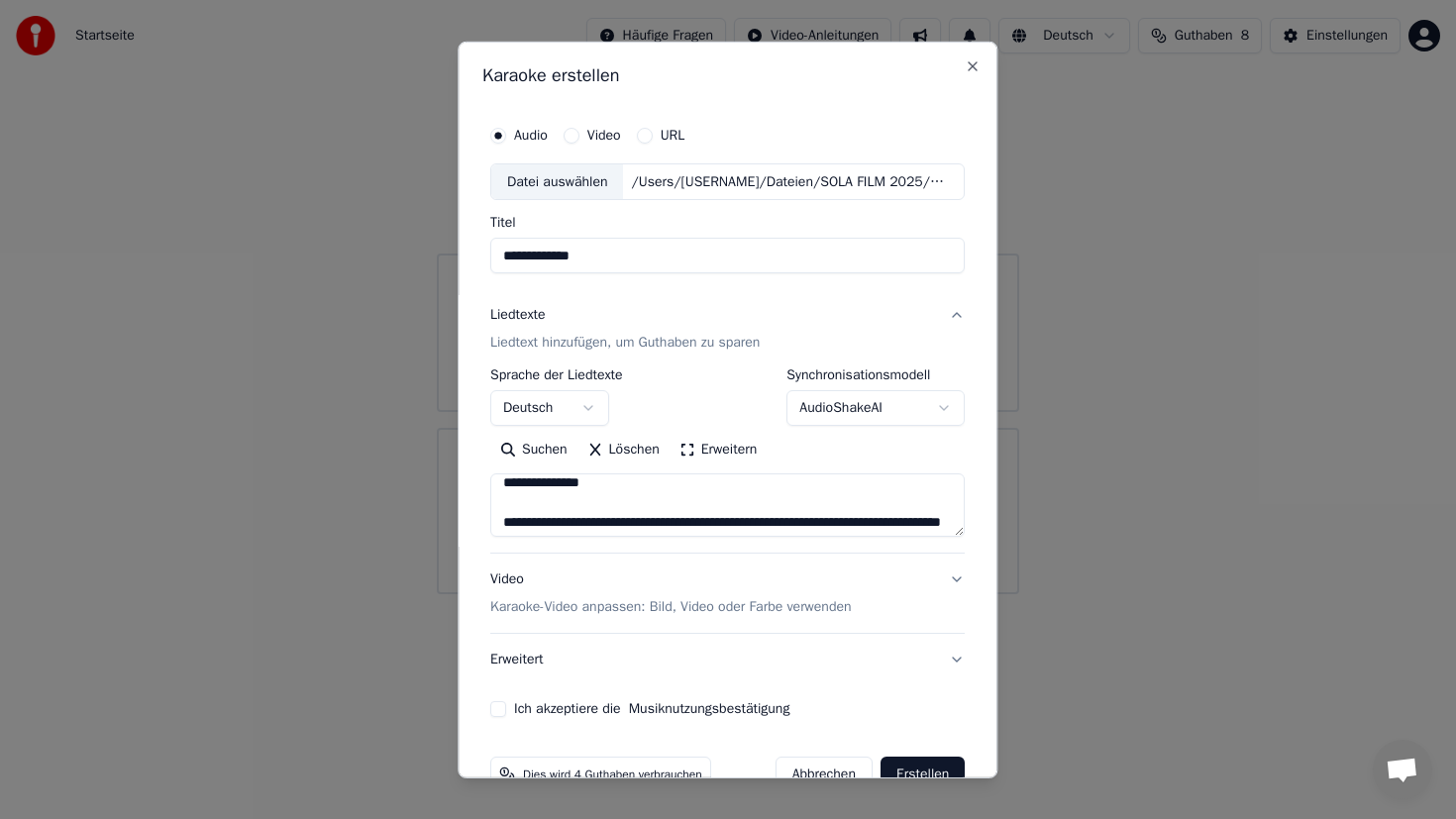 click on "Erweitern" at bounding box center (718, 450) 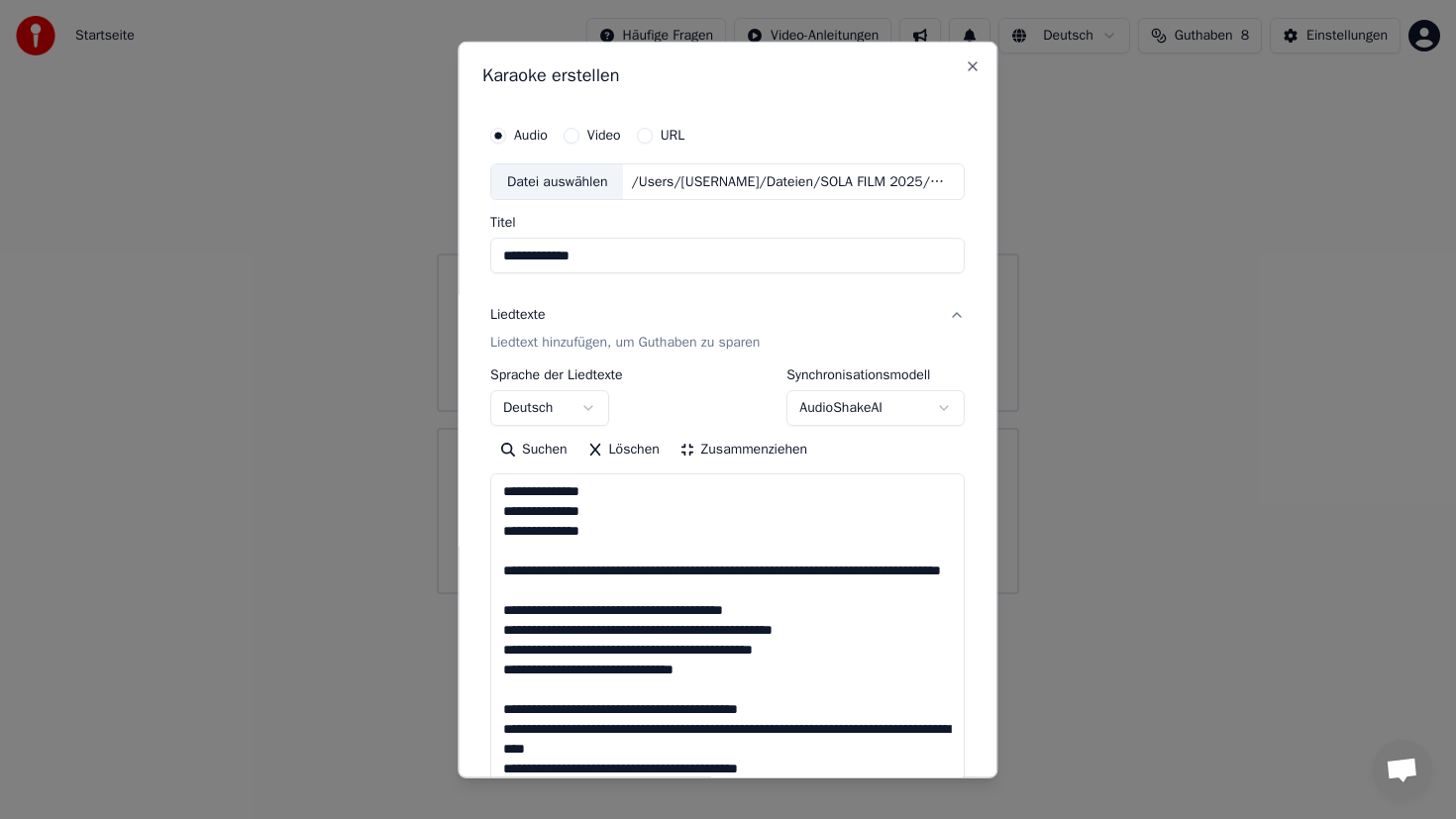 scroll, scrollTop: 1, scrollLeft: 0, axis: vertical 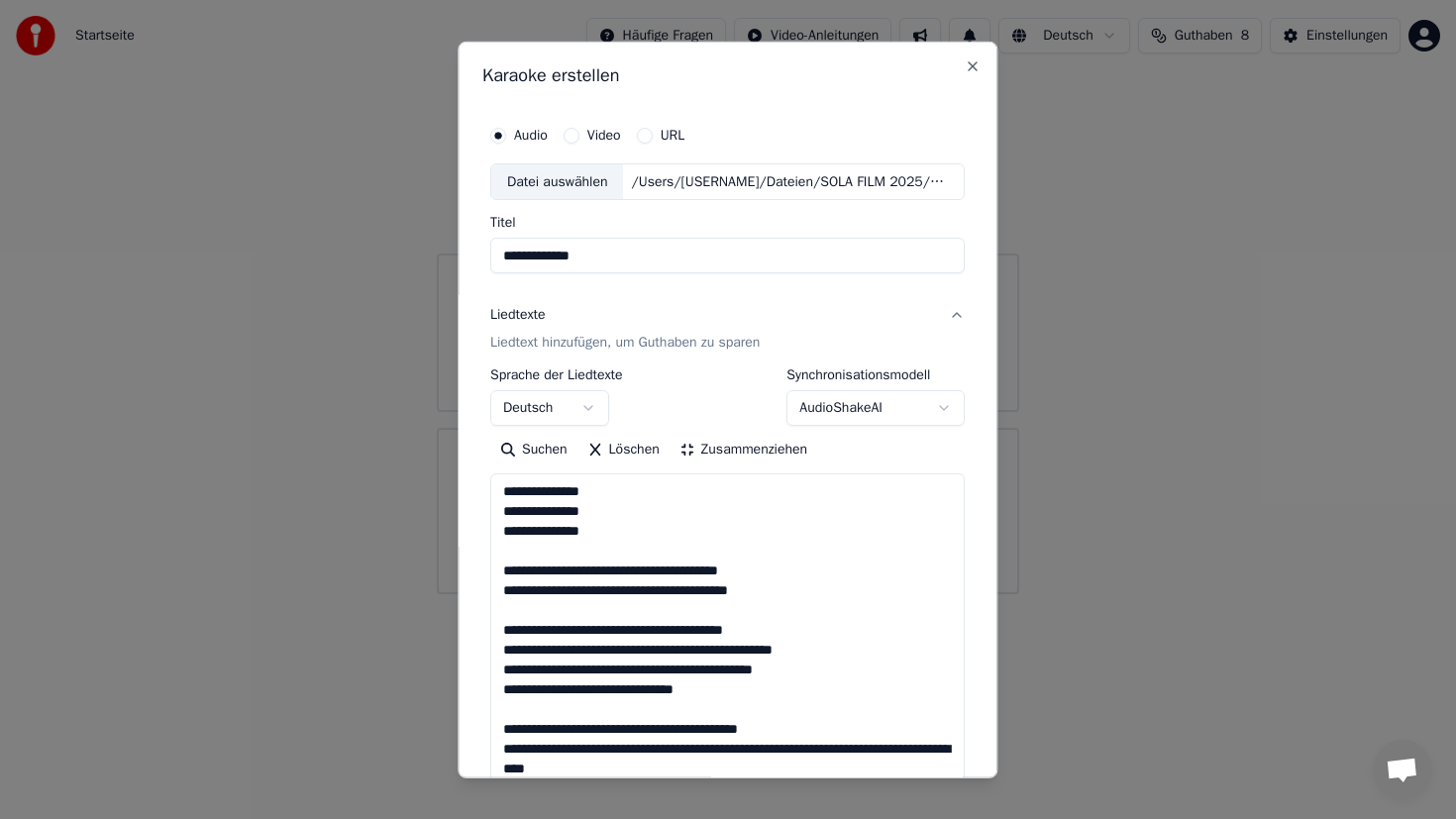 click at bounding box center (727, 798) 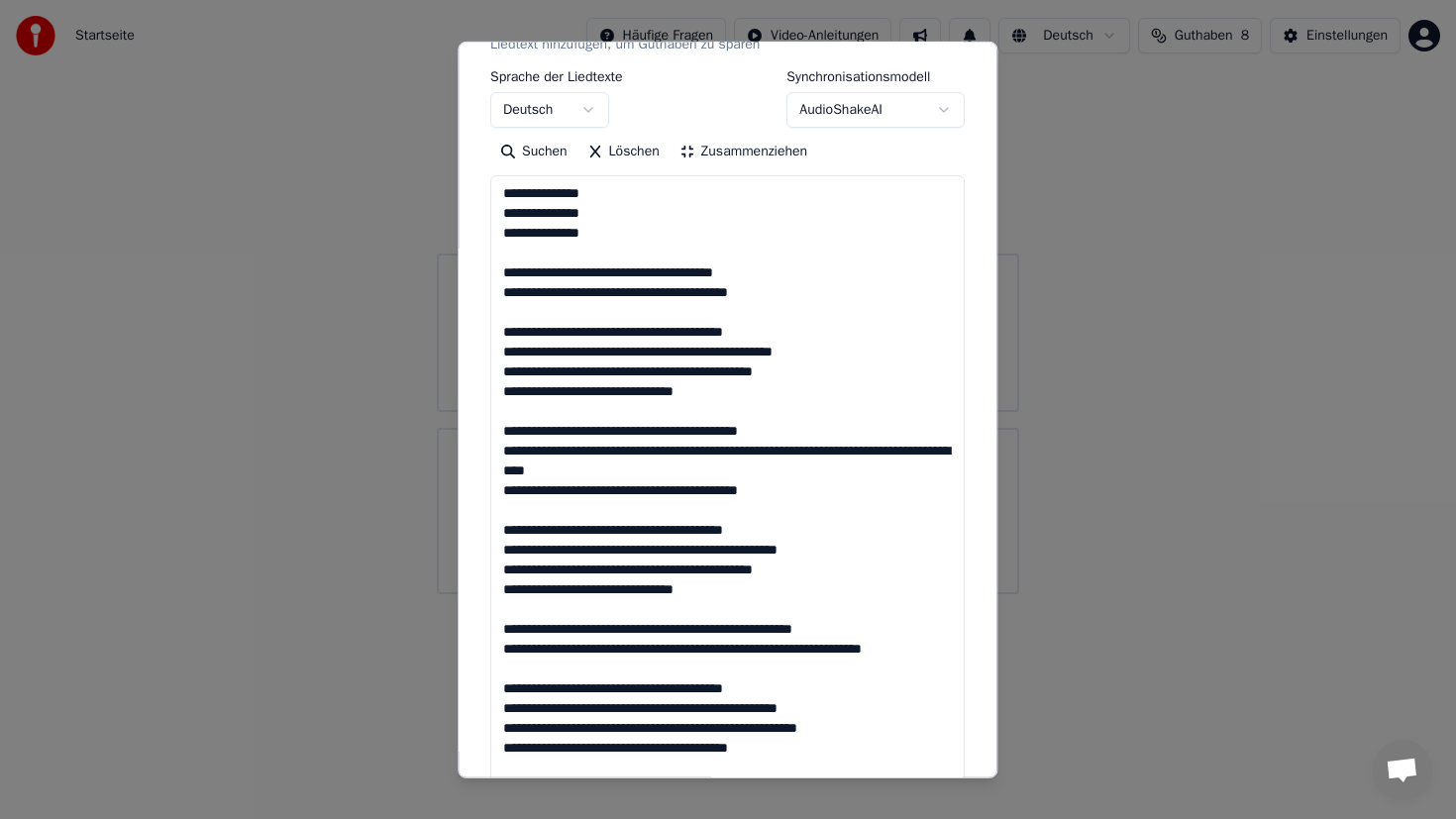 scroll, scrollTop: 301, scrollLeft: 0, axis: vertical 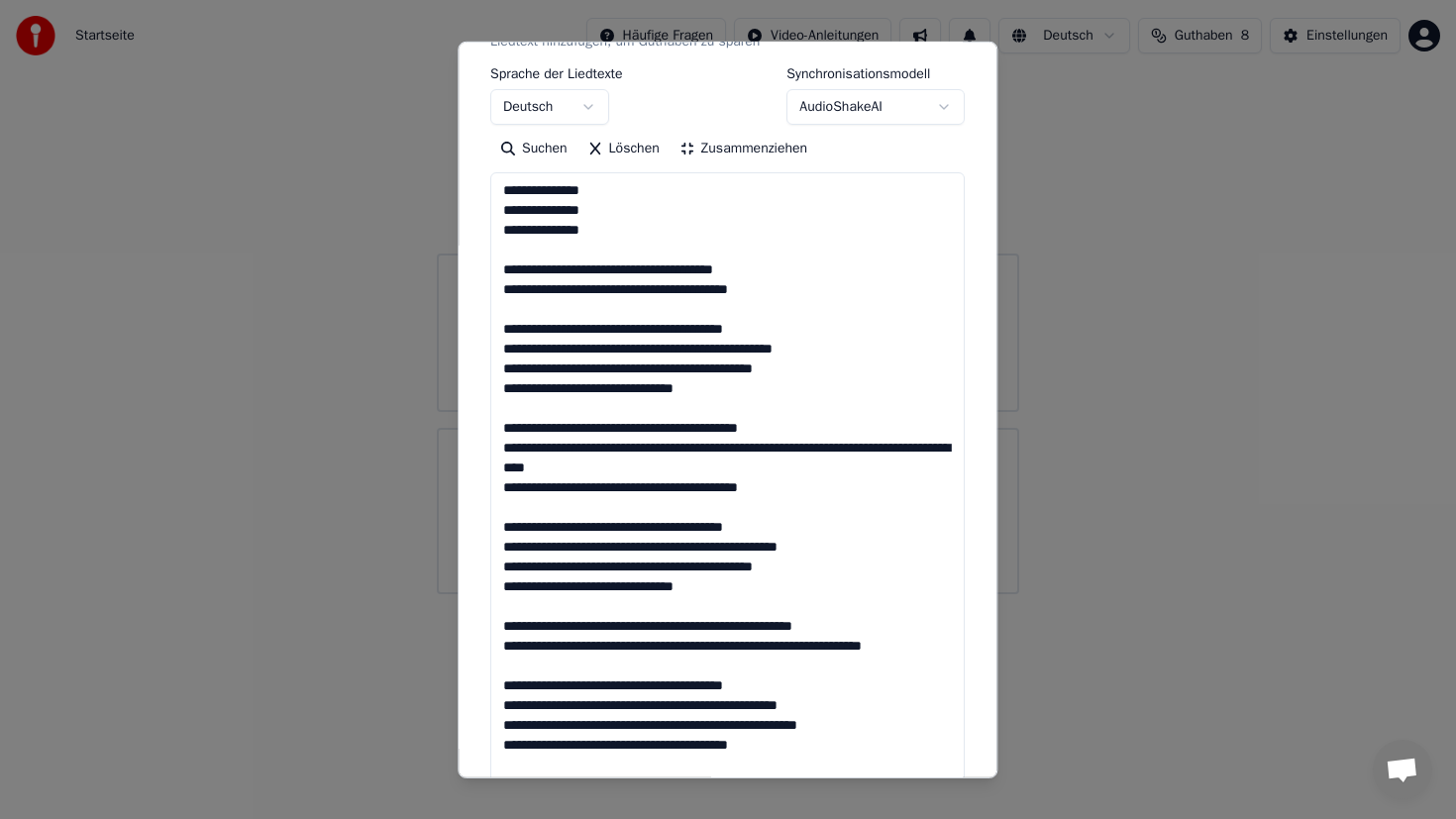 click at bounding box center (727, 497) 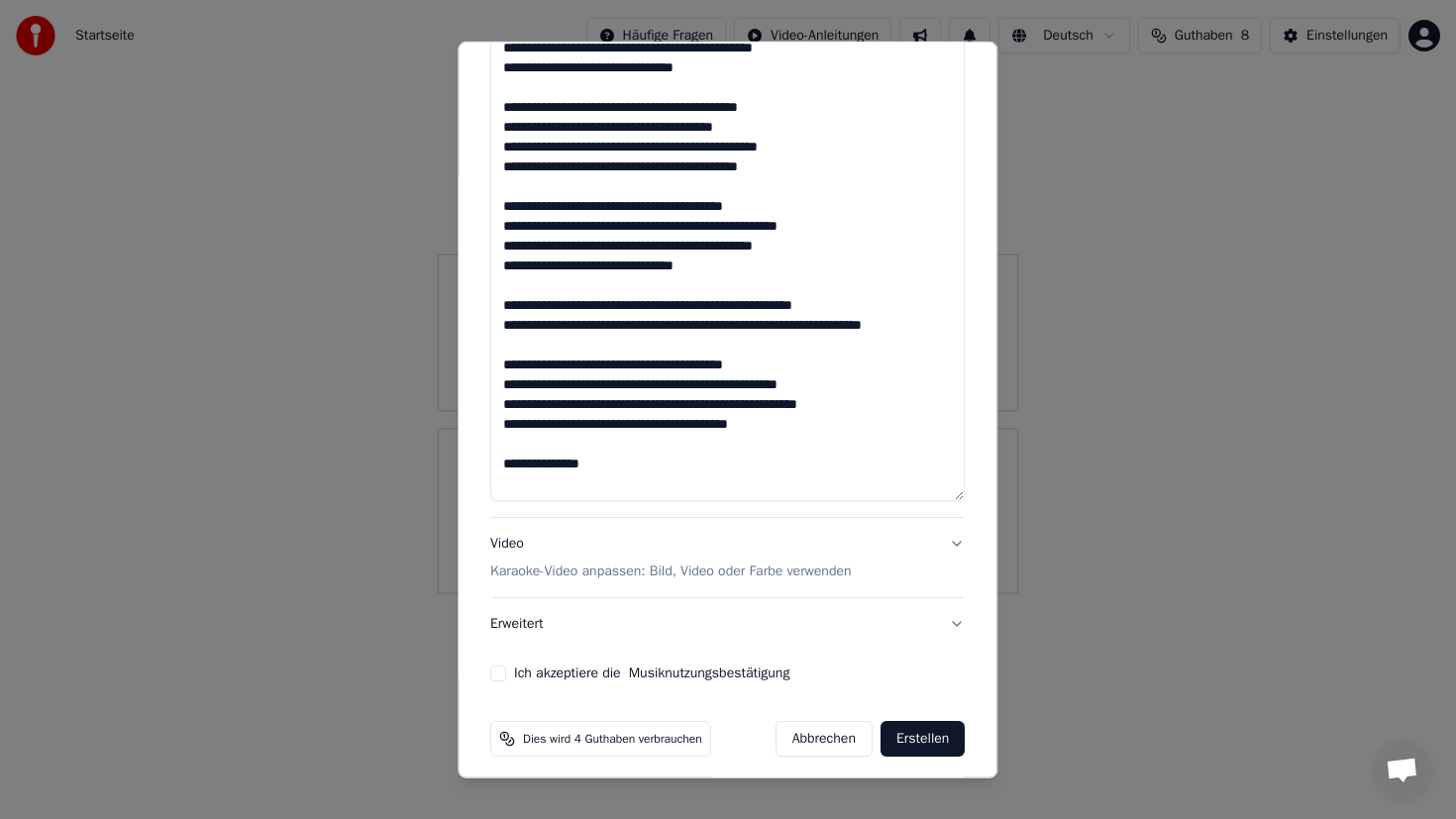 scroll, scrollTop: 633, scrollLeft: 0, axis: vertical 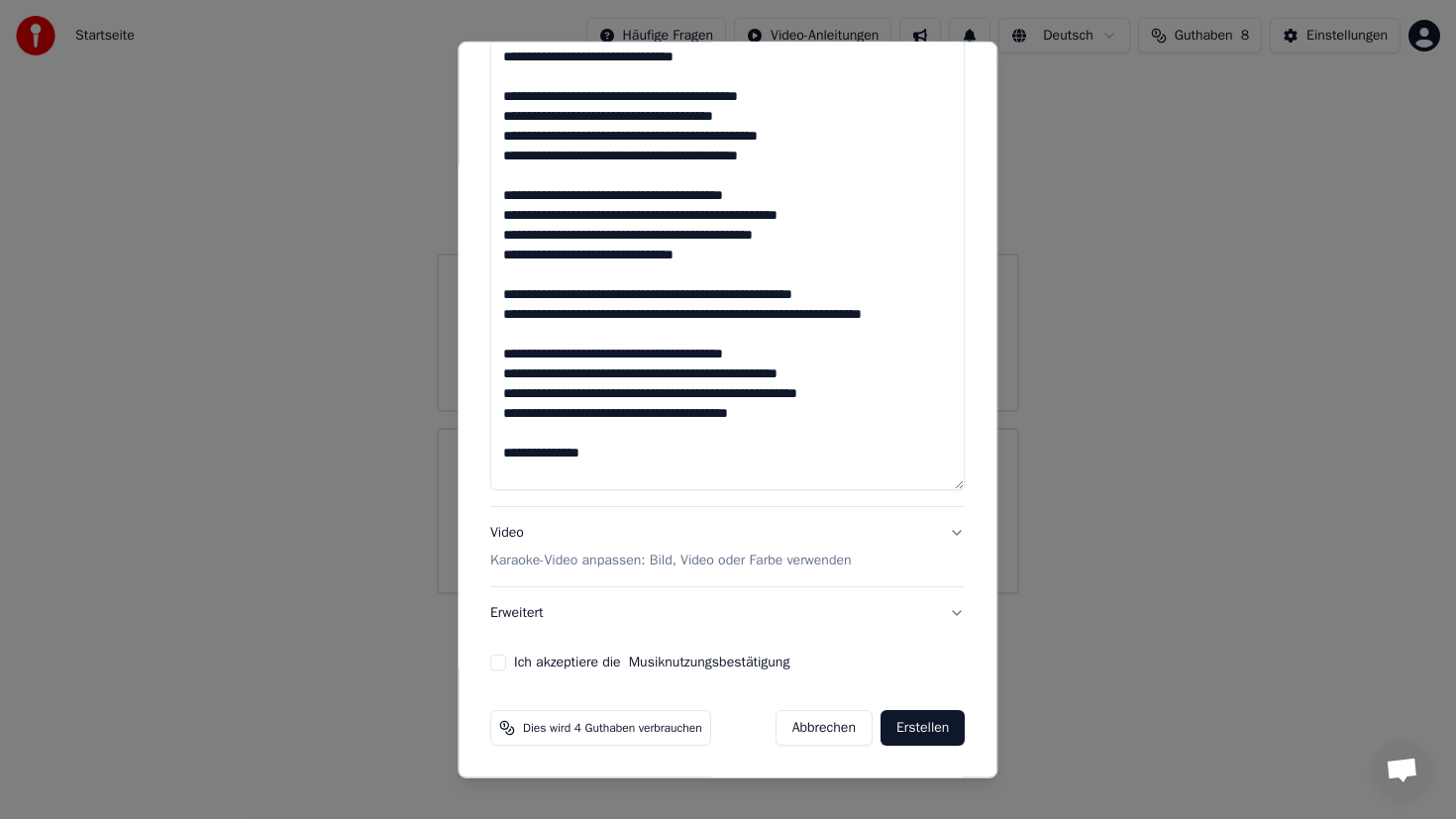 type on "**********" 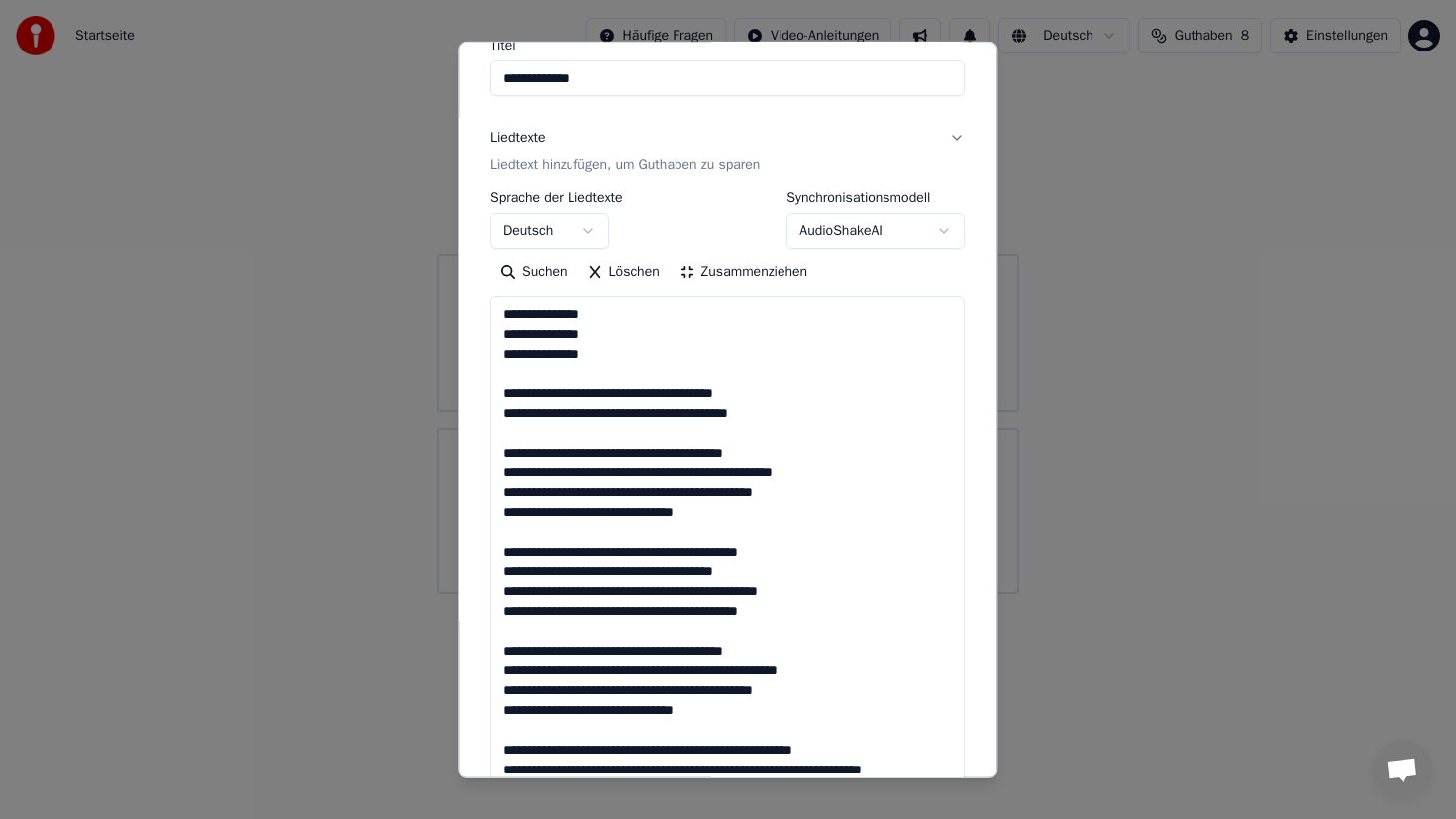 scroll, scrollTop: 0, scrollLeft: 0, axis: both 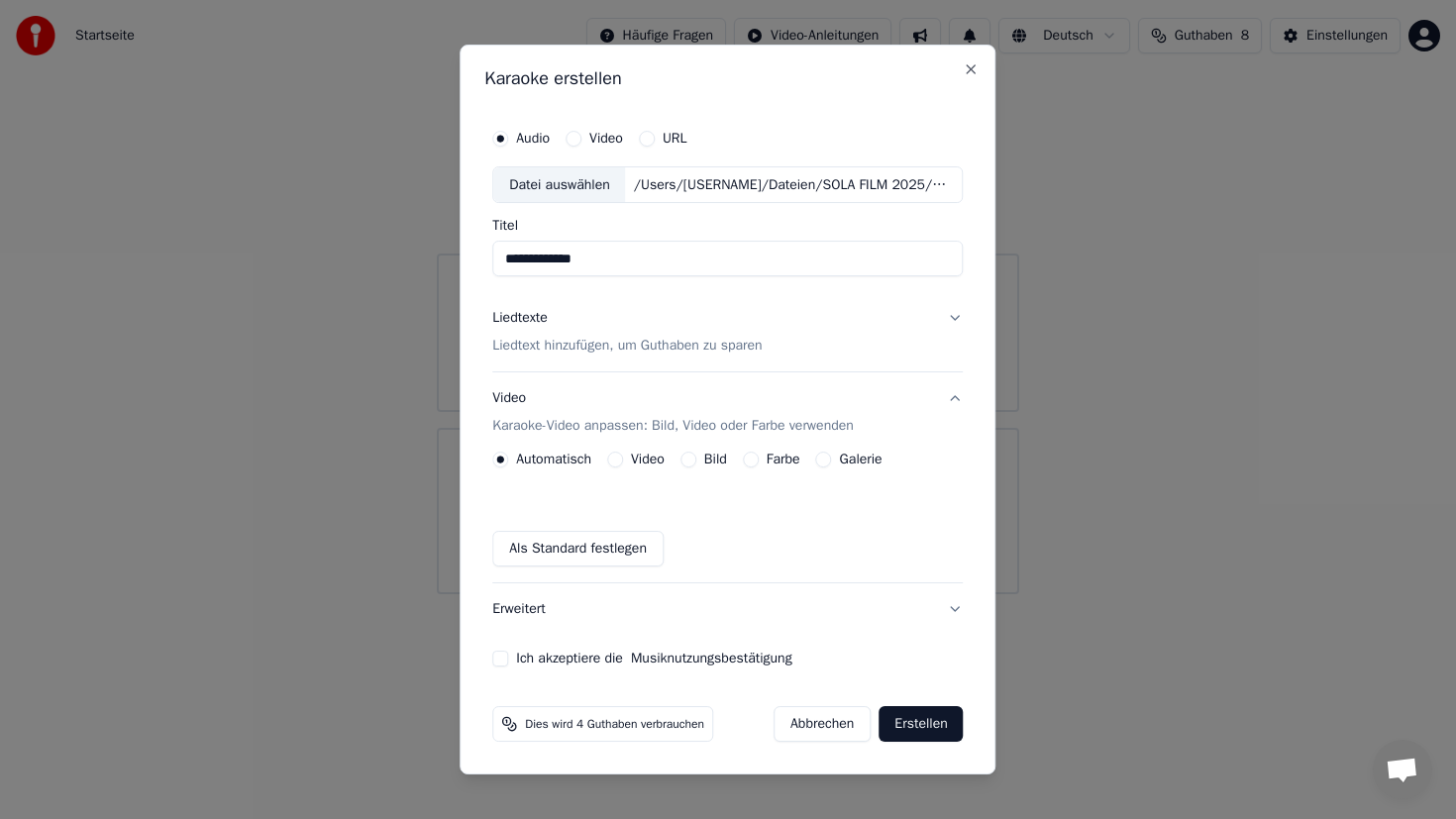 click on "Ich akzeptiere die   Musiknutzungsbestätigung" at bounding box center [654, 659] 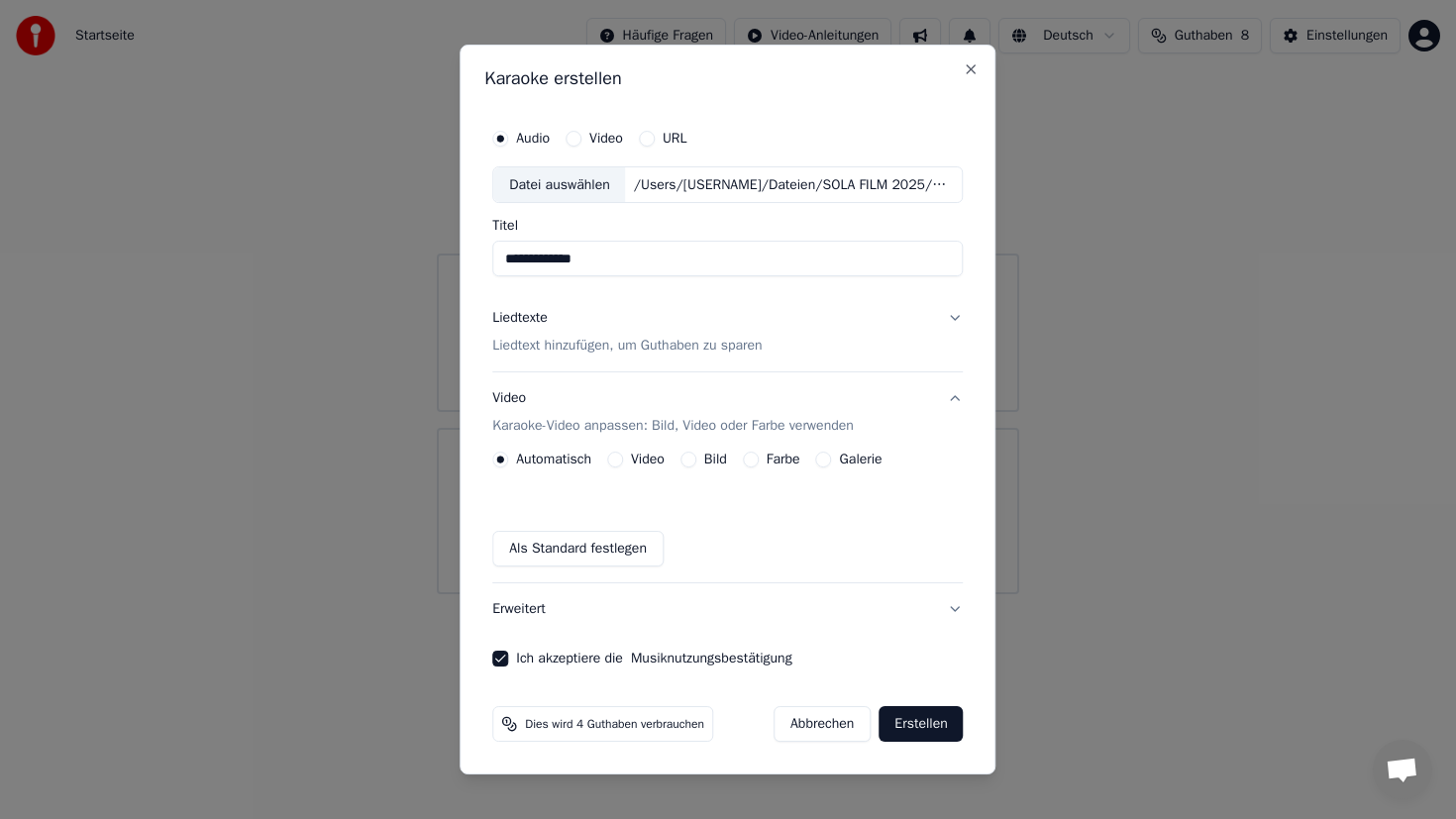 click on "Erstellen" at bounding box center (920, 724) 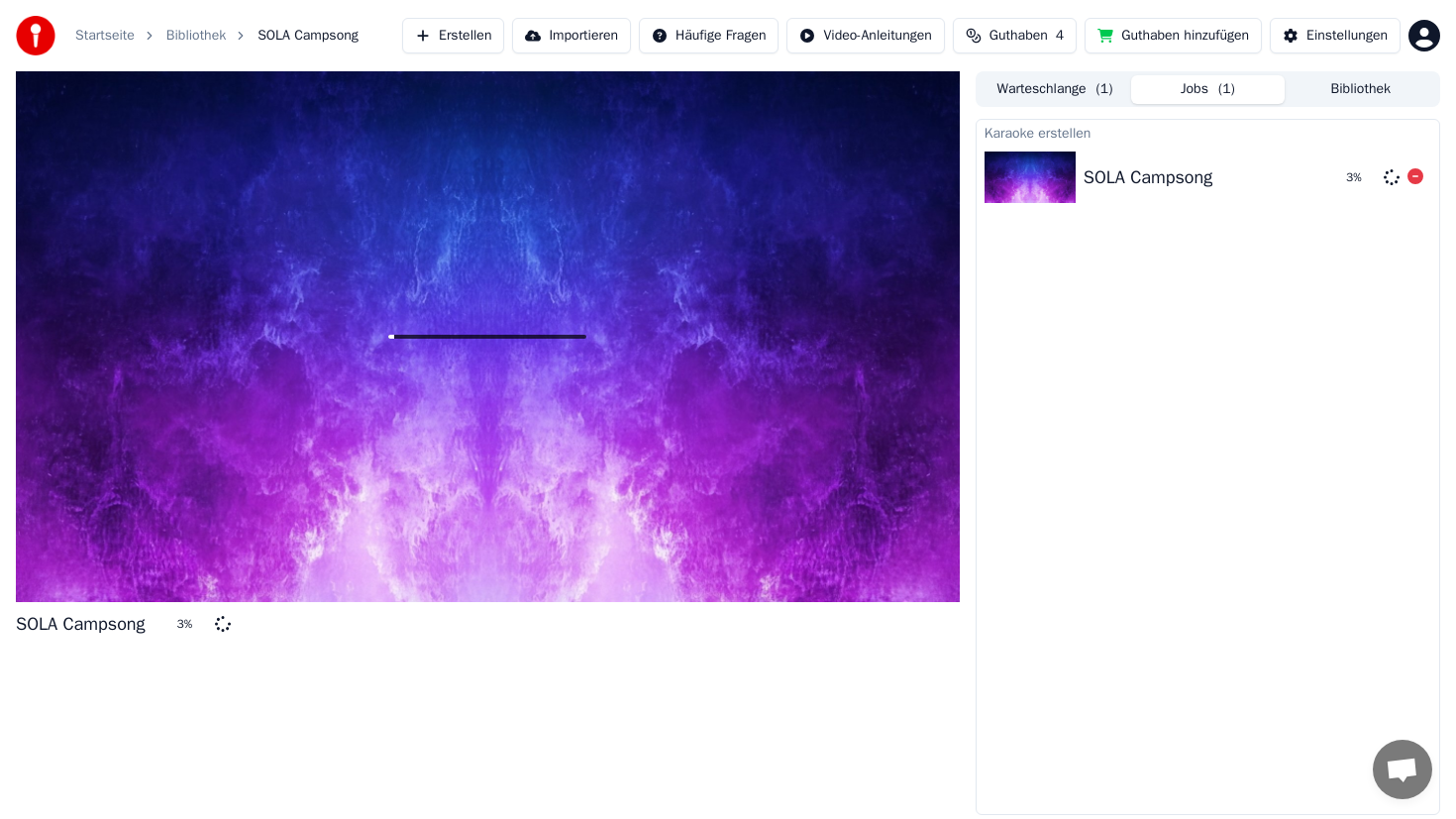 scroll, scrollTop: 0, scrollLeft: 0, axis: both 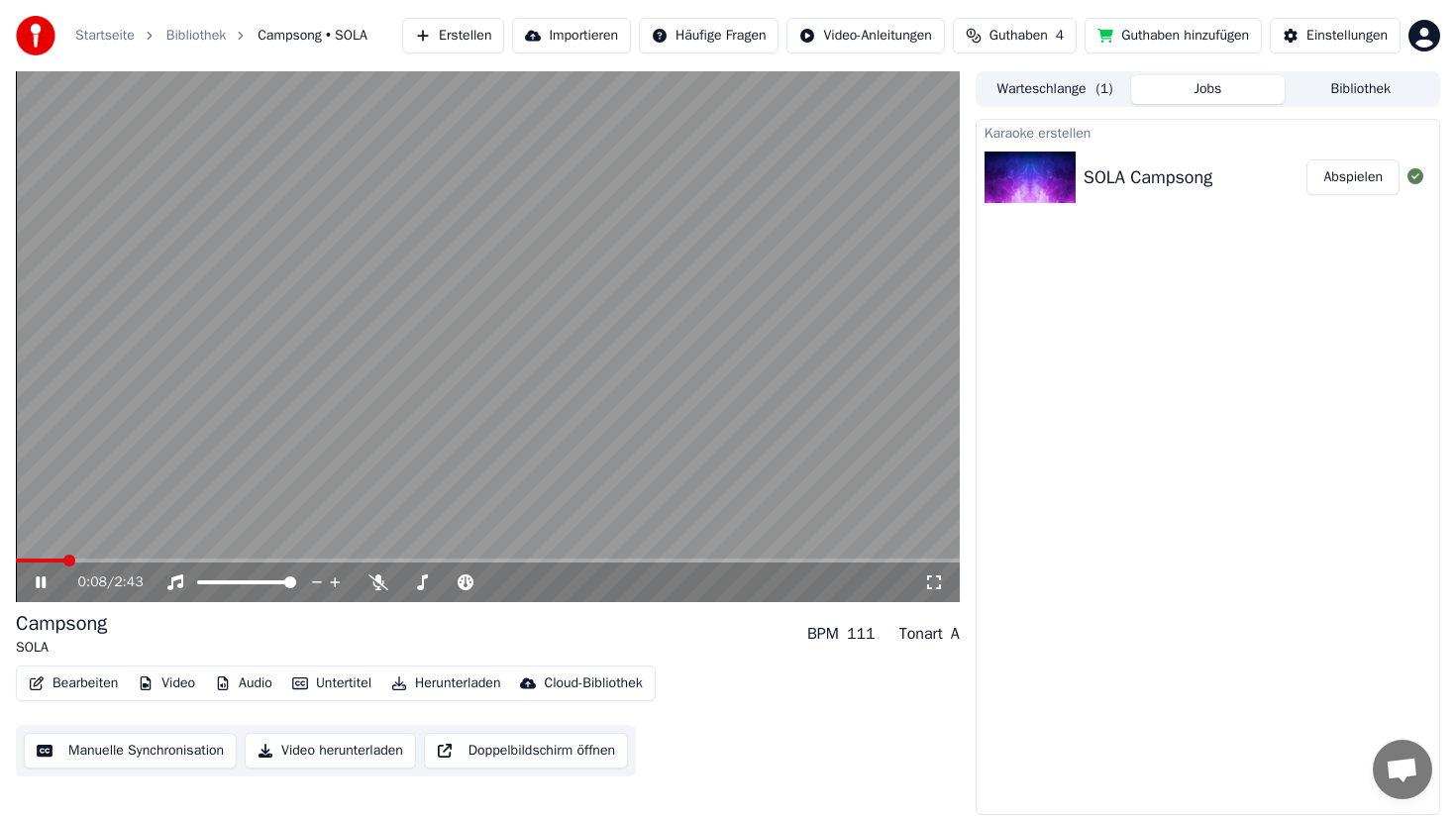 click on "Audio" at bounding box center (244, 683) 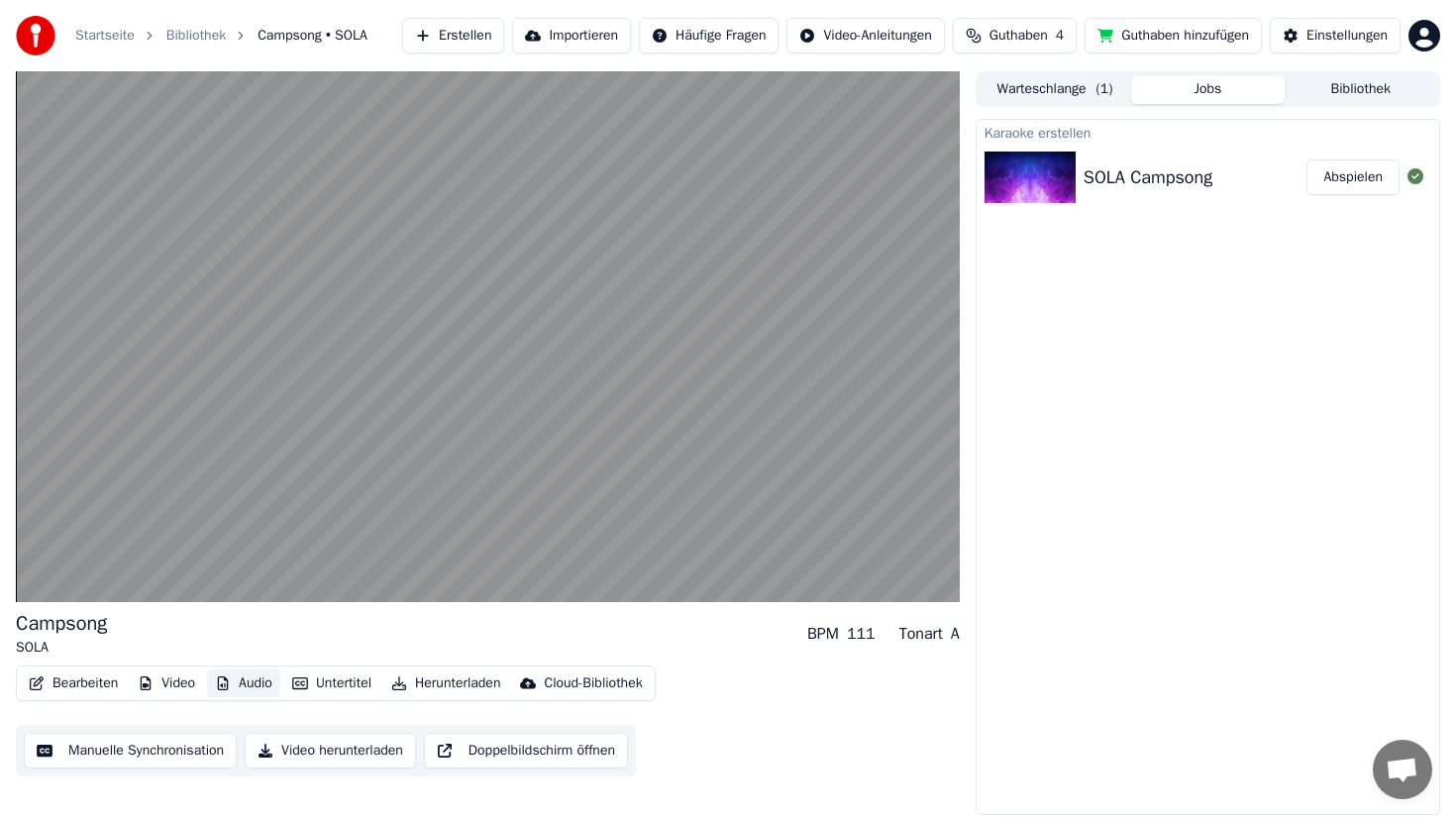 click on "Audio" at bounding box center [244, 683] 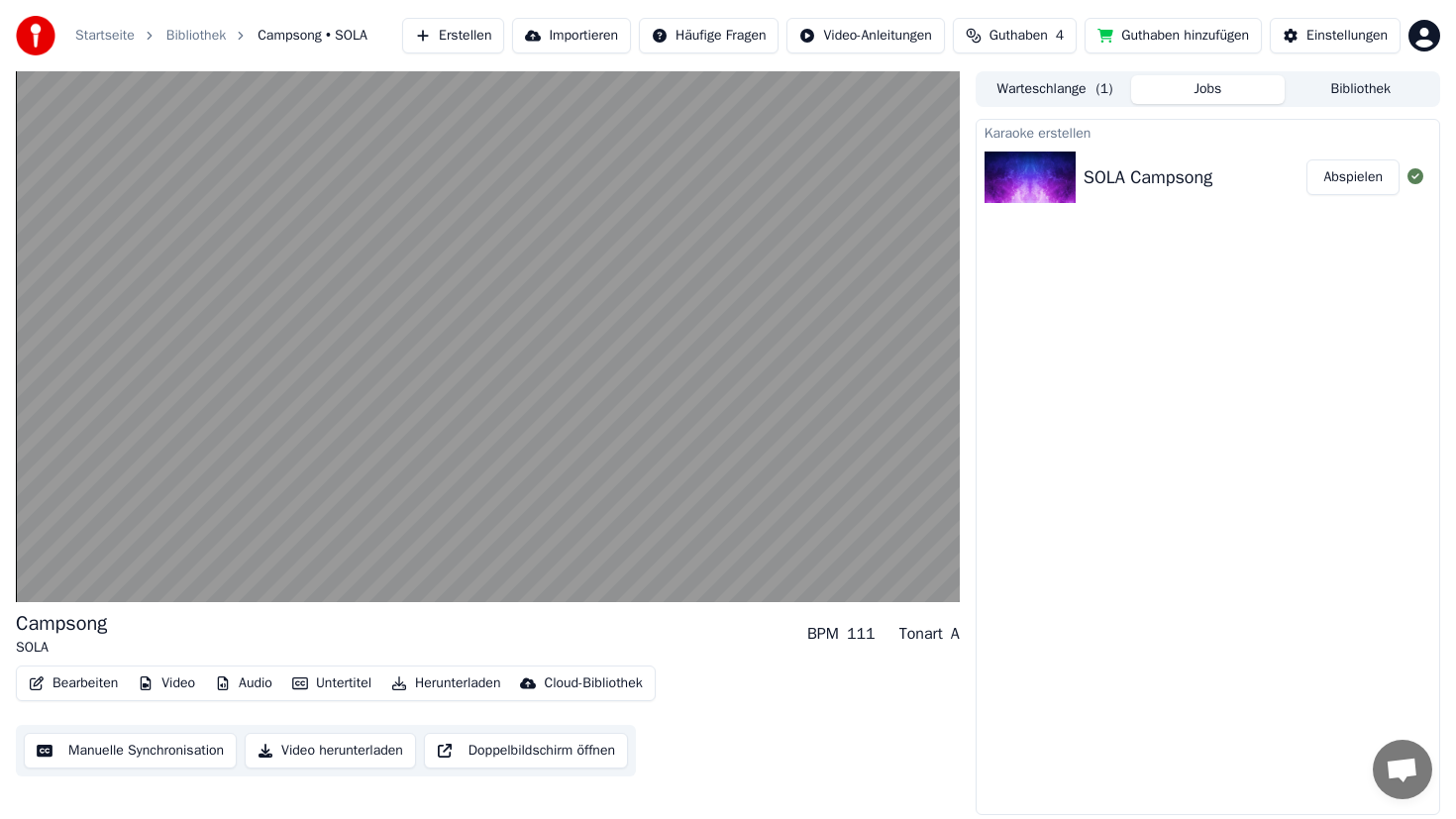 click on "Video" at bounding box center (166, 683) 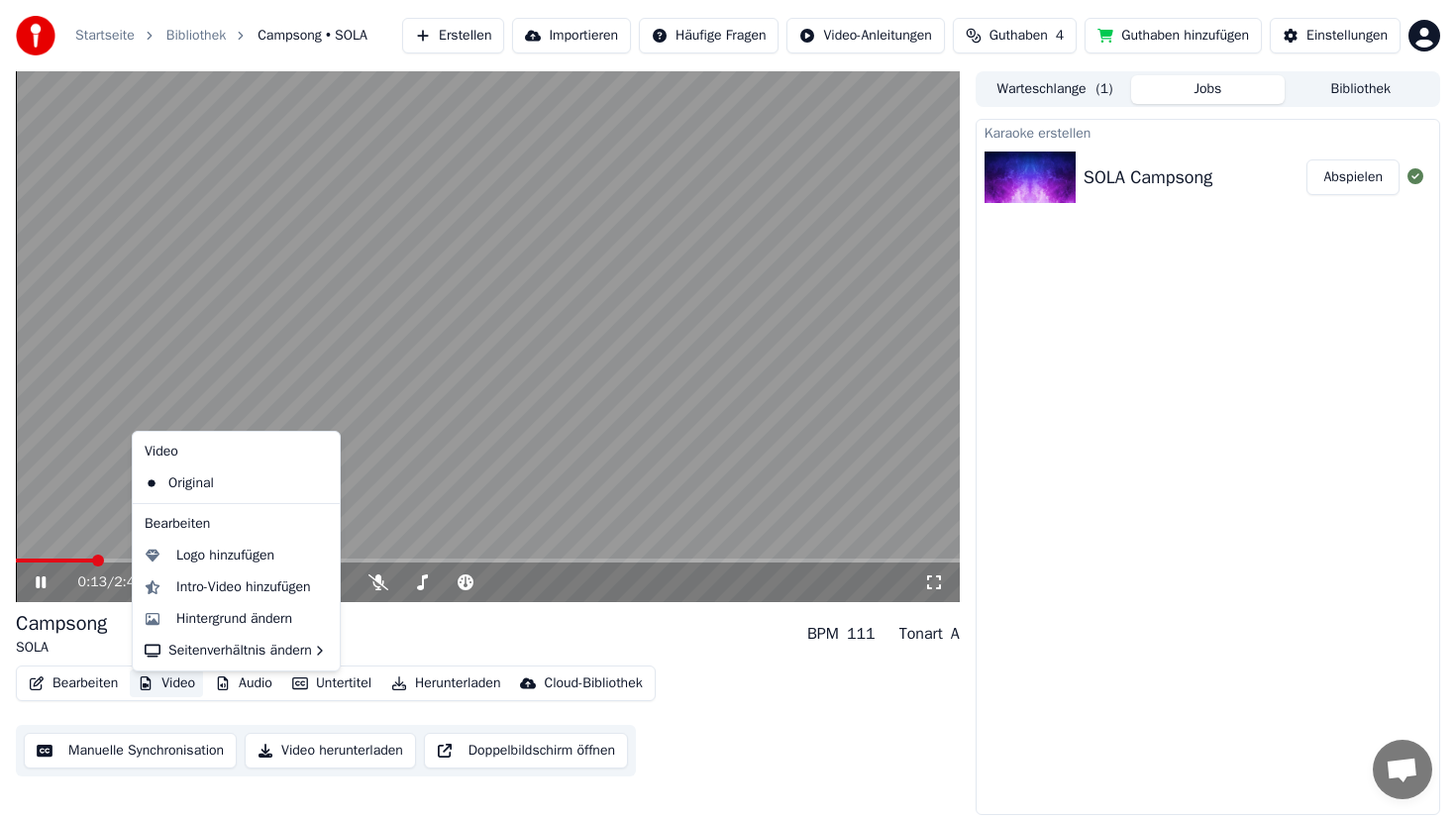 click on "Campsong SOLA BPM 111 Tonart A" at bounding box center (487, 634) 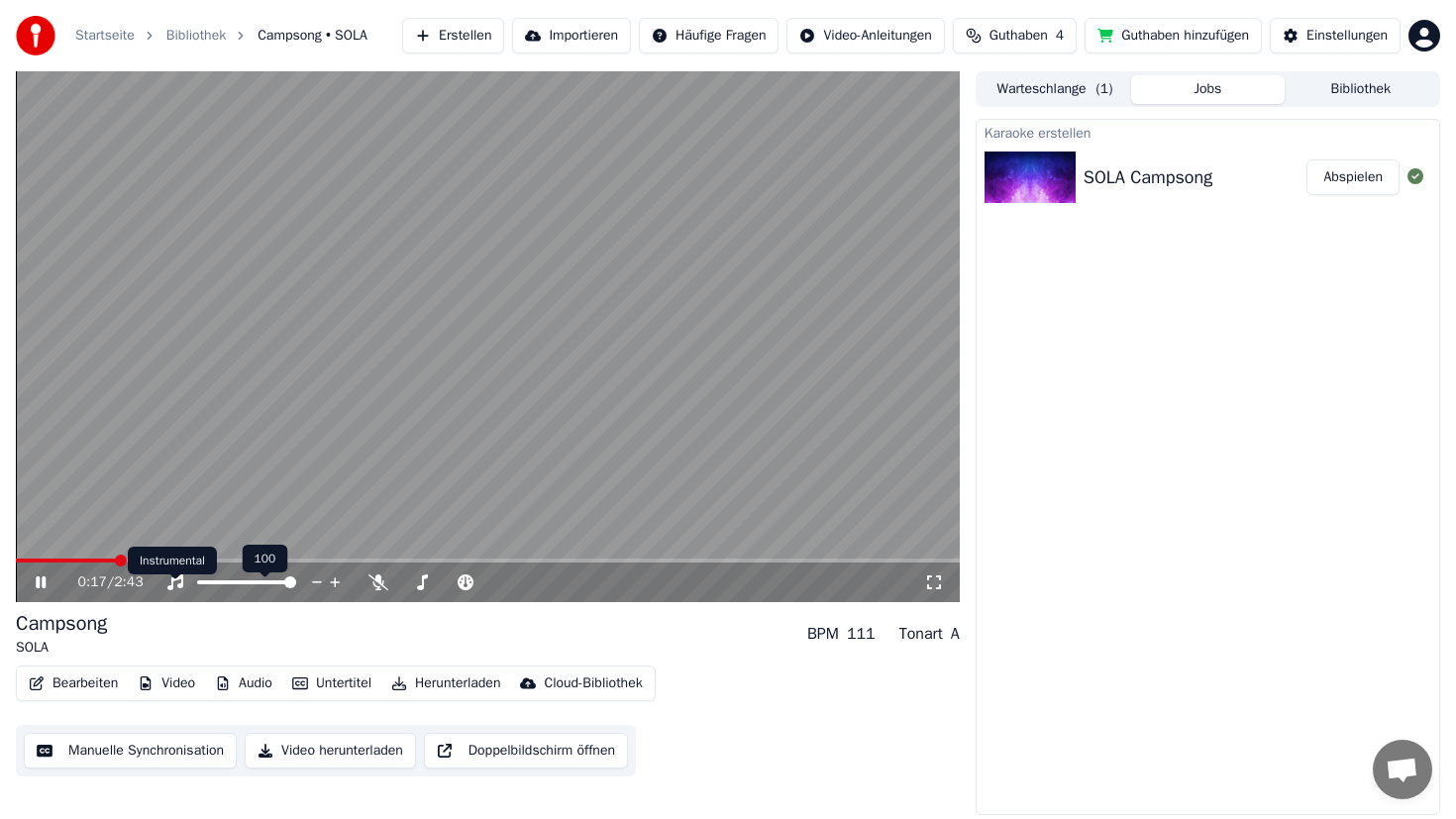 click 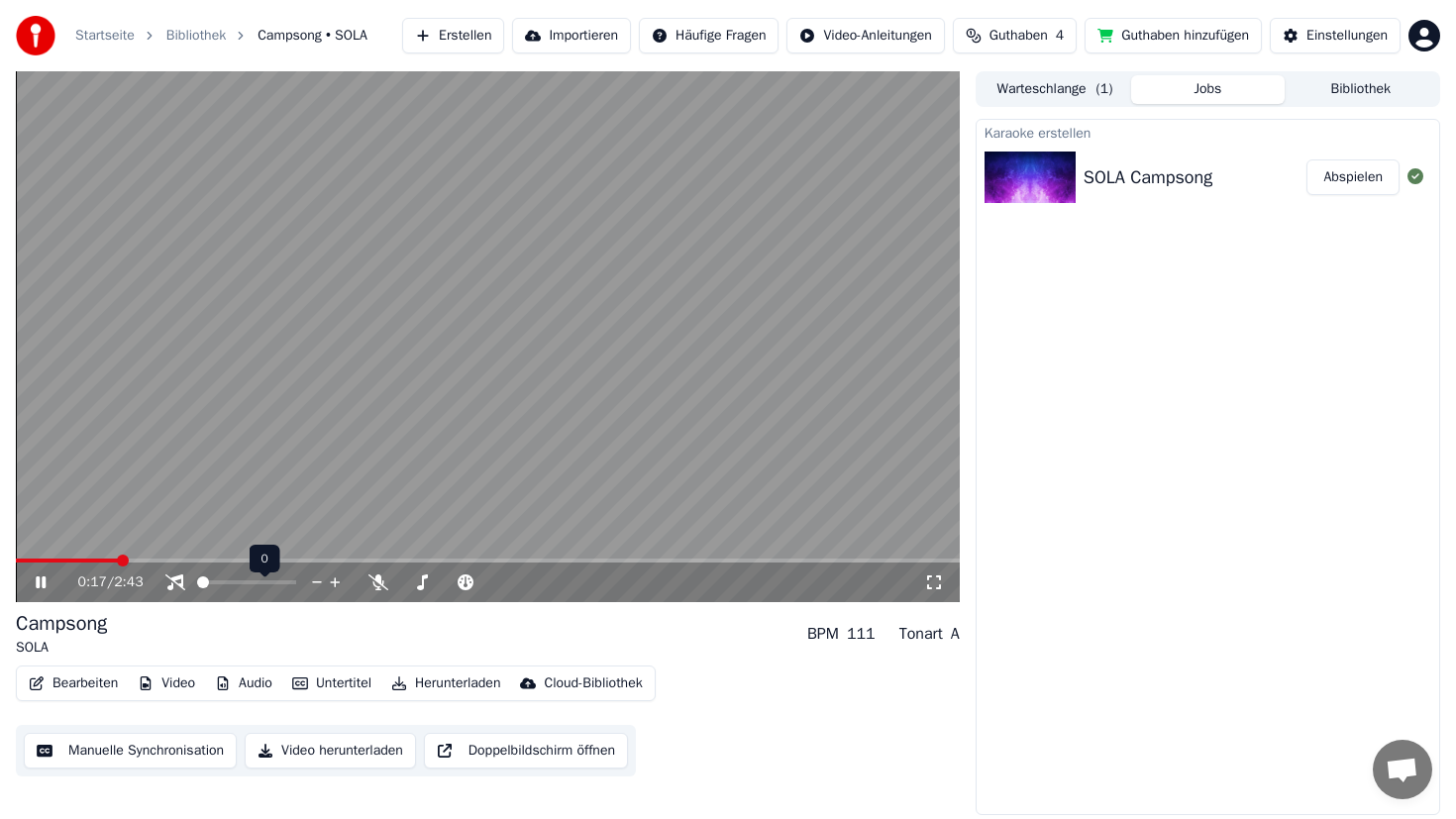 click 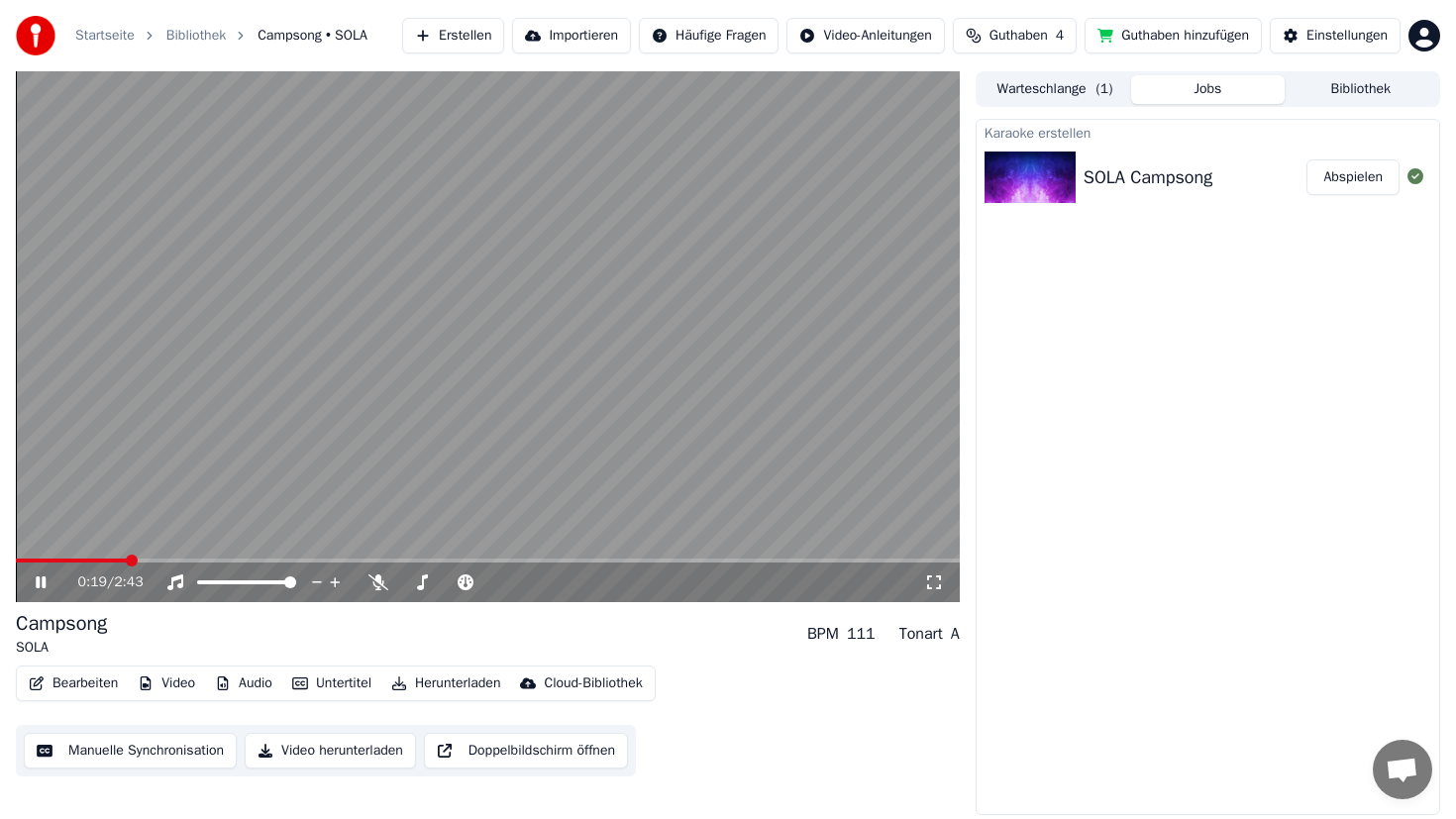 click at bounding box center (487, 337) 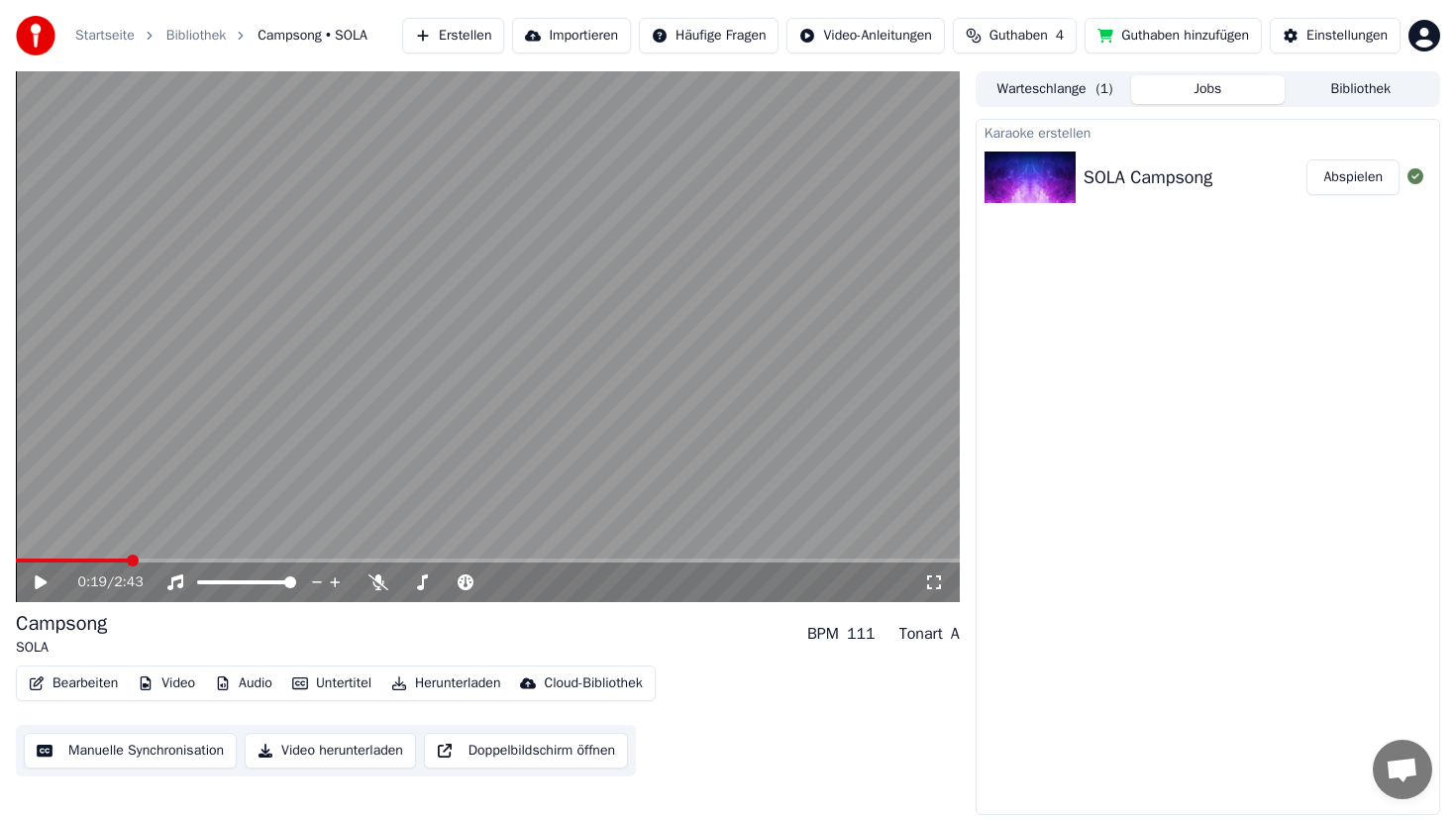 click at bounding box center (487, 561) 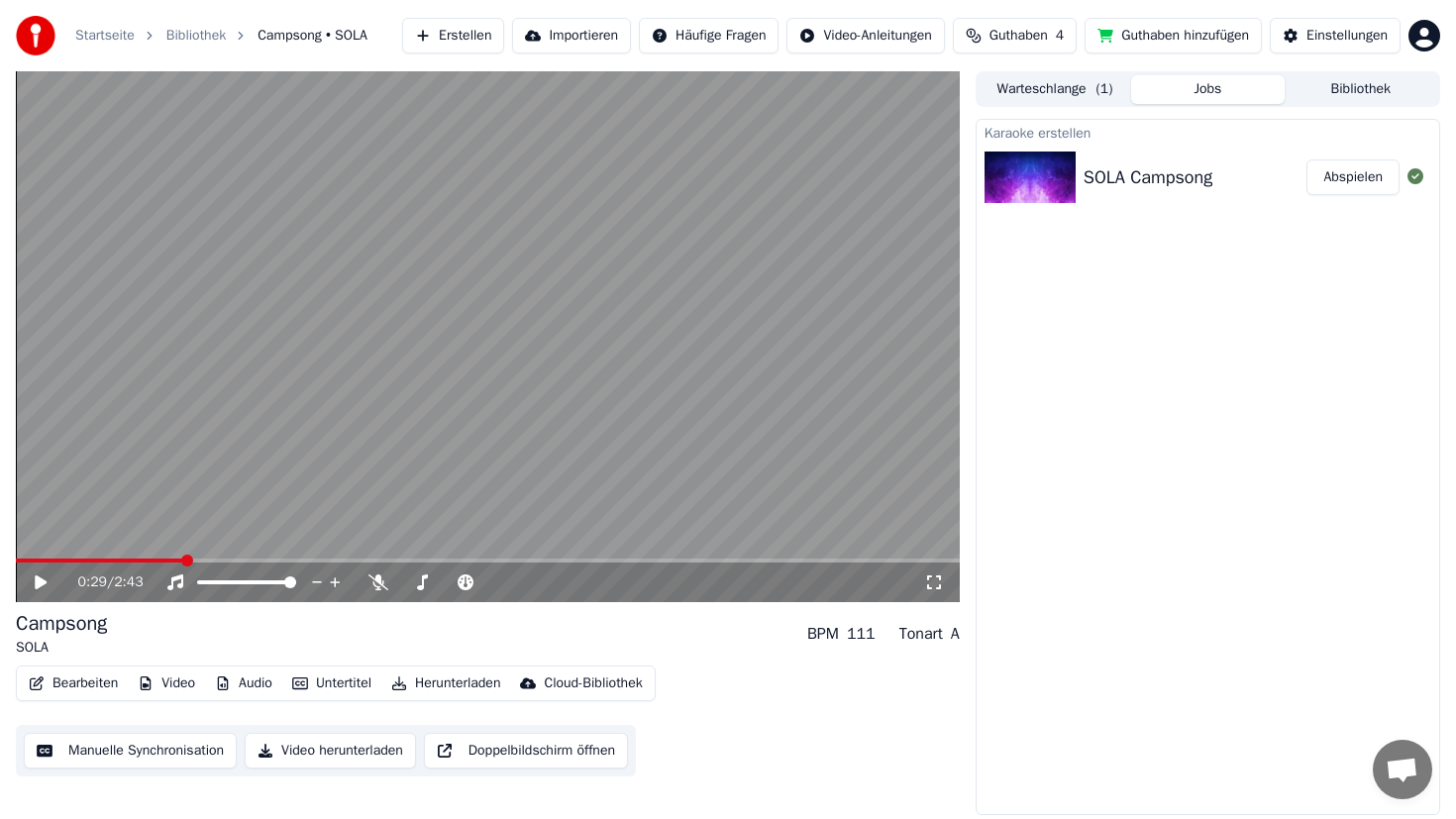 click at bounding box center (487, 337) 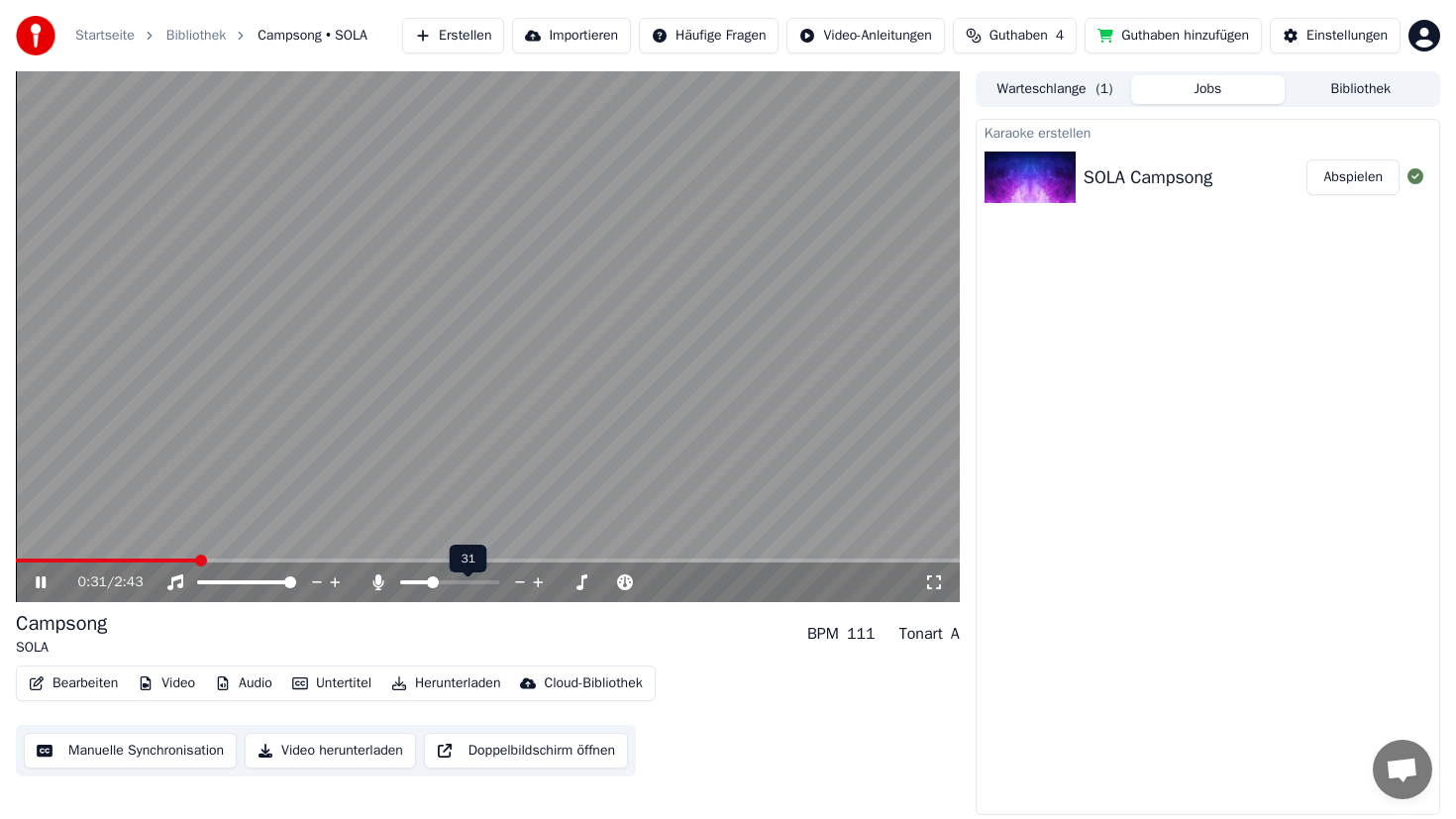 click at bounding box center (450, 582) 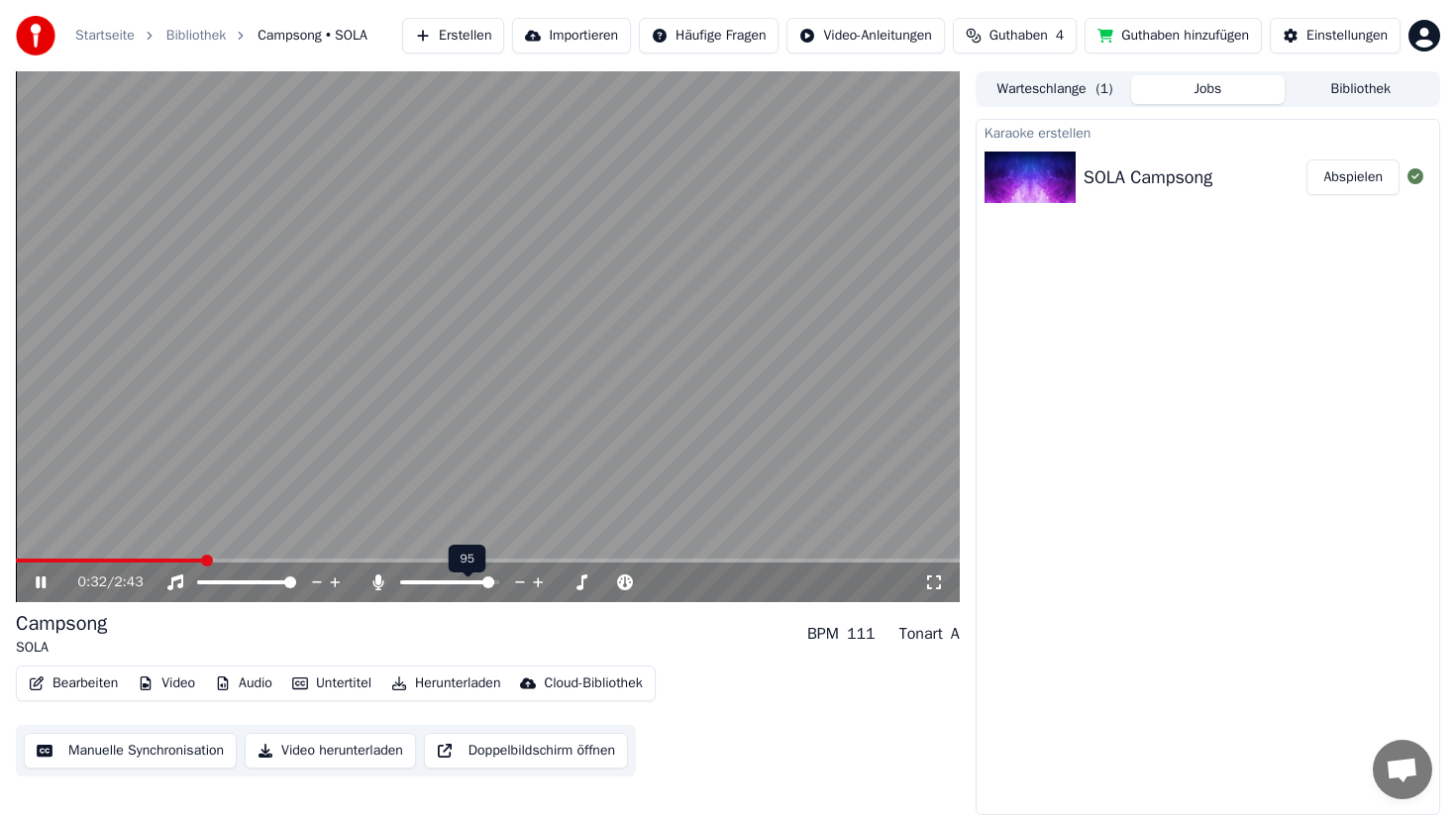 click at bounding box center (450, 582) 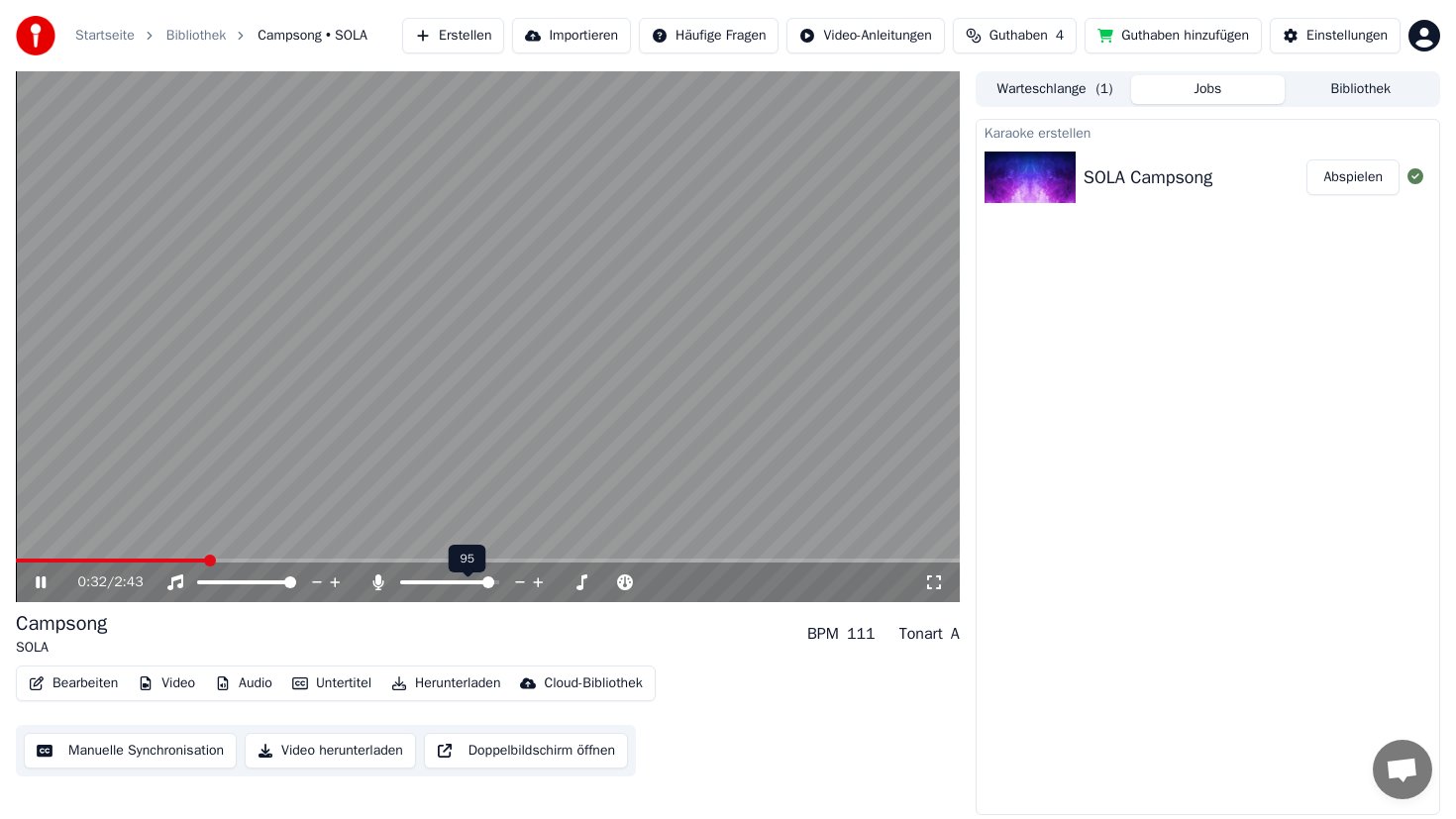 click at bounding box center [468, 582] 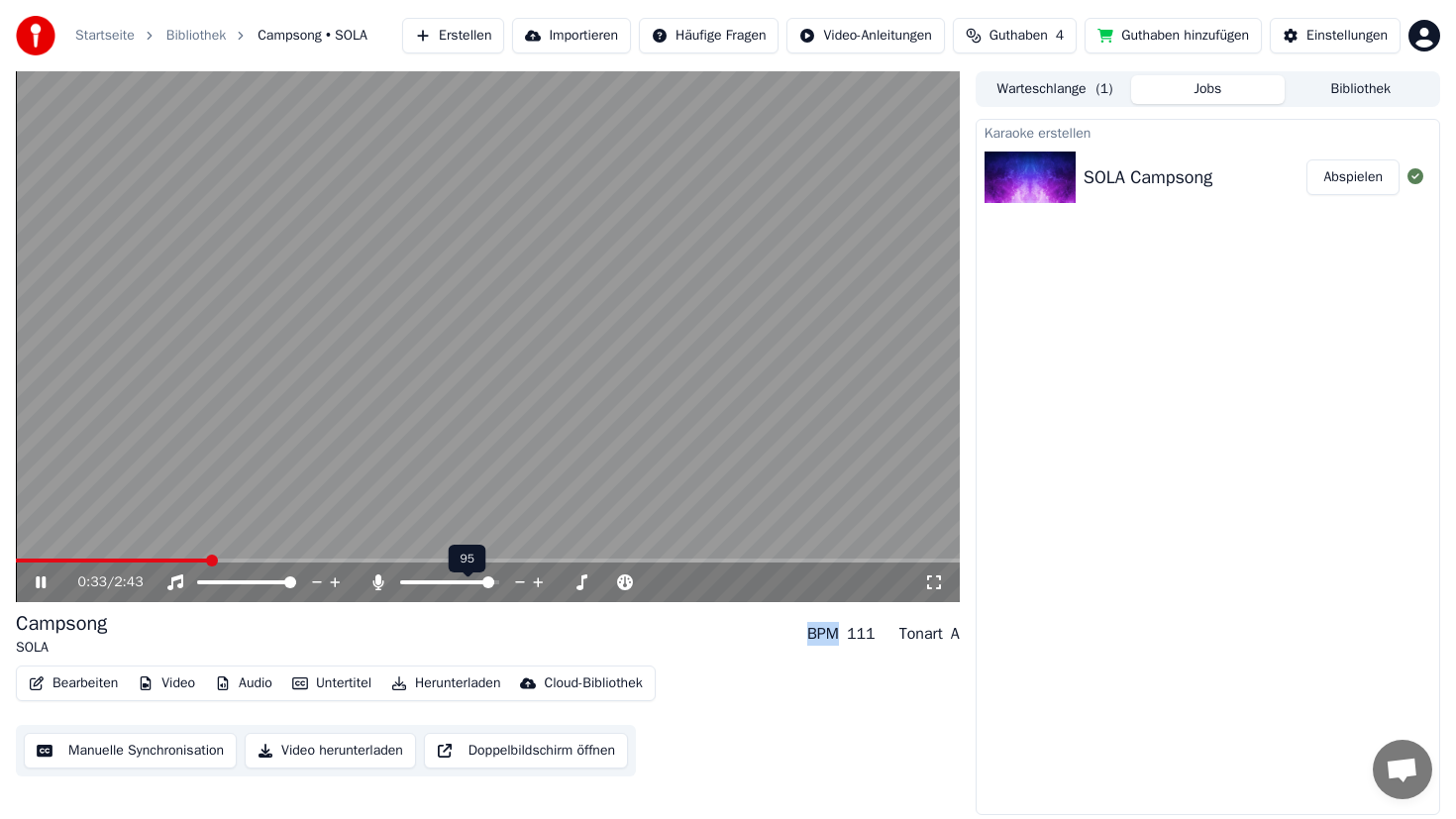 click at bounding box center (468, 582) 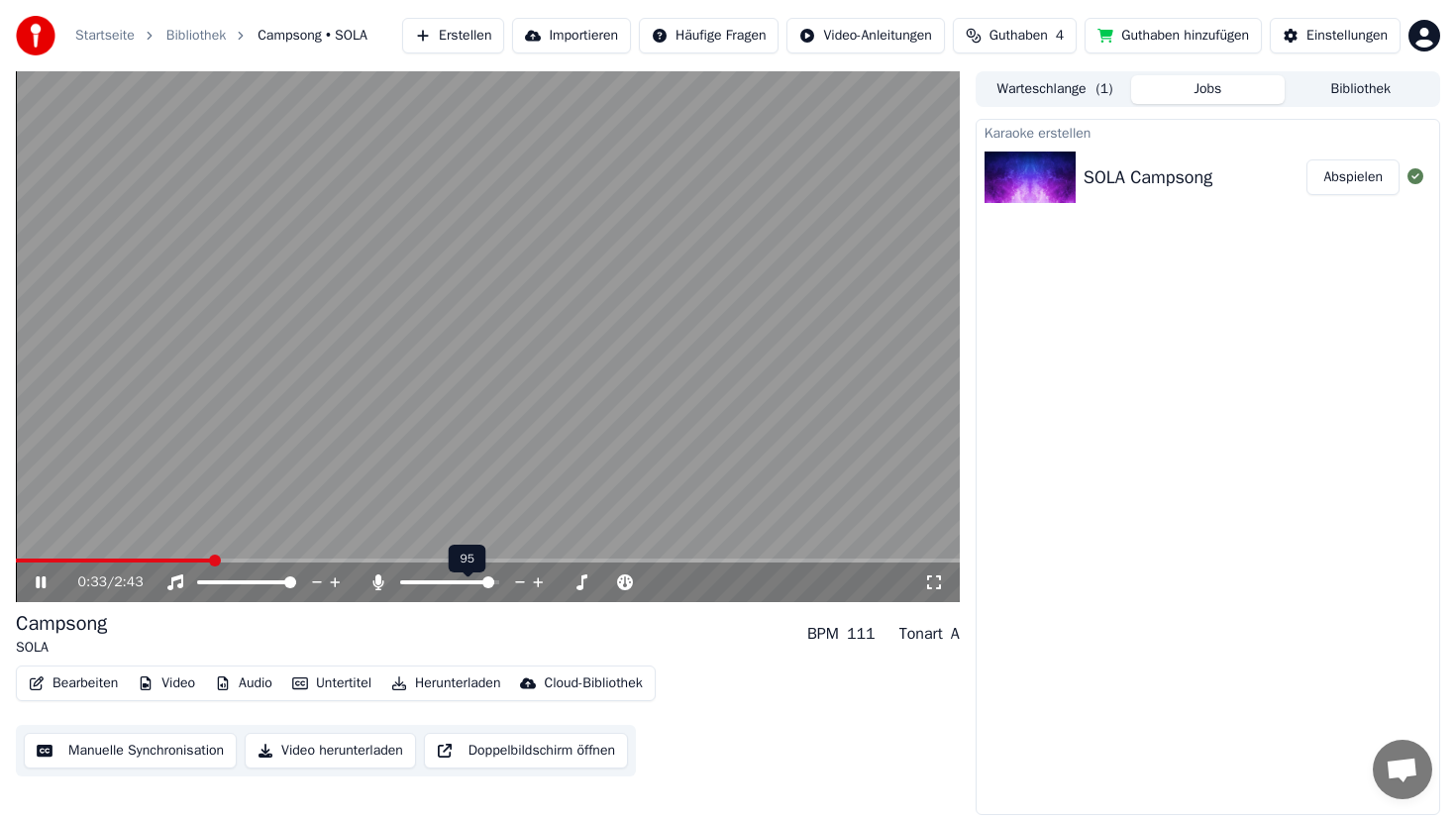 click at bounding box center [468, 582] 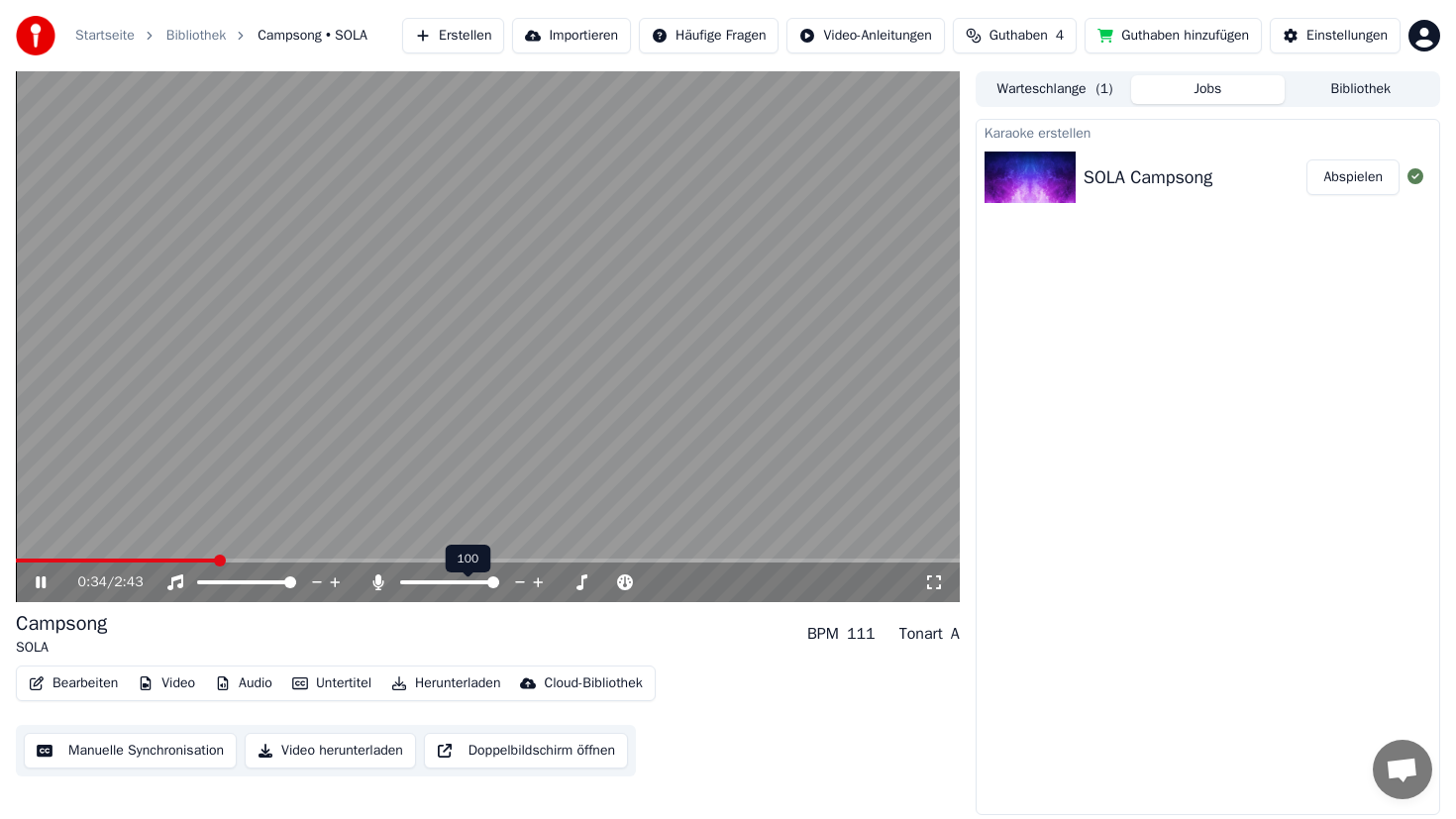 click at bounding box center (493, 582) 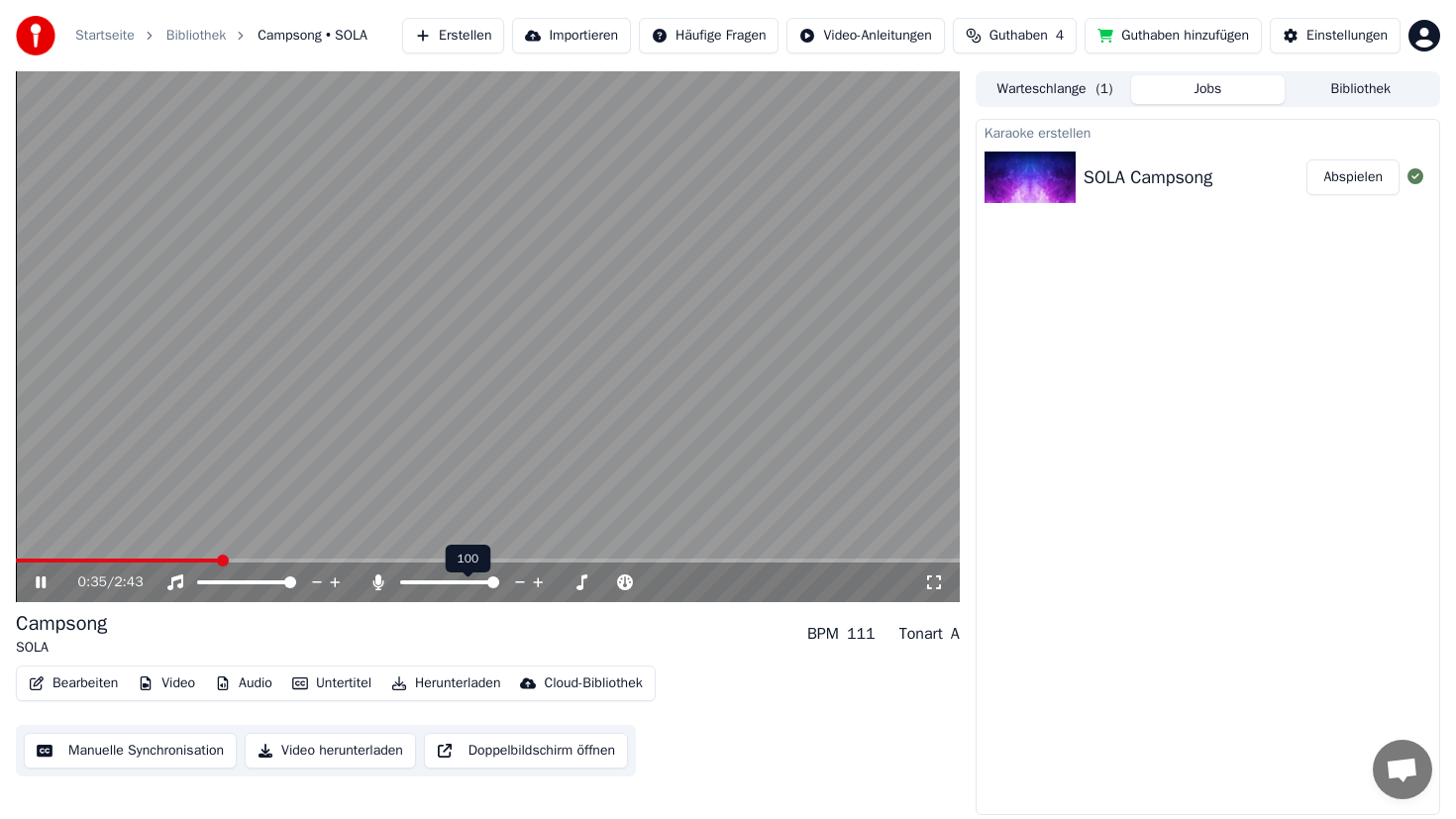 click 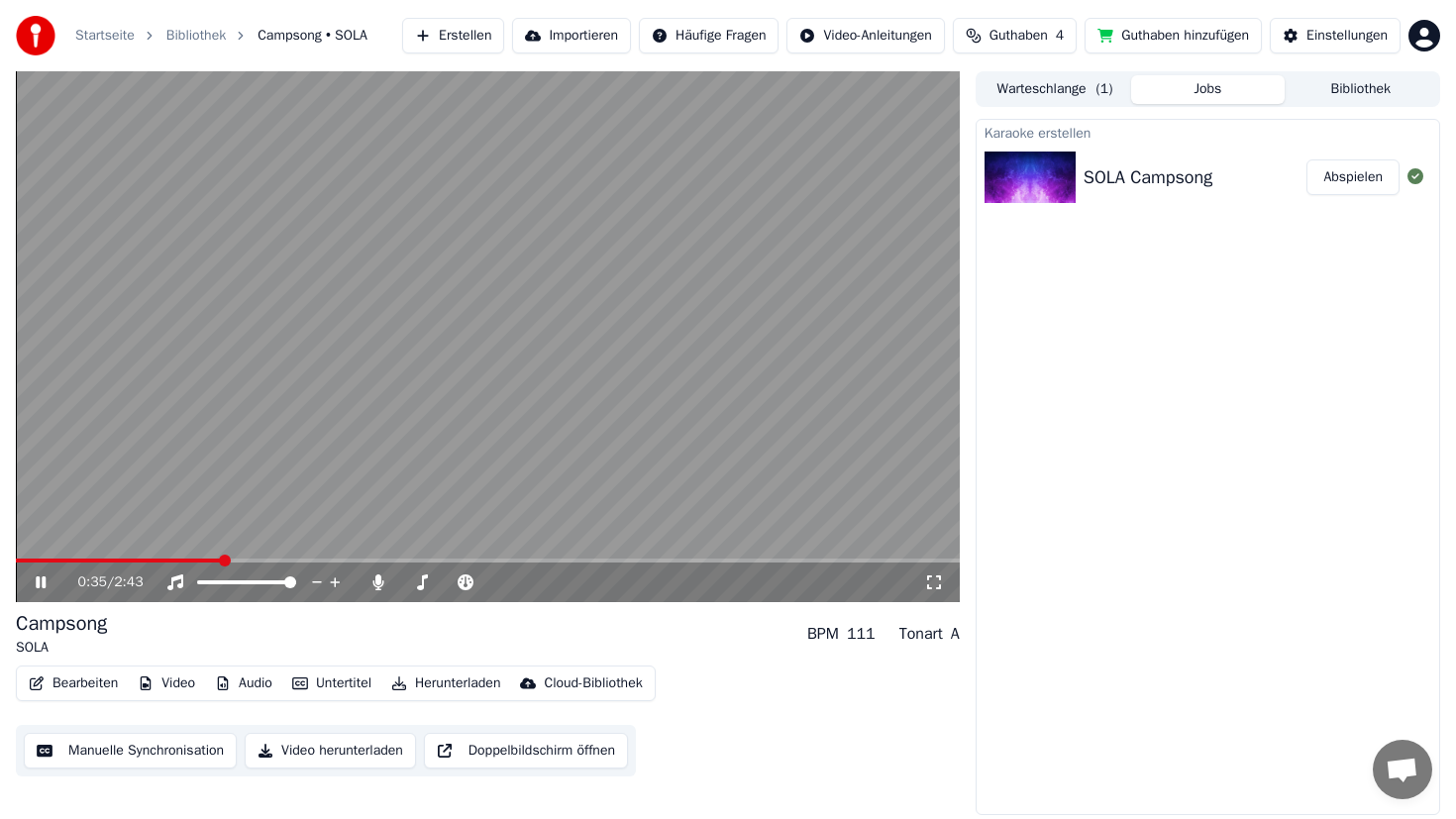 click on "Campsong SOLA BPM 111 Tonart A" at bounding box center [487, 634] 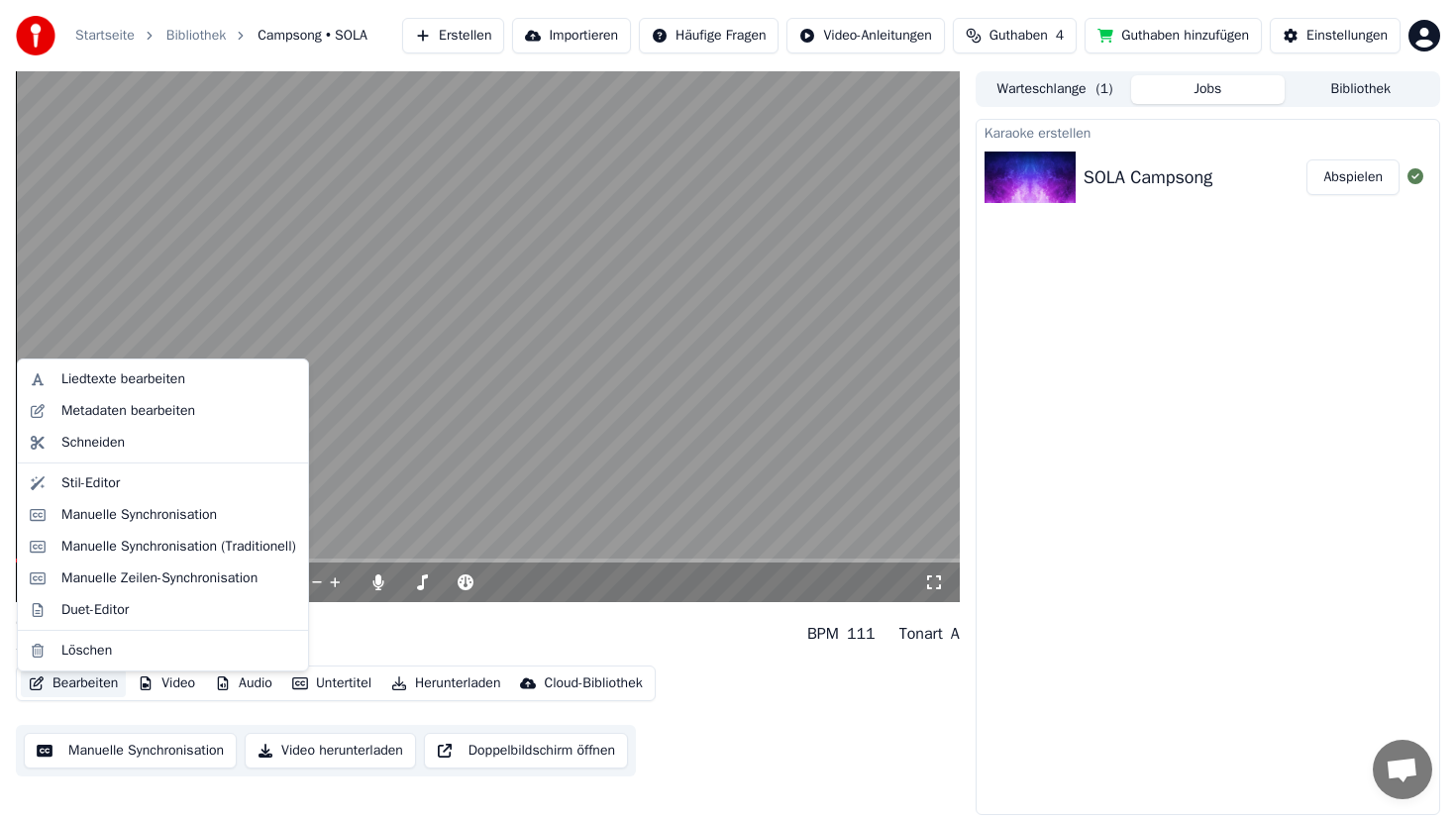 click on "Bearbeiten" at bounding box center (73, 683) 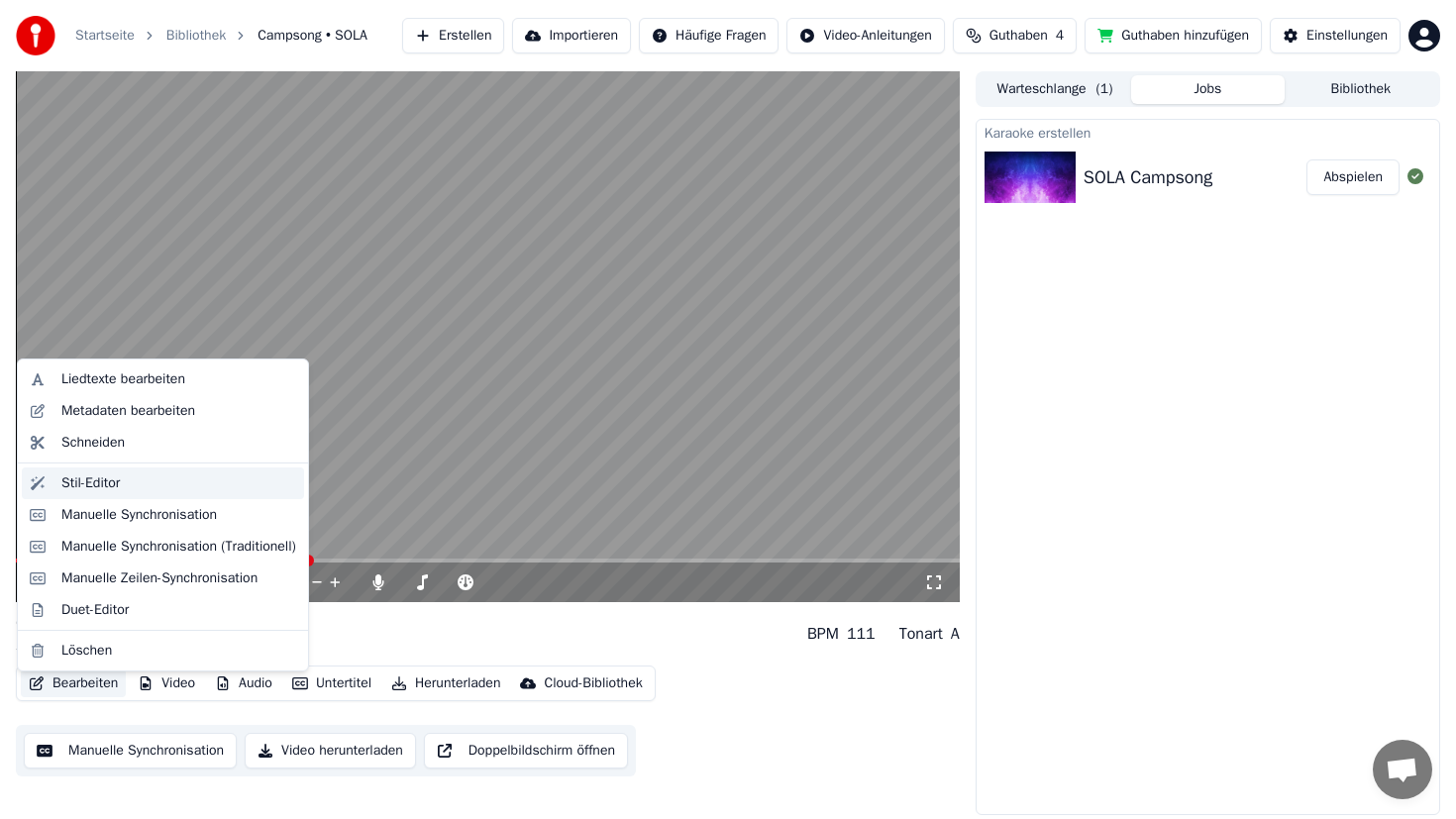 click on "Stil-Editor" at bounding box center (178, 483) 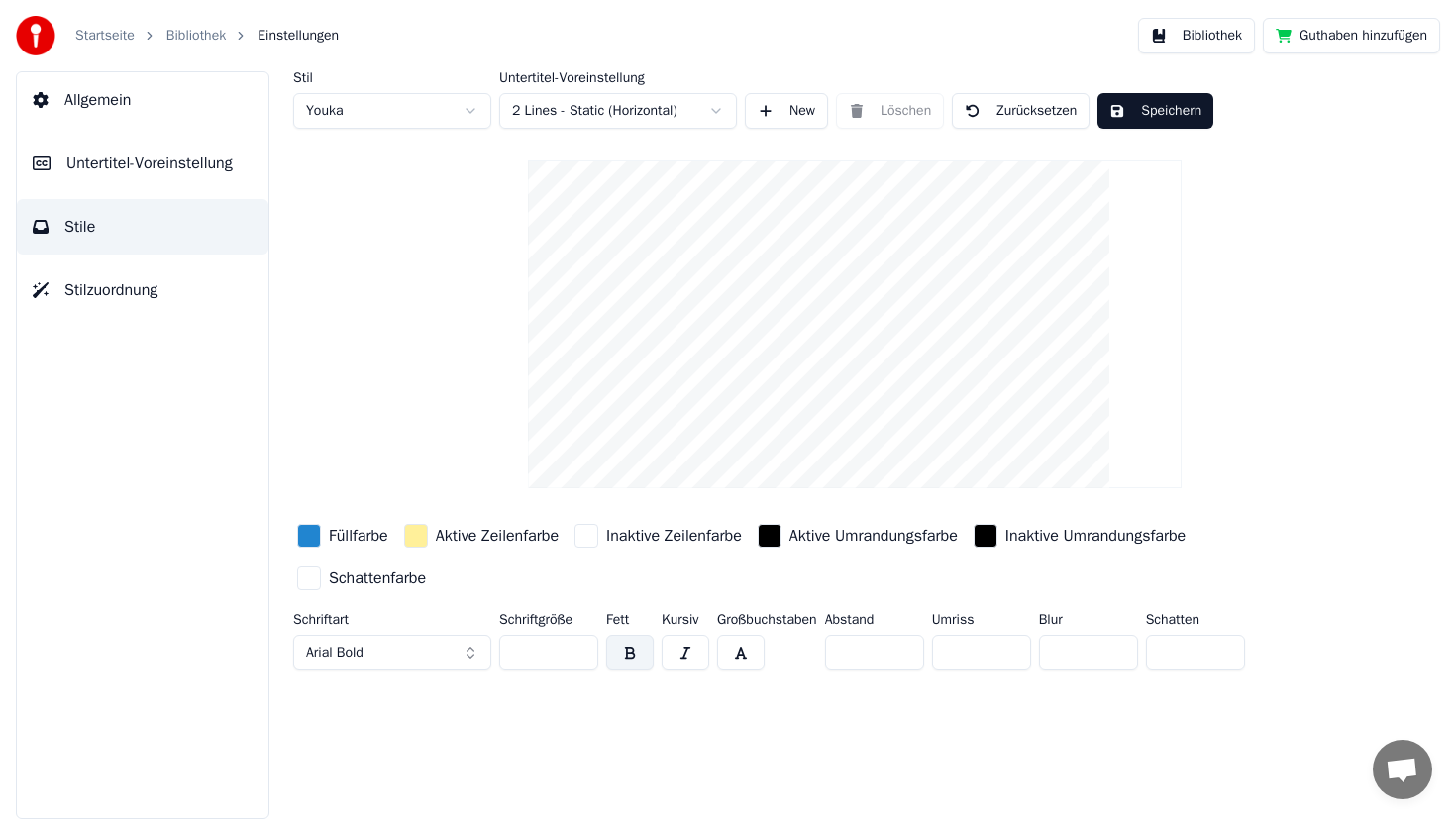 click on "Startseite" at bounding box center (105, 36) 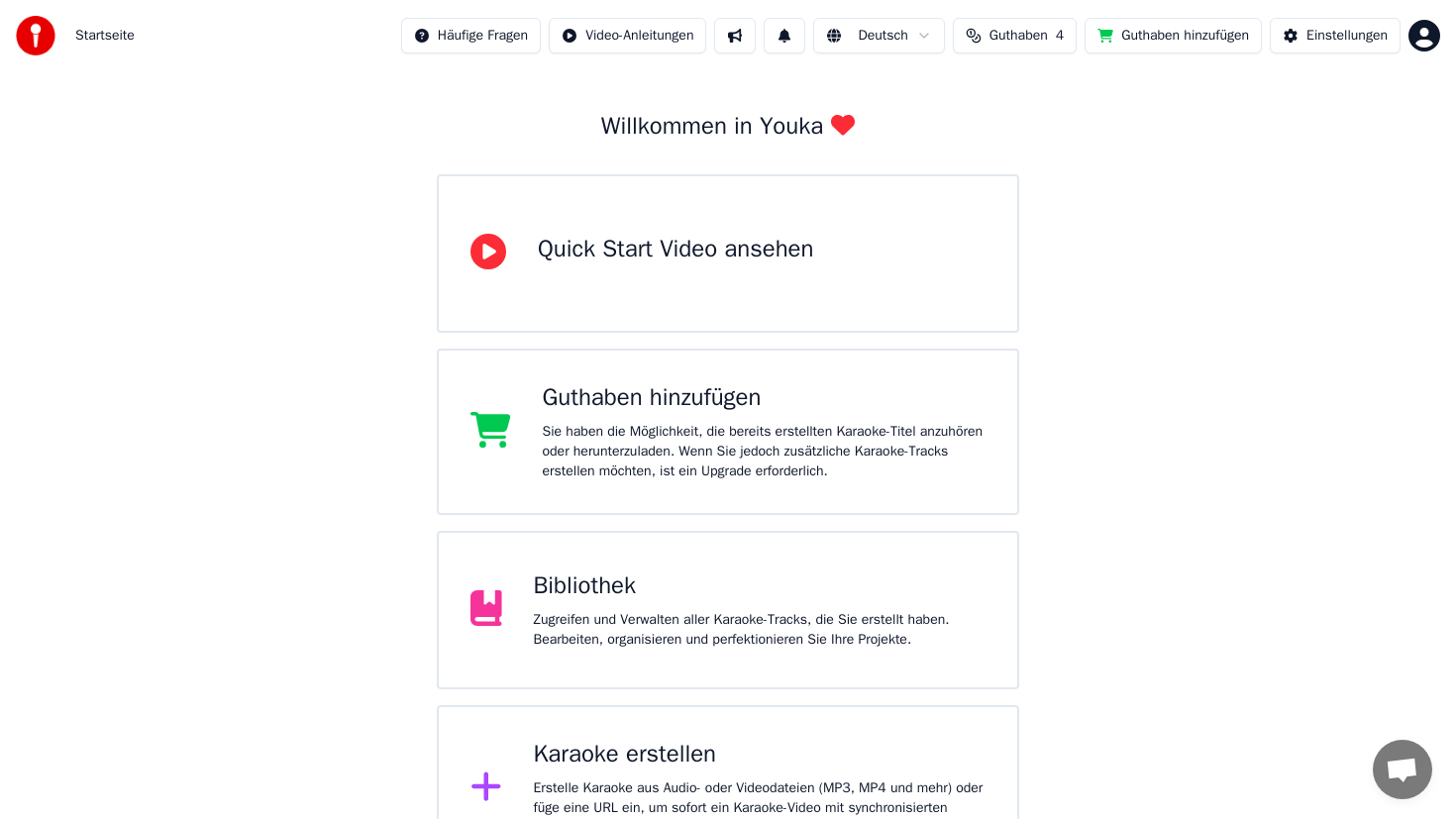 scroll, scrollTop: 132, scrollLeft: 0, axis: vertical 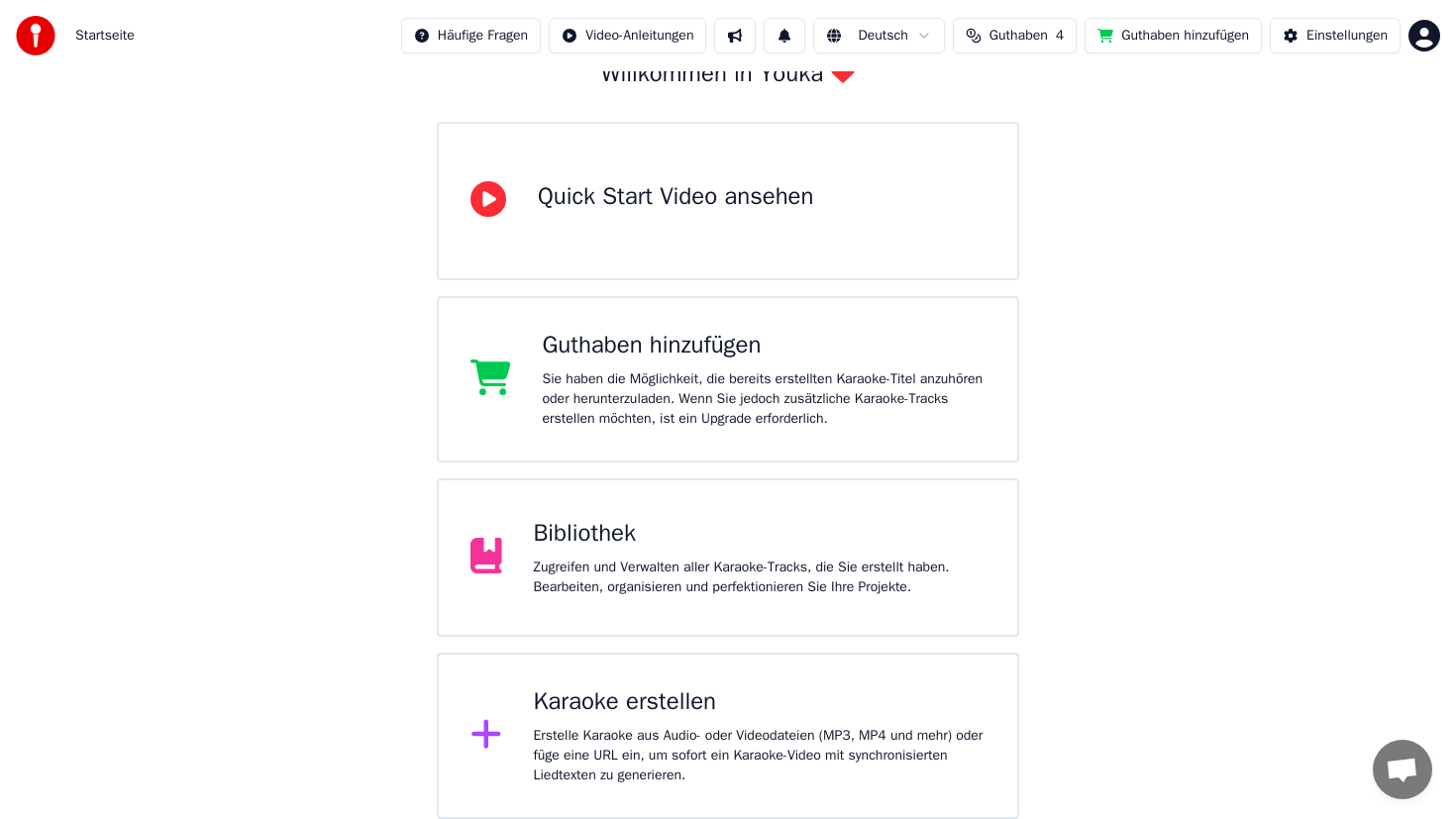 click on "Bibliothek Zugreifen und Verwalten aller Karaoke-Tracks, die Sie erstellt haben. Bearbeiten, organisieren und perfektionieren Sie Ihre Projekte." at bounding box center [760, 558] 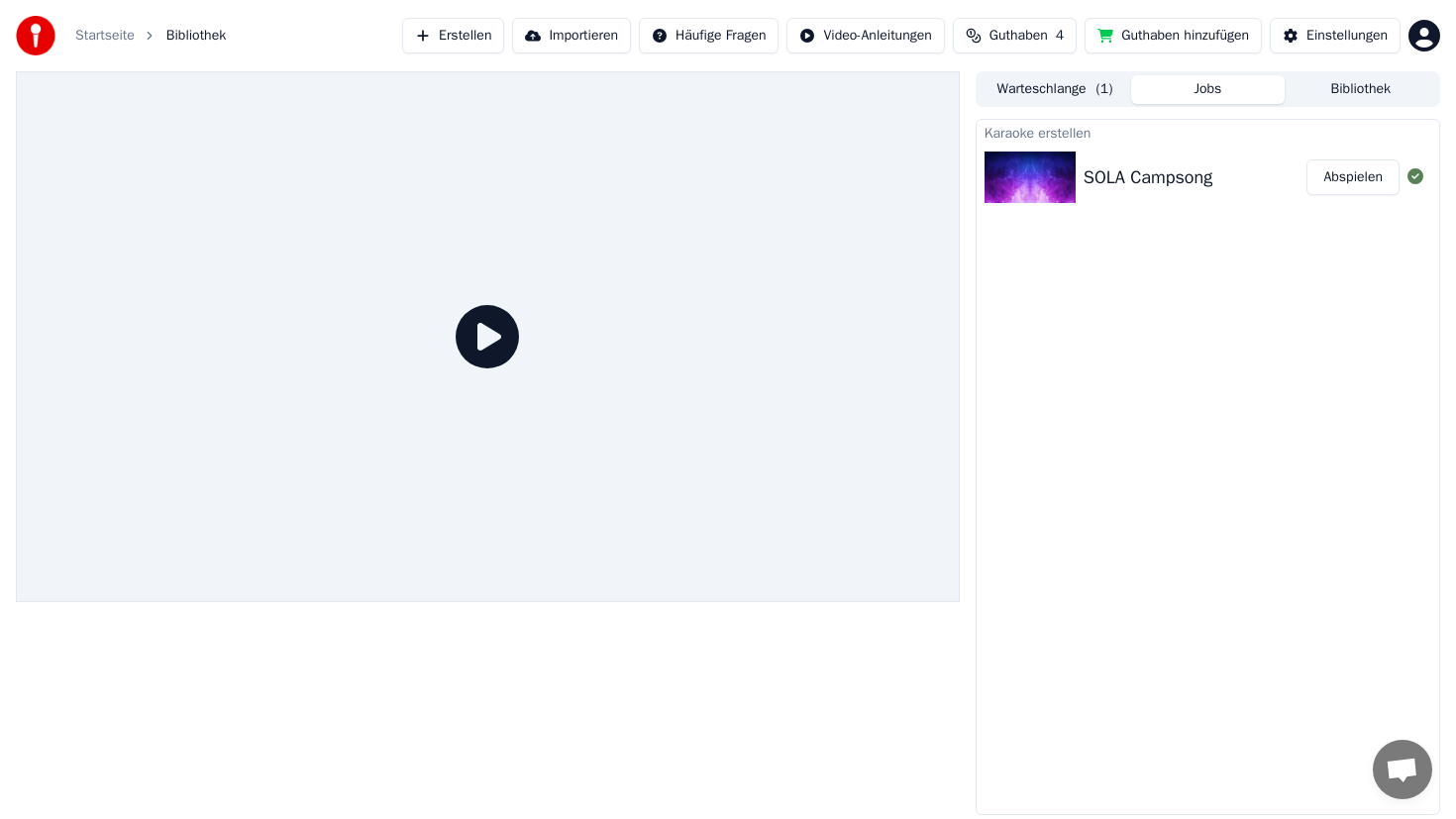 click on "SOLA Campsong" at bounding box center [1148, 177] 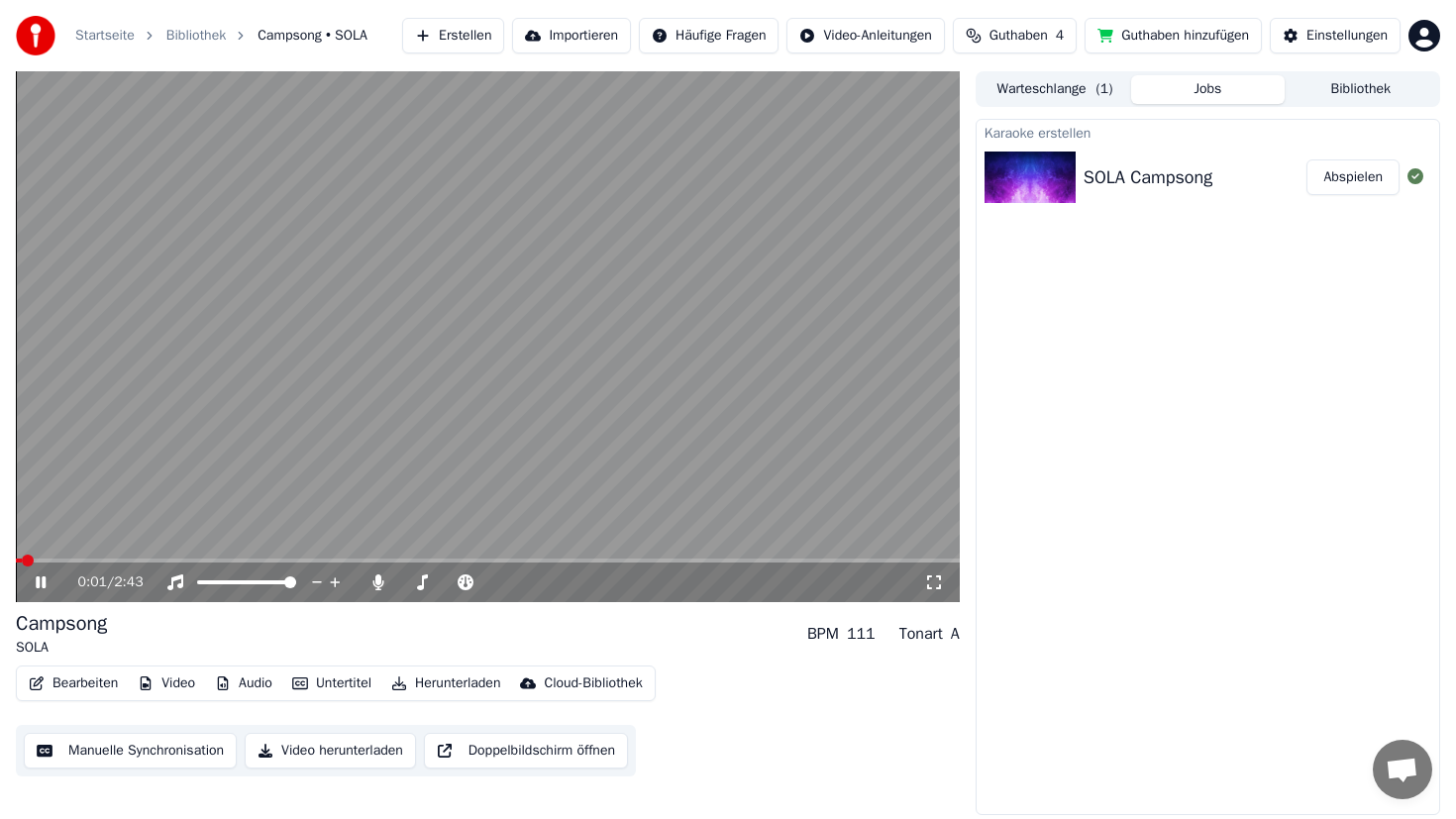 click 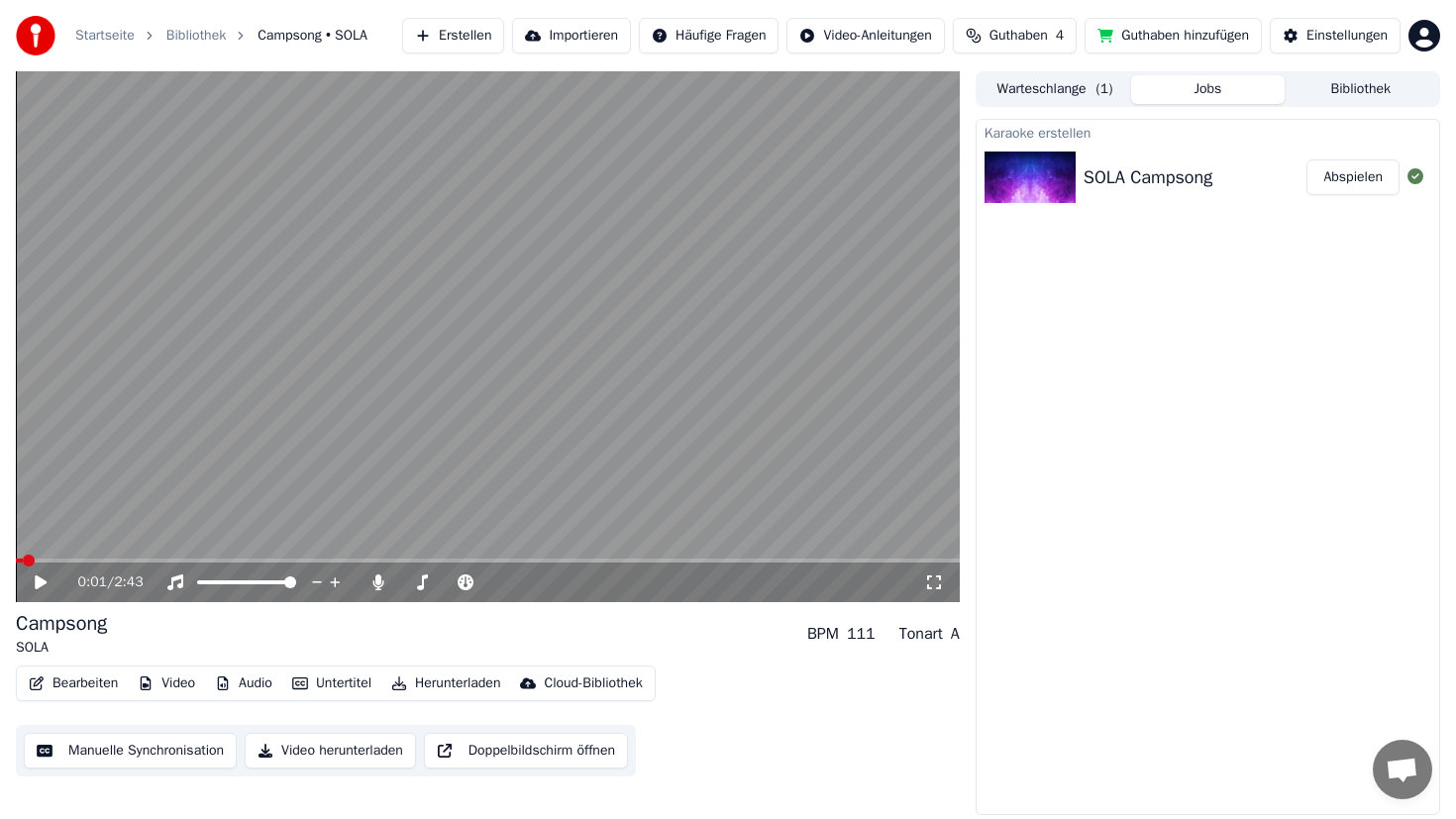 scroll, scrollTop: 6, scrollLeft: 0, axis: vertical 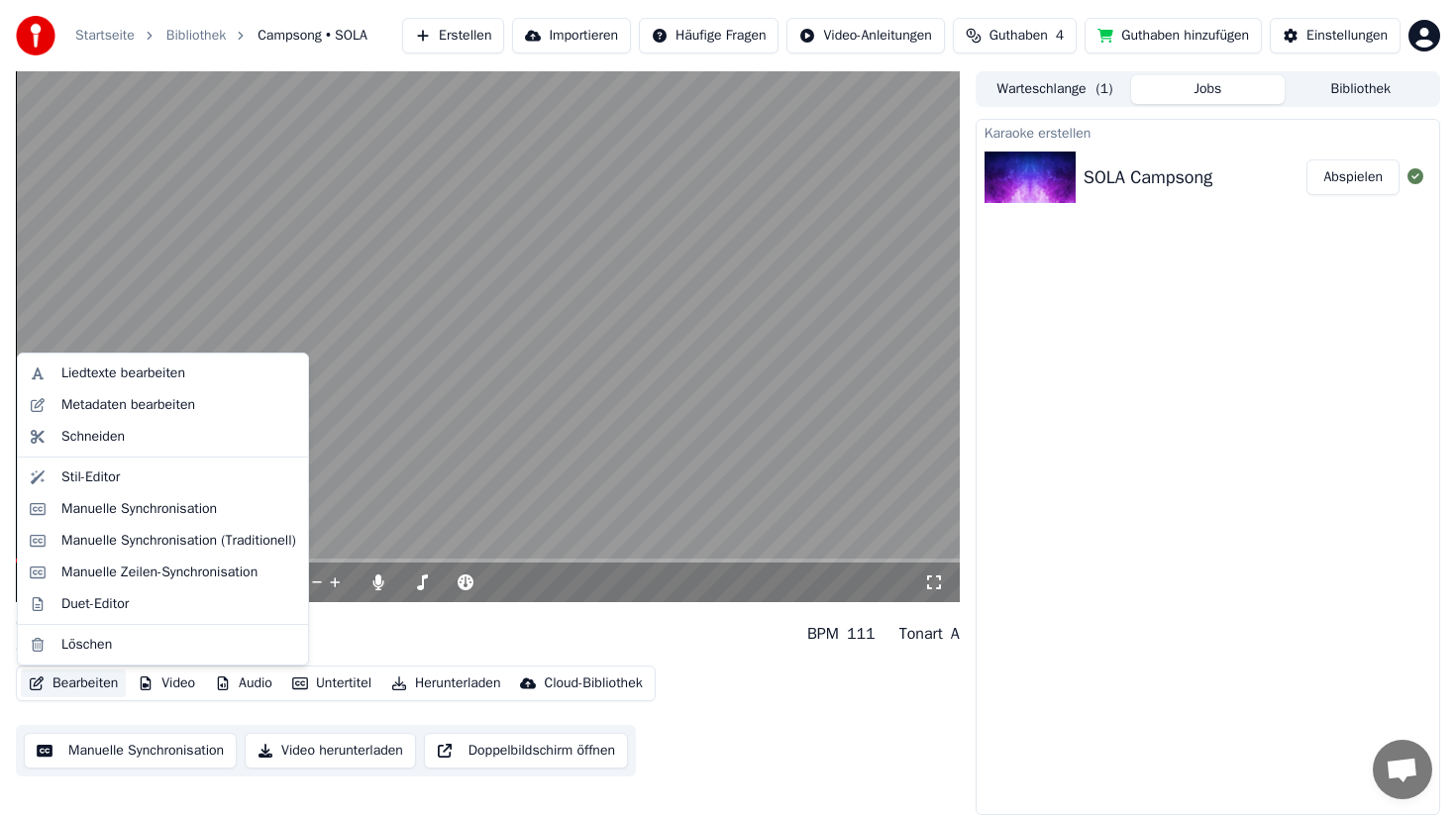 drag, startPoint x: 176, startPoint y: 375, endPoint x: 169, endPoint y: 404, distance: 29.832868 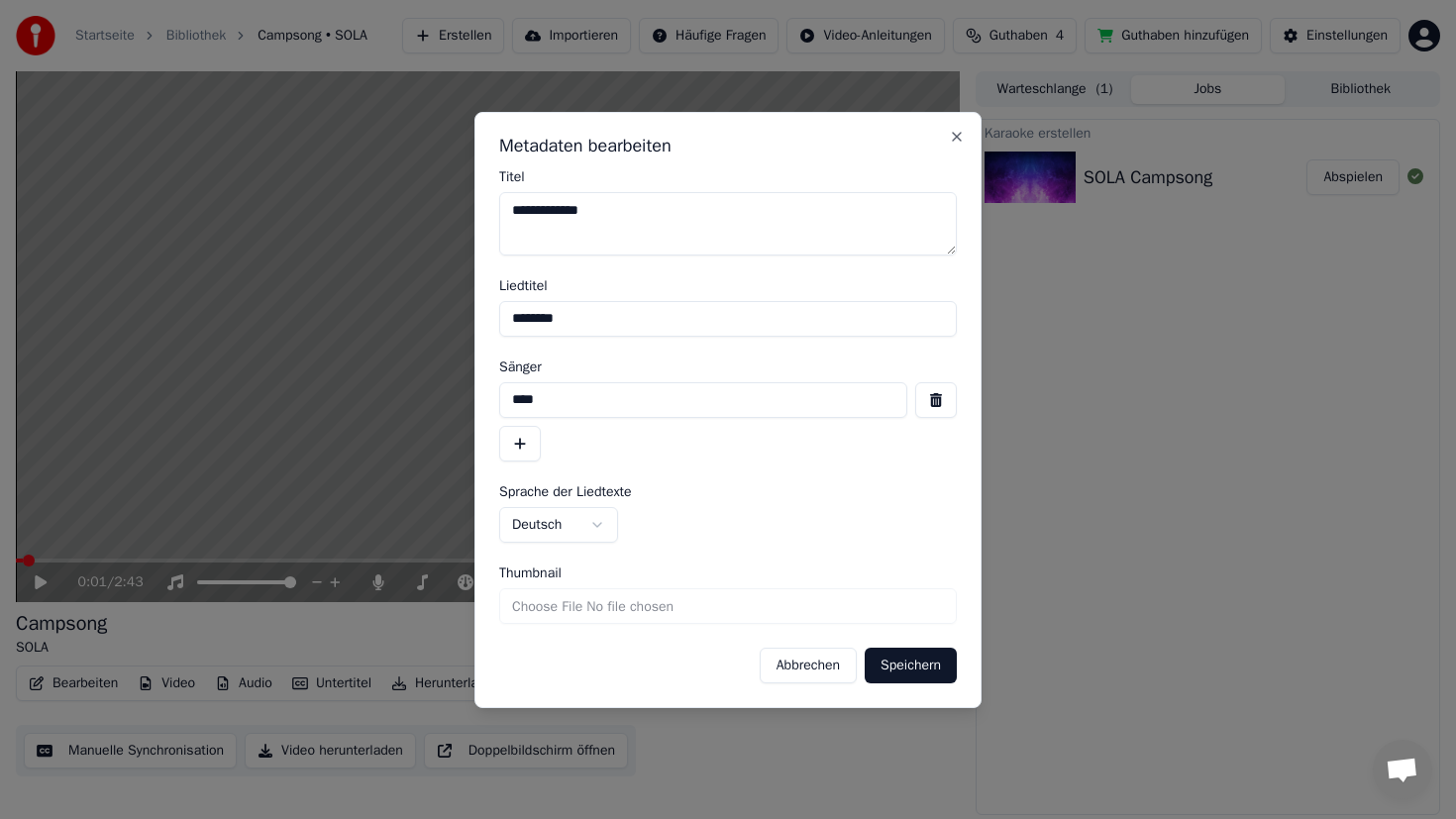 click on "********" at bounding box center [728, 319] 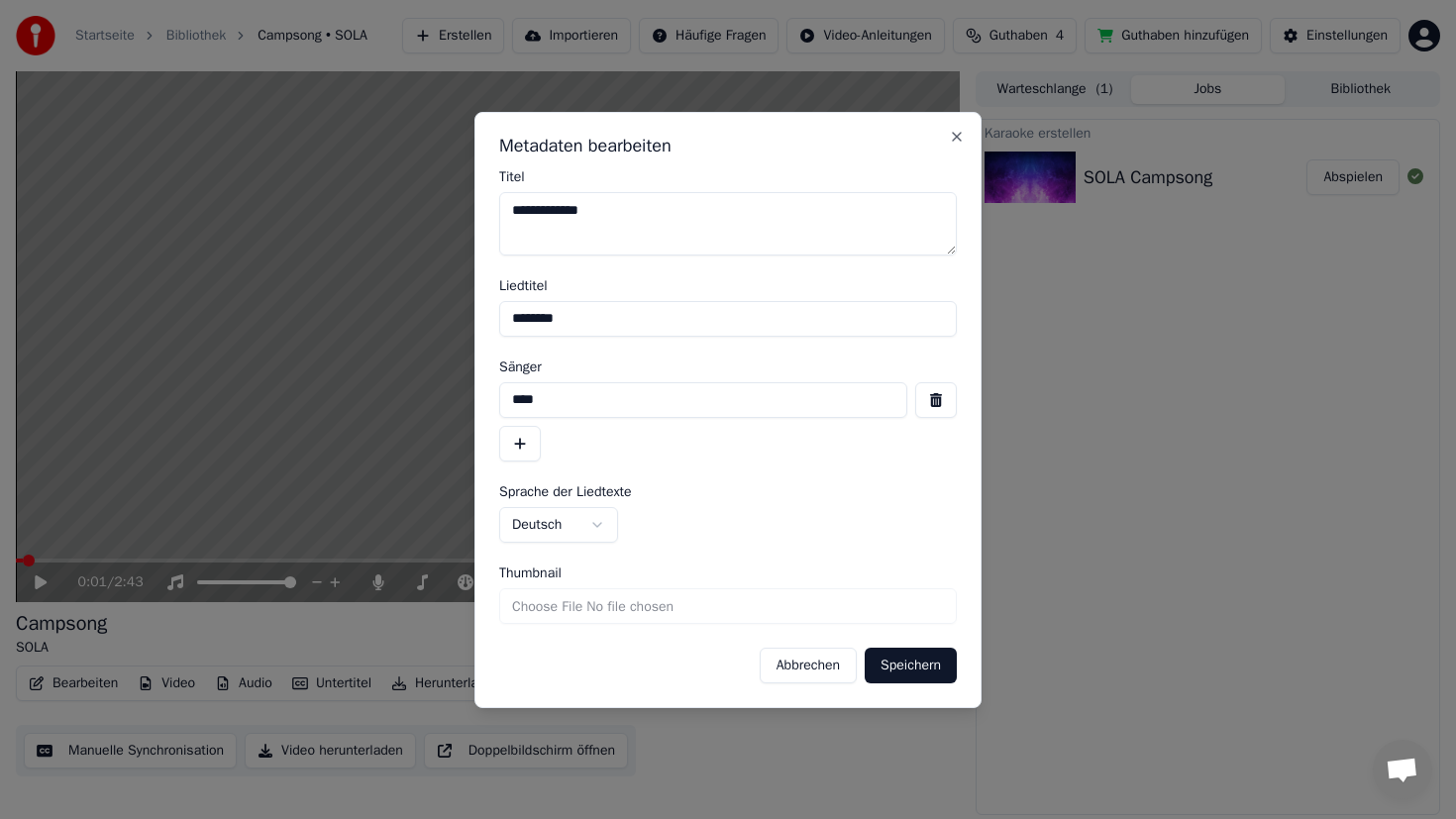 click on "Sänger" at bounding box center (728, 367) 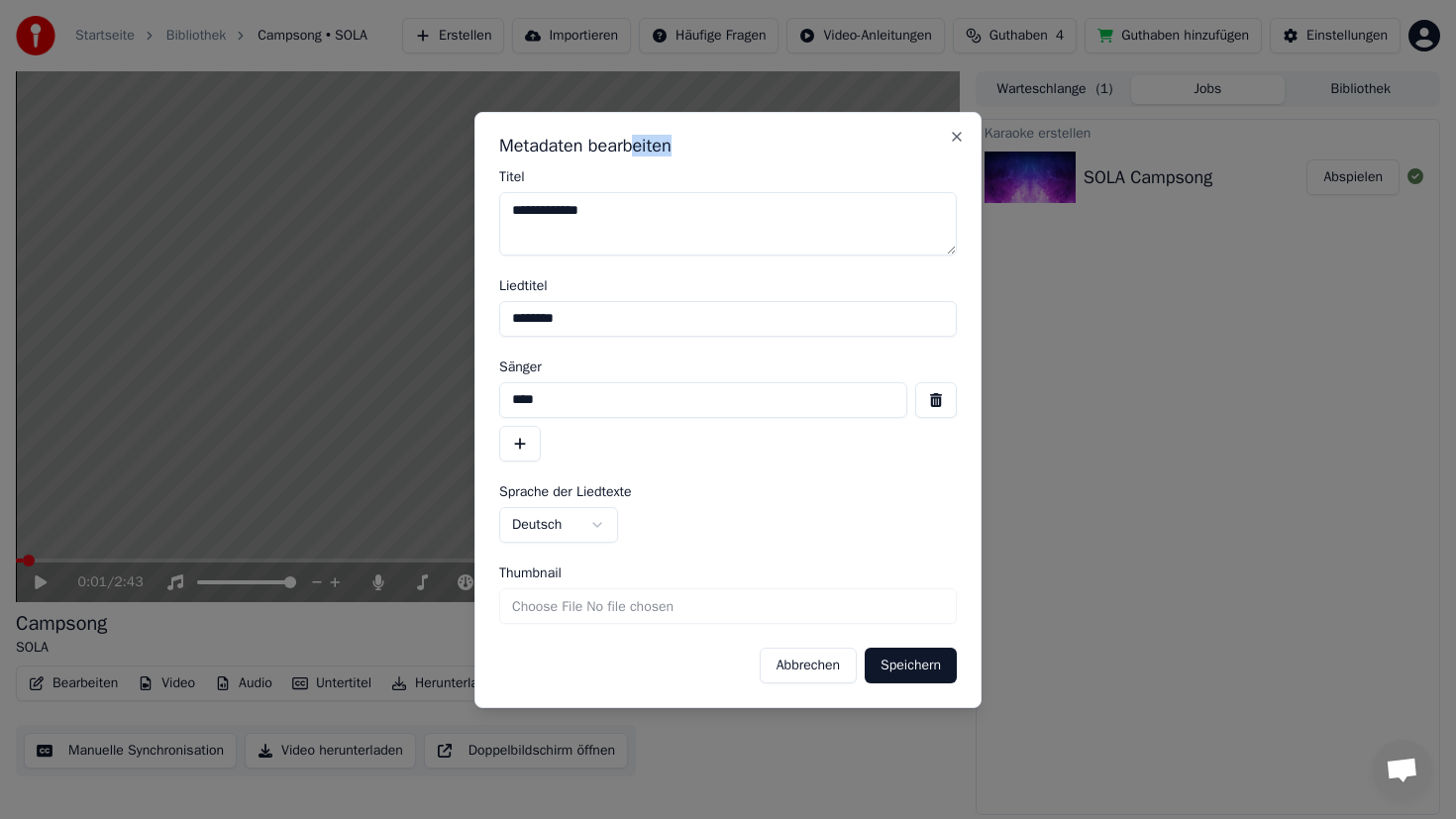 drag, startPoint x: 639, startPoint y: 139, endPoint x: 742, endPoint y: 140, distance: 103.00485 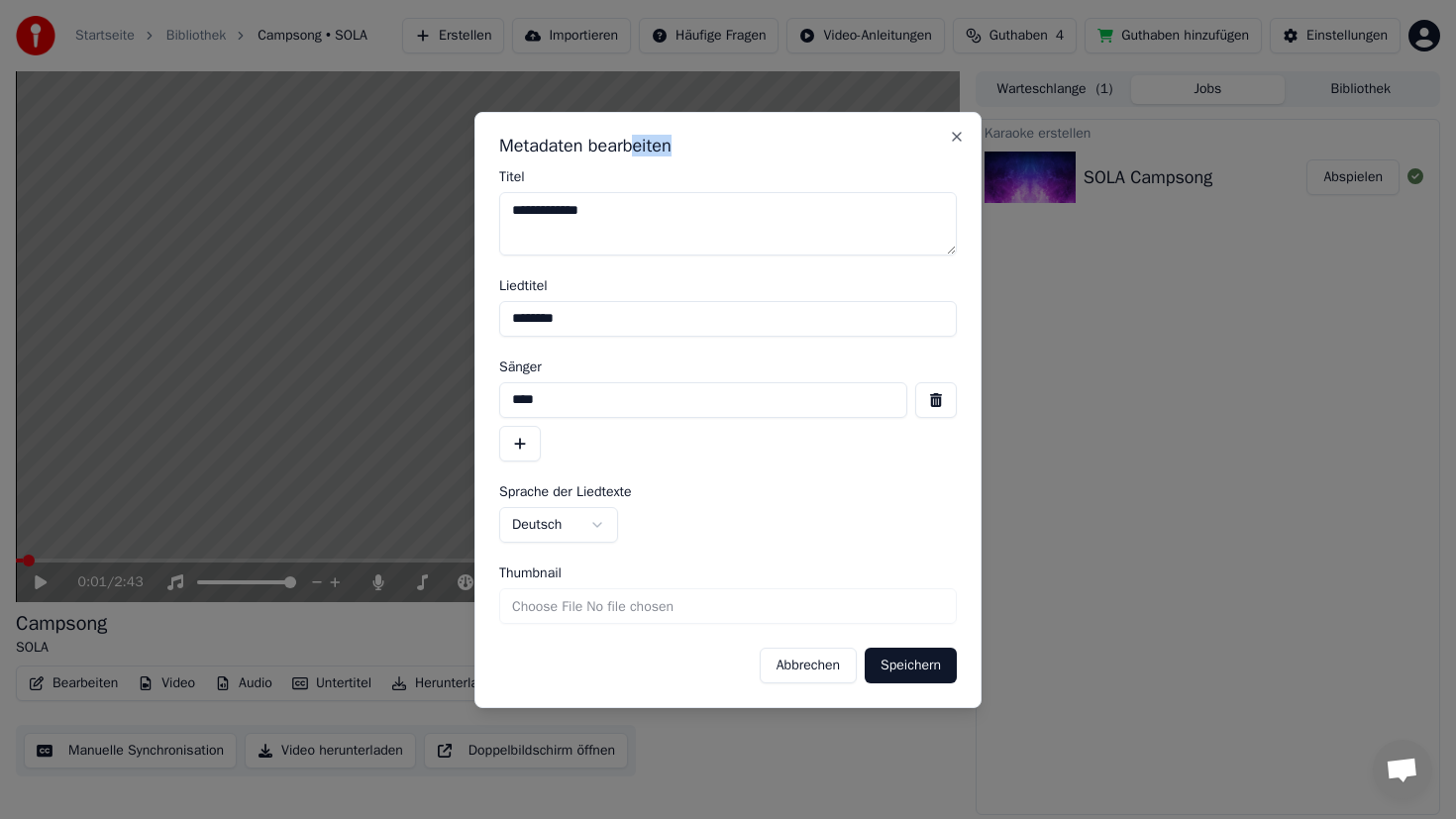 click on "Metadaten bearbeiten" at bounding box center (728, 146) 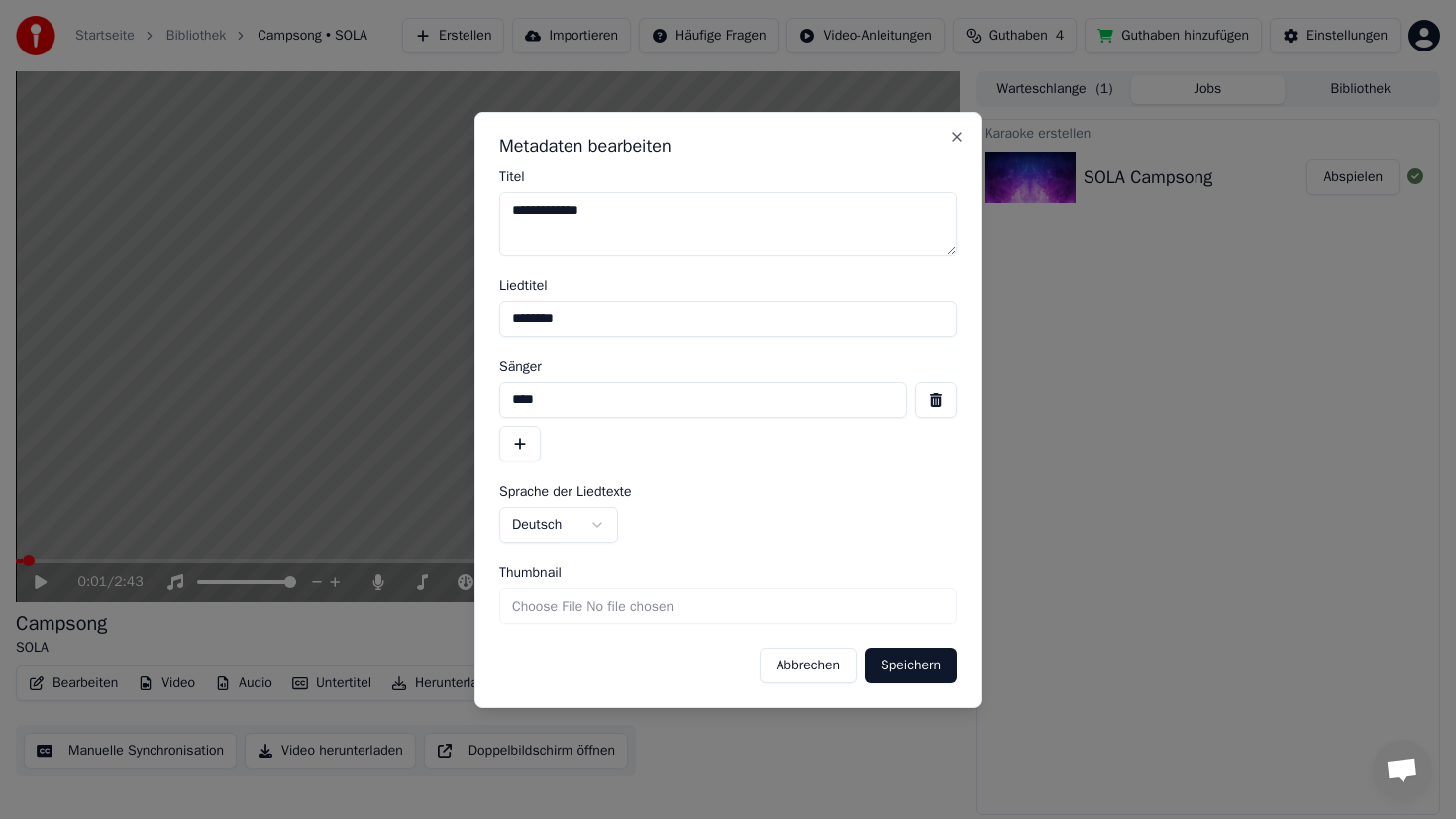 click on "****" at bounding box center [703, 400] 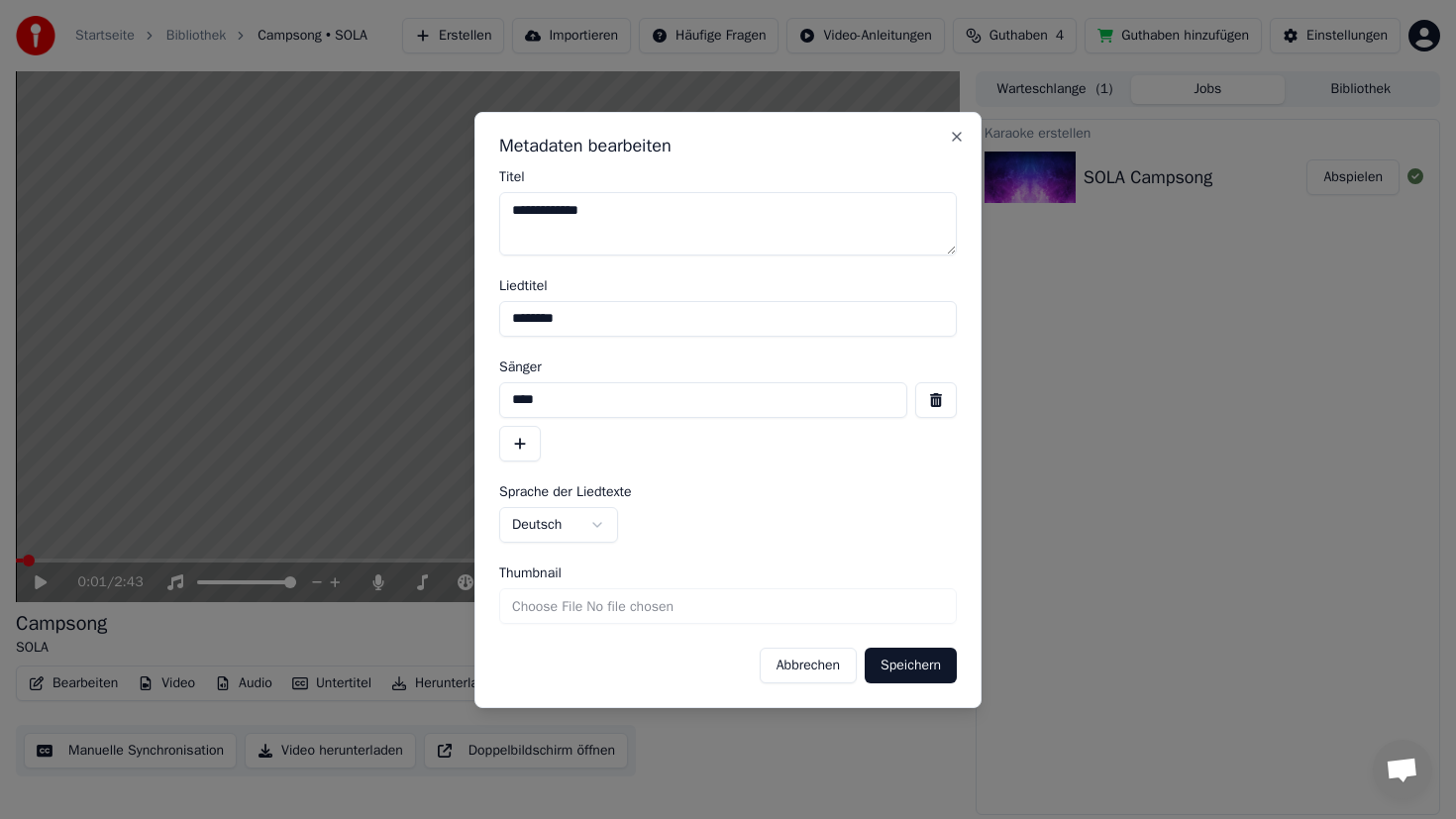 click on "****" at bounding box center [703, 400] 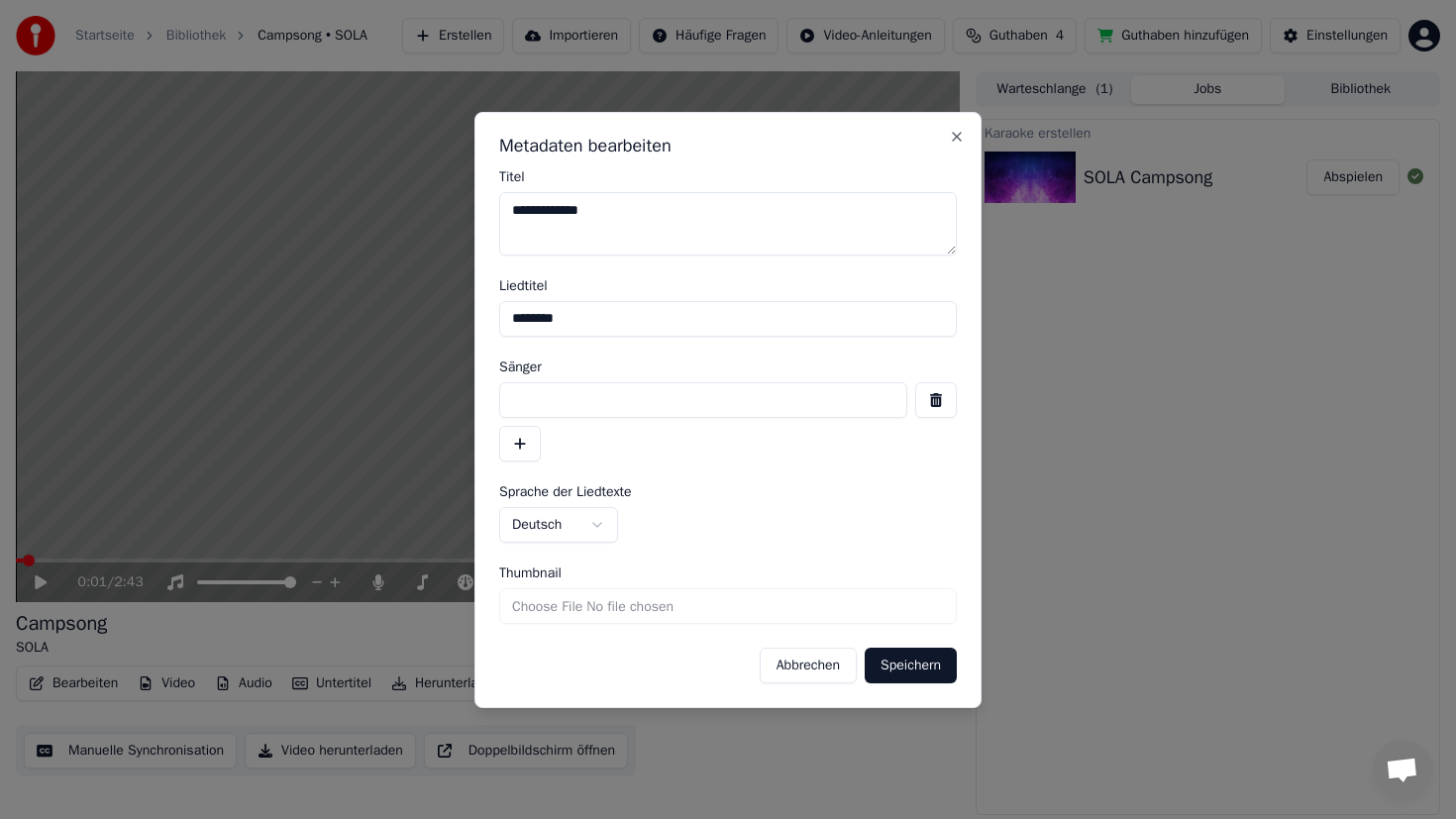 type 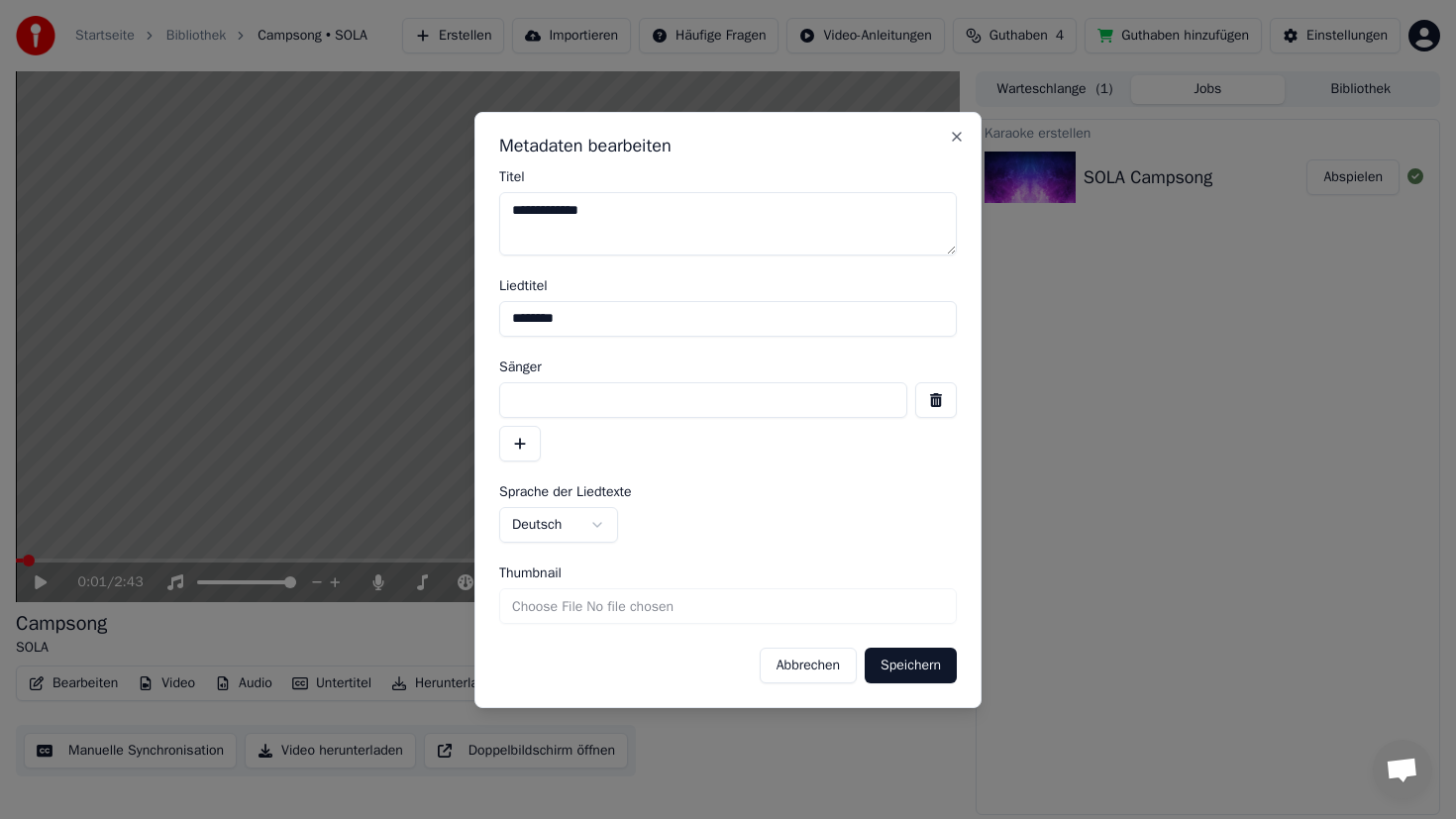 click on "********" at bounding box center [728, 319] 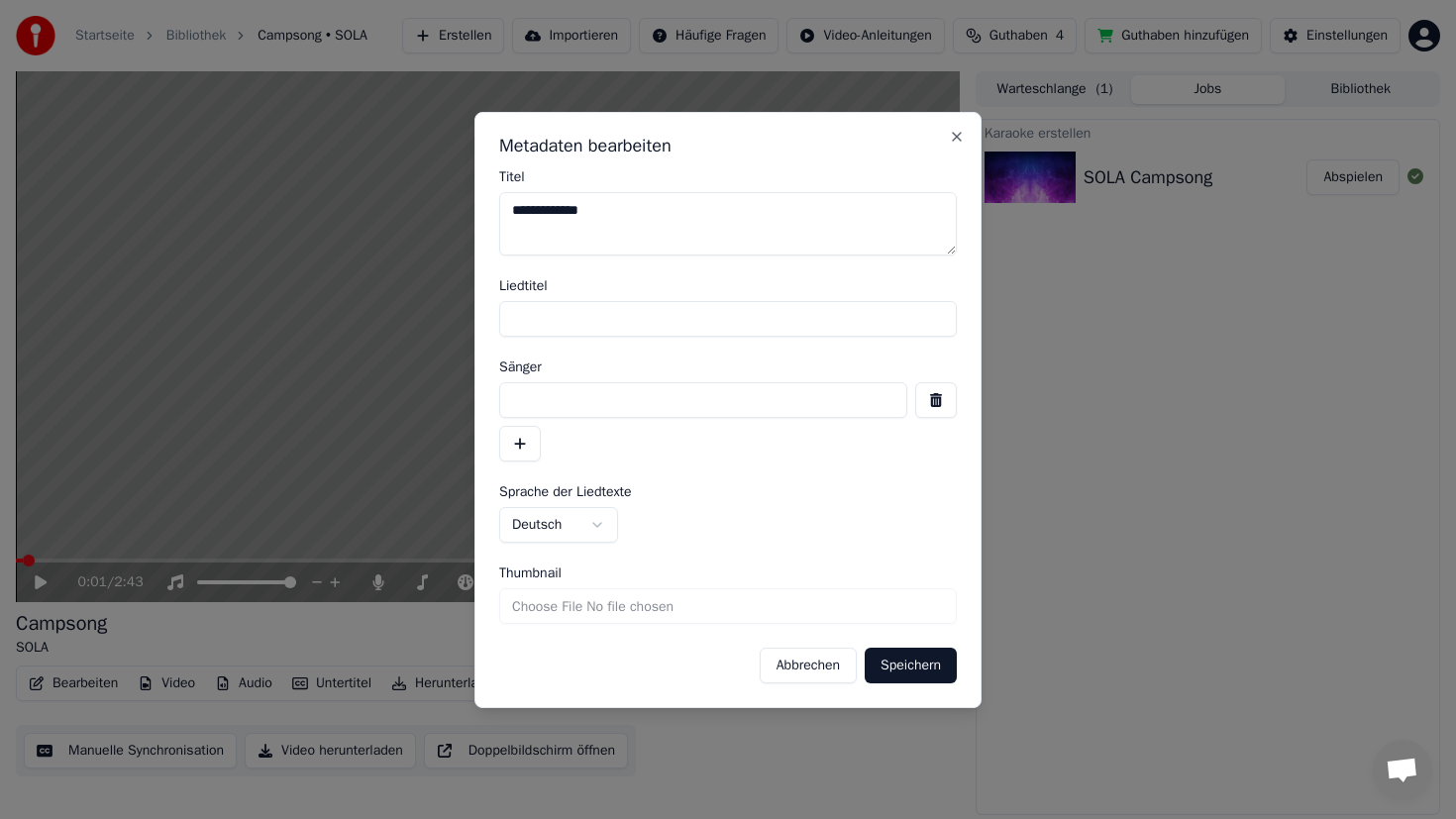 click on "**********" at bounding box center [728, 427] 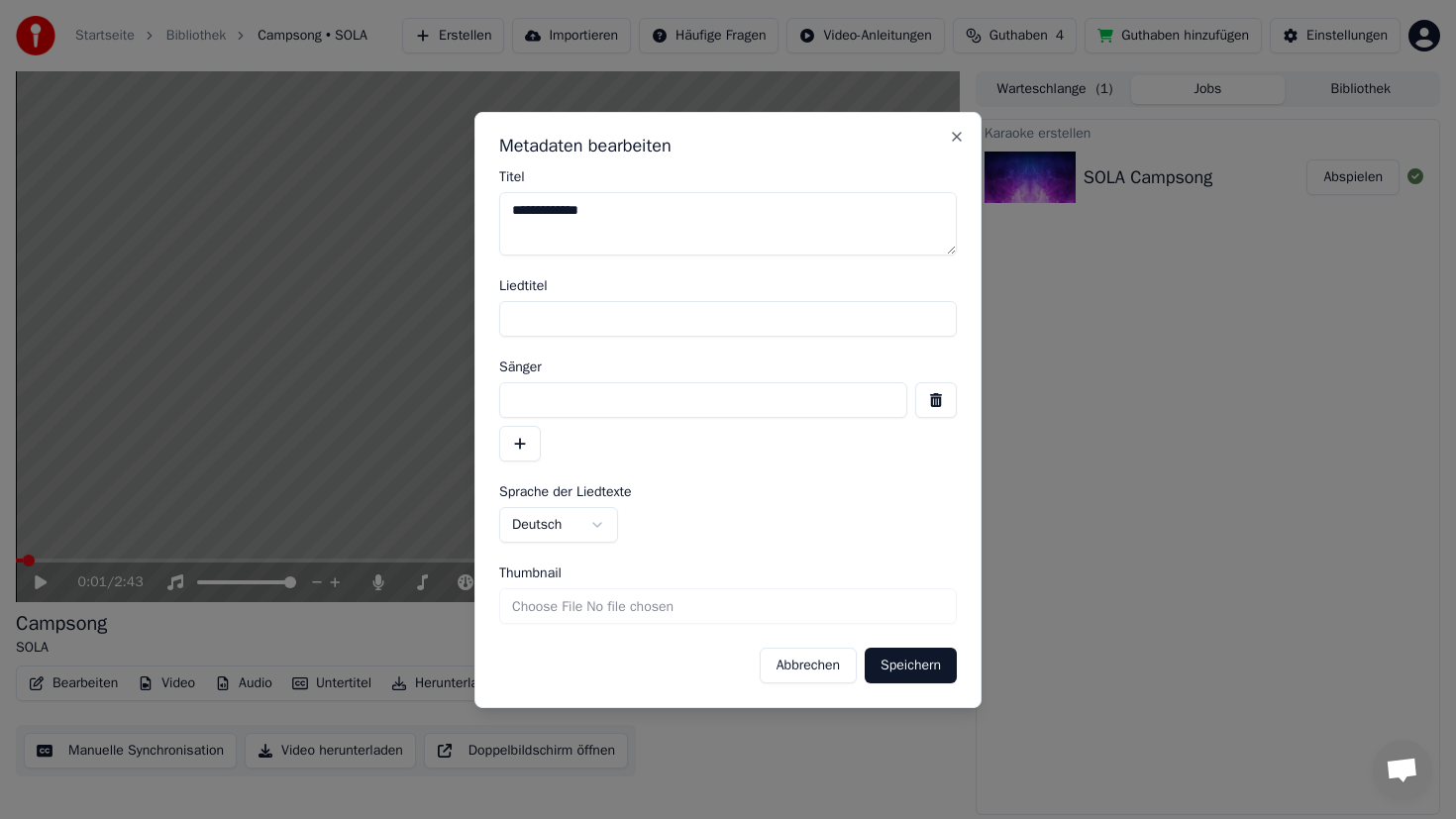 click on "Liedtitel" at bounding box center (728, 319) 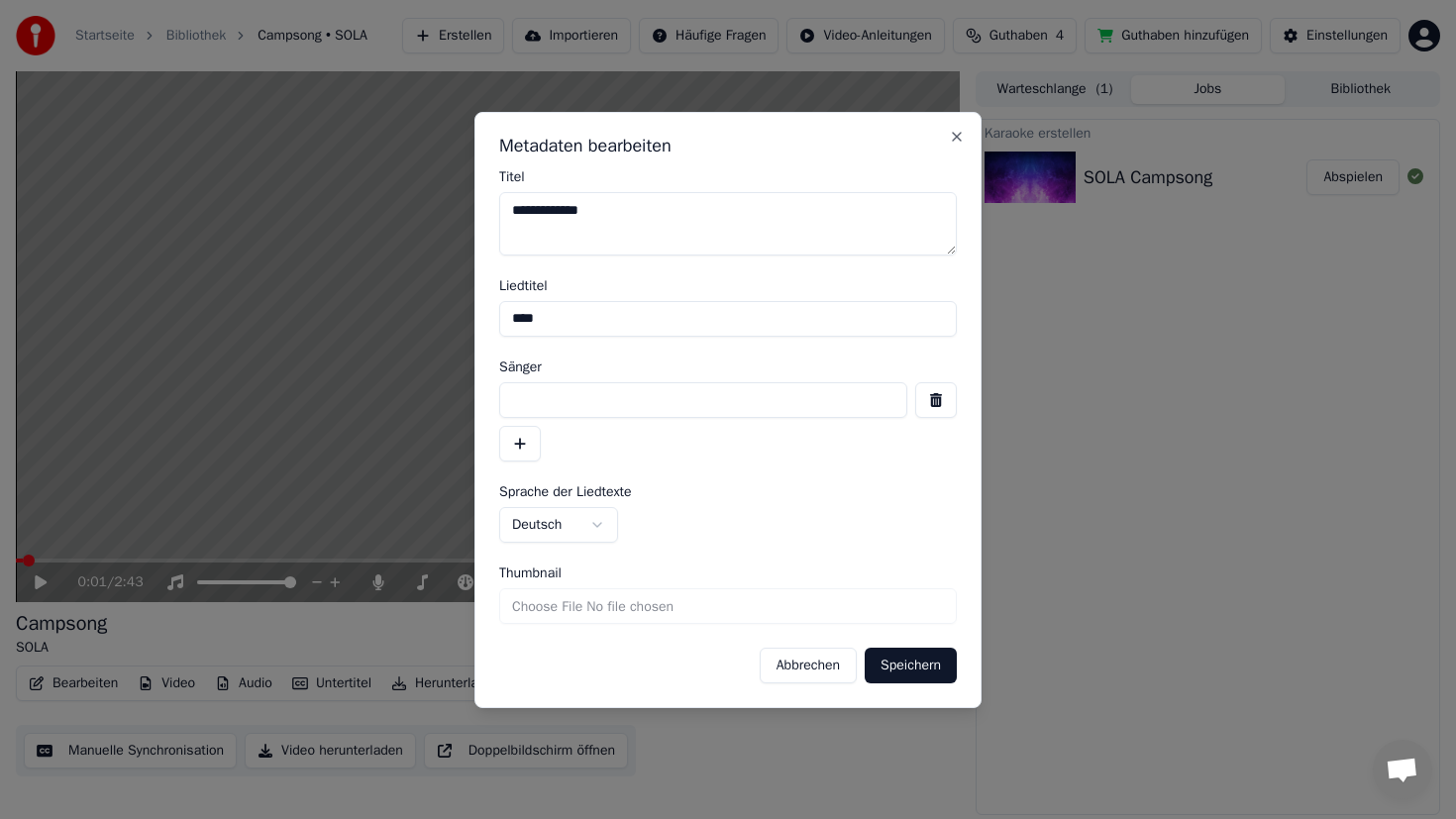 type on "****" 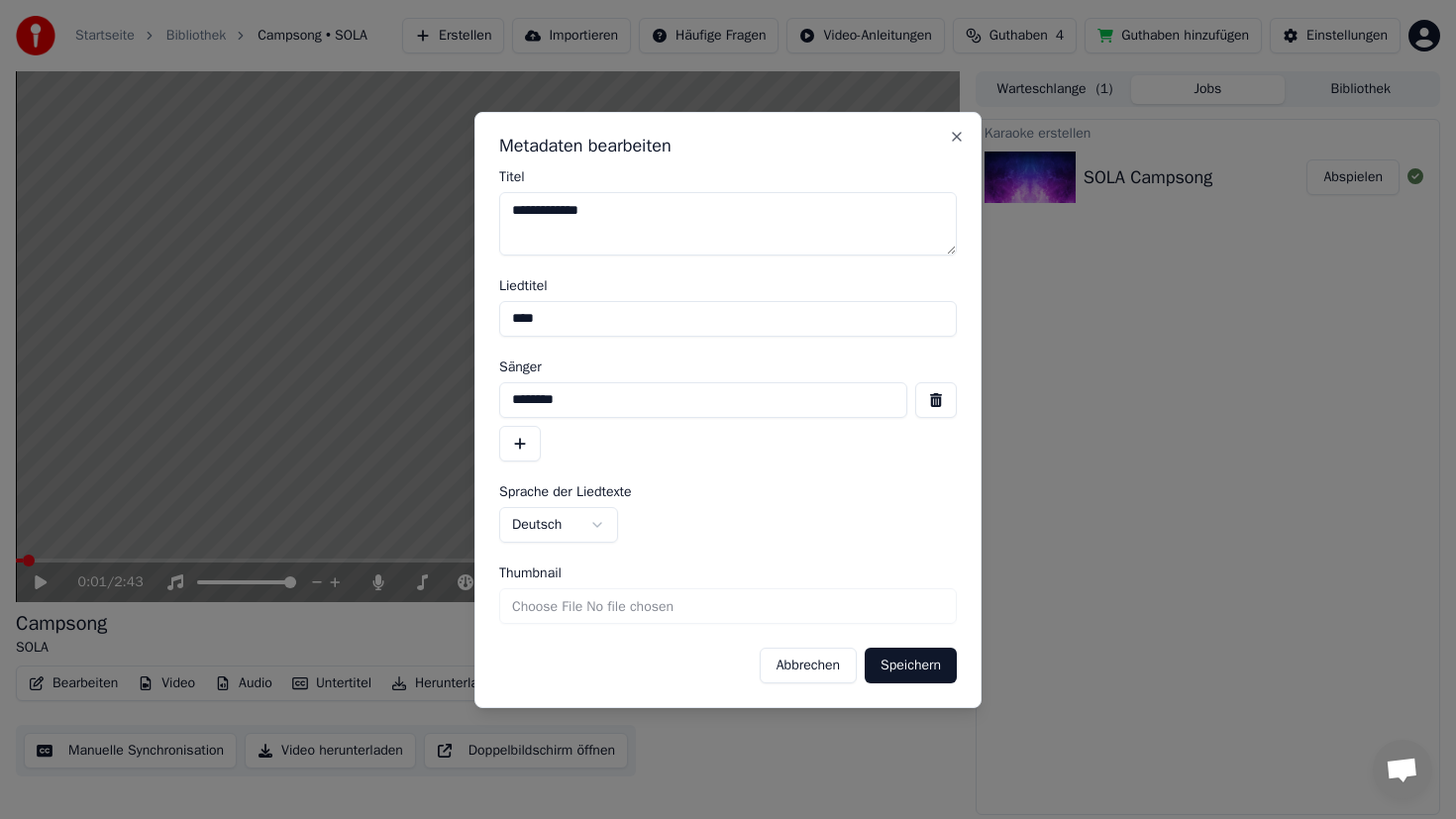 type on "********" 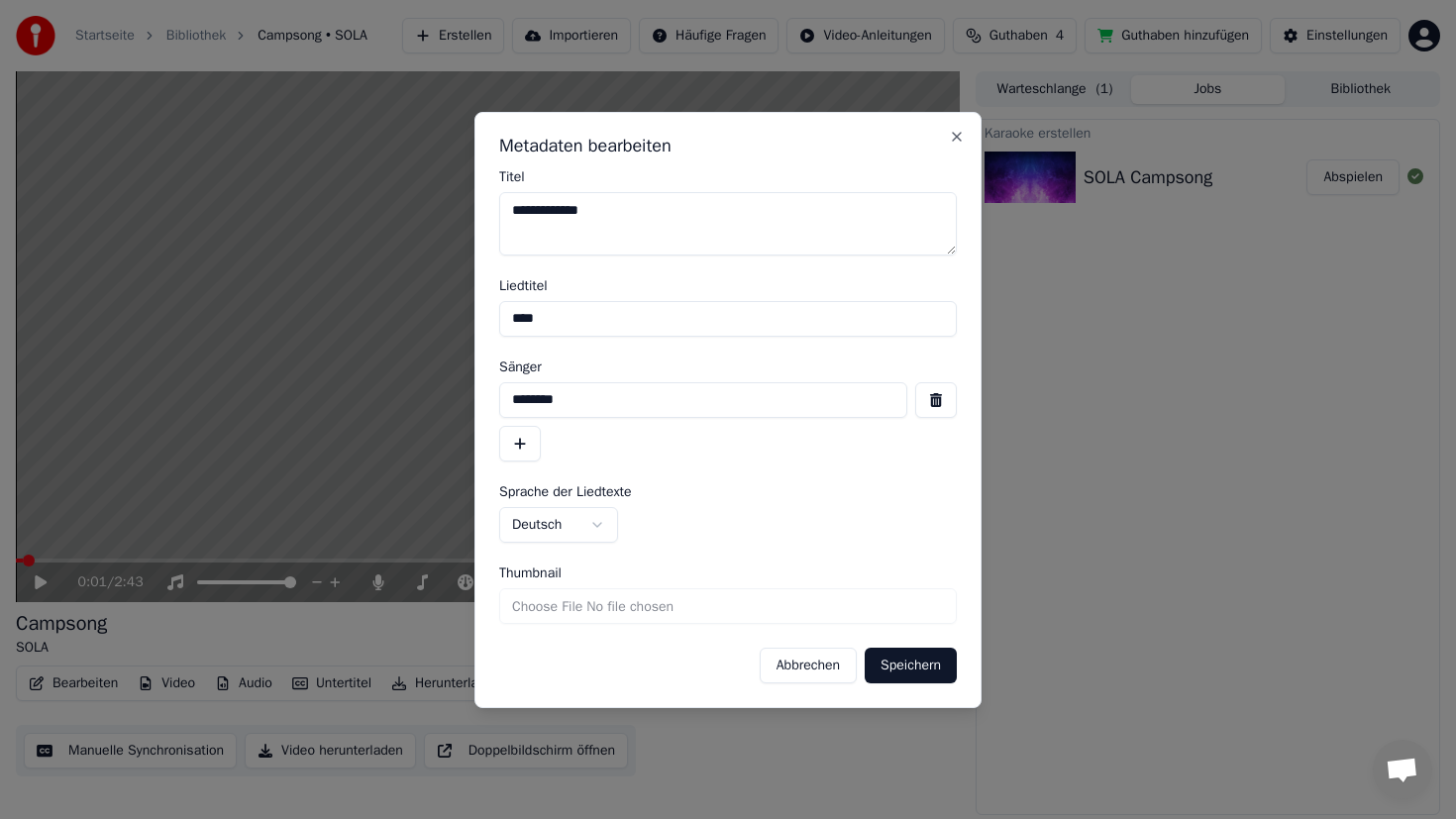 click on "********" at bounding box center [728, 422] 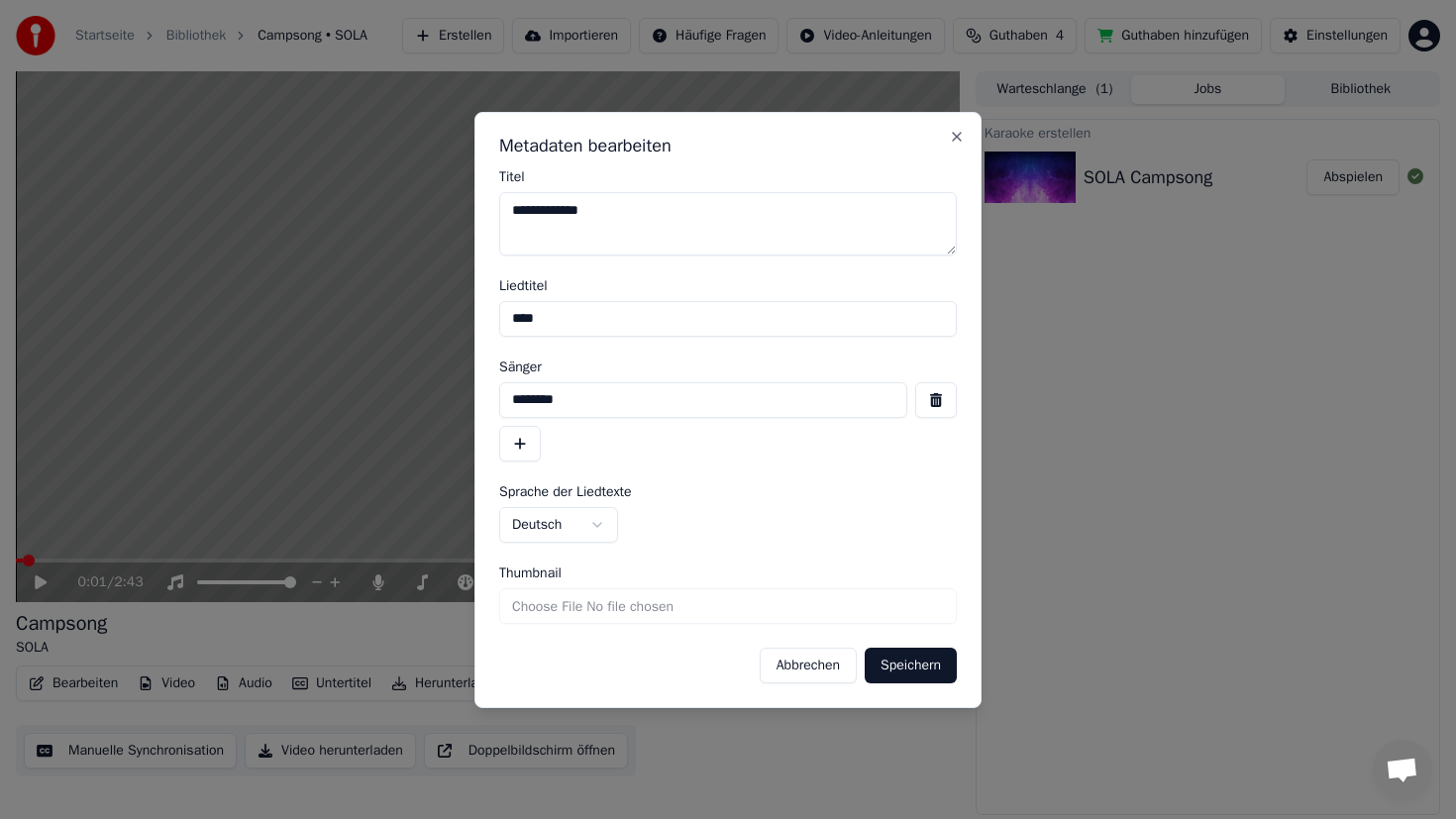 click on "Speichern" at bounding box center (910, 665) 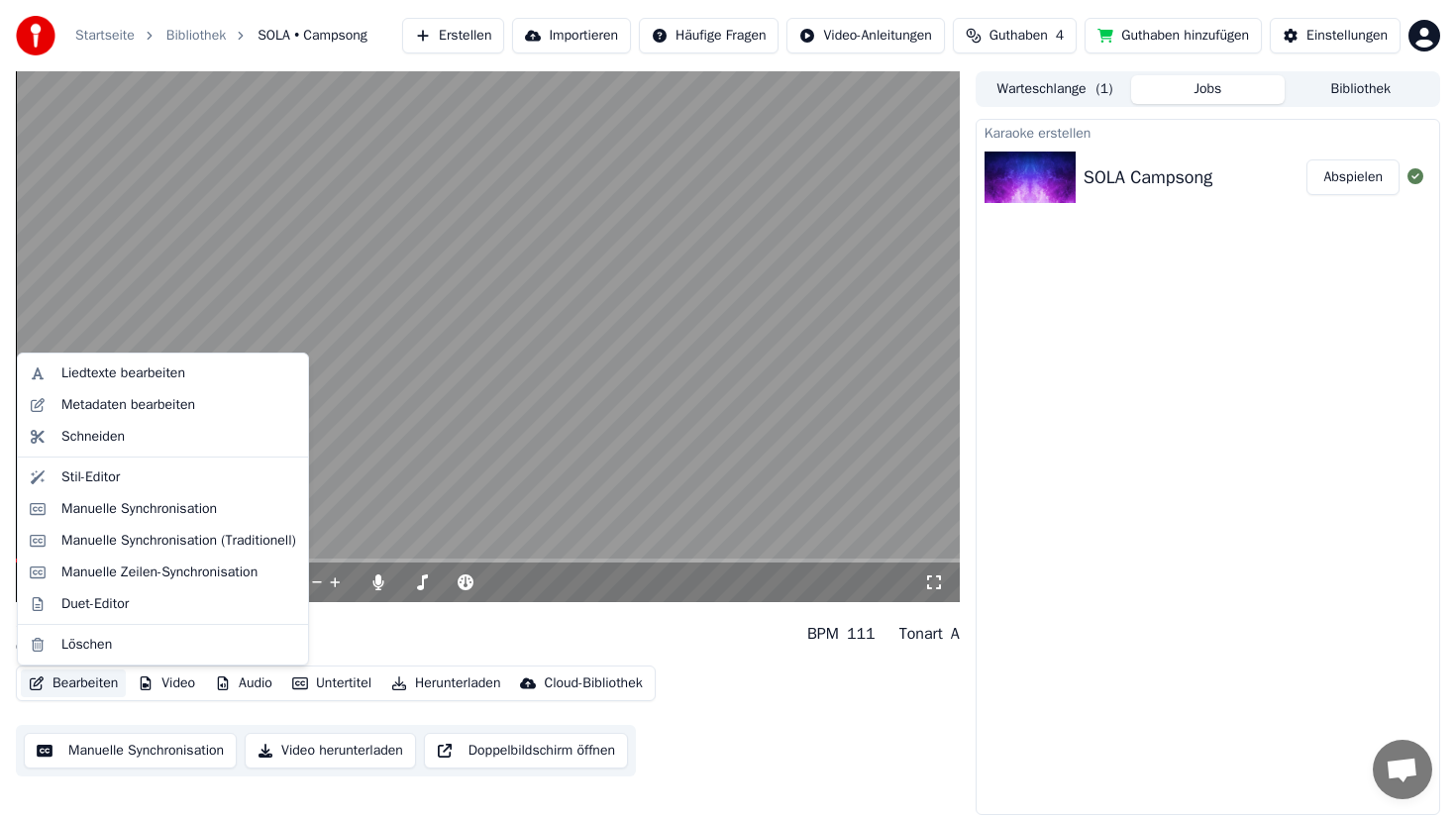 click on "Bearbeiten" at bounding box center (73, 683) 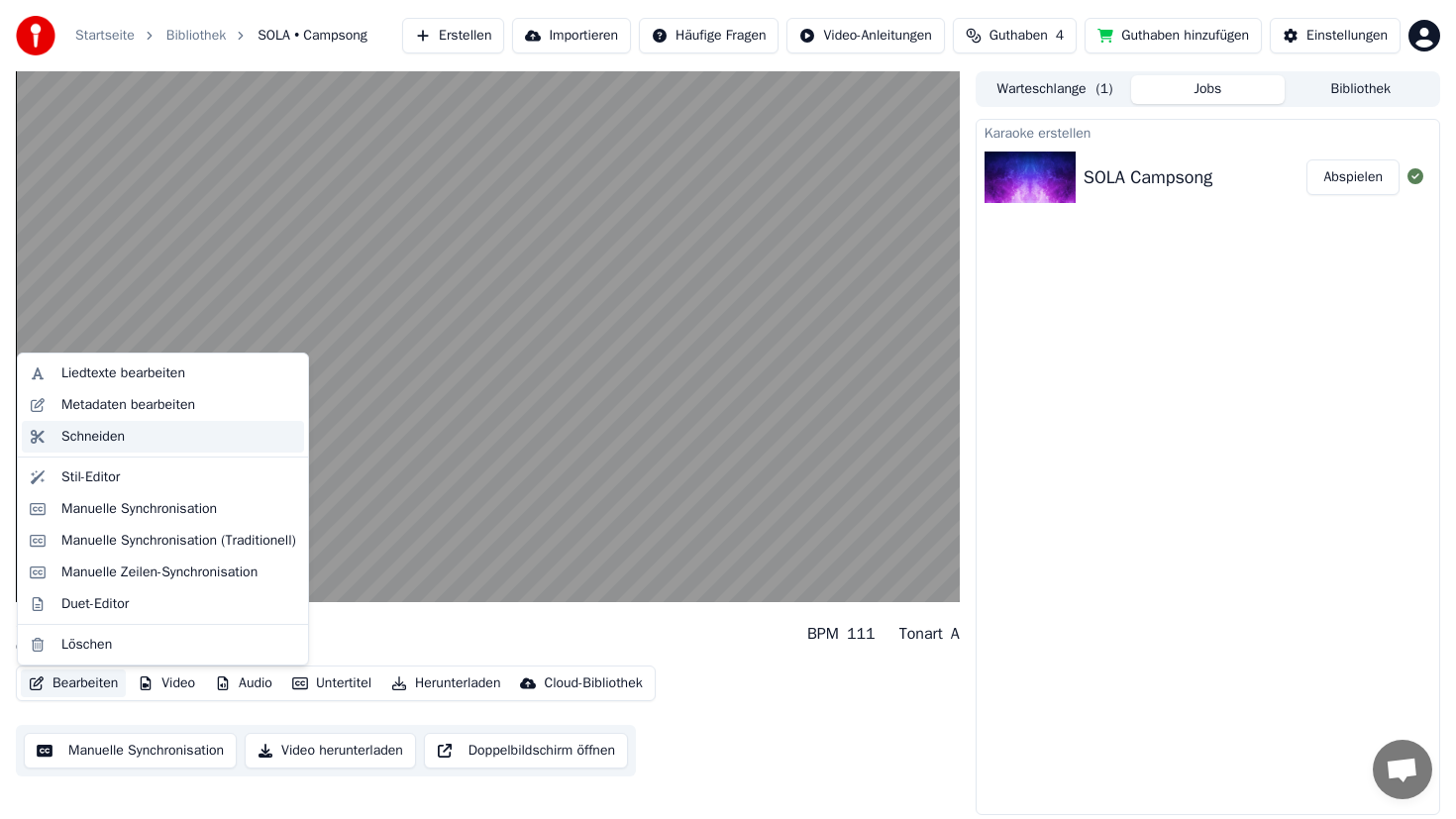 click on "Schneiden" at bounding box center [93, 437] 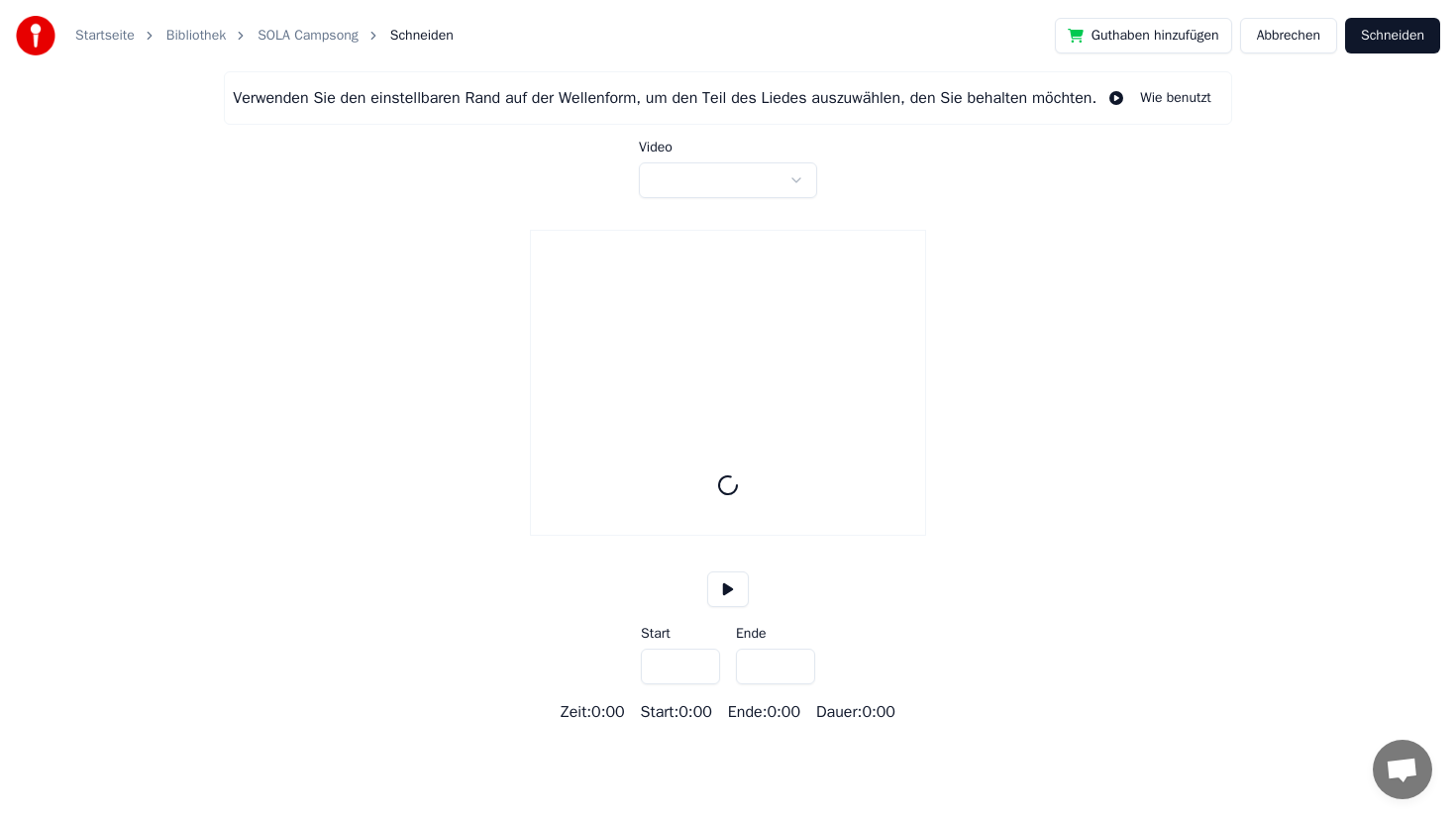 scroll, scrollTop: 0, scrollLeft: 0, axis: both 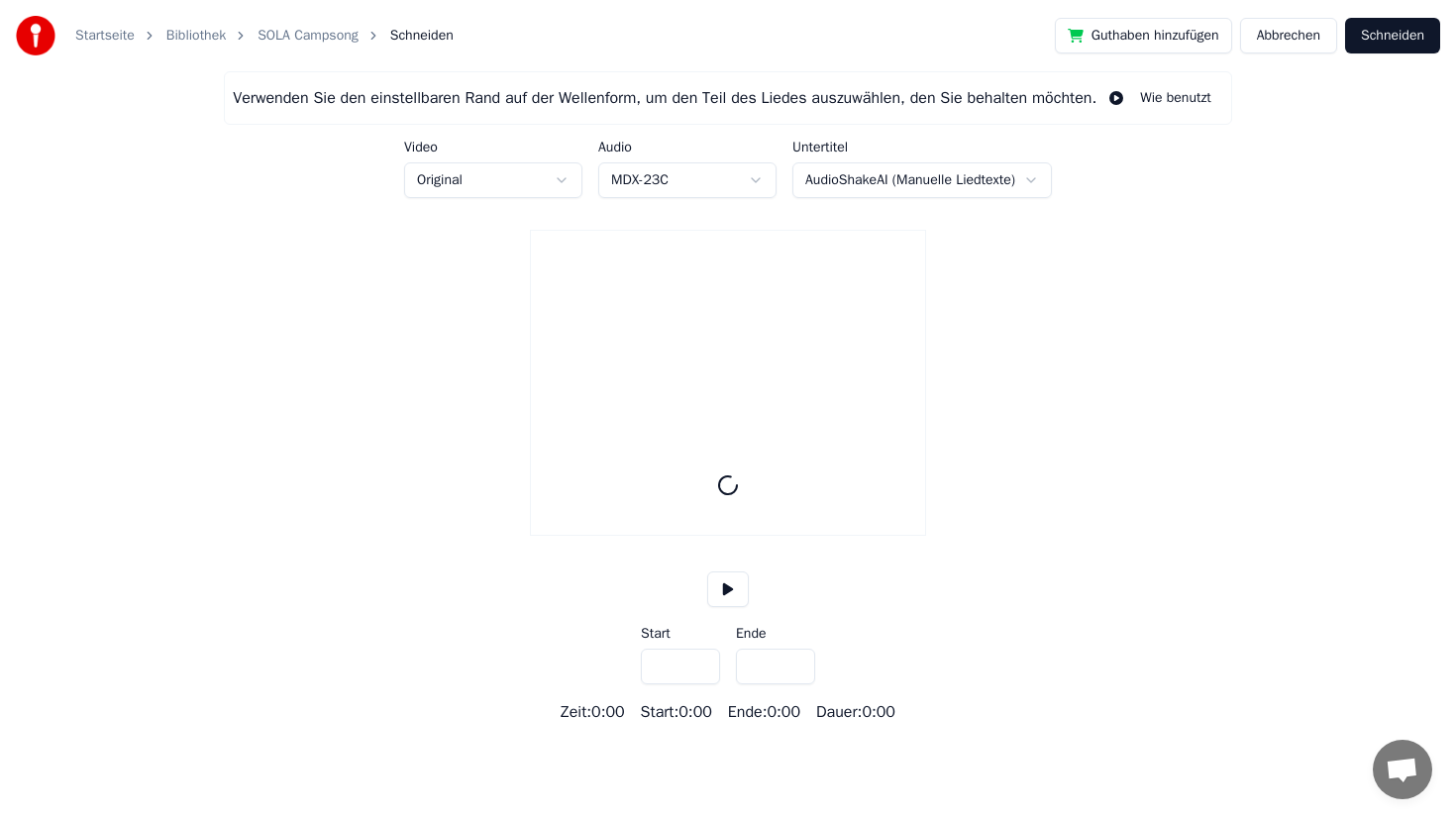 type on "*****" 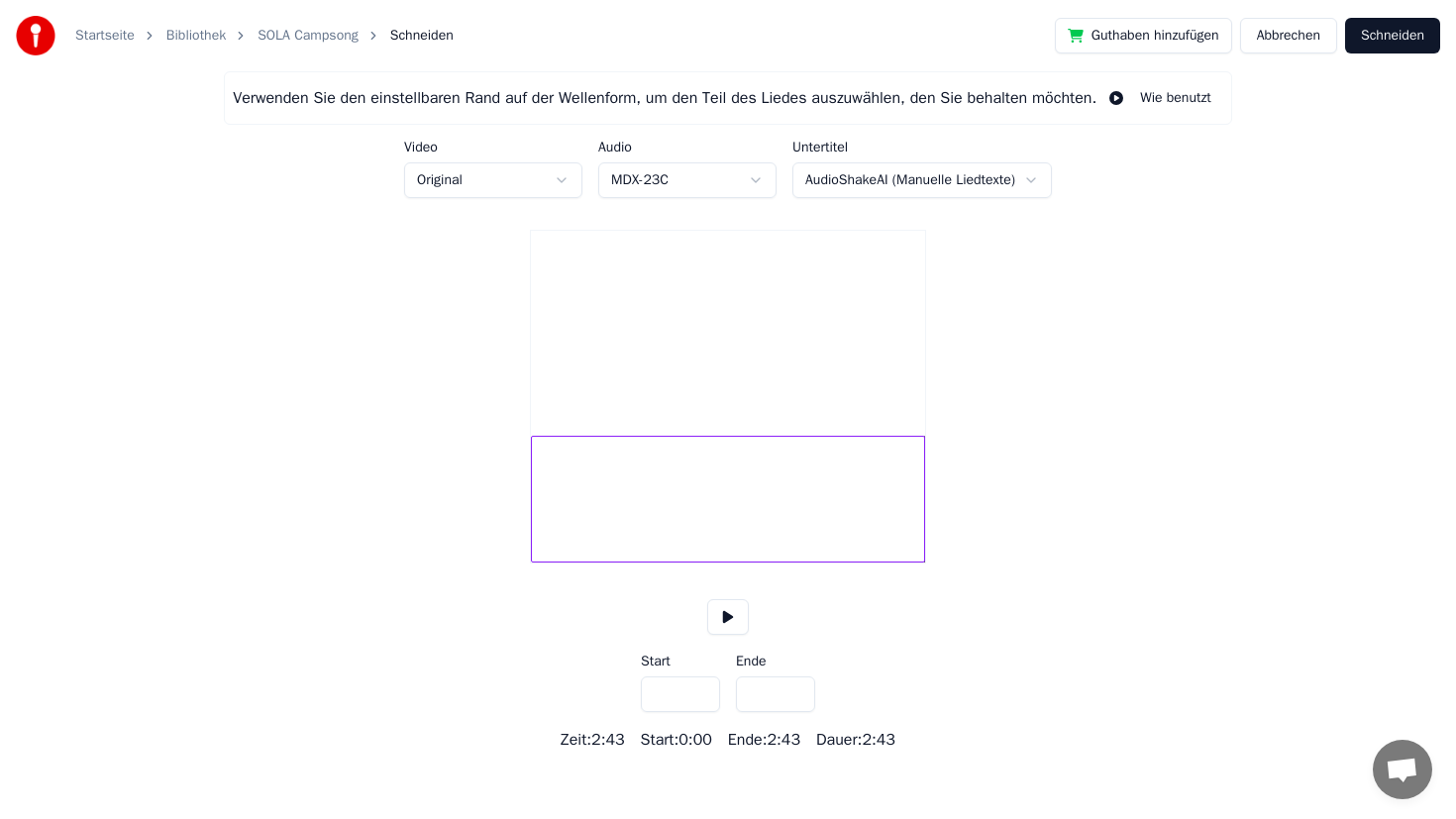 click on "Abbrechen" at bounding box center [1289, 36] 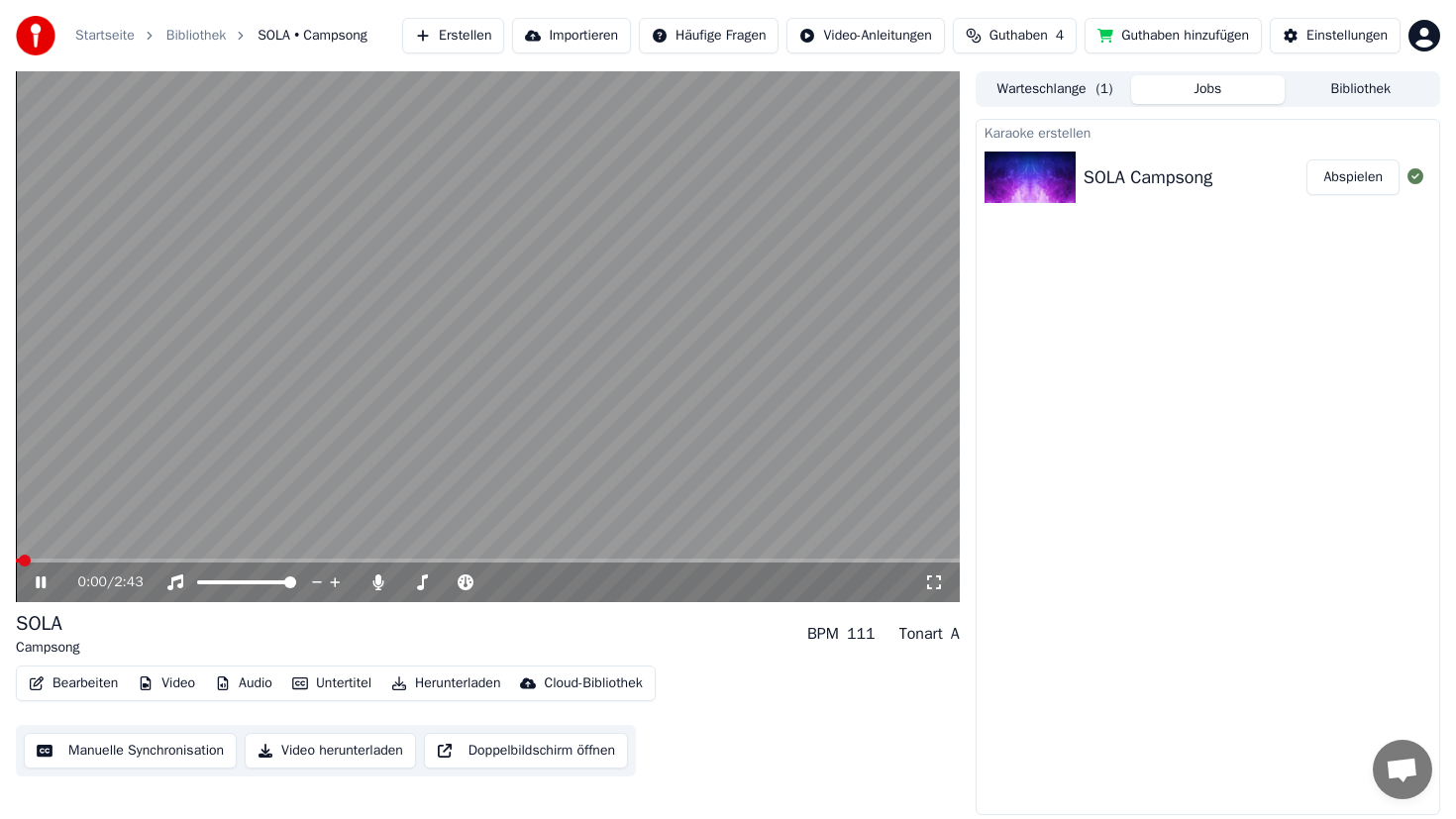 click on "Bearbeiten" at bounding box center [73, 683] 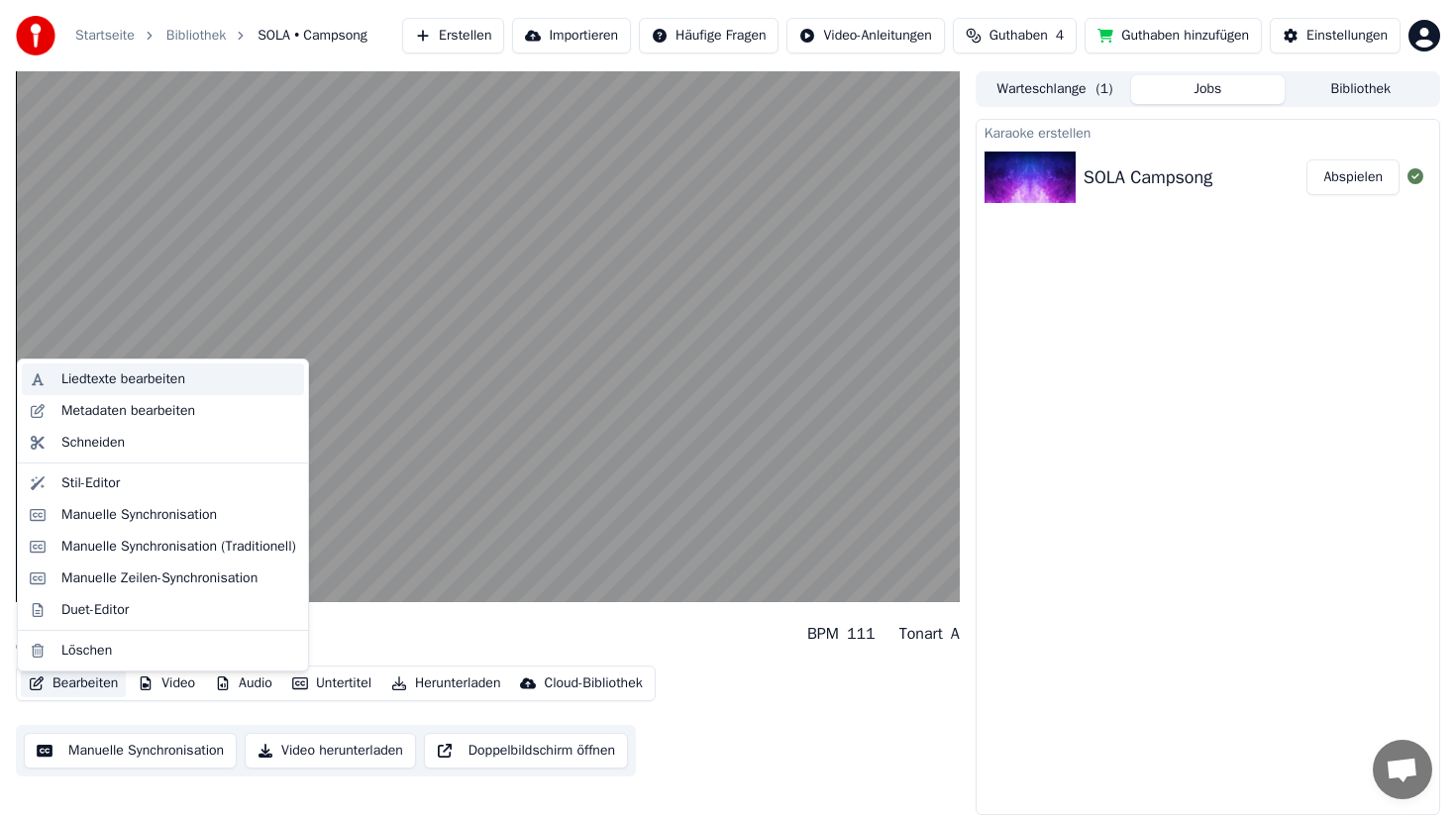 click on "Liedtexte bearbeiten" at bounding box center (123, 379) 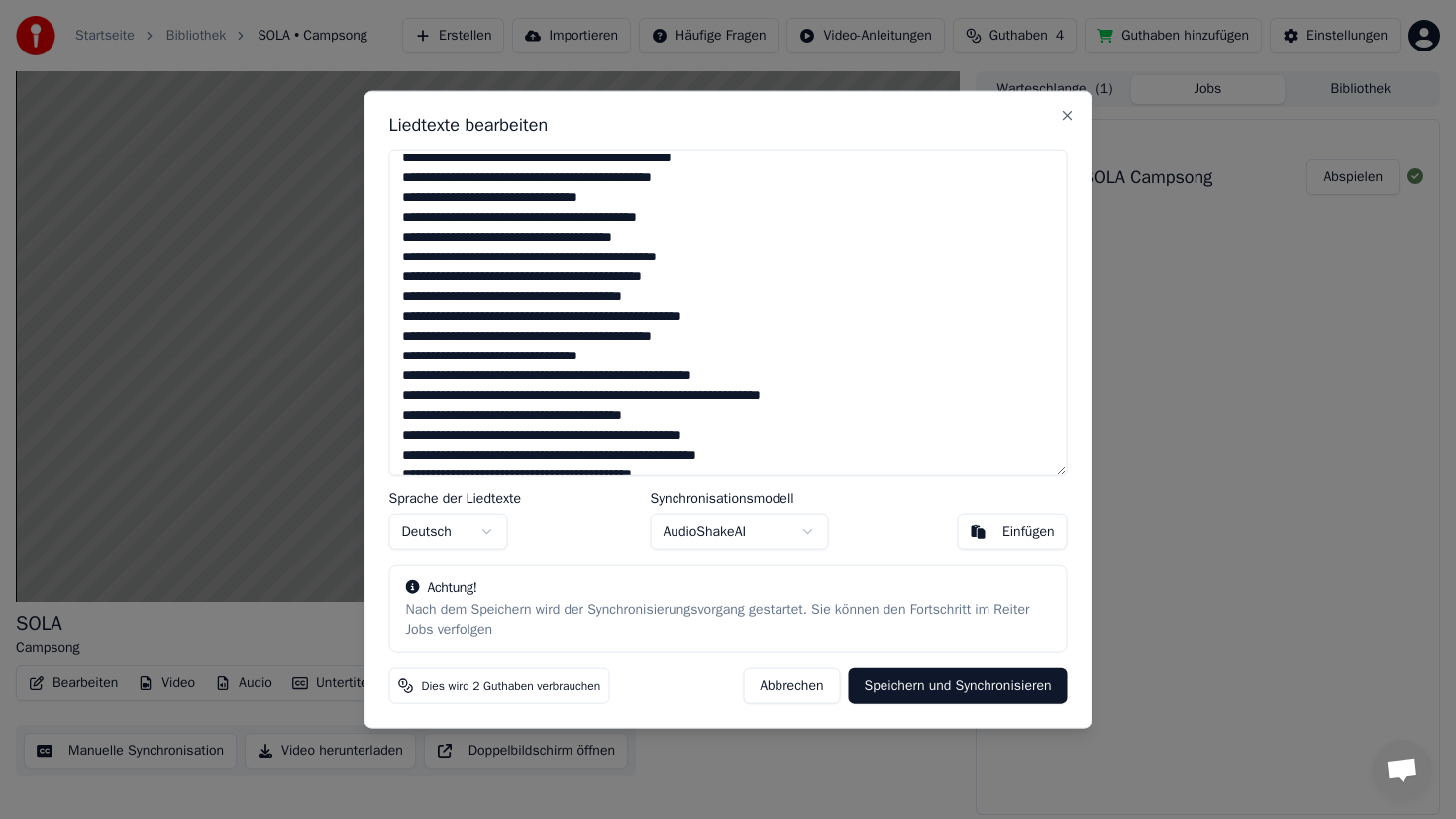 scroll, scrollTop: 165, scrollLeft: 0, axis: vertical 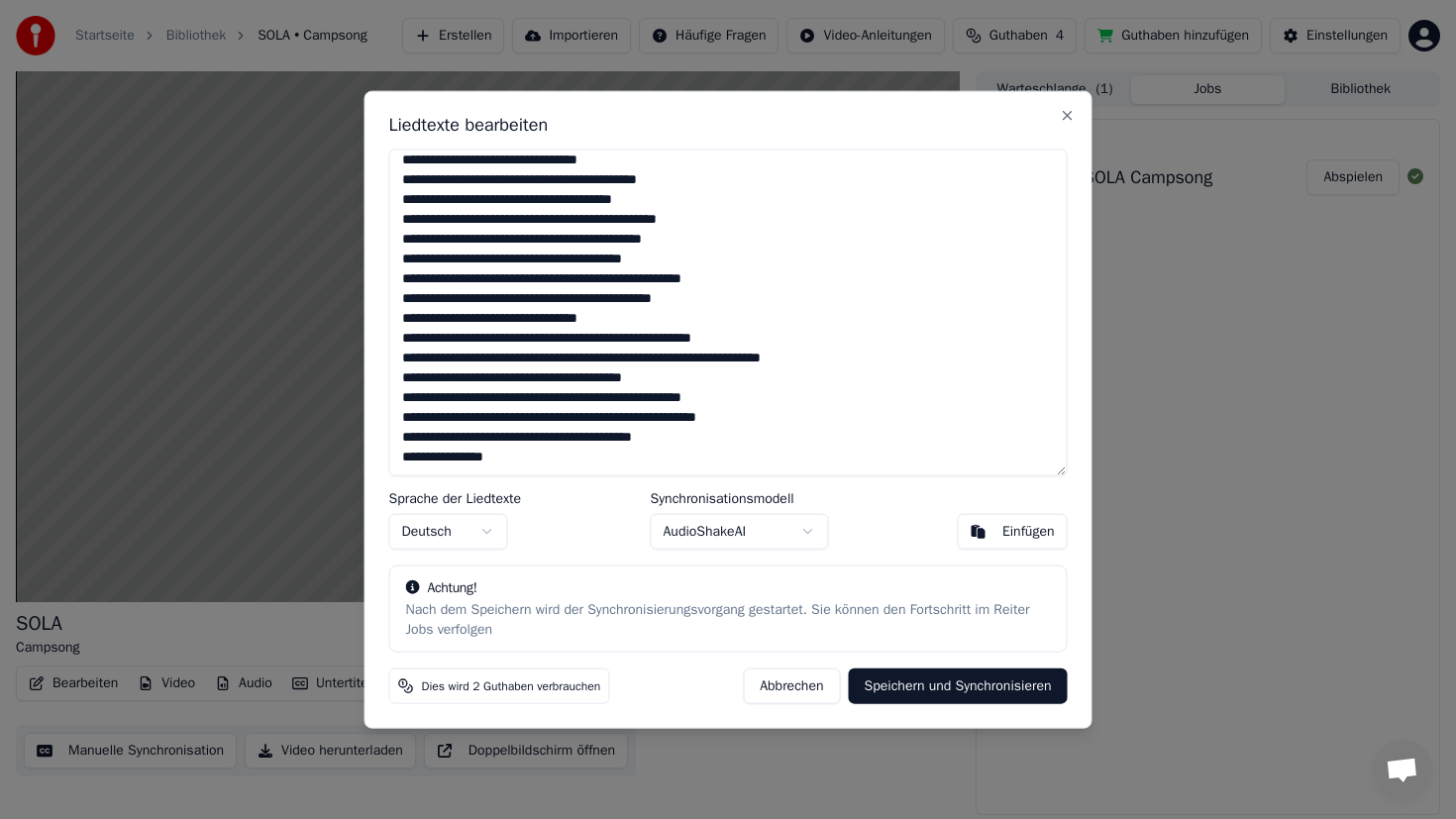 click on "Abbrechen" at bounding box center [791, 686] 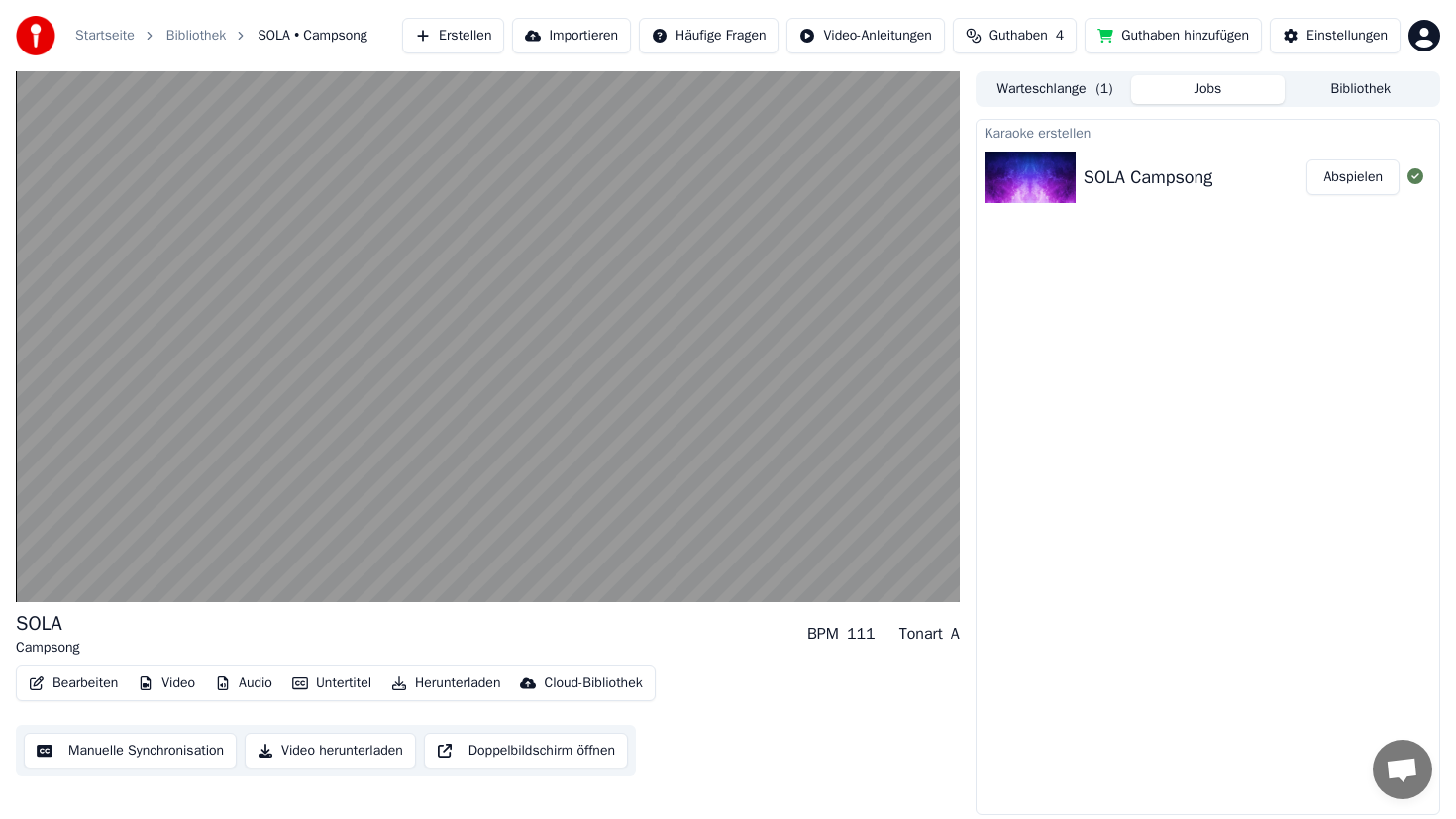 click on "Bearbeiten" at bounding box center (73, 683) 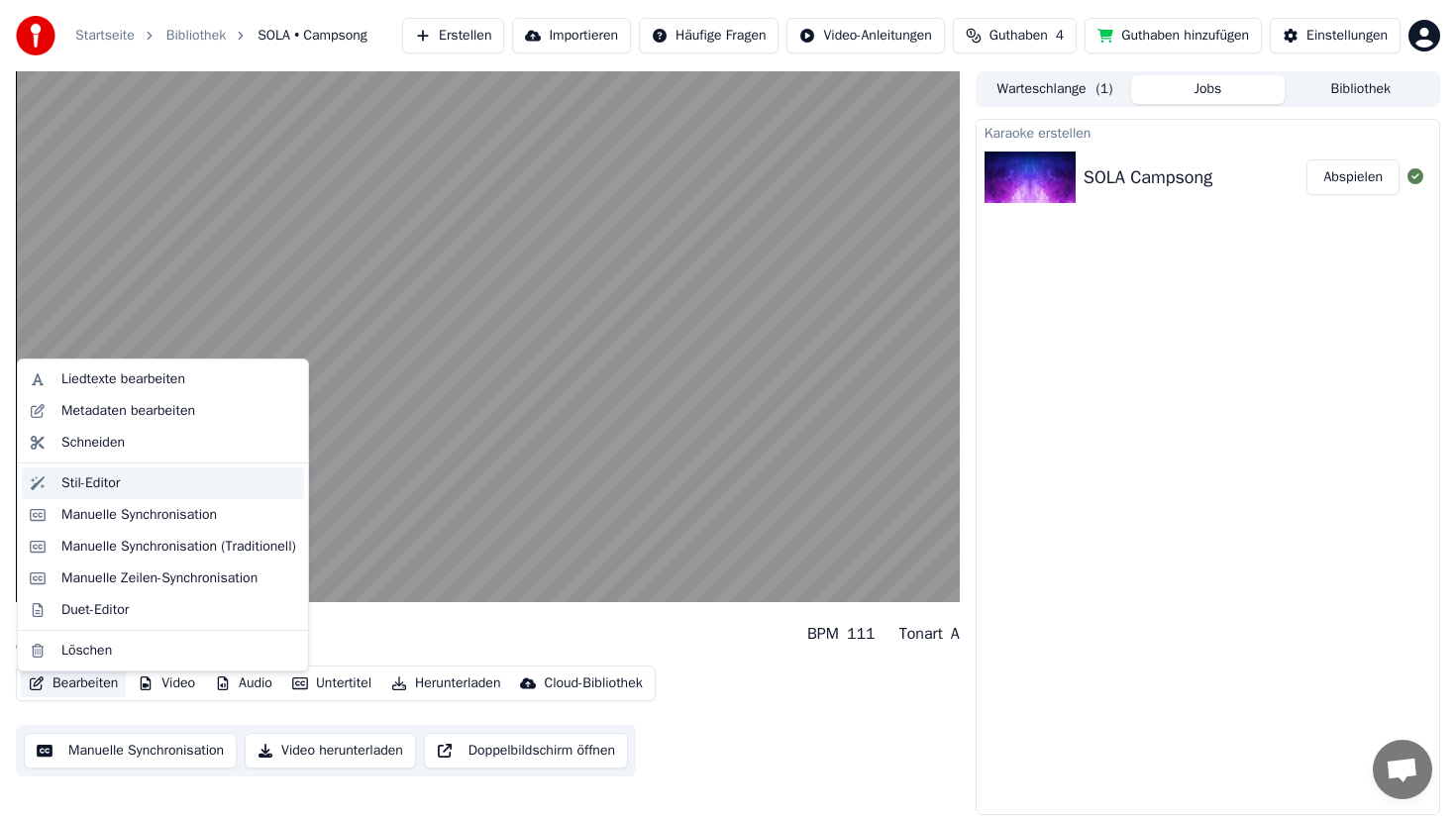 click on "Stil-Editor" at bounding box center [178, 483] 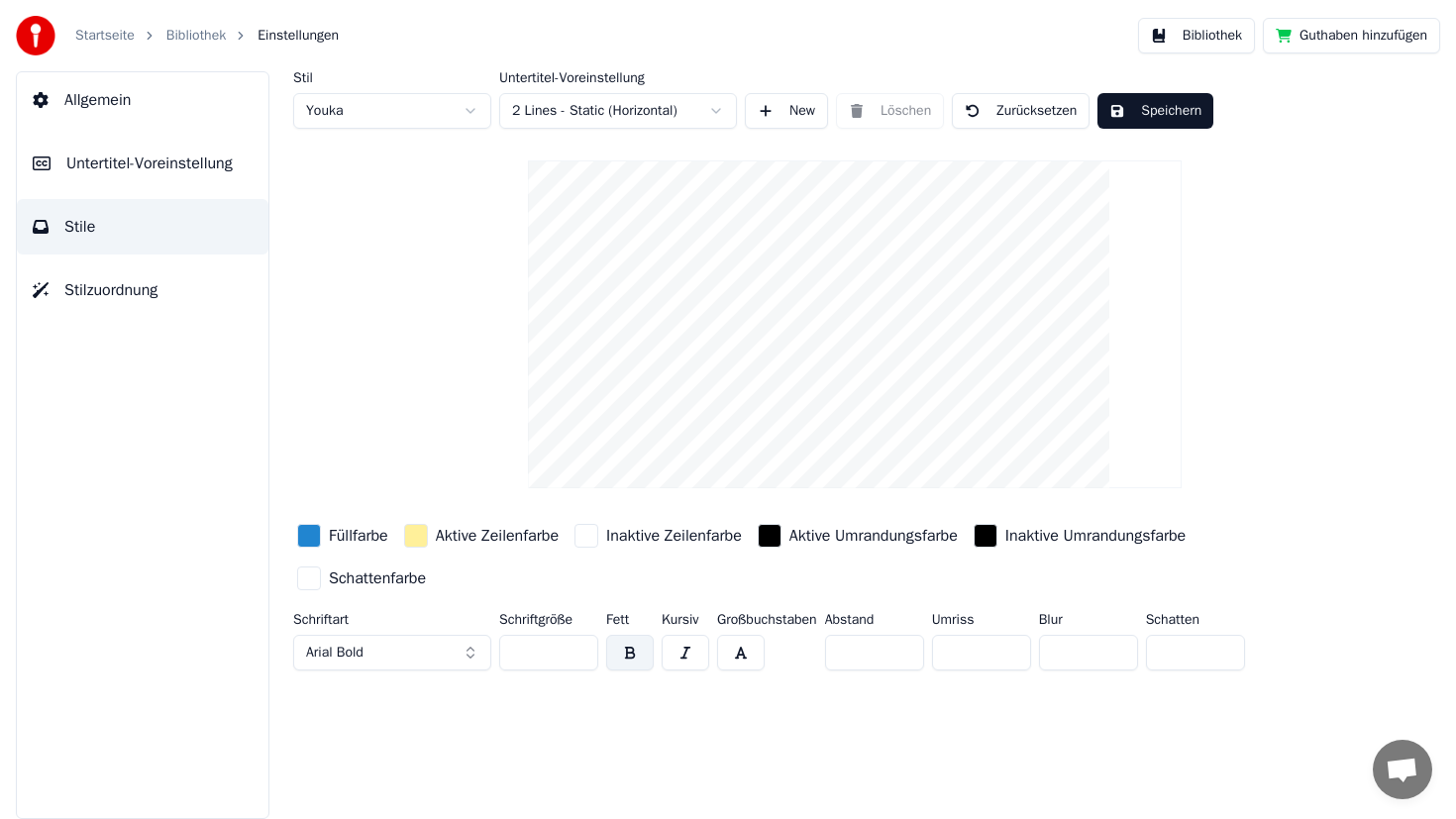 click on "Arial Bold" at bounding box center (392, 653) 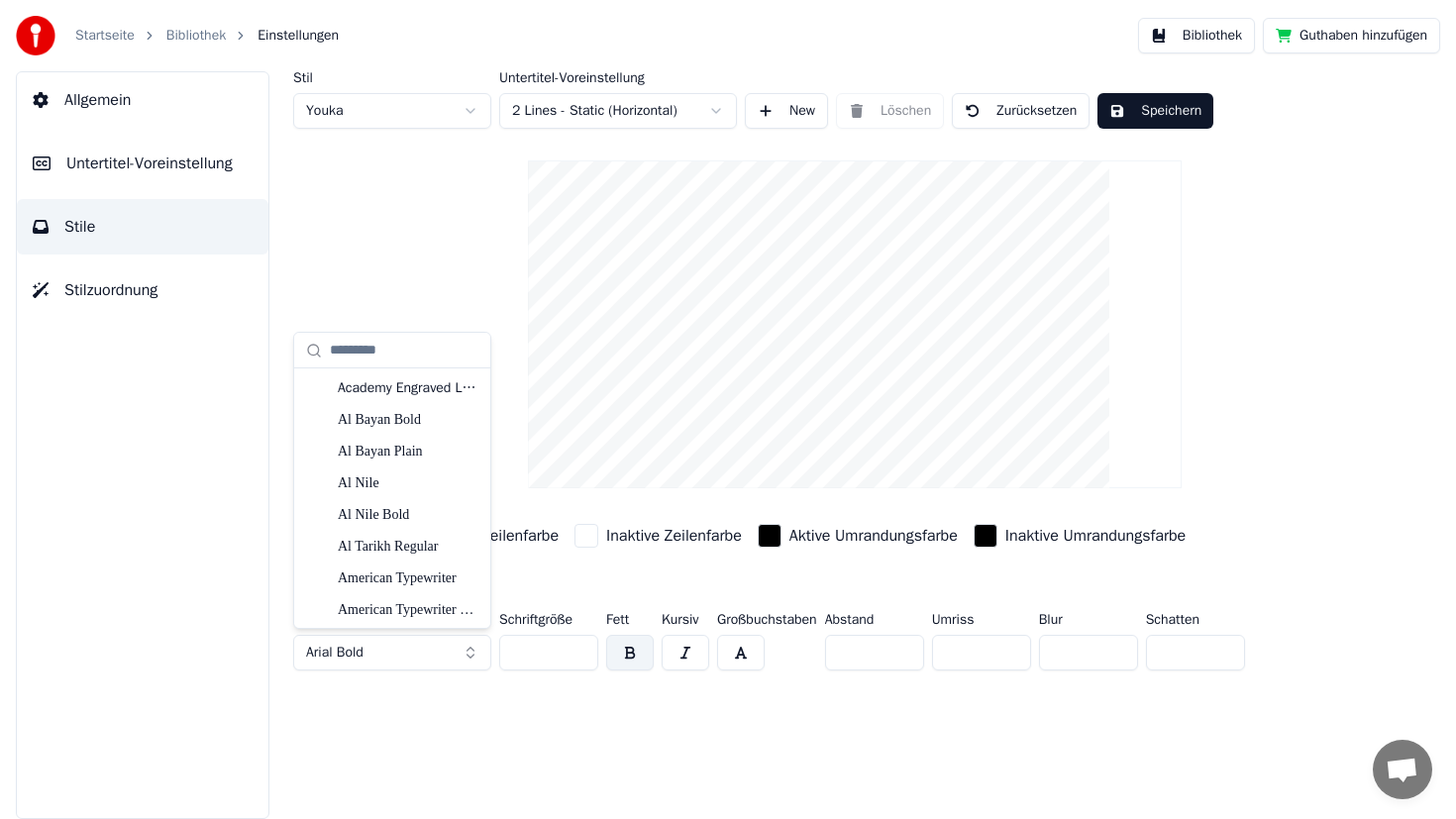 click on "Arial Bold" at bounding box center (392, 653) 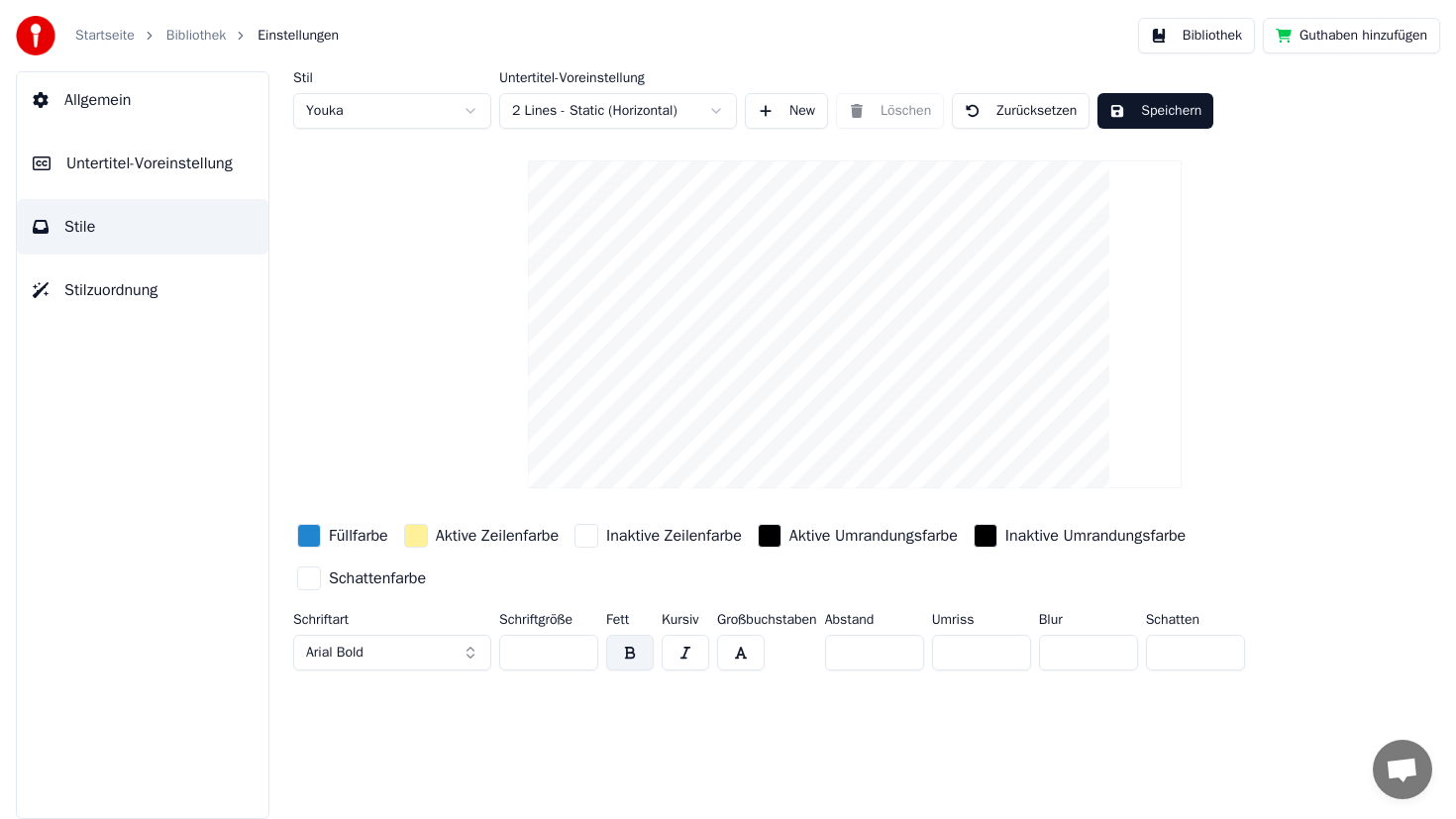 click on "Arial Bold" at bounding box center (392, 653) 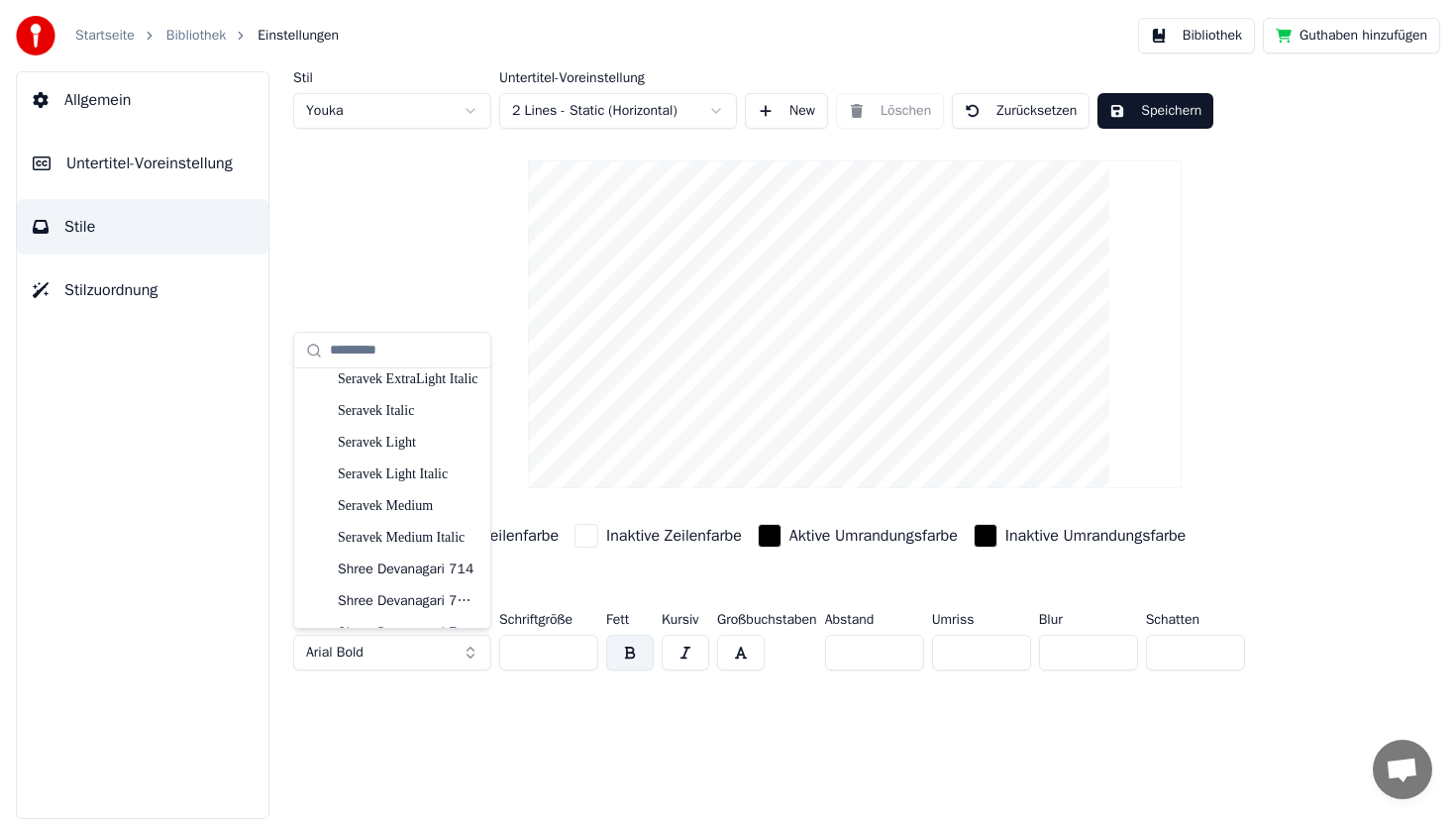scroll, scrollTop: 18636, scrollLeft: 0, axis: vertical 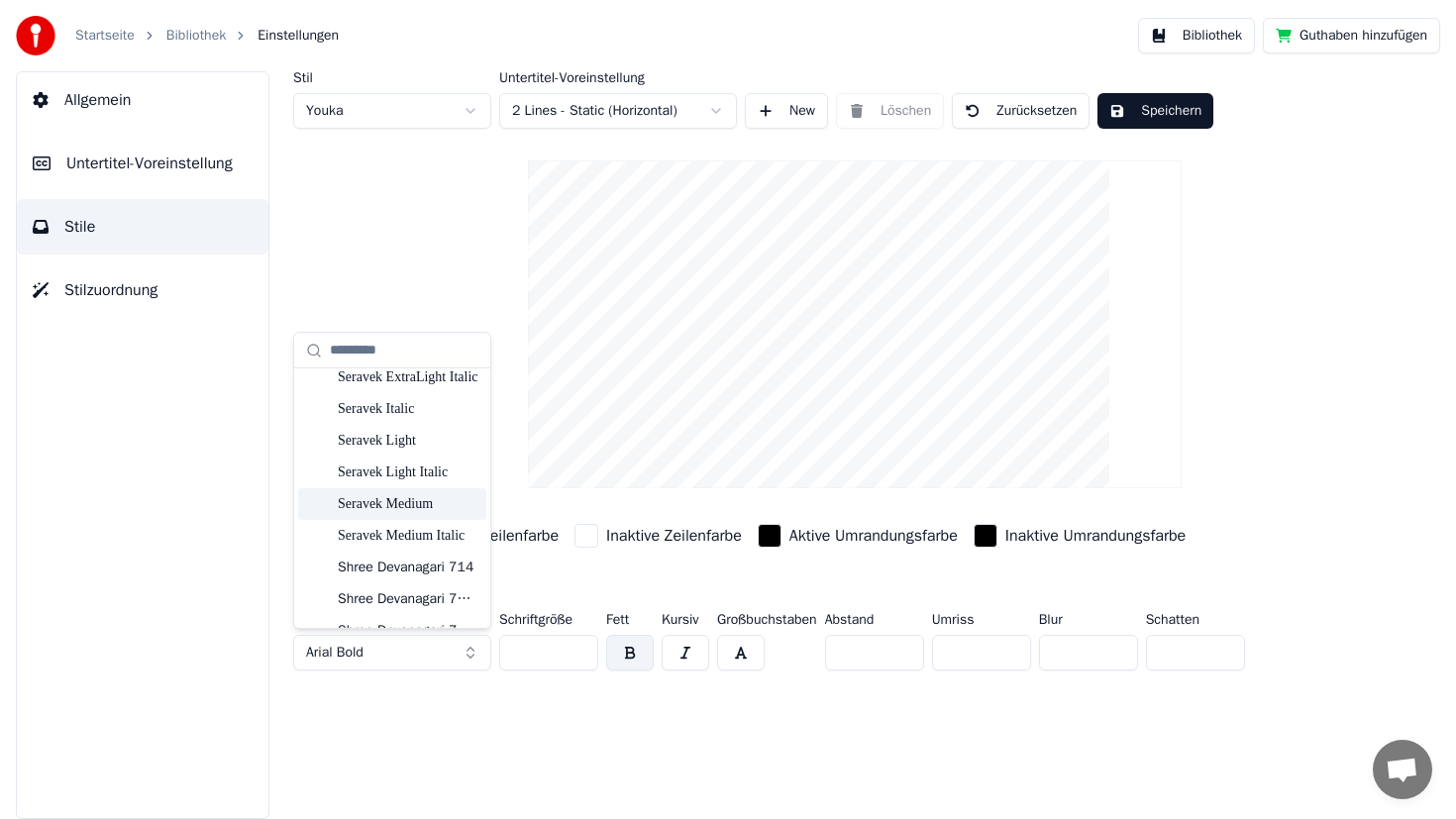 click on "Seravek Medium" at bounding box center (408, 504) 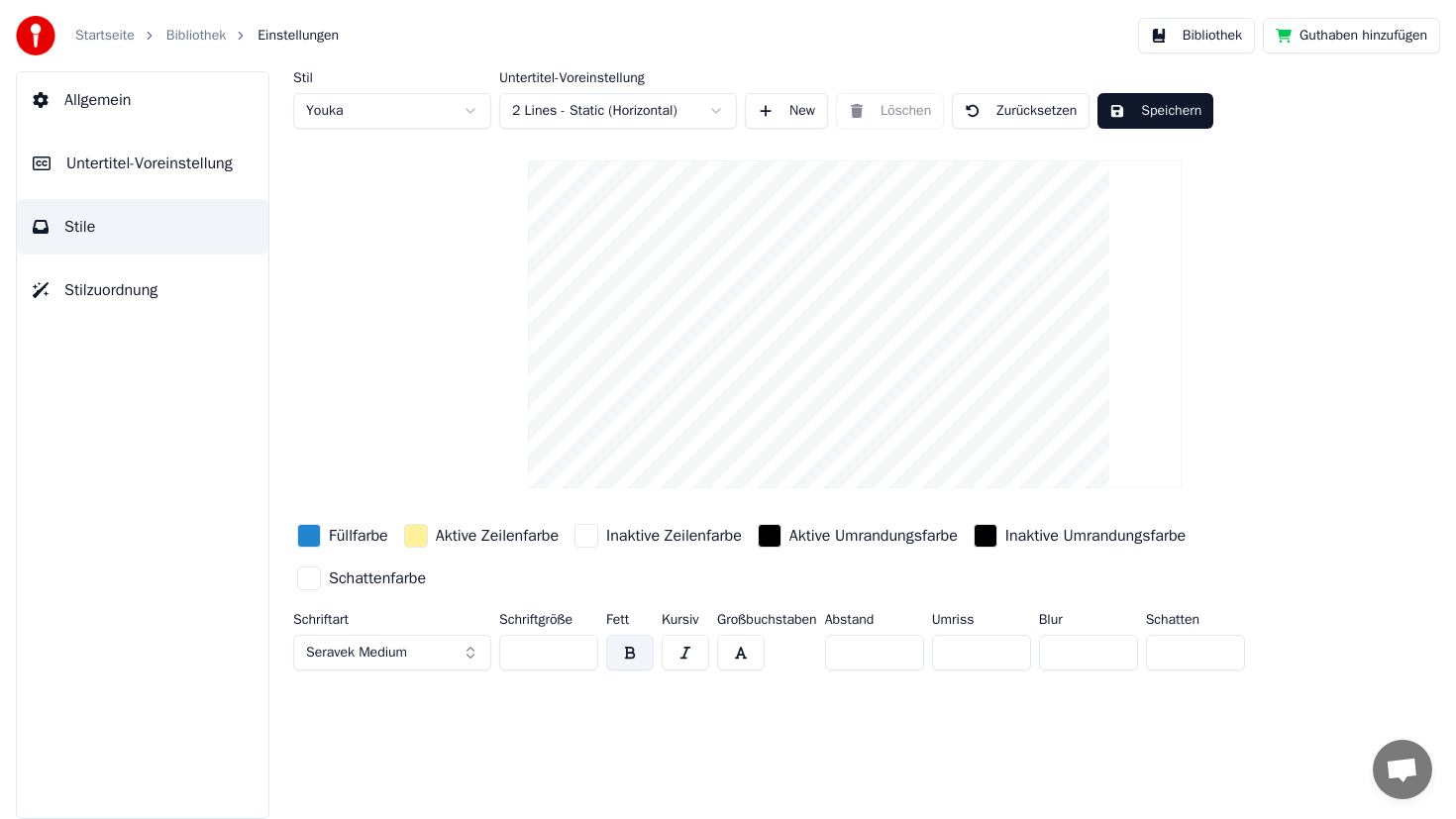 click at bounding box center (309, 536) 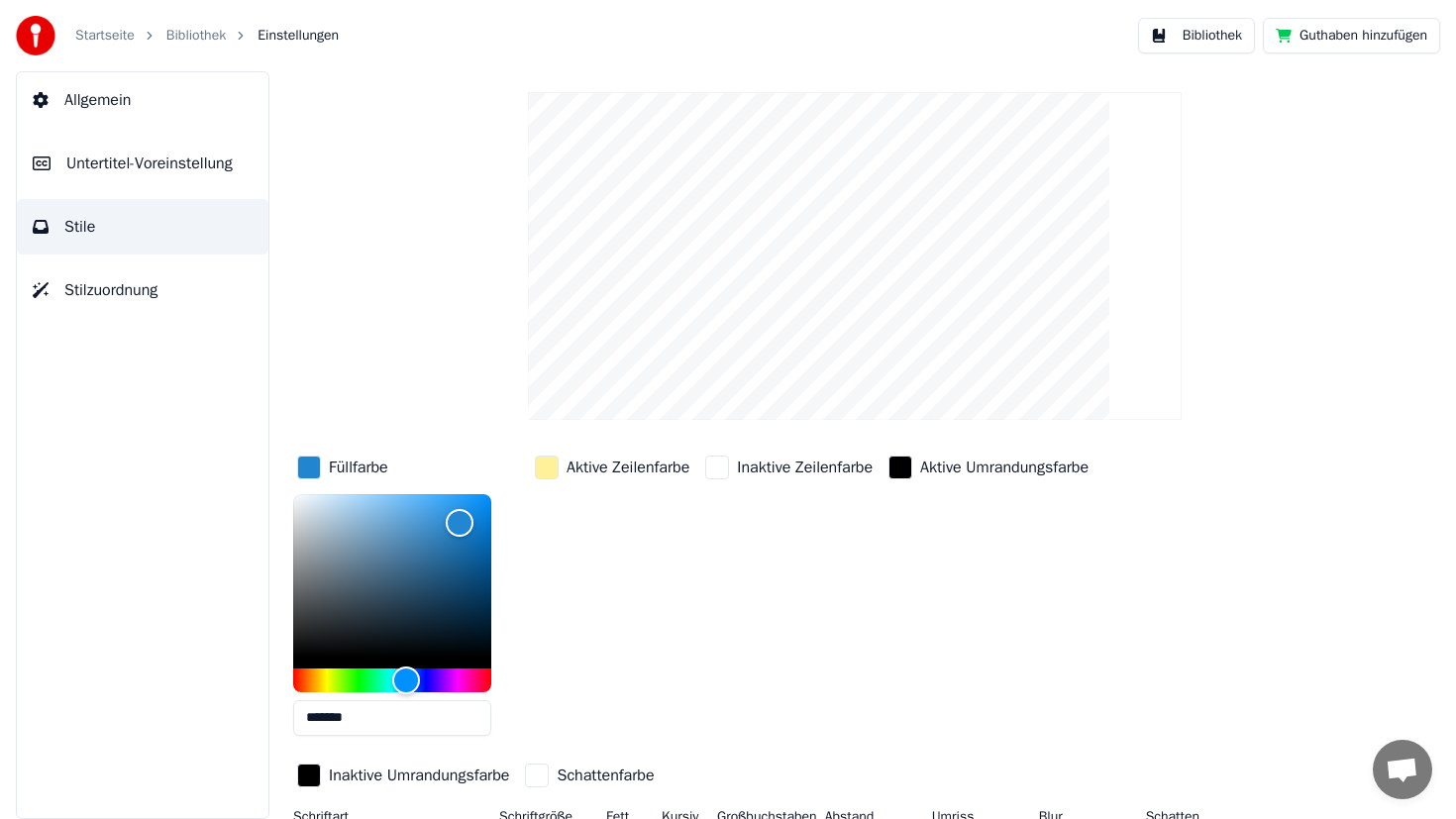 scroll, scrollTop: 77, scrollLeft: 0, axis: vertical 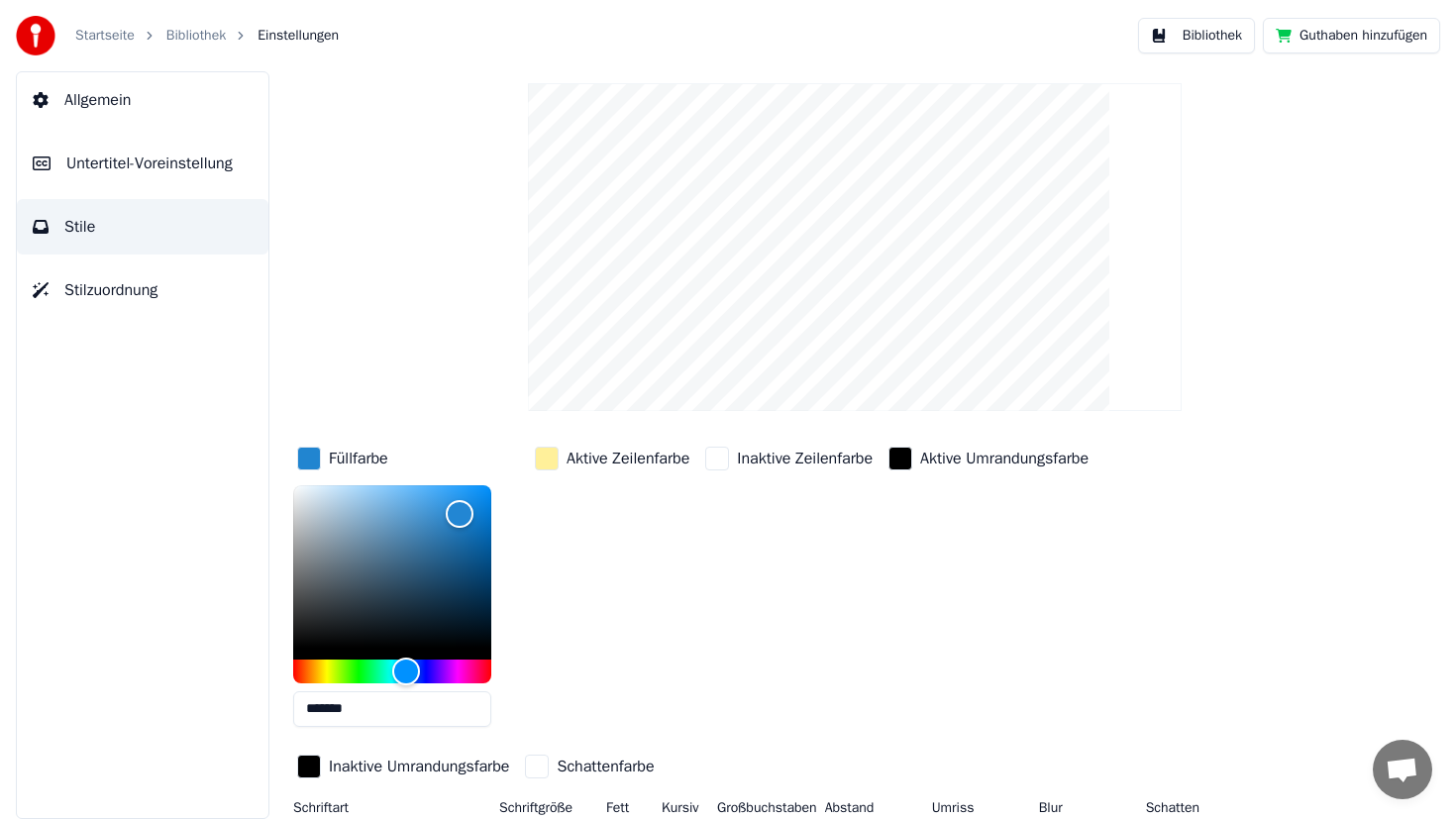 click on "*******" at bounding box center (392, 709) 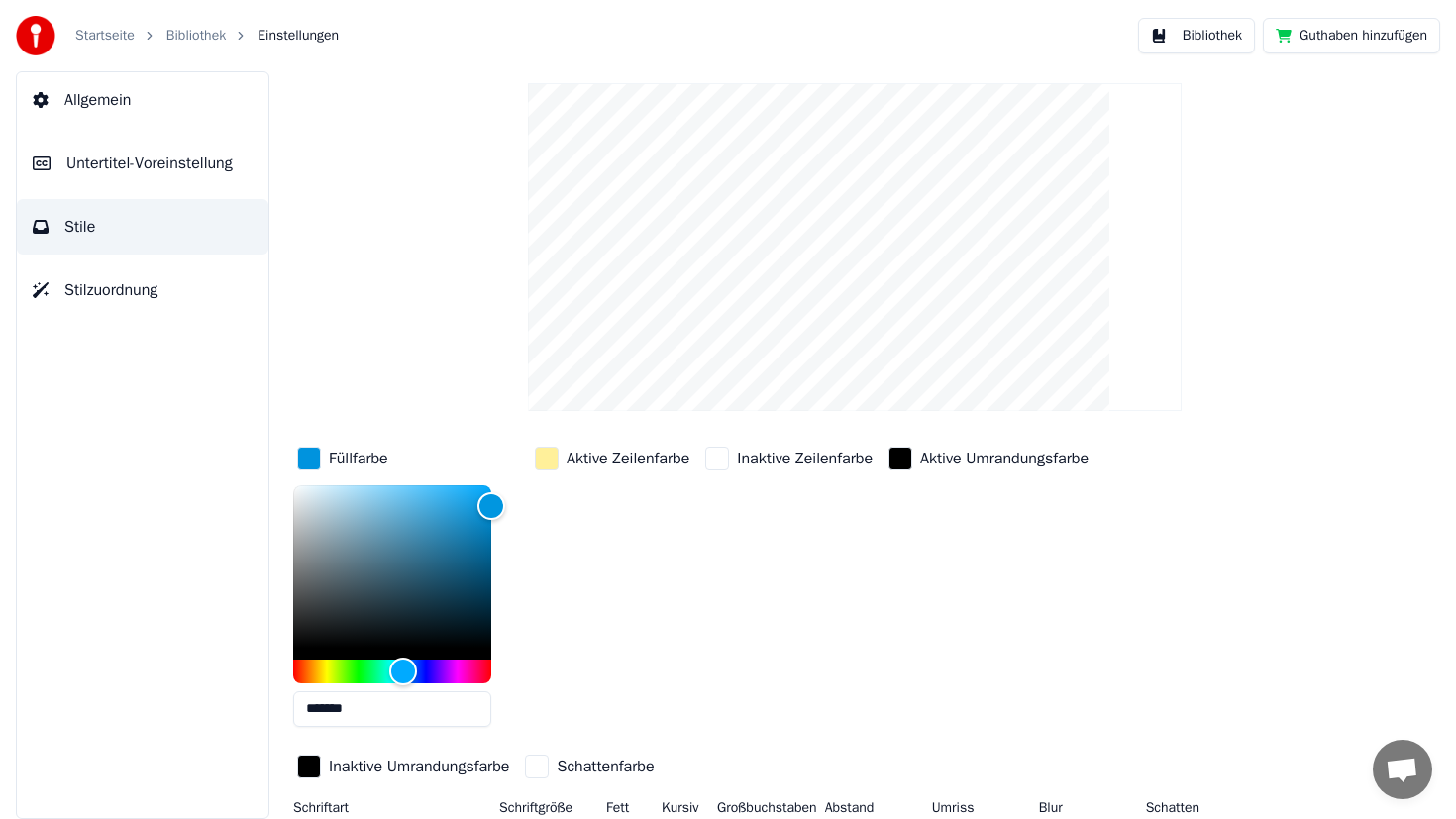 type on "*******" 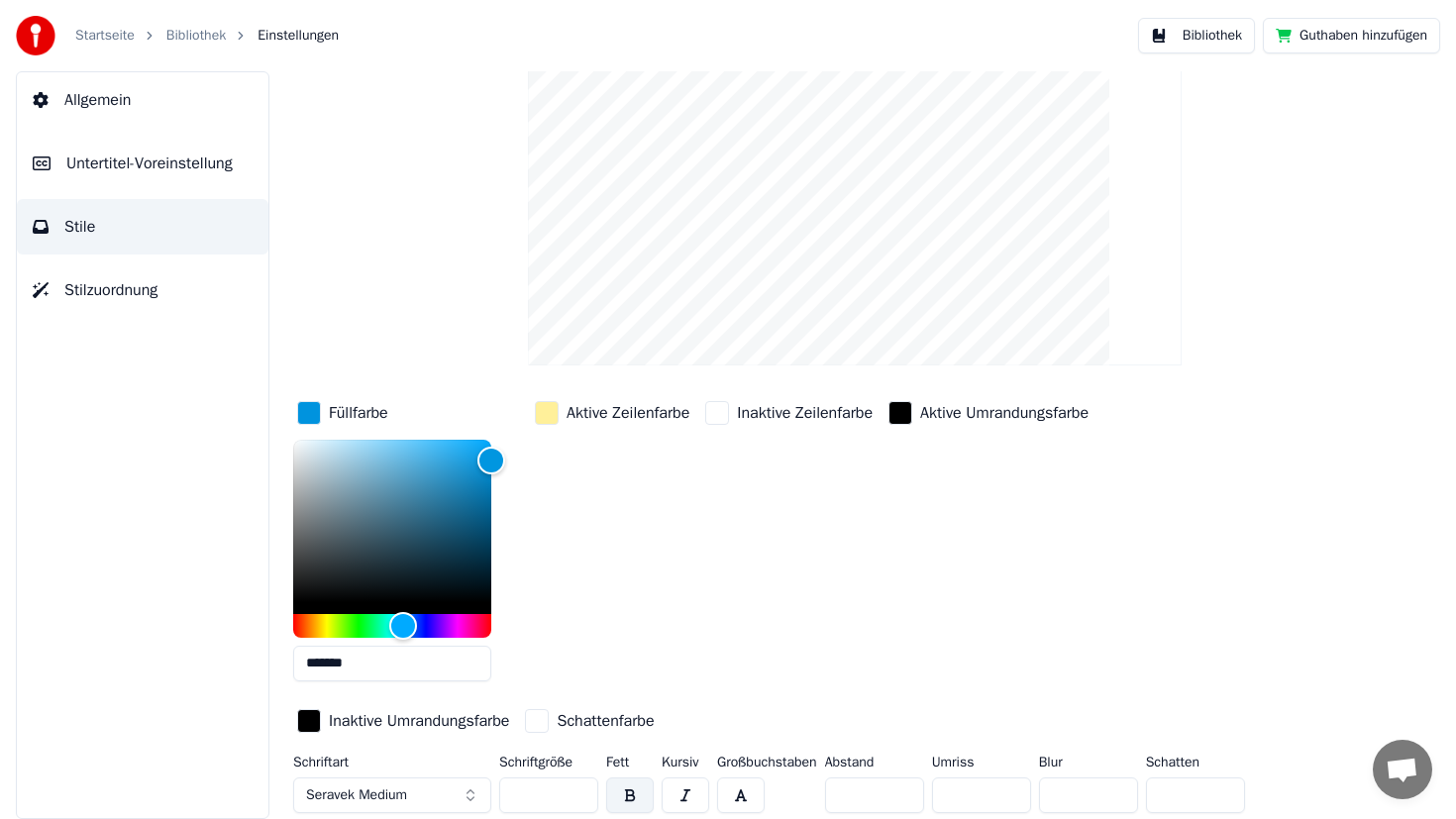 click on "Aktive Zeilenfarbe" at bounding box center (612, 413) 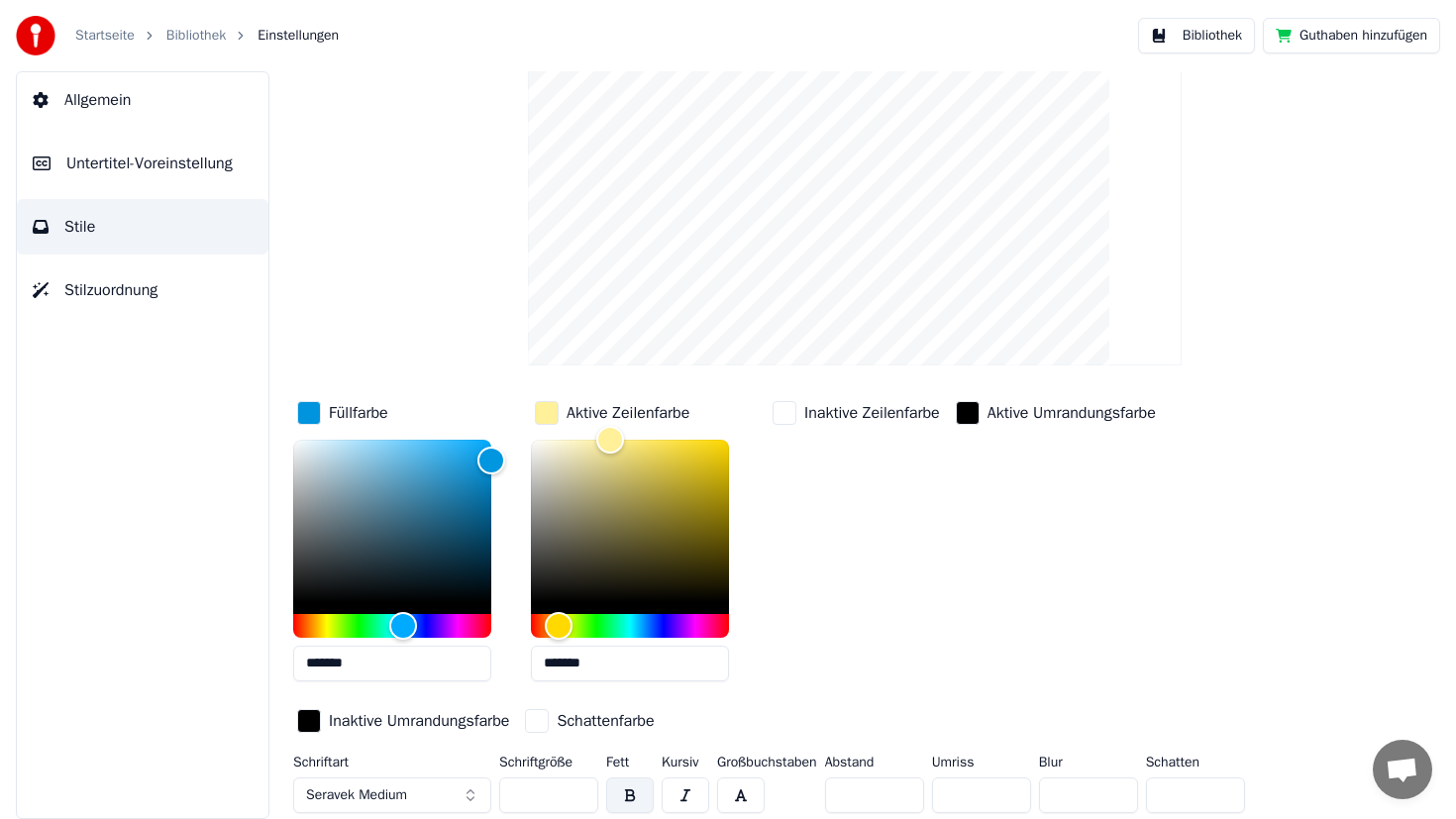 click at bounding box center [547, 413] 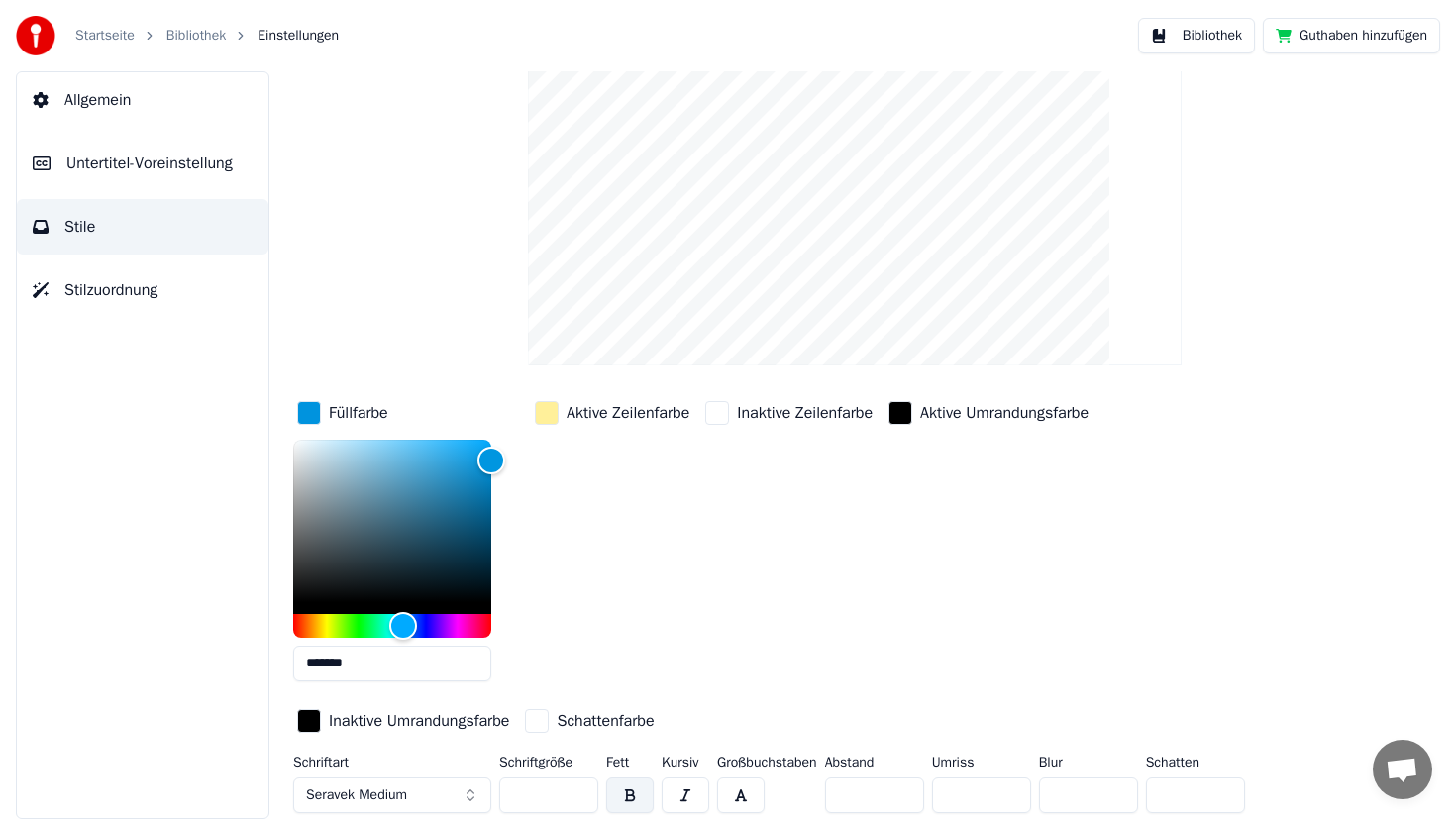 click at bounding box center (547, 413) 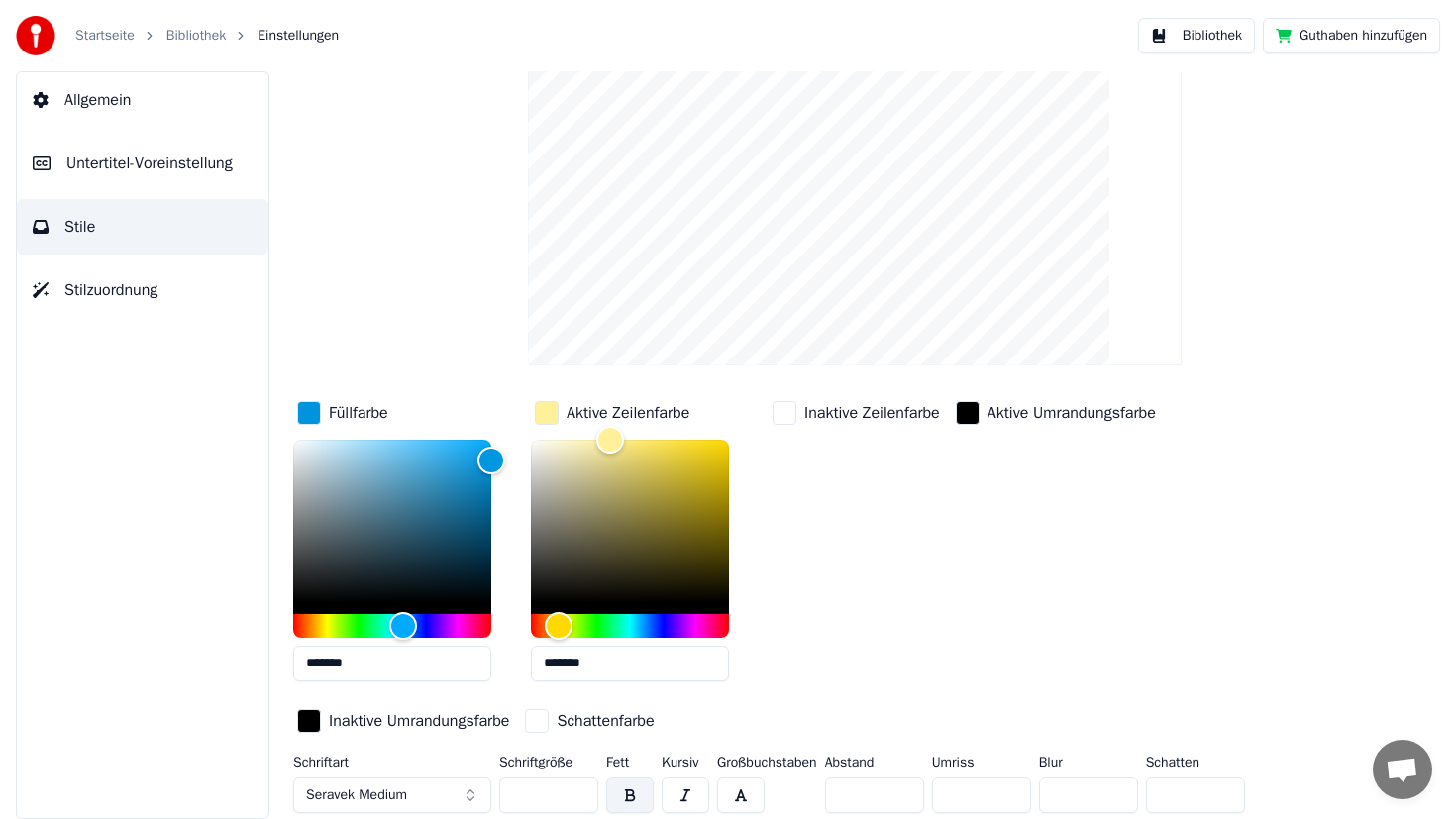 click on "*******" at bounding box center [630, 664] 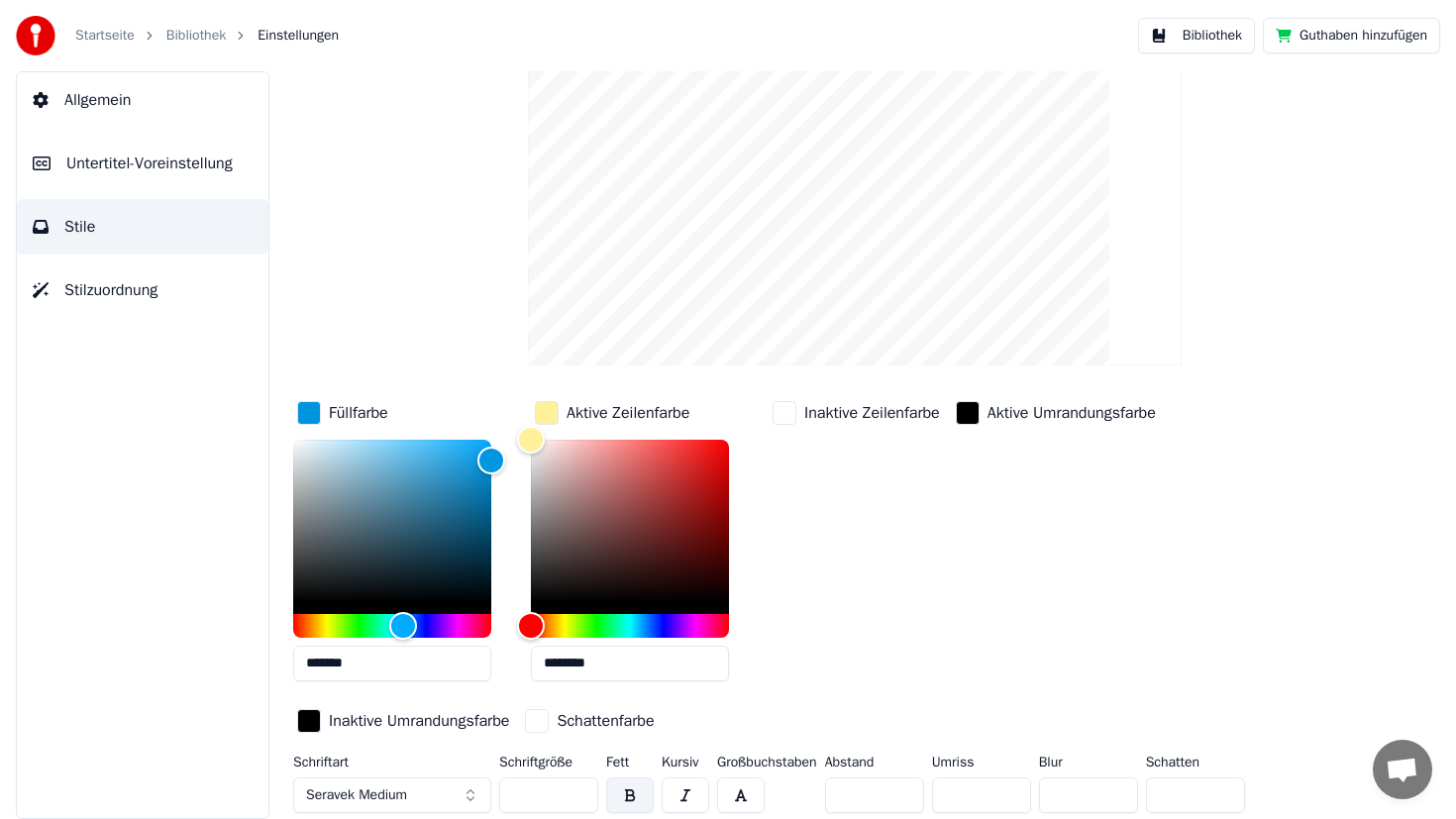 click on "Inaktive Zeilenfarbe" at bounding box center [856, 547] 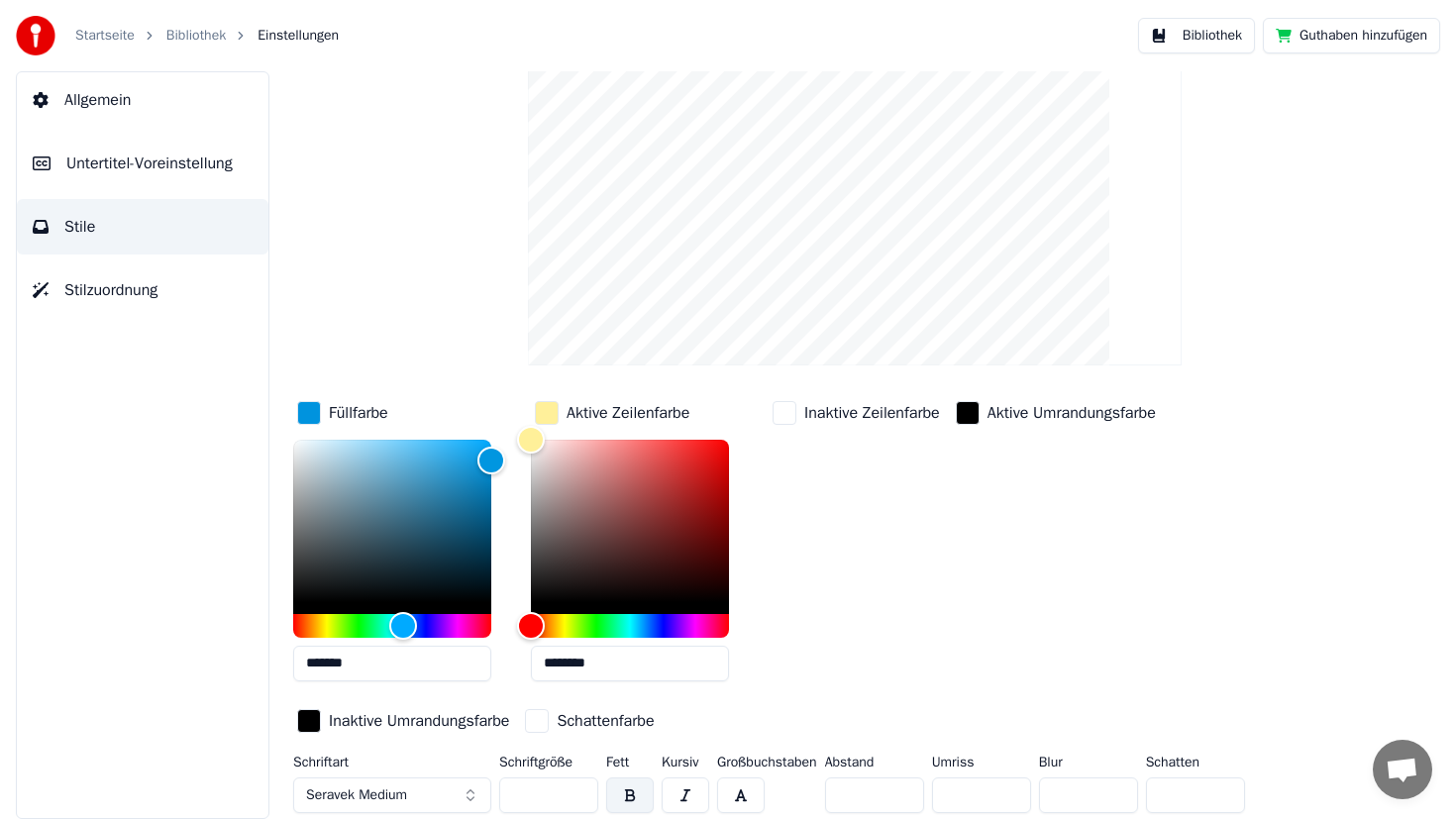 click on "********" at bounding box center (630, 664) 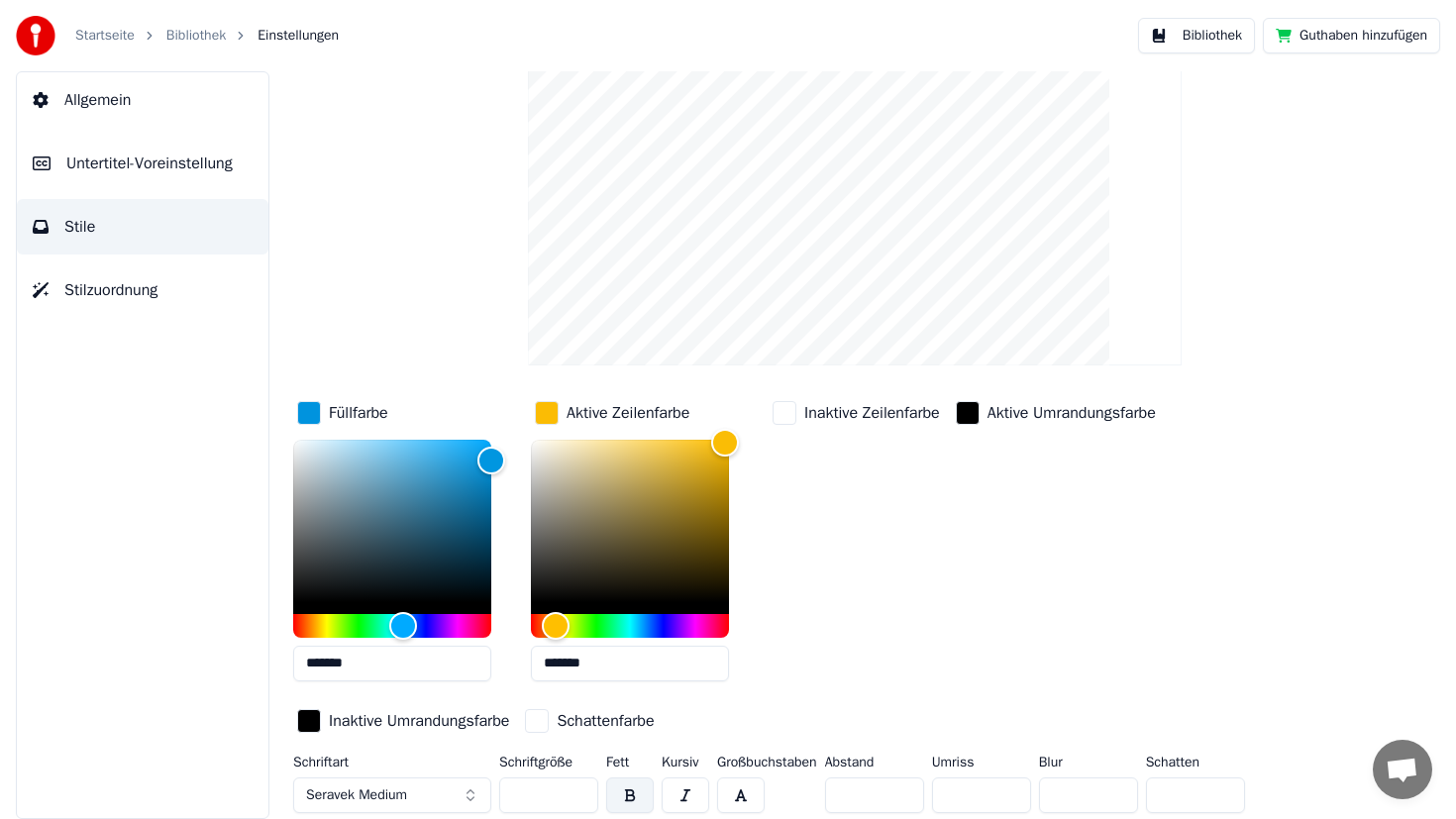 type on "*******" 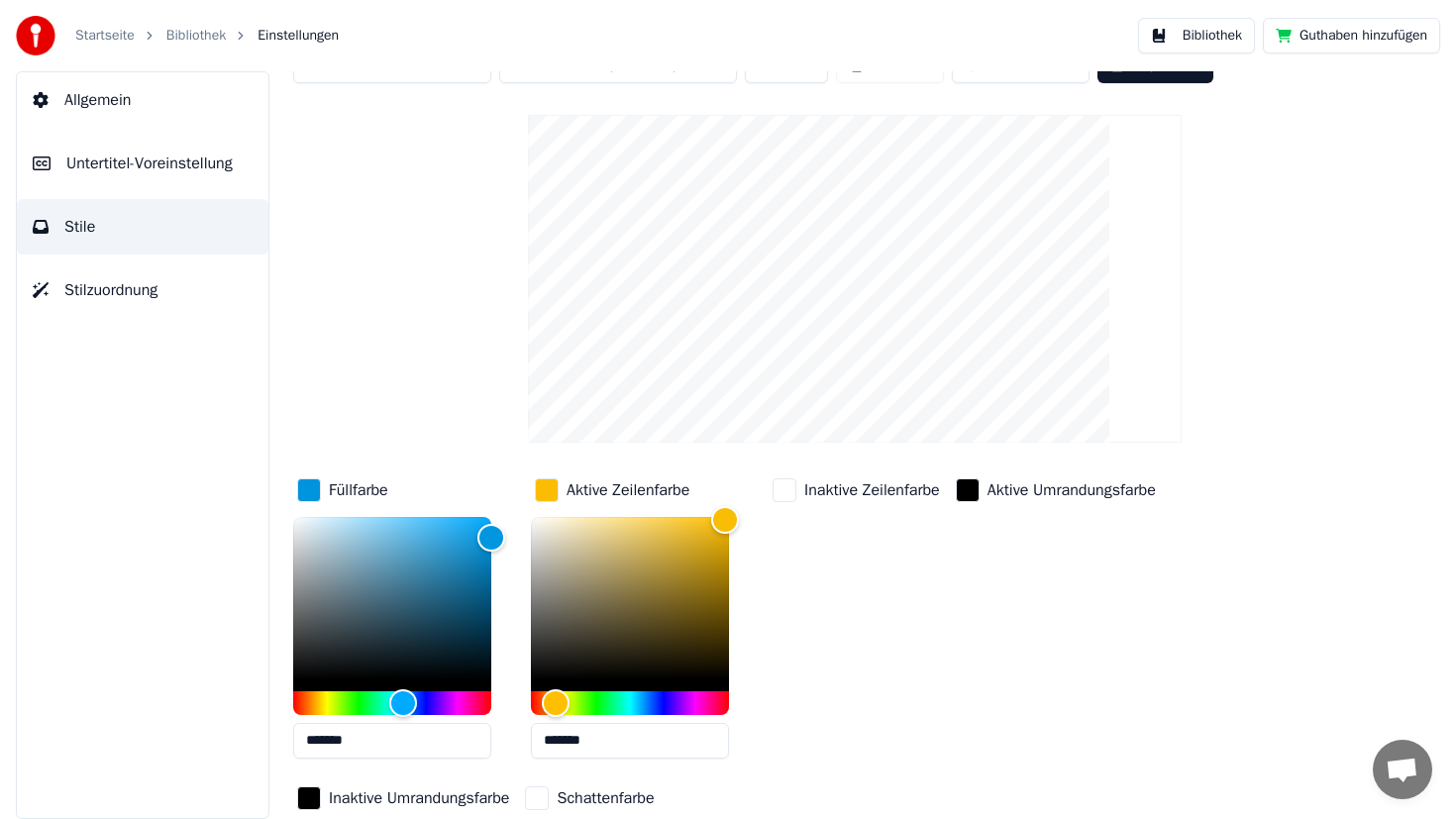 scroll, scrollTop: 49, scrollLeft: 0, axis: vertical 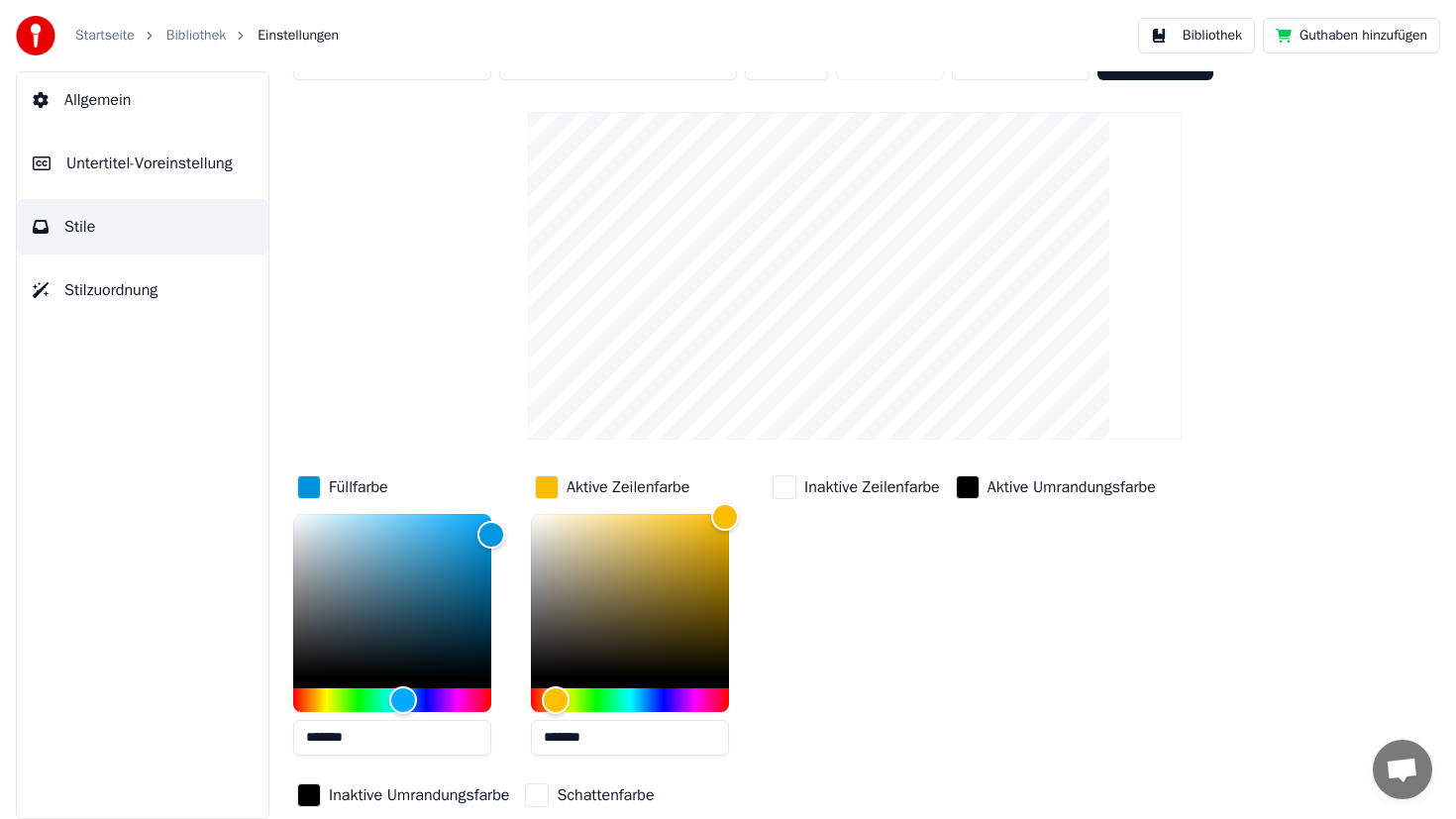 click at bounding box center [547, 487] 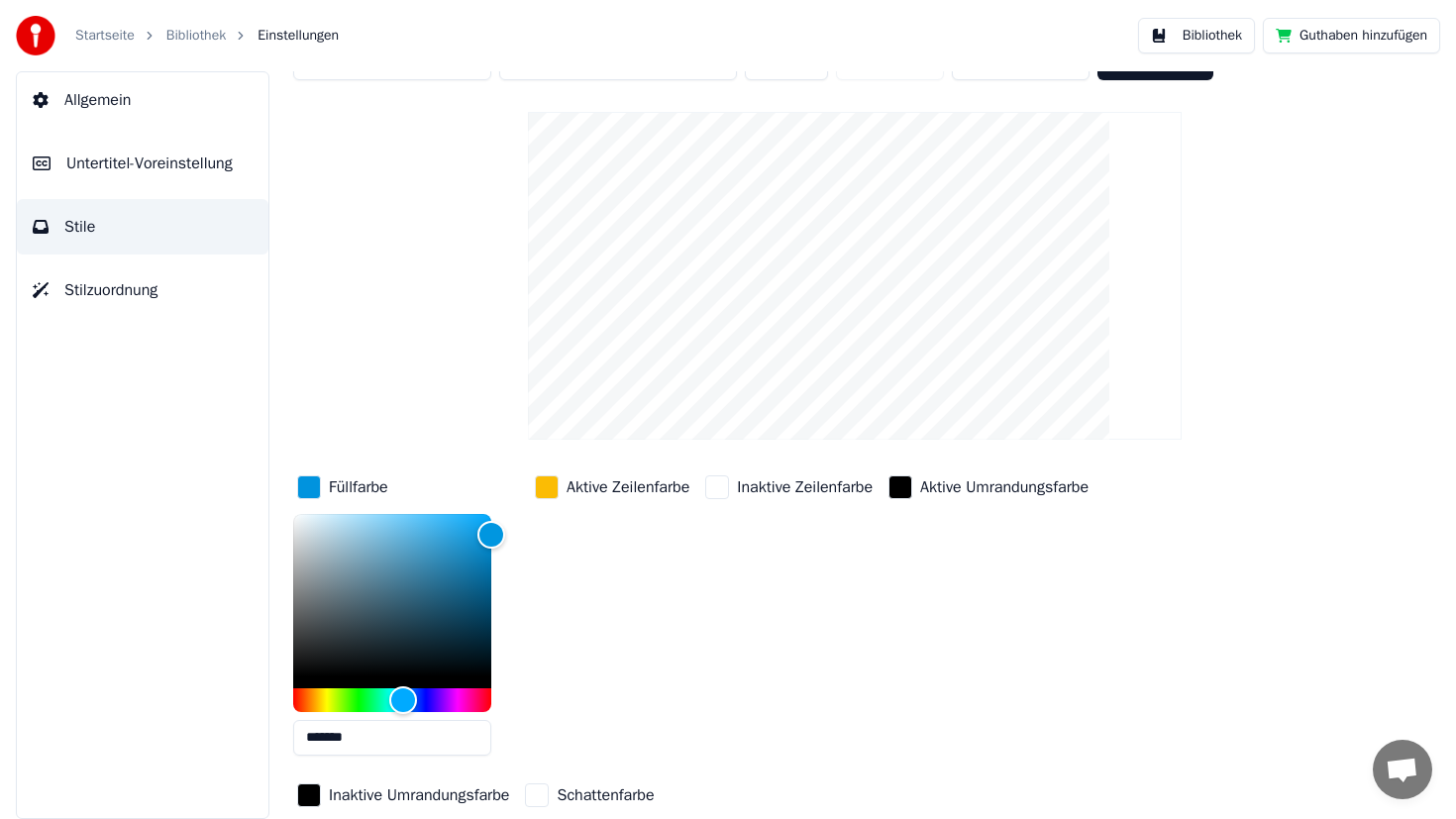 click at bounding box center (547, 487) 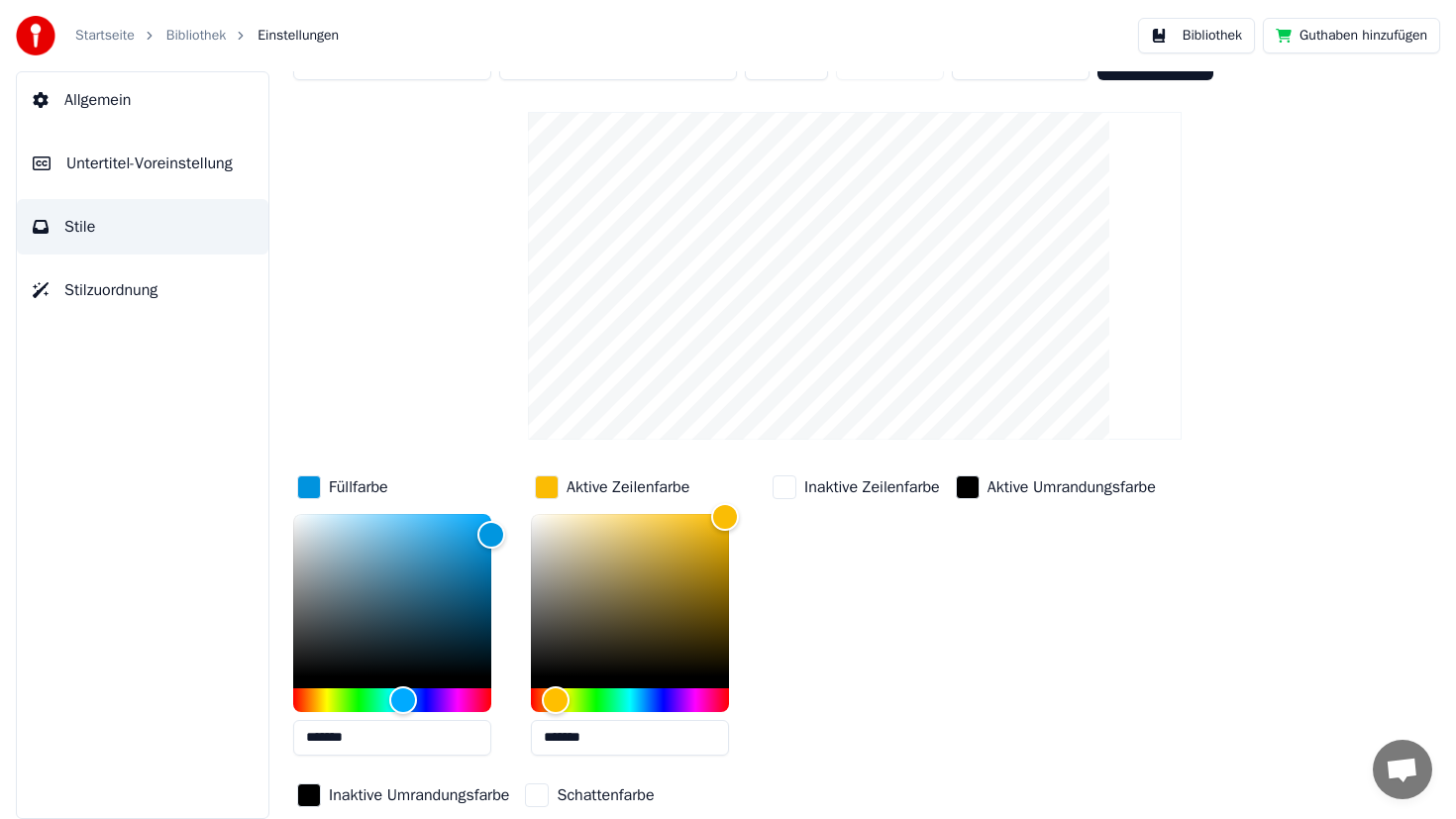 drag, startPoint x: 606, startPoint y: 739, endPoint x: 553, endPoint y: 740, distance: 53.00943 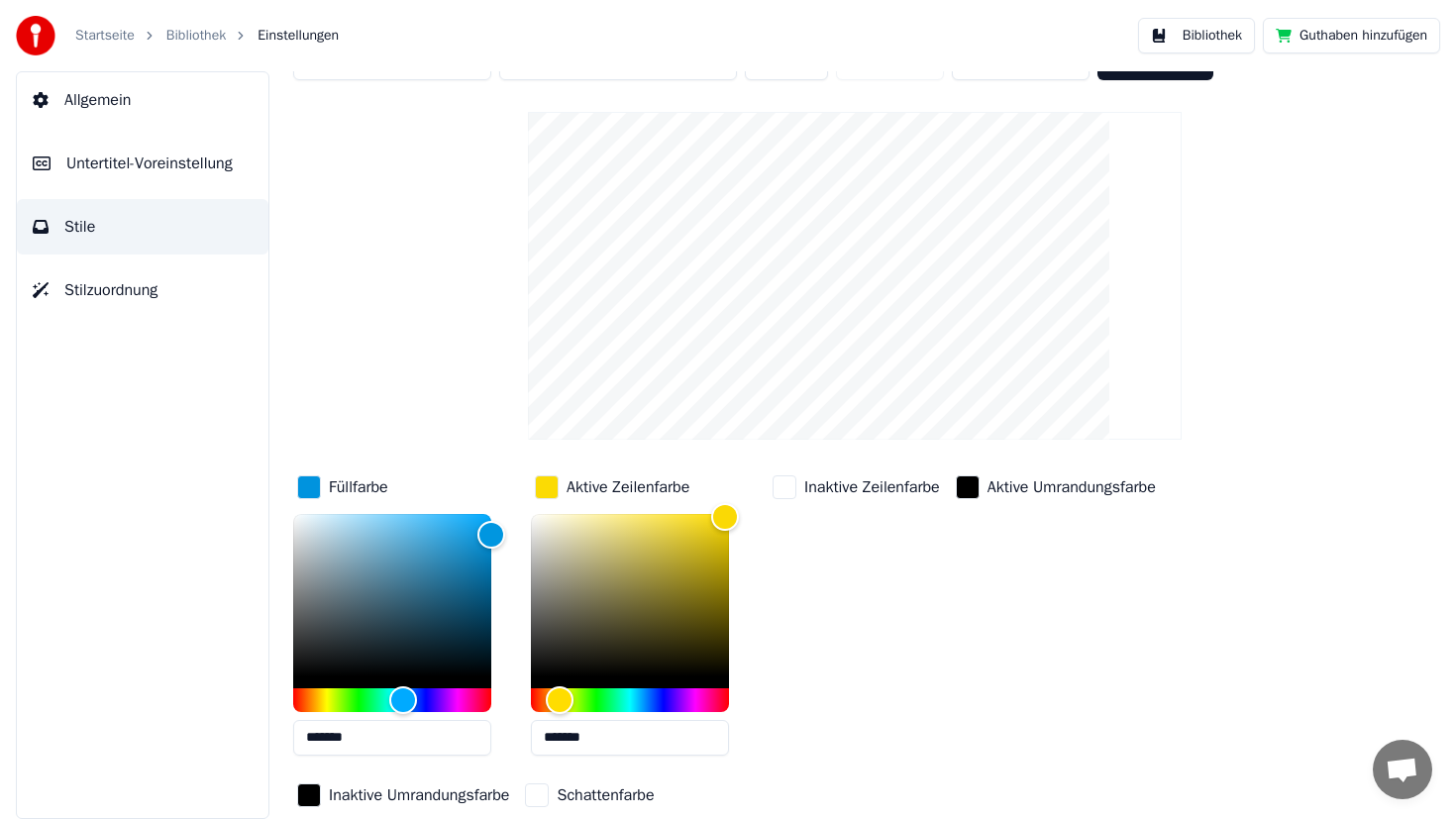 type on "*******" 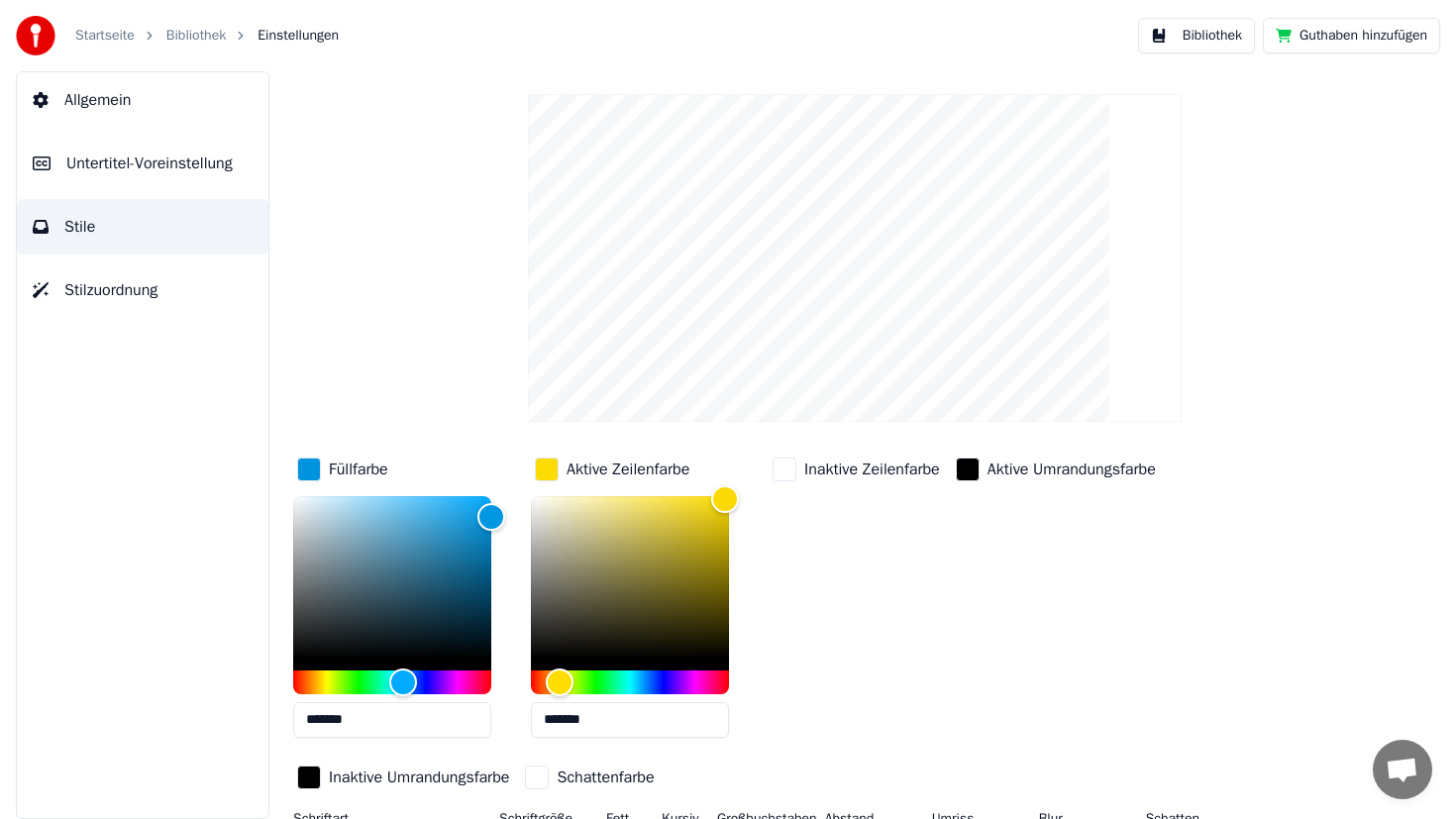 scroll, scrollTop: 123, scrollLeft: 0, axis: vertical 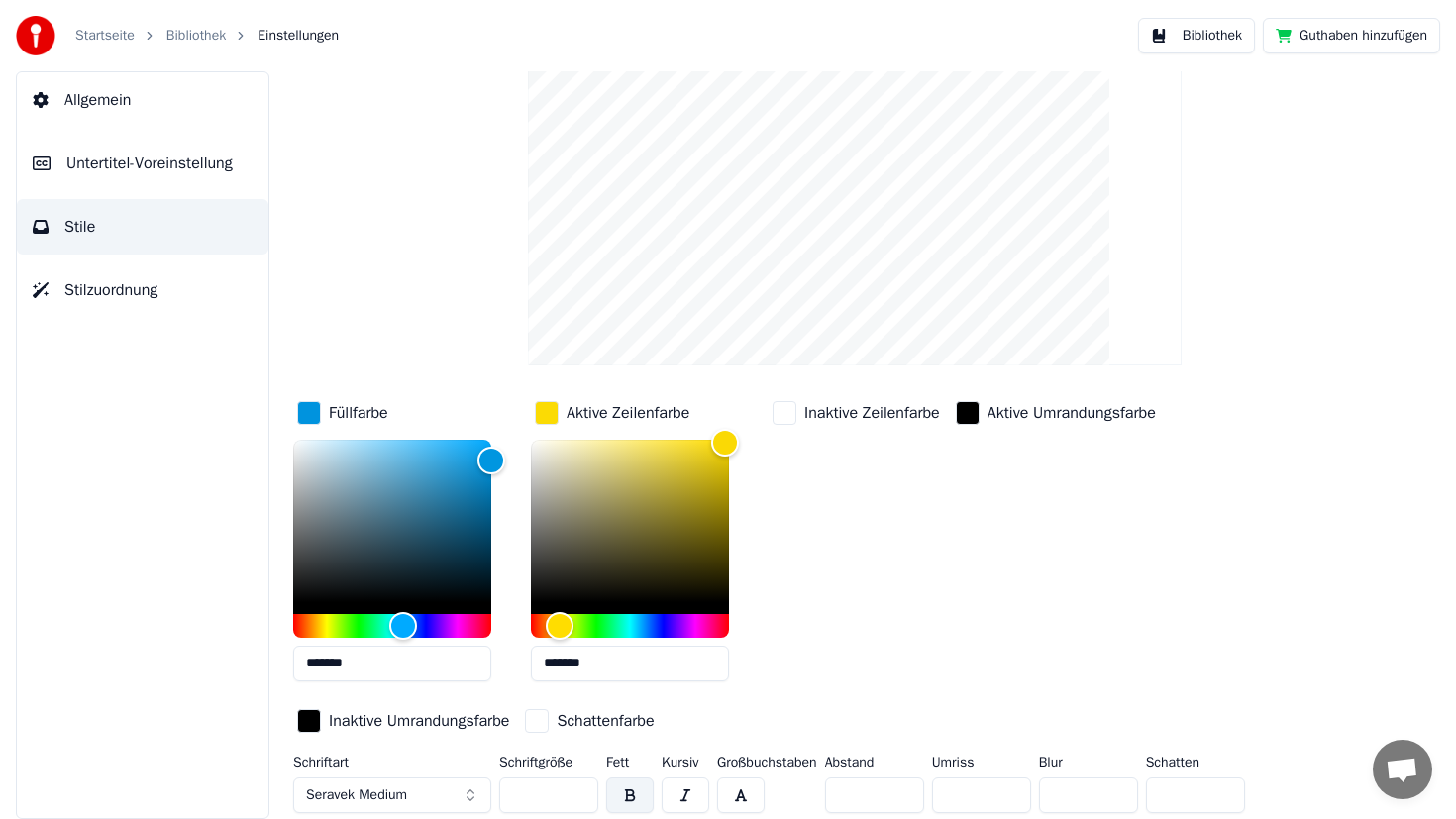 click at bounding box center [537, 721] 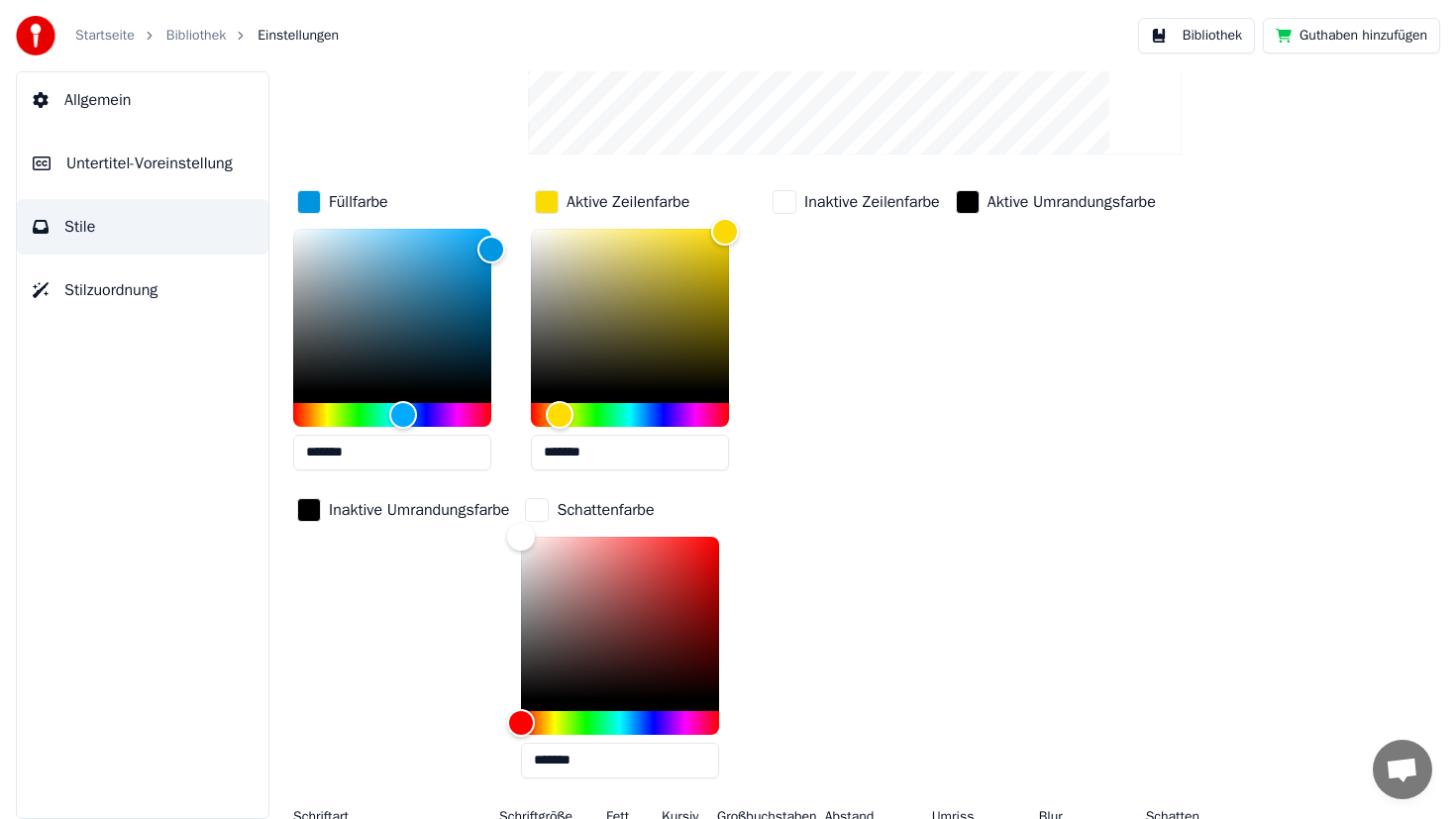 scroll, scrollTop: 343, scrollLeft: 0, axis: vertical 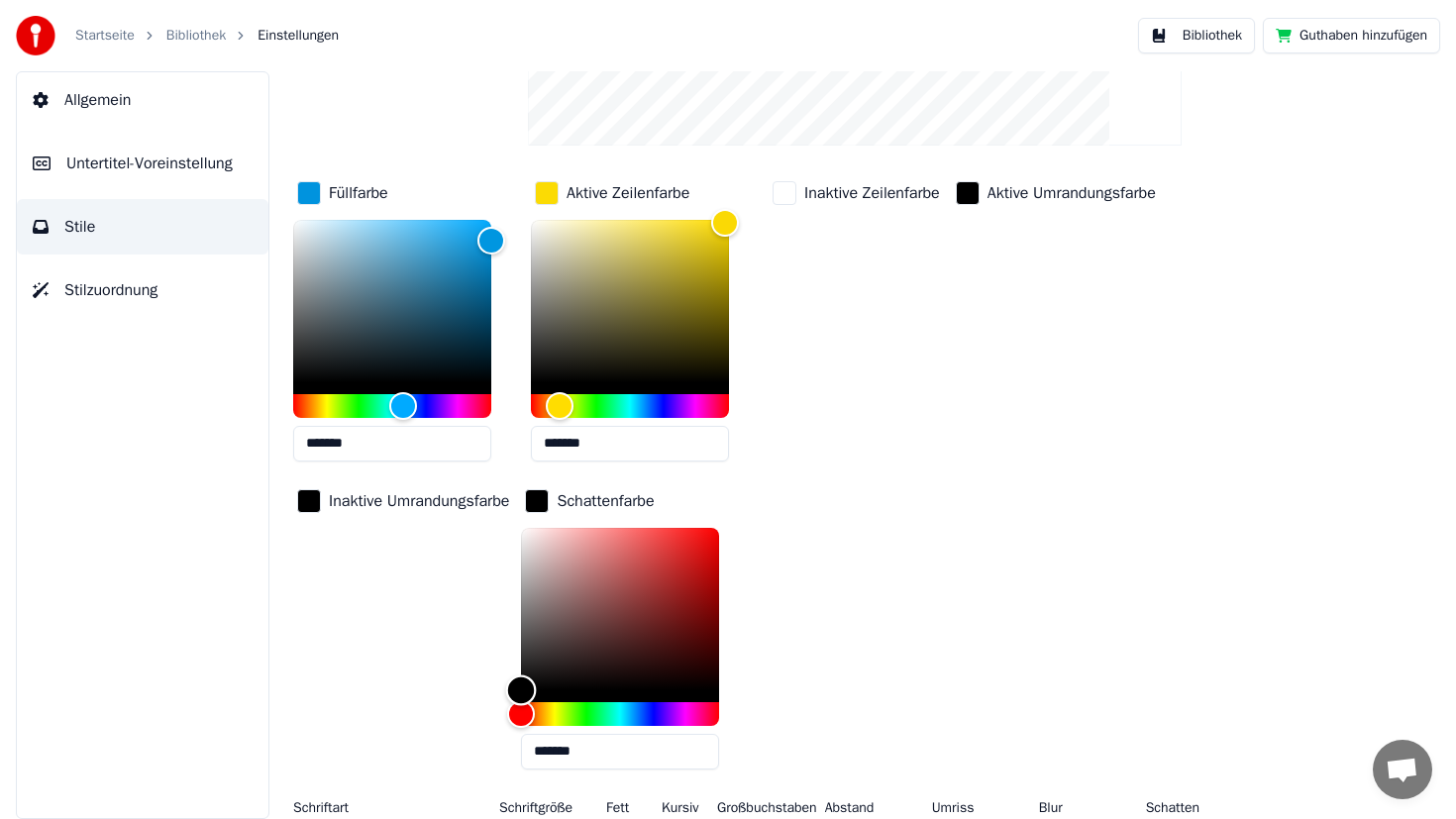 type on "*******" 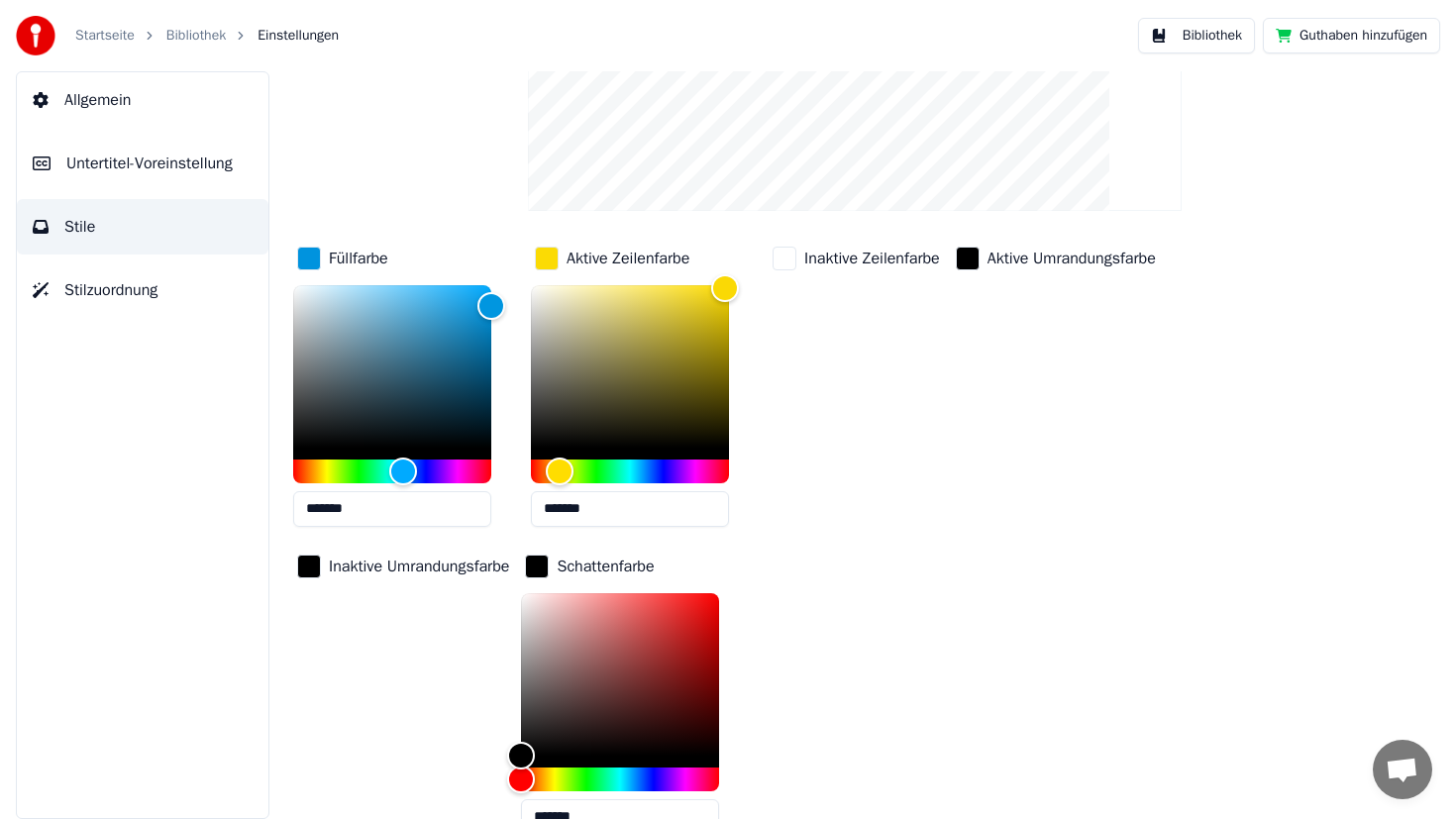 click at bounding box center (537, 566) 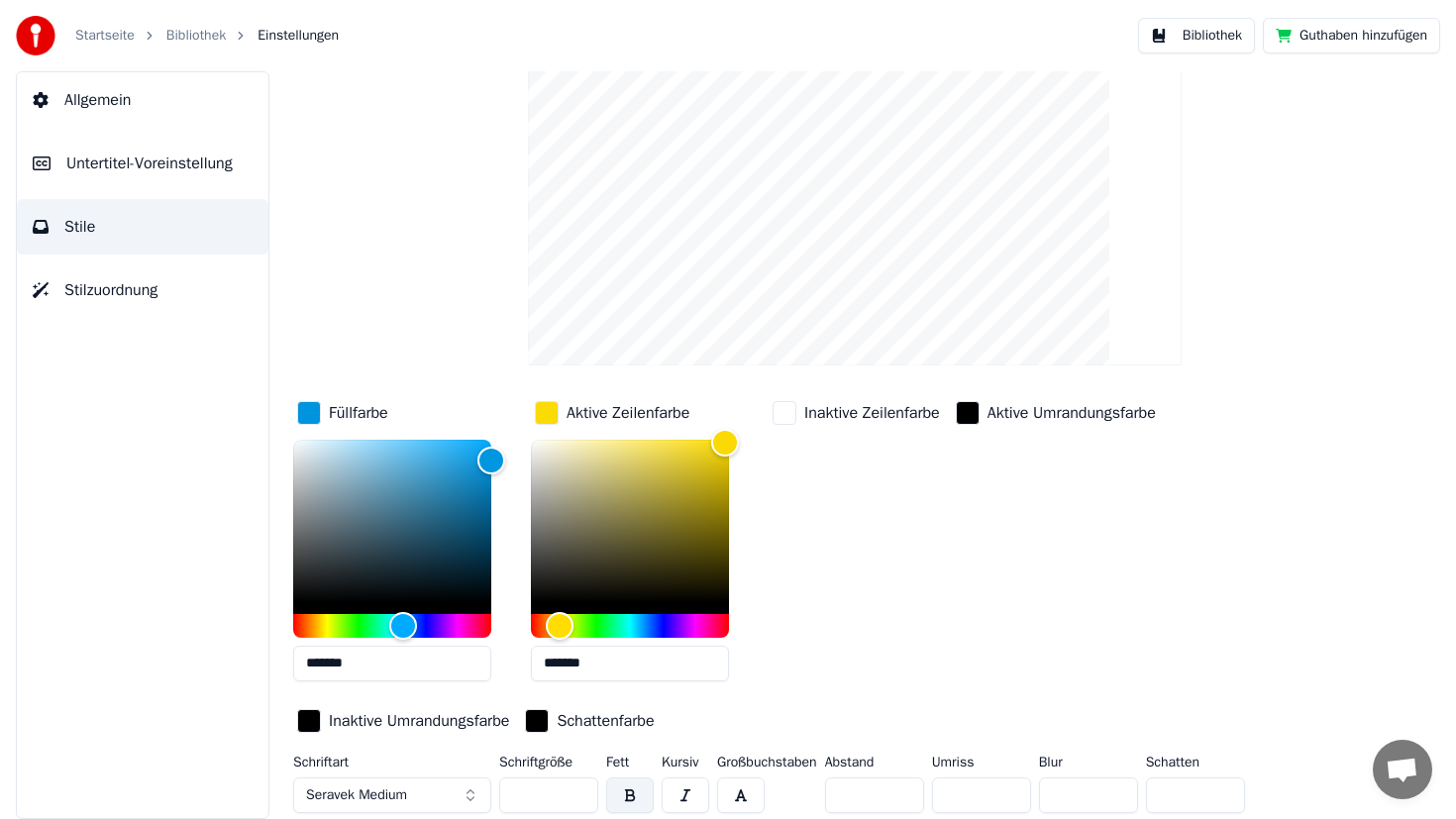 click on "*" at bounding box center [875, 795] 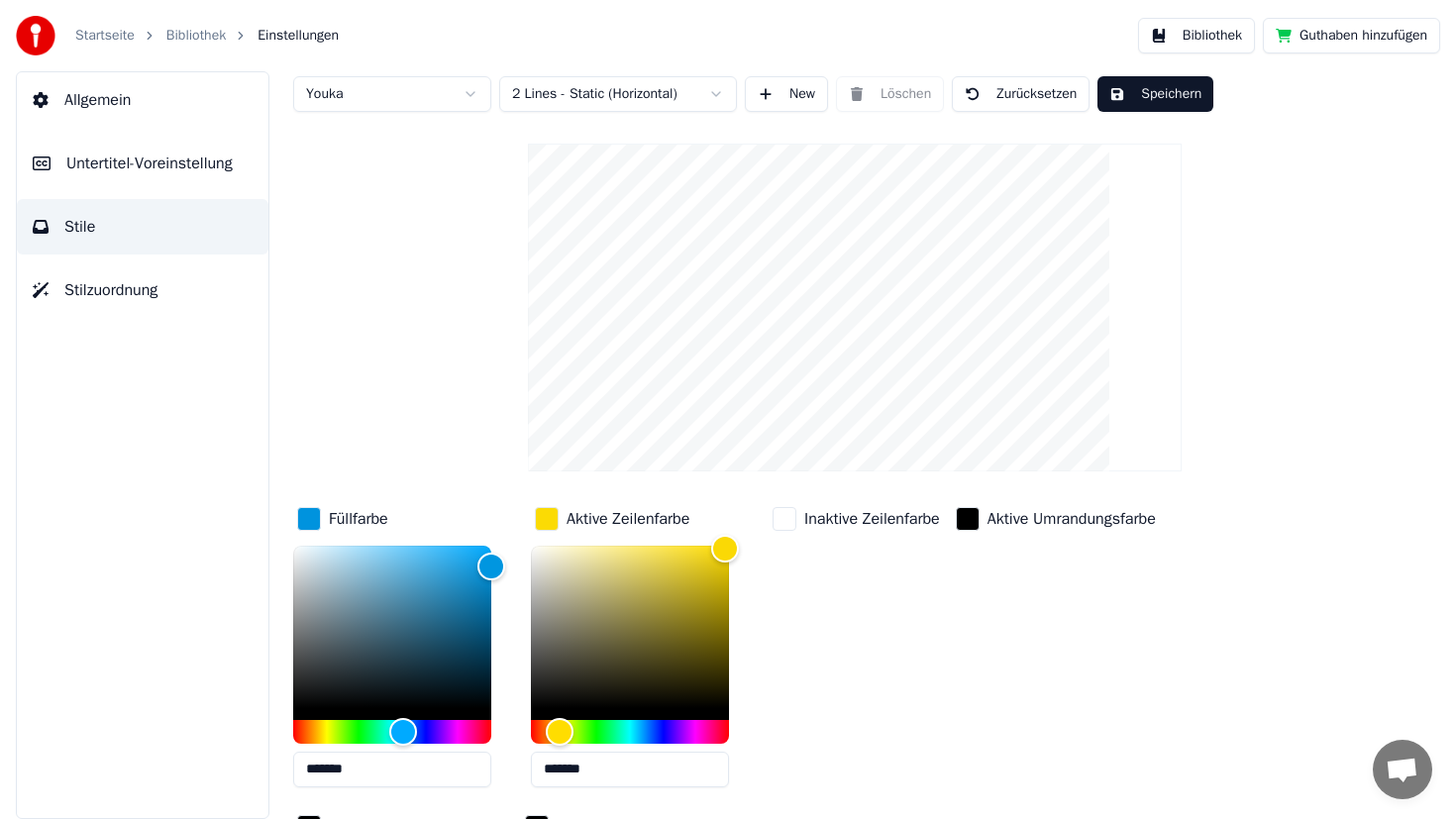 scroll, scrollTop: 0, scrollLeft: 0, axis: both 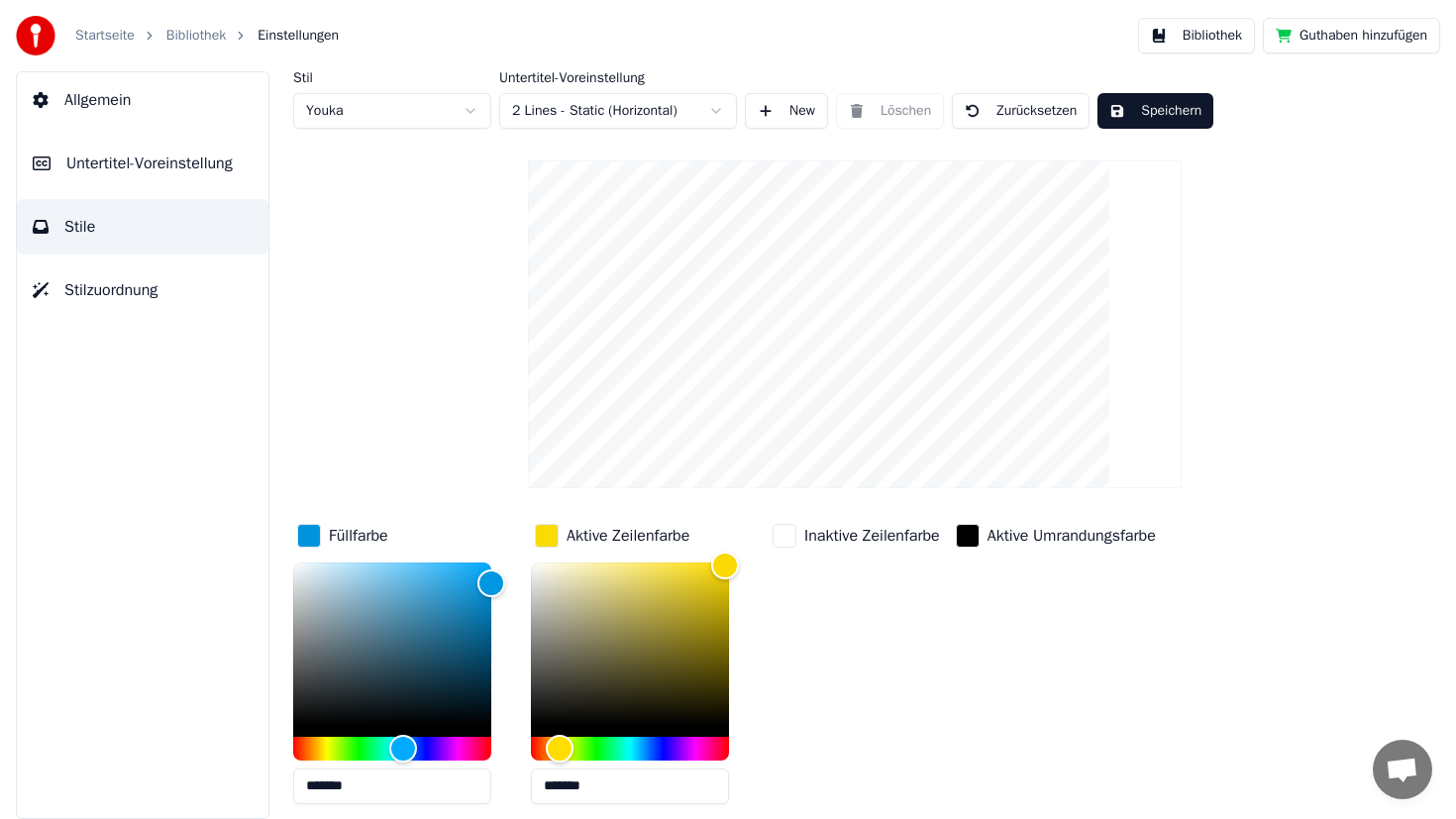 click on "Startseite Bibliothek Einstellungen Bibliothek Guthaben hinzufügen Allgemein Untertitel-Voreinstellung Stile Stilzuordnung Stil Youka Untertitel-Voreinstellung 2 Lines - Static (Horizontal) New Löschen Zurücksetzen Speichern Füllfarbe ******* Aktive Zeilenfarbe ******* Inaktive Zeilenfarbe Aktive Umrandungsfarbe Inaktive Umrandungsfarbe Schattenfarbe Schriftart Seravek Medium Schriftgröße ** Fett Kursiv Großbuchstaben Abstand * Umriss * Schatten *" at bounding box center [728, 409] 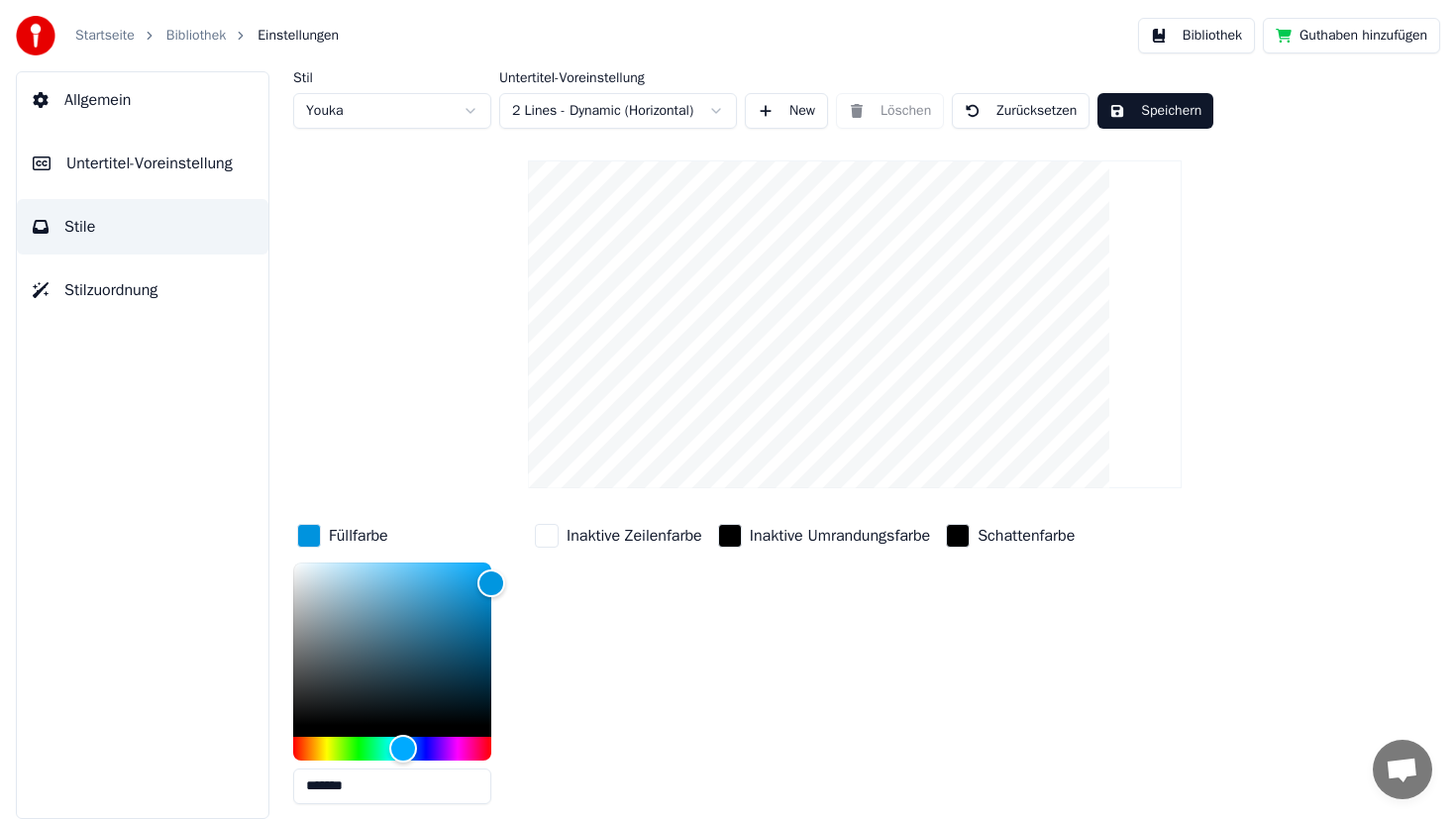 click on "Füllfarbe ******* Inaktive Zeilenfarbe Inaktive Umrandungsfarbe Schattenfarbe Schriftart Seravek Medium Schriftgröße ** Fett Kursiv Großbuchstaben Abstand * Umriss * Schatten * Rahmenstil Outline" at bounding box center (728, 409) 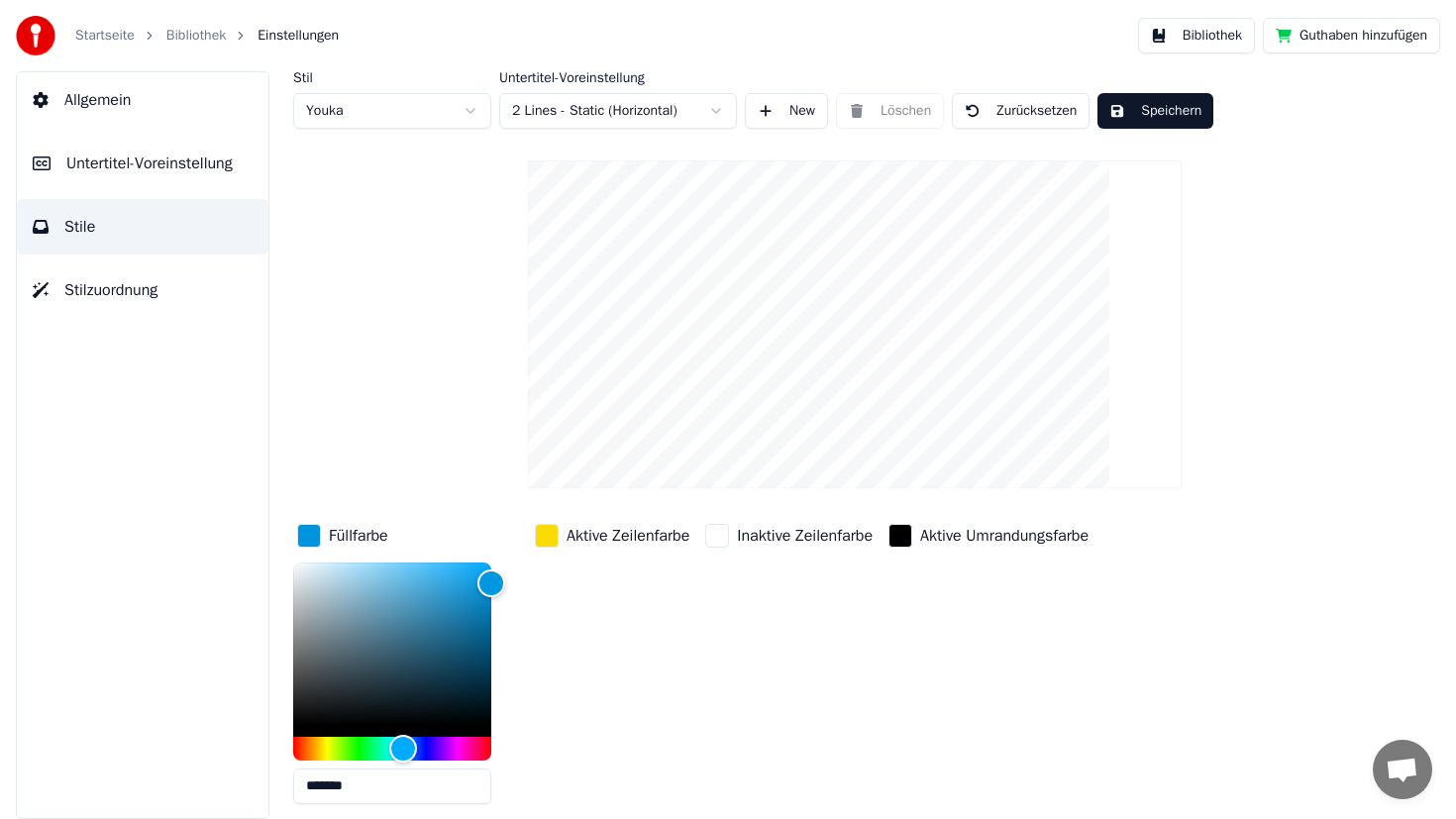 click on "Startseite Bibliothek Einstellungen Bibliothek Guthaben hinzufügen Allgemein Untertitel-Voreinstellung Stile Stilzuordnung Stil Youka Untertitel-Voreinstellung 2 Lines - Static (Horizontal) New Löschen Zurücksetzen Speichern Füllfarbe ******* Aktive Zeilenfarbe Inaktive Zeilenfarbe Aktive Umrandungsfarbe Inaktive Umrandungsfarbe Schattenfarbe Schriftart Seravek Medium Schriftgröße ** Fett Kursiv Großbuchstaben Abstand * Umriss * Blur * Schatten *" at bounding box center (728, 409) 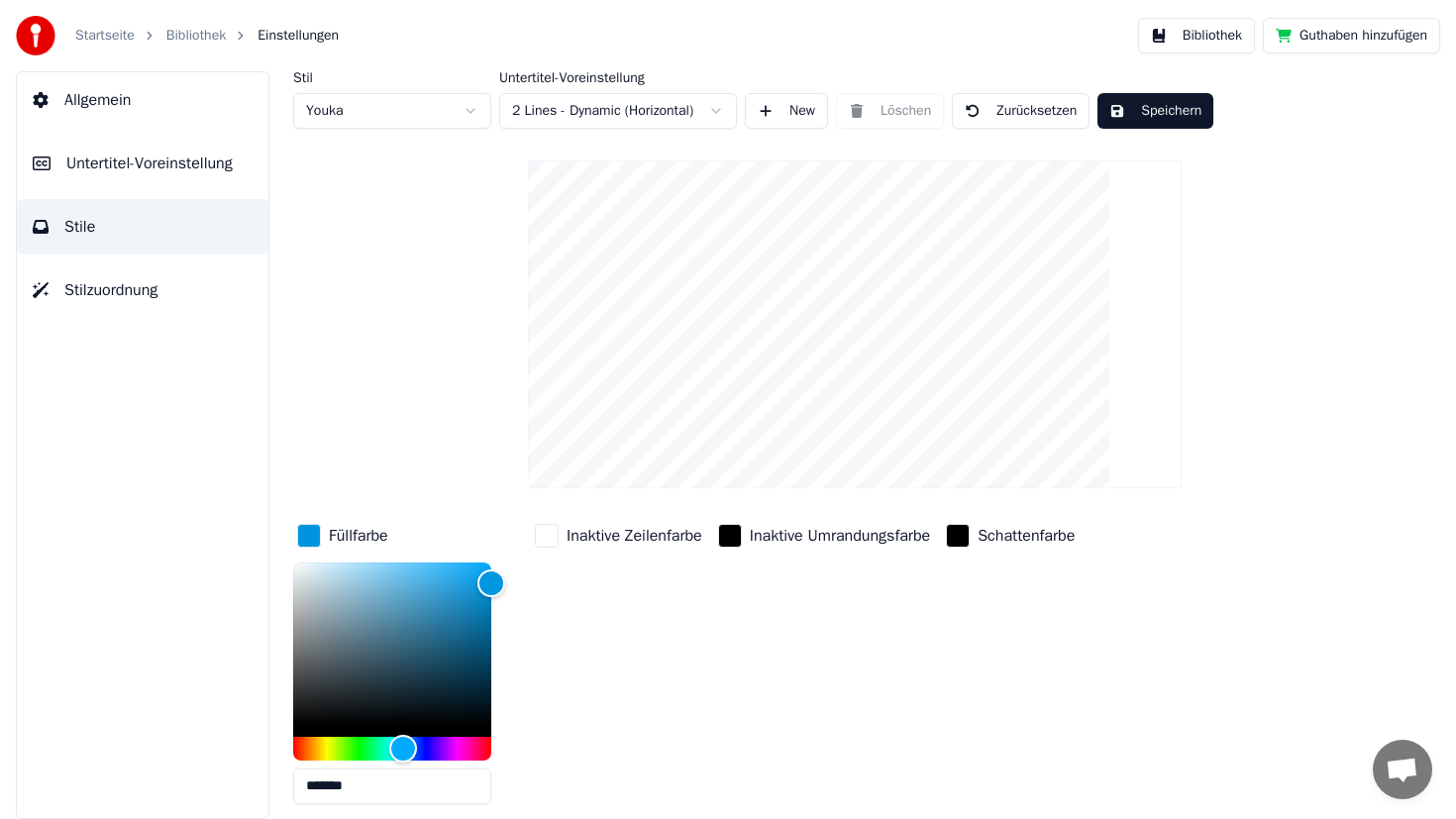 click on "Füllfarbe ******* Inaktive Zeilenfarbe Inaktive Umrandungsfarbe Schattenfarbe Schriftart Seravek Medium Schriftgröße ** Fett Kursiv Großbuchstaben Abstand * Umriss * Schatten * Rahmenstil Outline" at bounding box center (728, 409) 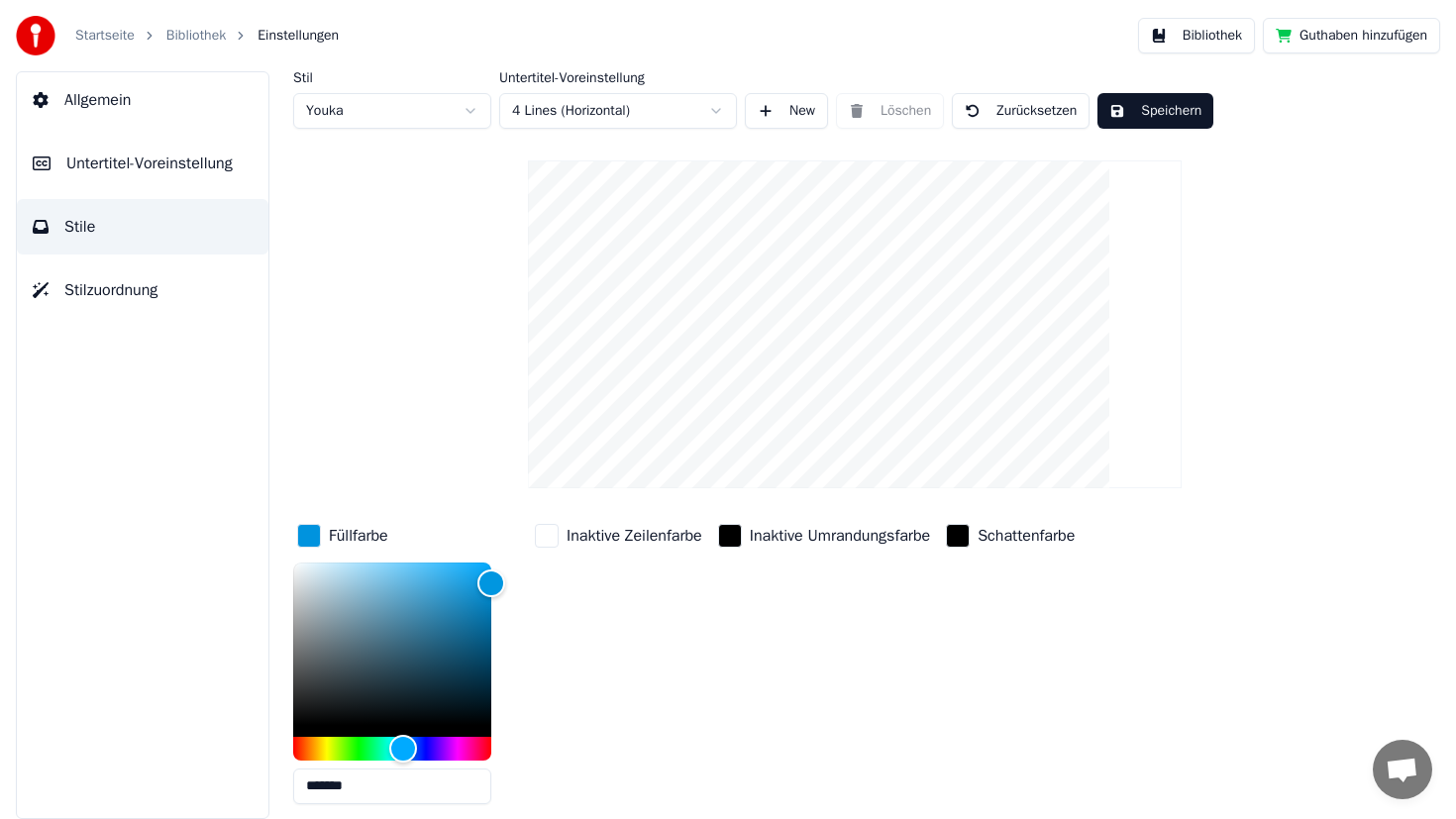 click on "Füllfarbe ******* Inaktive Zeilenfarbe Inaktive Umrandungsfarbe Schattenfarbe Schriftart Seravek Medium Schriftgröße ** Fett Kursiv Großbuchstaben Abstand * Umriss * Schatten *" at bounding box center [728, 409] 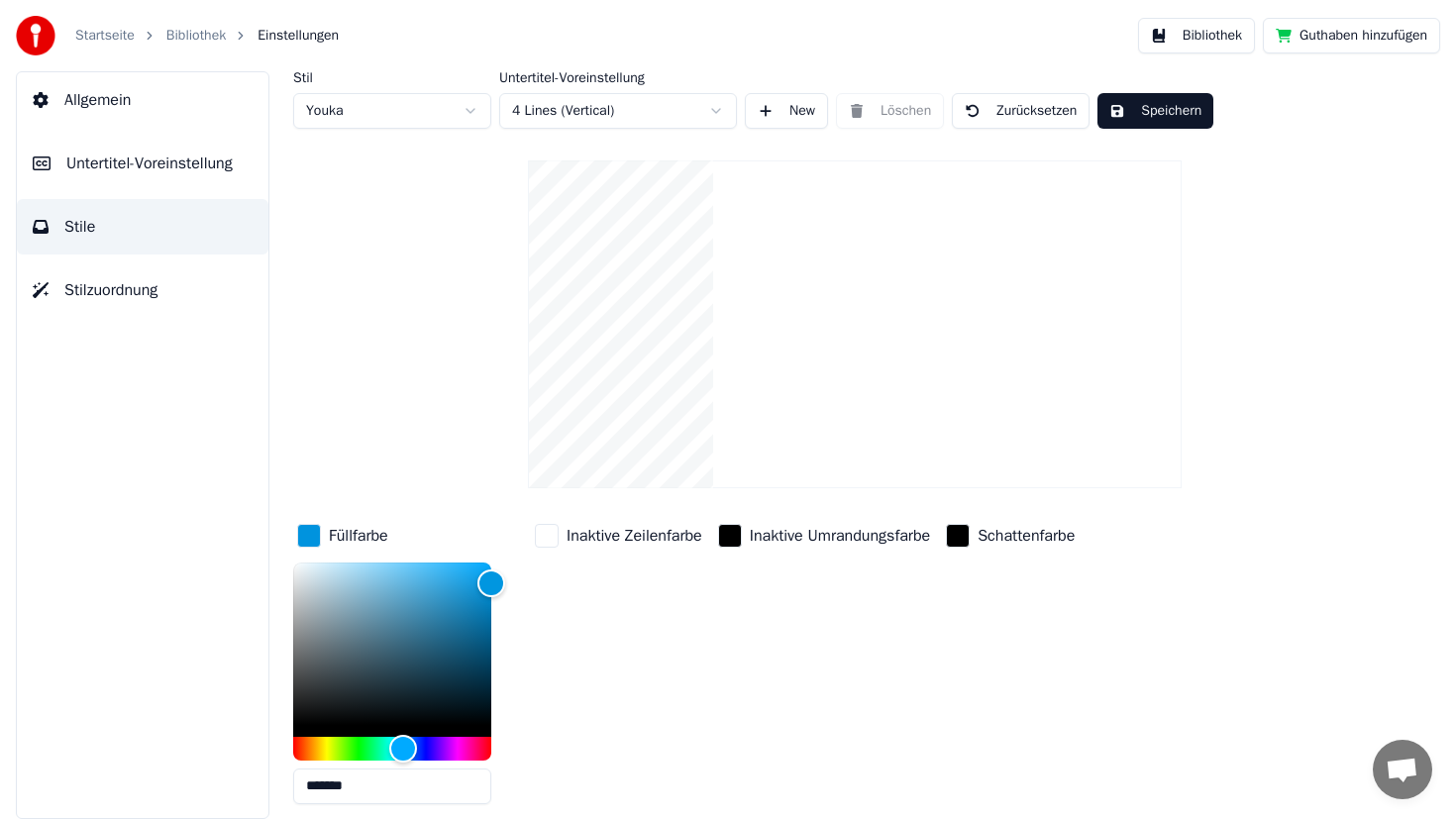 click on "Startseite Bibliothek Einstellungen Bibliothek Guthaben hinzufügen Allgemein Untertitel-Voreinstellung Stile Stilzuordnung Stil Youka Untertitel-Voreinstellung 4 Lines (Vertical) New Löschen Zurücksetzen Speichern Füllfarbe ******* Inaktive Zeilenfarbe Inaktive Umrandungsfarbe Schattenfarbe Schriftart Seravek Medium Schriftgröße ** Fett Kursiv Großbuchstaben Abstand * Umriss * Schatten *" at bounding box center (728, 409) 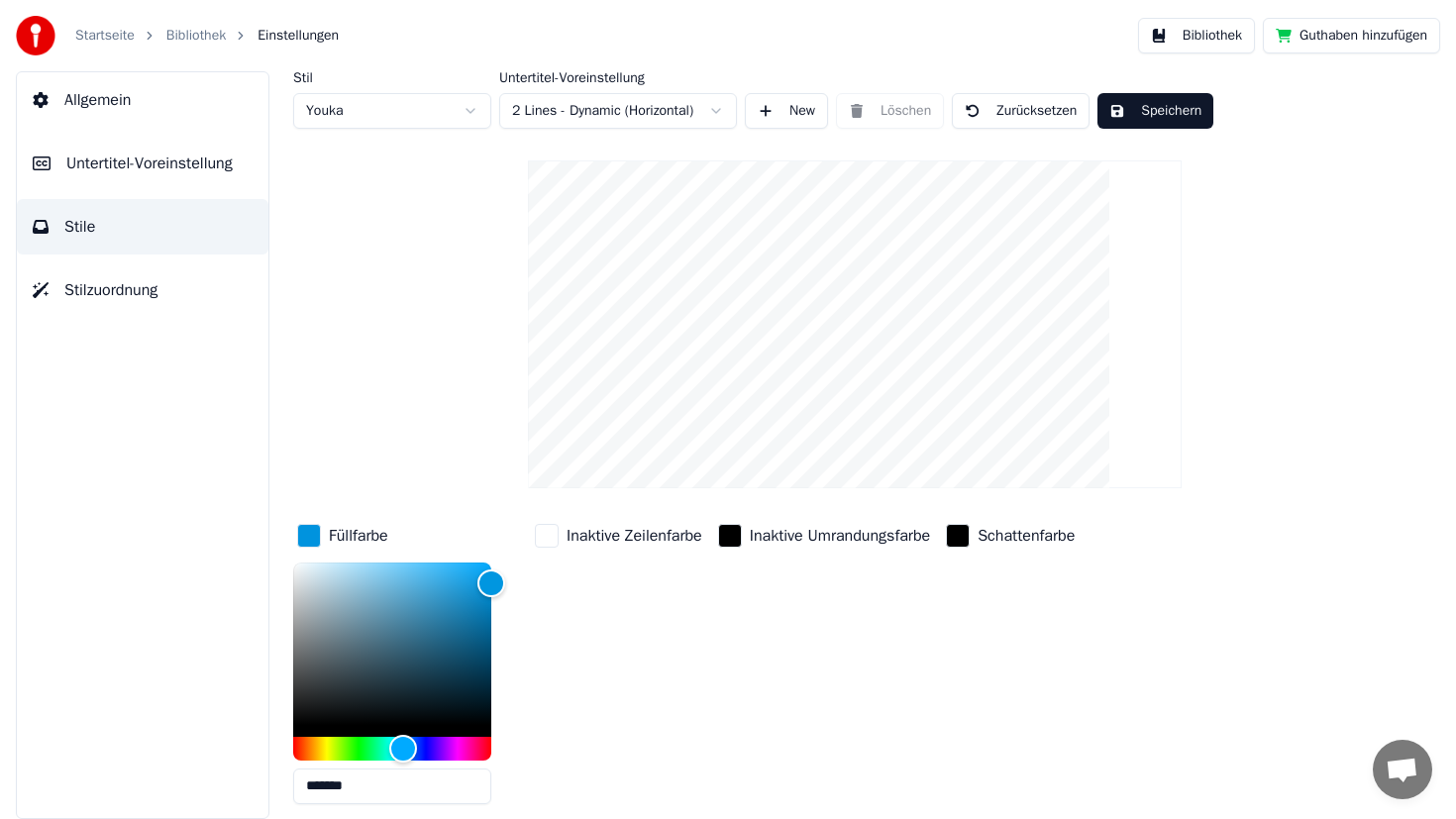 click on "Füllfarbe ******* Inaktive Zeilenfarbe Inaktive Umrandungsfarbe Schattenfarbe Schriftart Seravek Medium Schriftgröße ** Fett Kursiv Großbuchstaben Abstand * Umriss * Schatten * Rahmenstil Outline" at bounding box center [728, 409] 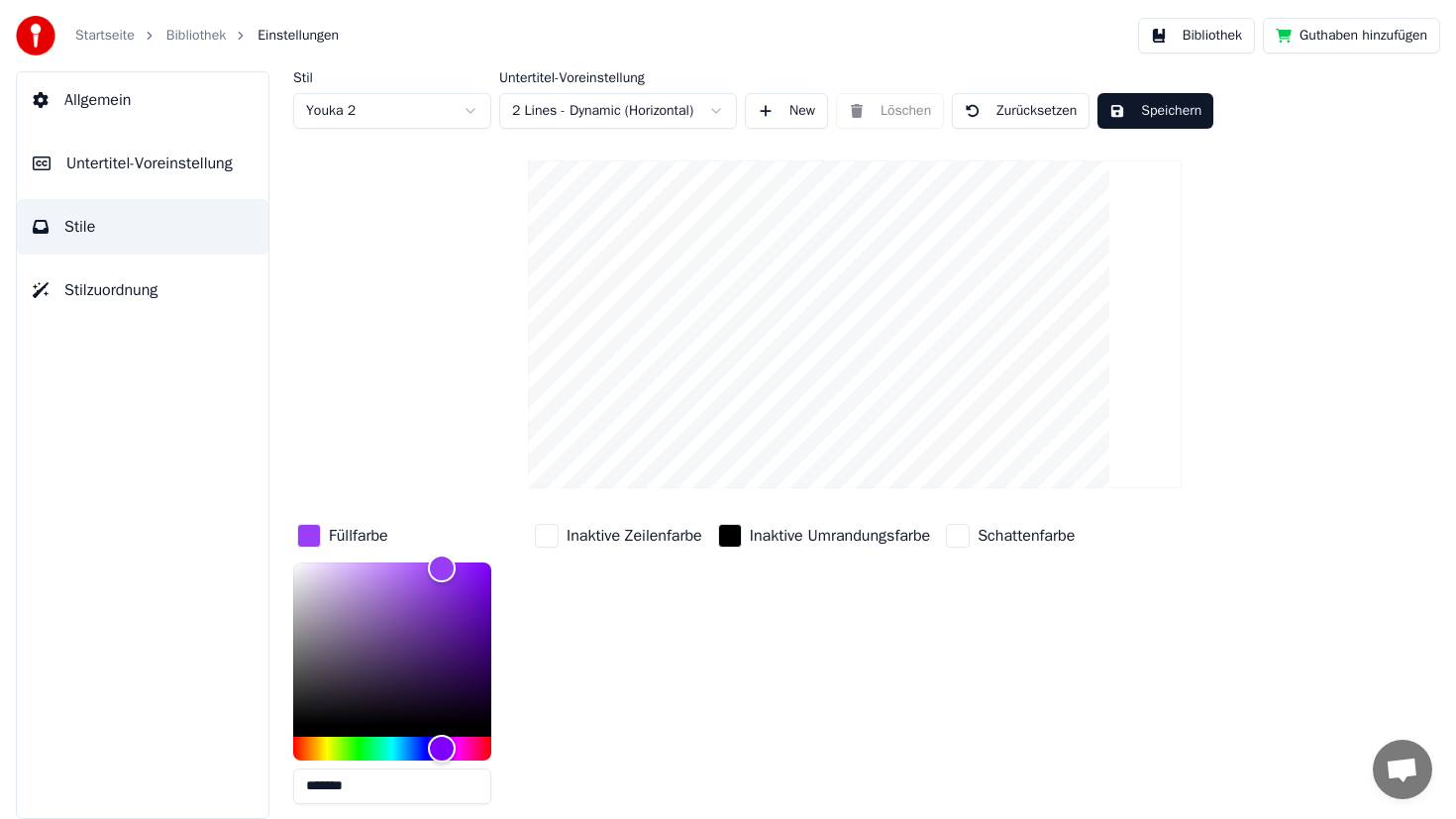 click on "Startseite Bibliothek Einstellungen Bibliothek Guthaben hinzufügen Allgemein Untertitel-Voreinstellung Stile Stilzuordnung Stil Youka 2 Untertitel-Voreinstellung 2 Lines - Dynamic (Horizontal) New Löschen Zurücksetzen Speichern Füllfarbe ******* Inaktive Zeilenfarbe Inaktive Umrandungsfarbe Schattenfarbe Schriftart Arial Bold Schriftgröße ** Fett Kursiv Großbuchstaben Abstand * Umriss * Schatten * Rahmenstil Outline" at bounding box center [728, 409] 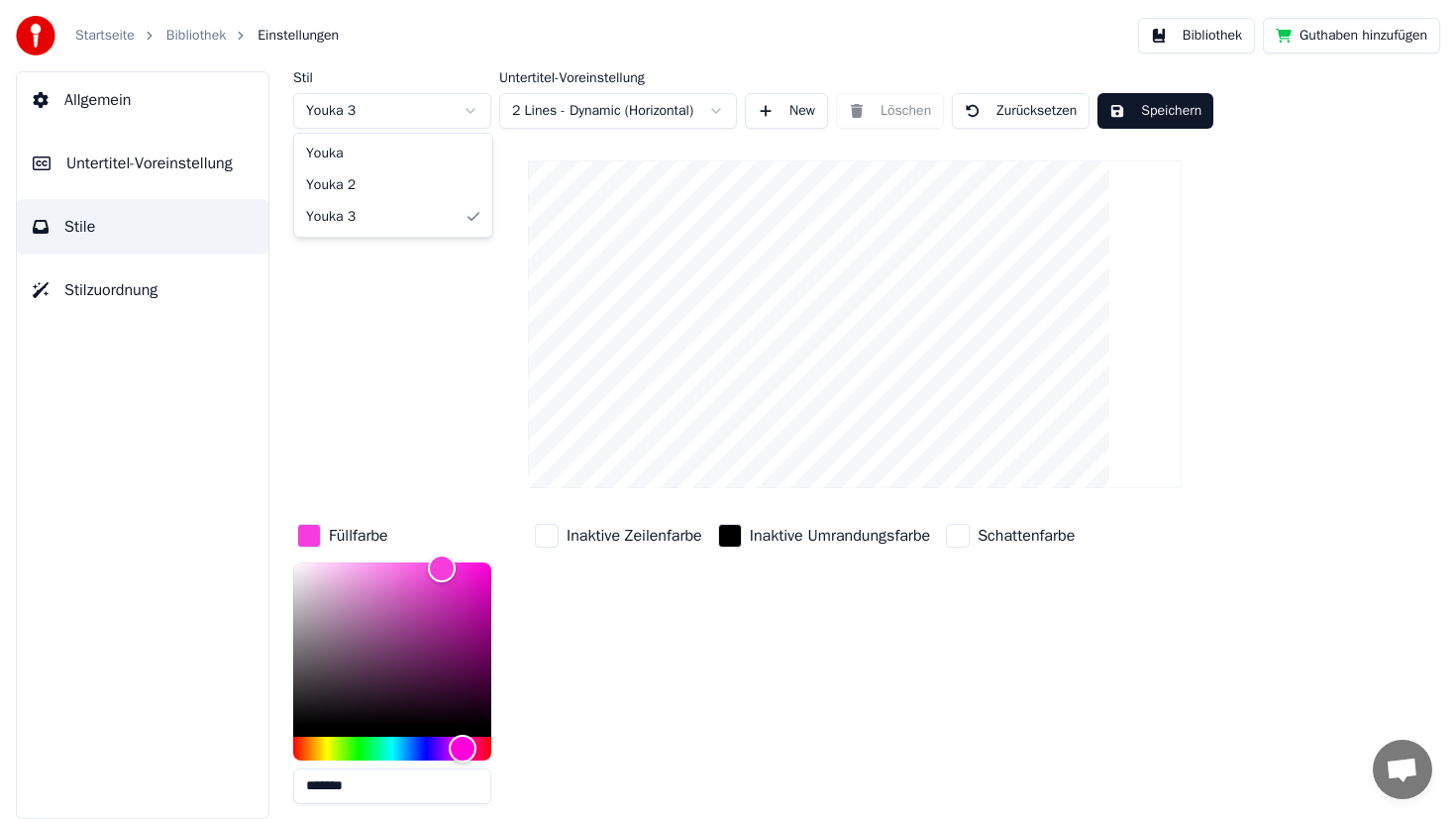 click on "Startseite Bibliothek Einstellungen Bibliothek Guthaben hinzufügen Allgemein Untertitel-Voreinstellung Stile Stilzuordnung Stil Youka 3 Untertitel-Voreinstellung 2 Lines - Dynamic (Horizontal) New Löschen Zurücksetzen Speichern Füllfarbe ******* Inaktive Zeilenfarbe Inaktive Umrandungsfarbe Schattenfarbe Schriftart Arial Bold Schriftgröße ** Fett Kursiv Großbuchstaben Abstand * Umriss * Schatten * Rahmenstil Outline
Youka Youka 2 Youka 3" at bounding box center (728, 409) 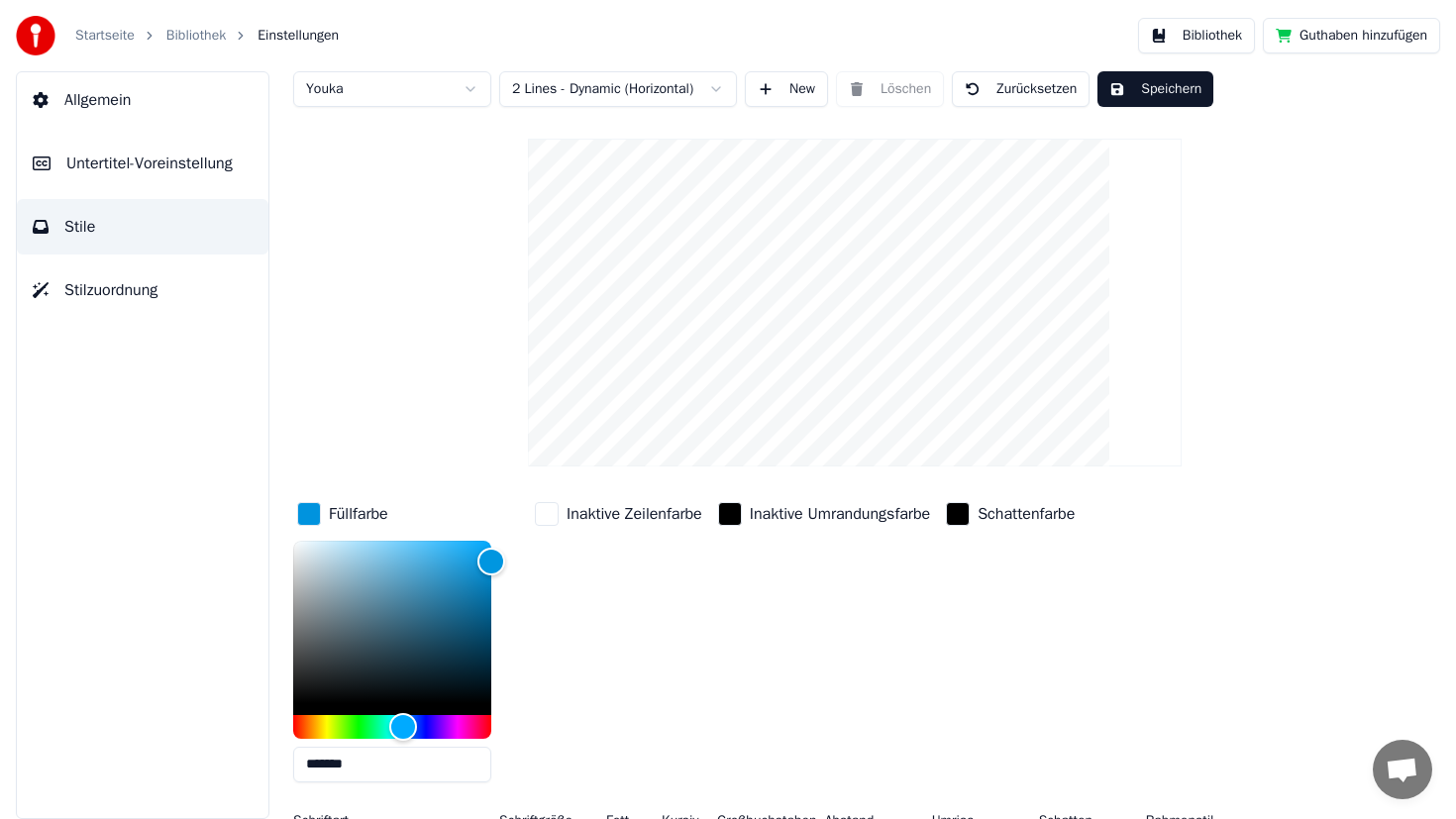 scroll, scrollTop: 81, scrollLeft: 0, axis: vertical 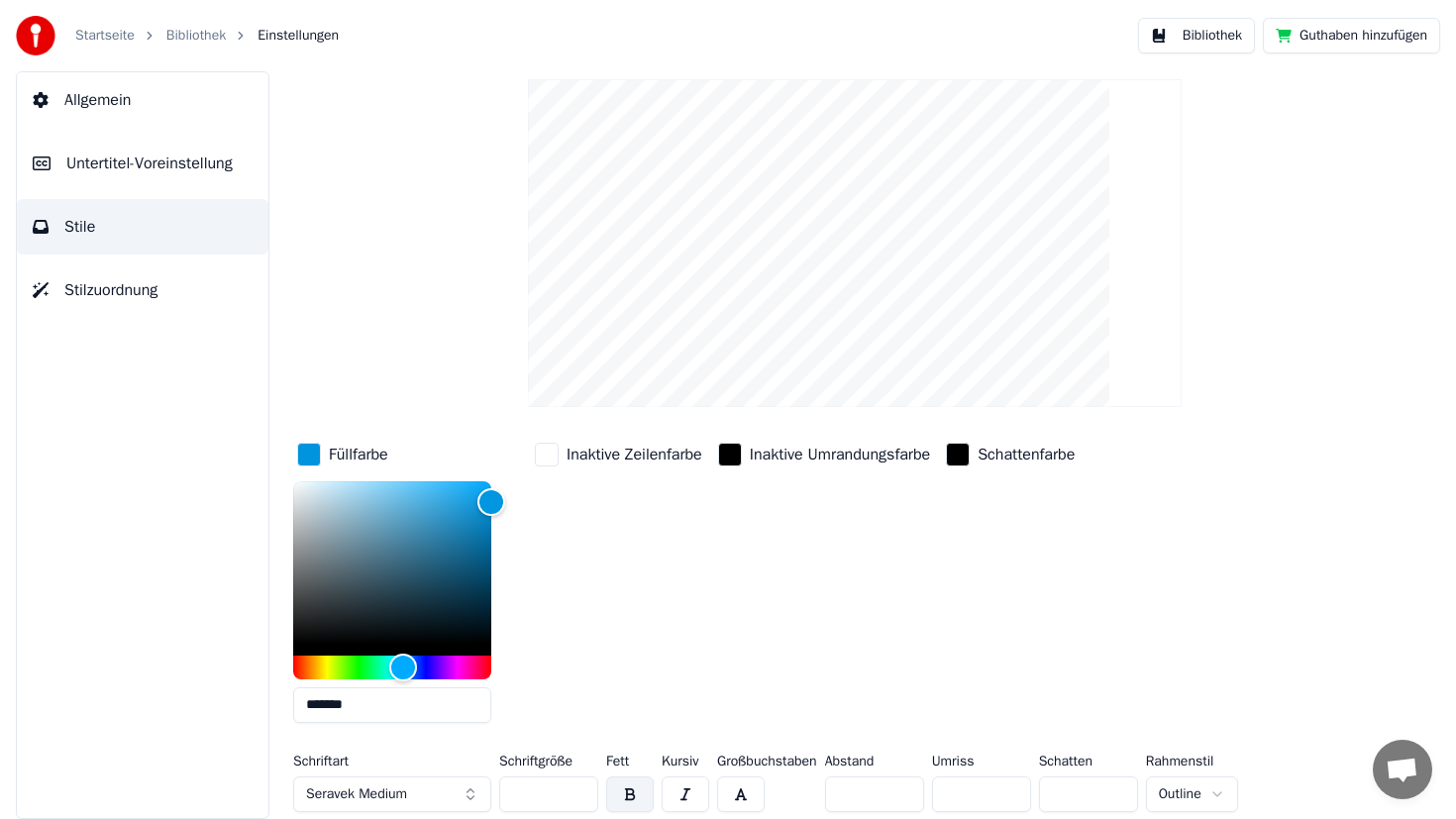 click on "Schriftart Seravek Medium Schriftgröße ** Fett Kursiv Großbuchstaben Abstand * Umriss * Schatten * Rahmenstil Outline" at bounding box center (802, 787) 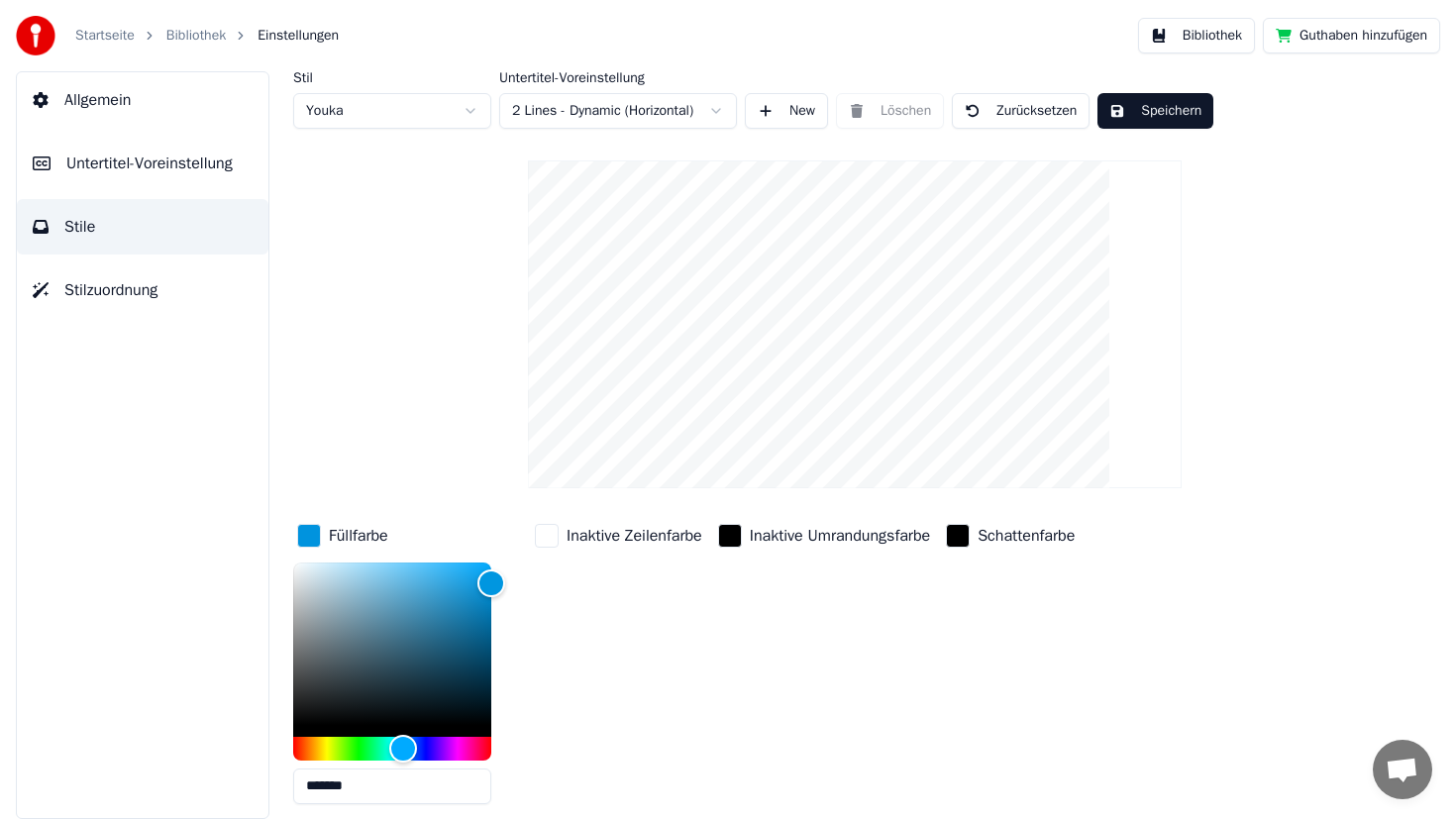 click on "New" at bounding box center (786, 111) 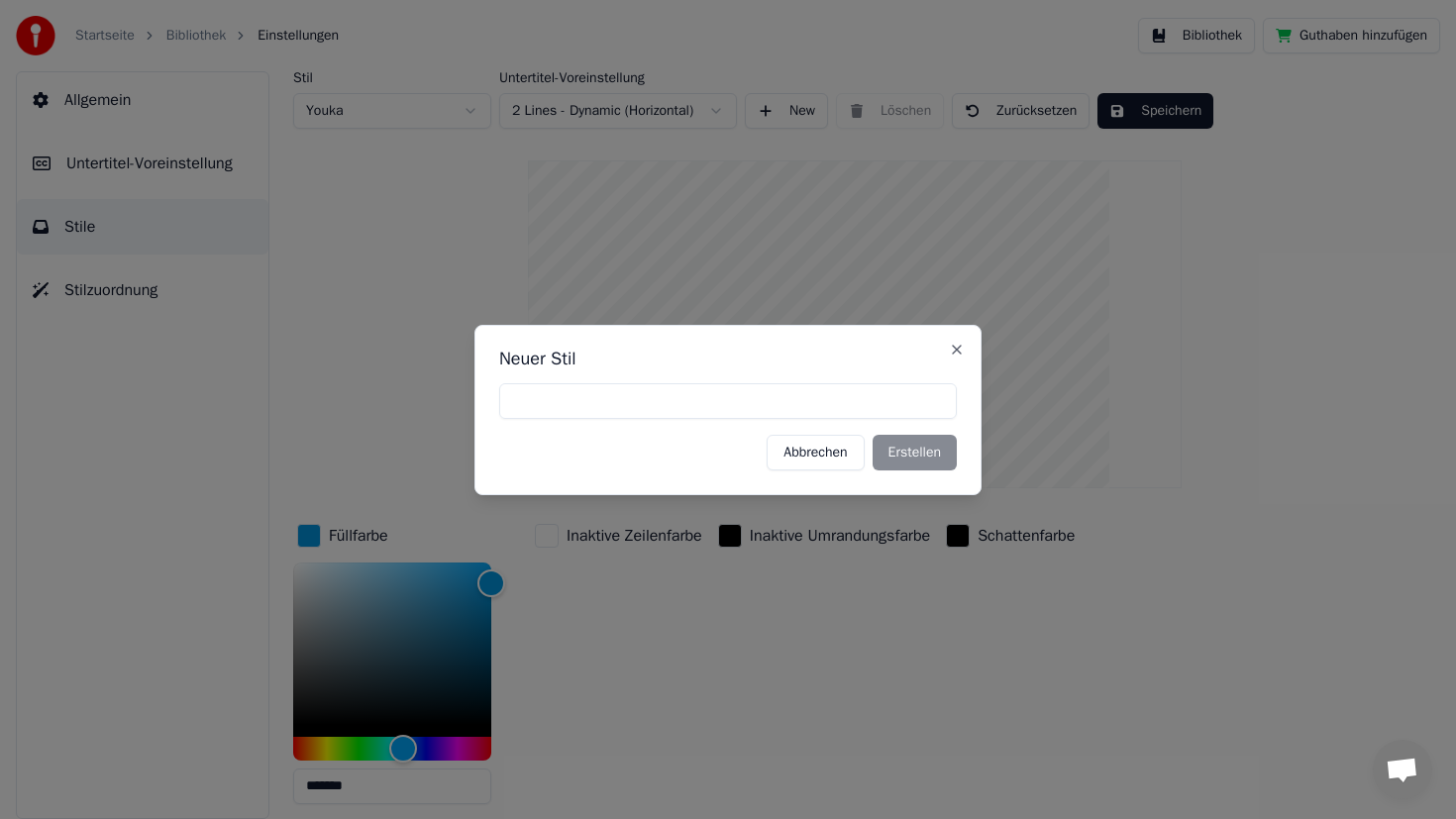 click on "Abbrechen" at bounding box center (815, 453) 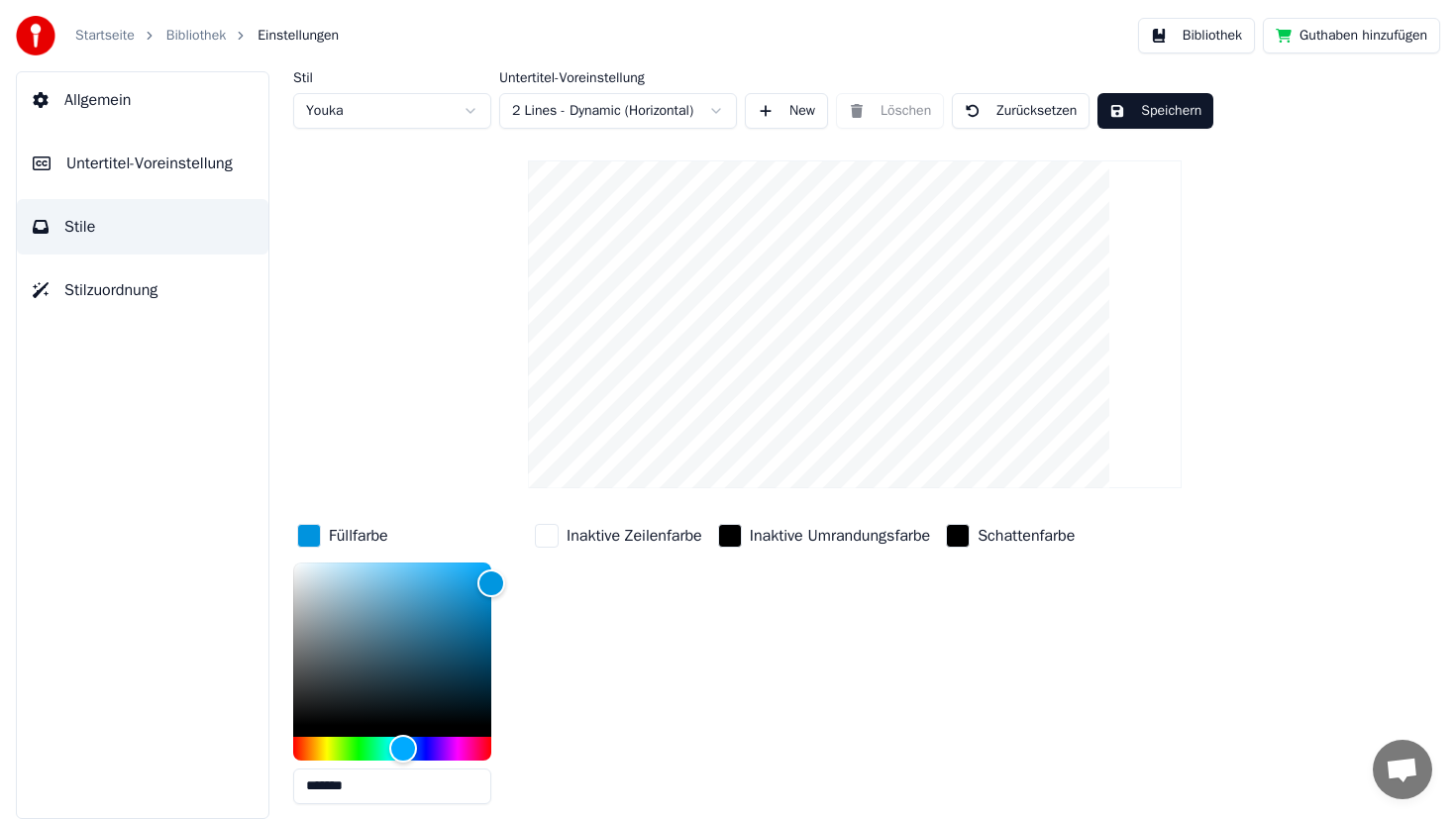click on "Untertitel-Voreinstellung" at bounding box center [143, 163] 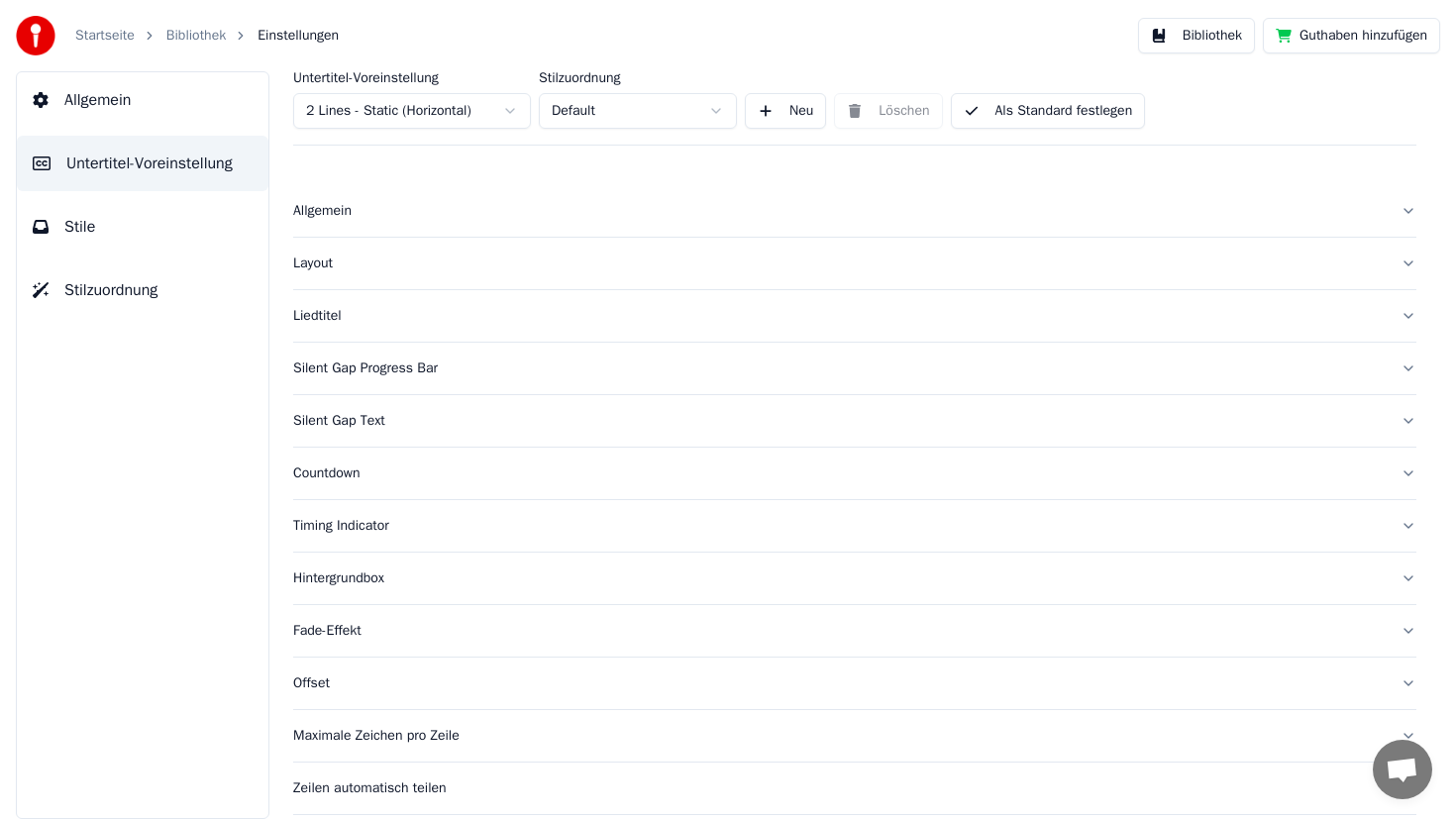 click on "Stile" at bounding box center [143, 227] 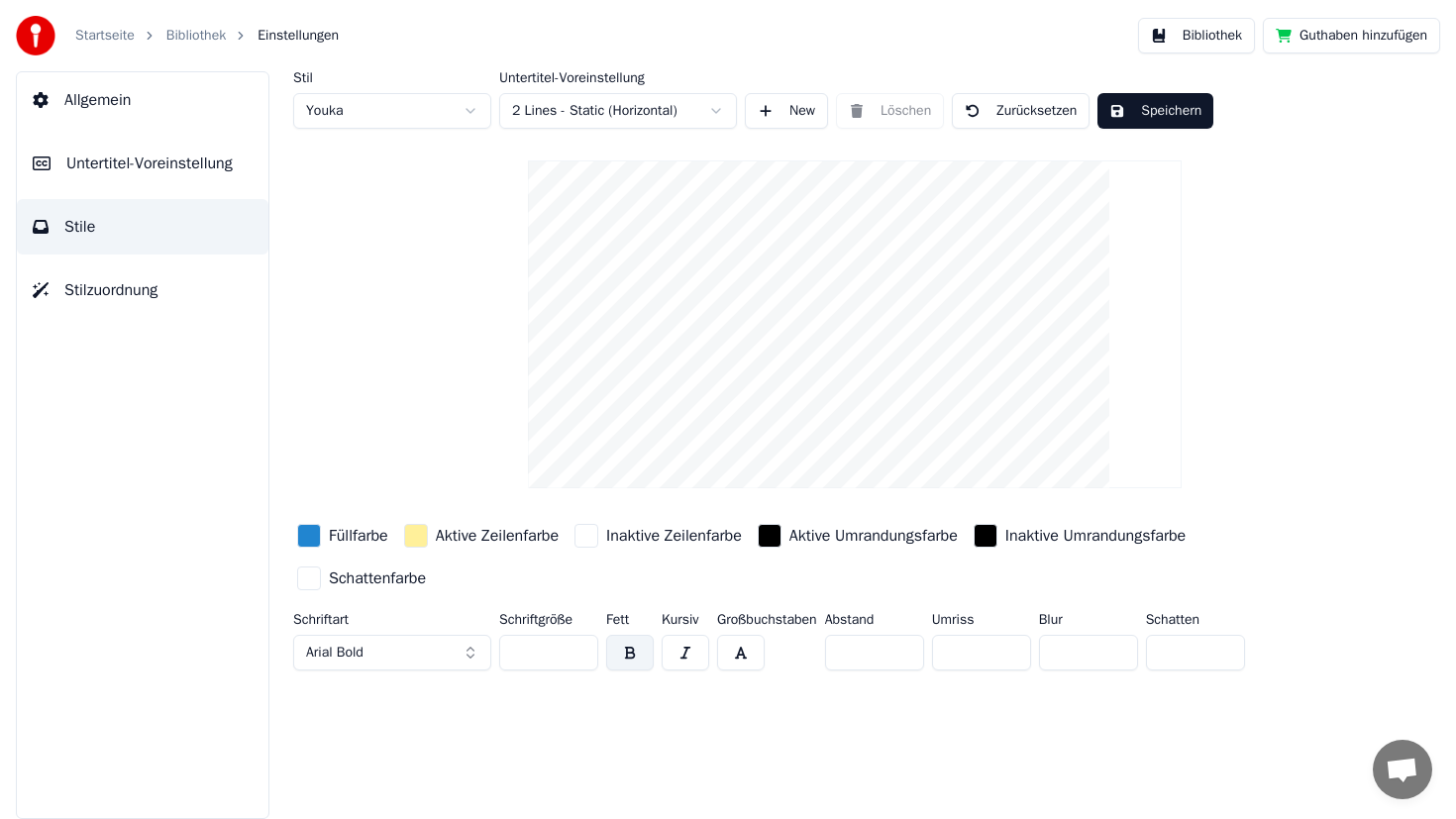 click on "Untertitel-Voreinstellung" at bounding box center (150, 163) 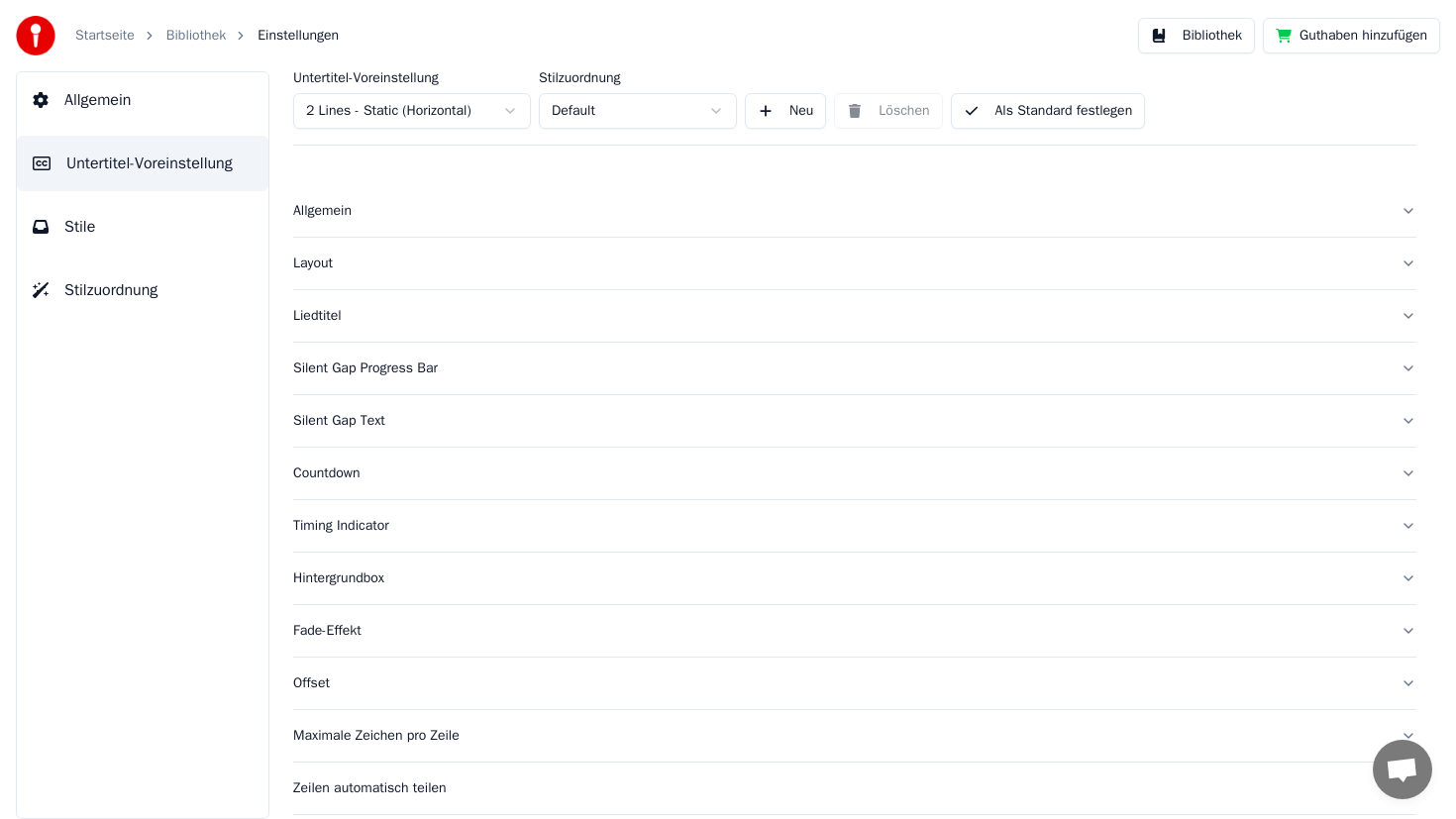 click on "Allgemein" at bounding box center [839, 211] 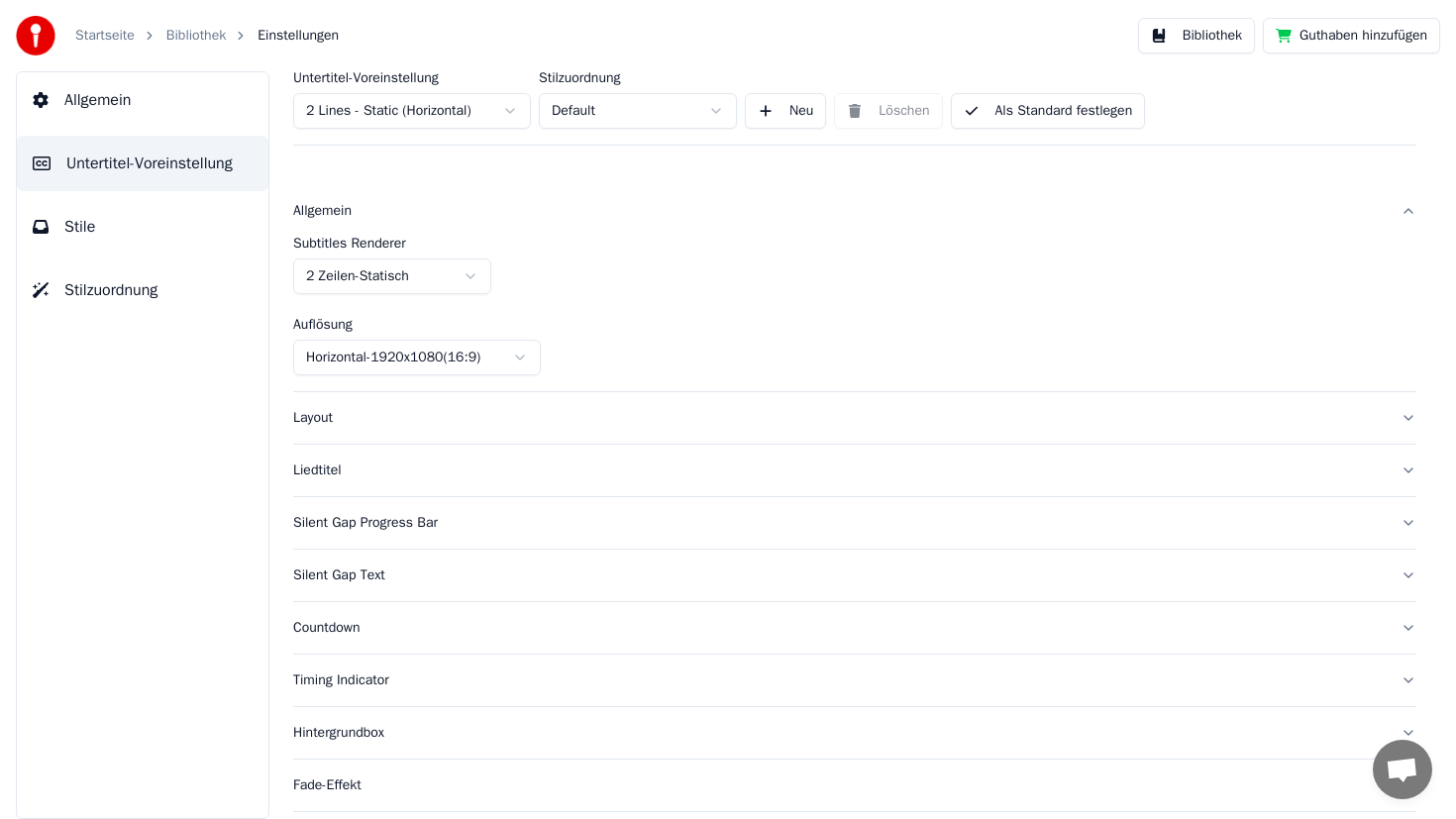 click on "Guthaben hinzufügen Allgemein Subtitles Renderer 2 Zeilen  -  Statisch Auflösung Horizontal  -  1920 x 1080  ( 16 : 9 ) Layout Liedtitel Silent Gap Progress Bar Silent Gap Text Countdown Timing Indicator Hintergrundbox Fade-Effekt Offset Maximale Zeichen pro Zeile Zeilen automatisch teilen Advanced Settings" at bounding box center (728, 409) 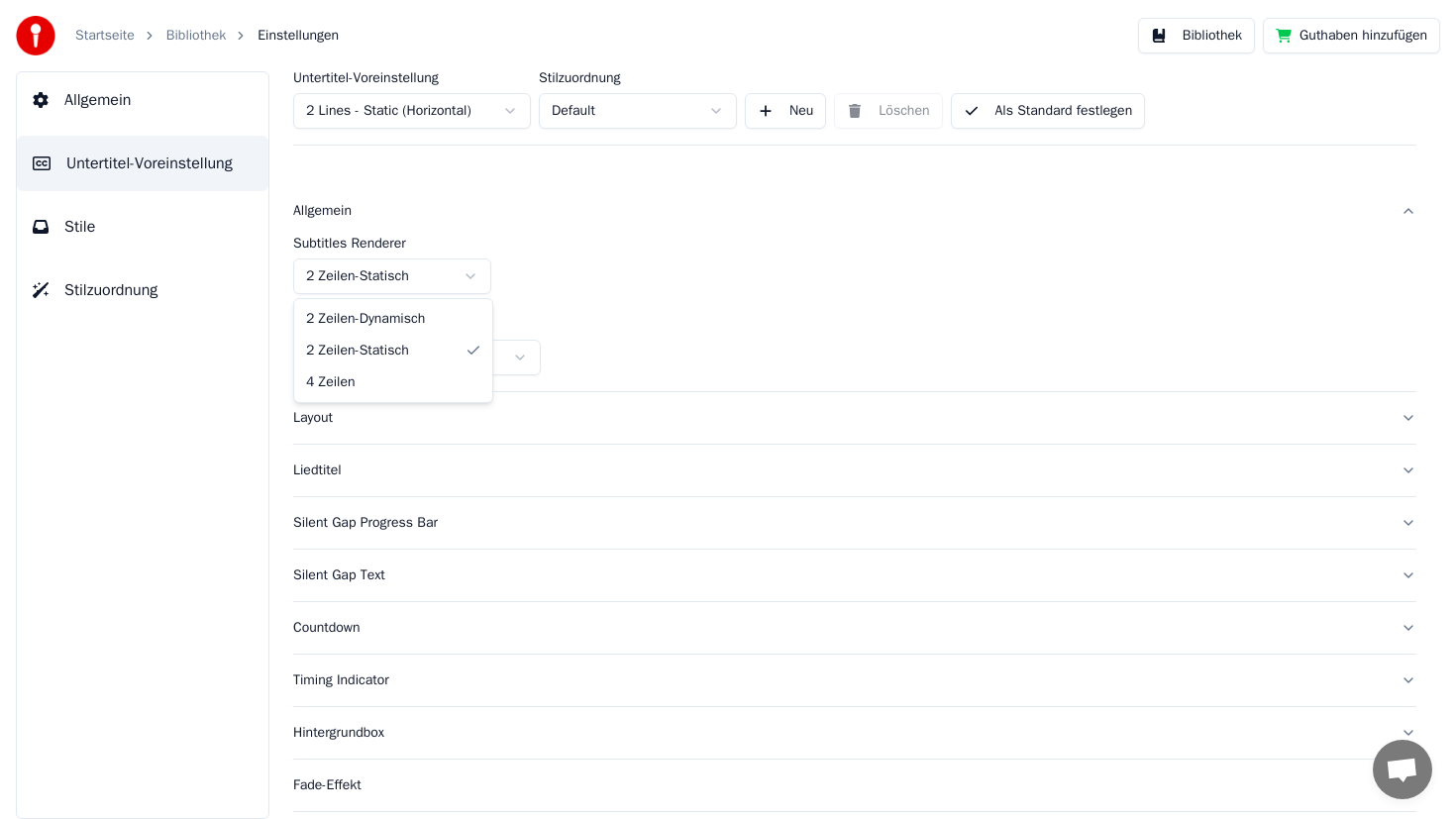 click on "Startseite Bibliothek Einstellungen Bibliothek Guthaben hinzufügen Allgemein Untertitel-Voreinstellung Stile Stilzuordnung Untertitel-Voreinstellung 2 Lines - Static (Horizontal) Stilzuordnung Default Neu Löschen Als Standard festlegen Allgemein Subtitles Renderer 2 Zeilen  -  Statisch Auflösung Horizontal  -  1920 x 1080  ( 16 : 9 ) Layout Liedtitel Silent Gap Progress Bar Silent Gap Text Countdown Timing Indicator Hintergrundbox Fade-Effekt Offset Maximale Zeichen pro Zeile Zeilen automatisch teilen Advanced Settings
2 Zeilen  -  Dynamisch 2 Zeilen  -  Statisch 4 Zeilen" at bounding box center (728, 409) 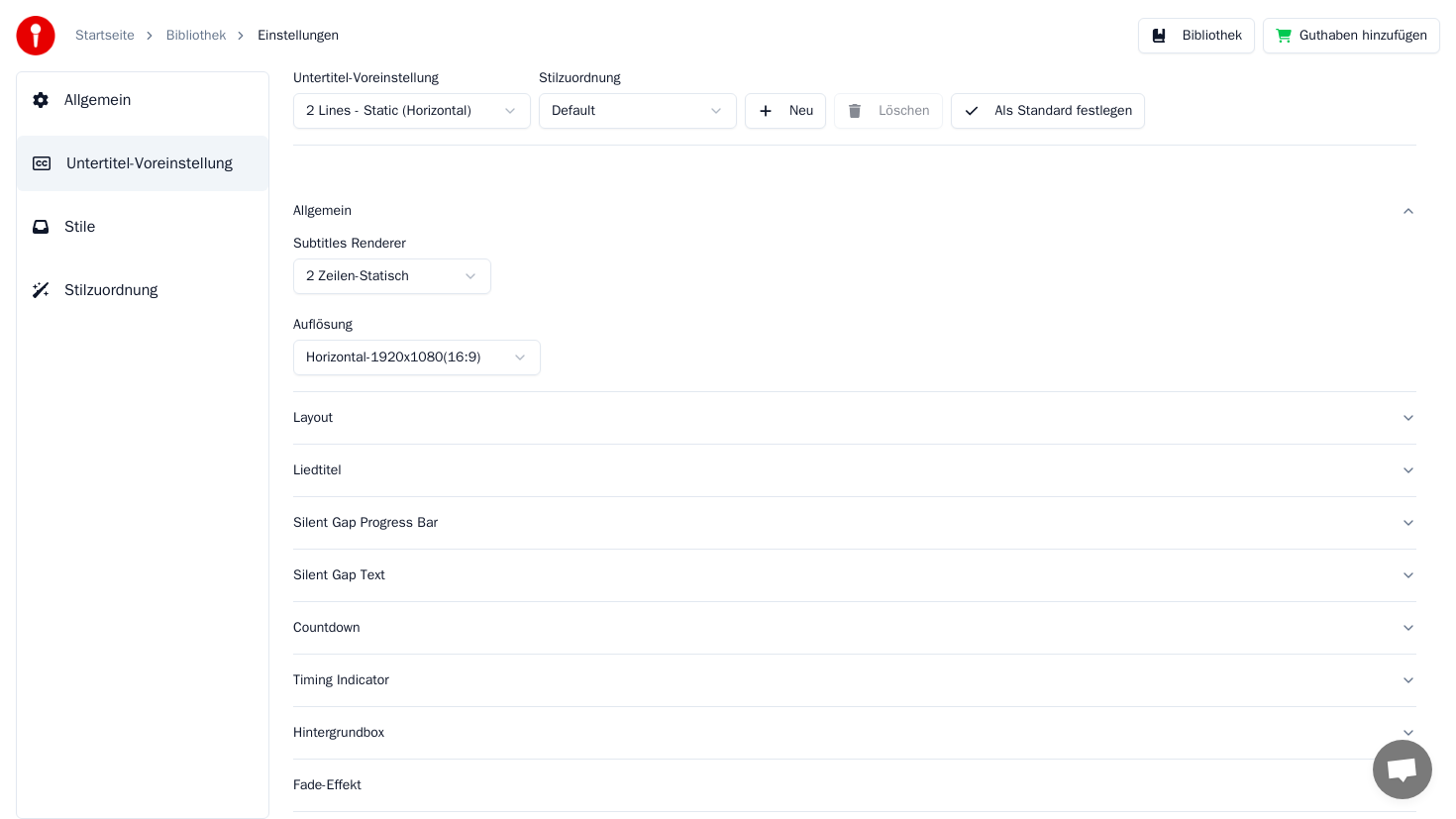 click on "Guthaben hinzufügen Allgemein Subtitles Renderer 2 Zeilen  -  Statisch Auflösung Horizontal  -  1920 x 1080  ( 16 : 9 ) Layout Liedtitel Silent Gap Progress Bar Silent Gap Text Countdown Timing Indicator Hintergrundbox Fade-Effekt Offset Maximale Zeichen pro Zeile Zeilen automatisch teilen Advanced Settings" at bounding box center [728, 409] 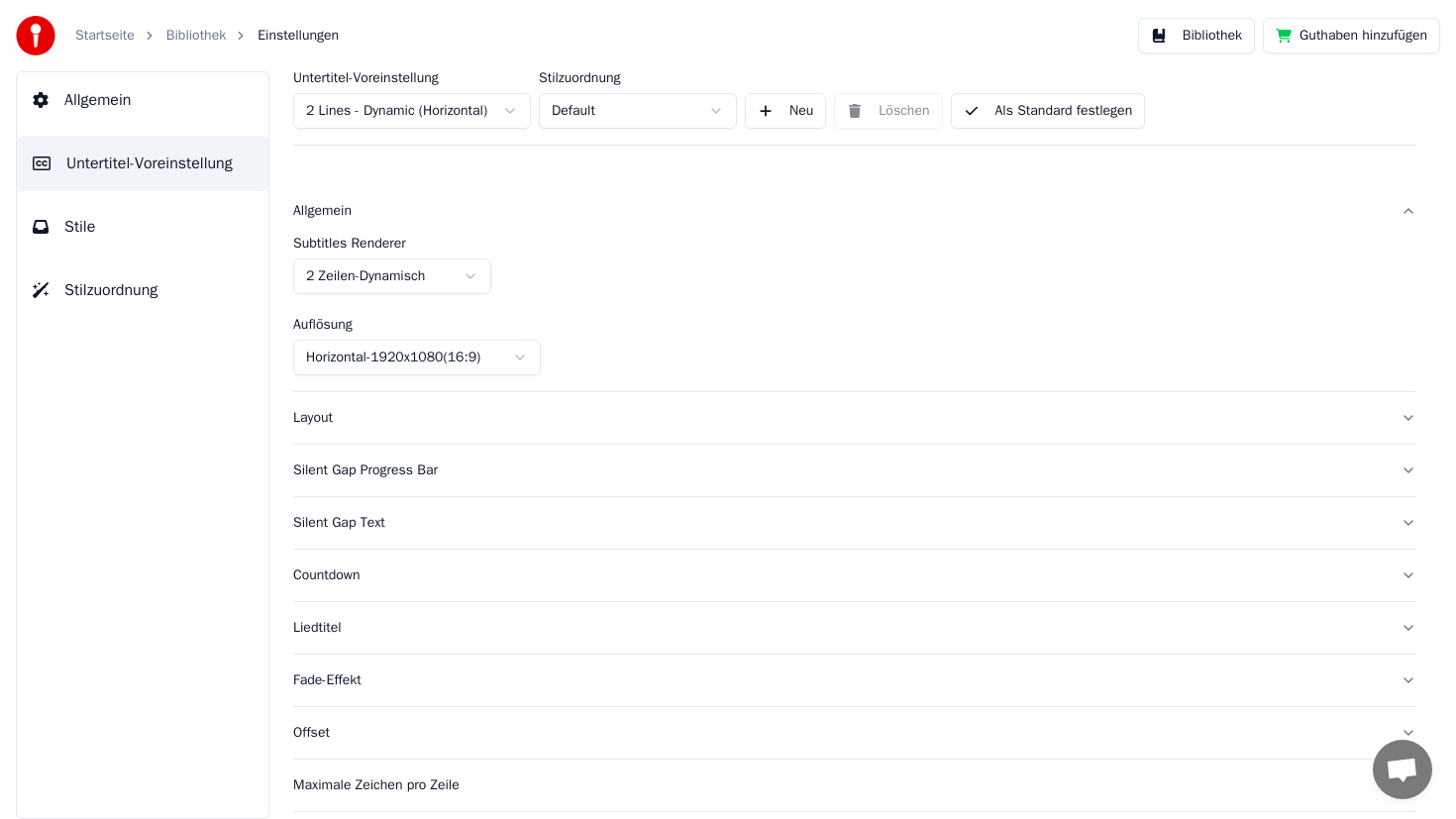 click on "Layout" at bounding box center (839, 418) 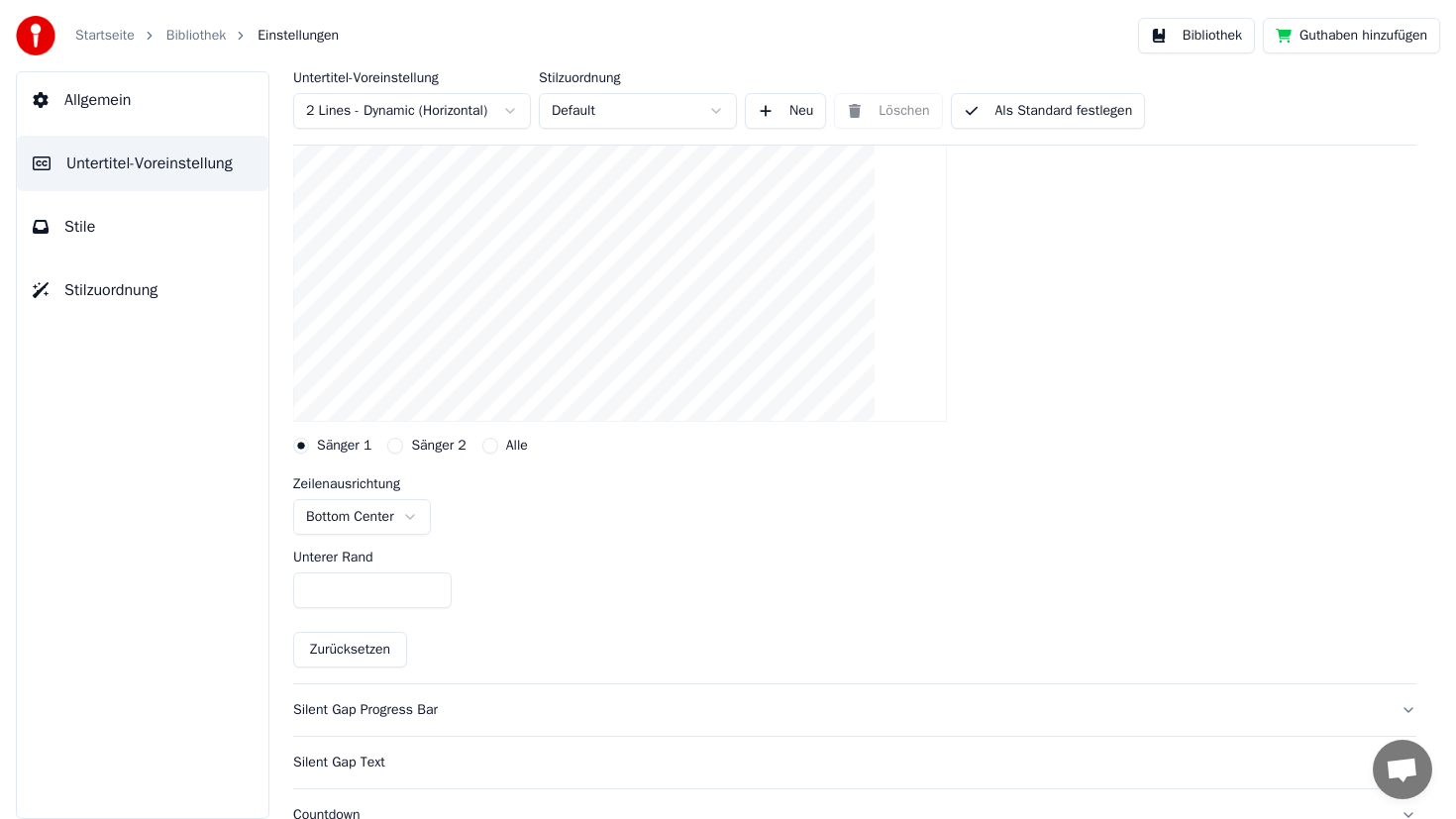 scroll, scrollTop: 252, scrollLeft: 0, axis: vertical 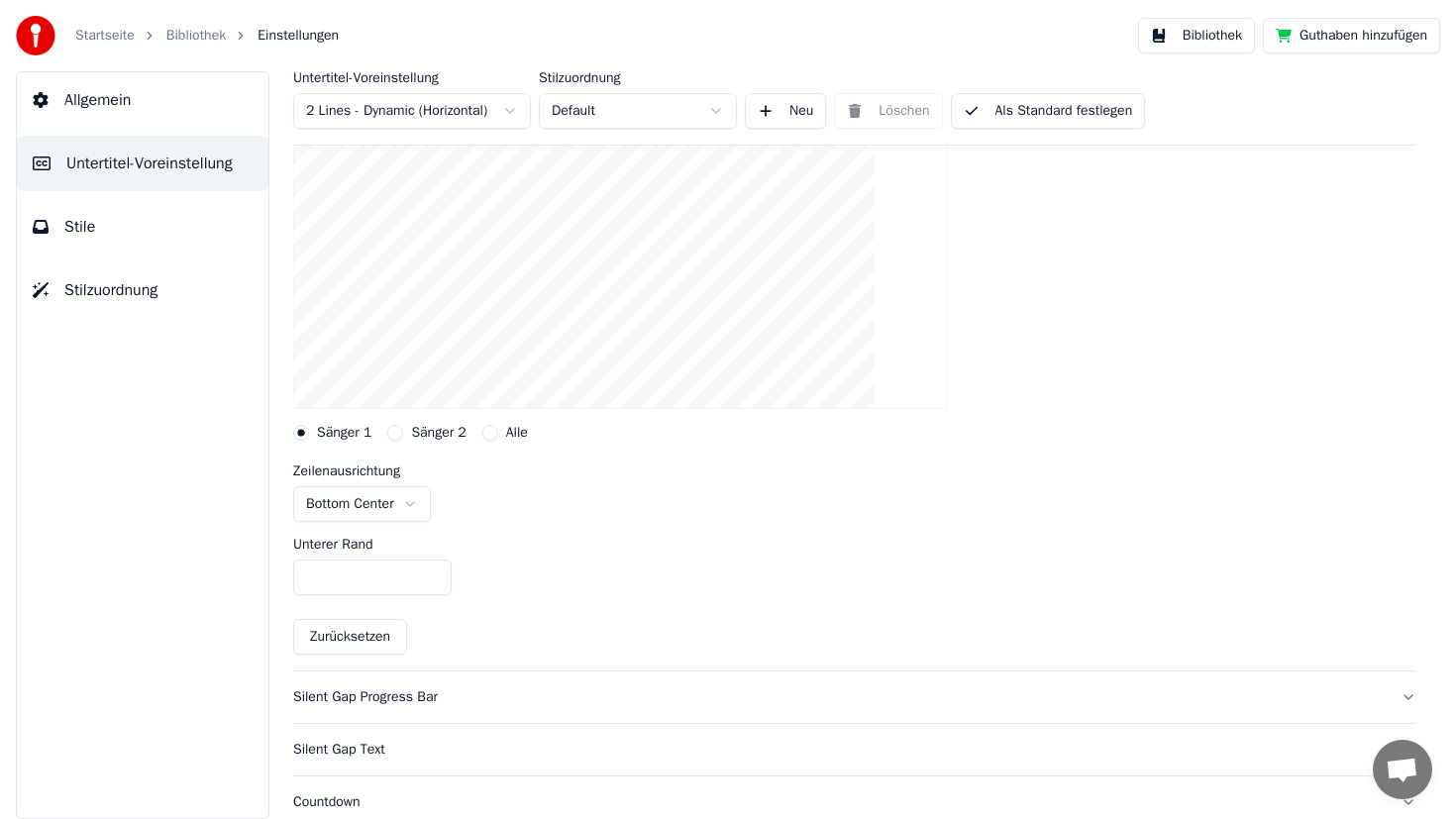 click on "Startseite Bibliothek Einstellungen Bibliothek Guthaben hinzufügen Allgemein Untertitel-Voreinstellung Stile Stilzuordnung Untertitel-Voreinstellung 2 Lines - Dynamic (Horizontal) Stilzuordnung Default Neu Löschen Als Standard festlegen Allgemein Layout Layout settings for subtitles Sänger 1 Sänger 2 Alle Zeilenausrichtung Bottom Center Unterer Rand *** Zurücksetzen Silent Gap Progress Bar Silent Gap Text Countdown Liedtitel Fade-Effekt Offset Maximale Zeichen pro Zeile Zeilen automatisch teilen" at bounding box center (728, 409) 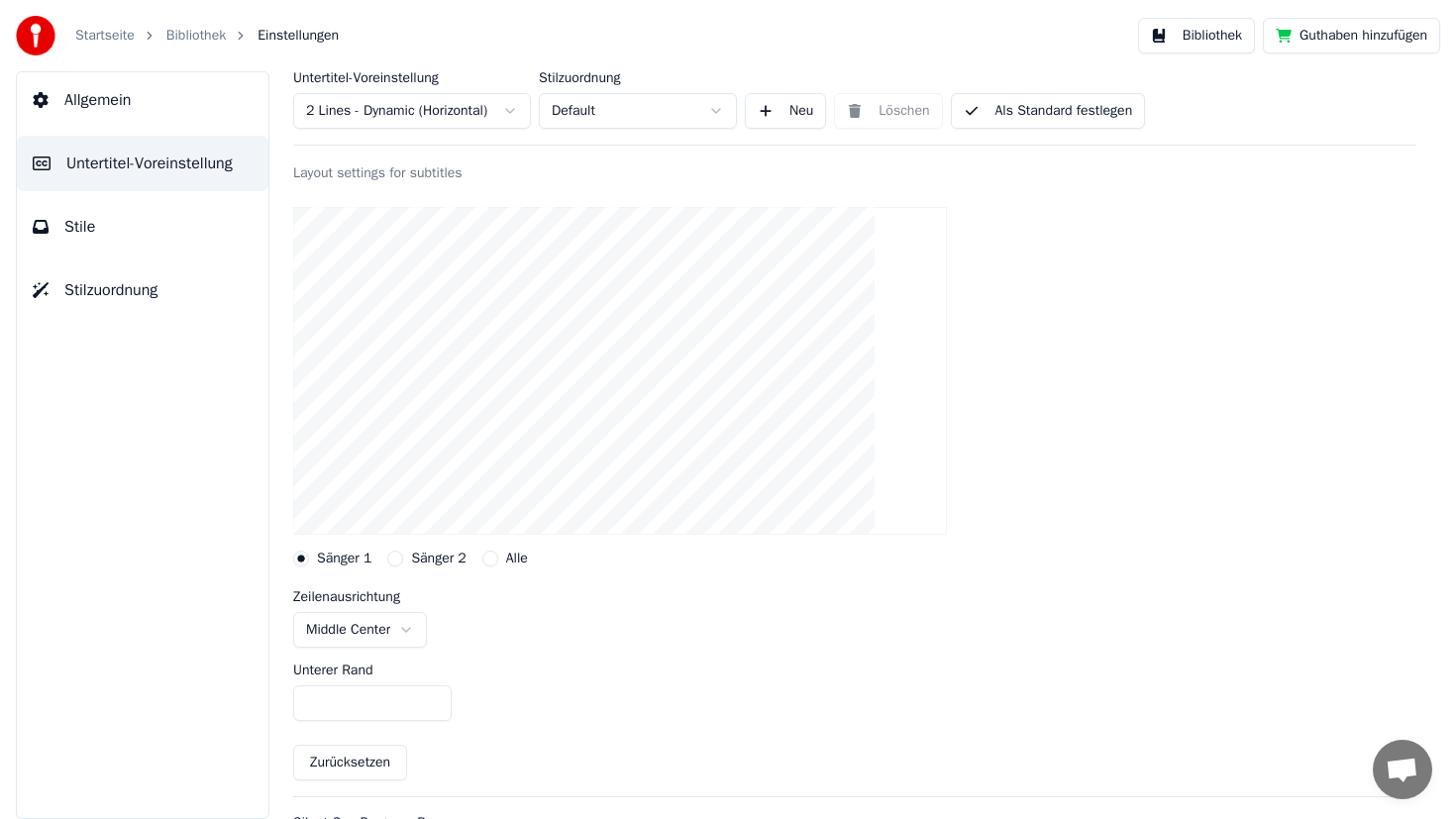 scroll, scrollTop: 134, scrollLeft: 0, axis: vertical 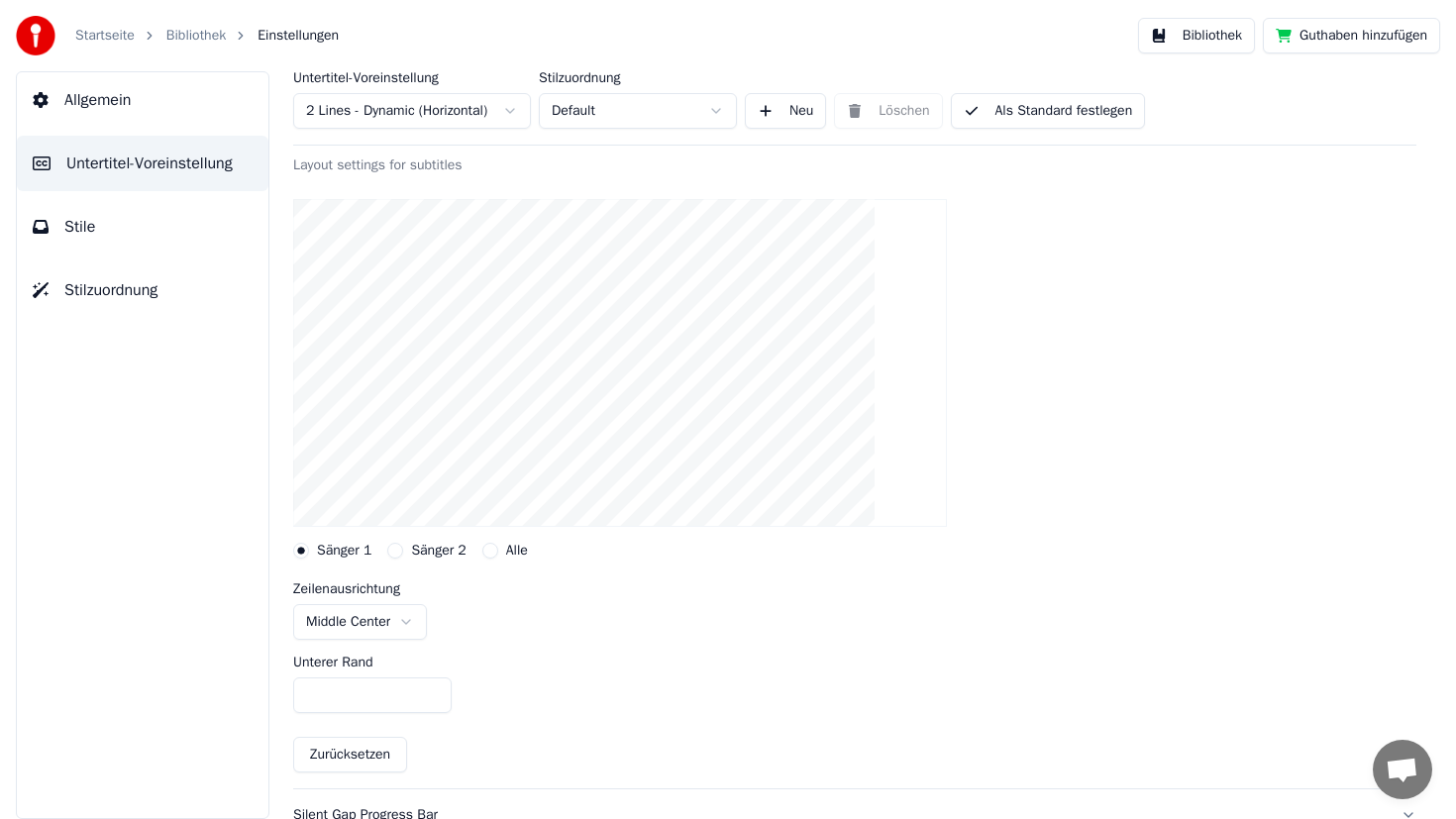 click on "Alle" at bounding box center (490, 551) 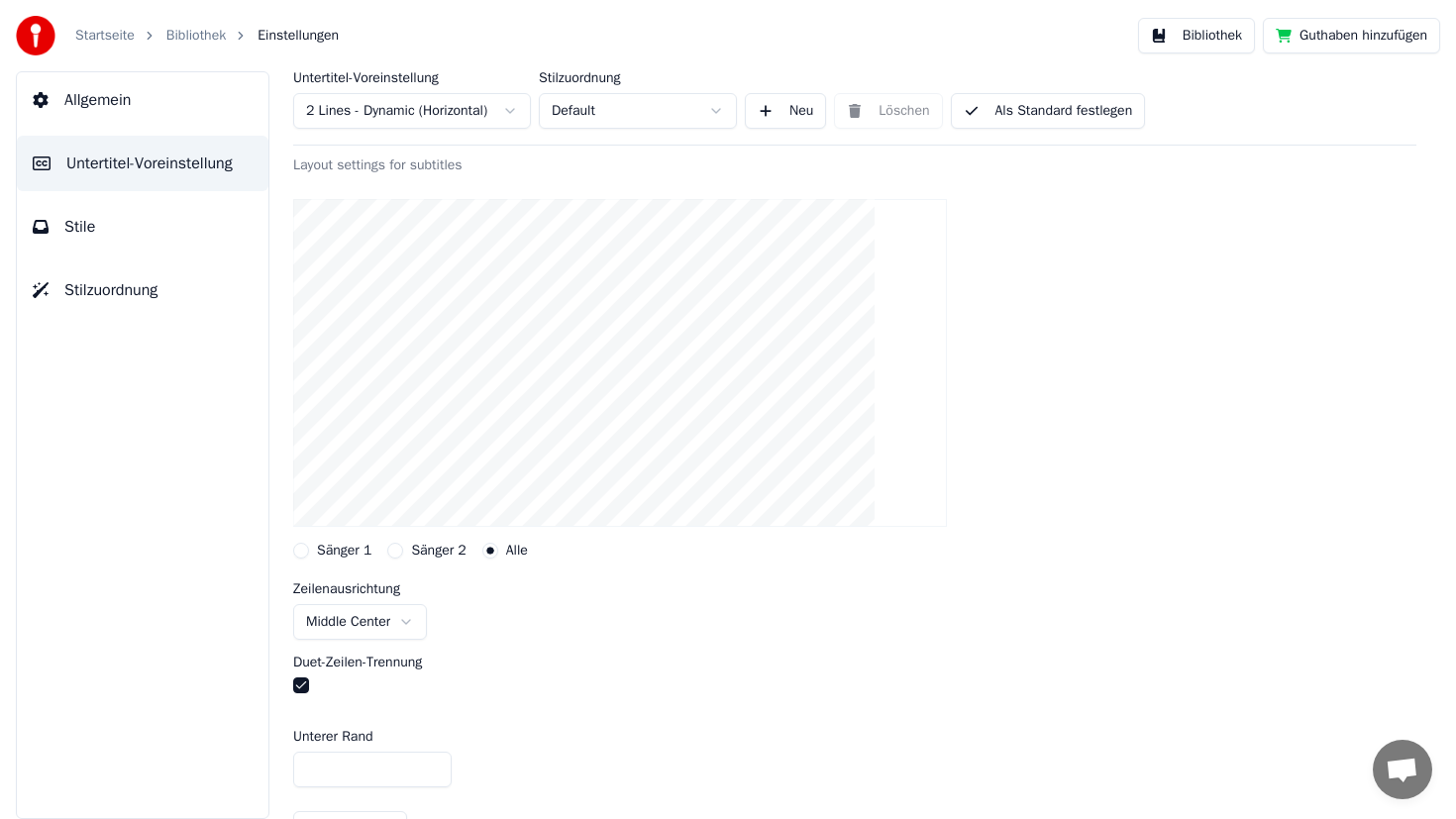 click at bounding box center (301, 685) 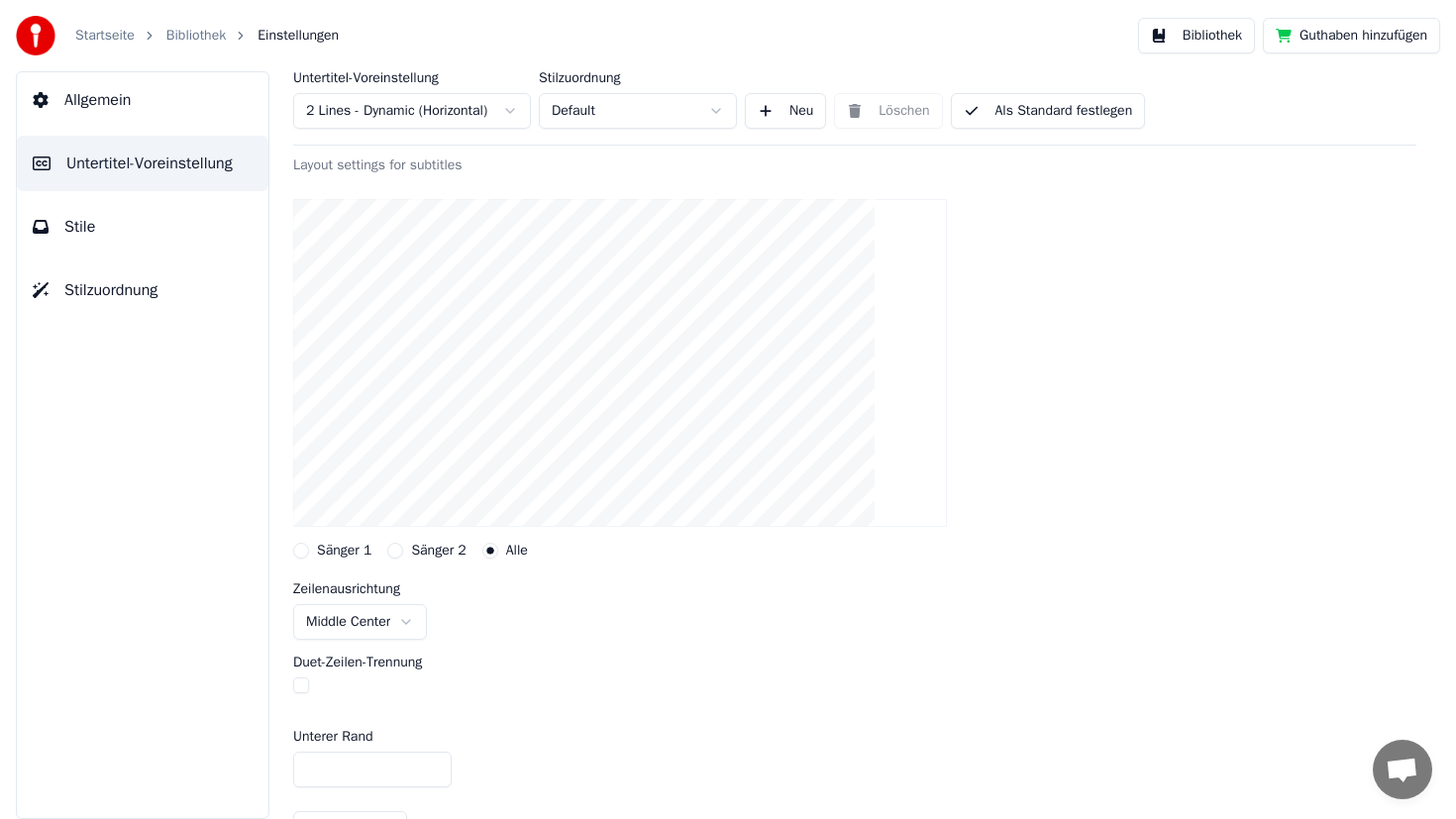 click at bounding box center [301, 685] 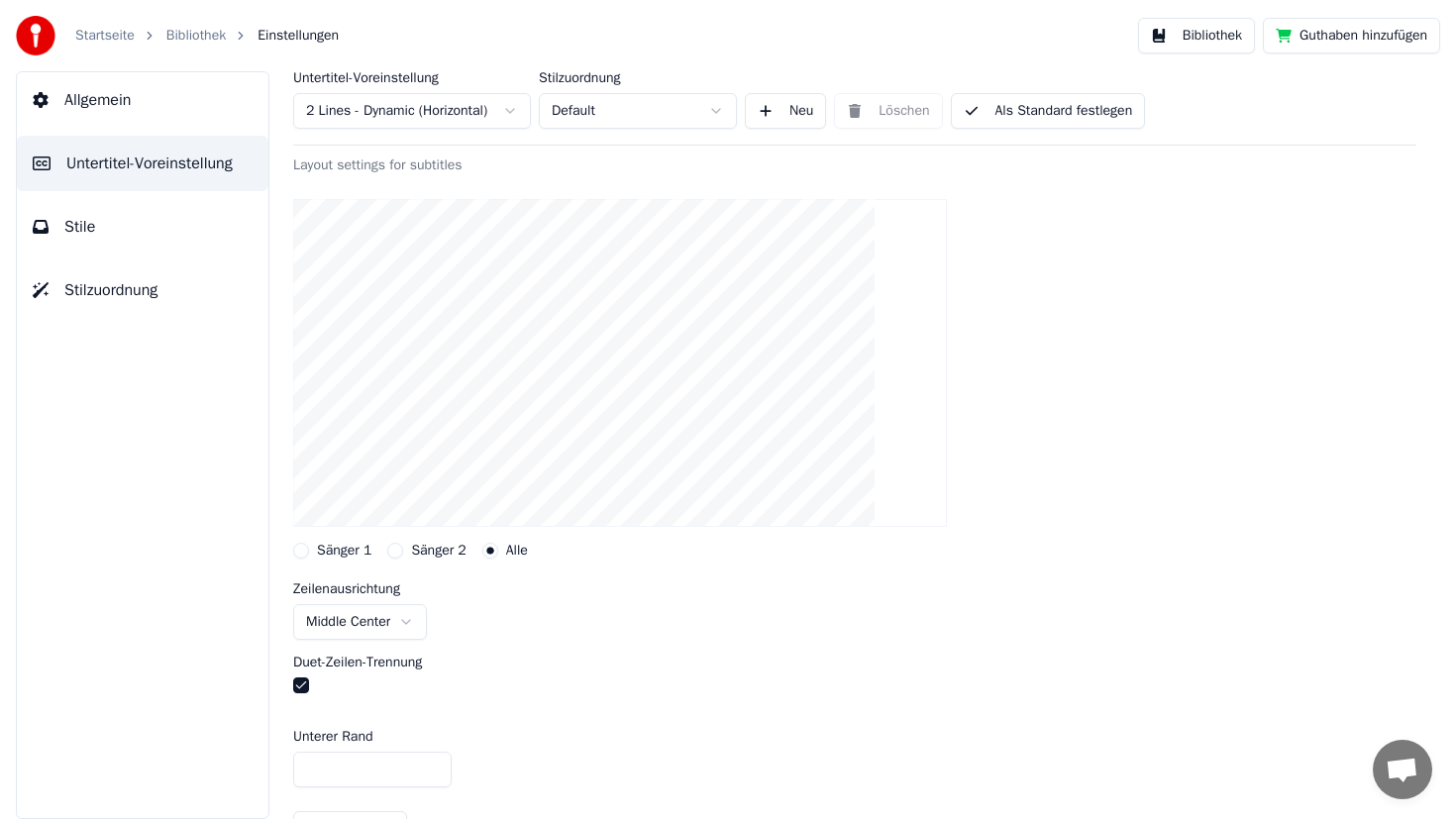 click at bounding box center (301, 685) 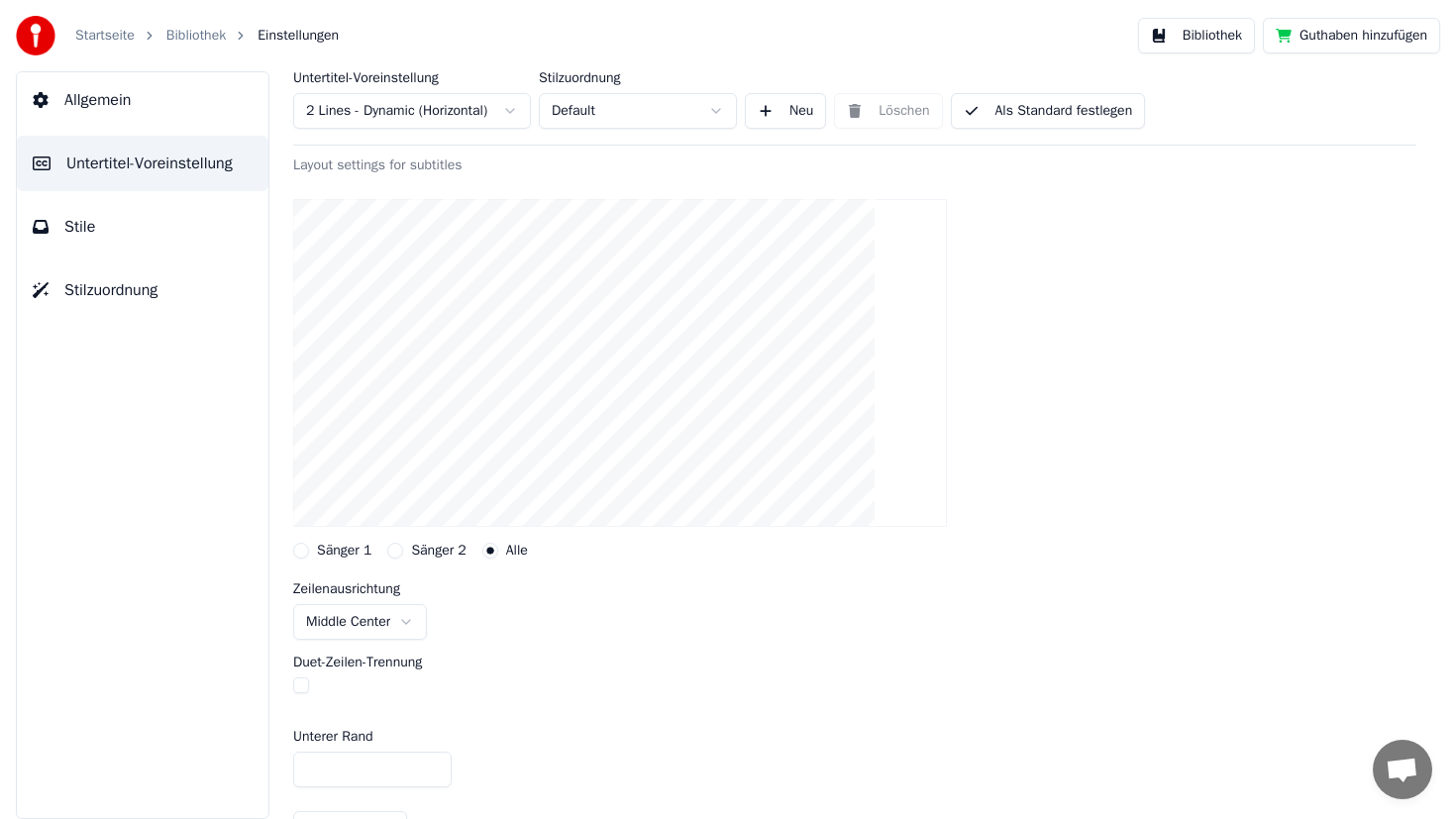 click at bounding box center [301, 685] 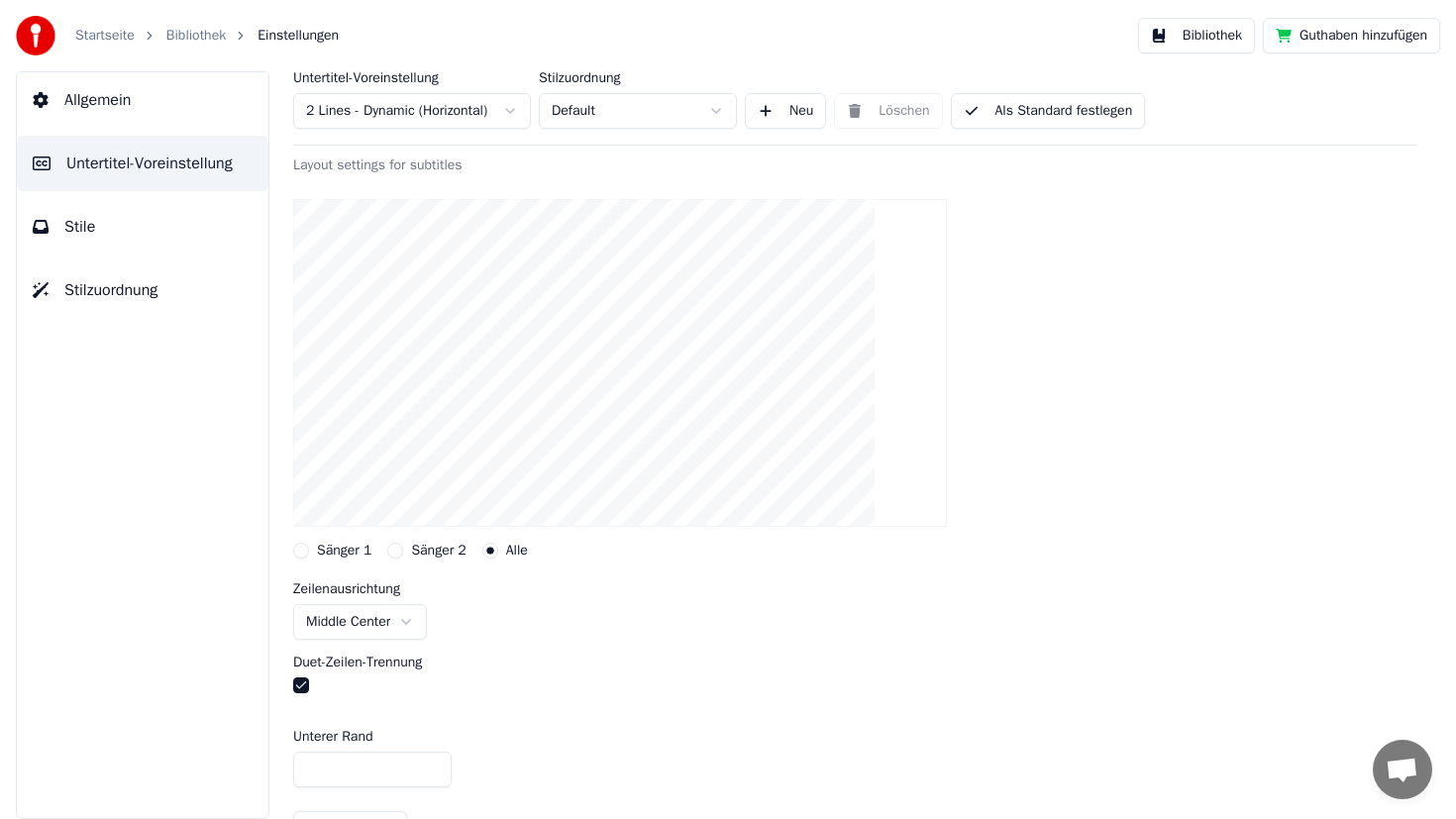 click on "Sänger 1" at bounding box center [344, 551] 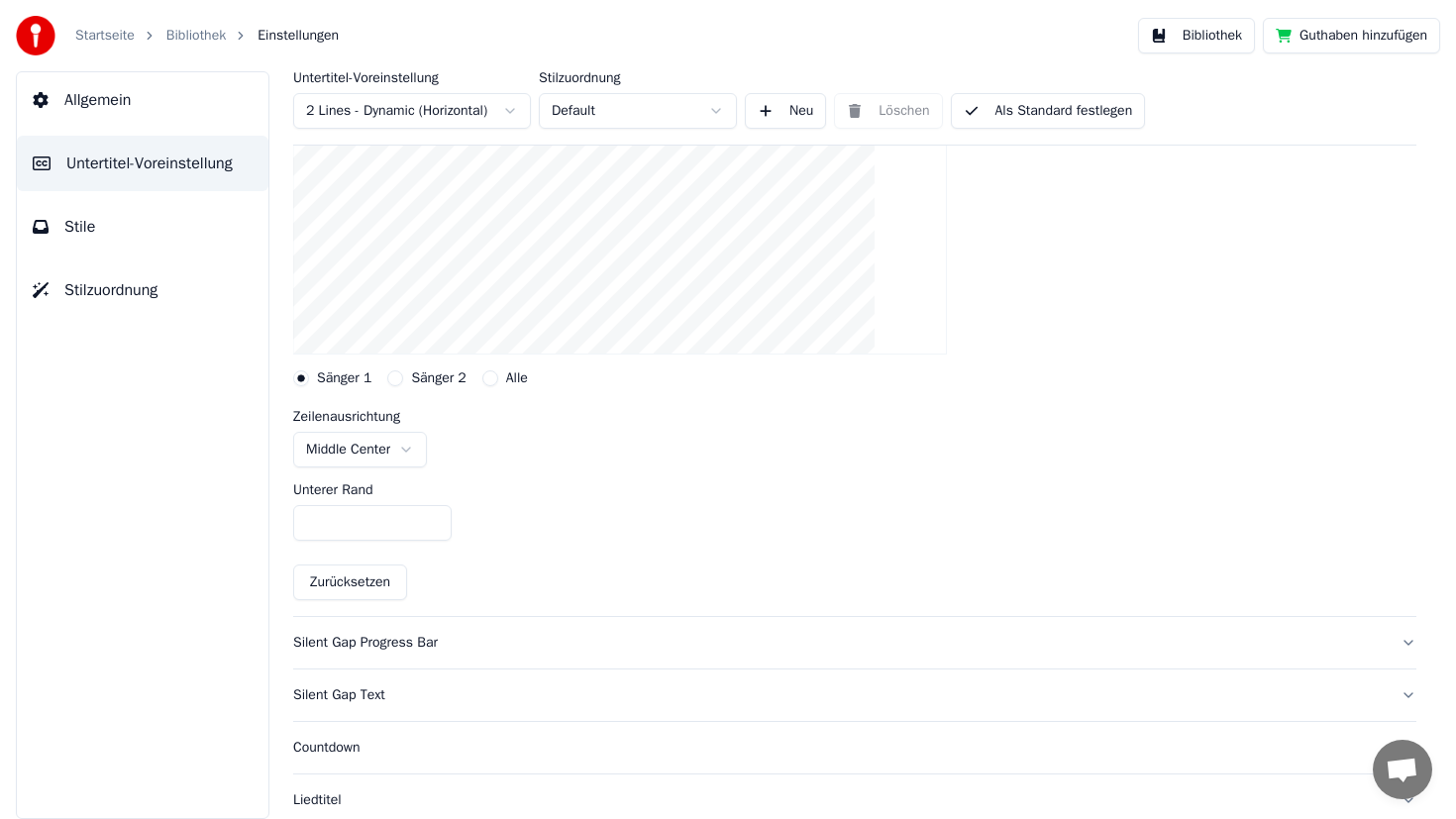 scroll, scrollTop: 350, scrollLeft: 0, axis: vertical 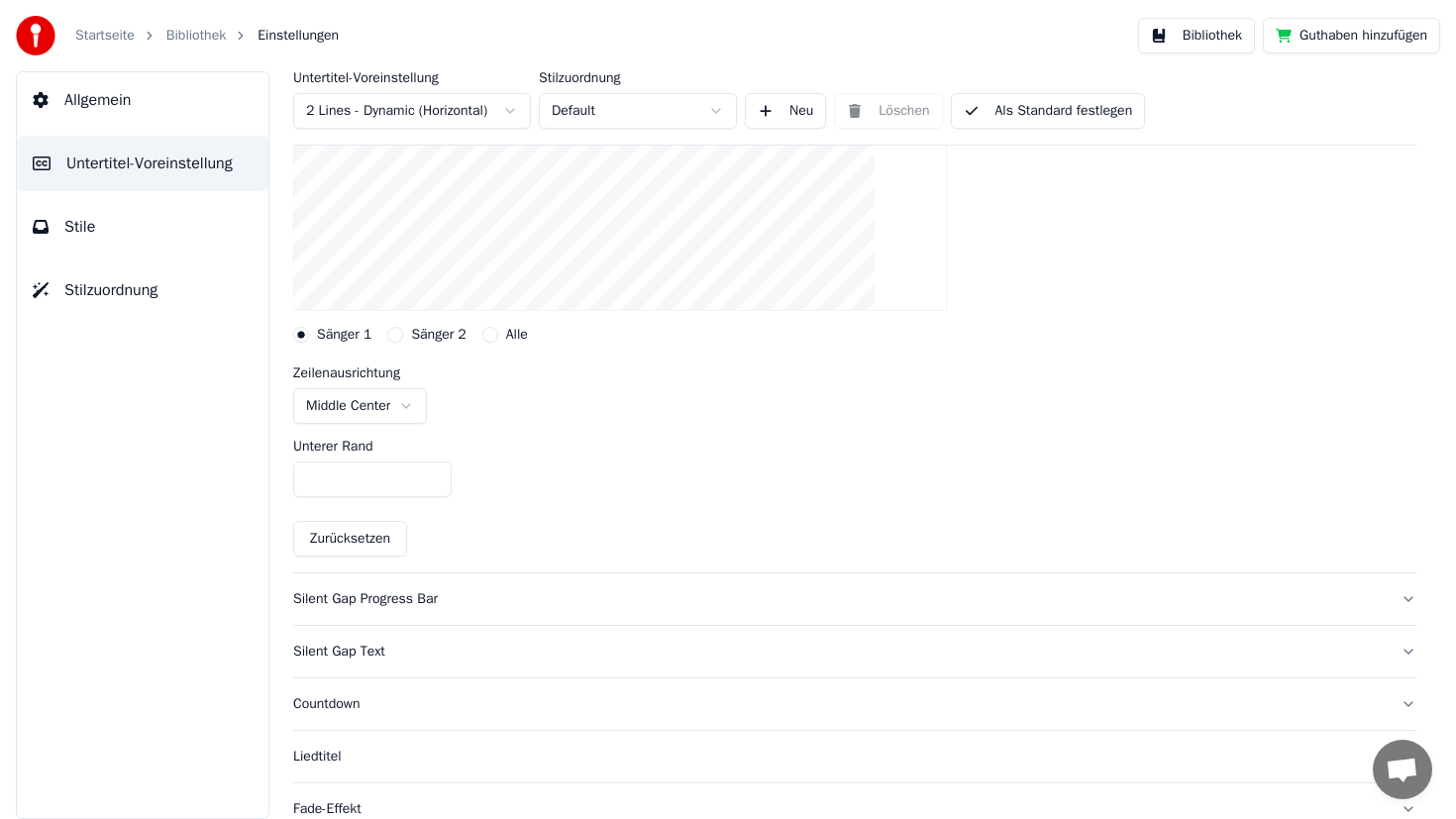 click on "Silent Gap Progress Bar" at bounding box center [839, 599] 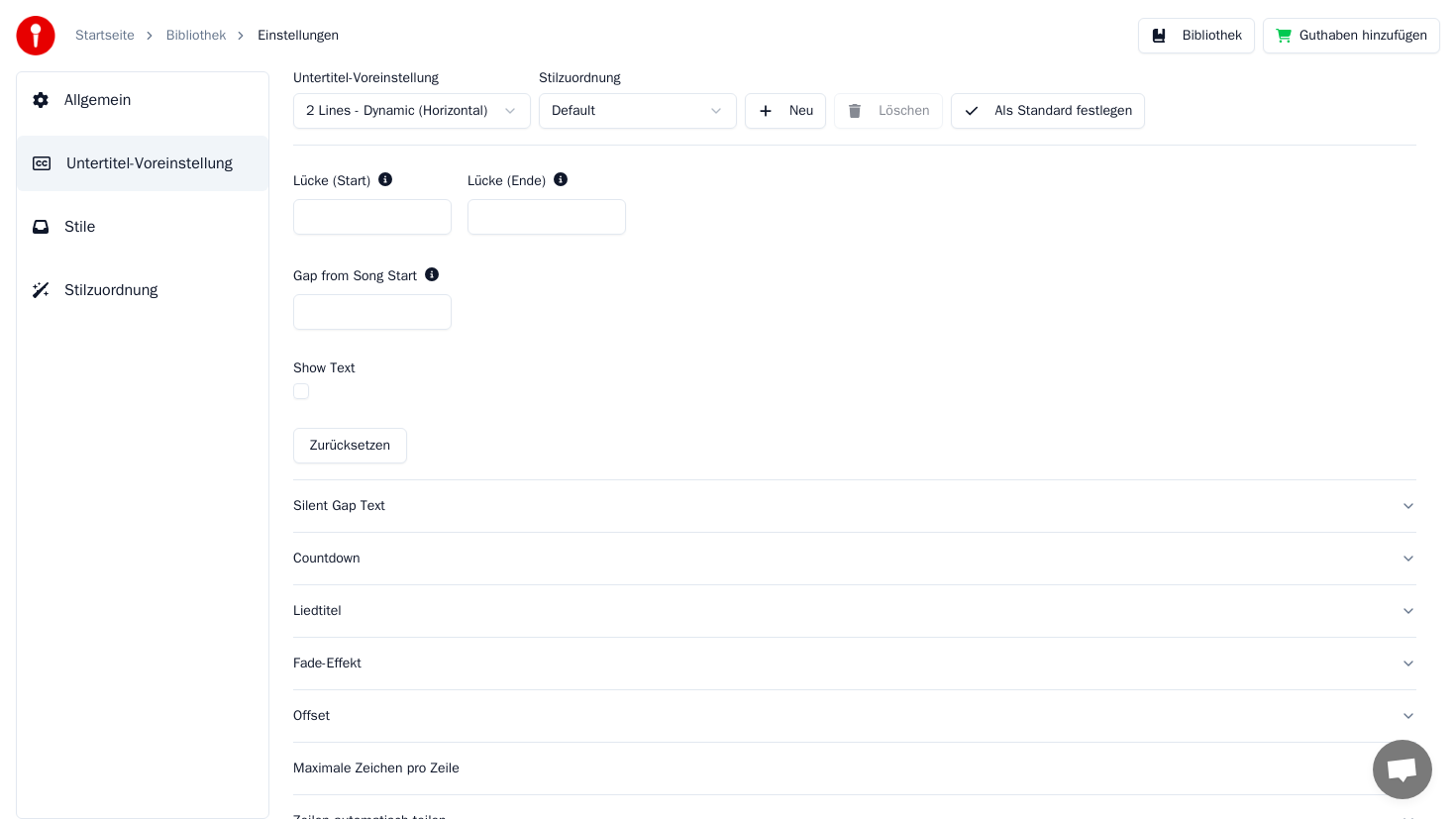 scroll, scrollTop: 1090, scrollLeft: 0, axis: vertical 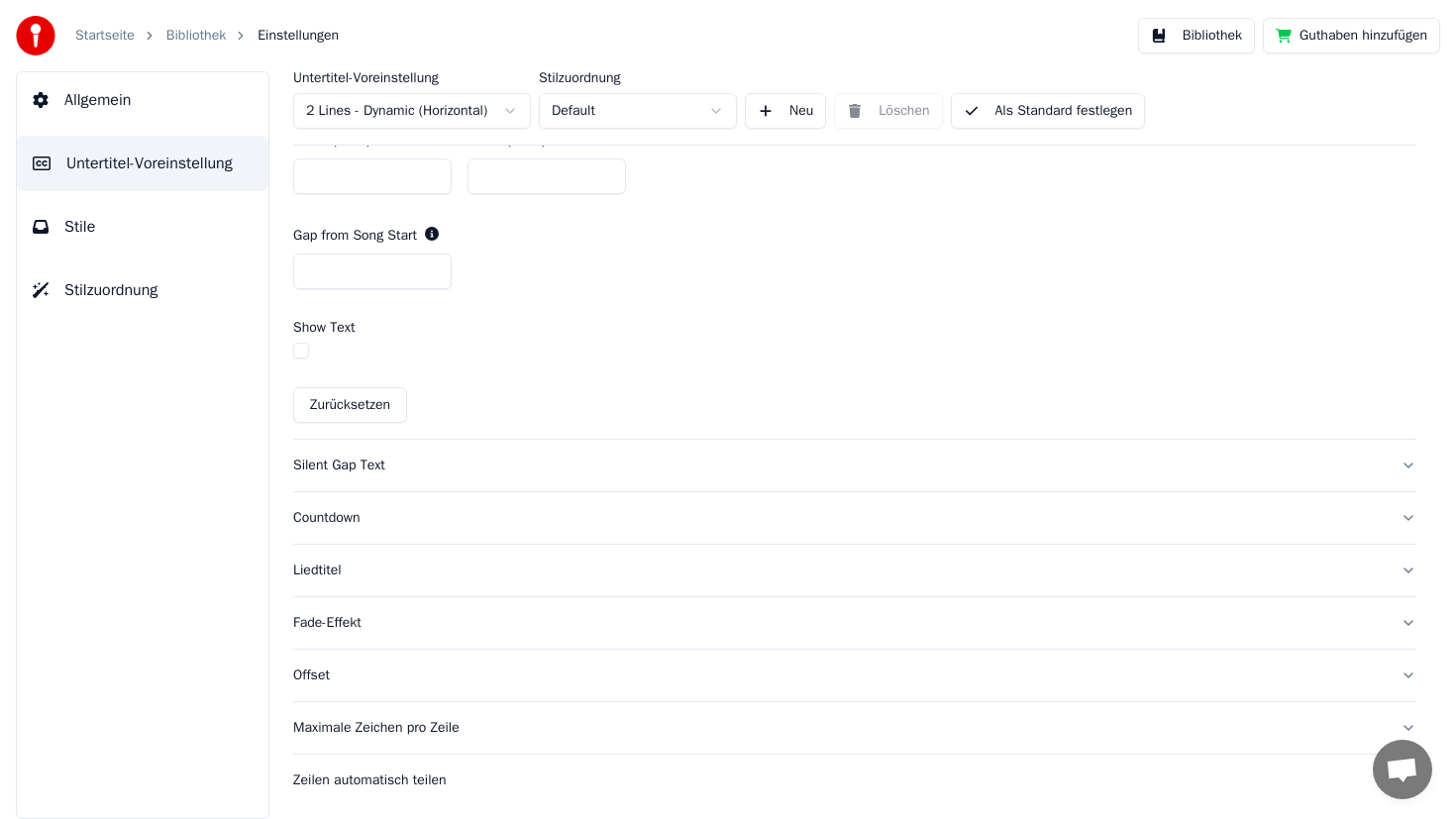click on "Liedtitel" at bounding box center [839, 570] 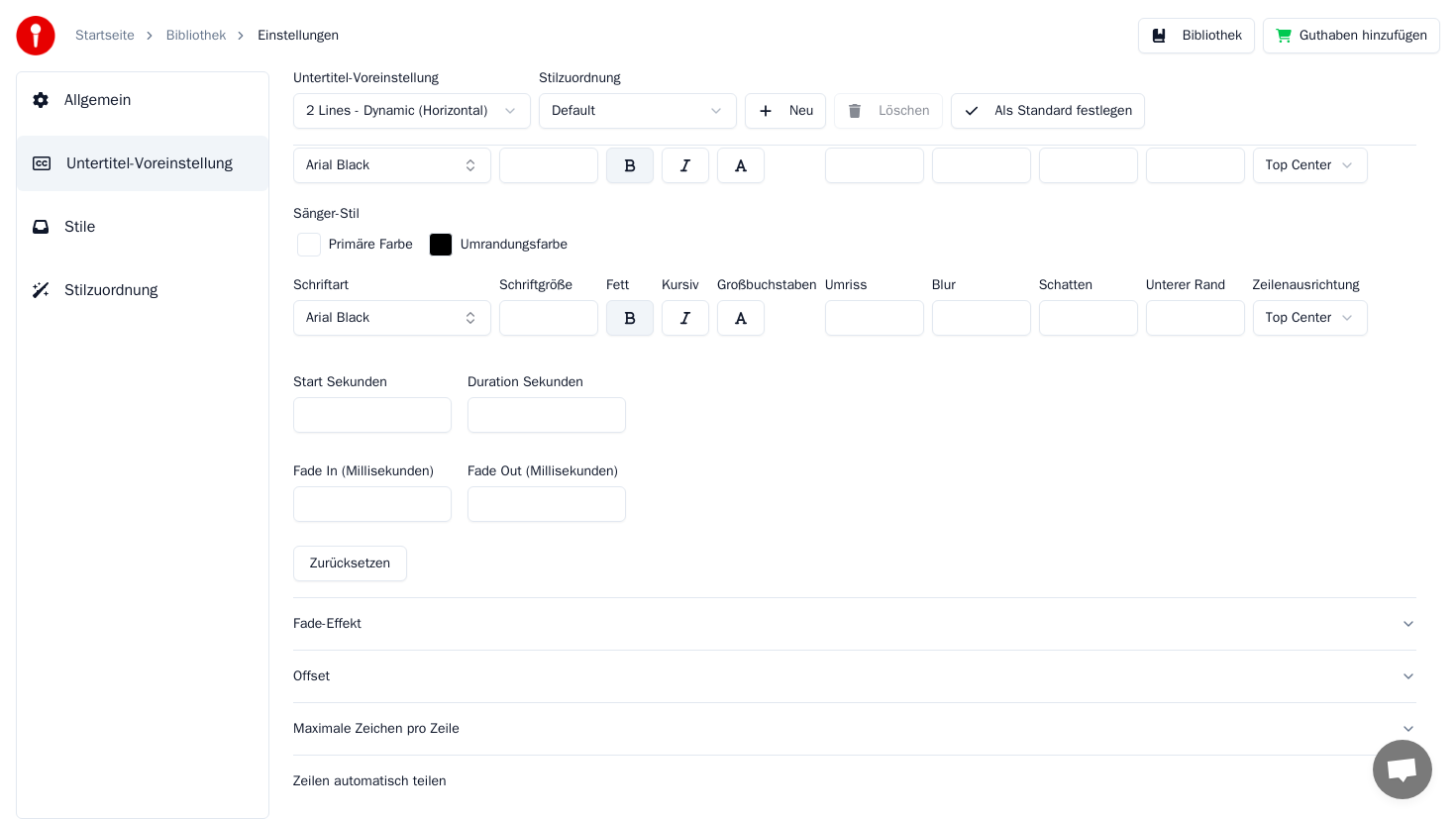 scroll, scrollTop: 0, scrollLeft: 0, axis: both 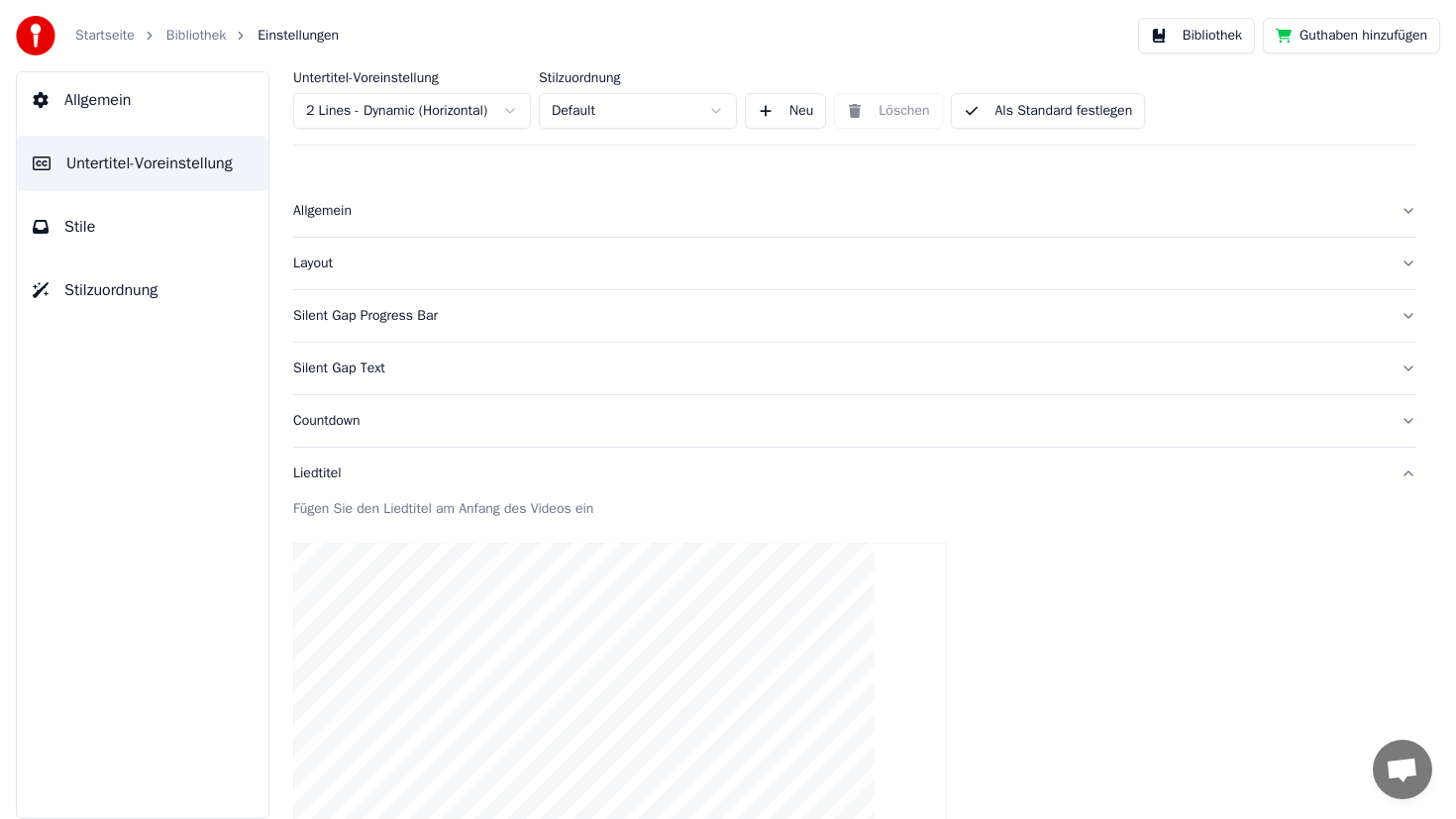 click on "Als Standard festlegen" at bounding box center (1048, 111) 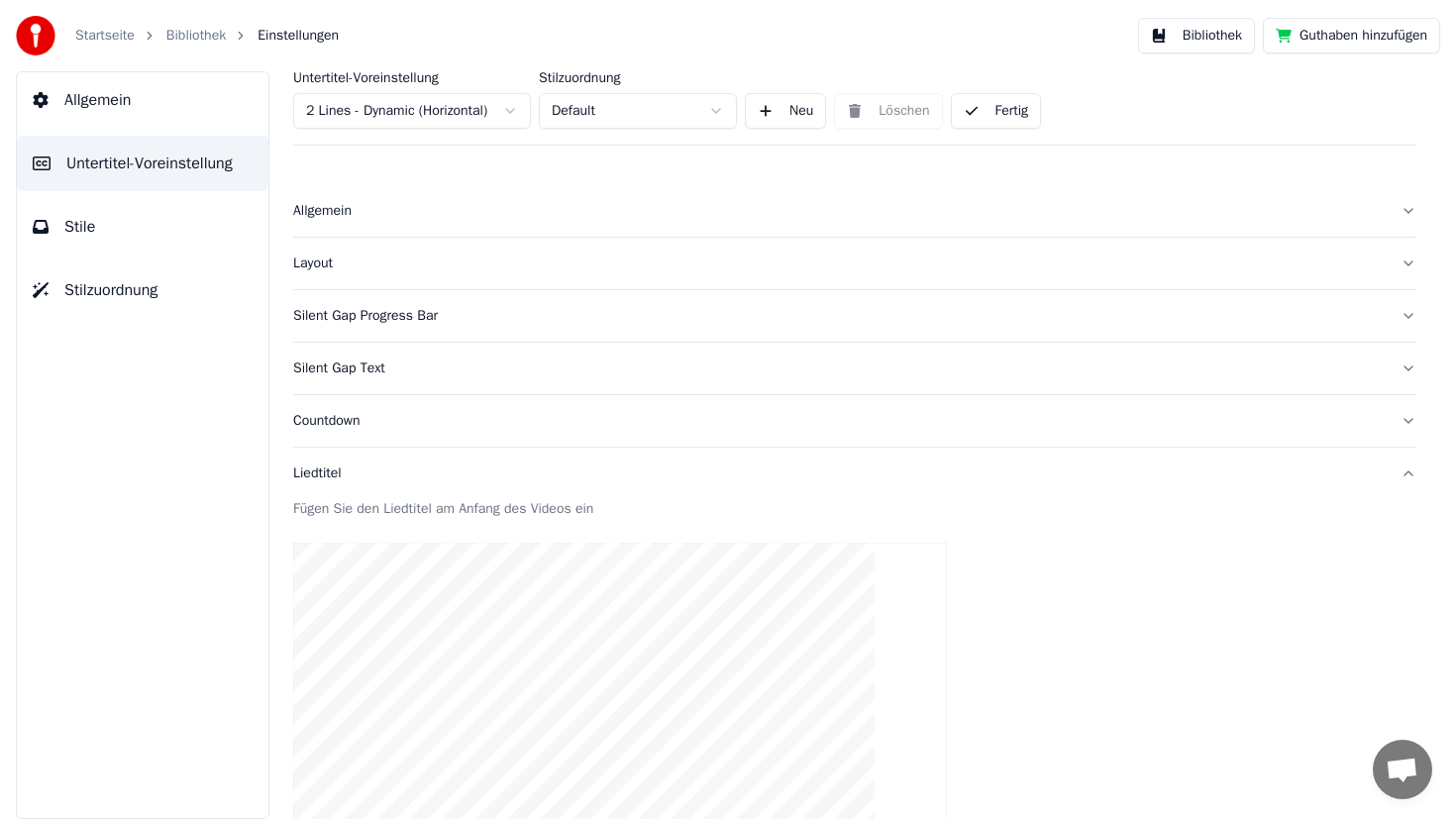 click on "Stile" at bounding box center (143, 227) 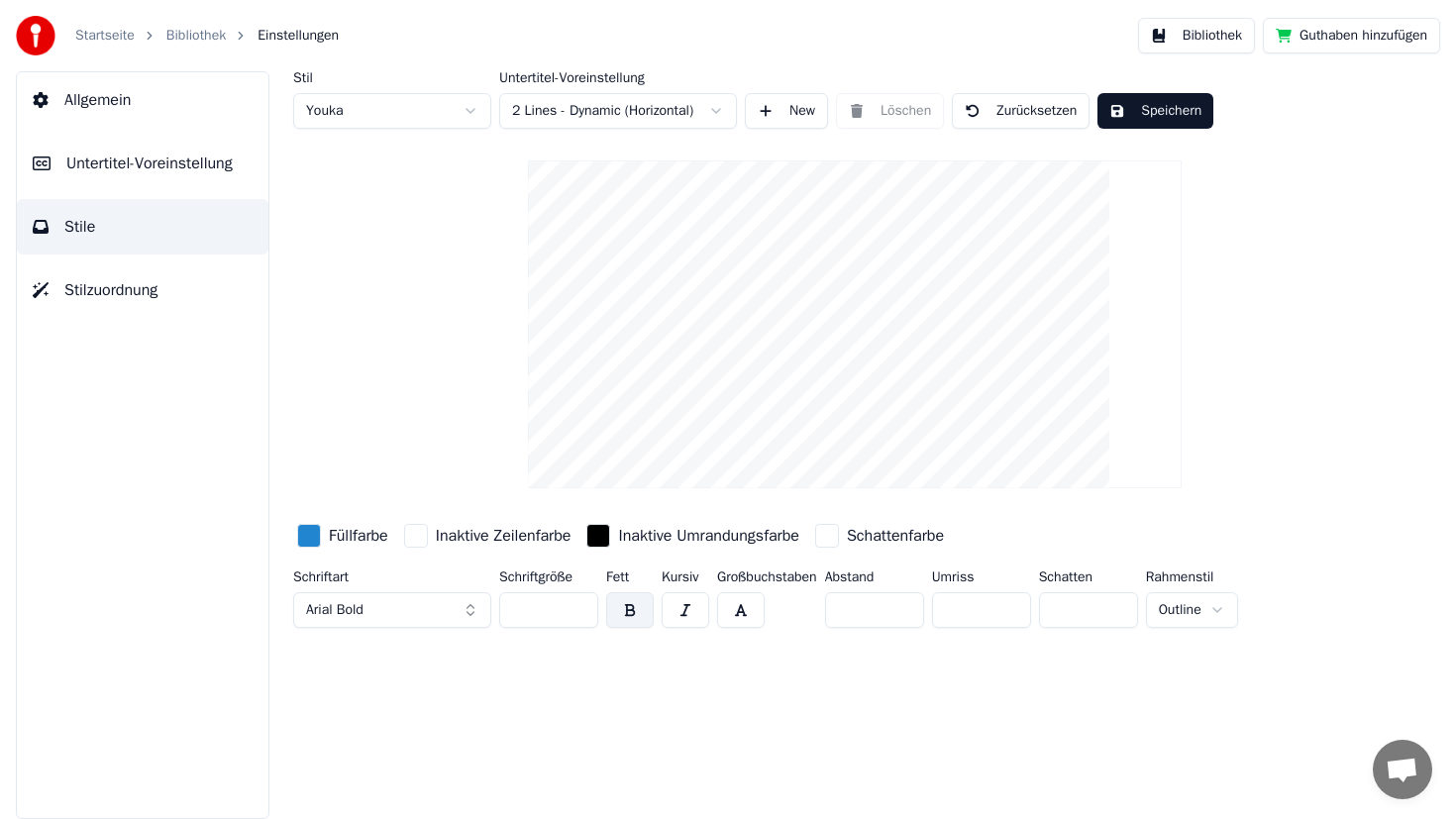 click on "Startseite Bibliothek Einstellungen Bibliothek Guthaben hinzufügen Allgemein Untertitel-Voreinstellung Stile Stilzuordnung Stil Youka Untertitel-Voreinstellung 2 Lines - Dynamic (Horizontal) New Löschen Zurücksetzen Speichern Füllfarbe Inaktive Zeilenfarbe Inaktive Umrandungsfarbe Schattenfarbe Schriftart Arial Bold Schriftgröße ** Fett Kursiv Großbuchstaben Abstand * Umriss * Schatten * Rahmenstil Outline" at bounding box center [728, 409] 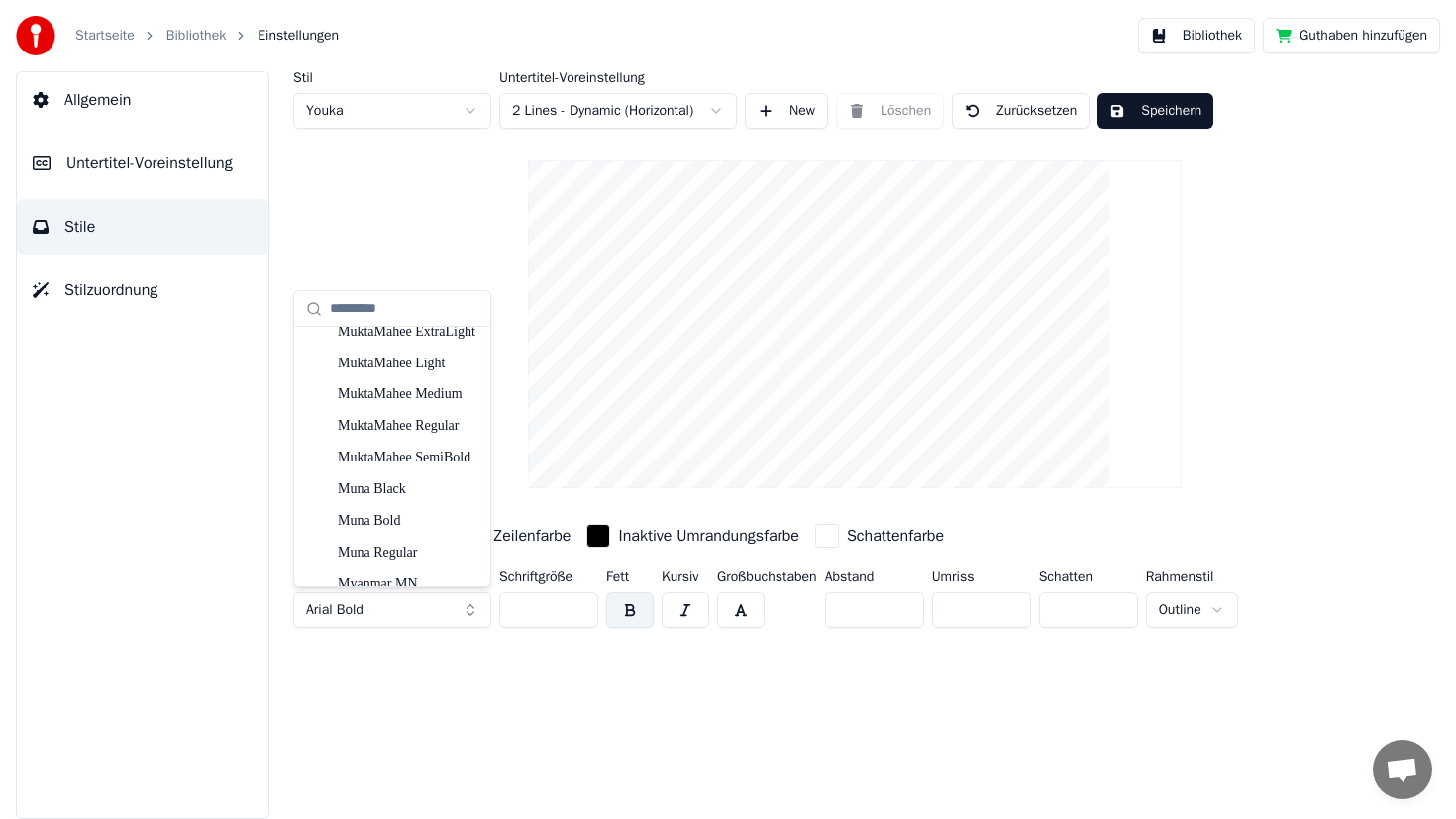 scroll, scrollTop: 11135, scrollLeft: 0, axis: vertical 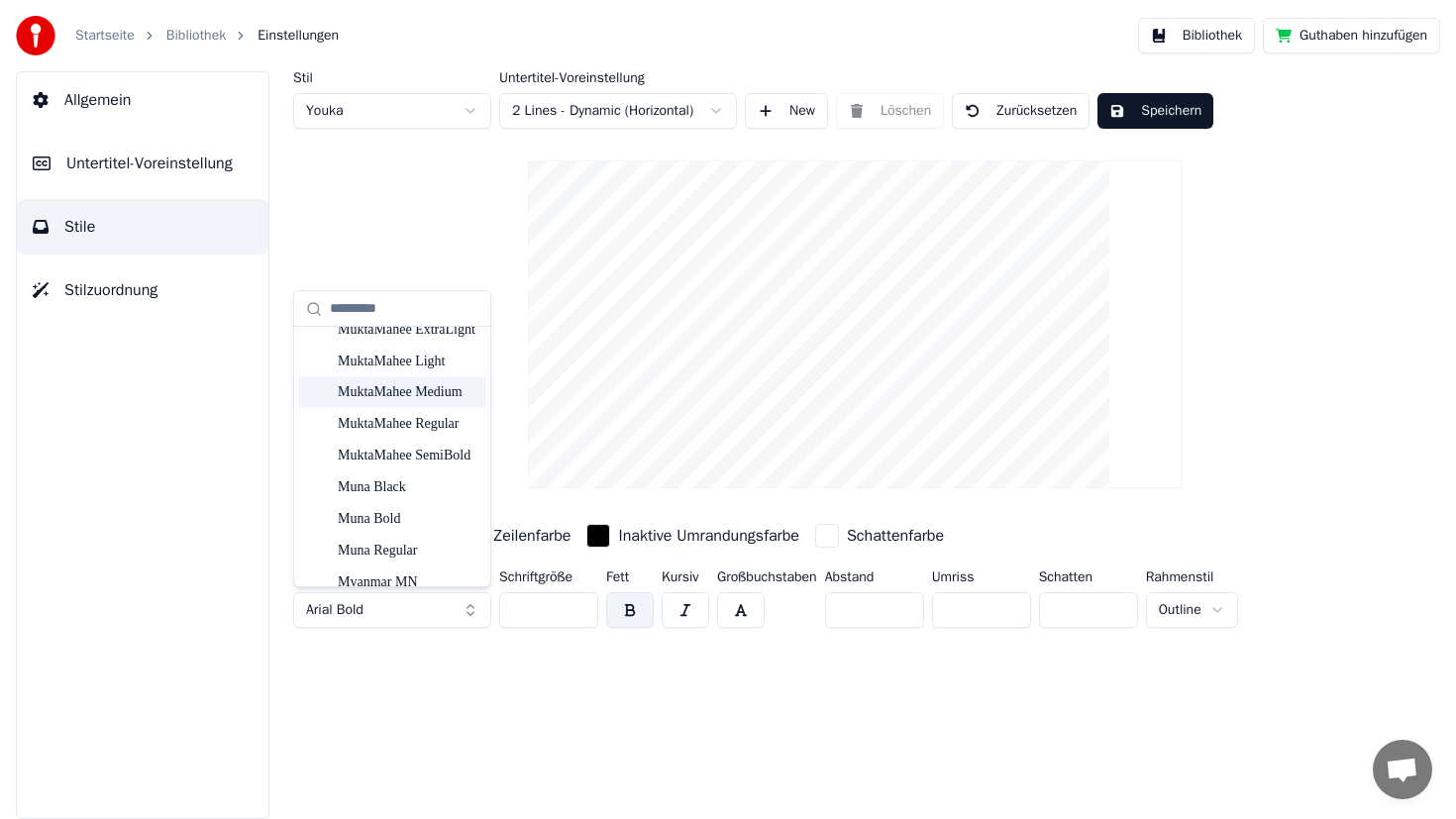 click on "MuktaMahee Medium" at bounding box center (408, 392) 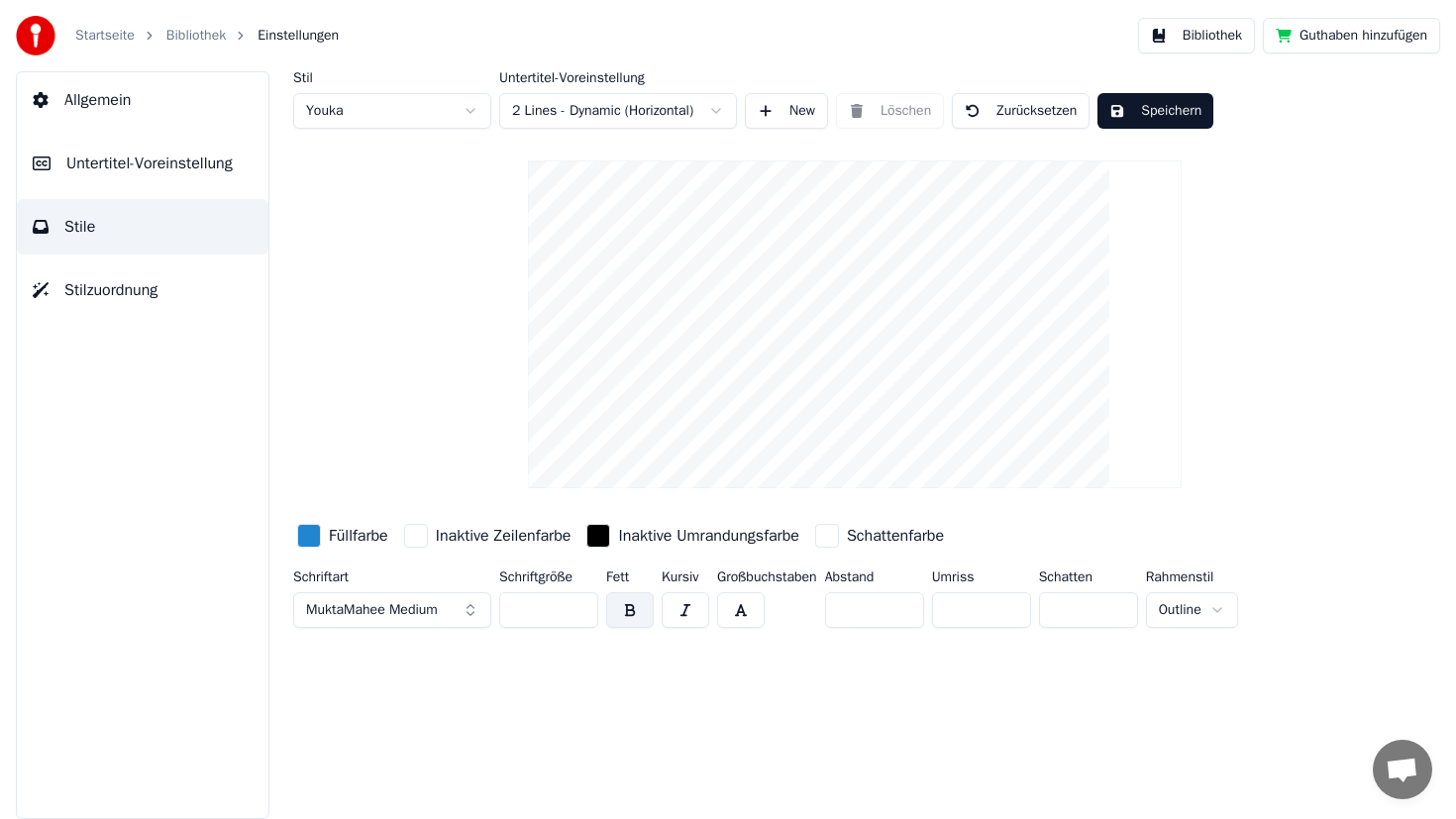 click on "MuktaMahee Medium" at bounding box center [371, 610] 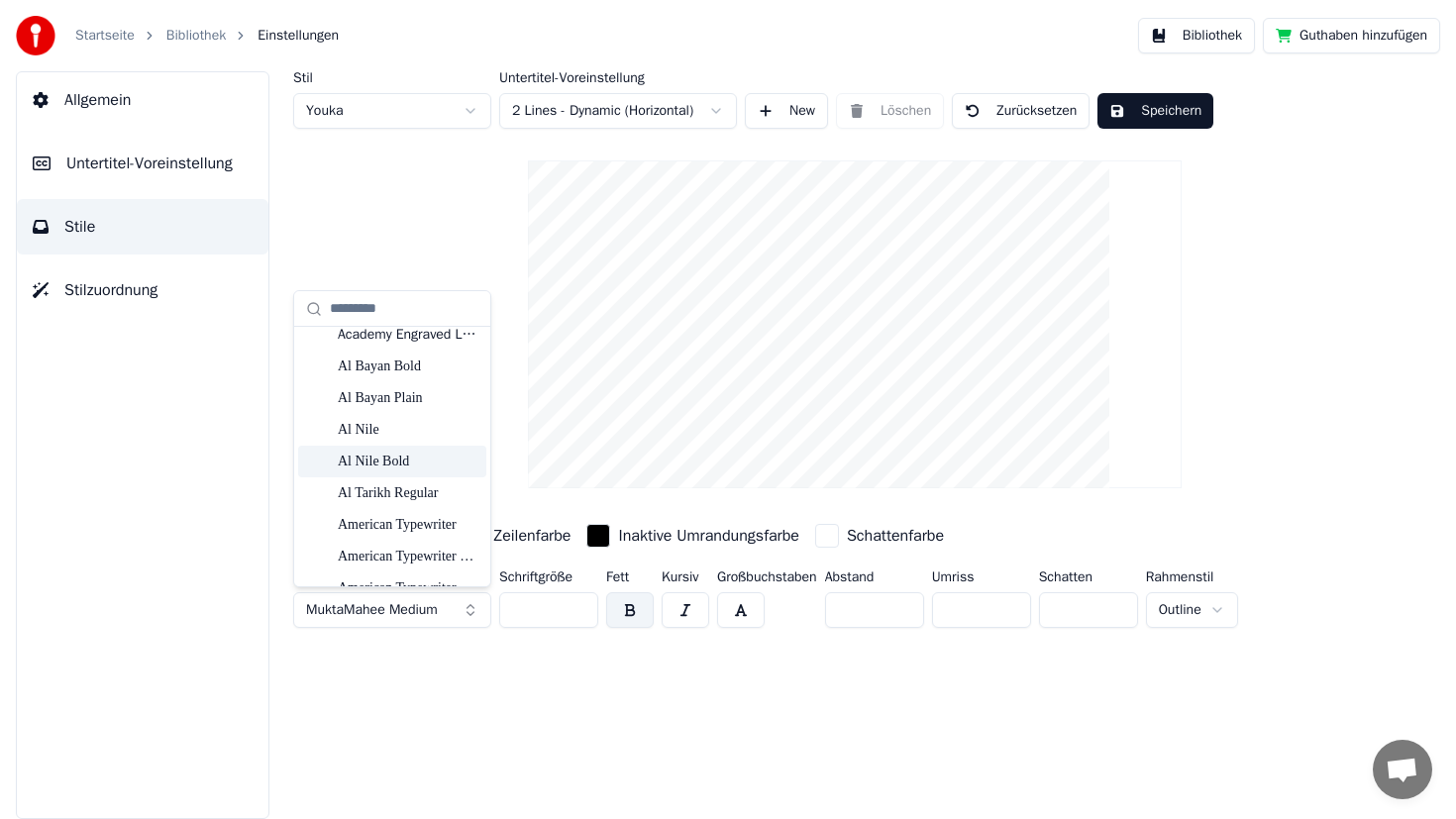 scroll, scrollTop: 0, scrollLeft: 0, axis: both 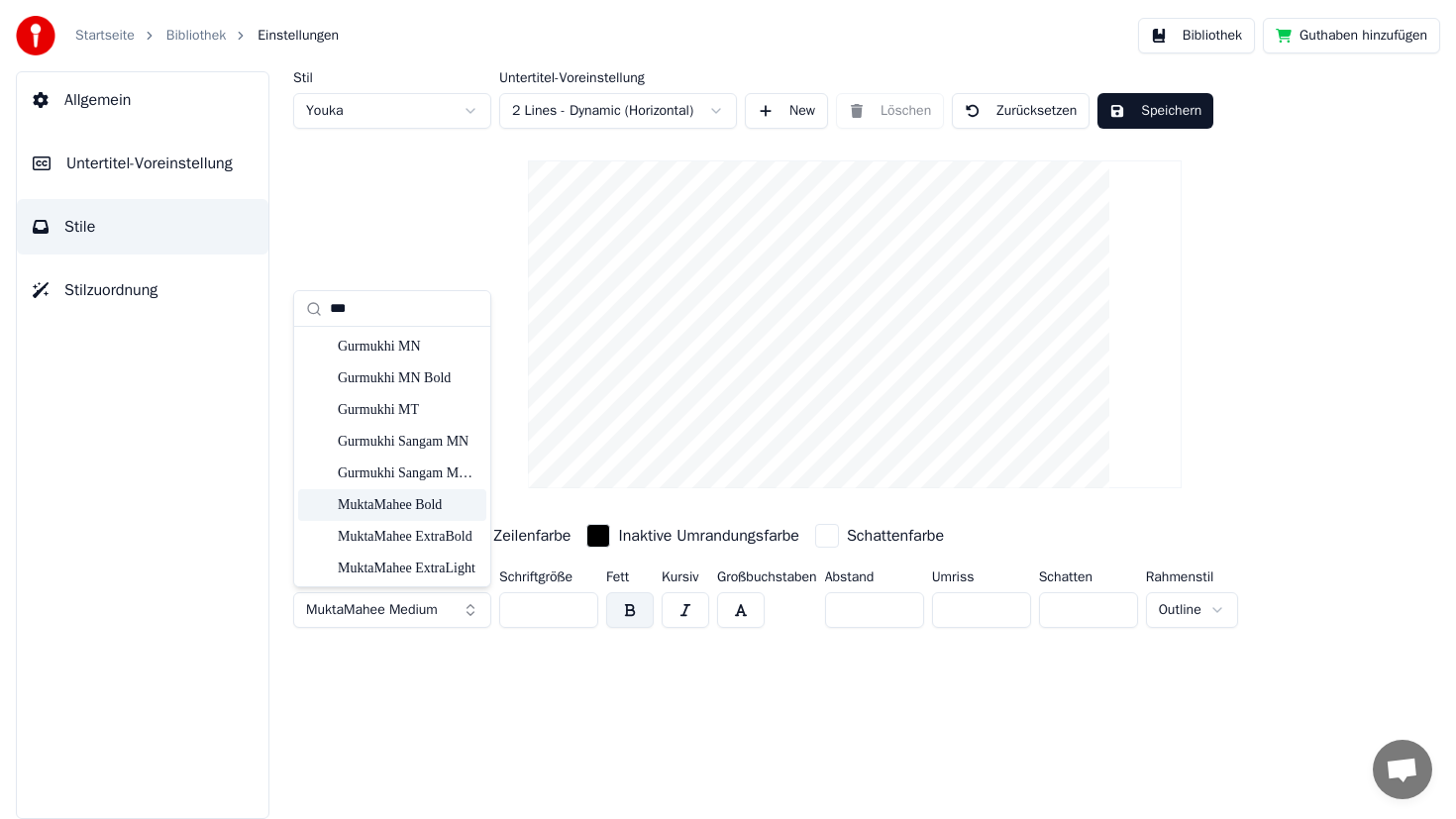 type on "***" 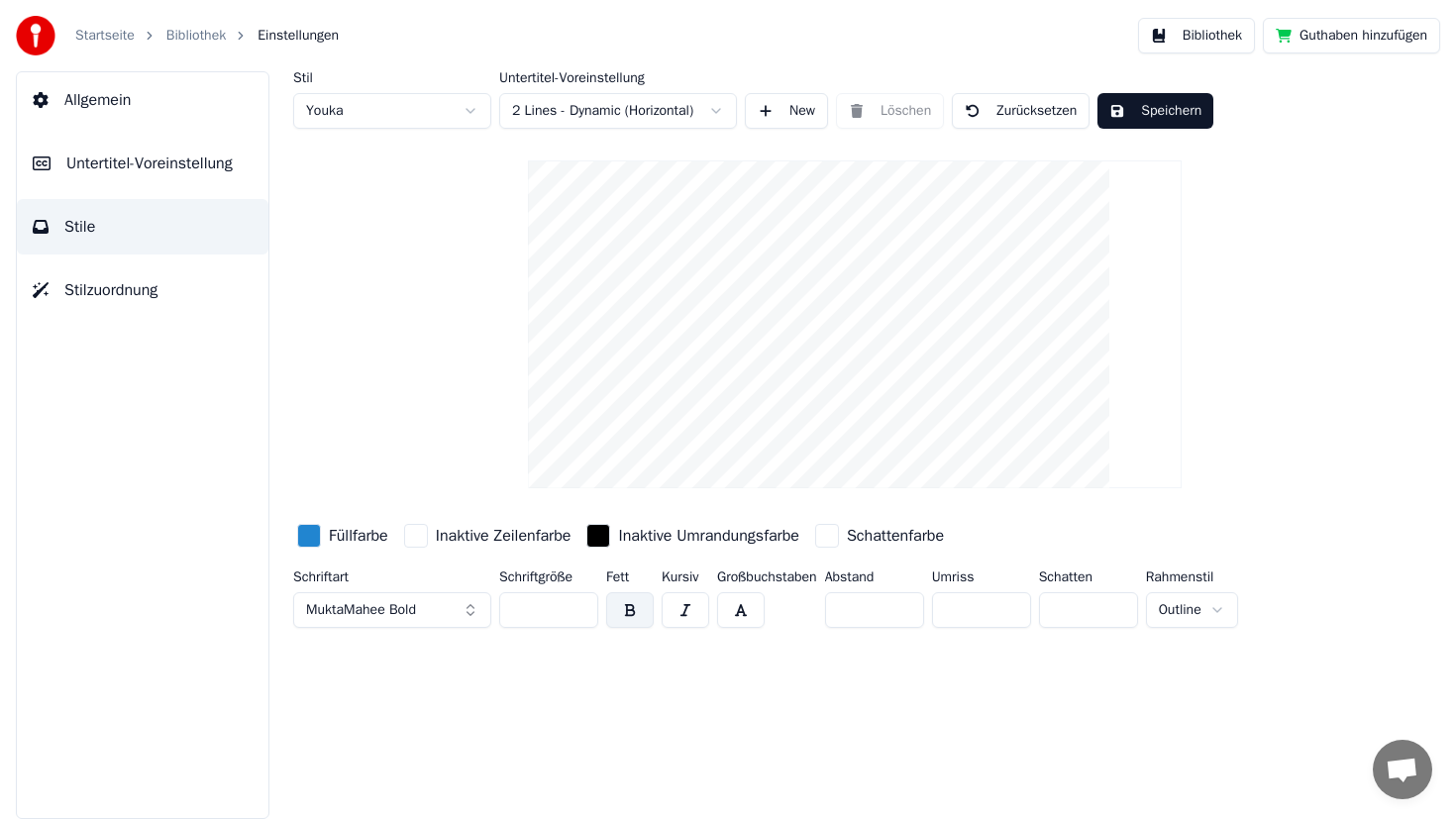 click on "**" at bounding box center [549, 610] 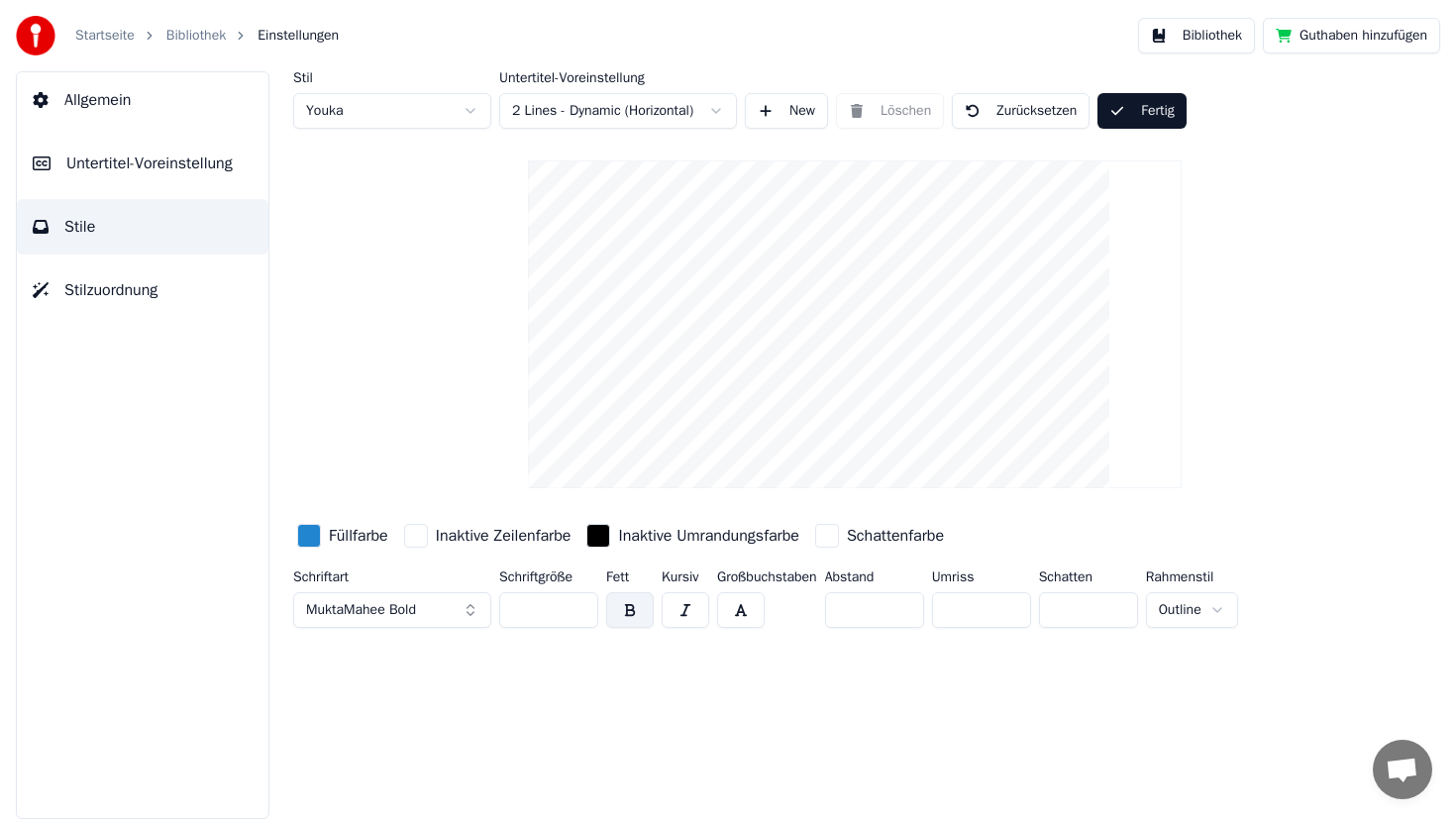 click on "Allgemein" at bounding box center [143, 100] 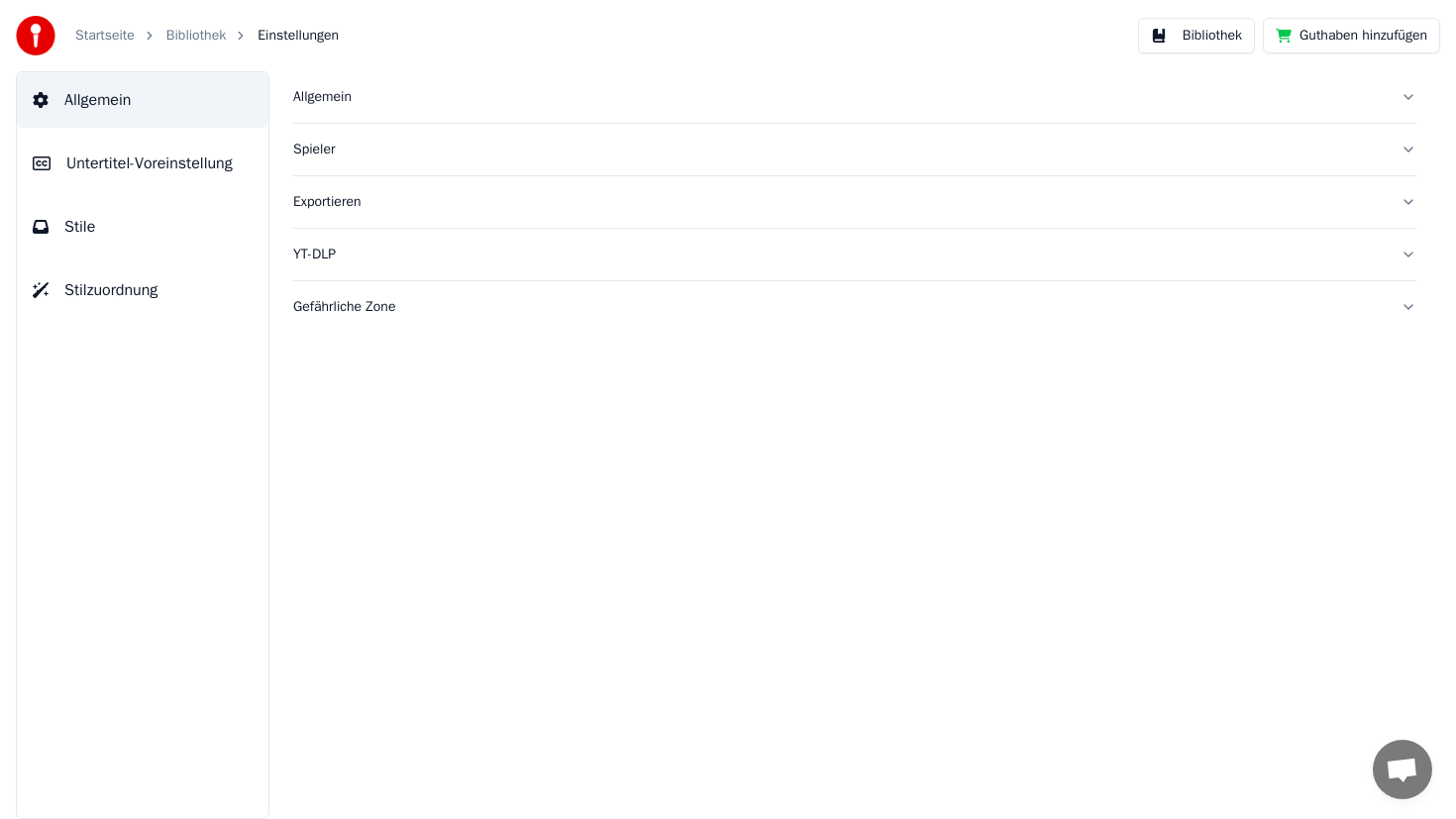 click on "Stilzuordnung" at bounding box center (111, 290) 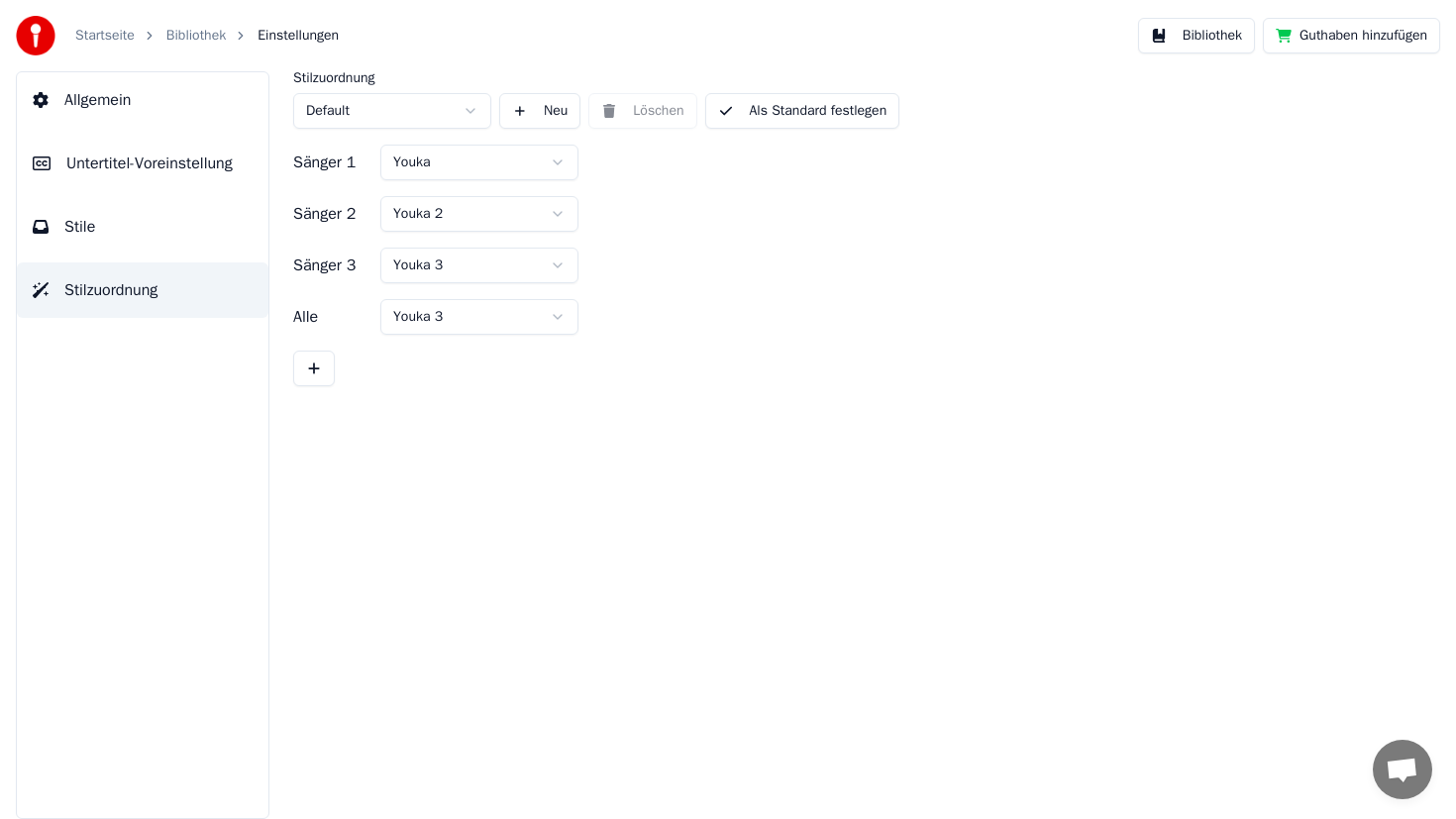 click on "Bibliothek" at bounding box center (196, 36) 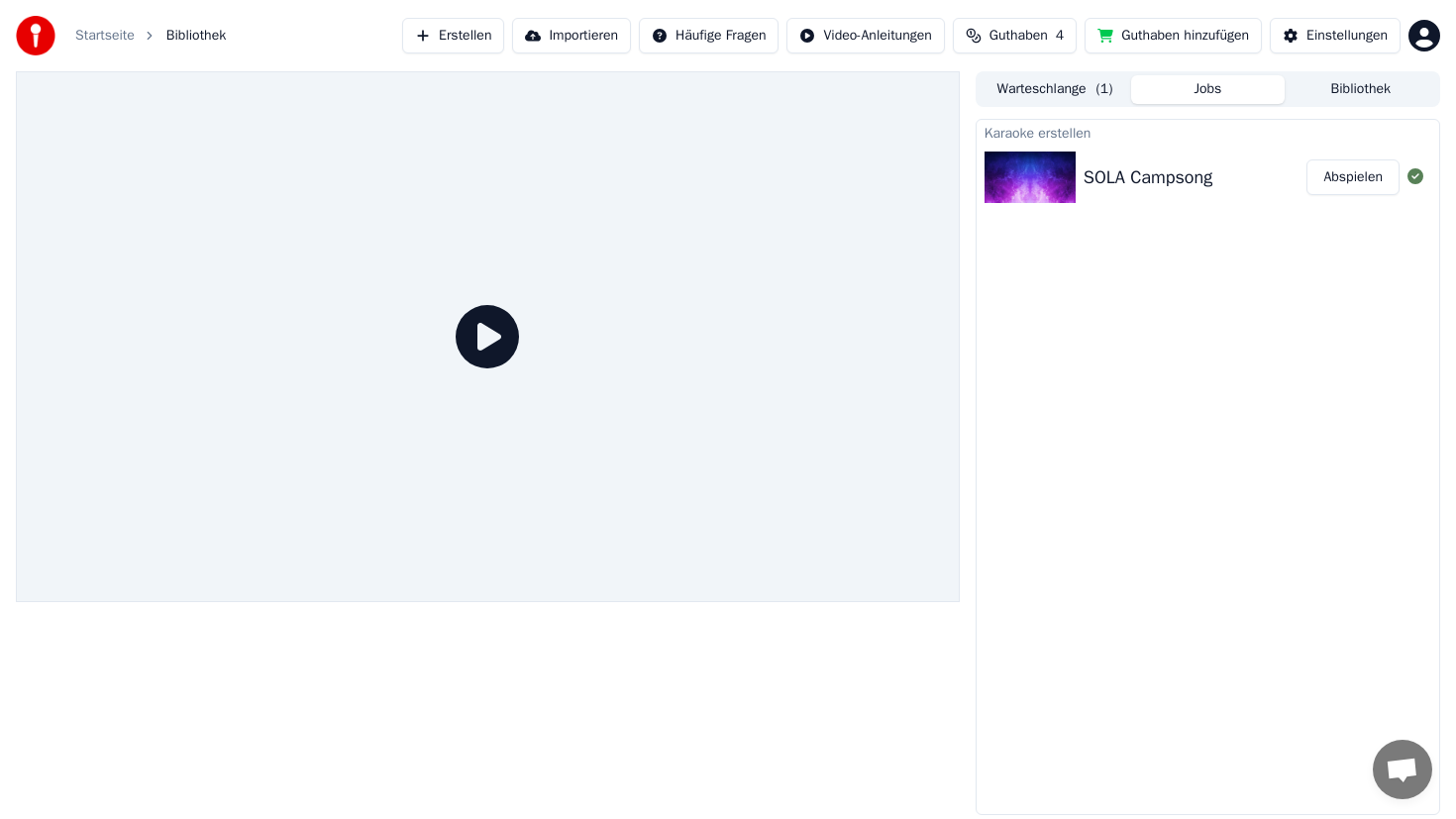 click on "Abspielen" at bounding box center (1353, 177) 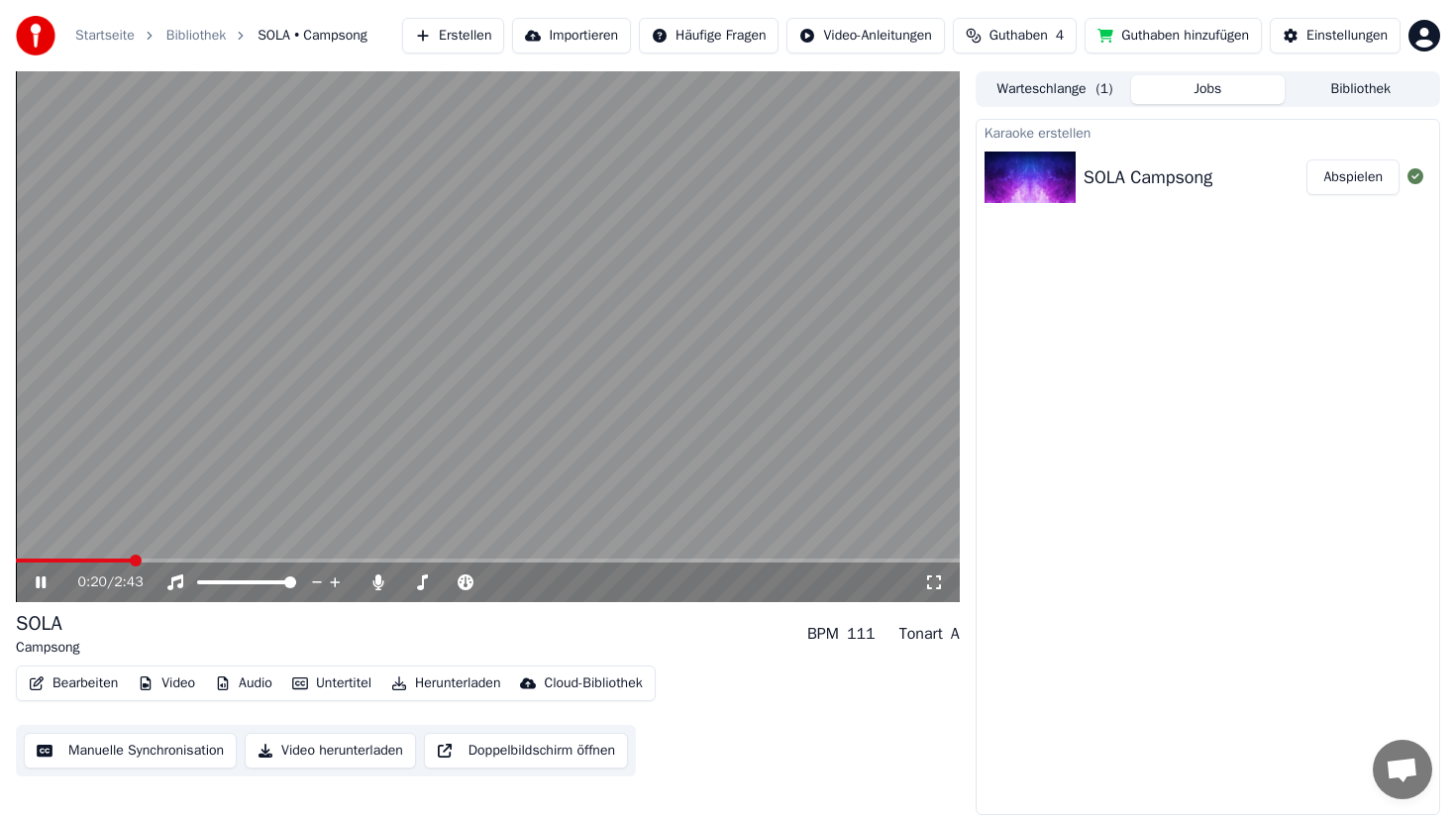 click at bounding box center [487, 561] 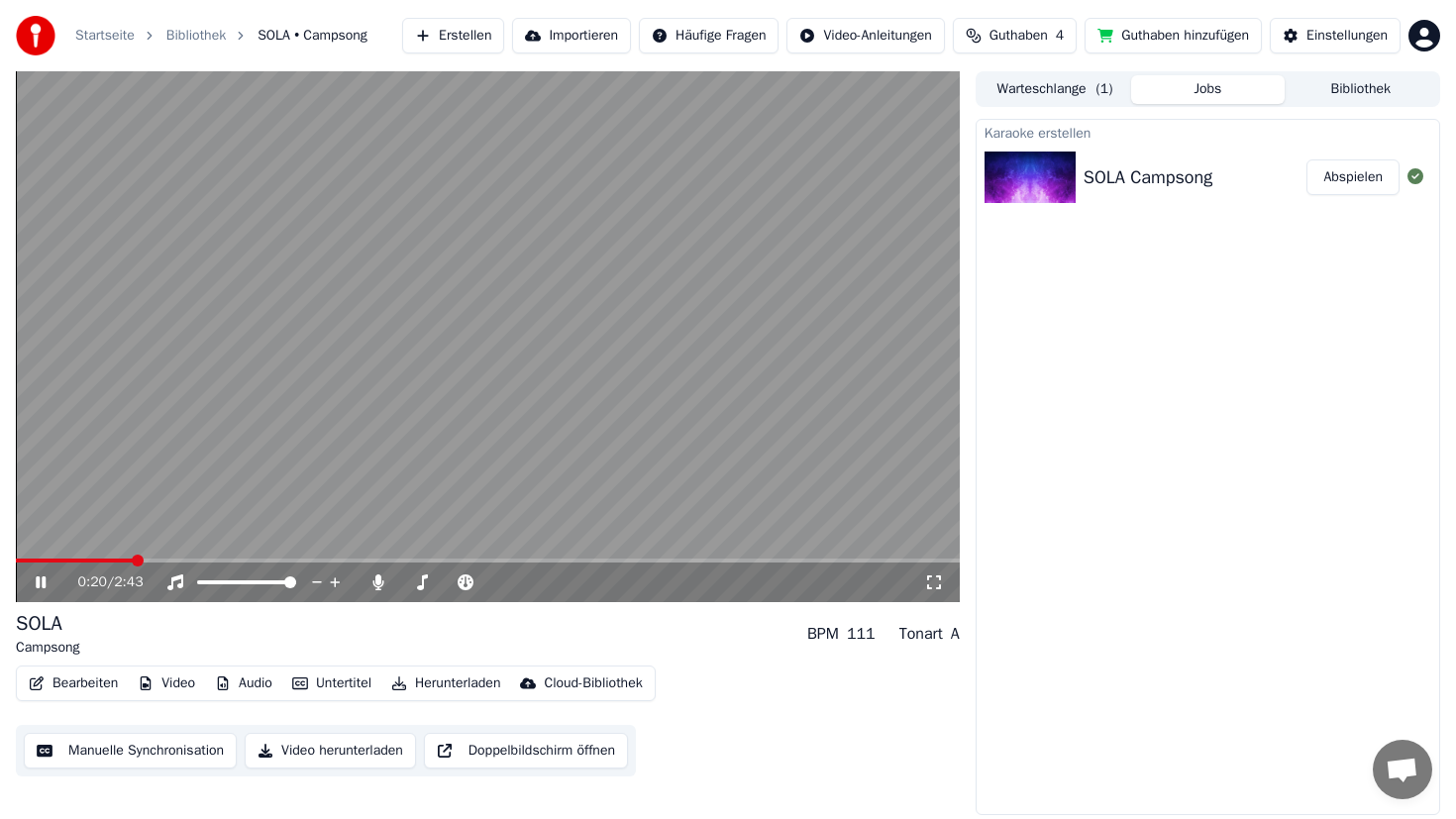 click at bounding box center [487, 561] 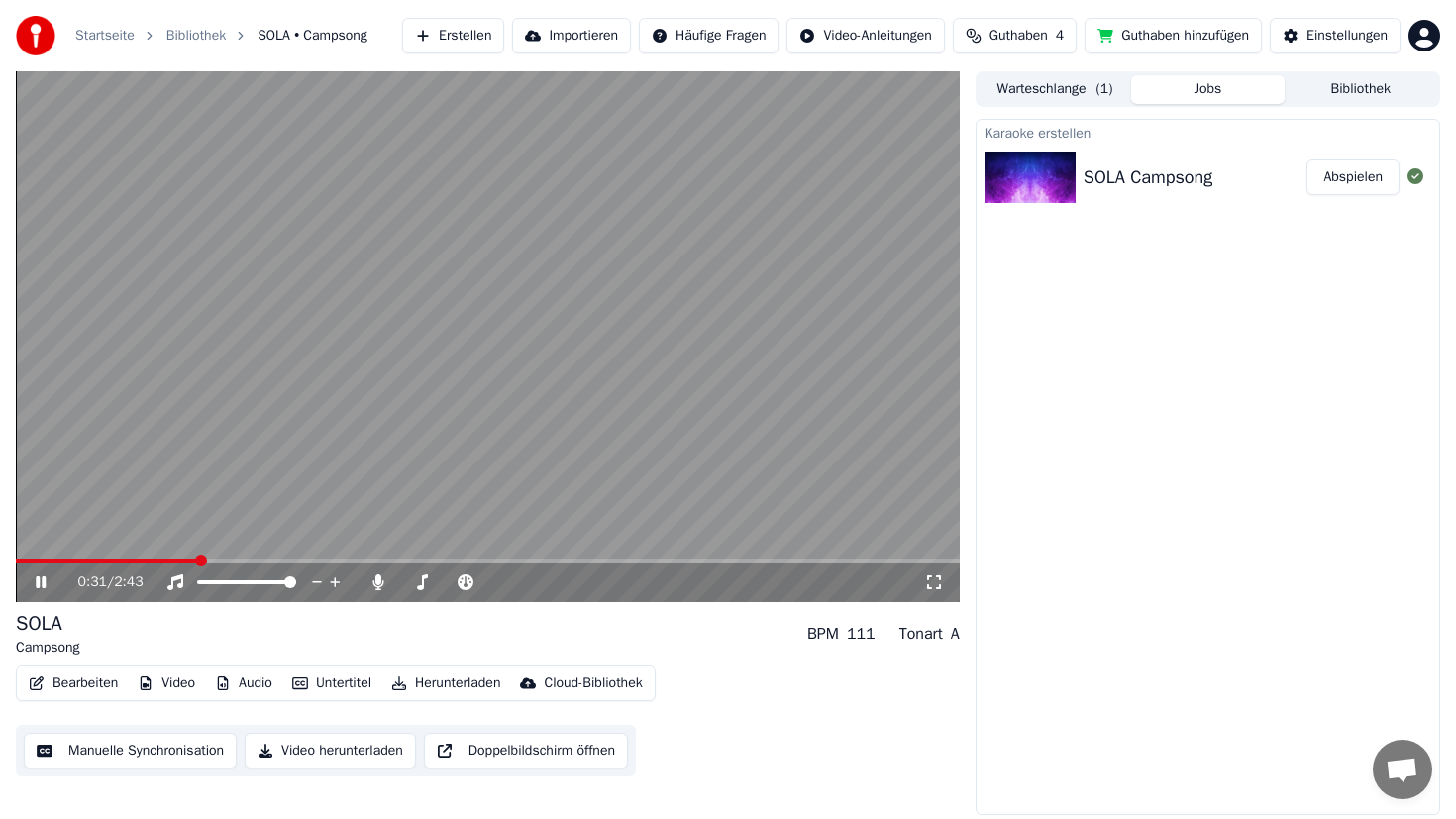click at bounding box center (487, 337) 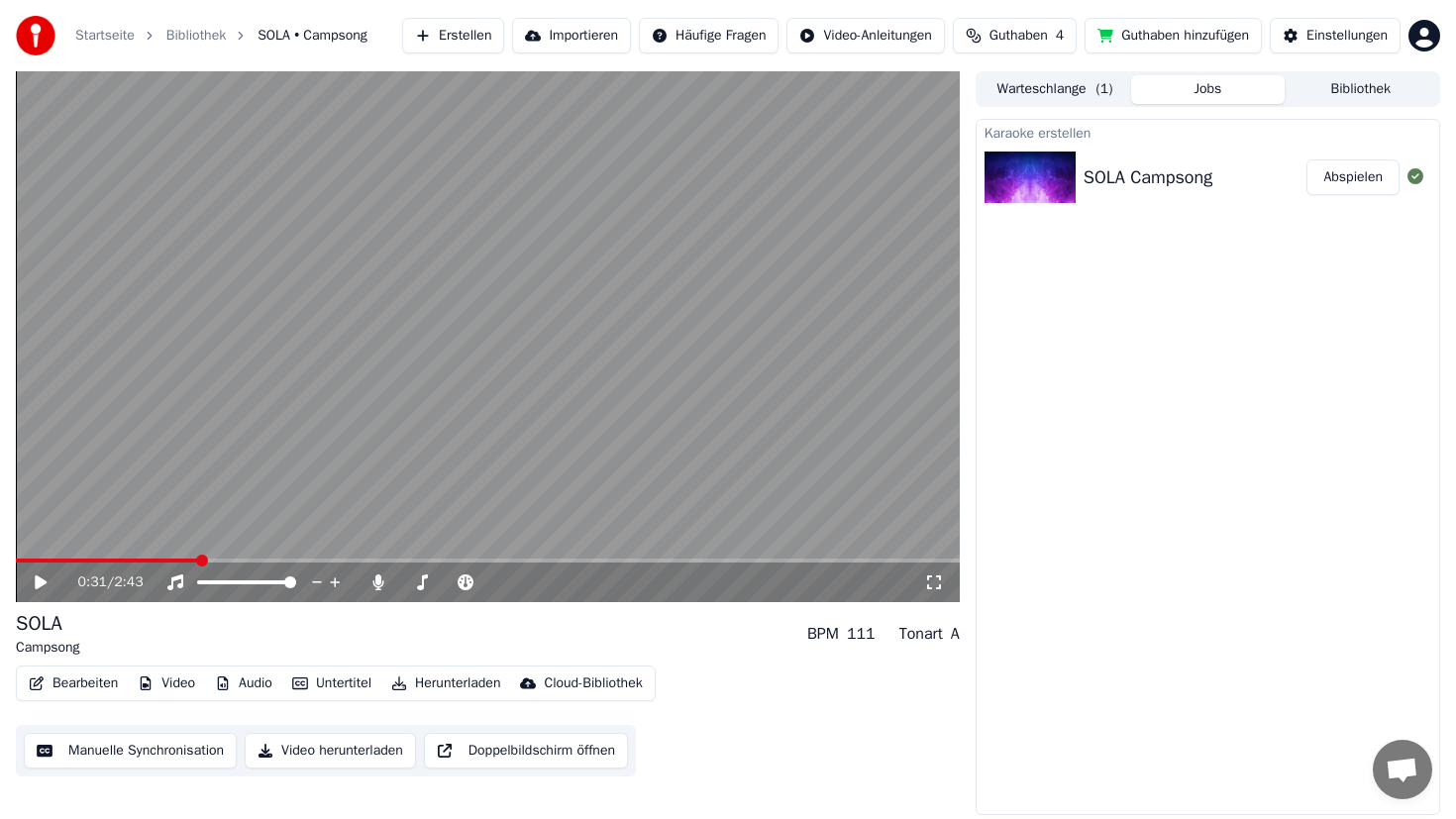 click at bounding box center (487, 337) 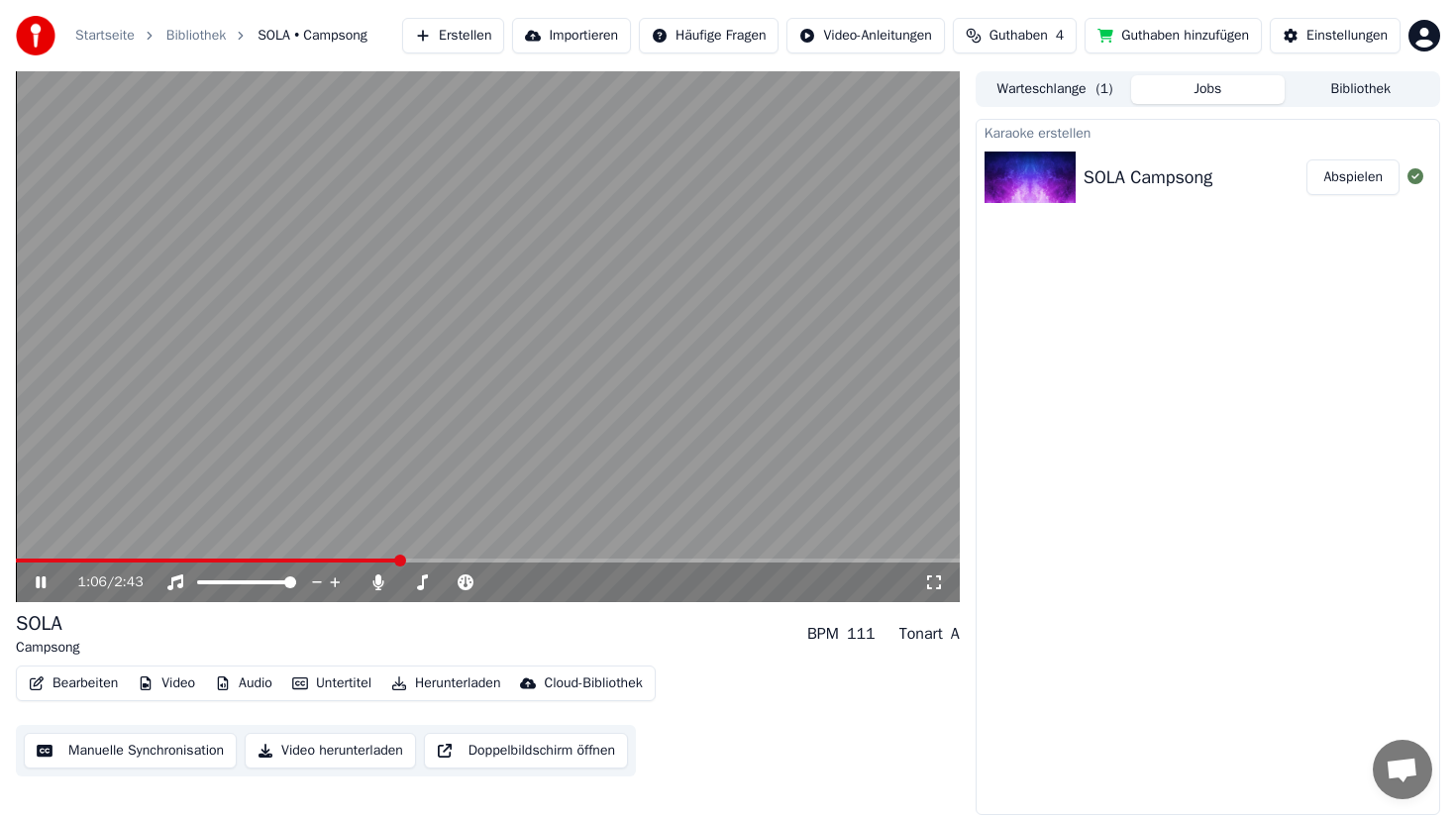 click at bounding box center (487, 337) 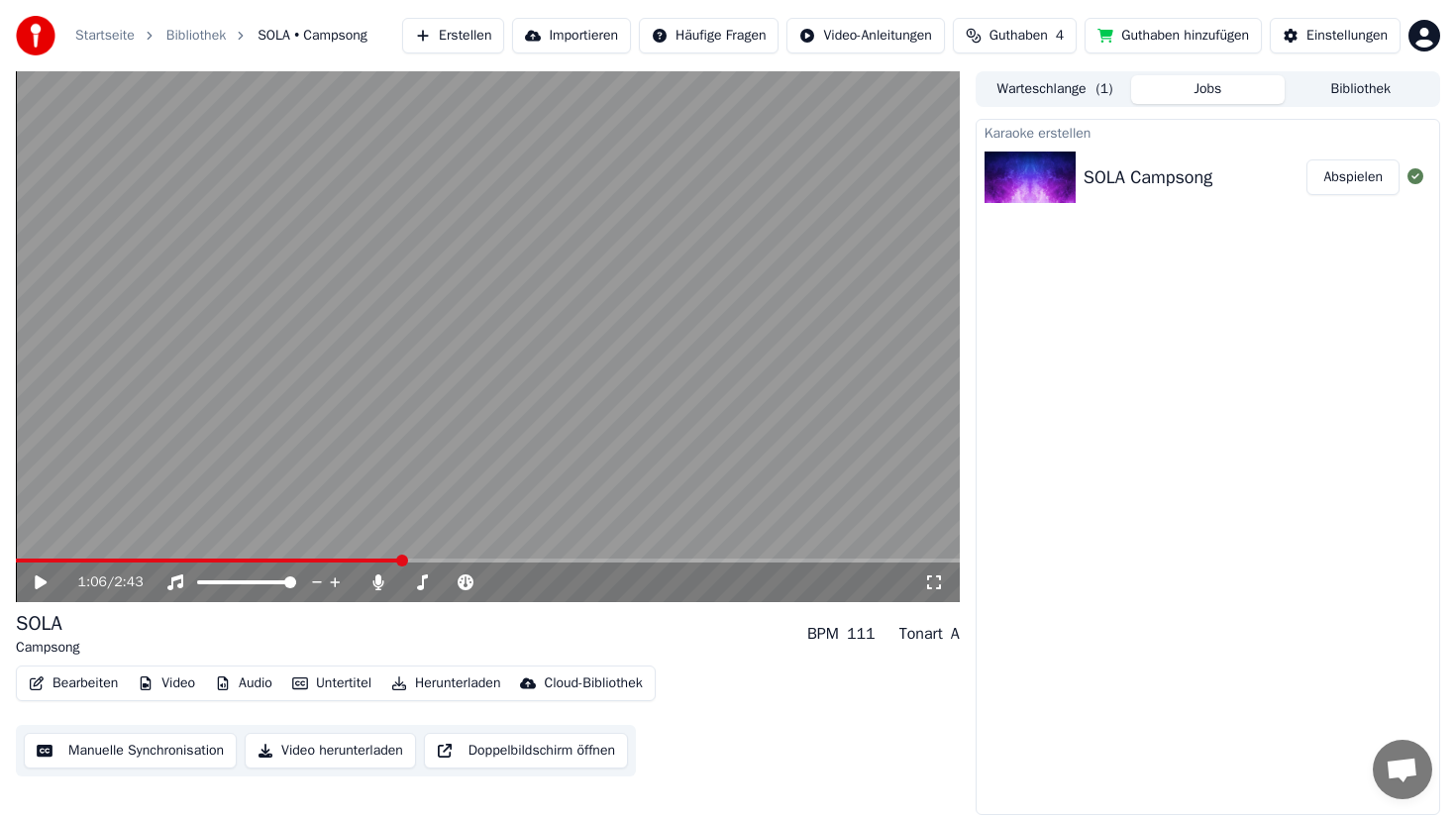scroll, scrollTop: 6, scrollLeft: 0, axis: vertical 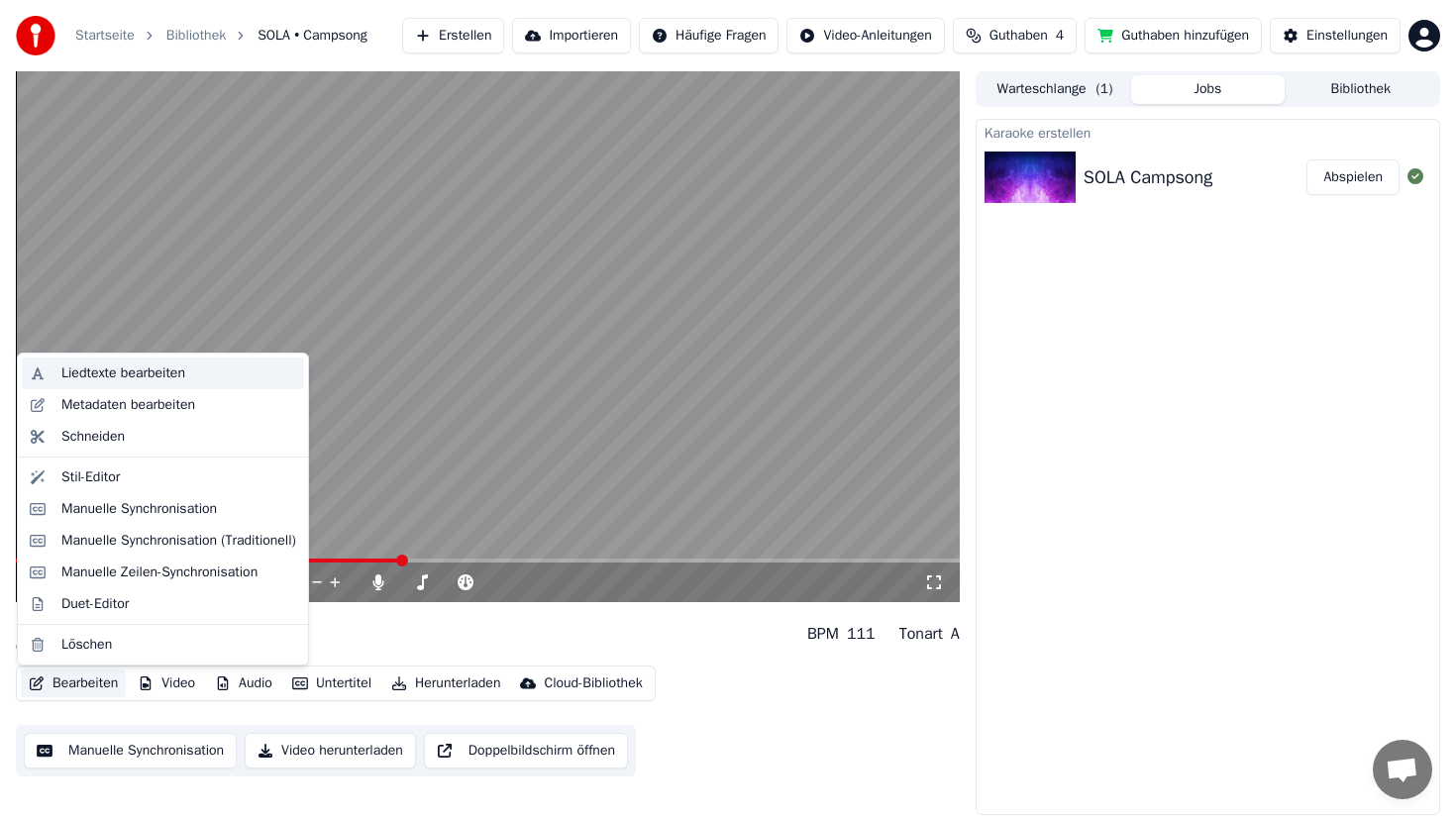 click on "Liedtexte bearbeiten" at bounding box center (162, 373) 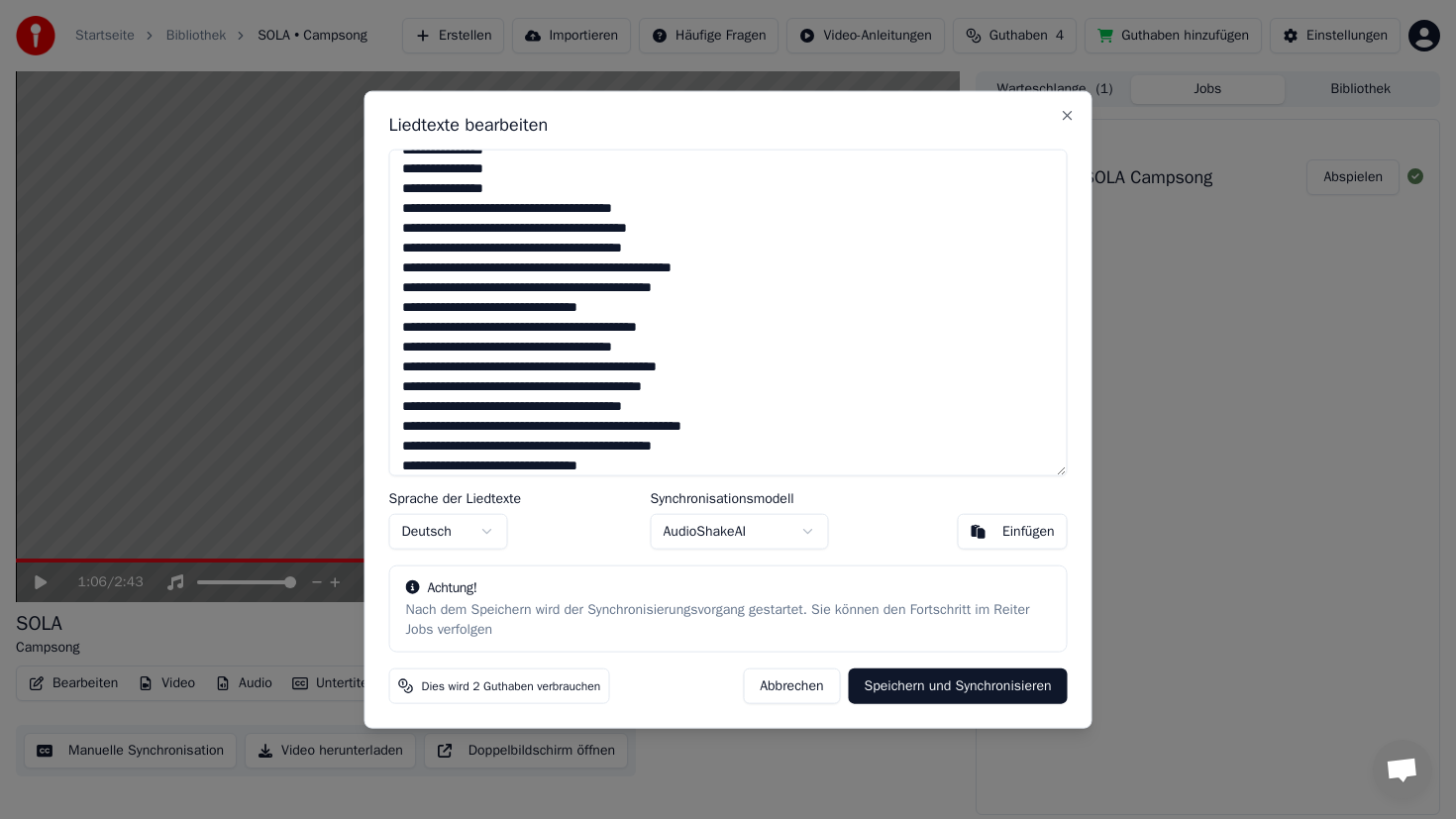 scroll, scrollTop: 20, scrollLeft: 0, axis: vertical 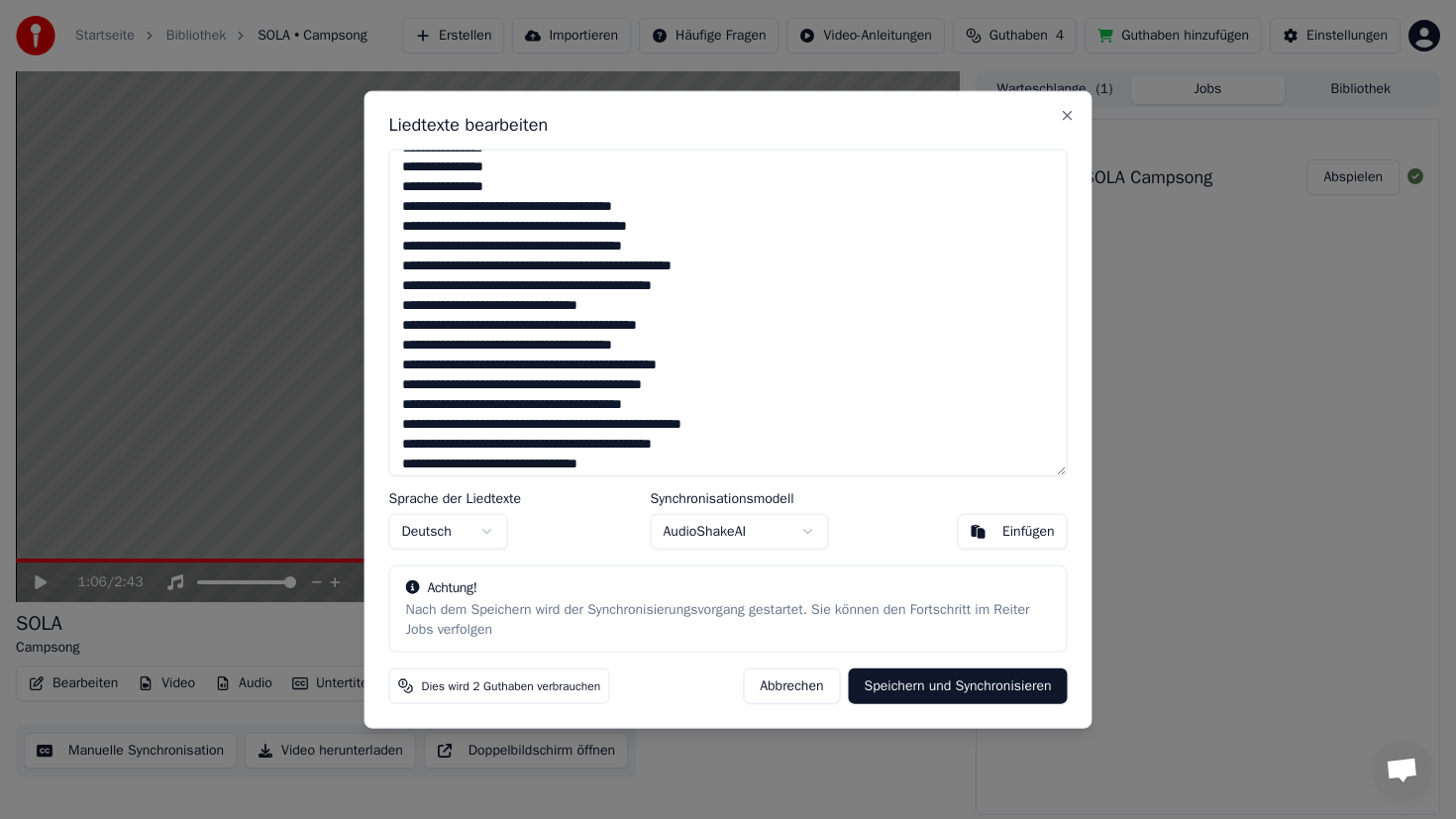 click at bounding box center [728, 312] 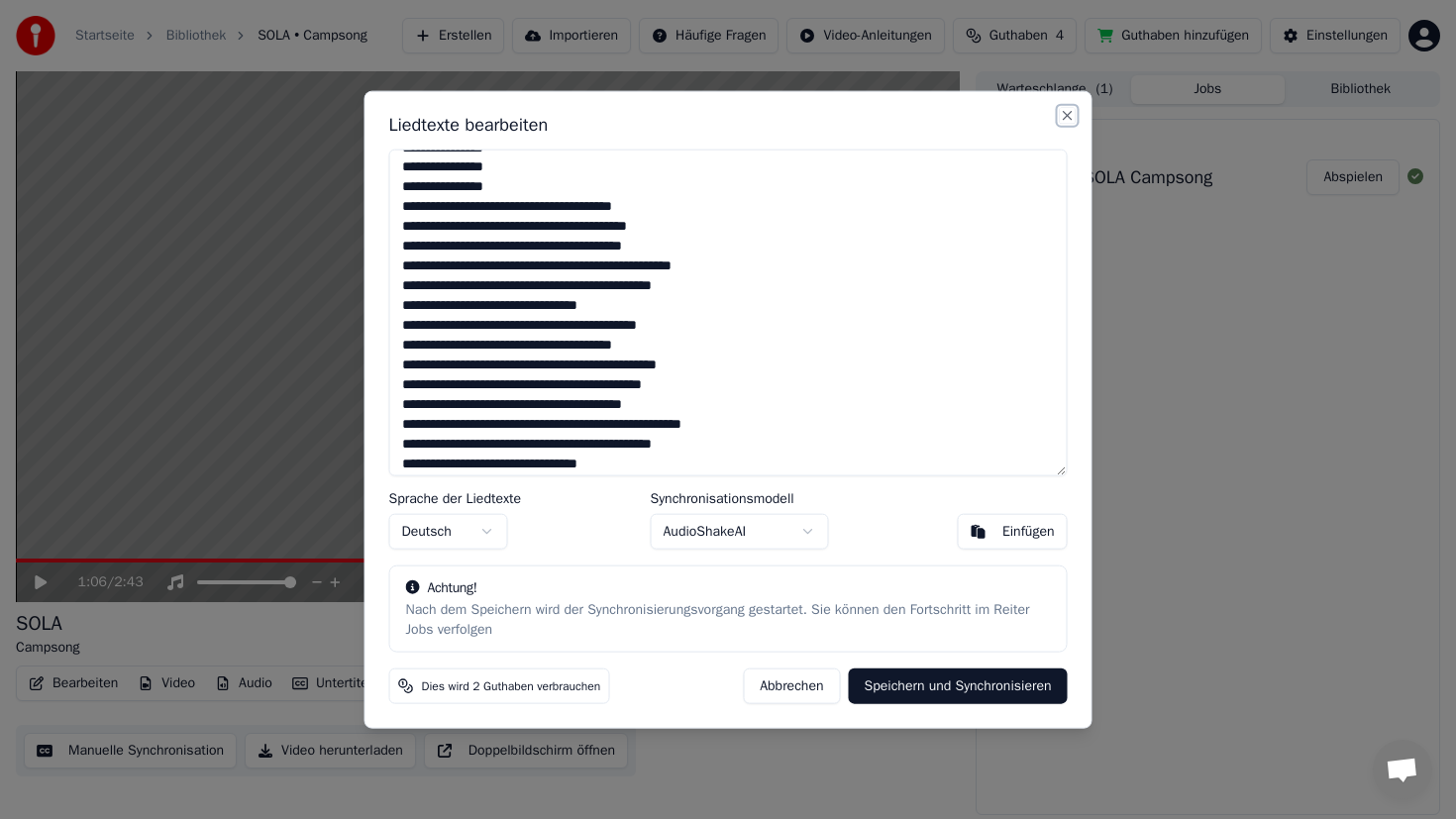 click on "Close" at bounding box center [1068, 115] 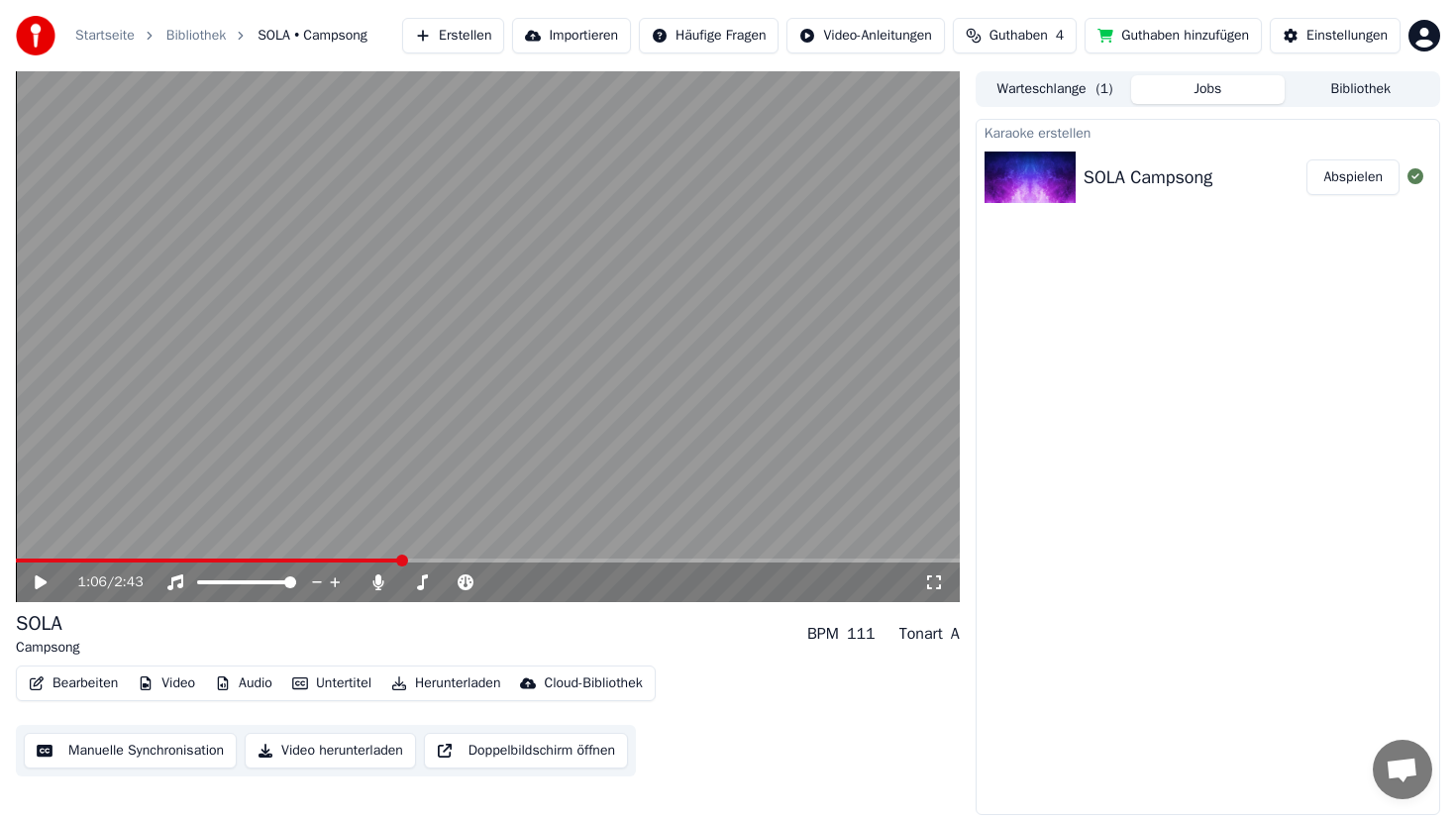 click at bounding box center [487, 337] 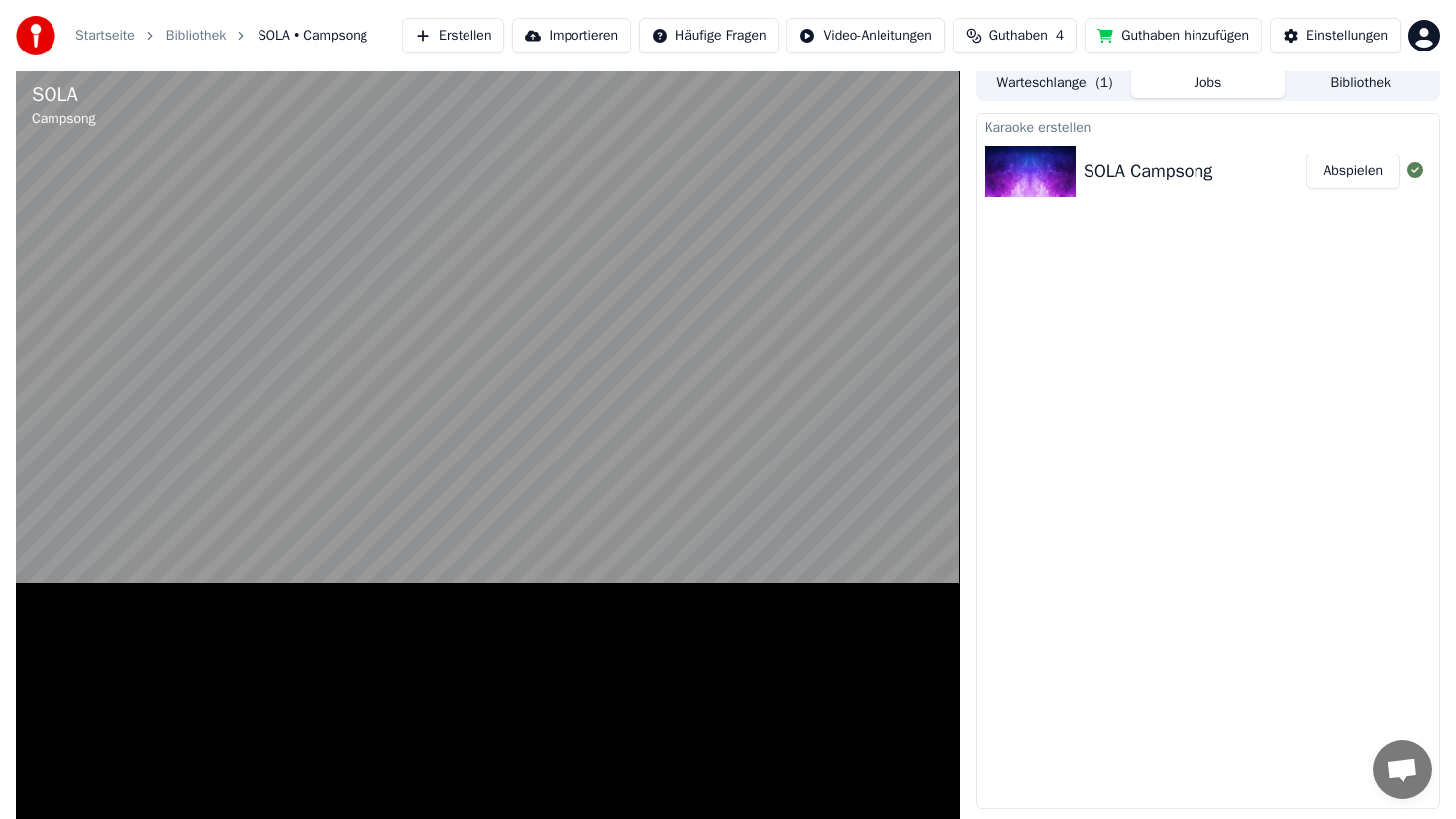 scroll, scrollTop: 0, scrollLeft: 0, axis: both 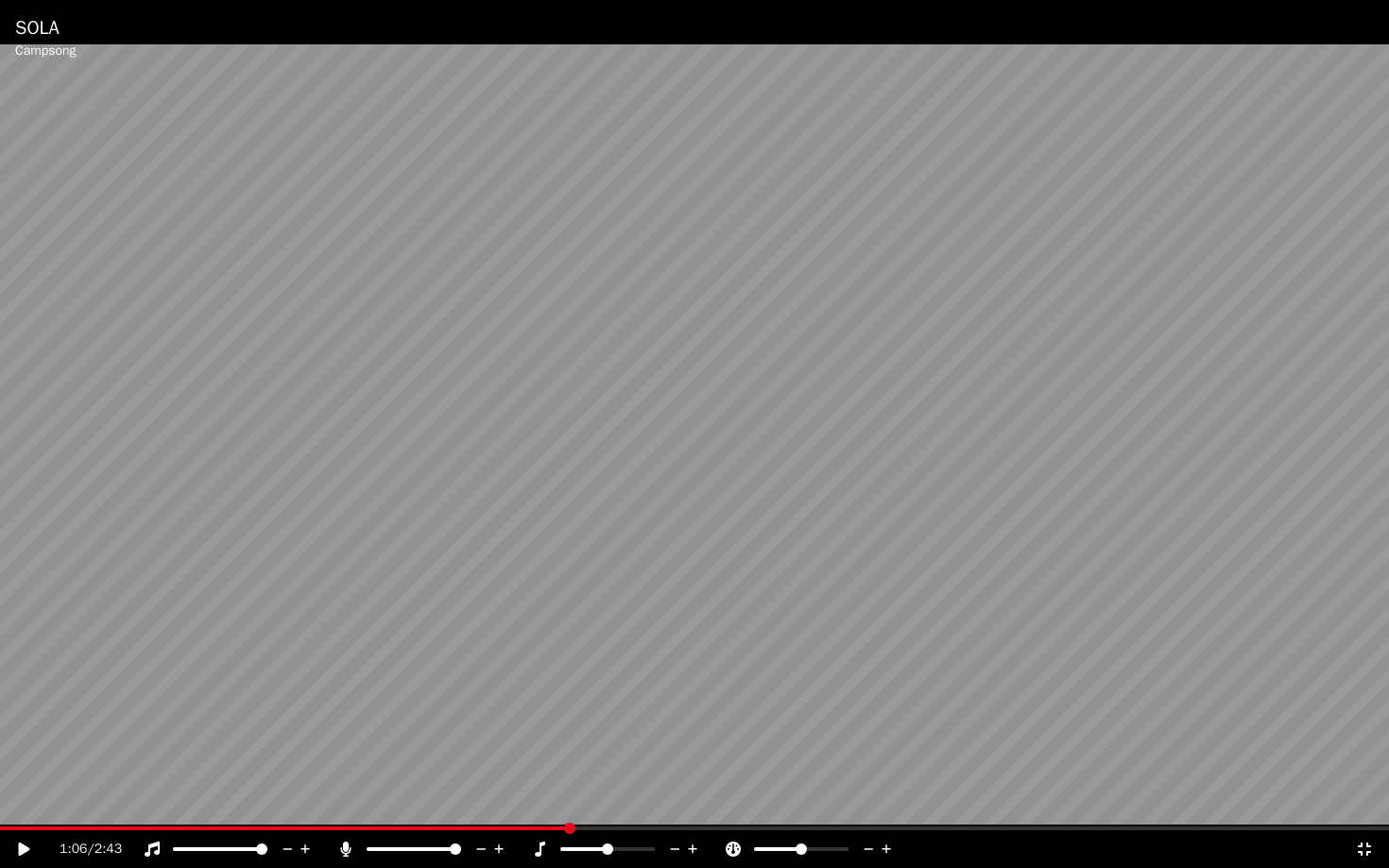 click at bounding box center [694, 434] 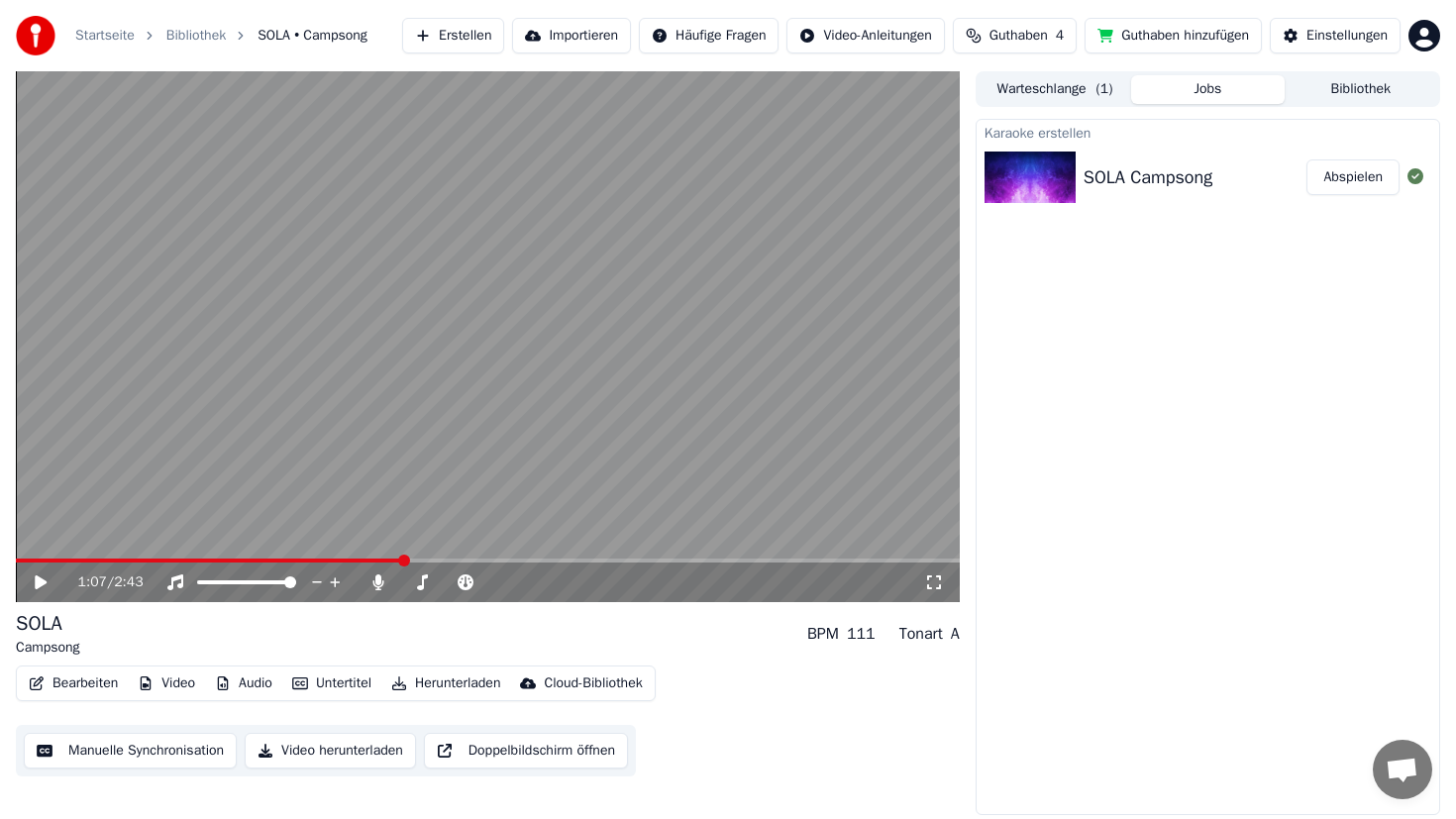 click on "Manuelle Synchronisation" at bounding box center (130, 751) 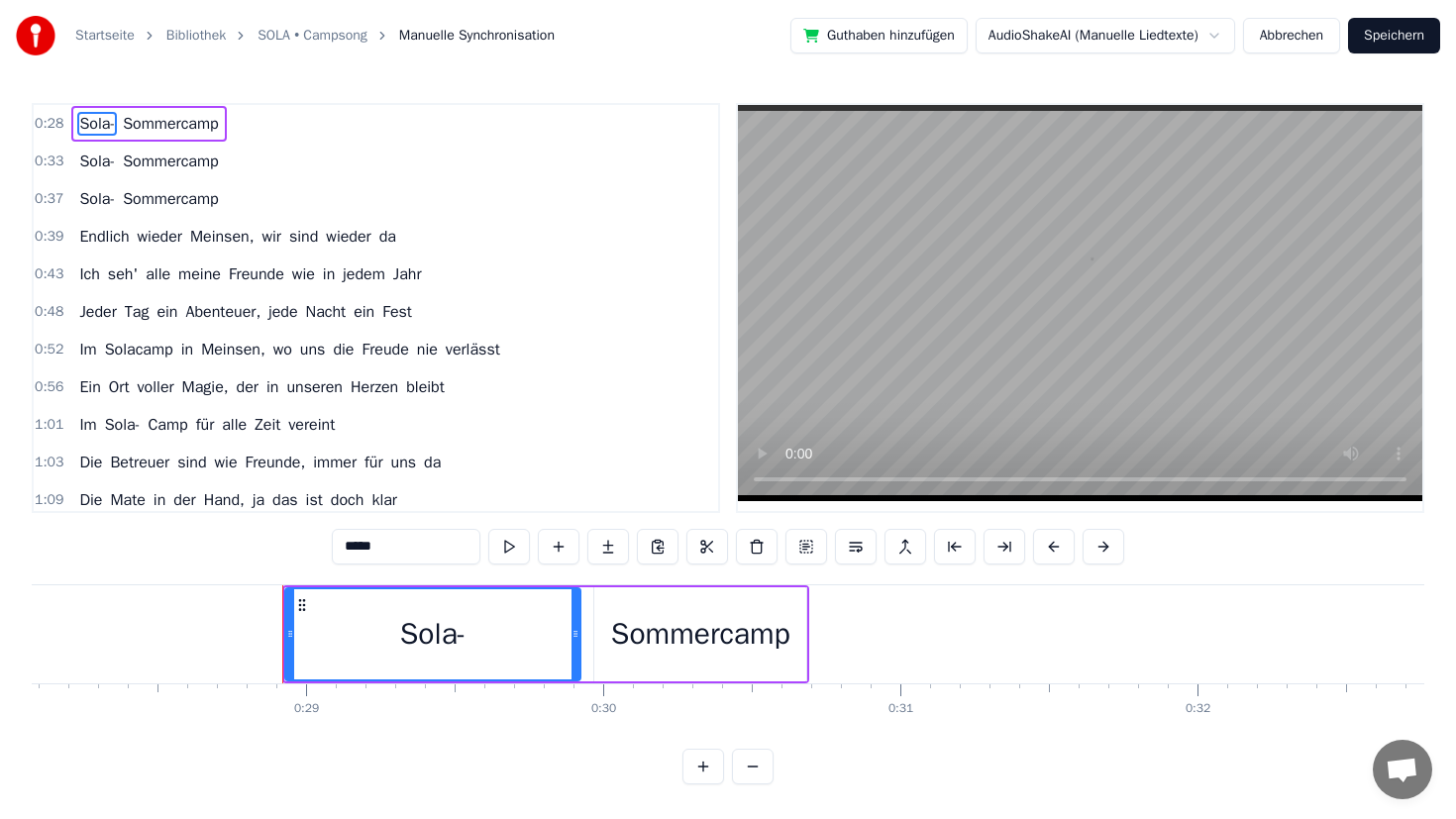 scroll, scrollTop: 0, scrollLeft: 8494, axis: horizontal 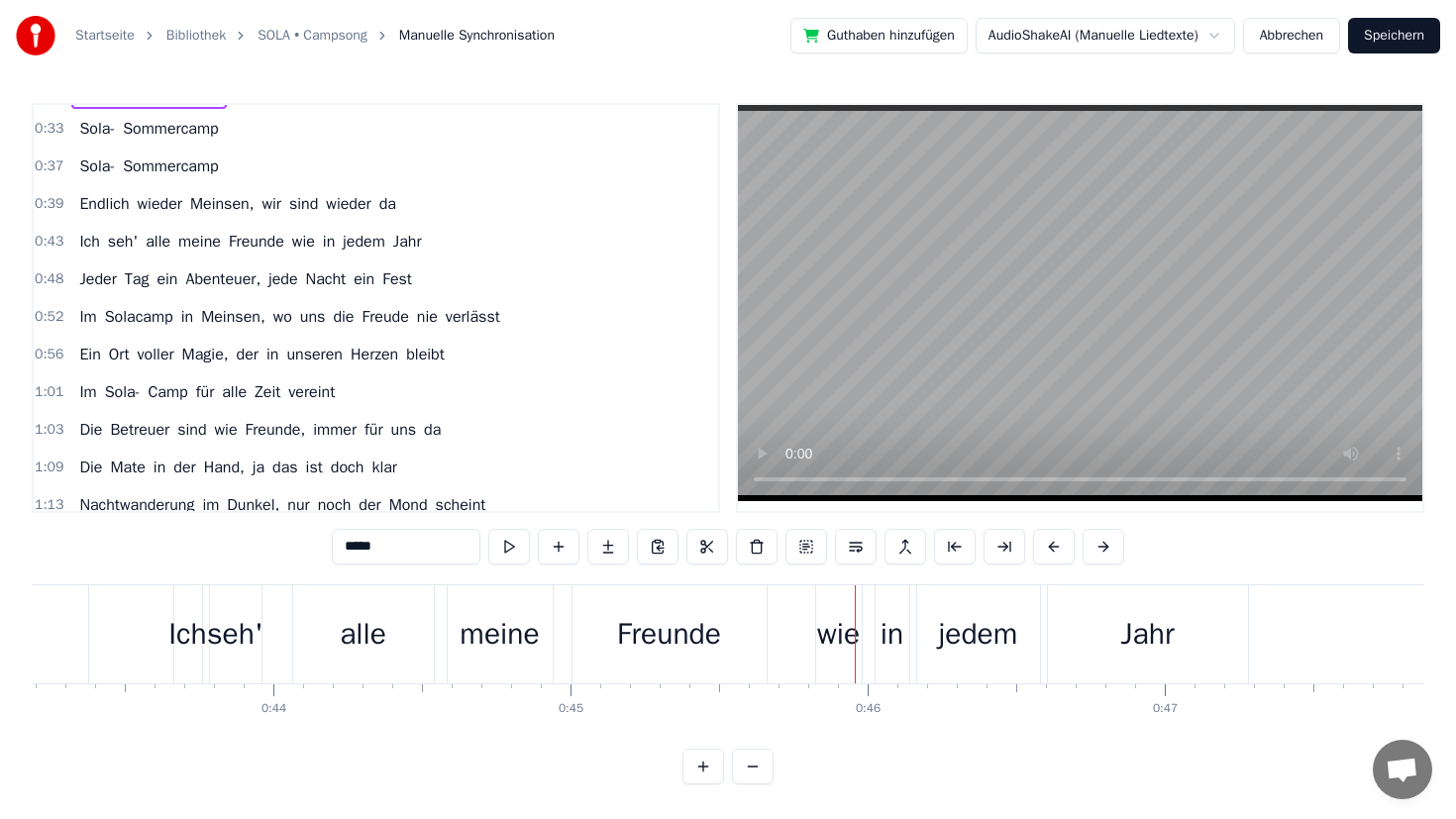 click on "meine" at bounding box center [199, 242] 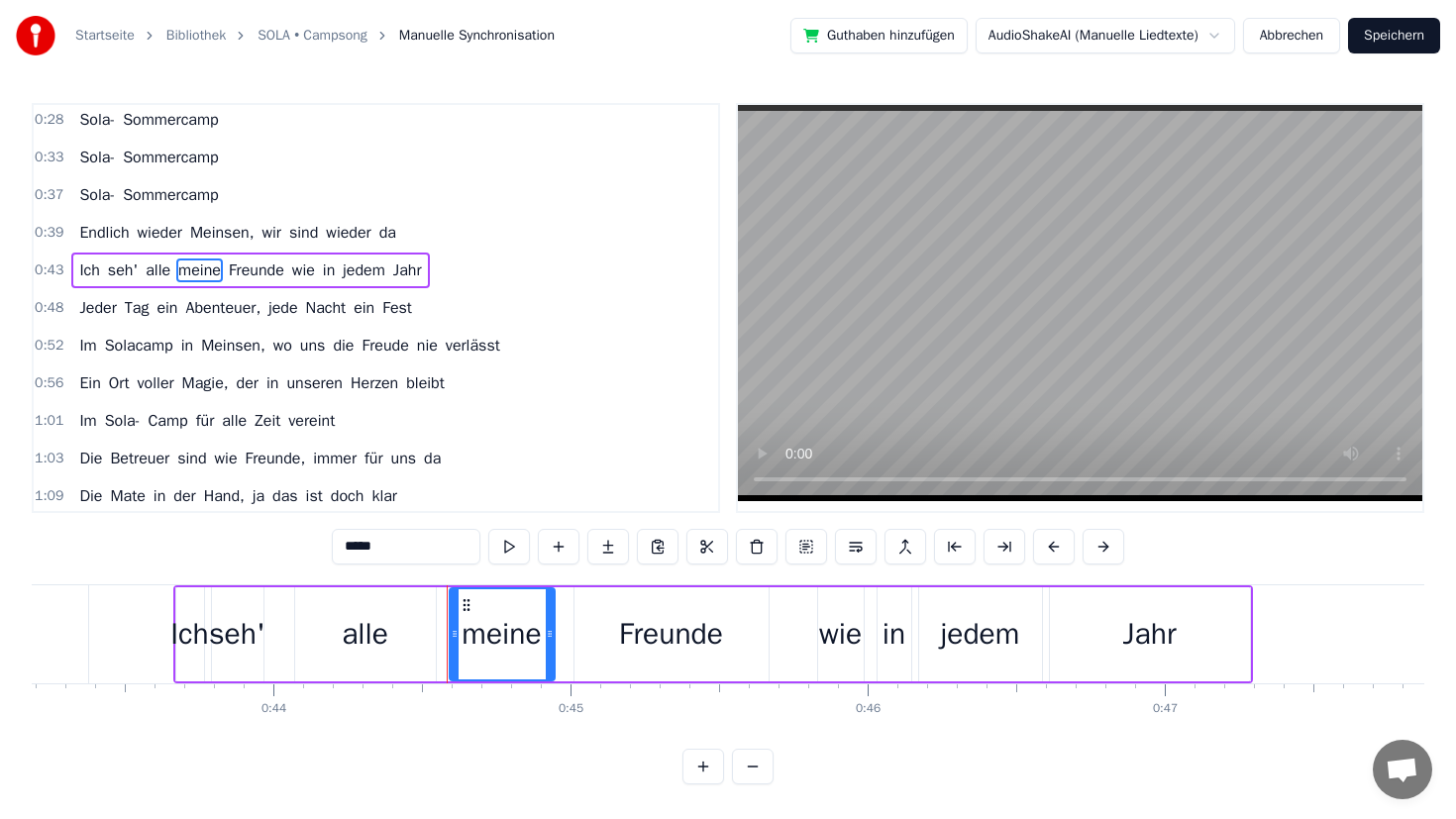 scroll, scrollTop: 0, scrollLeft: 0, axis: both 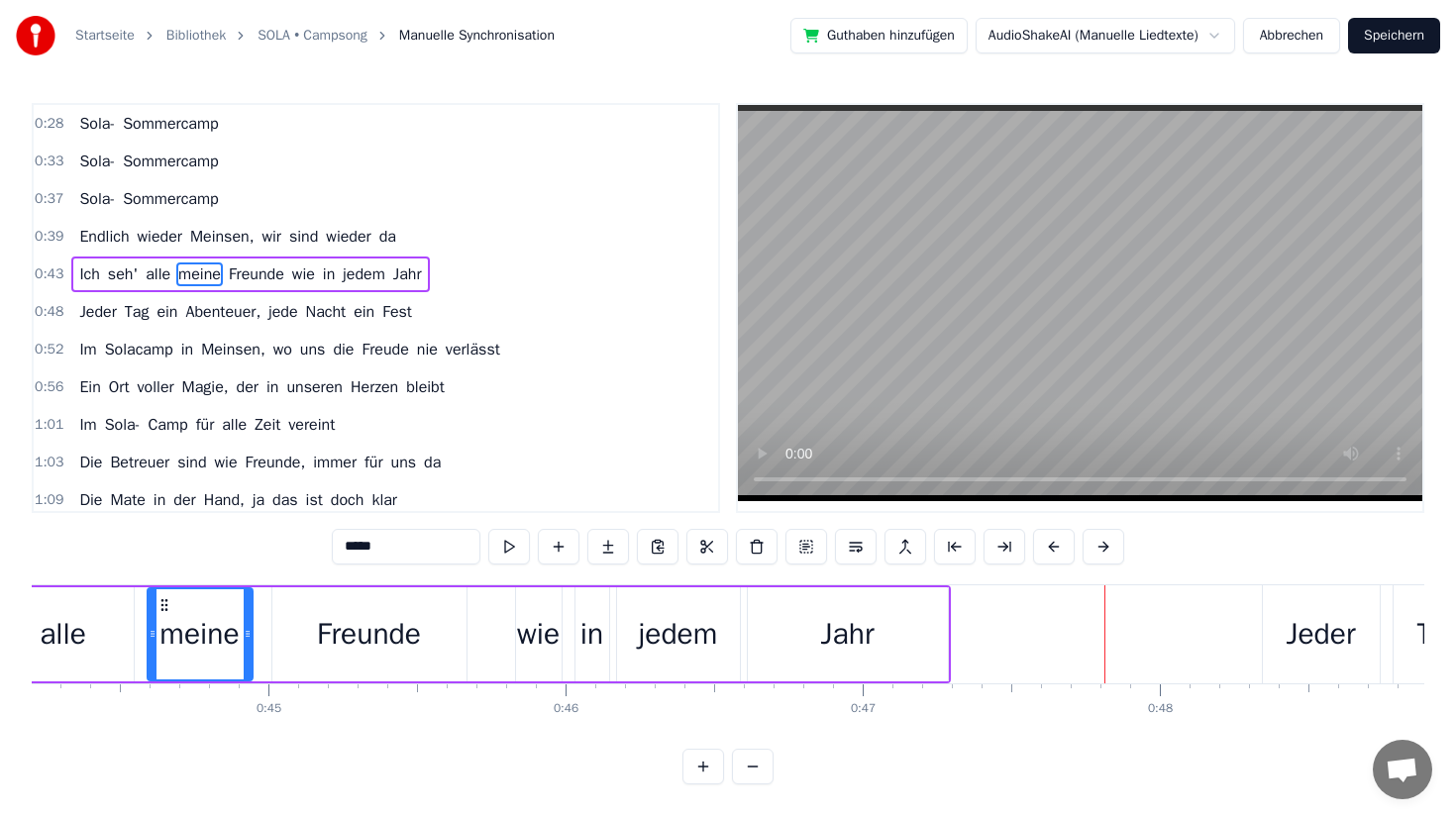click on "Freunde" at bounding box center (368, 634) 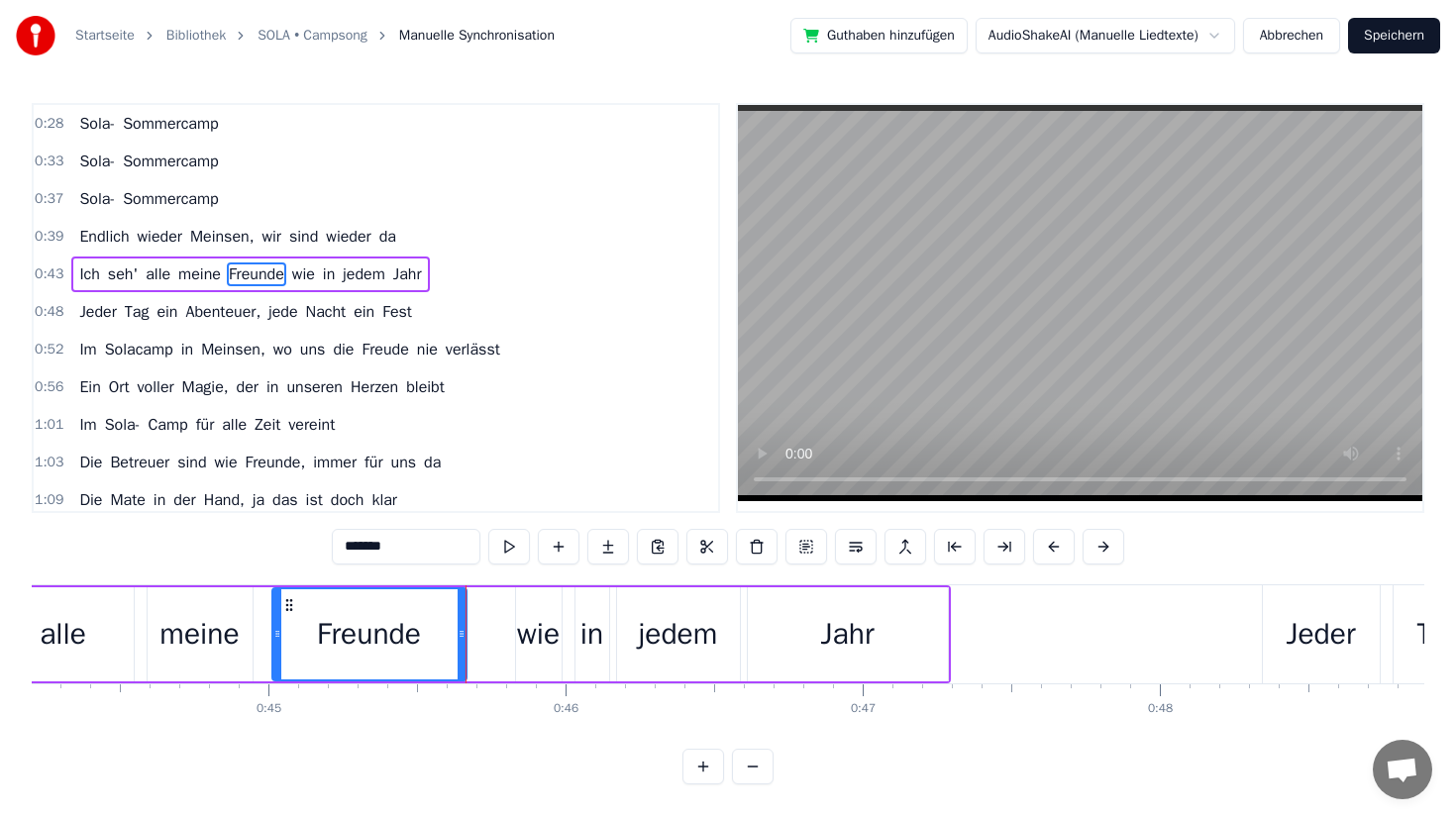 click on "0:28 Sola- Sommercamp 0:33 Sola- Sommercamp 0:37 Sola- Sommercamp 0:39 Endlich wieder Meinsen, wir sind wieder da 0:43 Ich seh' alle meine Freunde wie in jedem Jahr 0:48 Jeder Tag ein Abenteuer, jede Nacht ein Fest 0:52 Im Solacamp in Meinsen, wo uns die Freude nie verlässt 0:56 Ein Ort voller Magie, der in unseren Herzen bleibt 1:01 Im Sola- Camp für alle Zeit vereint 1:03 Die Betreuer sind wie Freunde, immer für uns da 1:09 Die Mate in der Hand, ja das ist doch klar 1:13 Nachtwanderung im Dunkel, nur noch der Mond scheint 1:18 Gemeinsam gehen wir voran, im Sola- Camp vereint 1:22 Jeder Tag ein Abenteuer, jede Nacht ein Fest 1:27 Im Sola- Camp in Meinsen, wo uns die Freude nie verlässt 1:31 Ein Ort voller Magie, der in unseren Herzen bleibt 1:35 Im Sola- Camp für alle Zeit vereint 1:40 Lagerfeuer, Stockbrot backen, Lilli die macht wieder Faxen 1:44 Nun Zähne putzen, fertig machen, auch morgen gibt's wieder was zu lachen 1:53 Jeder Tag ein Abenteuer, jede Nacht ein Fest 1:57 Im Sola- Camp in Meinsen, wo" at bounding box center [728, 444] 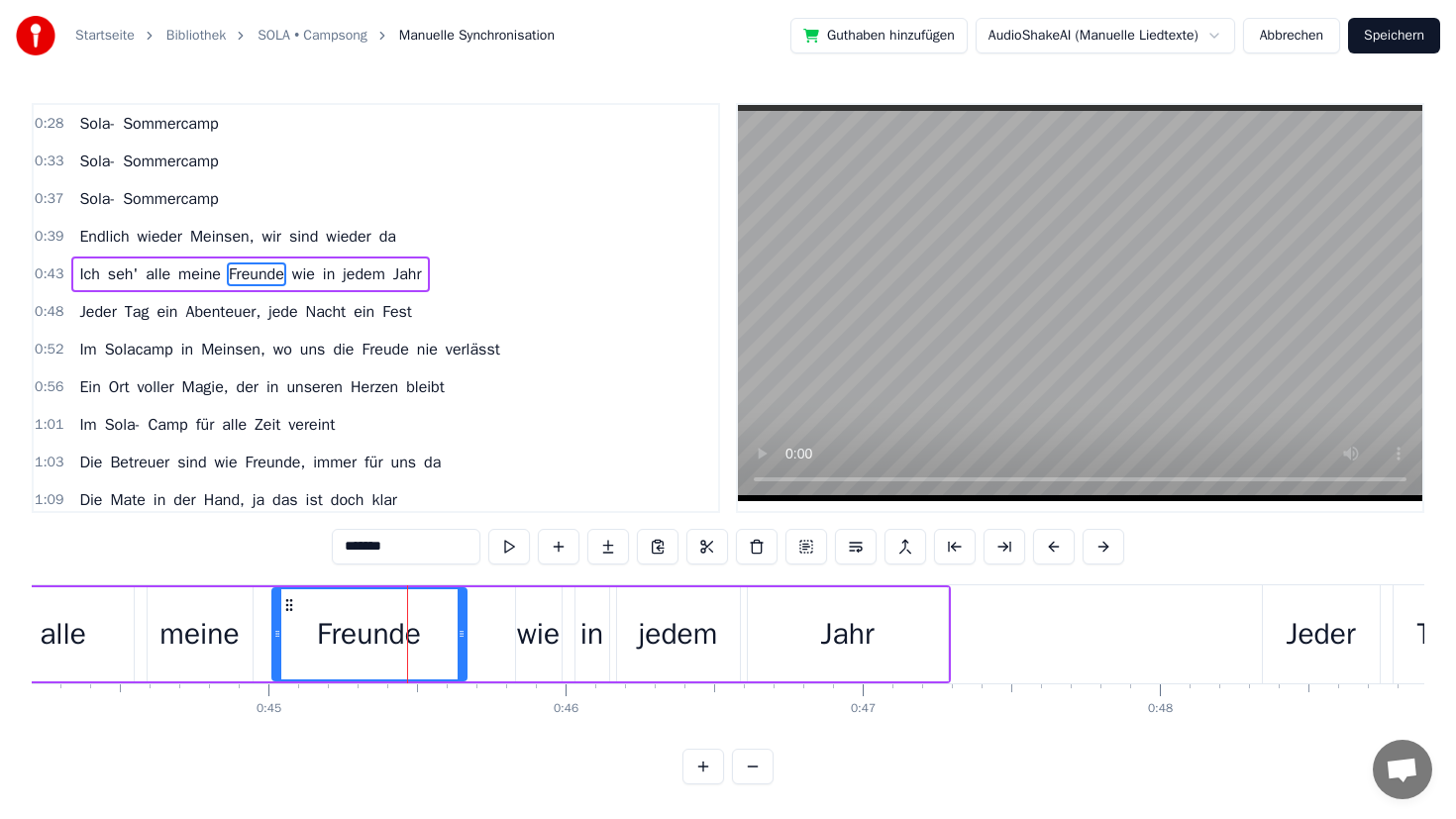 click on "ein" at bounding box center [166, 312] 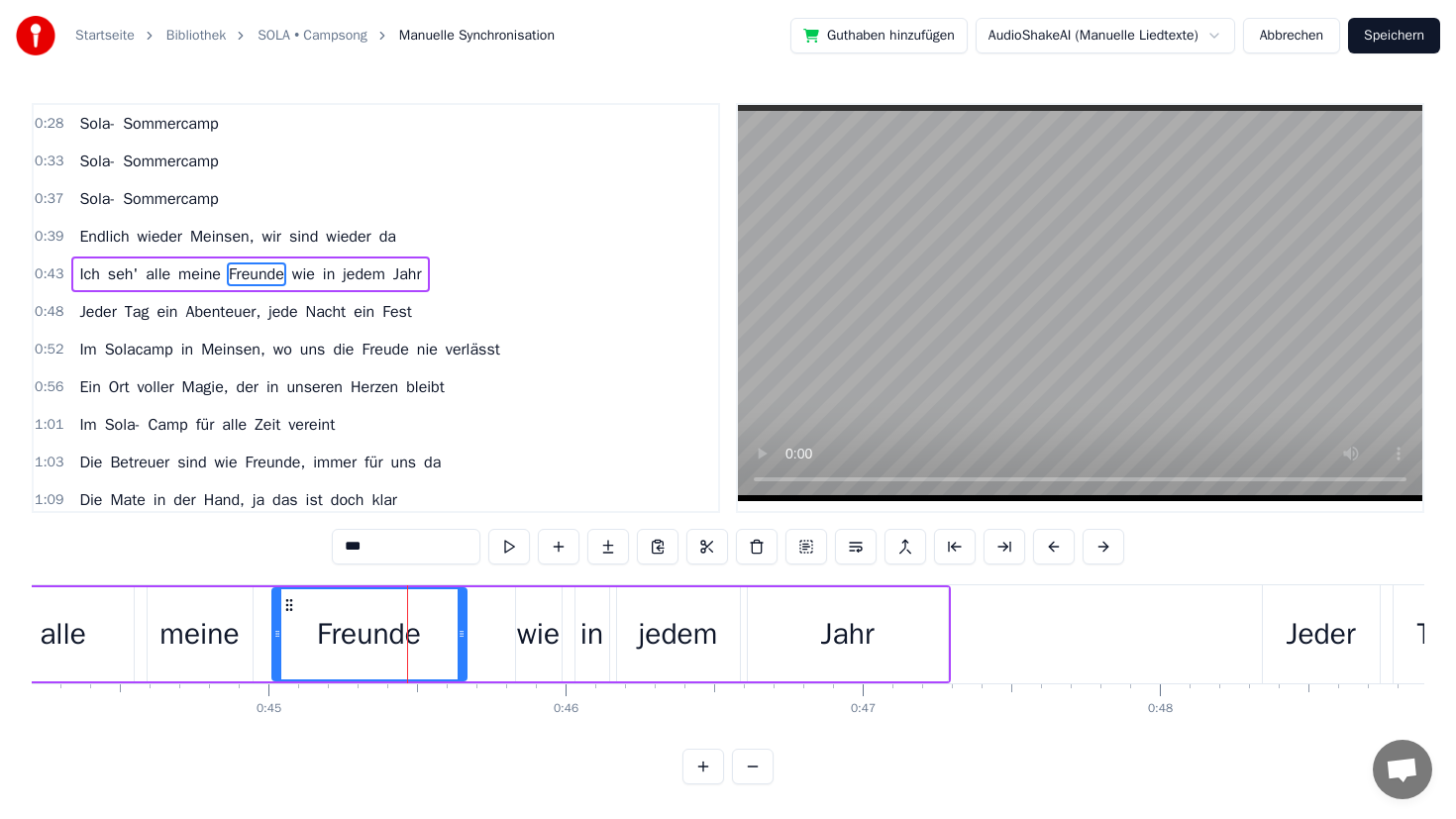 scroll, scrollTop: 4, scrollLeft: 0, axis: vertical 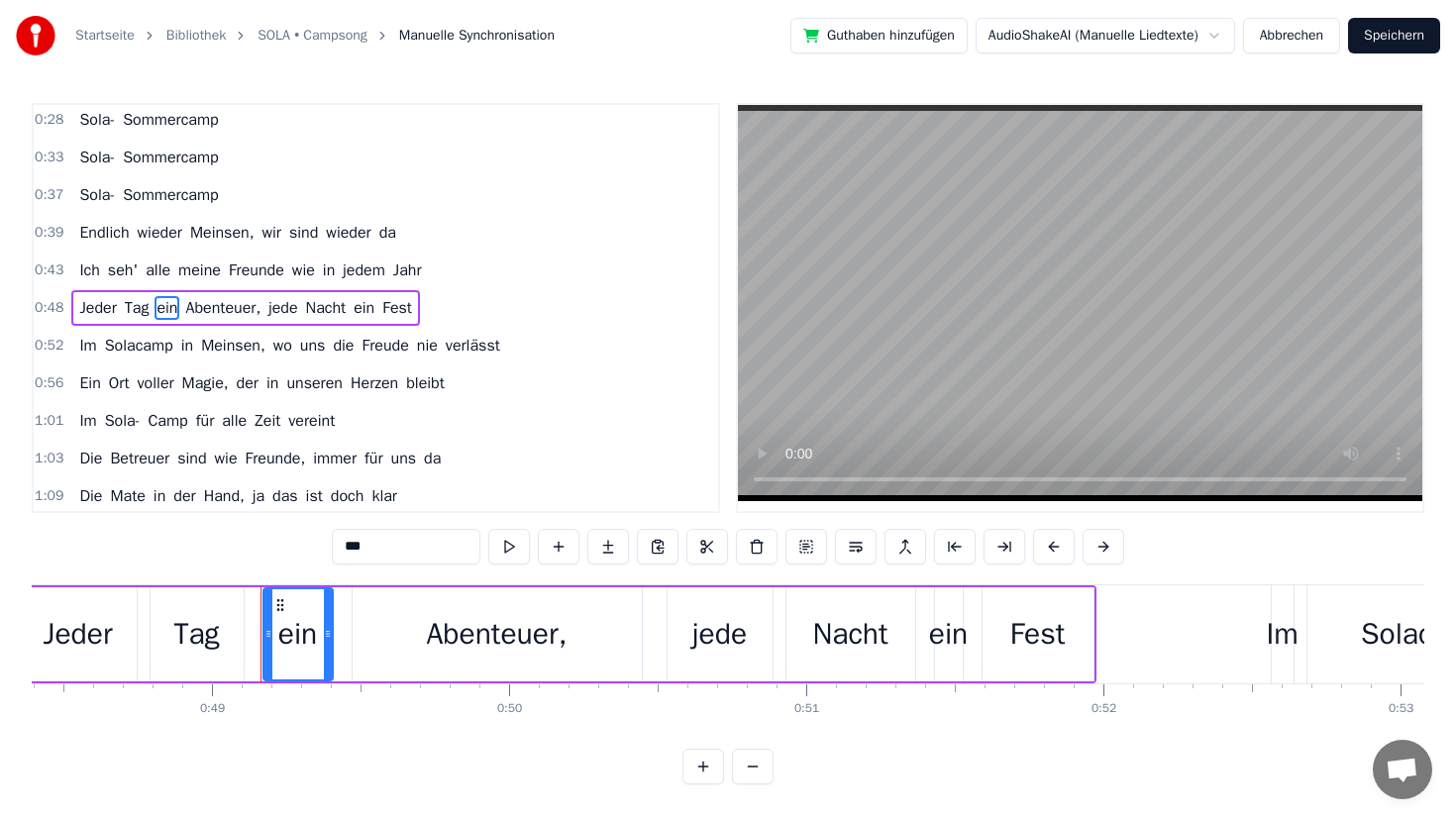 click on "Jeder" at bounding box center [97, 308] 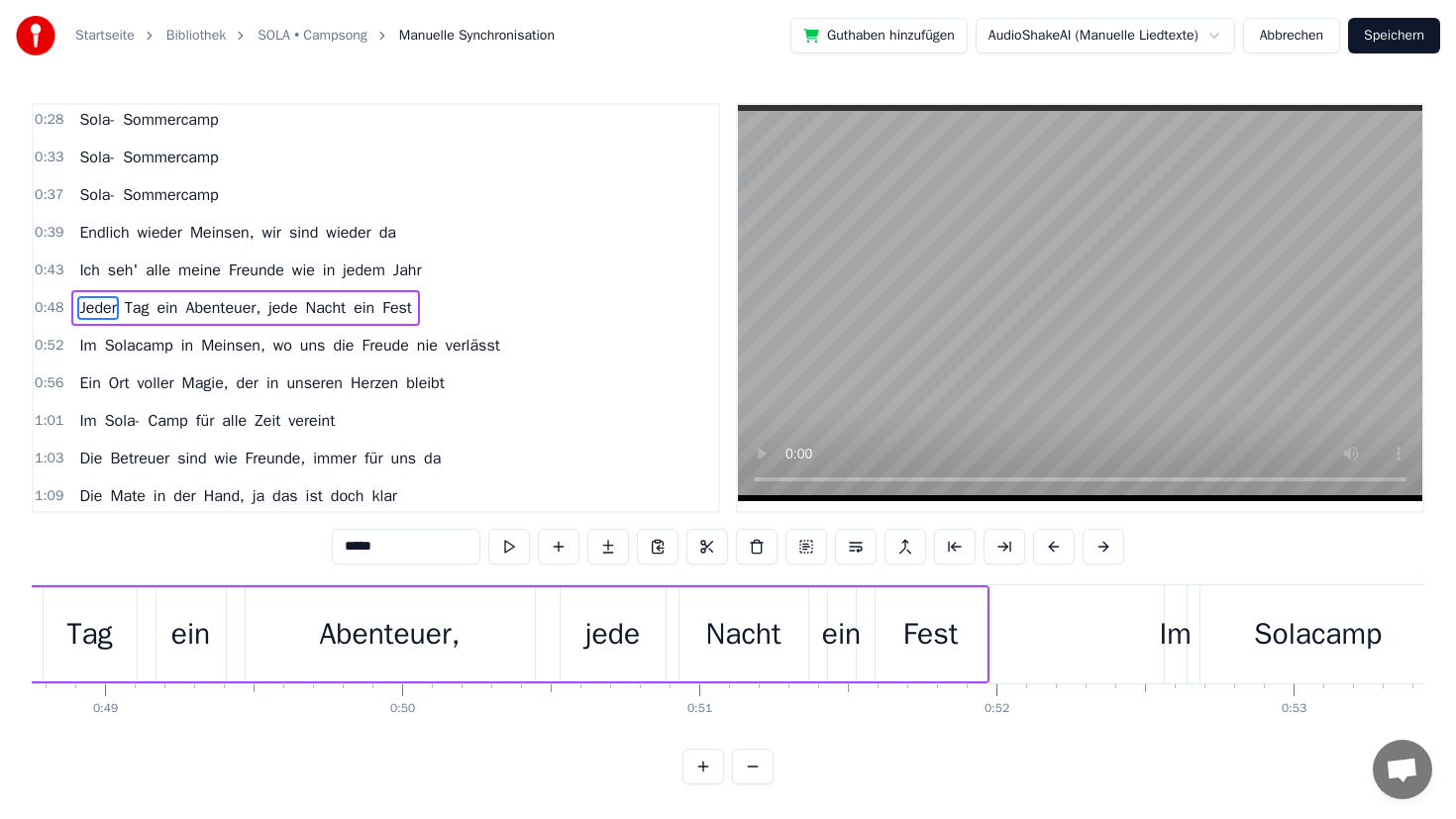 scroll, scrollTop: 0, scrollLeft: 14290, axis: horizontal 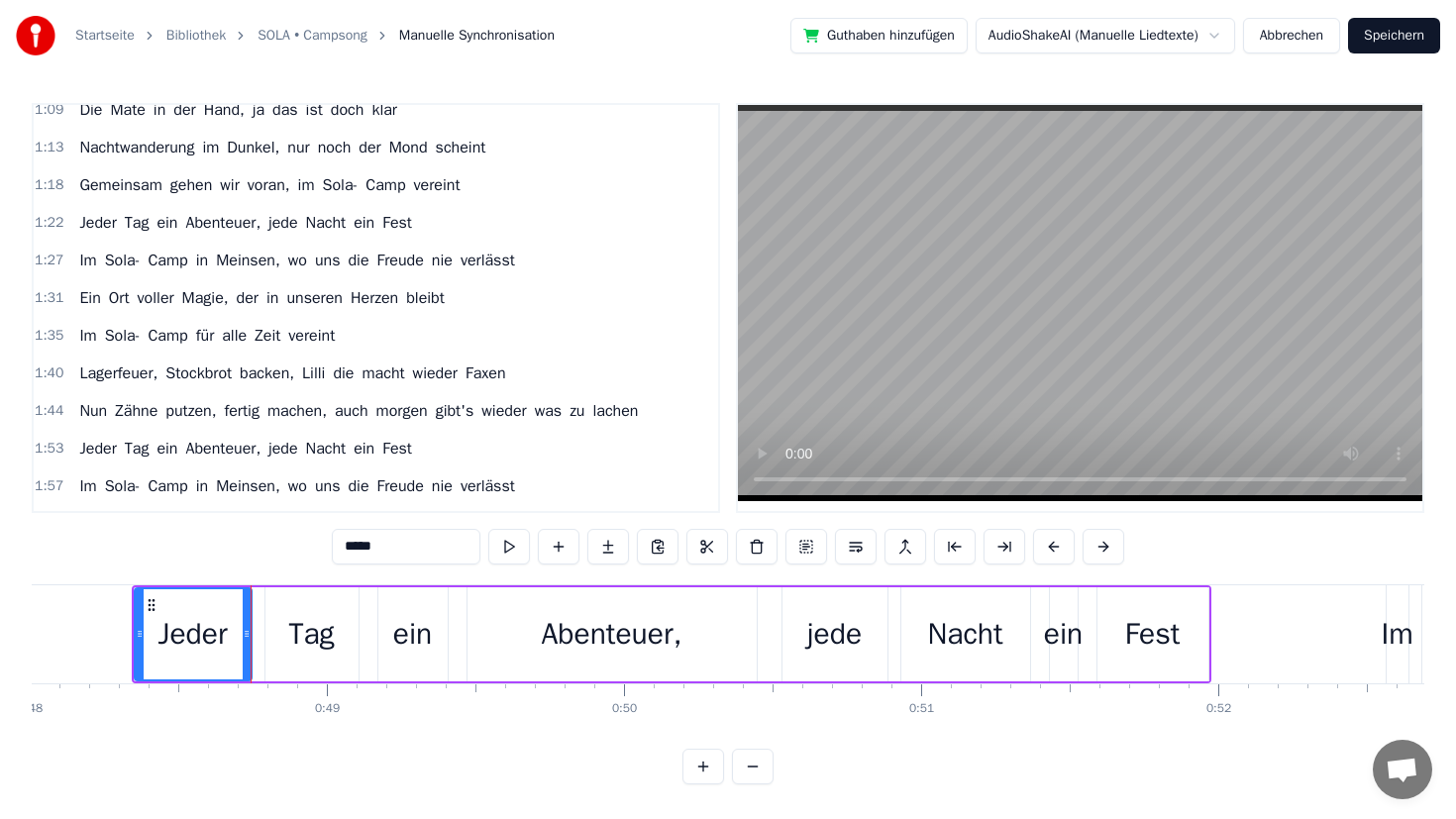 click on "0:28 Sola- Sommercamp 0:33 Sola- Sommercamp 0:37 Sola- Sommercamp 0:39 Endlich wieder Meinsen, wir sind wieder da 0:43 Ich seh' alle meine Freunde wie in jedem Jahr 0:48 Jeder Tag ein Abenteuer, jede Nacht ein Fest 0:52 Im Solacamp in Meinsen, wo uns die Freude nie verlässt 0:56 Ein Ort voller Magie, der in unseren Herzen bleibt 1:01 Im Sola- Camp für alle Zeit vereint 1:03 Die Betreuer sind wie Freunde, immer für uns da 1:09 Die Mate in der Hand, ja das ist doch klar 1:13 Nachtwanderung im Dunkel, nur noch der Mond scheint 1:18 Gemeinsam gehen wir voran, im Sola- Camp vereint 1:22 Jeder Tag ein Abenteuer, jede Nacht ein Fest 1:27 Im Sola- Camp in Meinsen, wo uns die Freude nie verlässt 1:31 Ein Ort voller Magie, der in unseren Herzen bleibt 1:35 Im Sola- Camp für alle Zeit vereint 1:40 Lagerfeuer, Stockbrot backen, Lilli die macht wieder Faxen 1:44 Nun Zähne putzen, fertig machen, auch morgen gibt's wieder was zu lachen 1:53 Jeder Tag ein Abenteuer, jede Nacht ein Fest 1:57 Im Sola- Camp in Meinsen, wo" at bounding box center (728, 444) 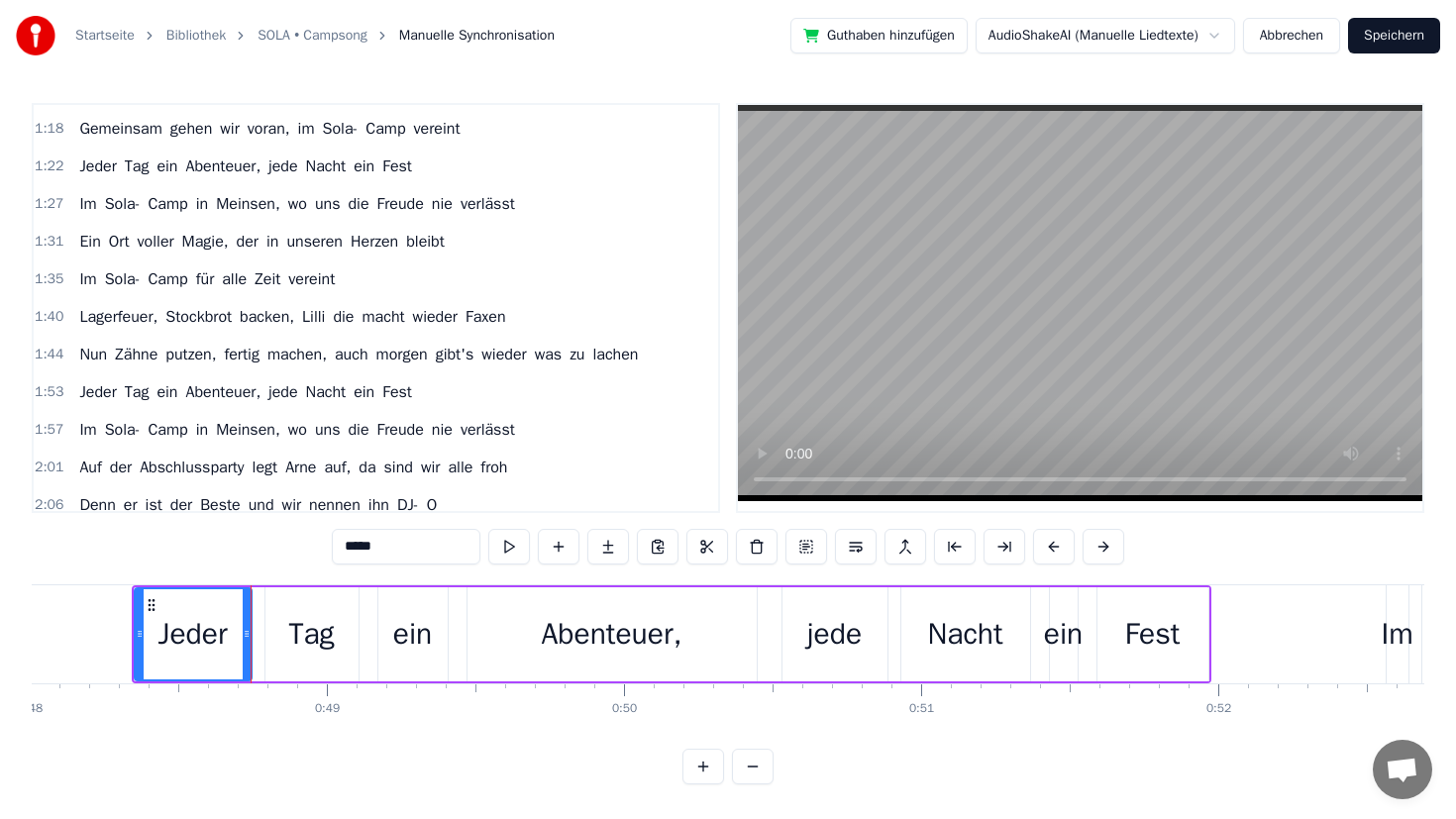 scroll, scrollTop: 448, scrollLeft: 0, axis: vertical 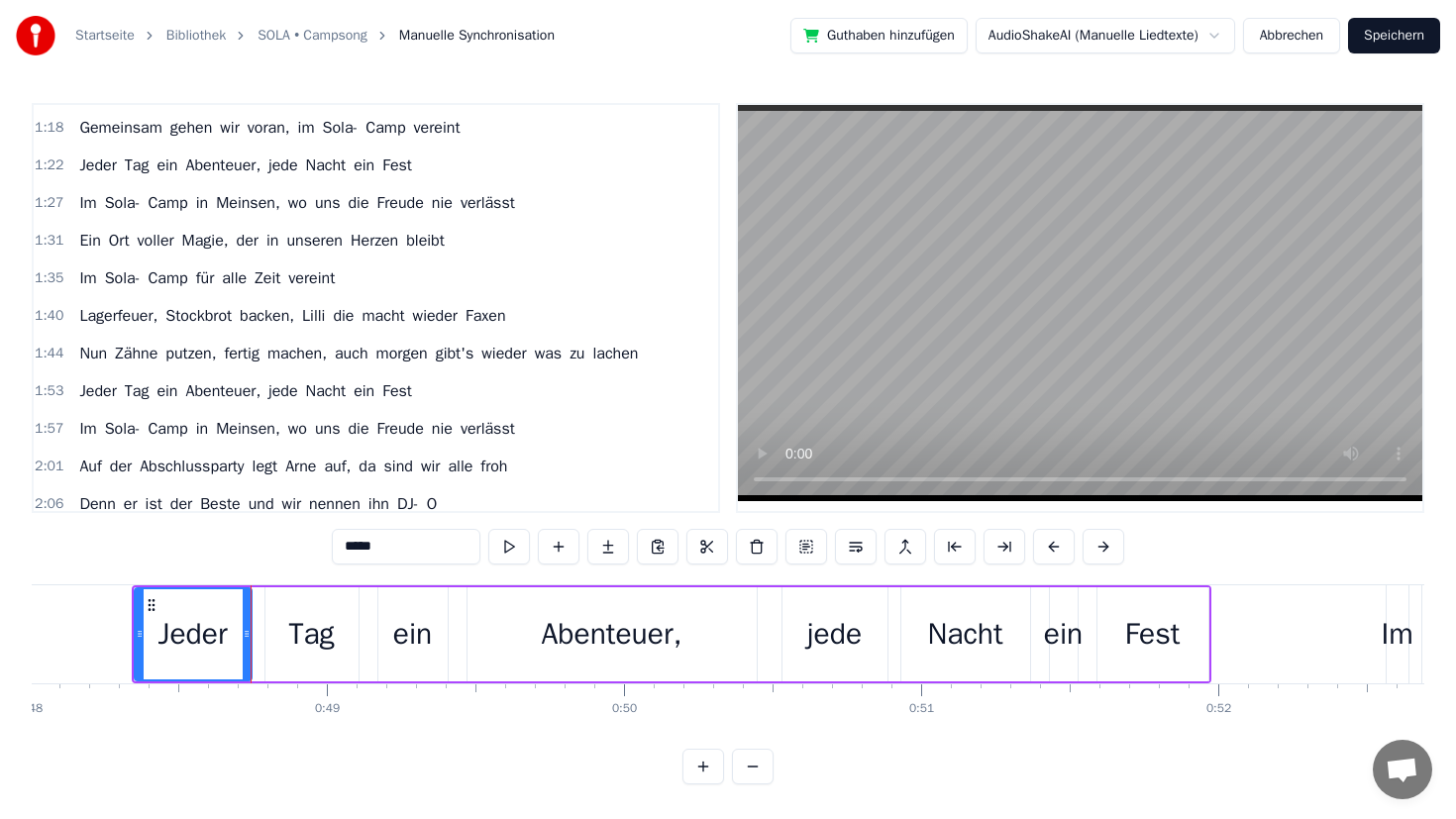click at bounding box center (509, 547) 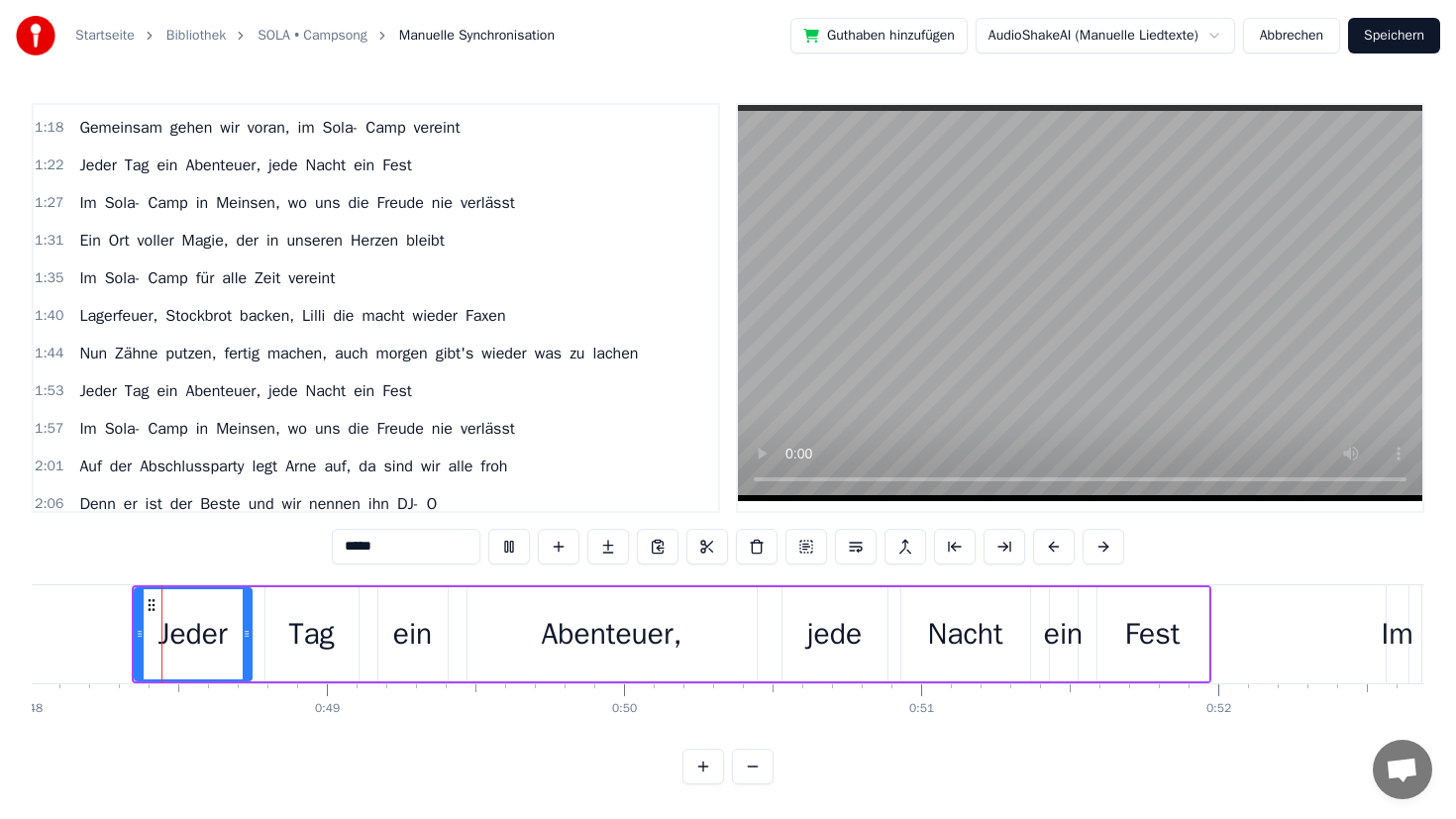 click at bounding box center [509, 547] 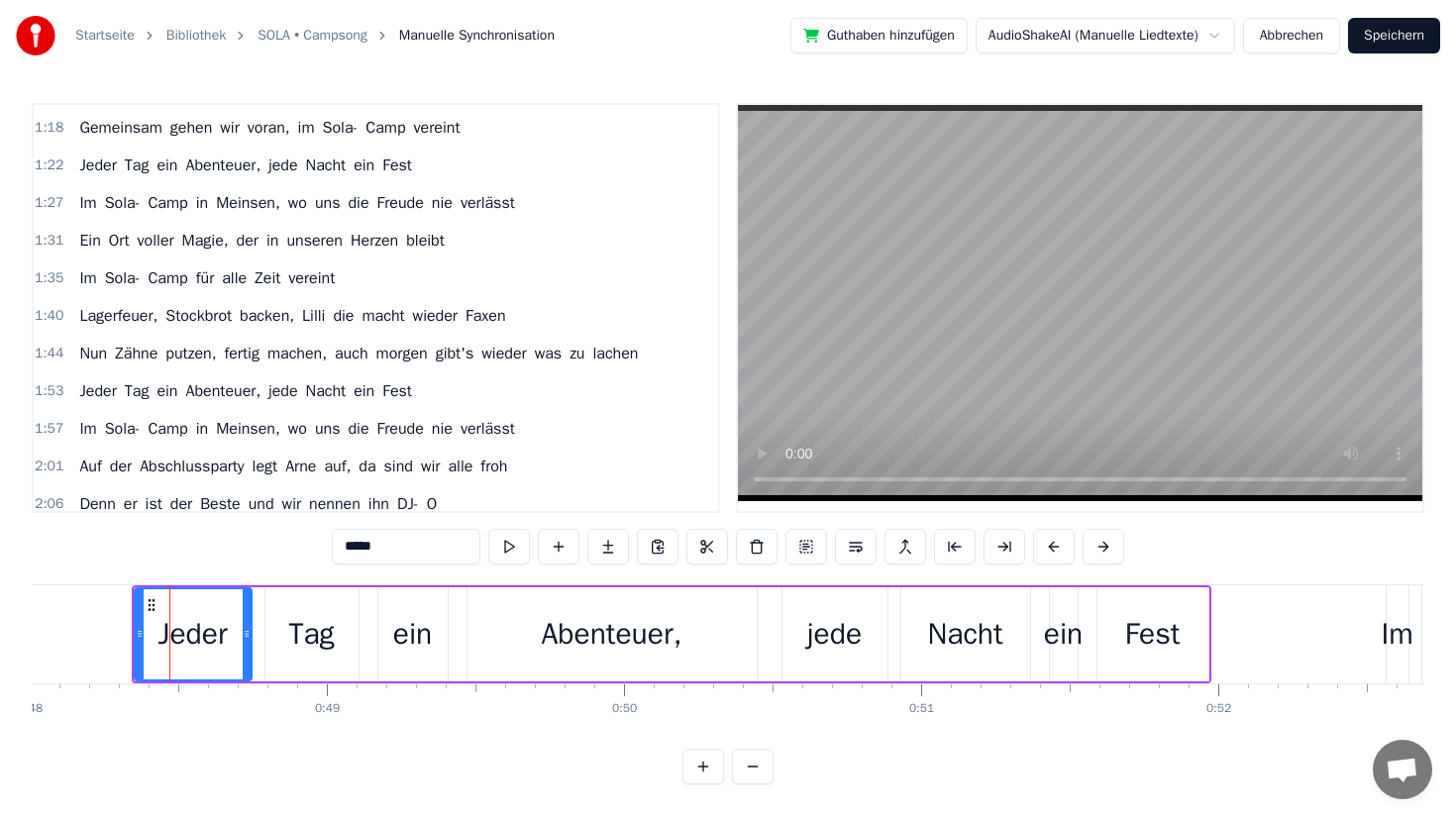 click on "Jeder" at bounding box center [192, 634] 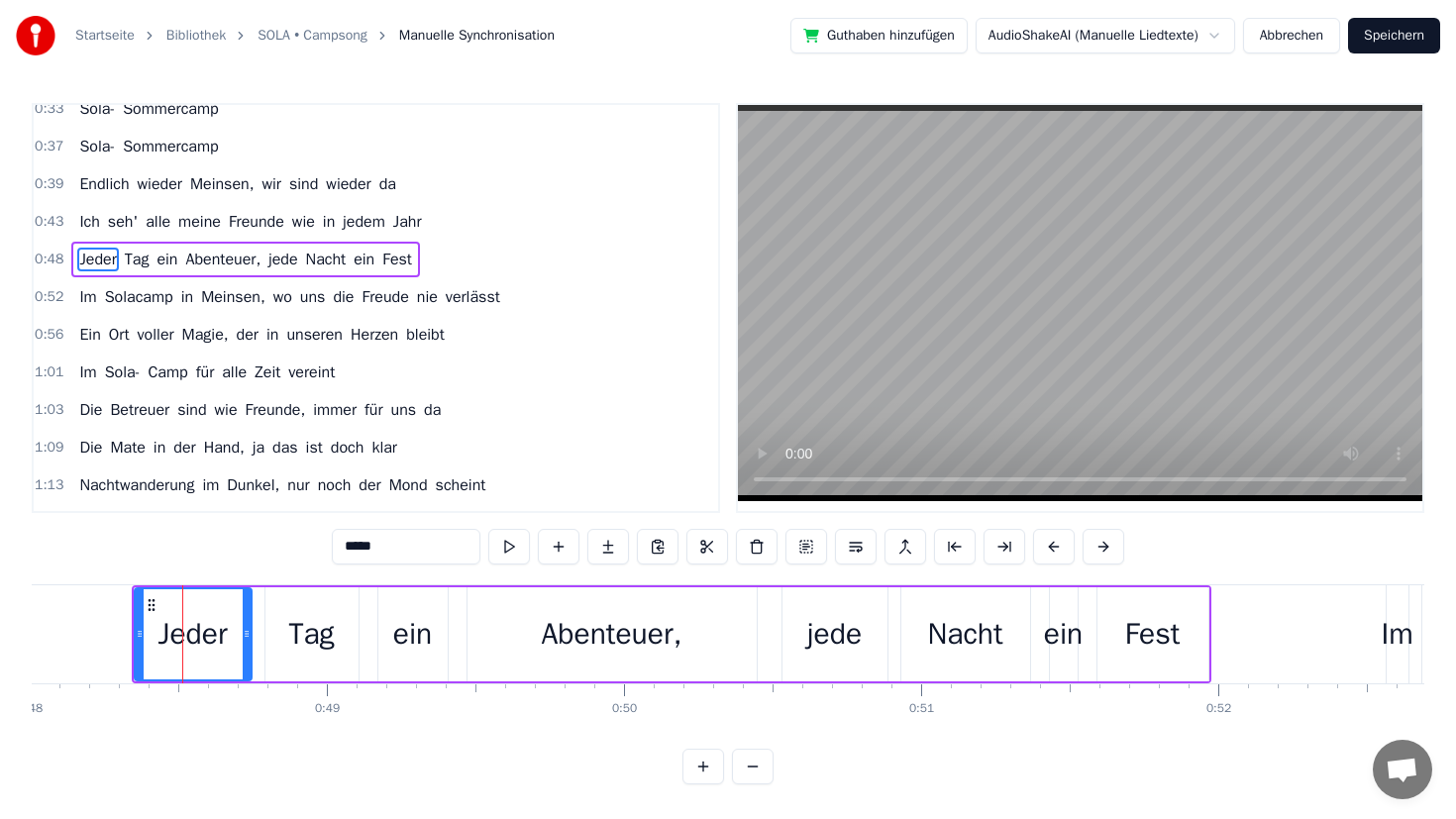 scroll, scrollTop: 4, scrollLeft: 0, axis: vertical 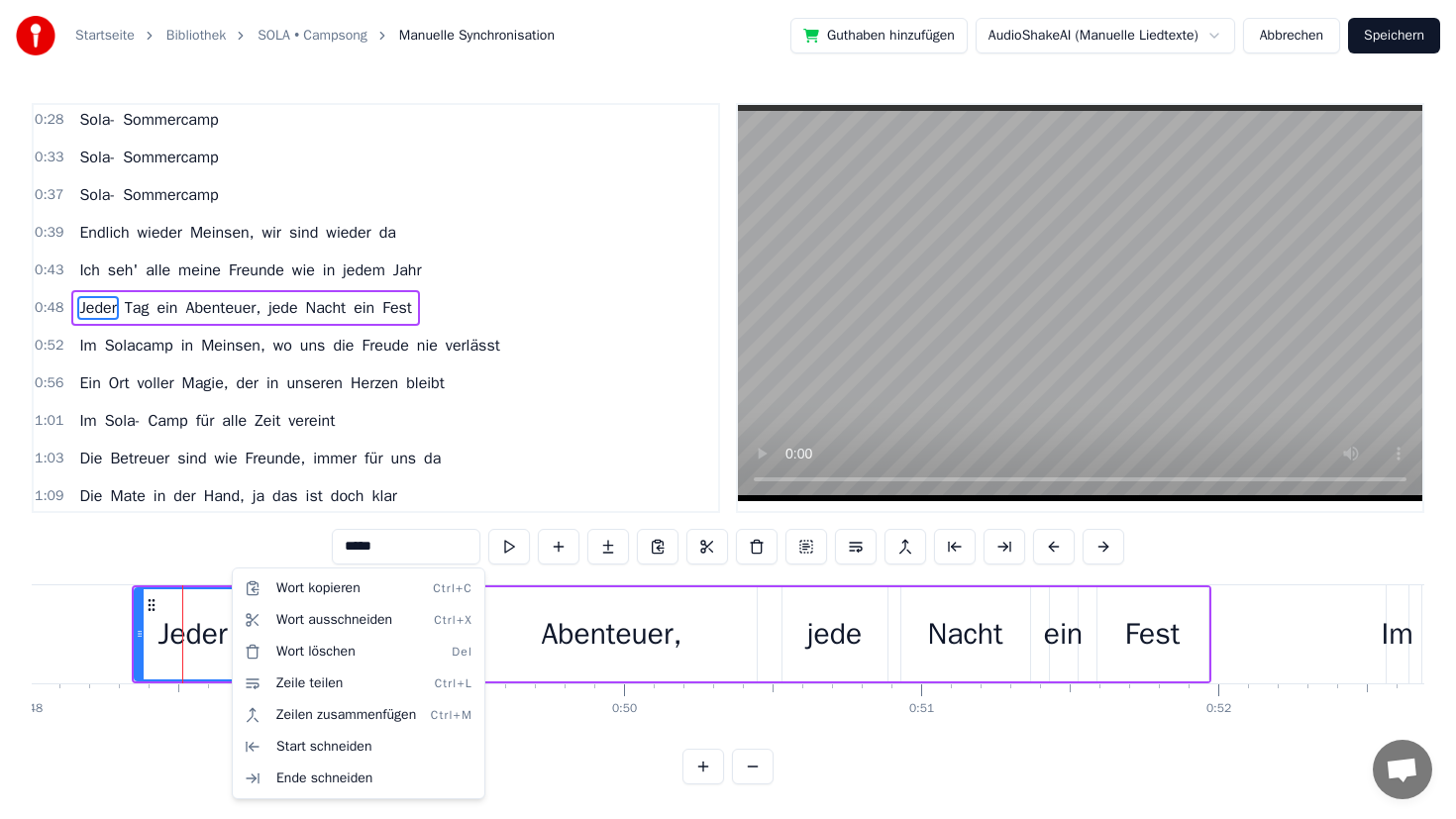 click on "Startseite Bibliothek SOLA • Campsong Manuelle Synchronisation Guthaben hinzufügen AudioShakeAI (Manuelle Liedtexte) Abbrechen Speichern 0:28 Sola- Sommercamp 0:33 Sola- Sommercamp 0:37 Sola- Sommercamp 0:39 Endlich wieder Meinsen, wir sind wieder da 0:43 Ich seh' alle meine Freunde wie in jedem Jahr 0:48 Jeder Tag ein Abenteuer, jede Nacht ein Fest 0:52 Im Solacamp in Meinsen, wo uns die Freude nie verlässt 0:56 Ein Ort voller Magie, der in unseren Herzen bleibt 1:01 Im Sola- Camp für alle Zeit vereint 1:03 Die Betreuer sind wie Freunde, immer für uns da 1:09 Die Mate in der Hand, ja das ist doch klar 1:13 Nachtwanderung im Dunkel, nur noch der Mond scheint 1:18 Gemeinsam gehen wir voran, im Sola- Camp vereint 1:22 Jeder Tag ein Abenteuer, jede Nacht ein Fest 1:27 Im Sola- Camp in Meinsen, wo uns die Freude nie verlässt 1:31 Ein Ort voller Magie, der in unseren Herzen bleibt 1:35 Im Sola- Camp für alle Zeit vereint 1:40 Lagerfeuer, Stockbrot backen, Lilli die macht wieder Faxen 1:44 Nun Zähne fertig" at bounding box center (728, 408) 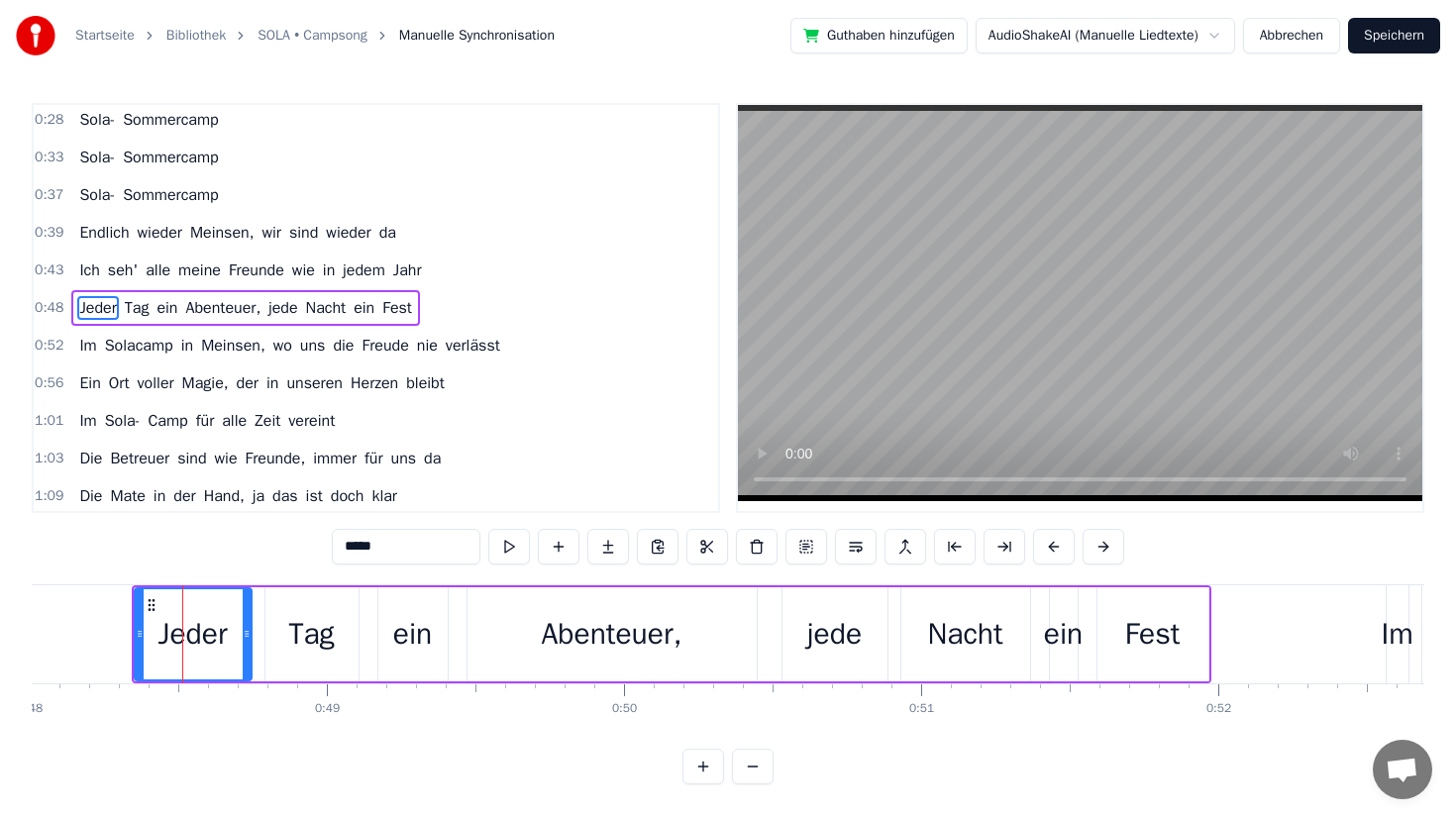 click on "Tag" at bounding box center (311, 634) 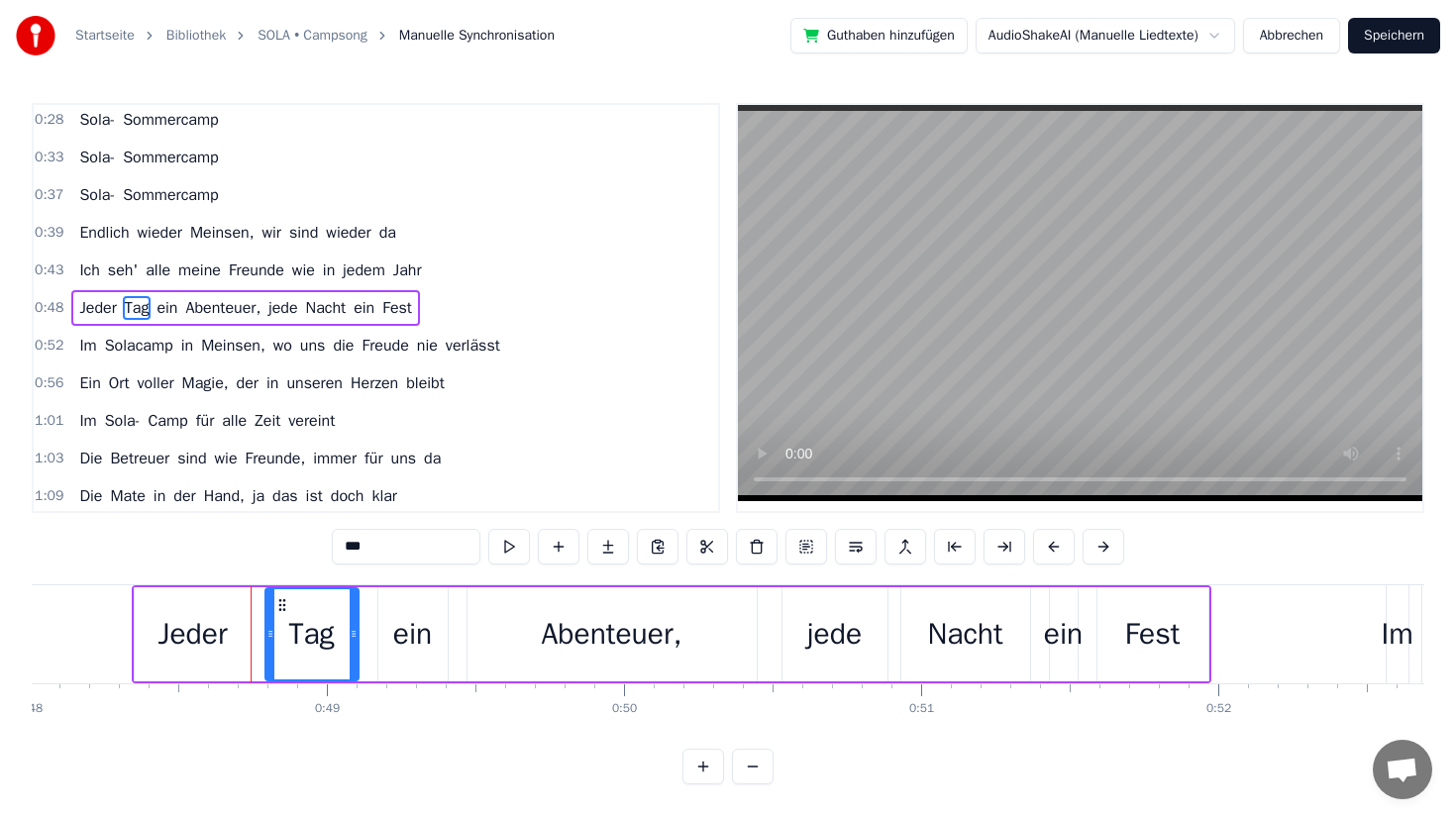 click on "0:28 Sola- Sommercamp 0:33 Sola- Sommercamp 0:37 Sola- Sommercamp 0:39 Endlich wieder Meinsen, wir sind wieder da 0:43 Ich seh' alle meine Freunde wie in jedem Jahr 0:48 Jeder Tag ein Abenteuer, jede Nacht ein Fest 0:52 Im Solacamp in Meinsen, wo uns die Freude nie verlässt 0:56 Ein Ort voller Magie, der in unseren Herzen bleibt 1:01 Im Sola- Camp für alle Zeit vereint 1:03 Die Betreuer sind wie Freunde, immer für uns da 1:09 Die Mate in der Hand, ja das ist doch klar 1:13 Nachtwanderung im Dunkel, nur noch der Mond scheint 1:18 Gemeinsam gehen wir voran, im Sola- Camp vereint 1:22 Jeder Tag ein Abenteuer, jede Nacht ein Fest 1:27 Im Sola- Camp in Meinsen, wo uns die Freude nie verlässt 1:31 Ein Ort voller Magie, der in unseren Herzen bleibt 1:35 Im Sola- Camp für alle Zeit vereint 1:40 Lagerfeuer, Stockbrot backen, Lilli die macht wieder Faxen 1:44 Nun Zähne putzen, fertig machen, auch morgen gibt's wieder was zu lachen 1:53 Jeder Tag ein Abenteuer, jede Nacht ein Fest 1:57 Im Sola- Camp in Meinsen, wo" at bounding box center [728, 444] 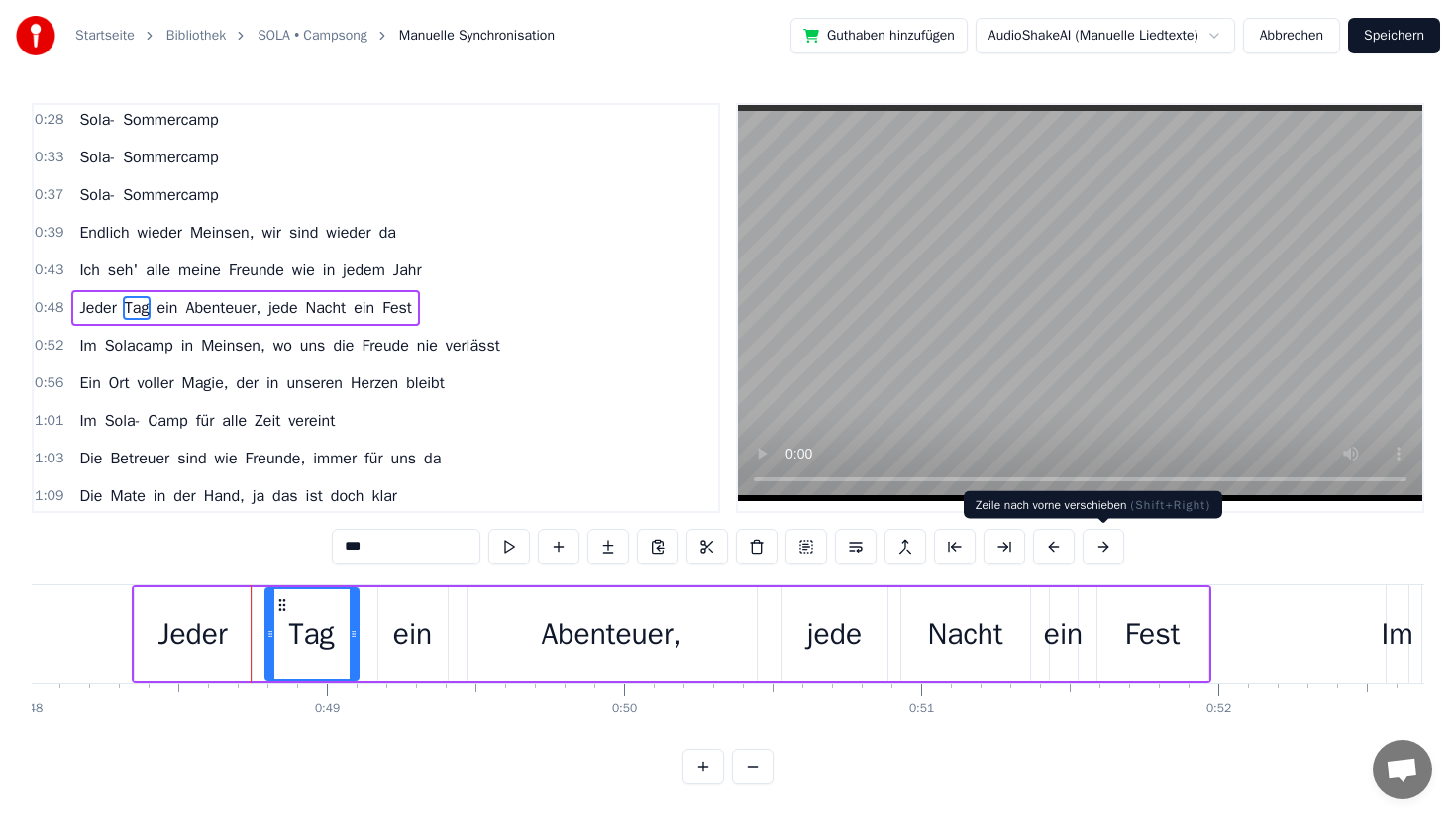 click at bounding box center (1103, 547) 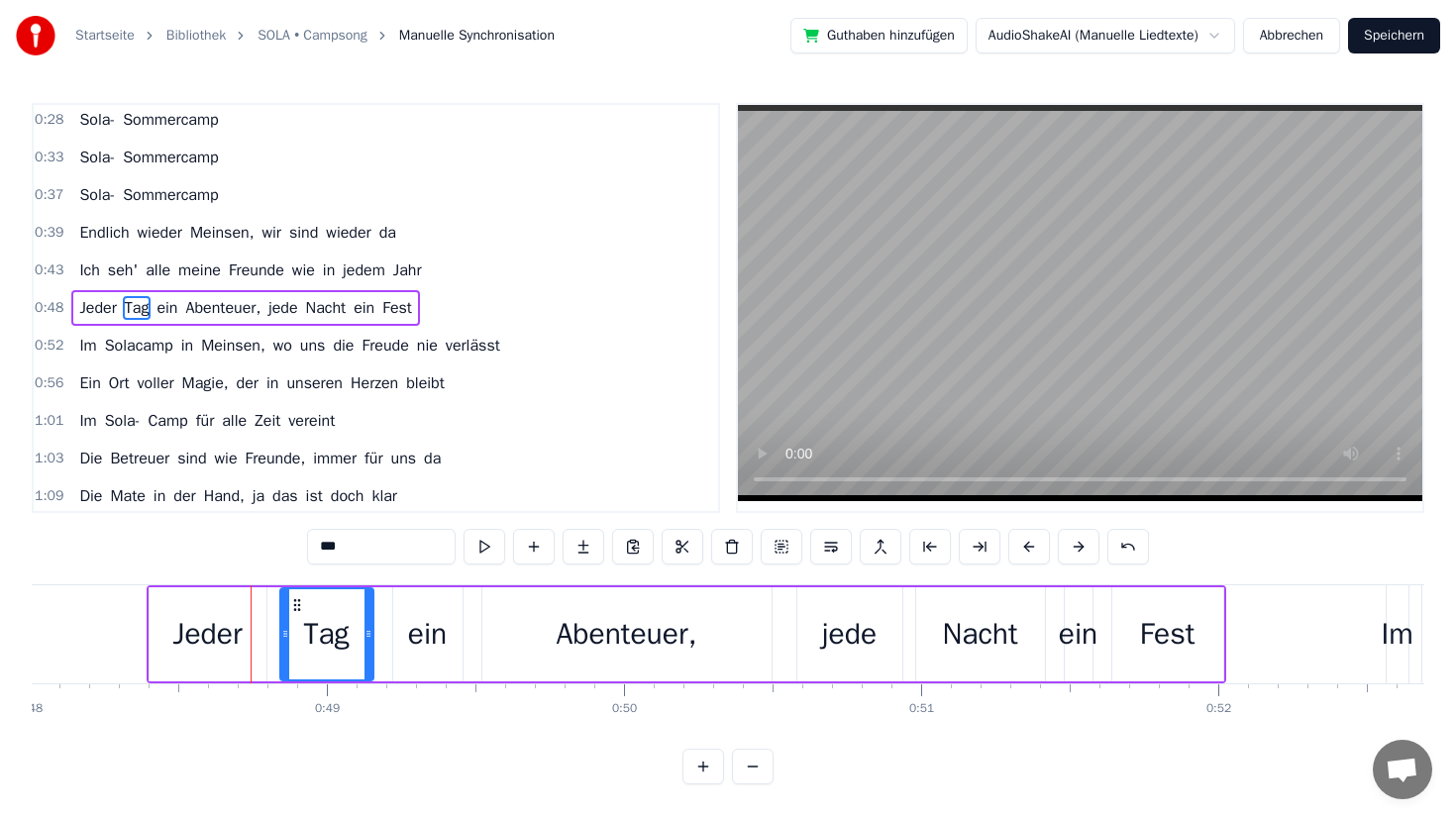 click at bounding box center [703, 767] 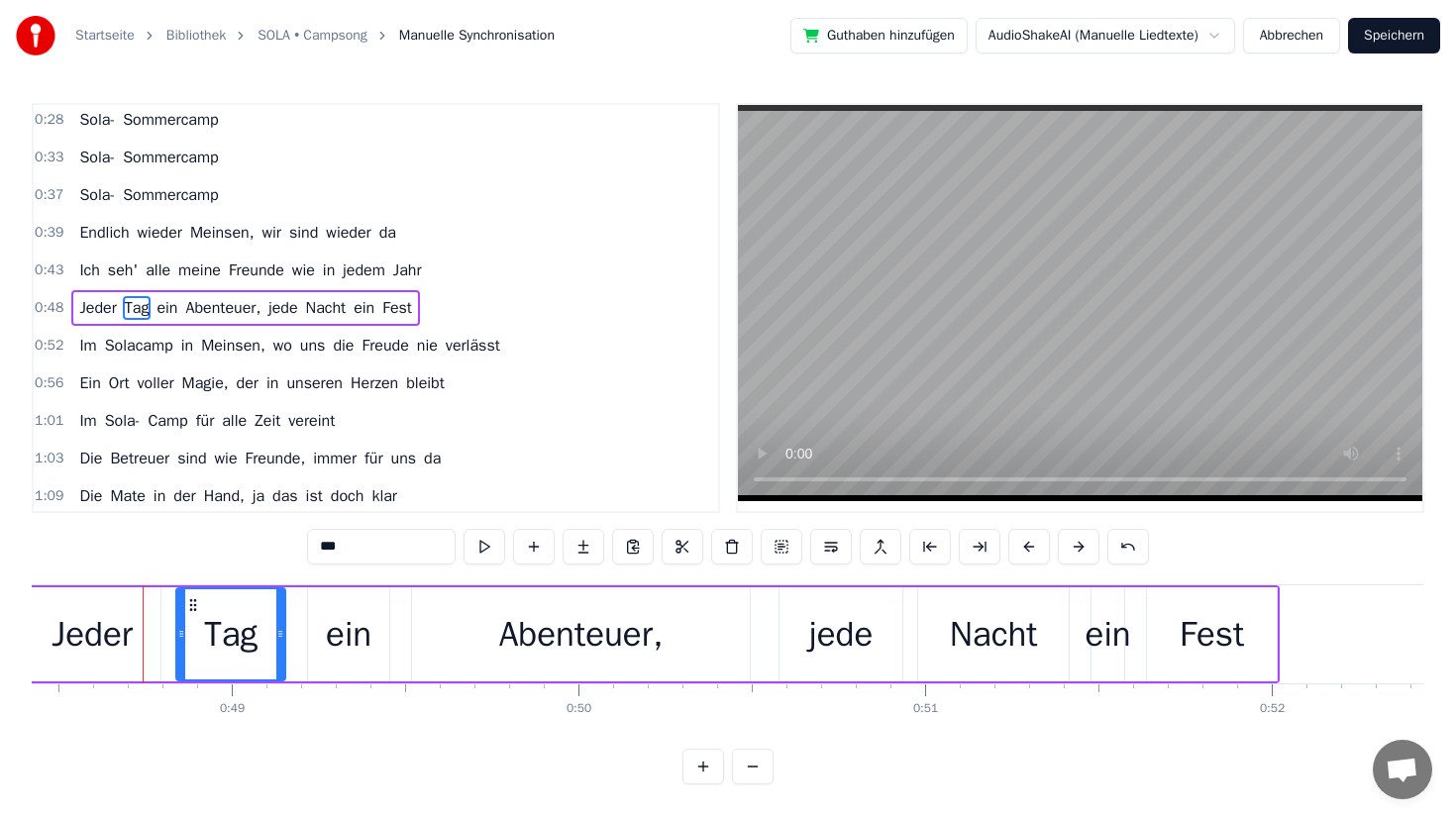 scroll, scrollTop: 0, scrollLeft: 16797, axis: horizontal 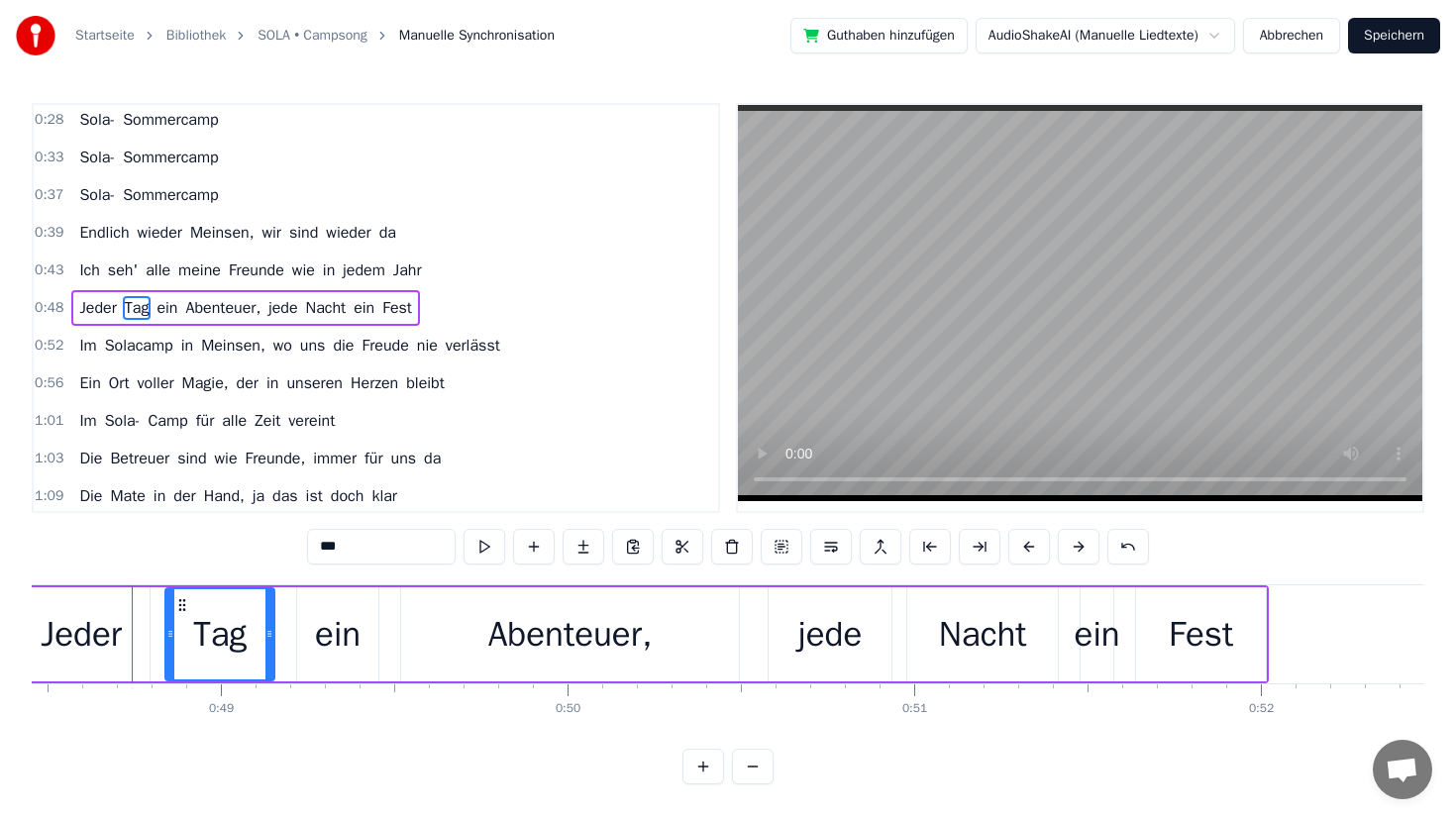 type 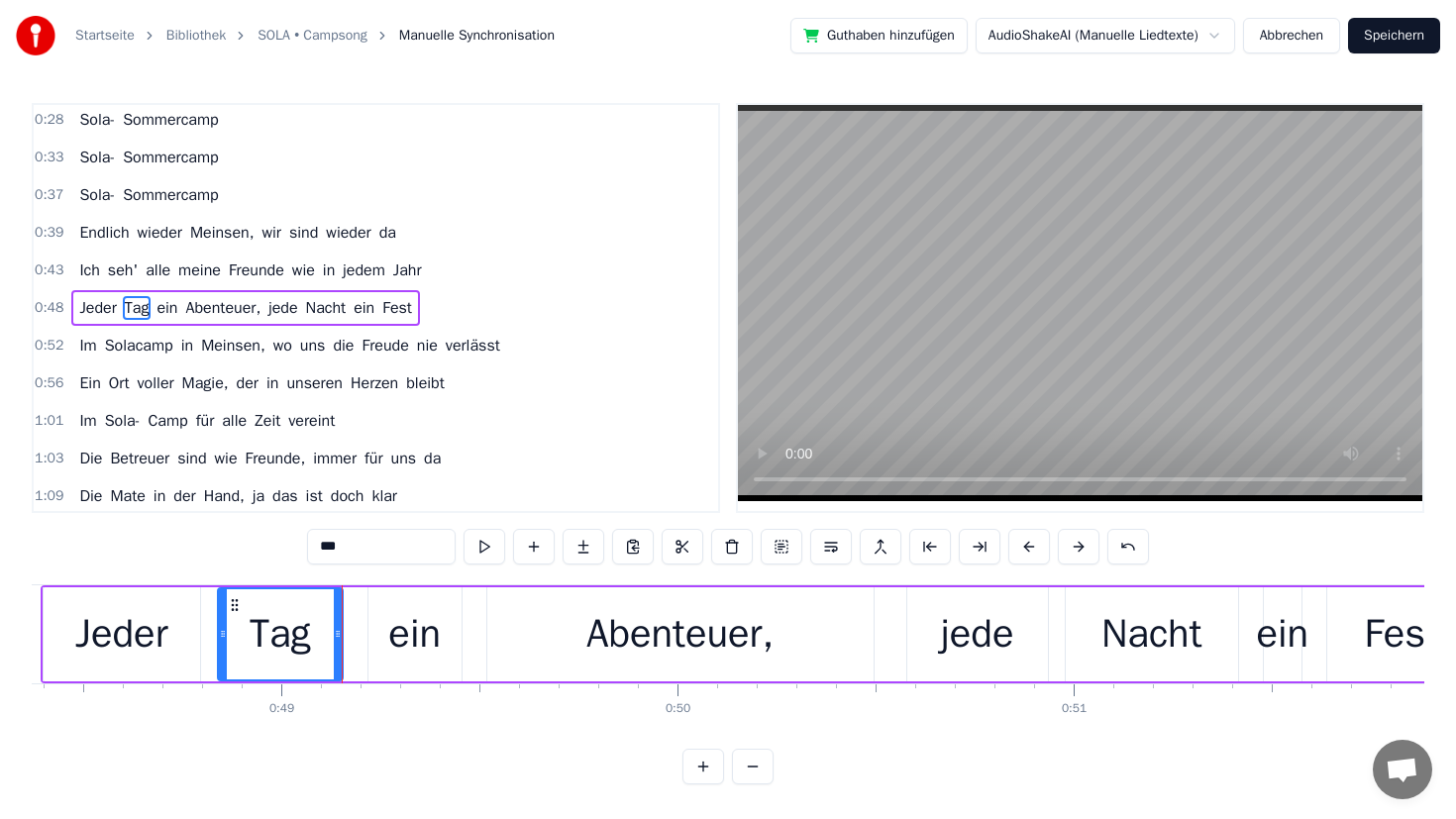 click at bounding box center (703, 767) 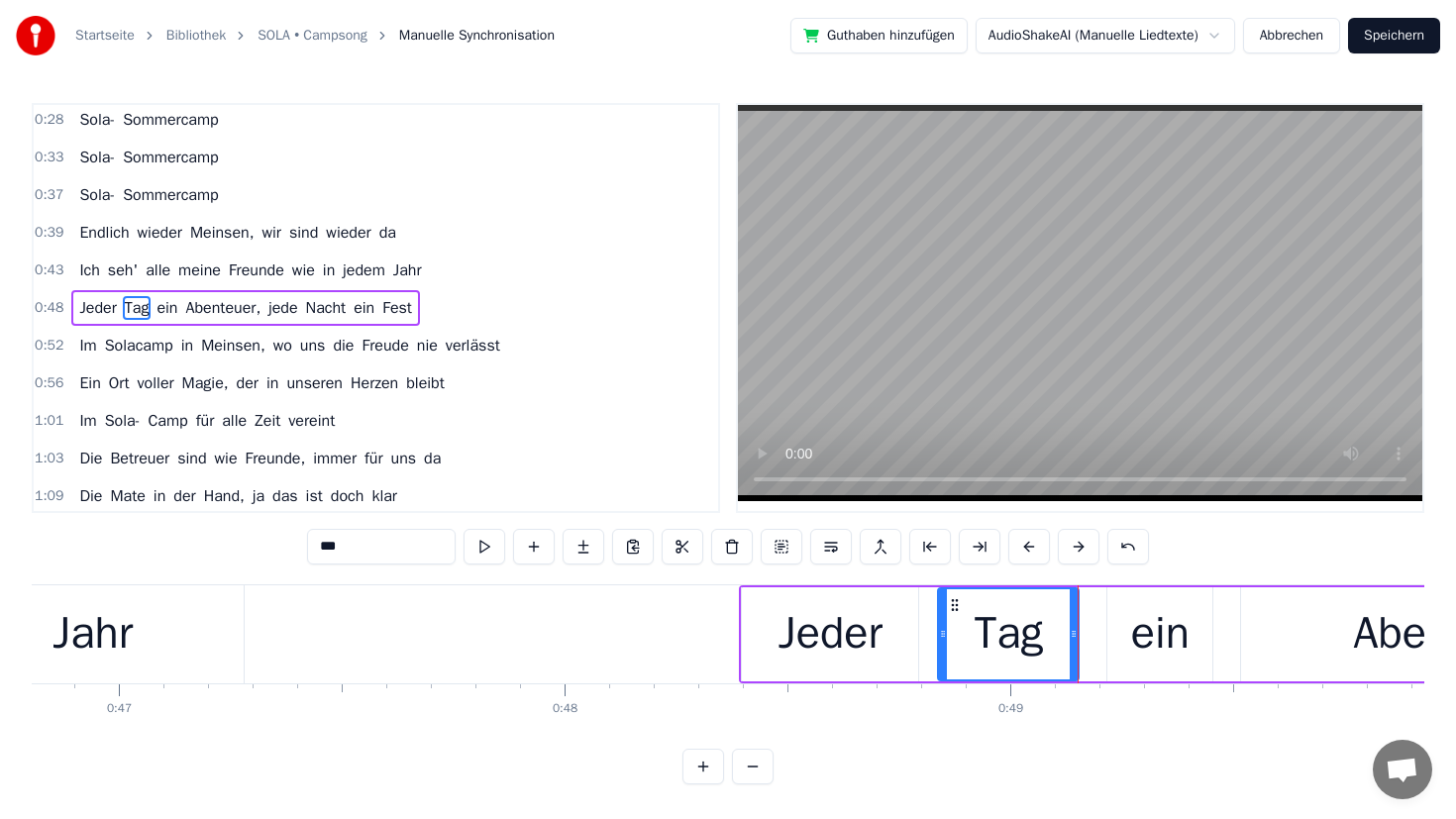 click at bounding box center (703, 767) 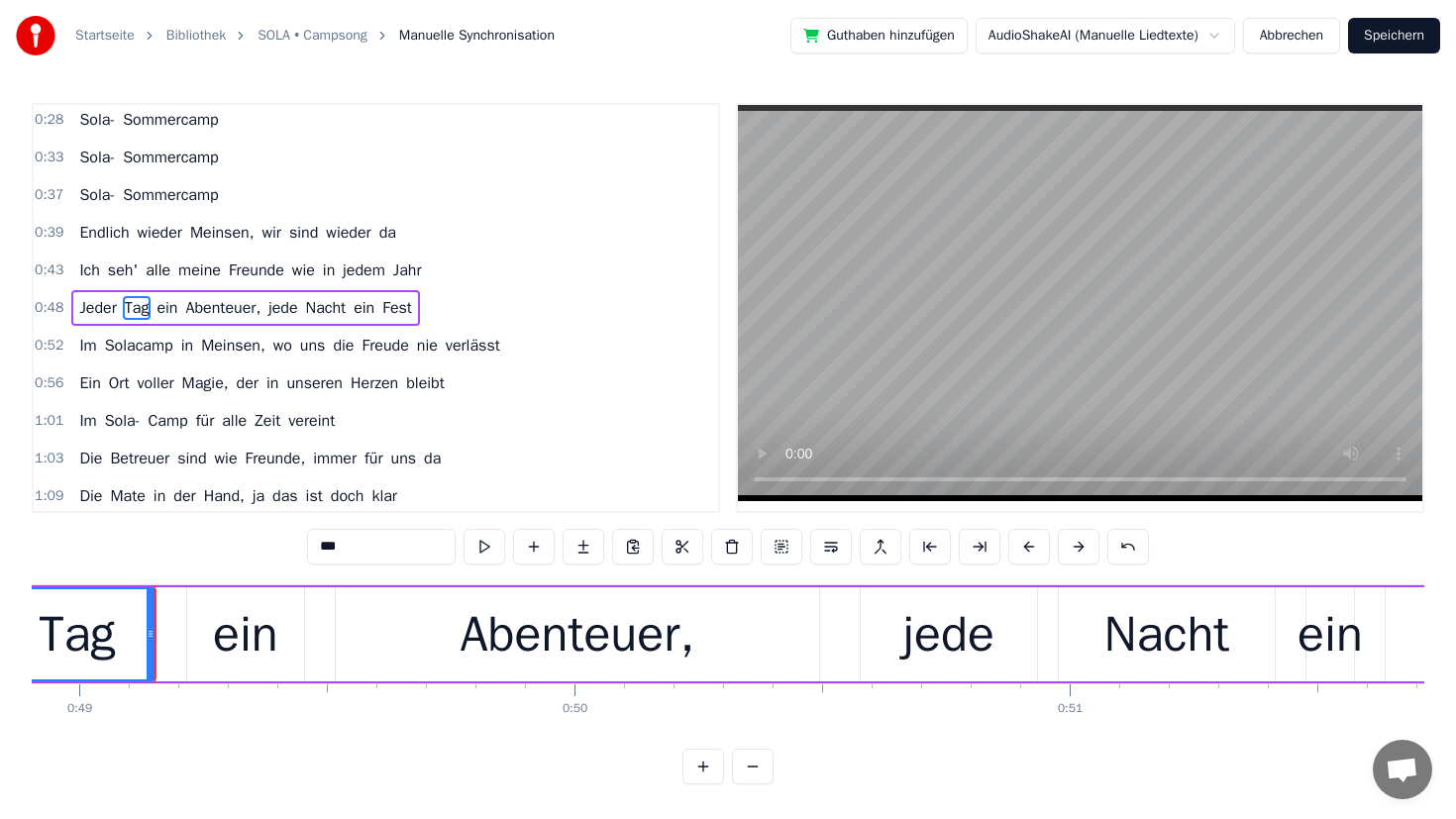 scroll, scrollTop: 0, scrollLeft: 24243, axis: horizontal 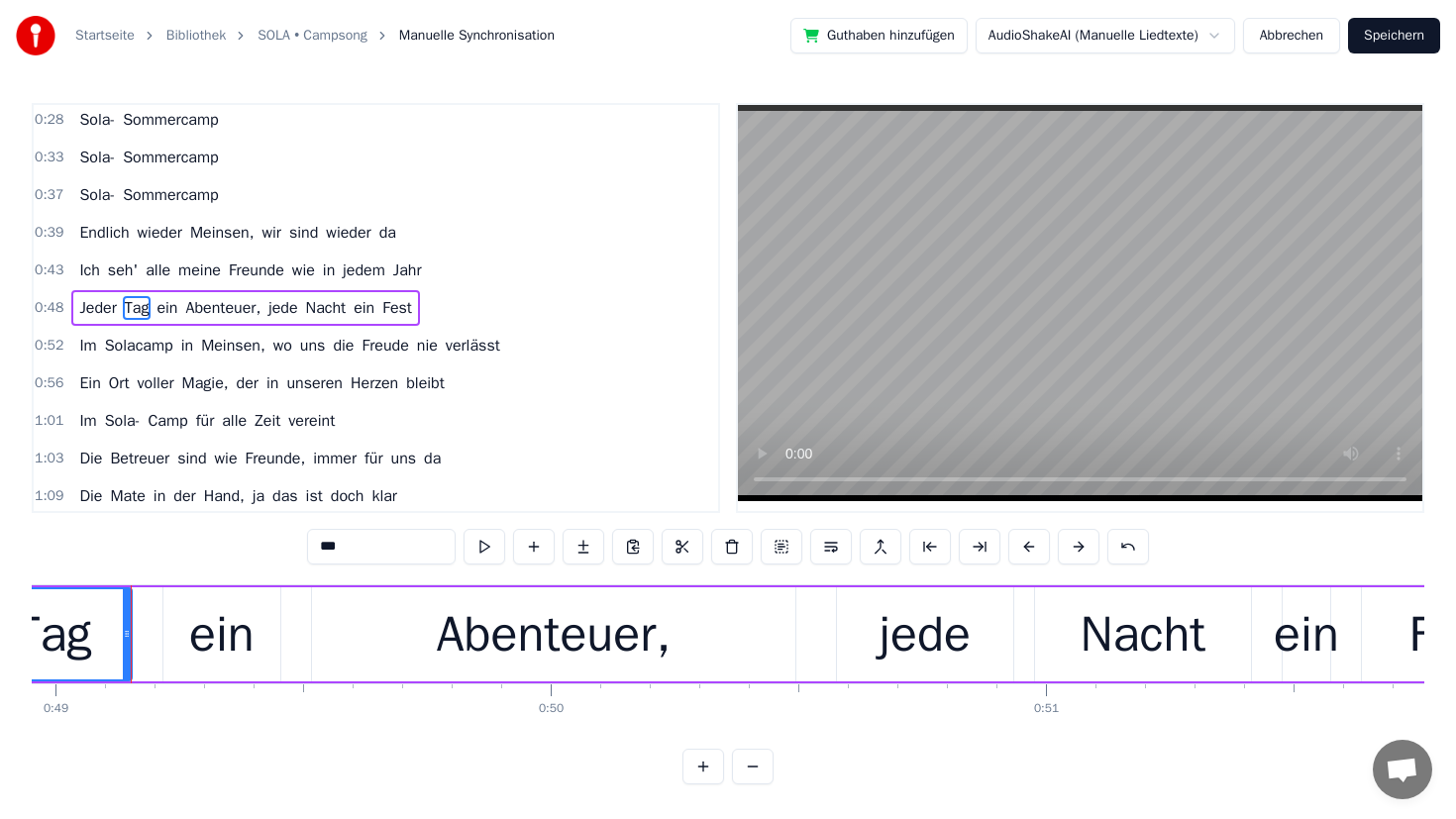 click on "0:33 Sola- Sommercamp" at bounding box center [375, 157] 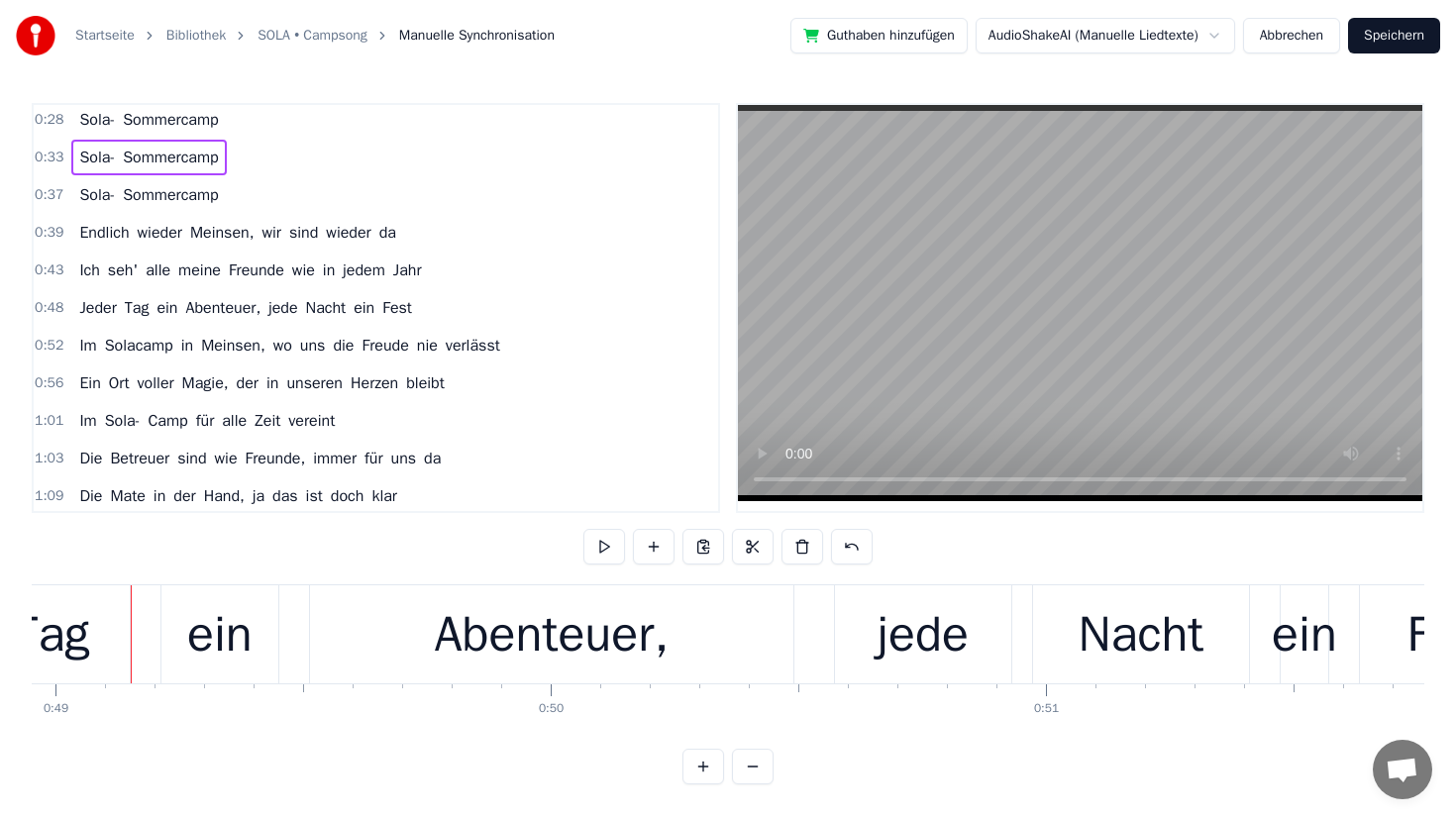 scroll, scrollTop: 0, scrollLeft: 23494, axis: horizontal 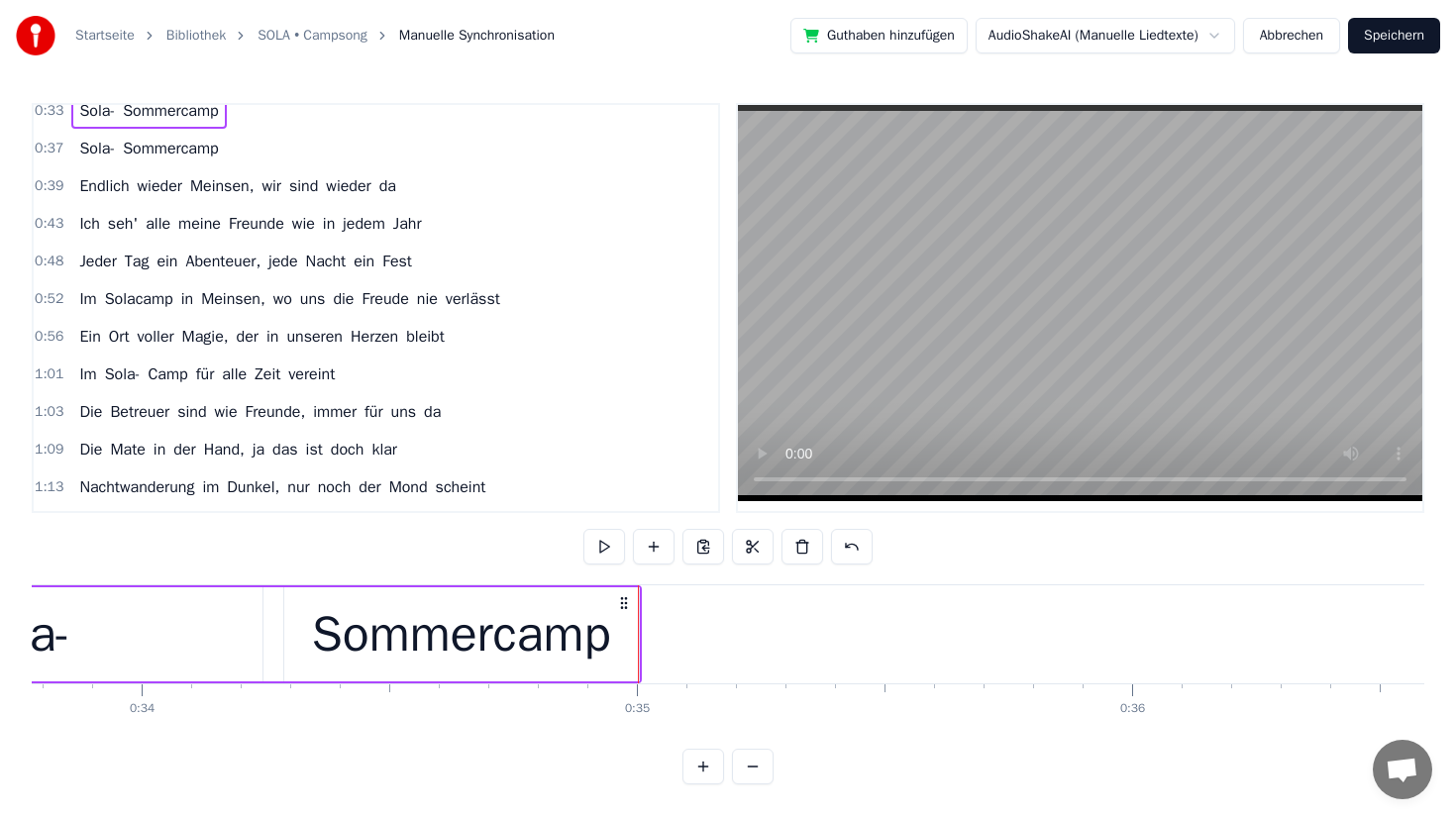 click 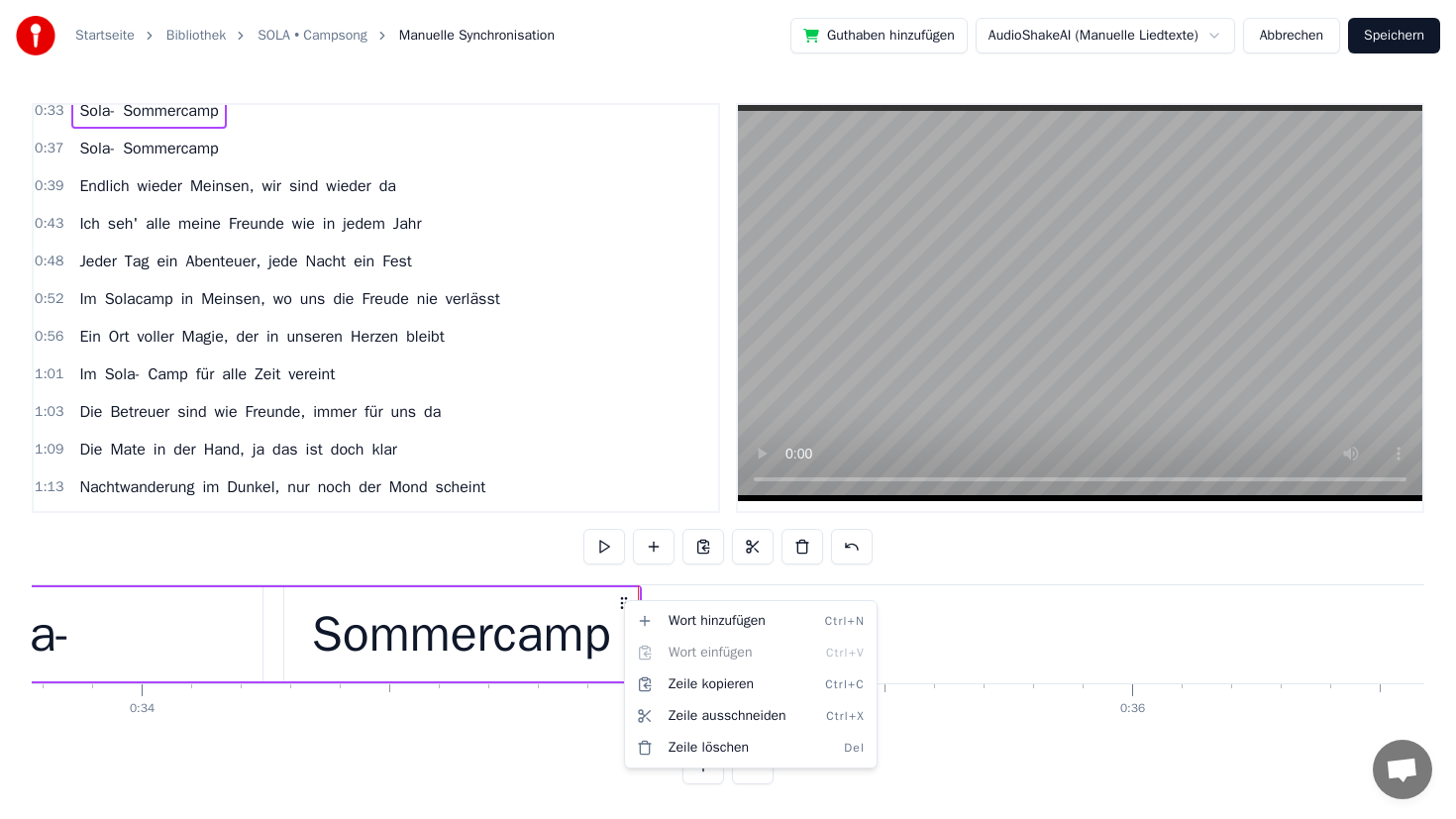 click at bounding box center (638, 634) 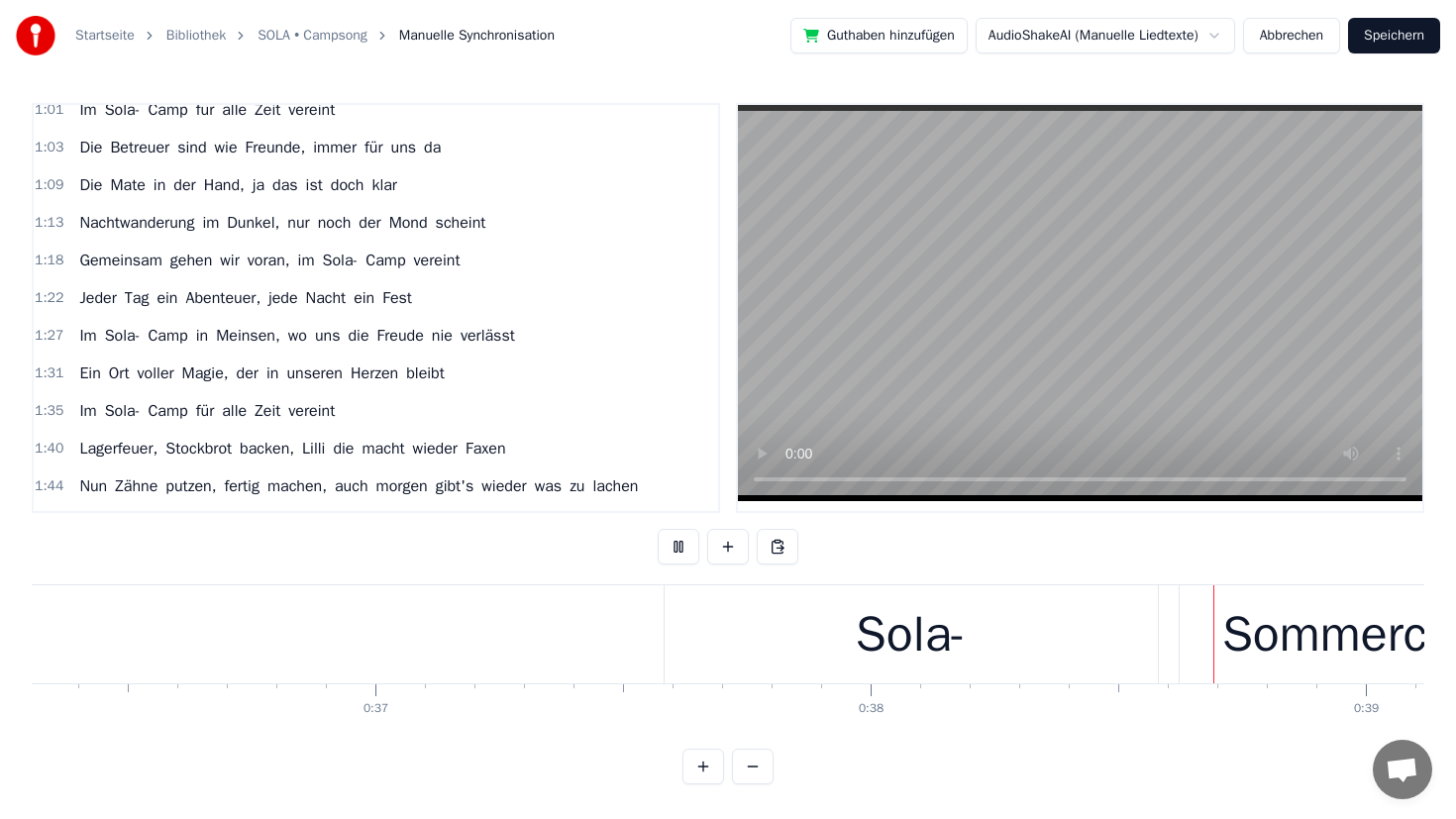 click at bounding box center [753, 767] 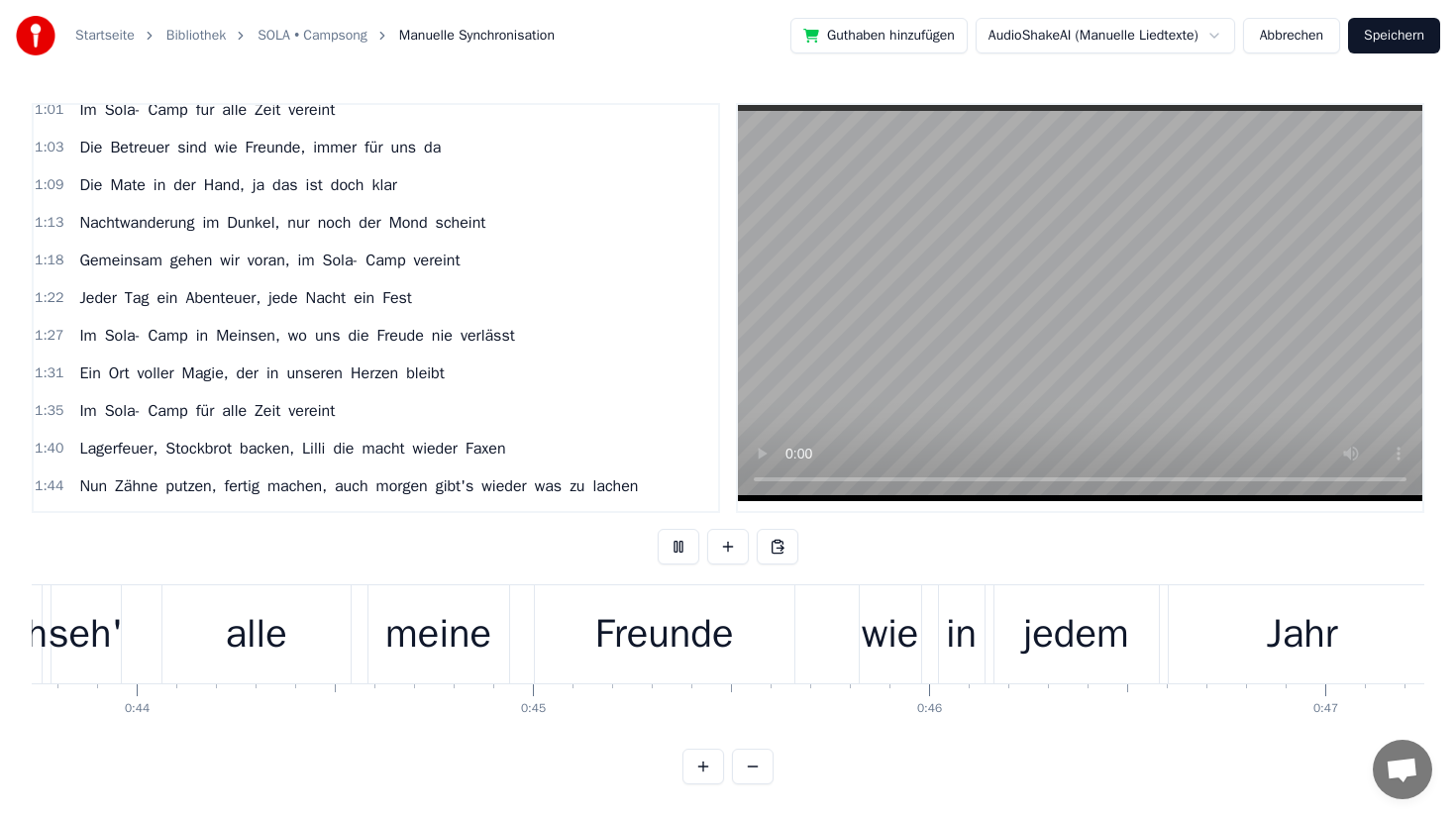 click at bounding box center (753, 767) 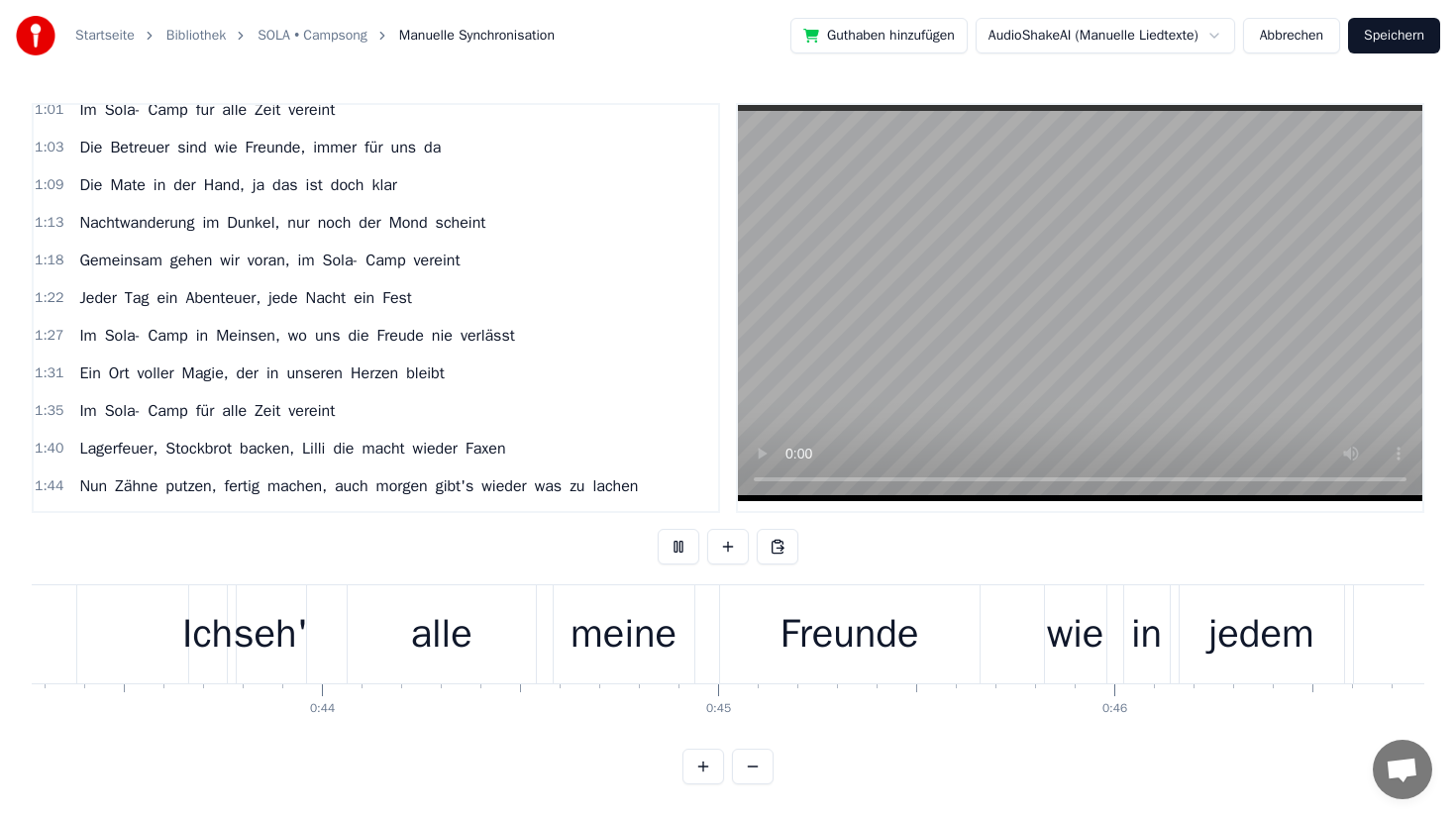click at bounding box center [753, 767] 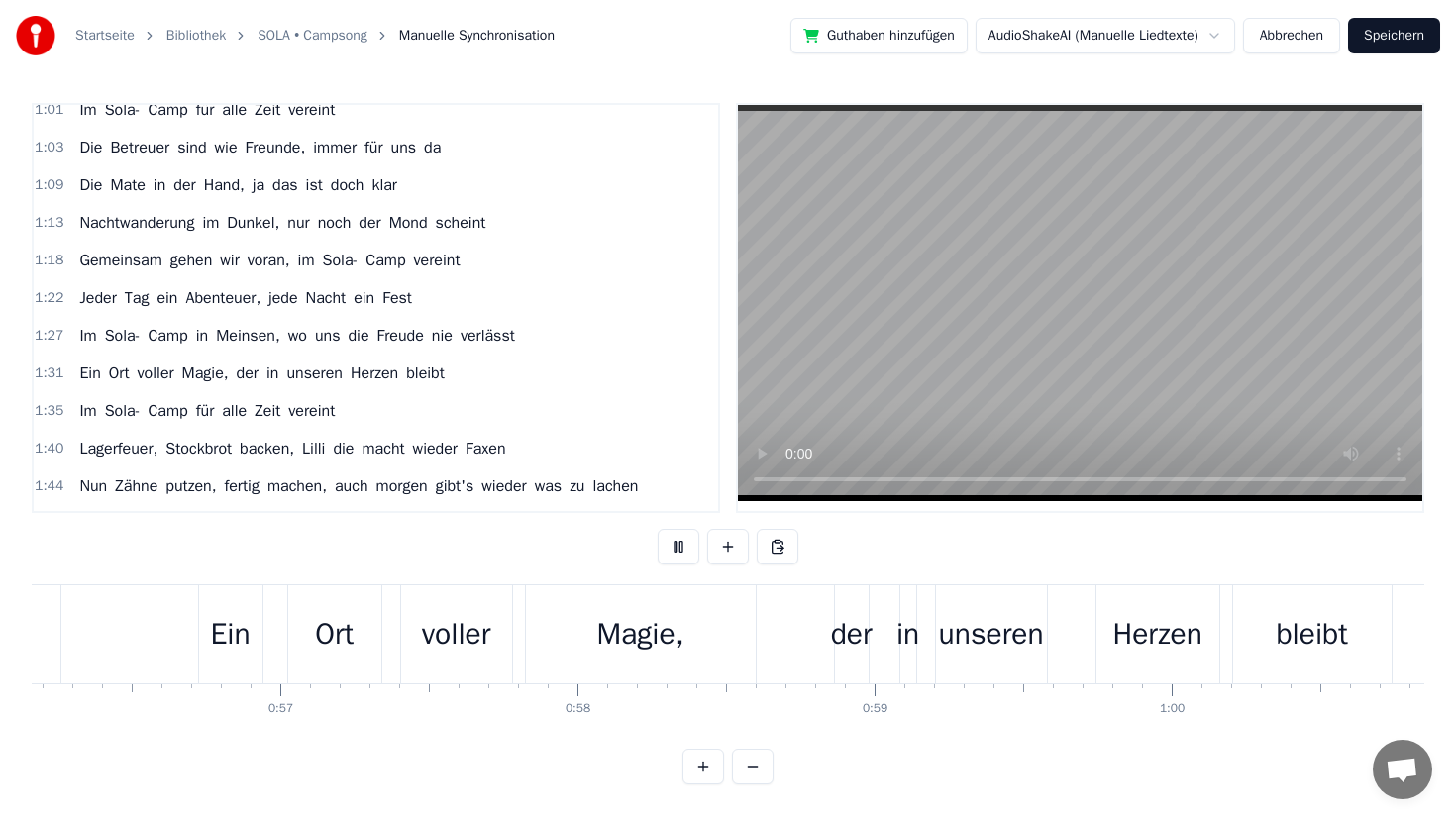 click at bounding box center [753, 767] 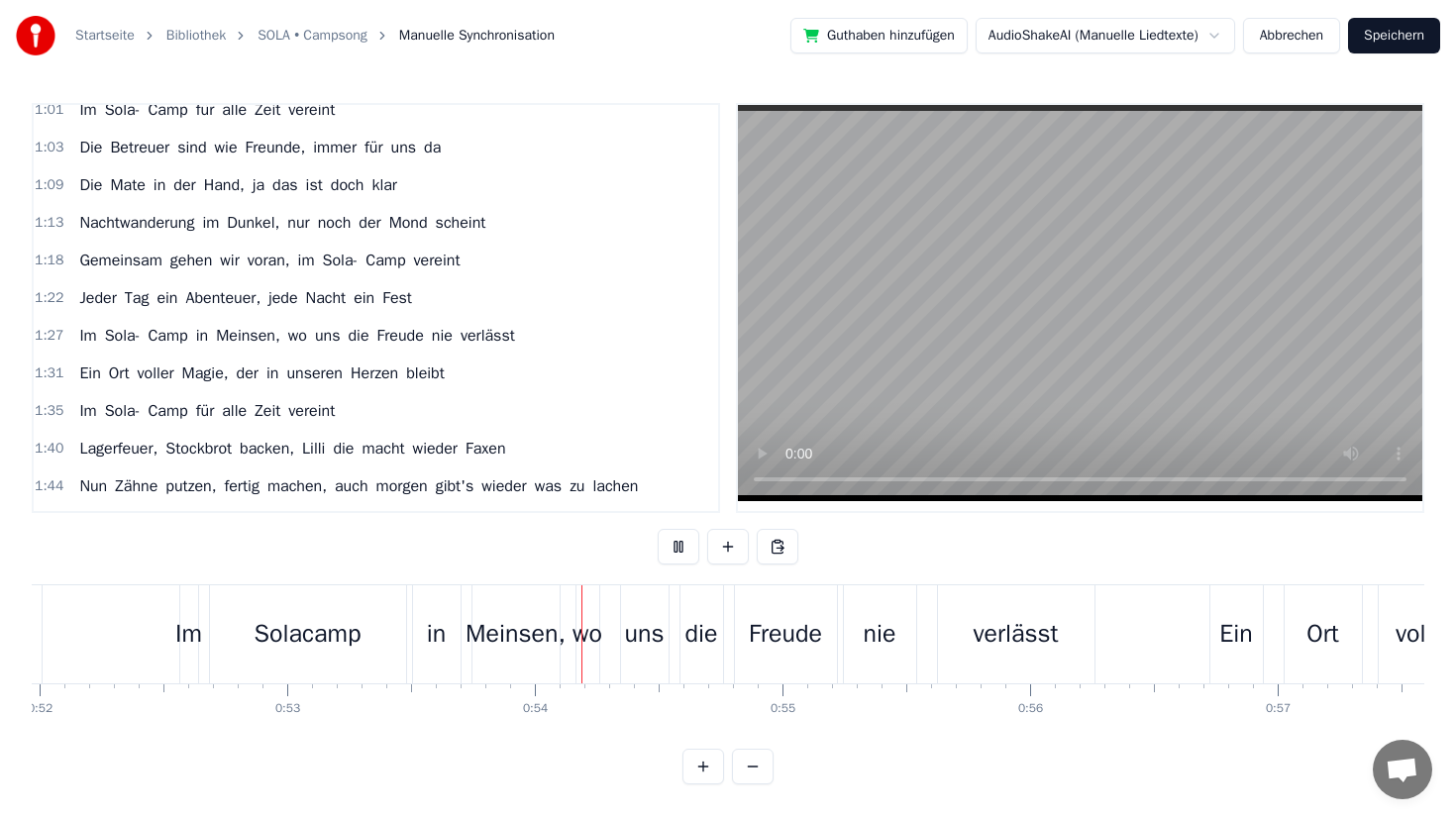 type 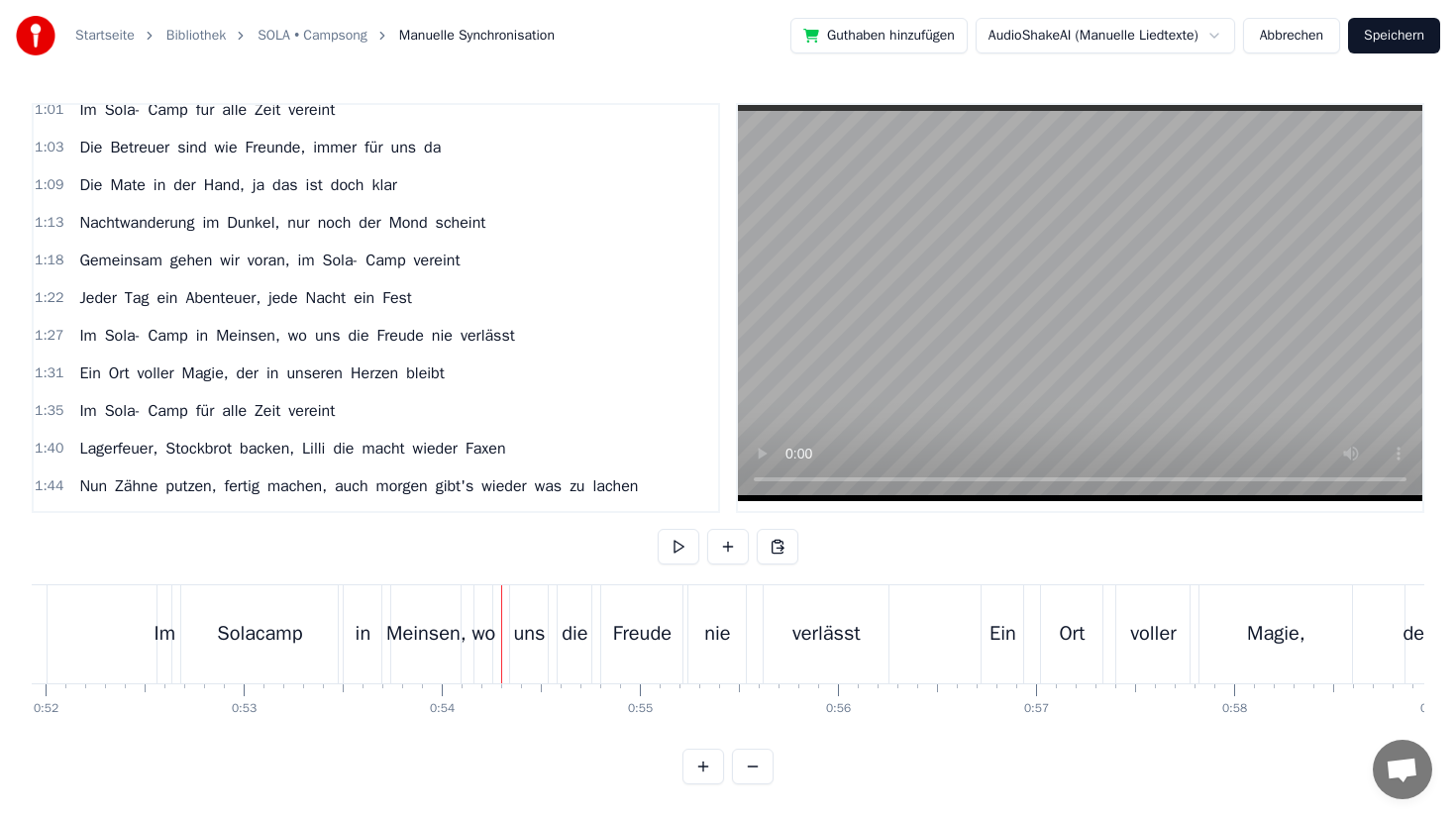 click on "Solacamp" at bounding box center [260, 634] 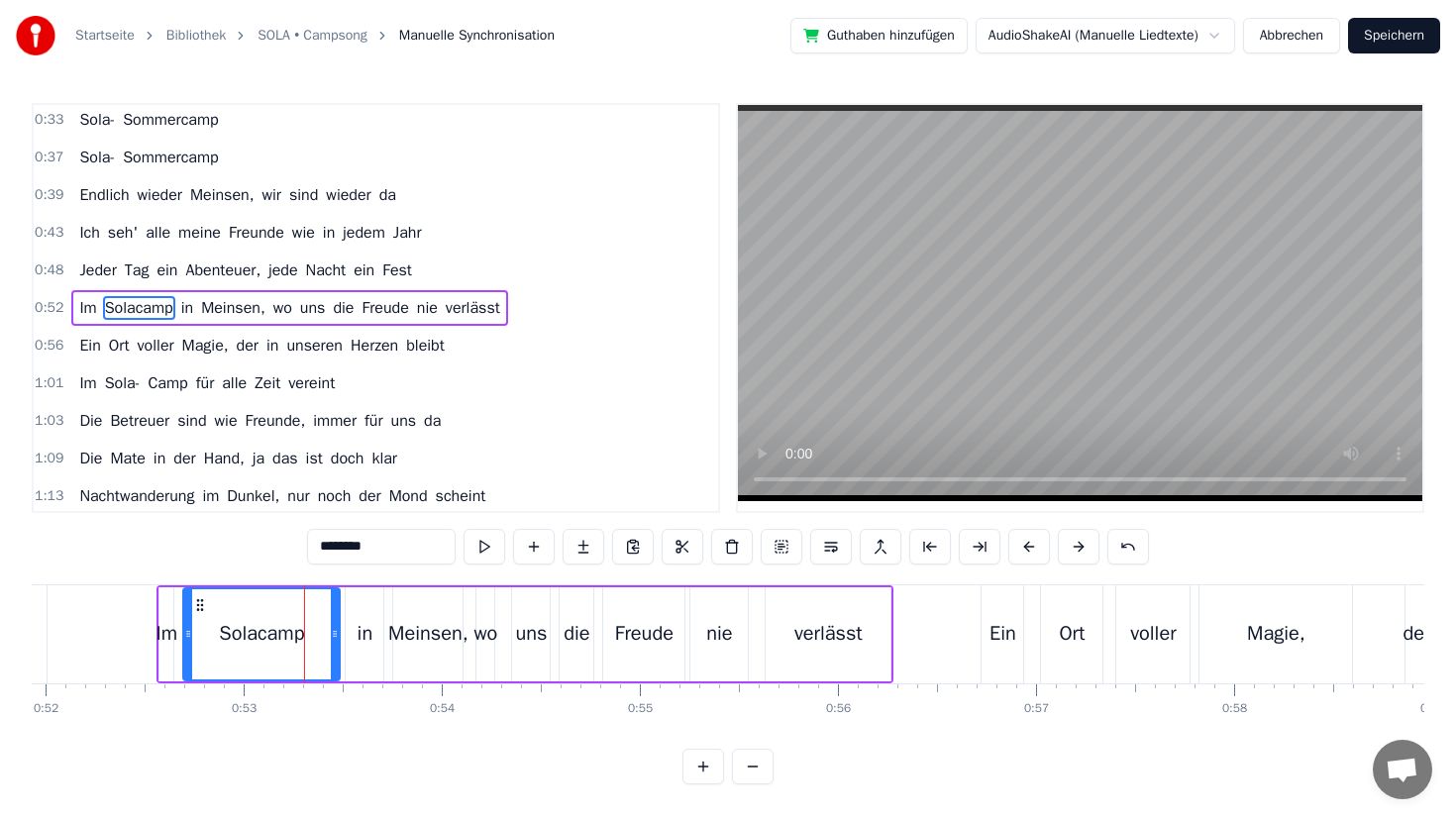 click on "Solacamp" at bounding box center (139, 308) 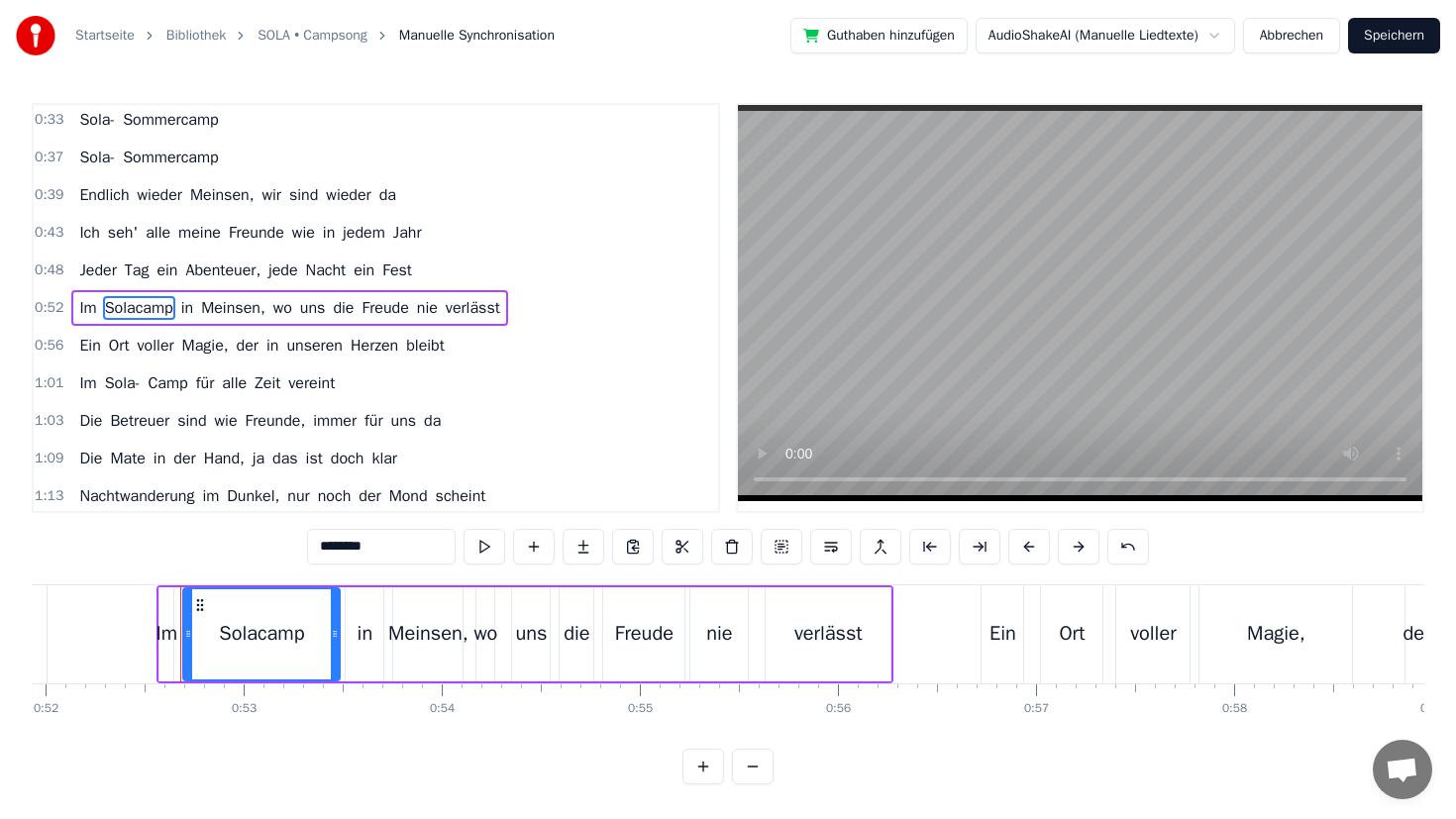 click on "Solacamp" at bounding box center (139, 308) 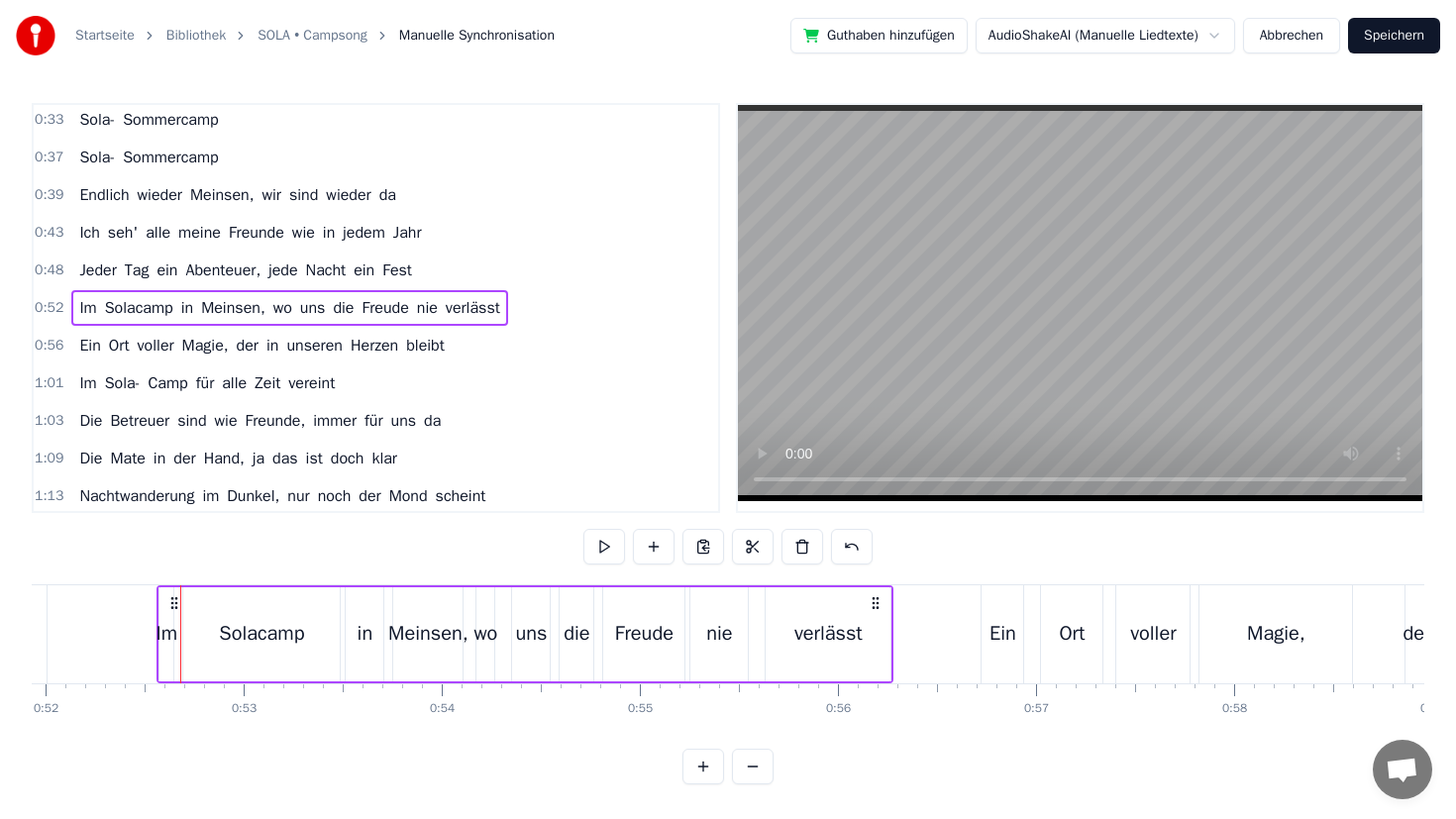 click on "Im Solacamp in Meinsen, wo uns die Freude nie verlässt" at bounding box center [289, 308] 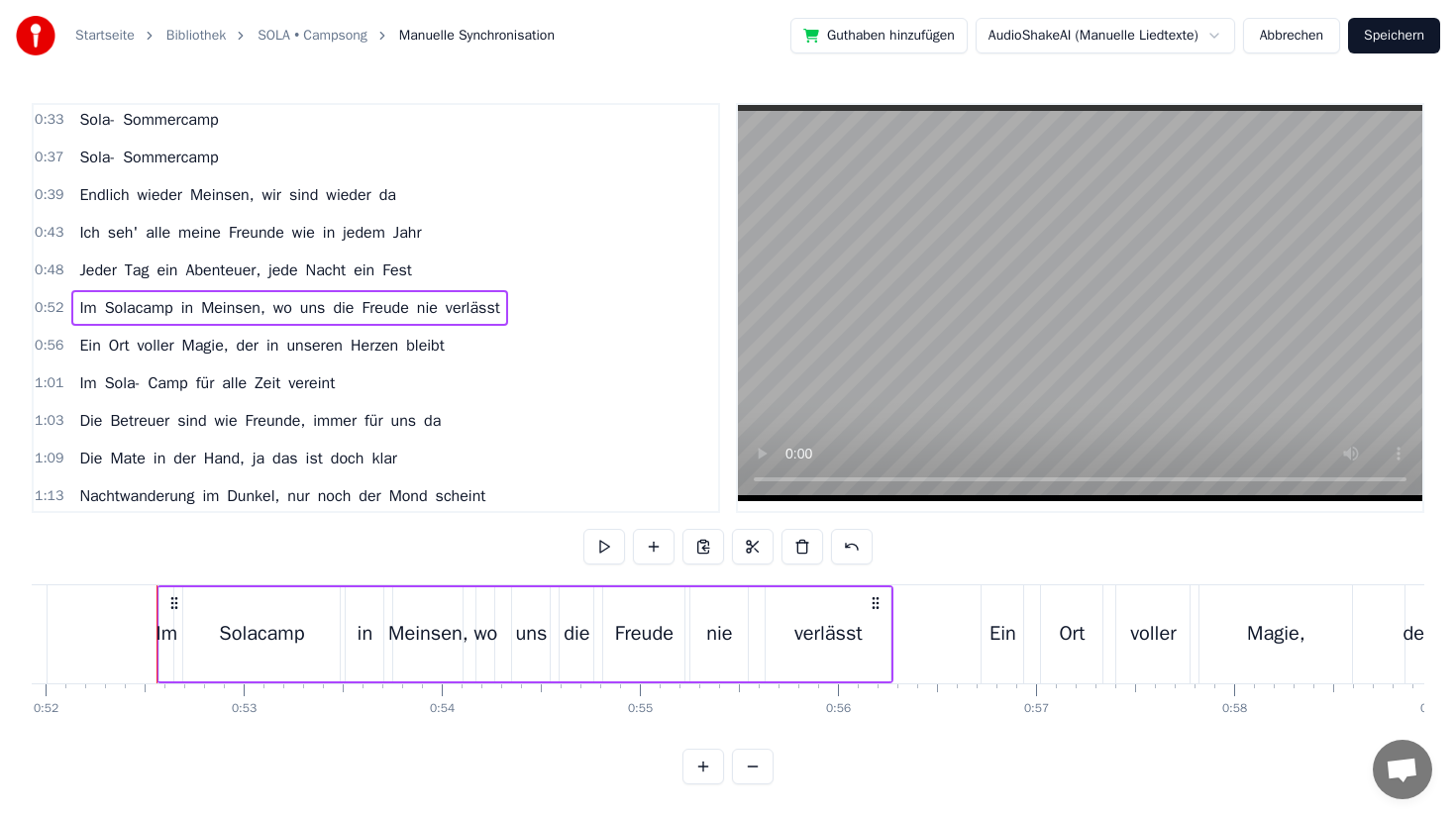 click on "Solacamp" at bounding box center [139, 308] 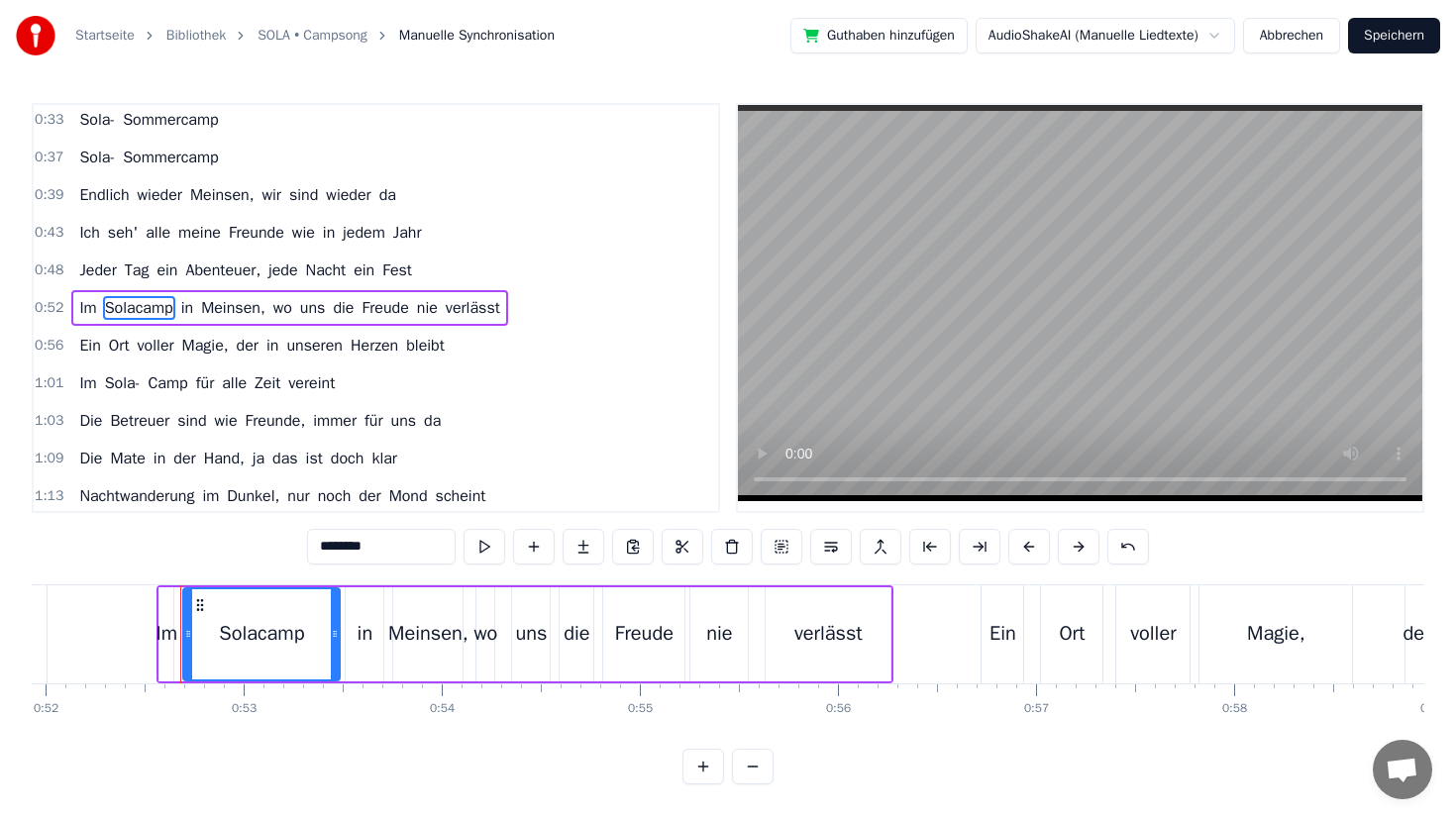 click on "Solacamp" at bounding box center (139, 308) 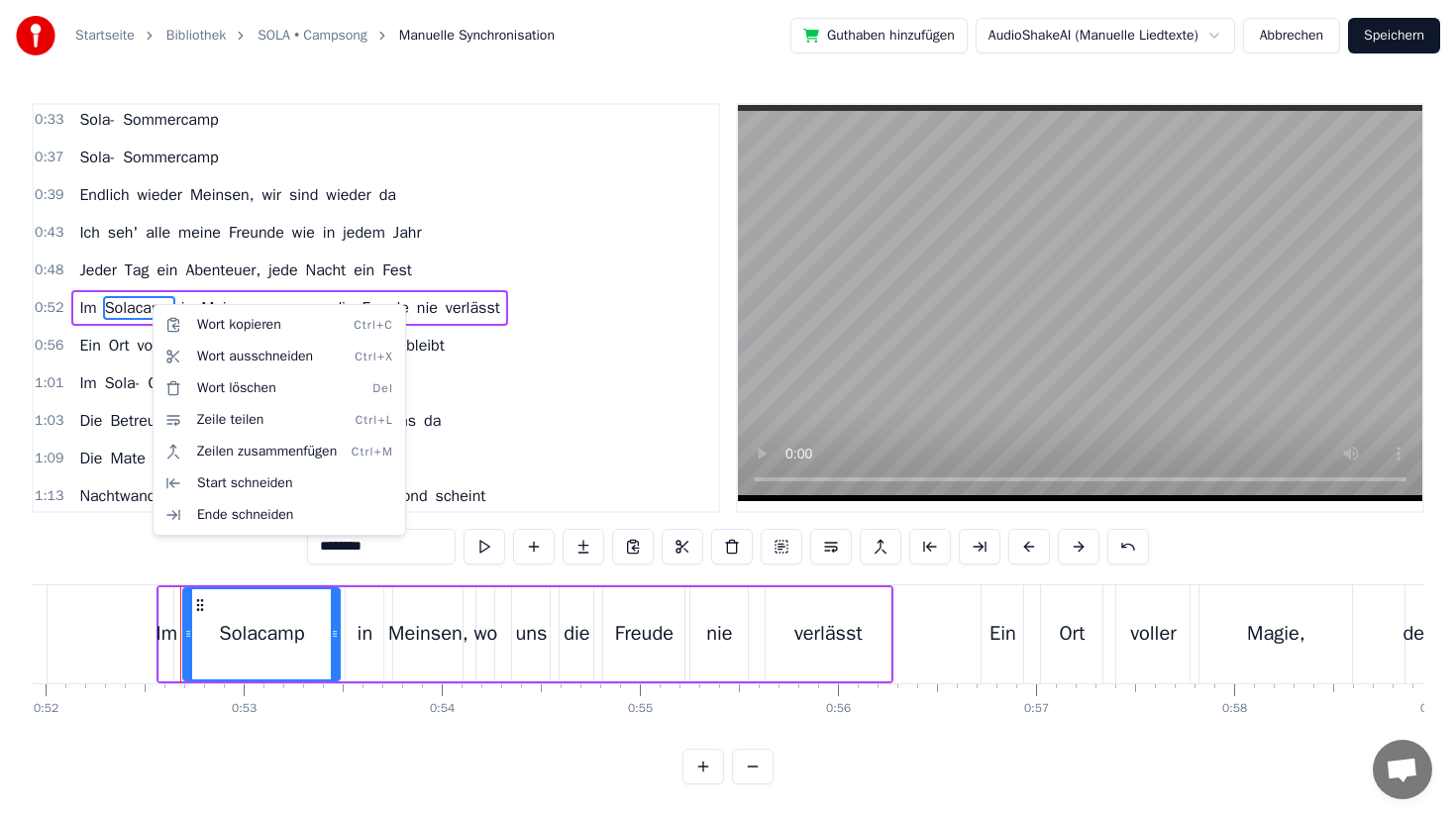 click on "Startseite Bibliothek SOLA • Campsong Manuelle Synchronisation Guthaben hinzufügen AudioShakeAI (Manuelle Liedtexte) Abbrechen Speichern 0:28 Sola- Sommercamp 0:33 Sola- Sommercamp 0:37 Sola- Sommercamp 0:39 Endlich wieder Meinsen, wir sind wieder da 0:43 Ich seh' alle meine Freunde wie in jedem Jahr 0:48 Jeder Tag ein Abenteuer, jede Nacht ein Fest 0:52 Im Solacamp in Meinsen, wo uns die Freude nie verlässt 0:56 Ein Ort voller Magie, der in unseren Herzen bleibt 1:01 Im Sola- Camp für alle Zeit vereint 1:03 Die Betreuer sind wie Freunde, immer für uns da 1:09 Die Mate in der Hand, ja das ist doch klar 1:13 Nachtwanderung im Dunkel, nur noch der Mond scheint 1:18 Gemeinsam gehen wir voran, im Sola- Camp vereint 1:22 Jeder Tag ein Abenteuer, jede Nacht ein Fest 1:27 Im Sola- Camp in Meinsen, wo uns die Freude nie verlässt 1:31 Ein Ort voller Magie, der in unseren Herzen bleibt 1:35 Im Sola- Camp für alle Zeit vereint 1:40 Lagerfeuer, Stockbrot backen, Lilli die macht wieder Faxen 1:44 Nun Zähne fertig" at bounding box center [728, 408] 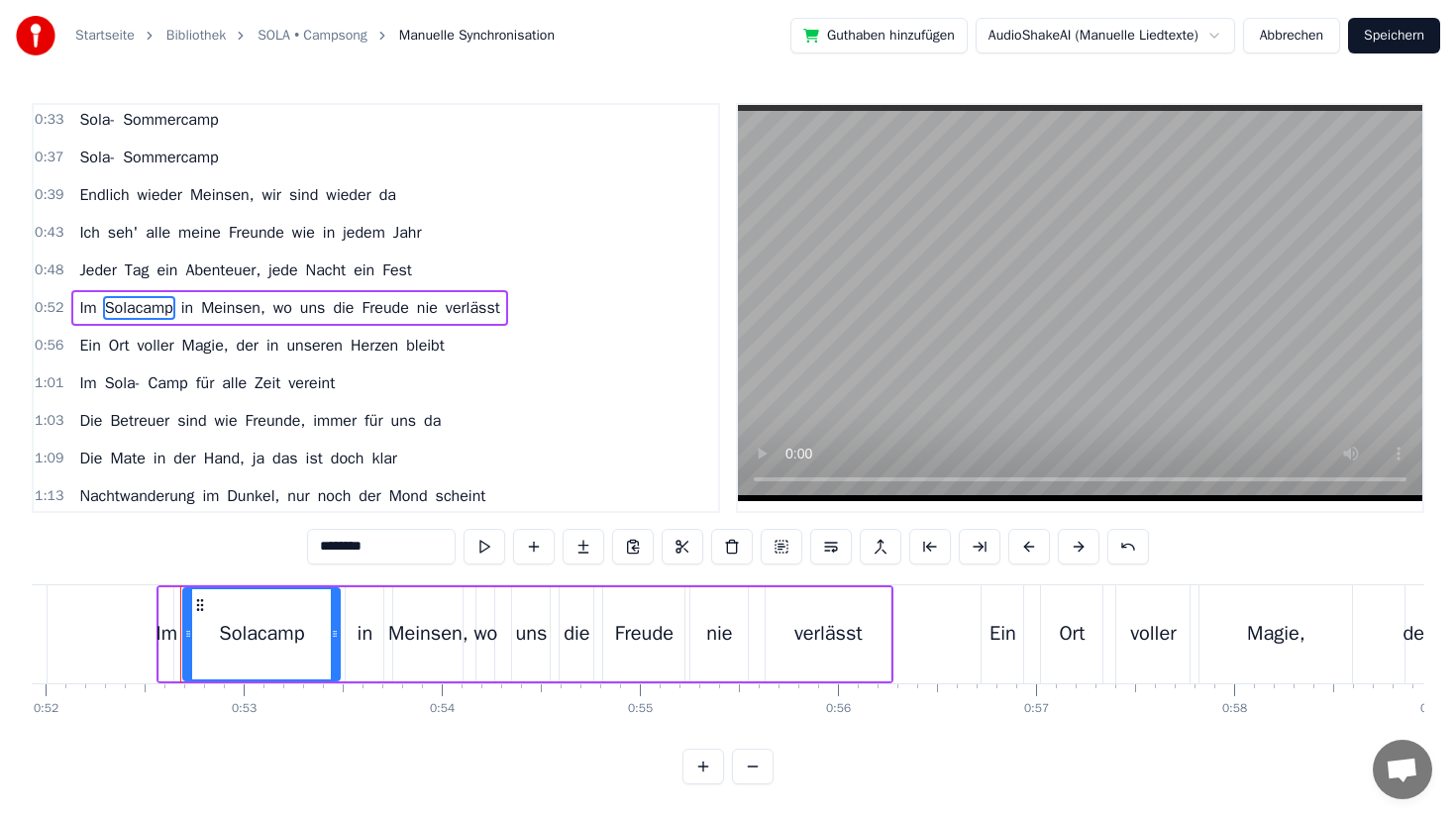 click on "Solacamp" at bounding box center (139, 308) 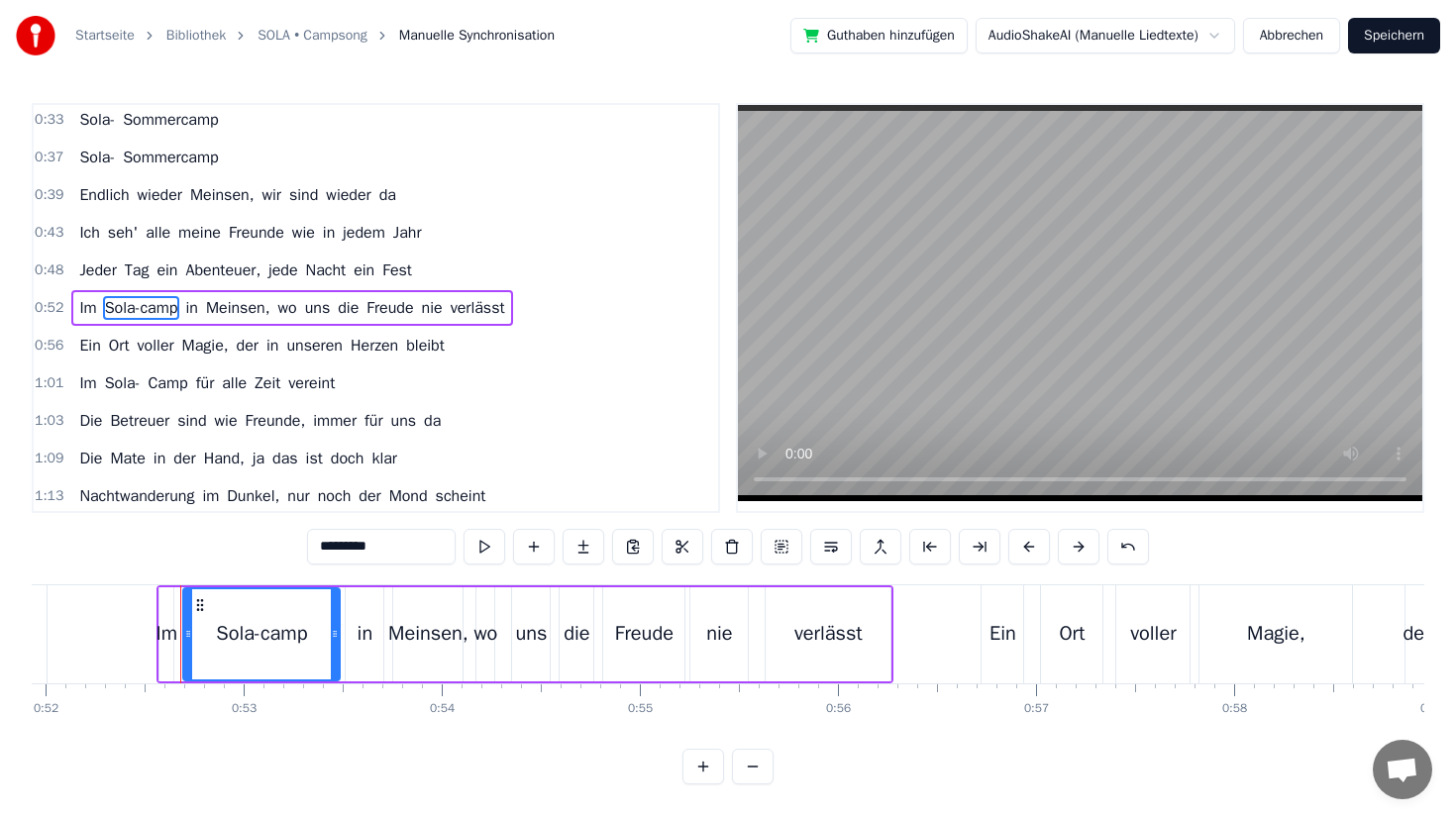 click on "*********" at bounding box center [381, 547] 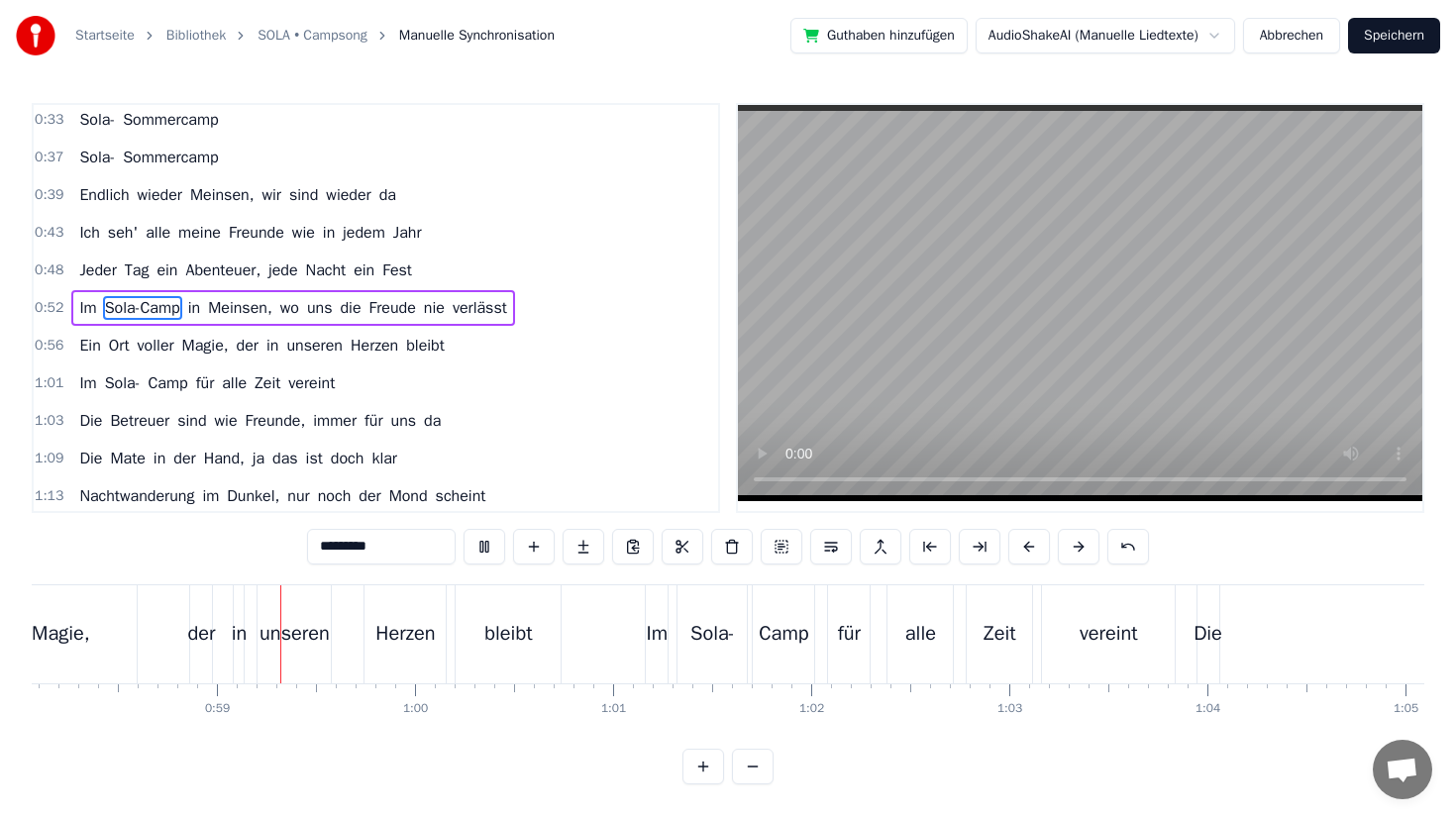 scroll, scrollTop: 0, scrollLeft: 11514, axis: horizontal 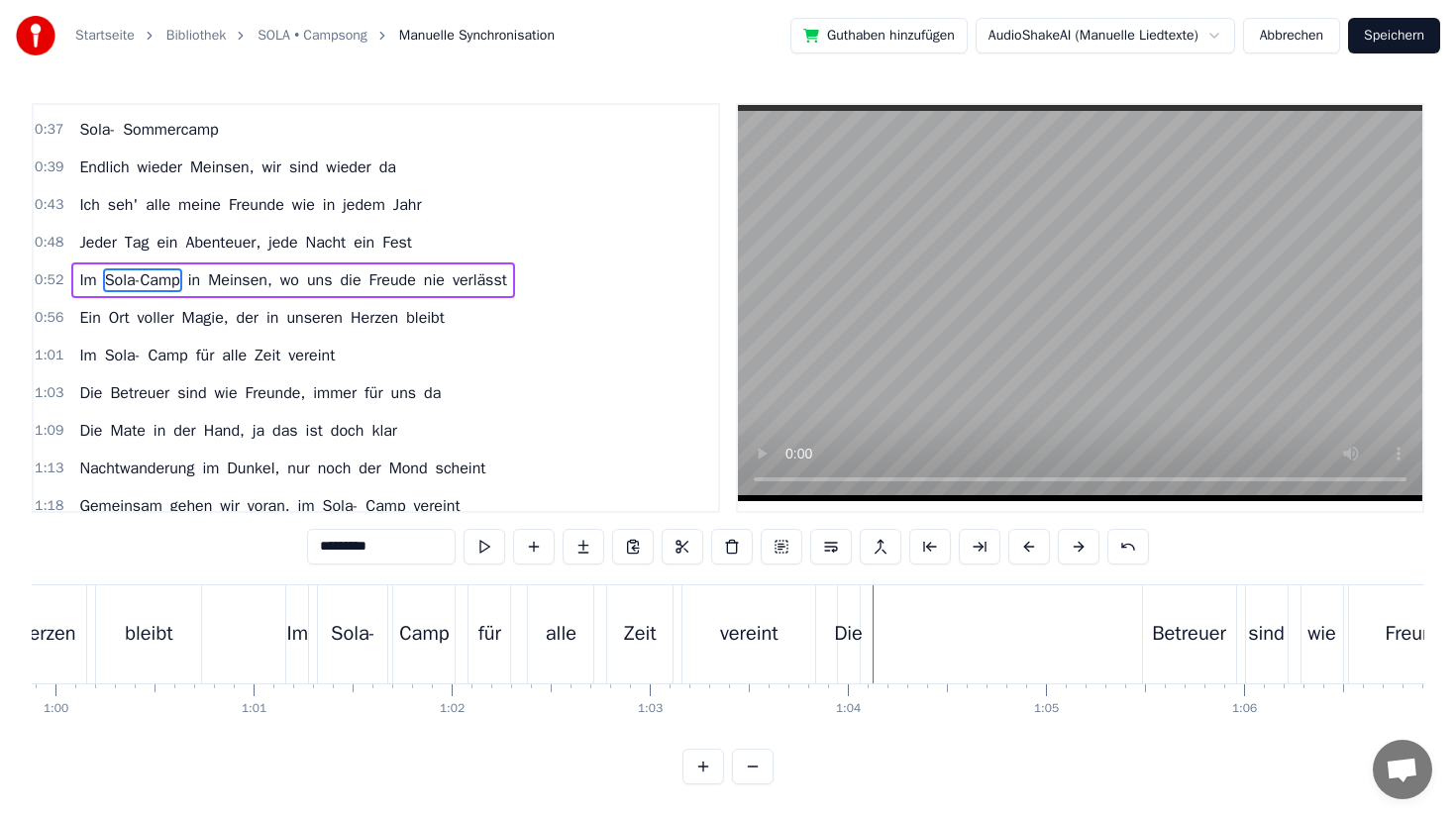 click on "Die" at bounding box center (848, 634) 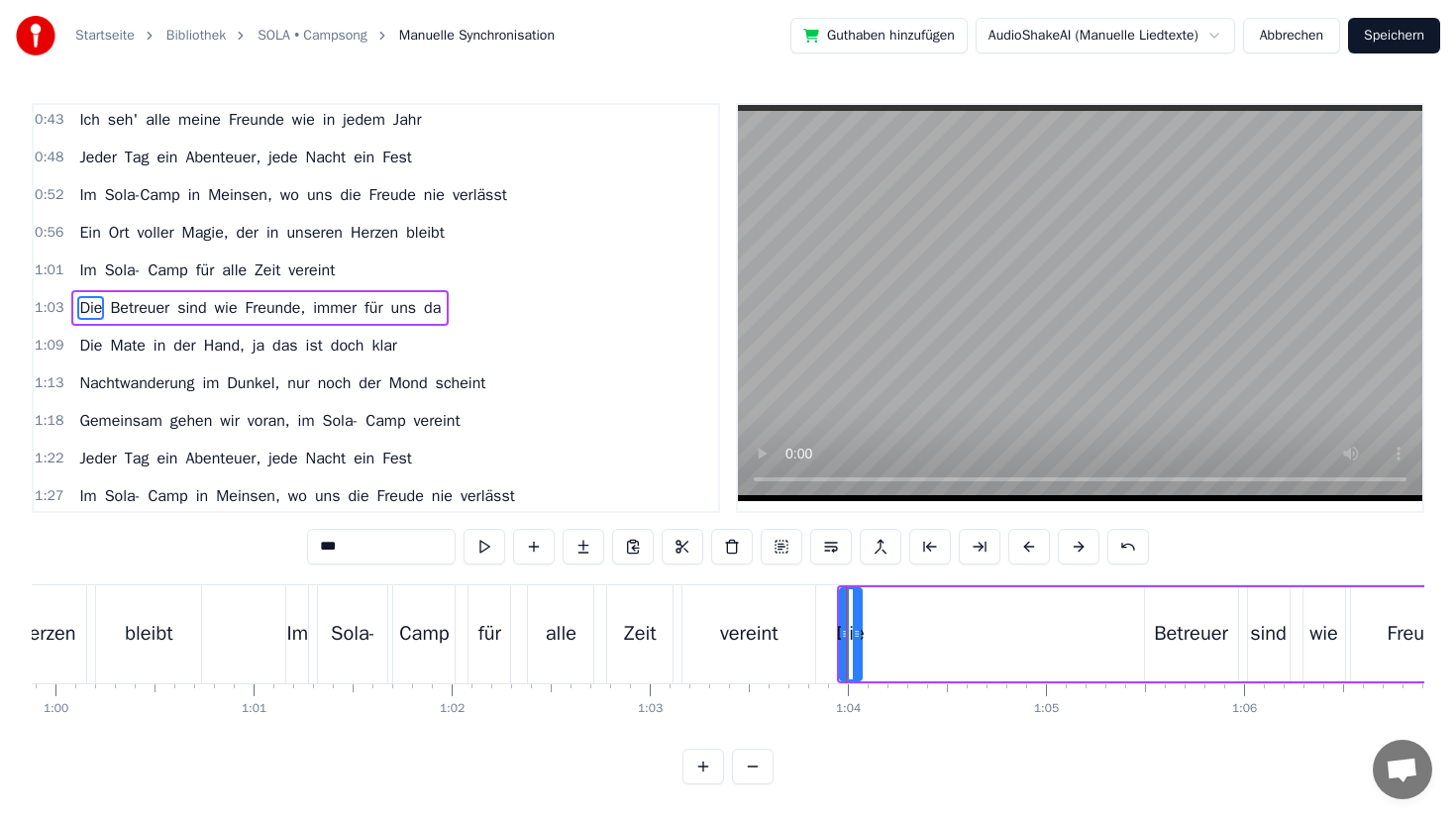 scroll, scrollTop: 154, scrollLeft: 0, axis: vertical 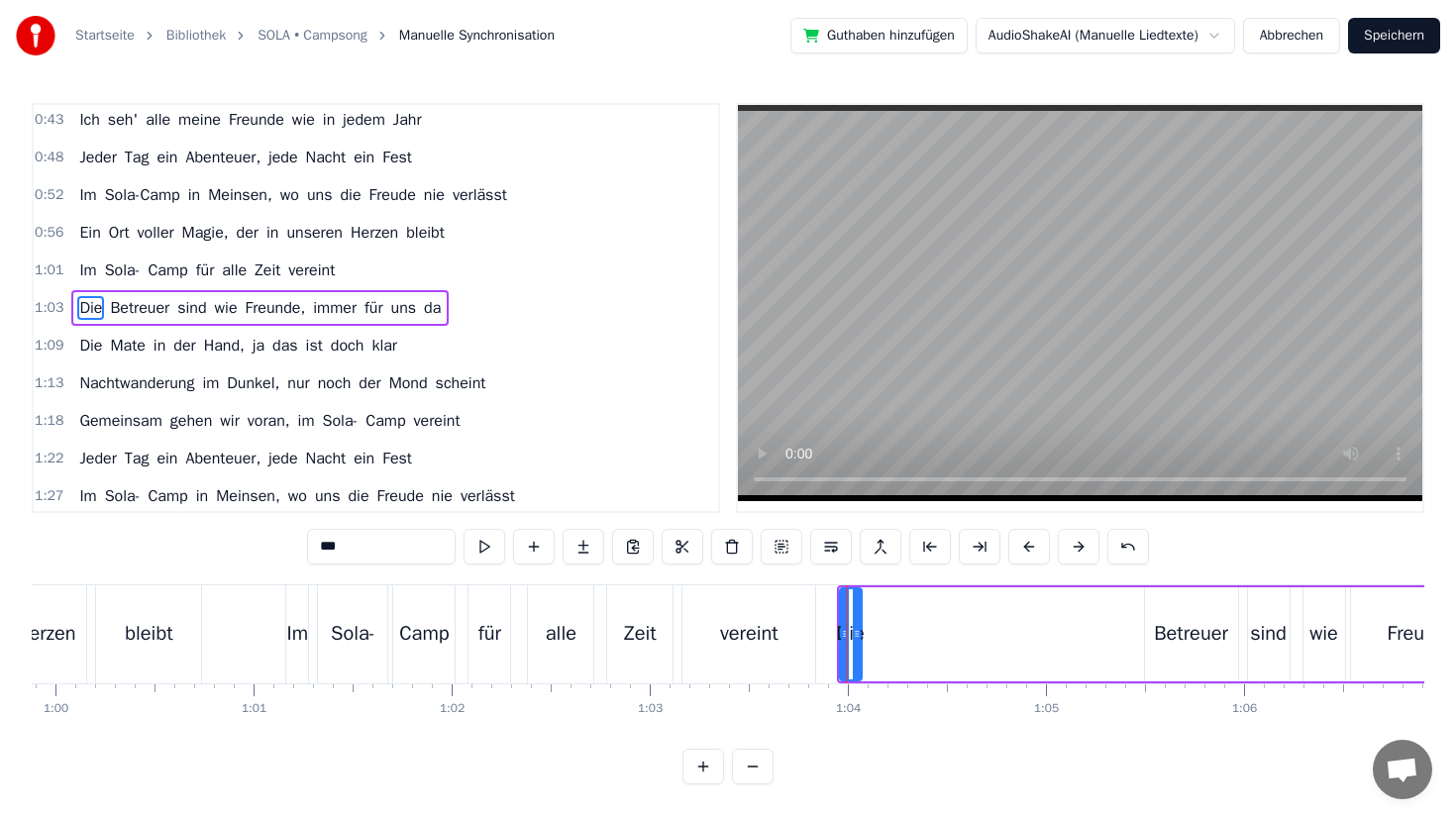 click at bounding box center (857, 634) 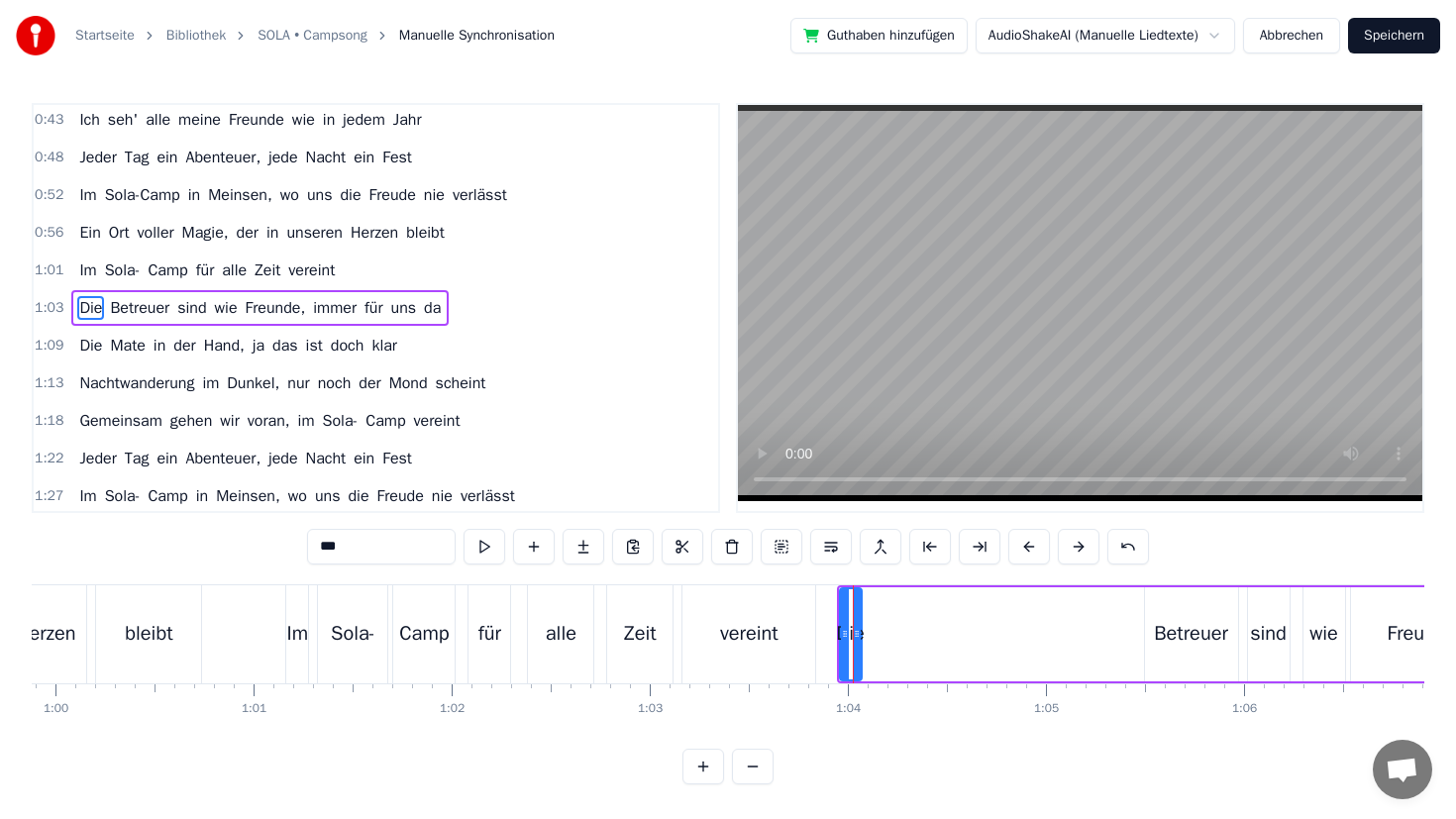drag, startPoint x: 852, startPoint y: 612, endPoint x: 868, endPoint y: 611, distance: 16.03122 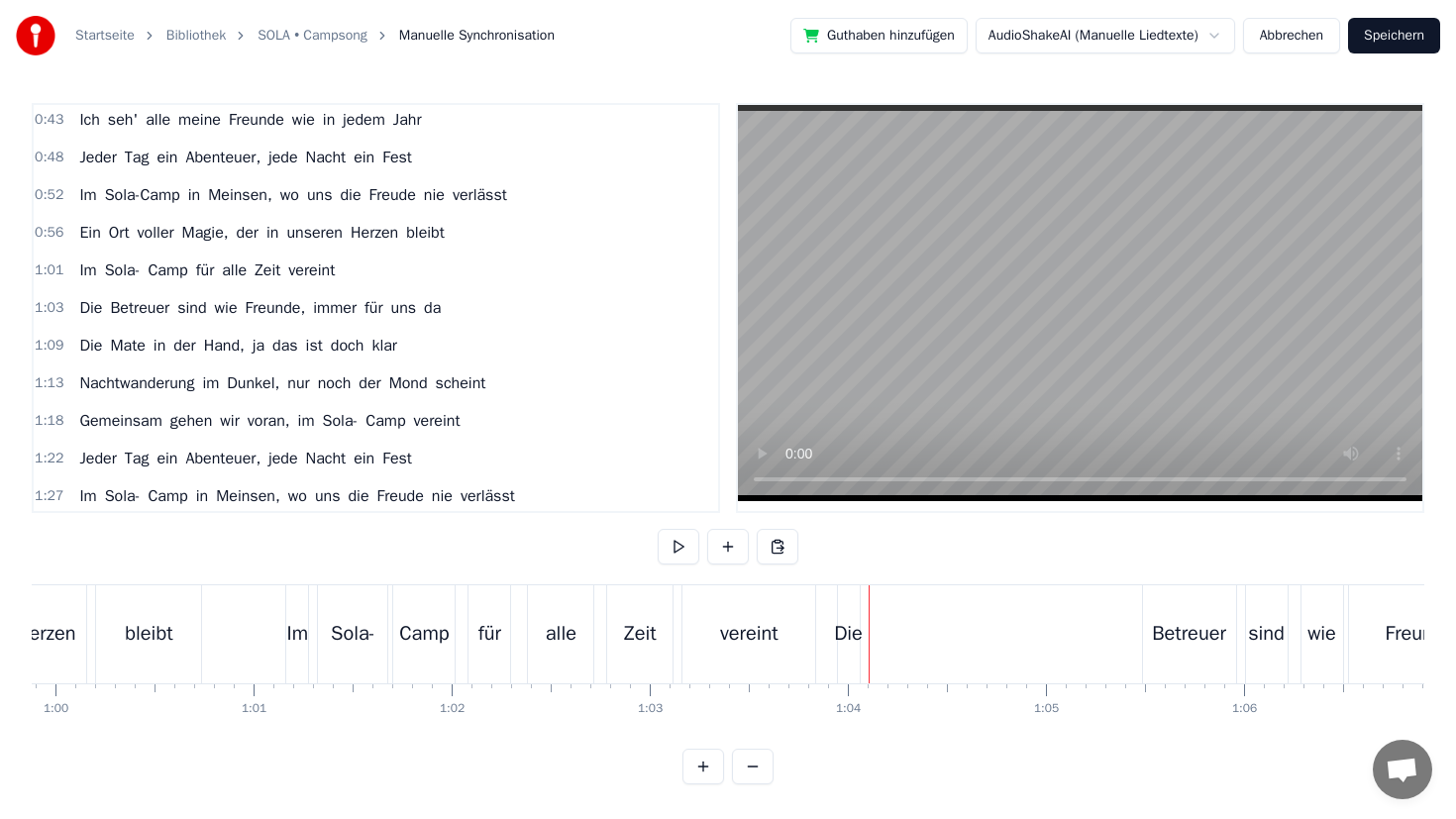 click at bounding box center [869, 634] 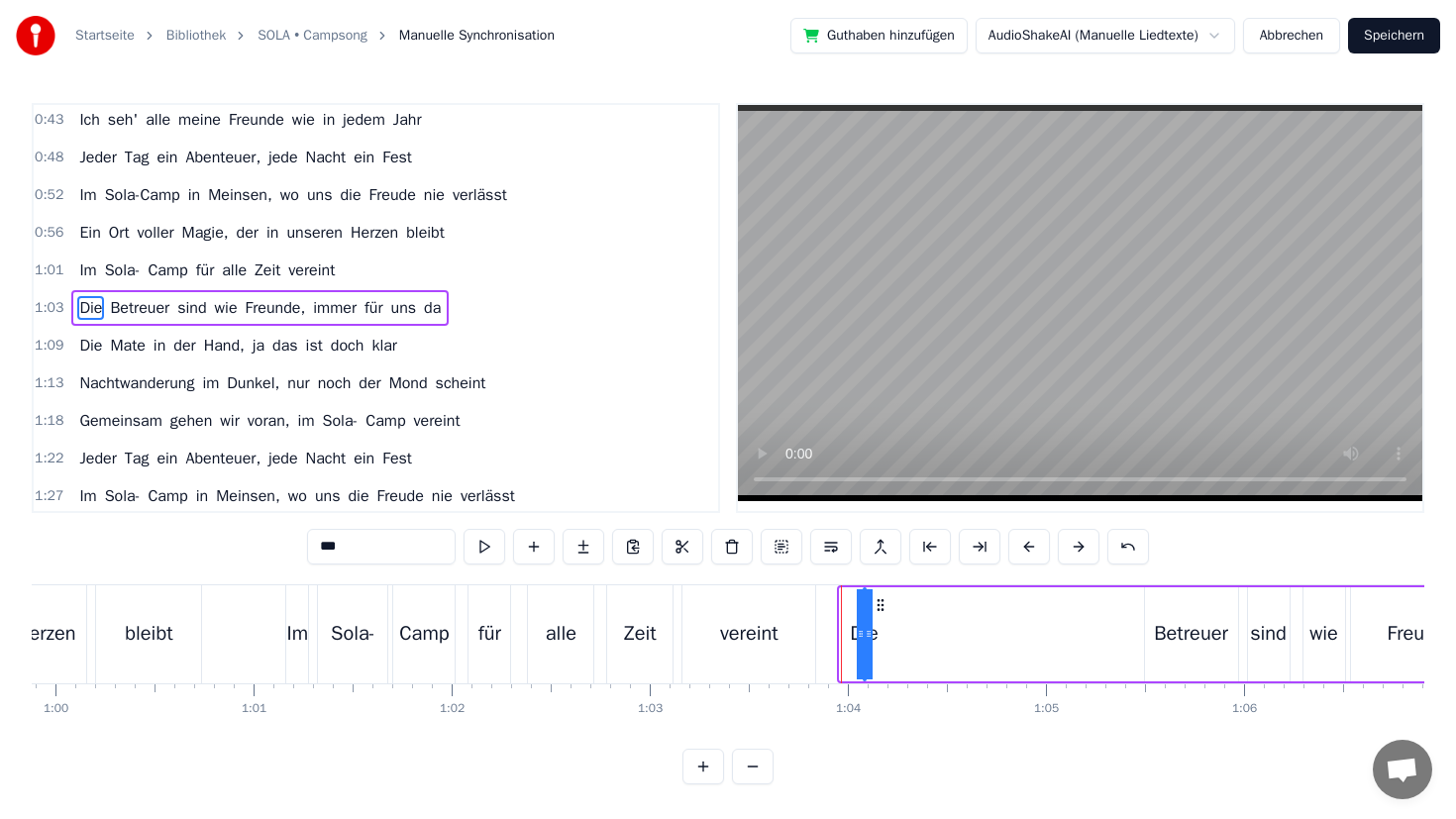 drag, startPoint x: 847, startPoint y: 616, endPoint x: 912, endPoint y: 611, distance: 65.192024 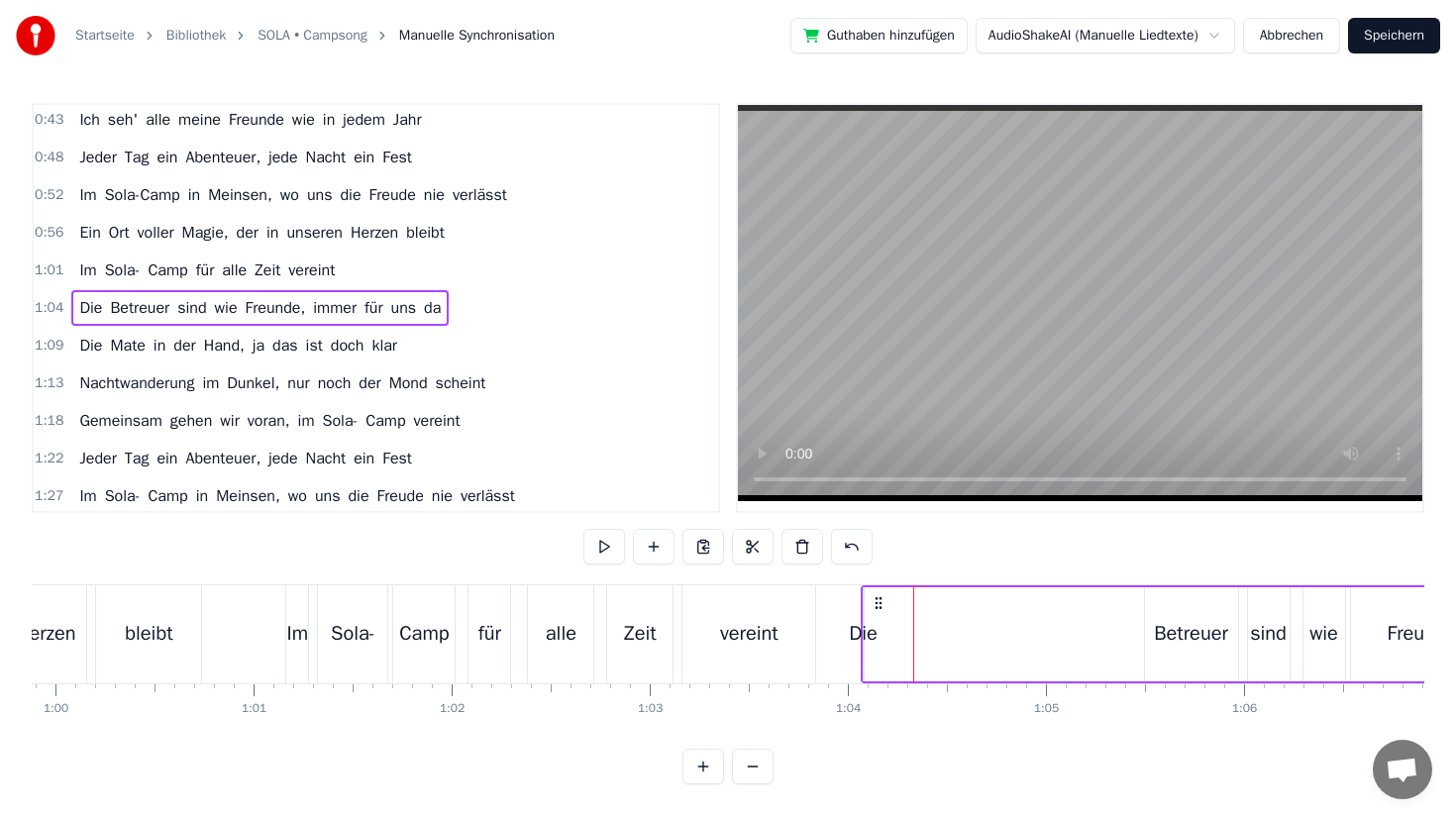 click on "Die" at bounding box center (864, 634) 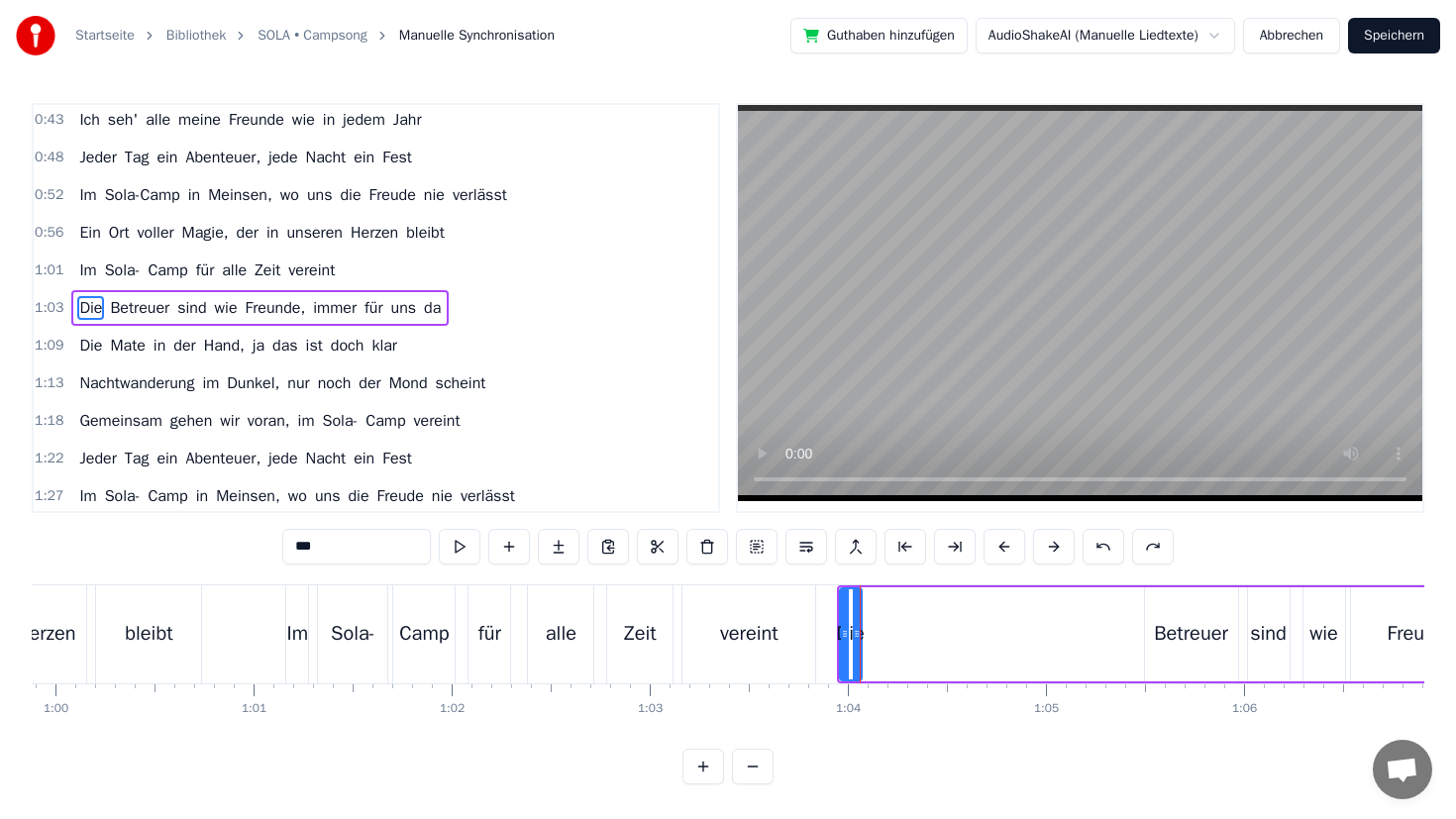 click at bounding box center (703, 767) 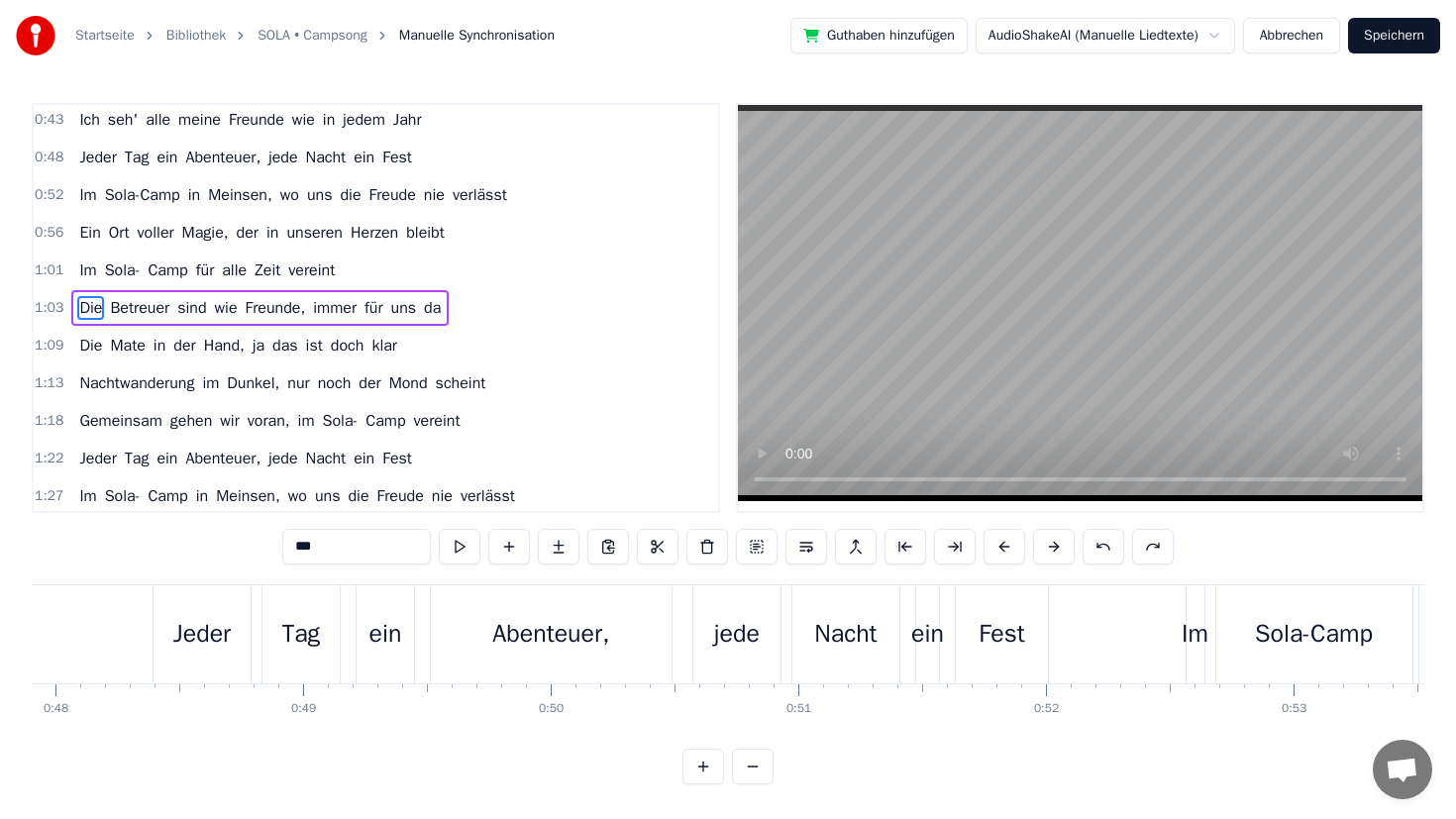 click at bounding box center (703, 767) 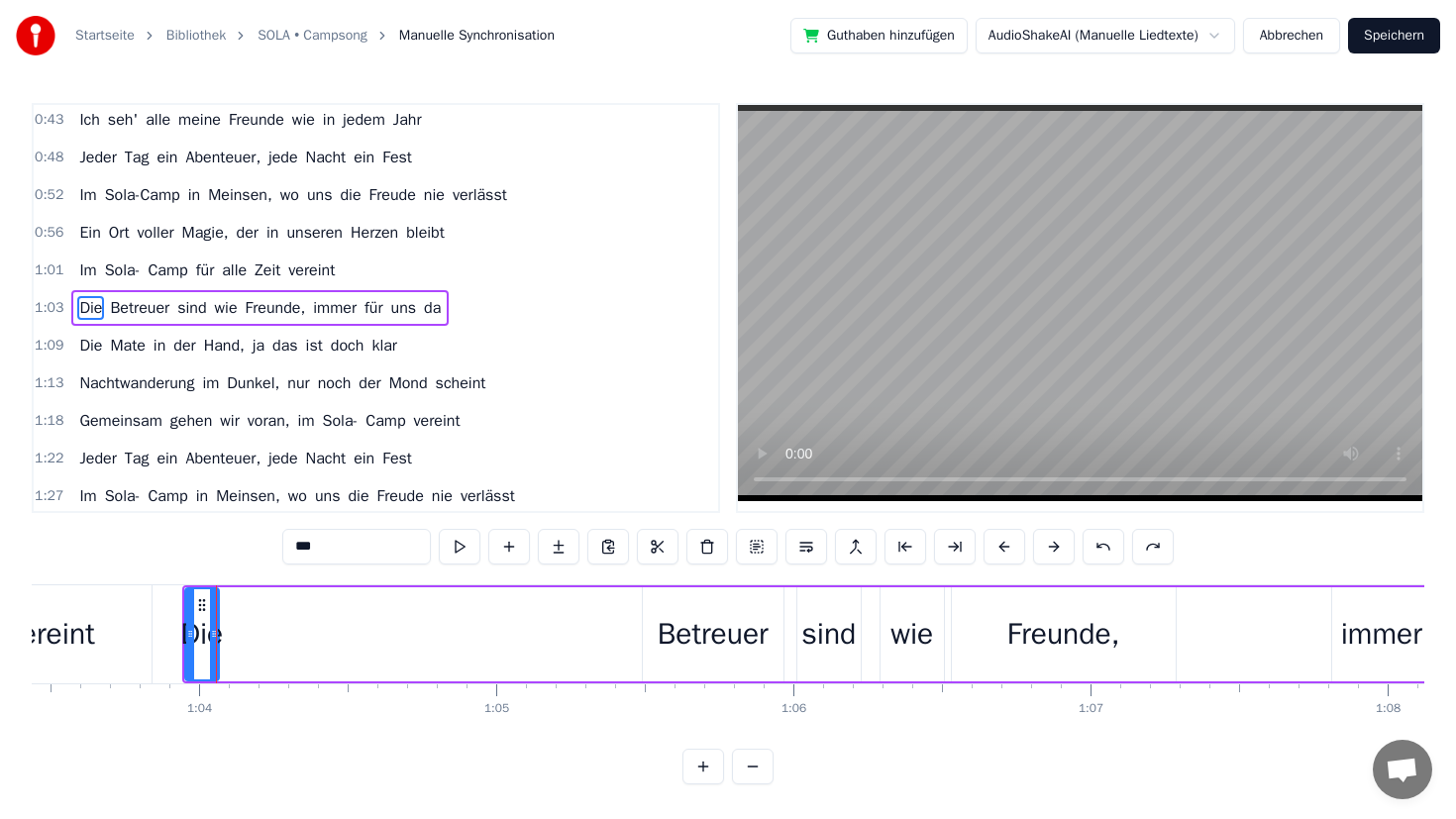 scroll, scrollTop: 0, scrollLeft: 18829, axis: horizontal 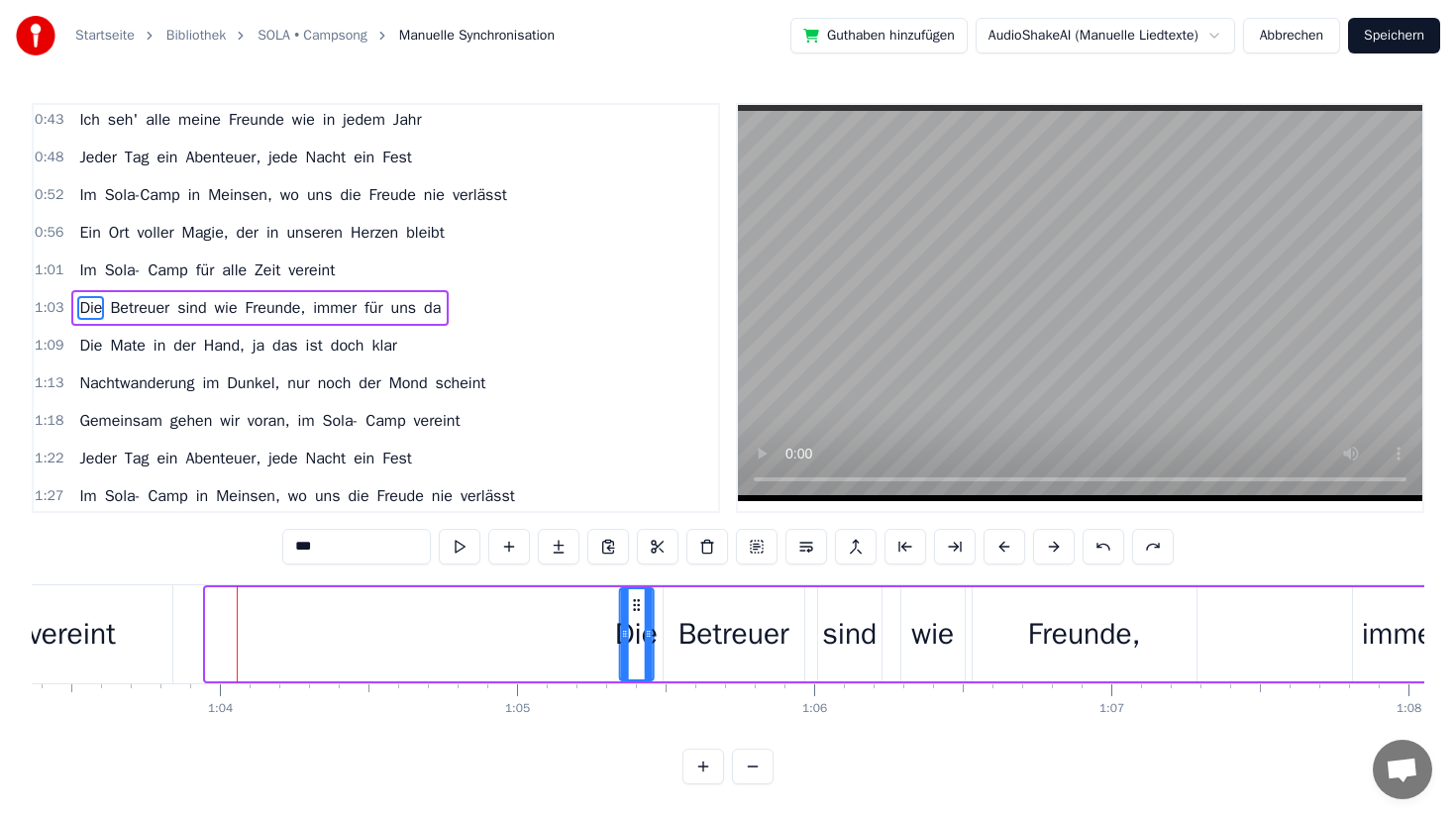 drag, startPoint x: 221, startPoint y: 601, endPoint x: 635, endPoint y: 613, distance: 414.1739 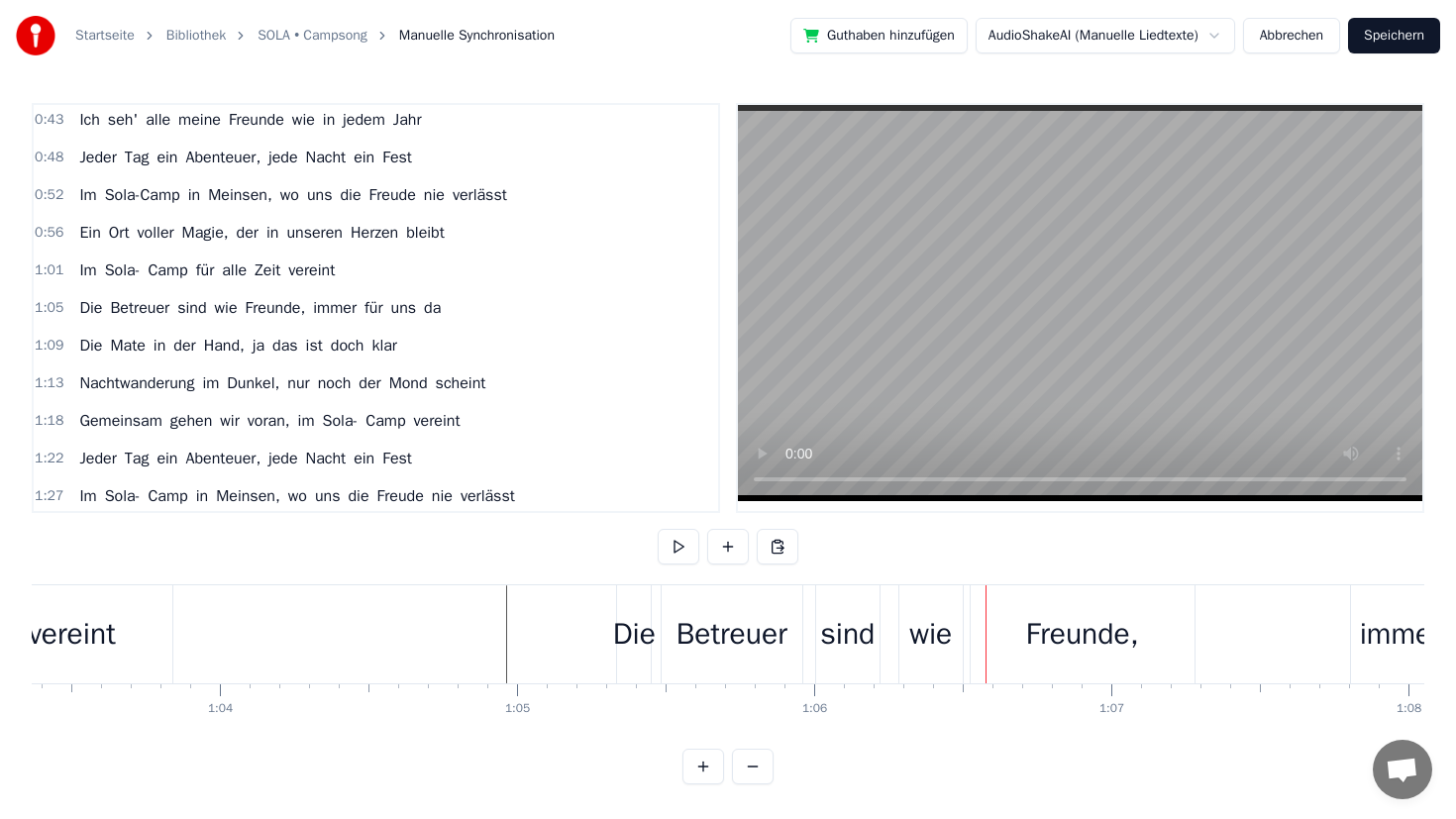 click at bounding box center [5471, 634] 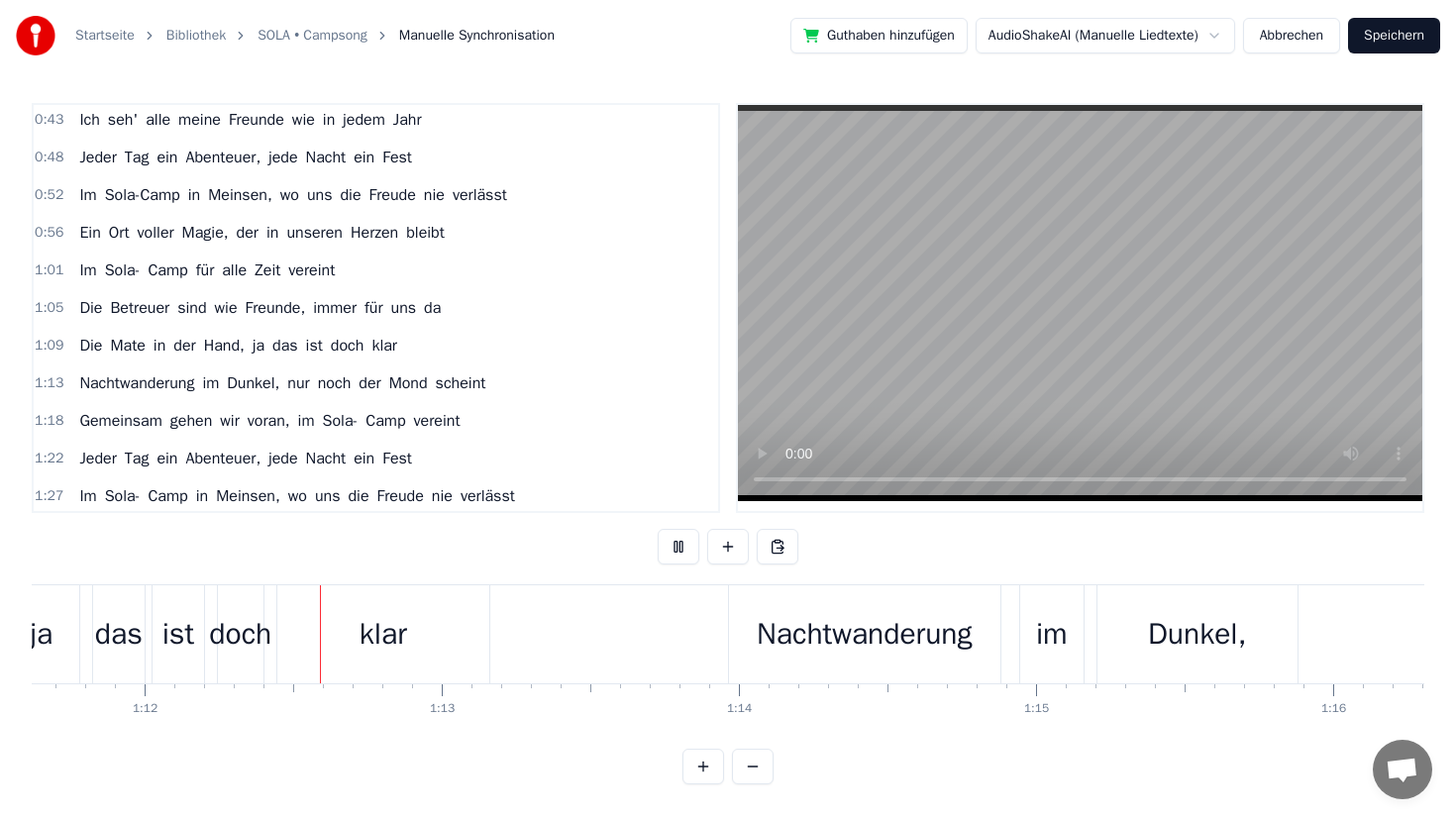 scroll, scrollTop: 0, scrollLeft: 21316, axis: horizontal 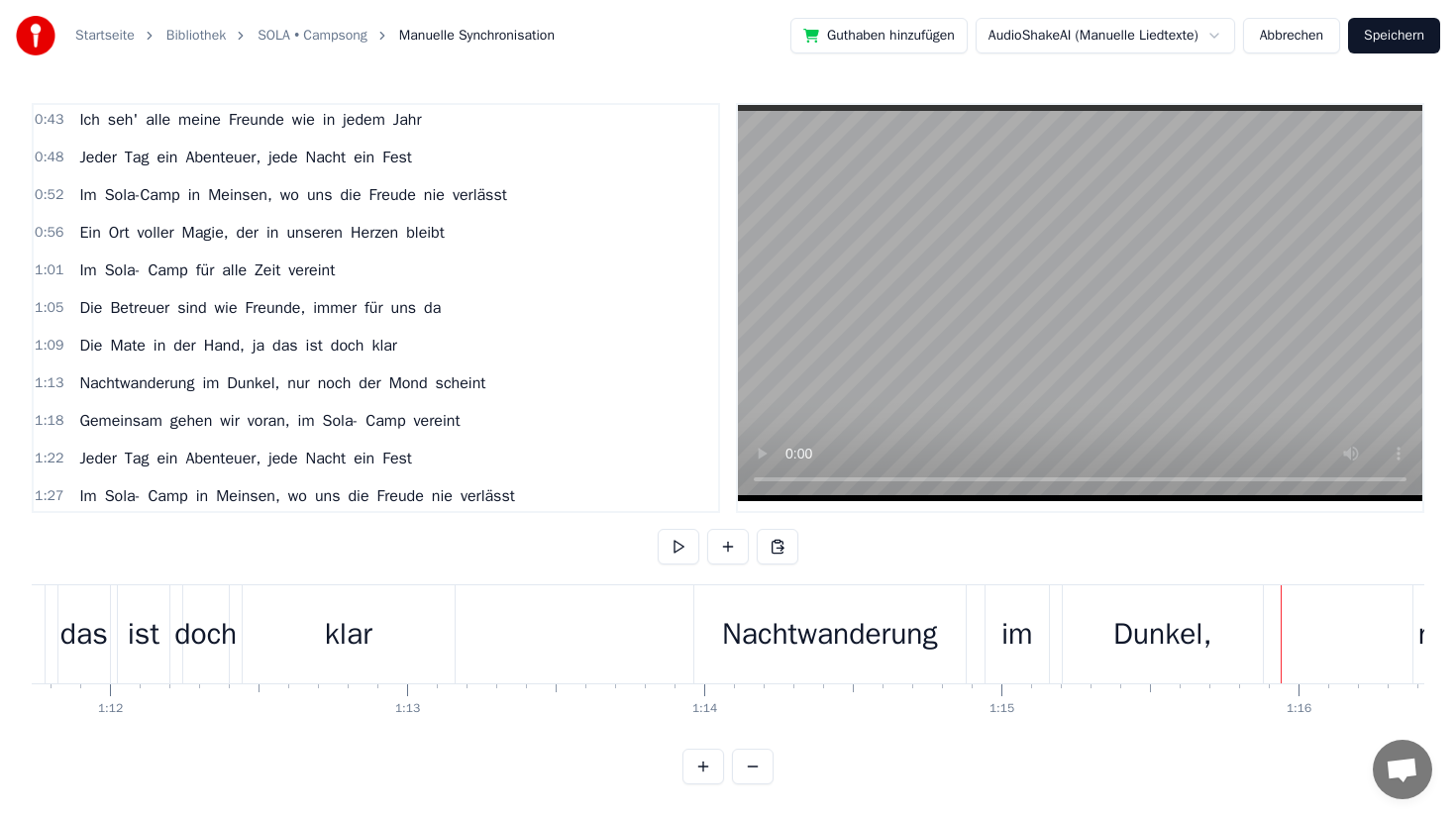 click on "Dunkel," at bounding box center [1162, 634] 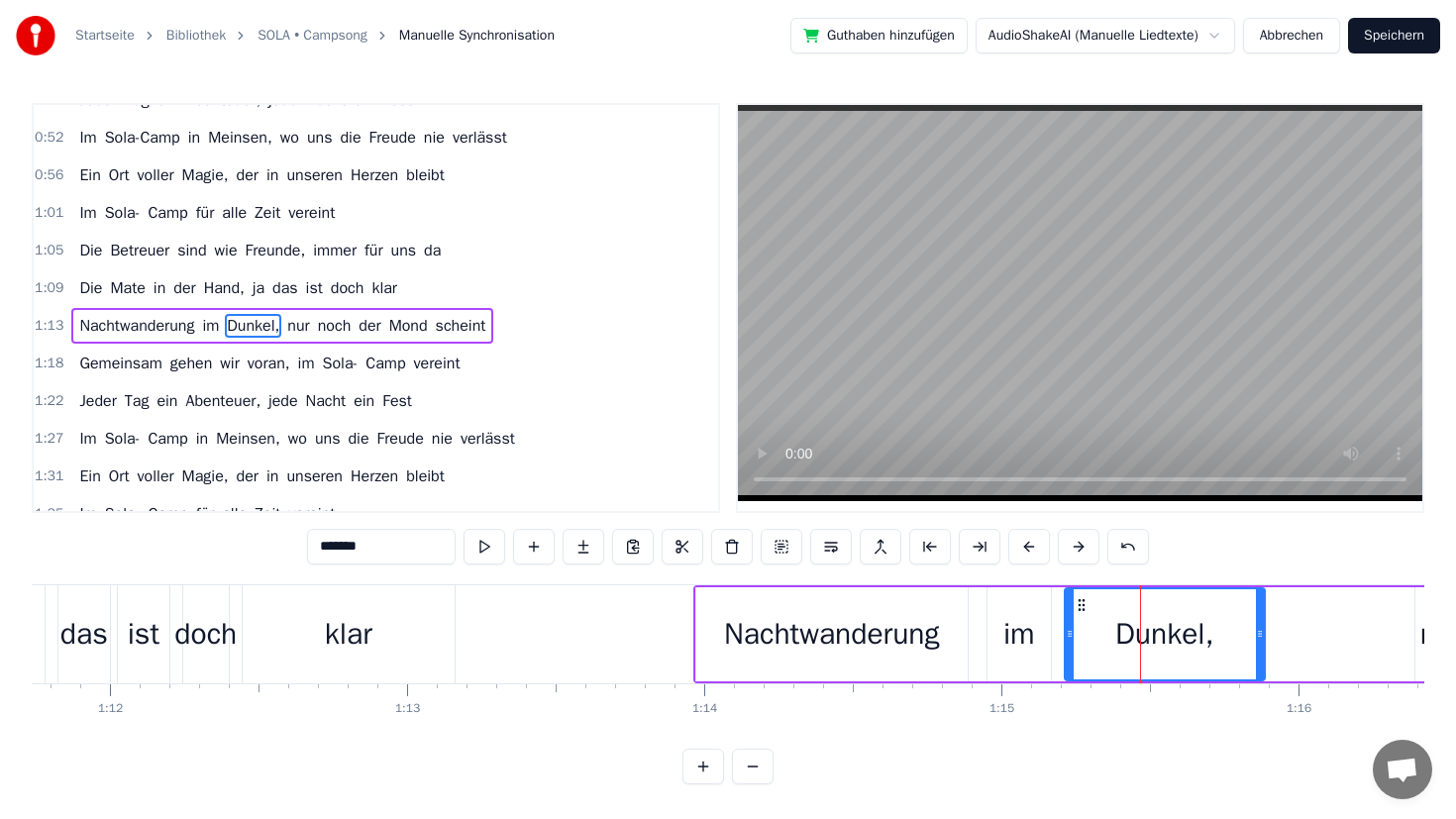 click at bounding box center [1140, 634] 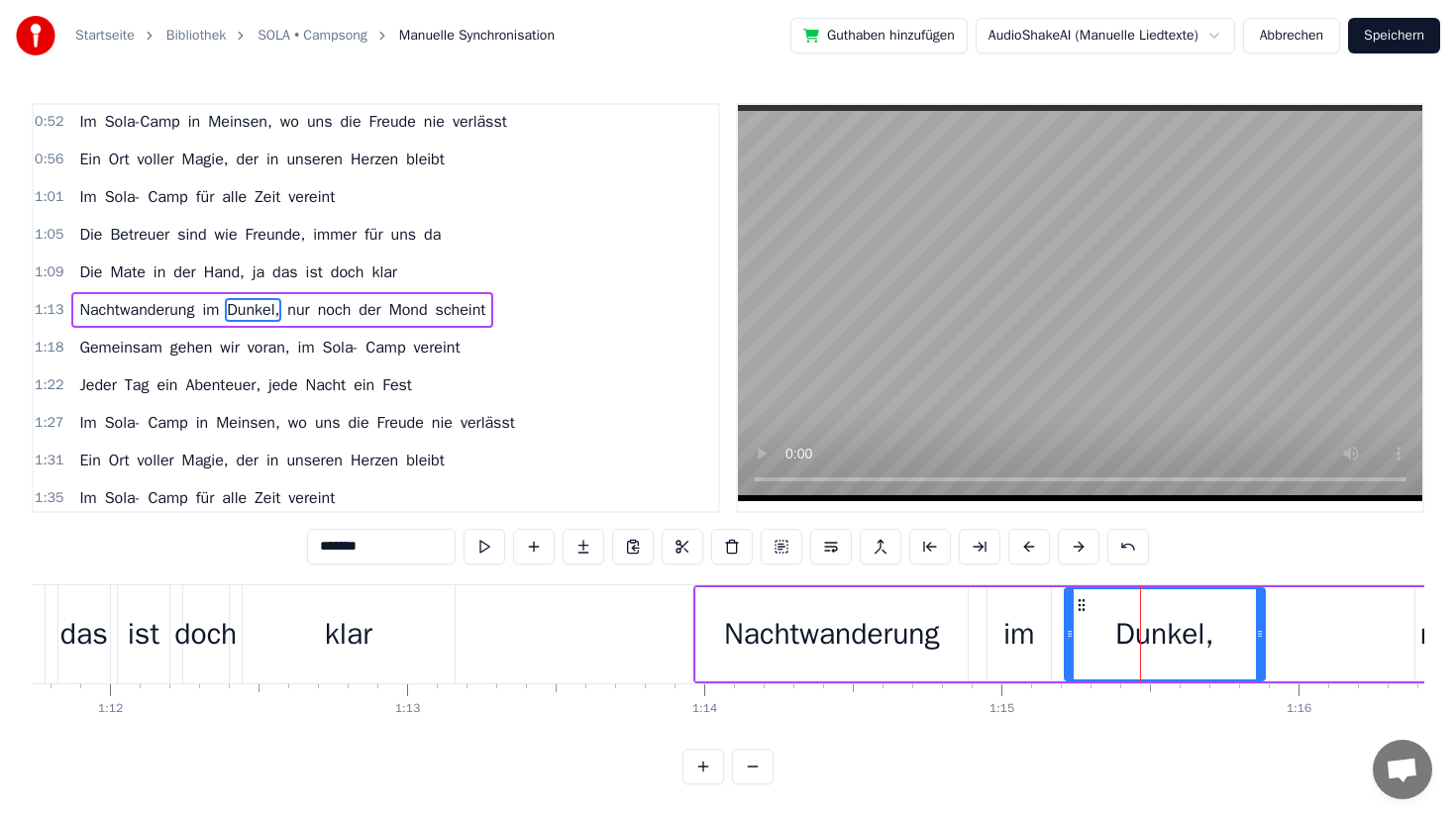 scroll, scrollTop: 230, scrollLeft: 0, axis: vertical 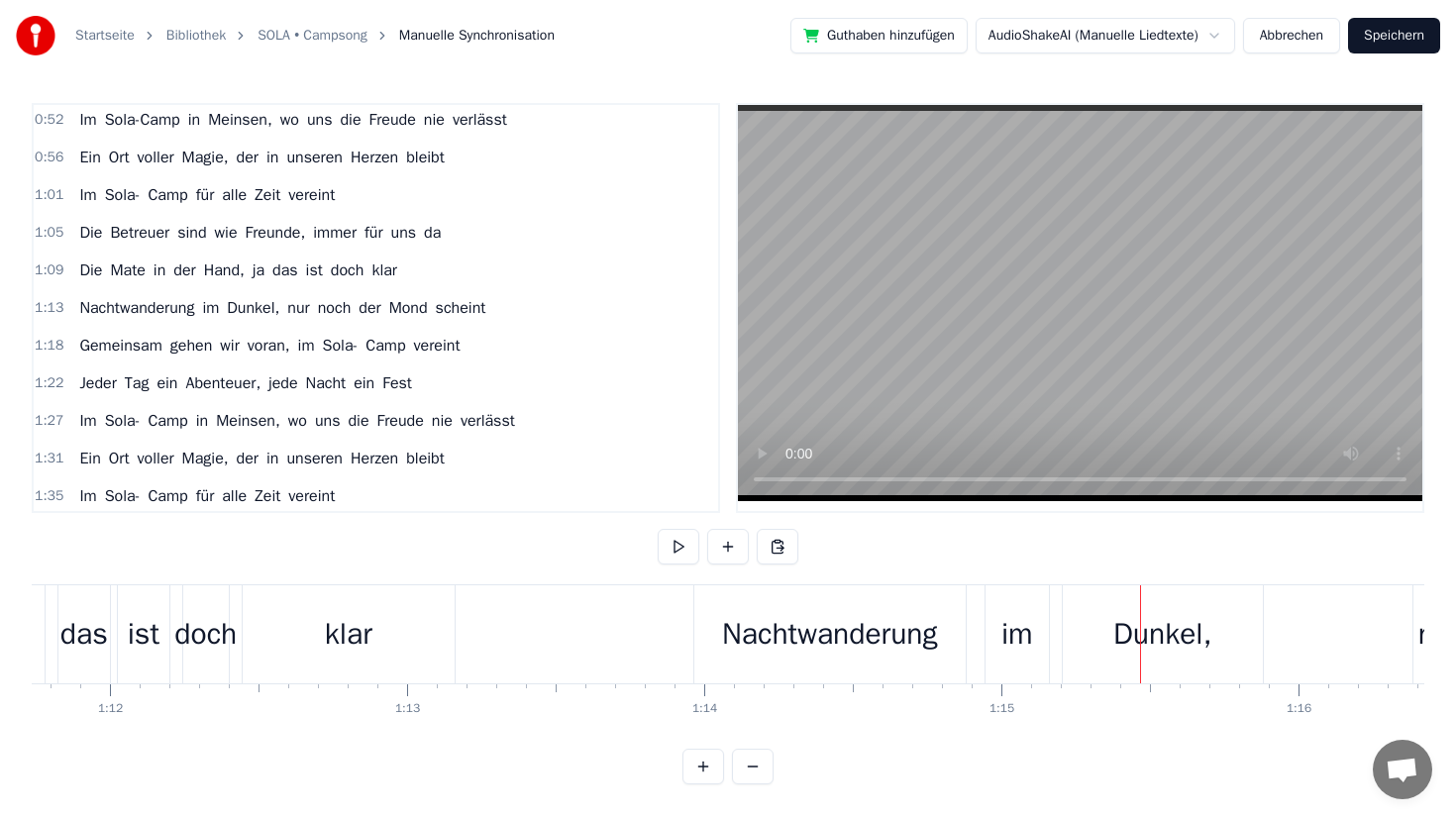 click on "Dunkel," at bounding box center (1162, 634) 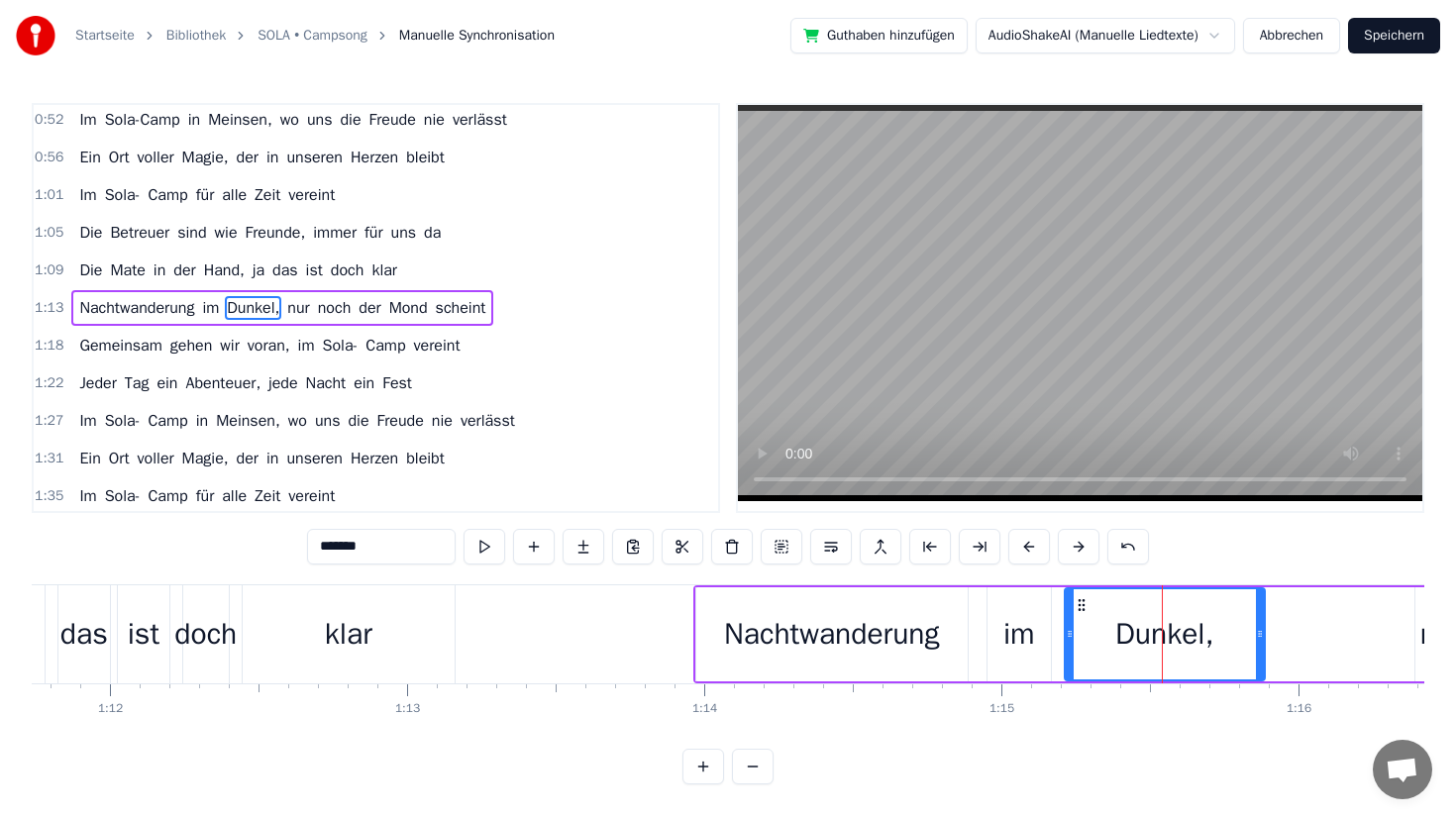 click on "*******" at bounding box center (381, 547) 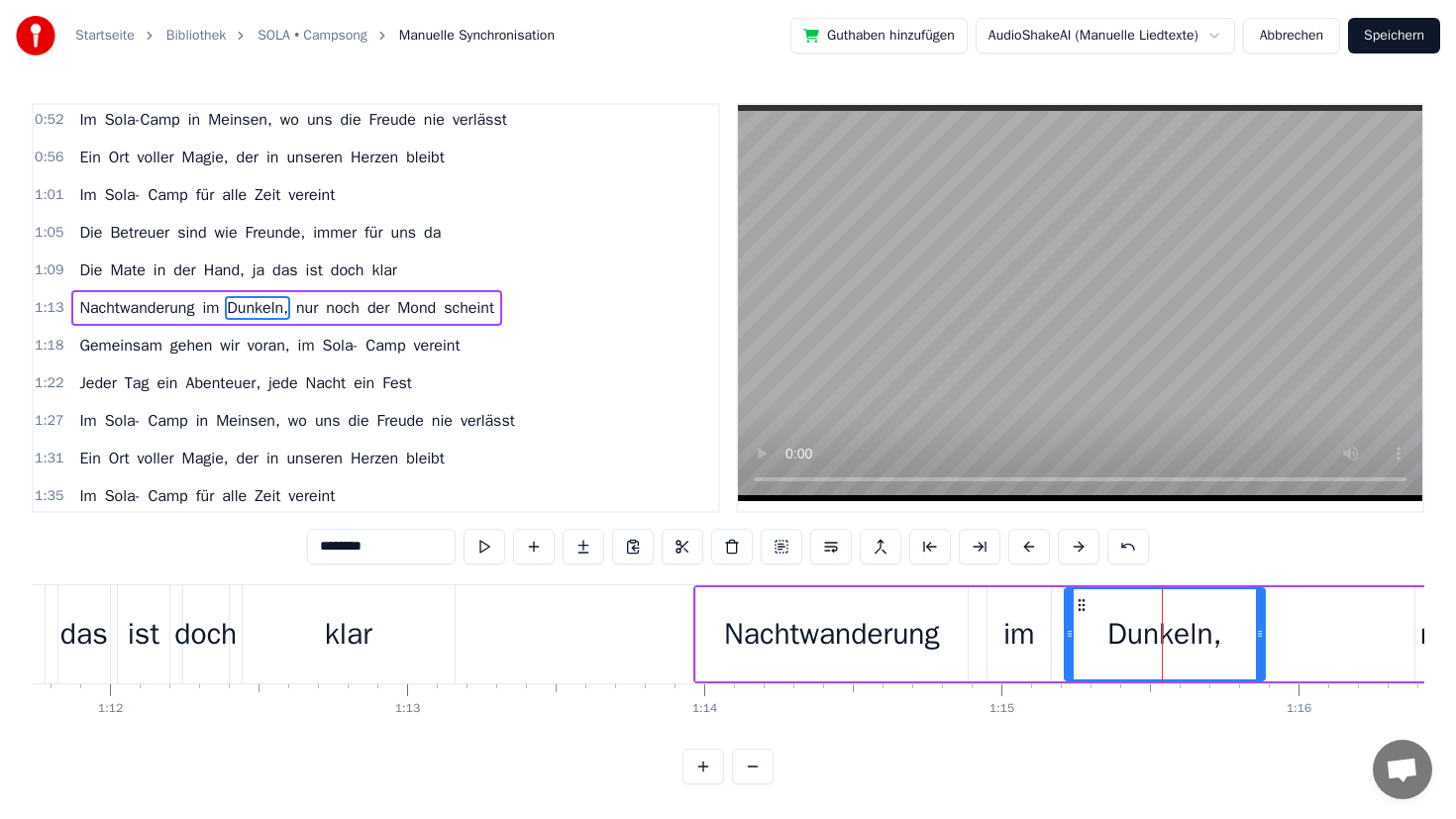 type on "********" 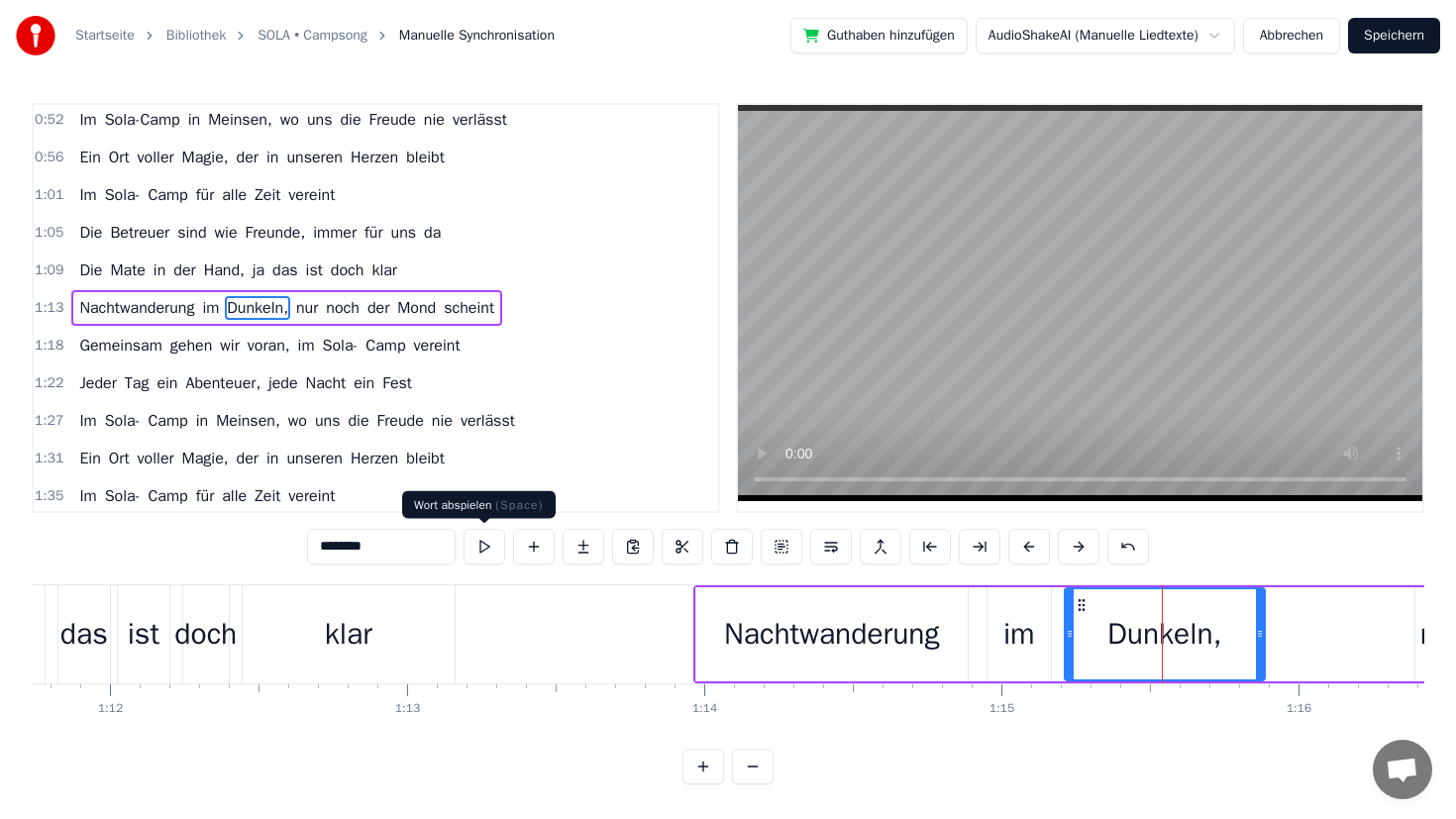 click at bounding box center [484, 547] 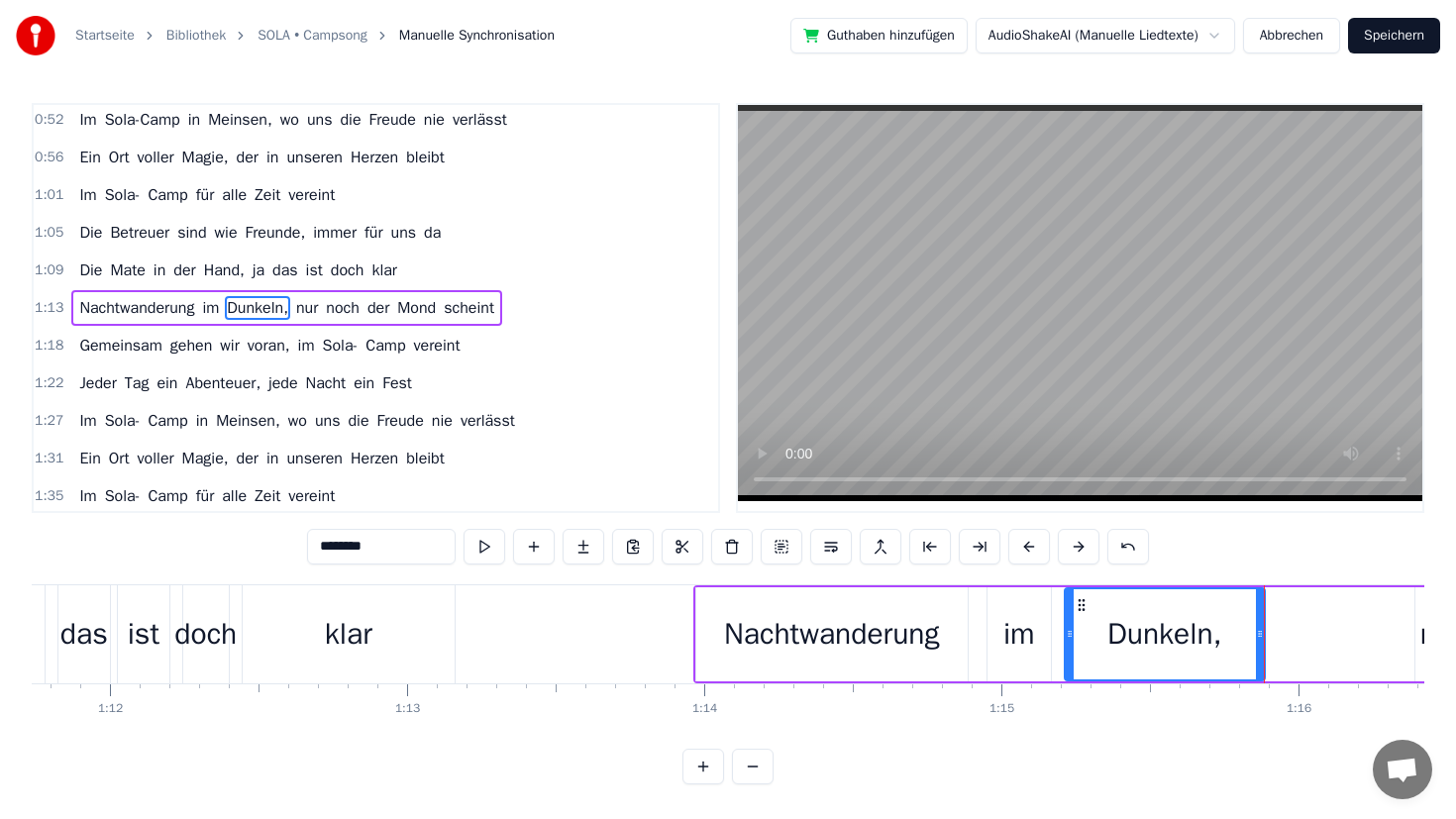 click on "0:28 Sola- Sommercamp 0:33 Sola- Sommercamp 0:37 Sola- Sommercamp 0:39 Endlich wieder Meinsen, wir sind wieder da 0:43 Ich seh' alle meine Freunde wie in jedem Jahr 0:48 Jeder Tag ein Abenteuer, jede Nacht ein Fest 0:52 Im Sola-Camp in Meinsen, wo uns die Freude nie verlässt 0:56 Ein Ort voller Magie, der in unseren Herzen bleibt 1:01 Im Sola- Camp für alle Zeit vereint 1:05 Die Betreuer sind wie Freunde, immer für uns da 1:09 Die Mate in der Hand, ja das ist doch klar 1:13 Nachtwanderung im Dunkeln, nur noch der Mond scheint 1:18 Gemeinsam gehen wir voran, im Sola- Camp vereint 1:22 Jeder Tag ein Abenteuer, jede Nacht ein Fest 1:27 Im Sola- Camp in Meinsen, wo uns die Freude nie verlässt 1:31 Ein Ort voller Magie, der in unseren Herzen bleibt 1:35 Im Sola- Camp für alle Zeit vereint 1:40 Lagerfeuer, Stockbrot backen, Lilli die macht wieder Faxen 1:44 Nun Zähne putzen, fertig machen, auch morgen gibt's wieder was zu lachen 1:53 Jeder Tag ein Abenteuer, jede Nacht ein Fest 1:57 Im Sola- Camp in Meinsen," at bounding box center [728, 444] 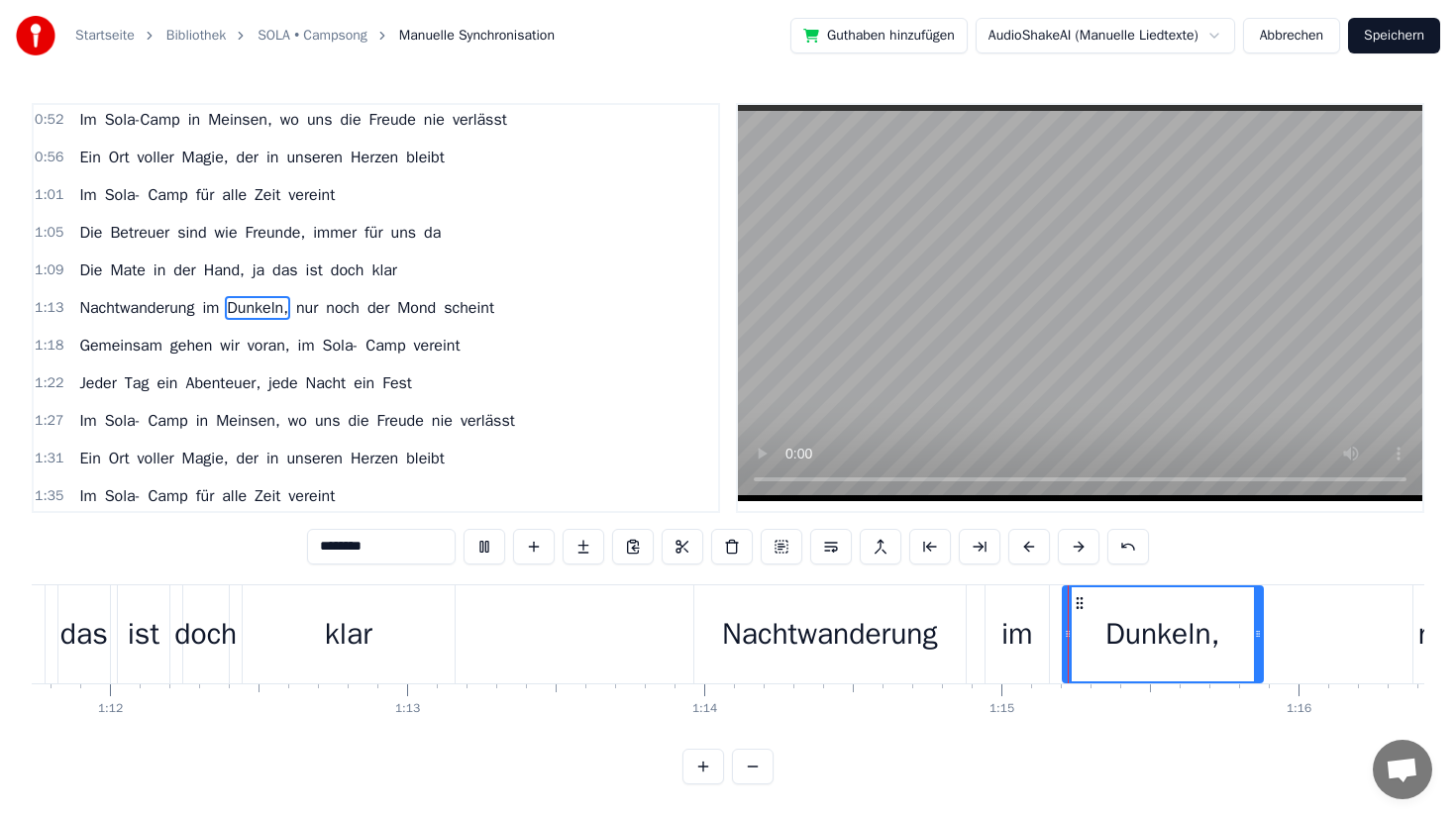 scroll, scrollTop: 497, scrollLeft: 0, axis: vertical 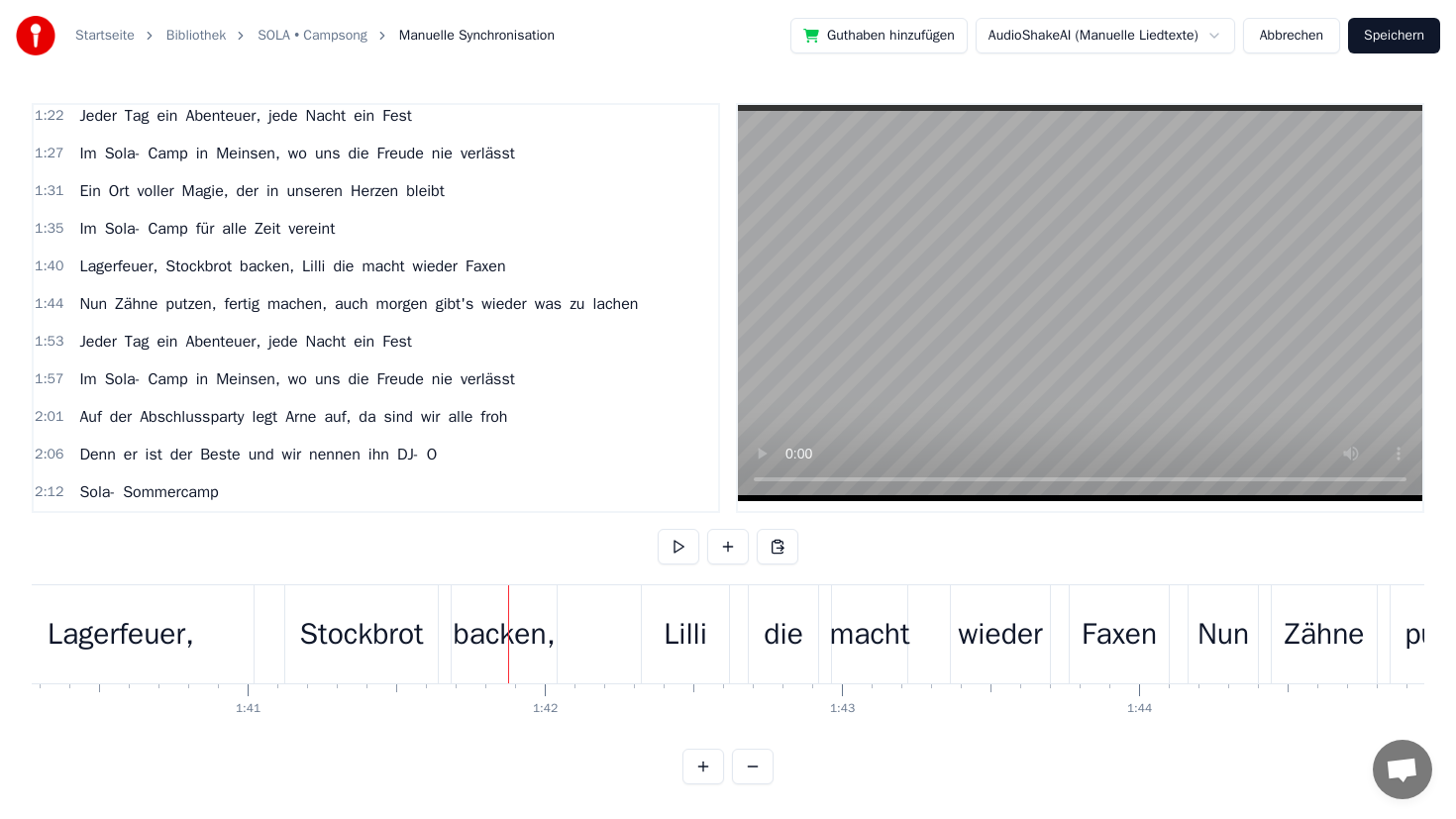 click on "backen," at bounding box center (504, 634) 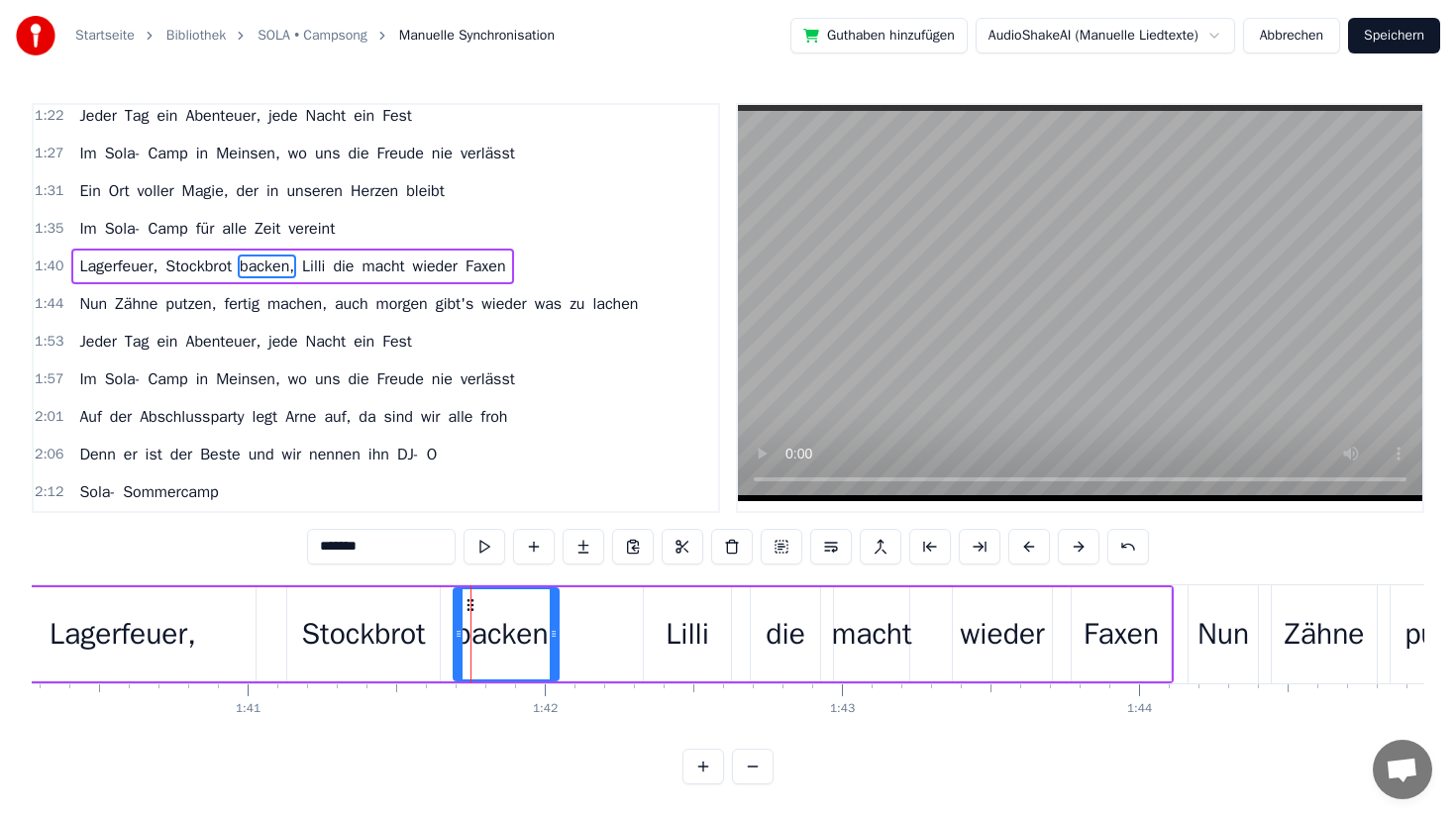 scroll, scrollTop: 456, scrollLeft: 0, axis: vertical 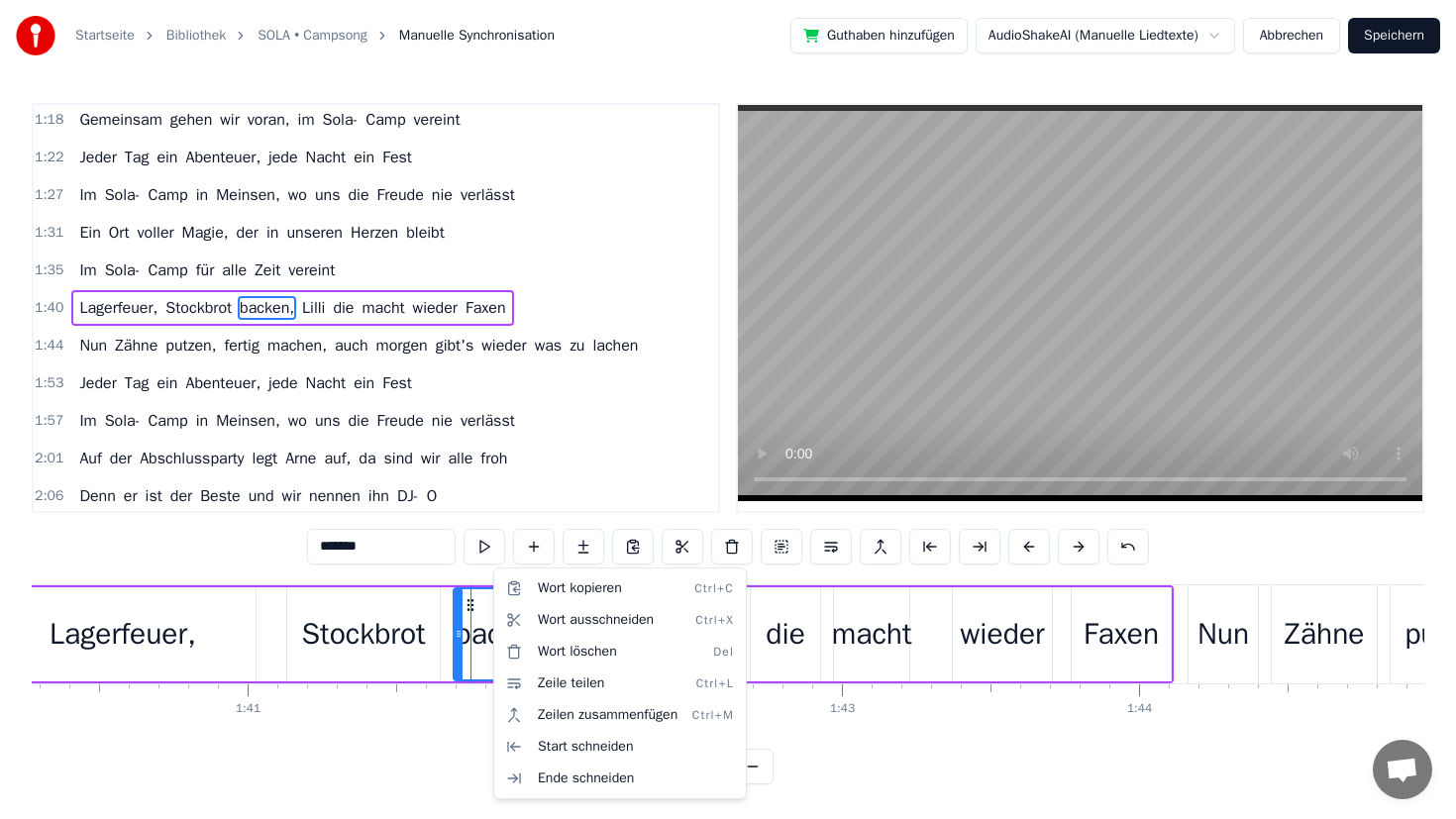 click on "Startseite Bibliothek SOLA • Campsong Manuelle Synchronisation Guthaben hinzufügen AudioShakeAI (Manuelle Liedtexte) Abbrechen Speichern 0:28 Sola- Sommercamp 0:33 Sola- Sommercamp 0:37 Sola- Sommercamp 0:39 Endlich wieder Meinsen, wir sind wieder da 0:43 Ich seh' alle meine Freunde wie in jedem Jahr 0:48 Jeder Tag ein Abenteuer, jede Nacht ein Fest 0:52 Im Sola-Camp in Meinsen, wo uns die Freude nie verlässt 0:56 Ein Ort voller Magie, der in unseren Herzen bleibt 1:01 Im Sola- Camp für alle Zeit vereint 1:05 Die Betreuer sind wie Freunde, immer für uns da 1:09 Die Mate in der Hand, ja das ist doch klar 1:13 Nachtwanderung im Dunkeln, nur noch der Mond scheint 1:18 Gemeinsam gehen wir voran, im Sola- Camp vereint 1:22 Jeder Tag ein Abenteuer, jede Nacht ein Fest 1:27 Im Sola- Camp in Meinsen, wo uns die Freude nie verlässt 1:31 Ein Ort voller Magie, der in unseren Herzen bleibt 1:35 Im Sola- Camp für alle Zeit vereint 1:40 Lagerfeuer, Stockbrot backen, Lilli die macht wieder Faxen 1:44 Nun Zähne auch" at bounding box center [728, 408] 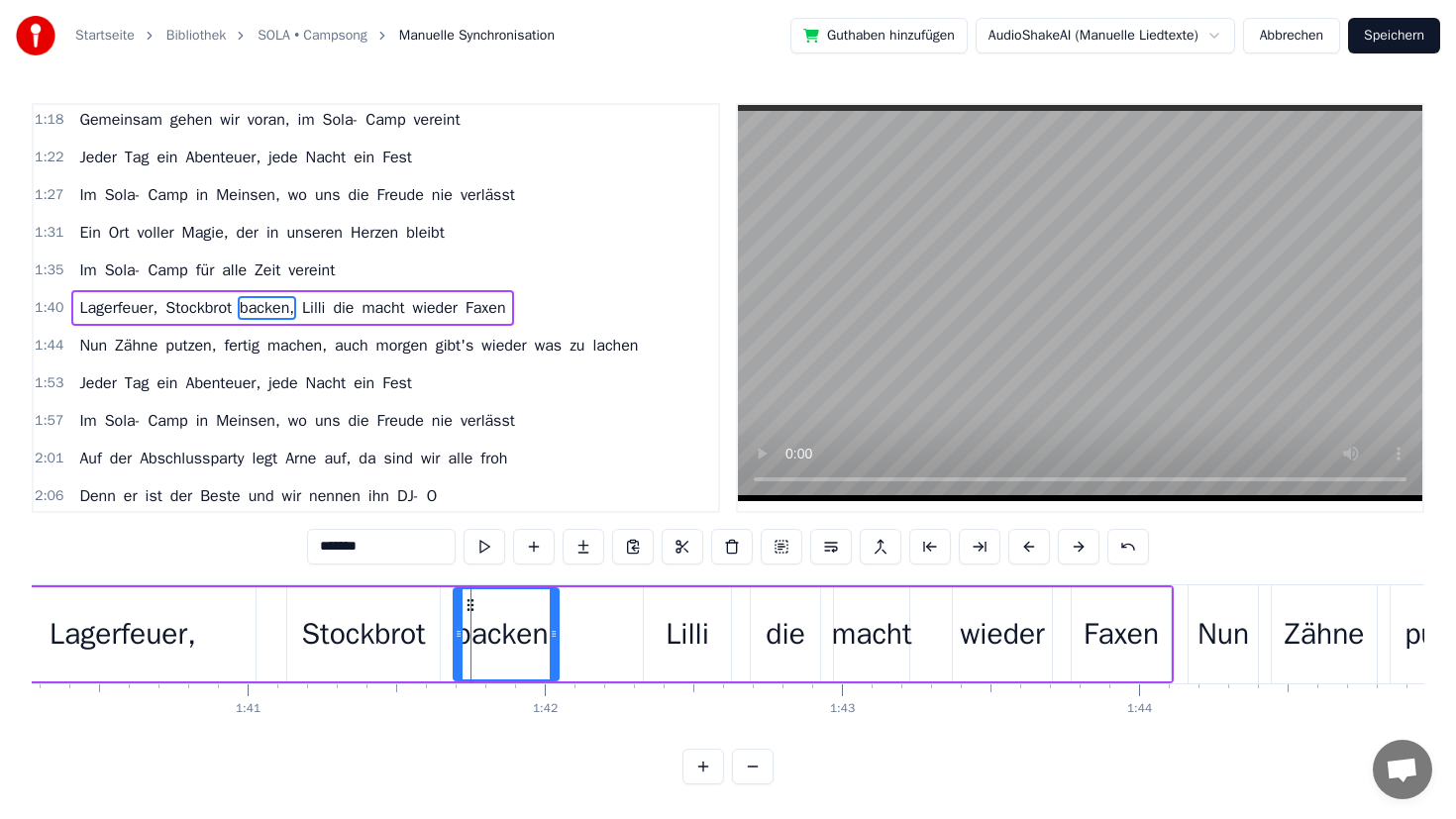 click on "Lagerfeuer," at bounding box center [123, 634] 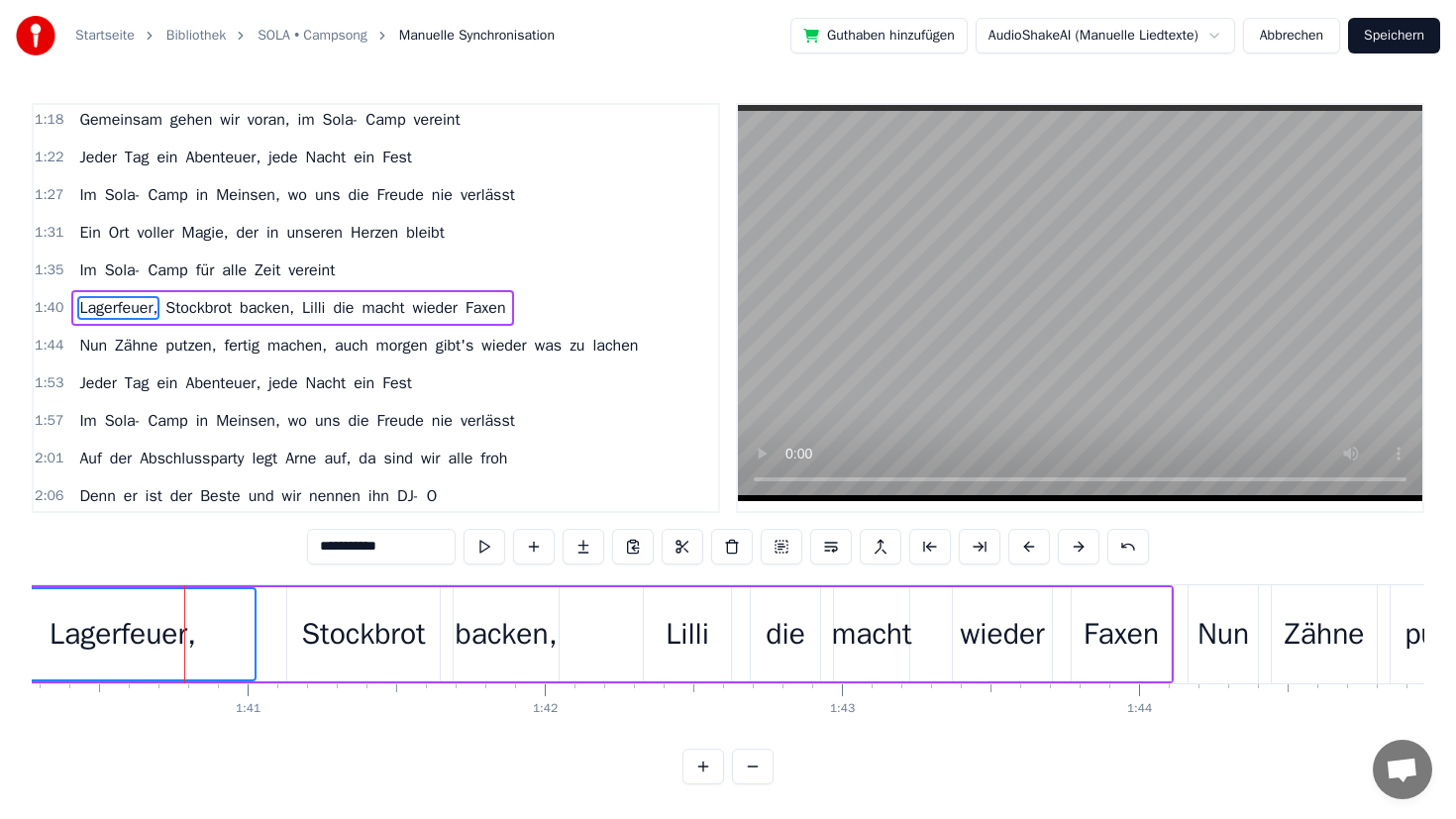 click on "backen," at bounding box center [506, 634] 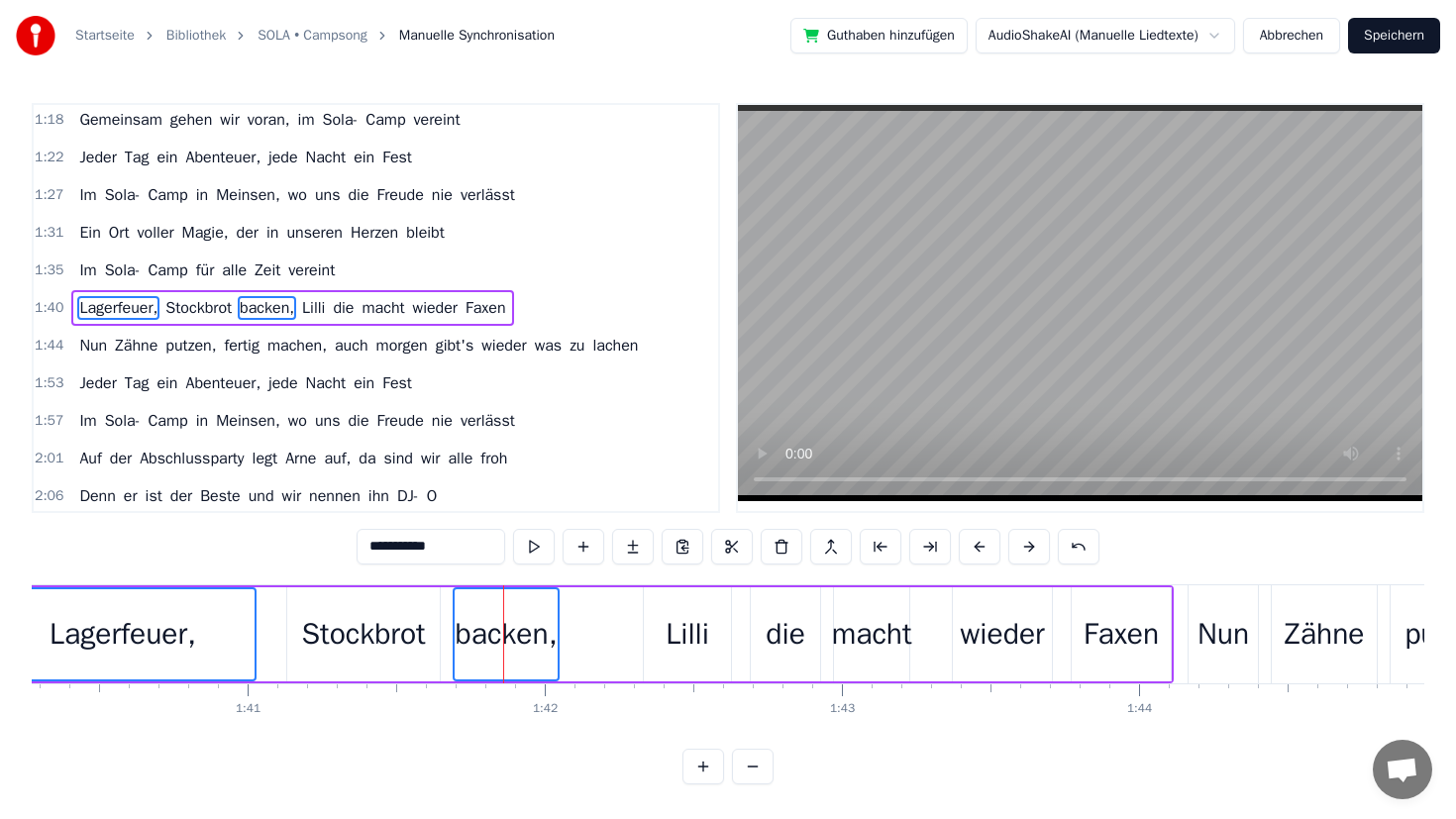 click on "Stockbrot" at bounding box center [363, 634] 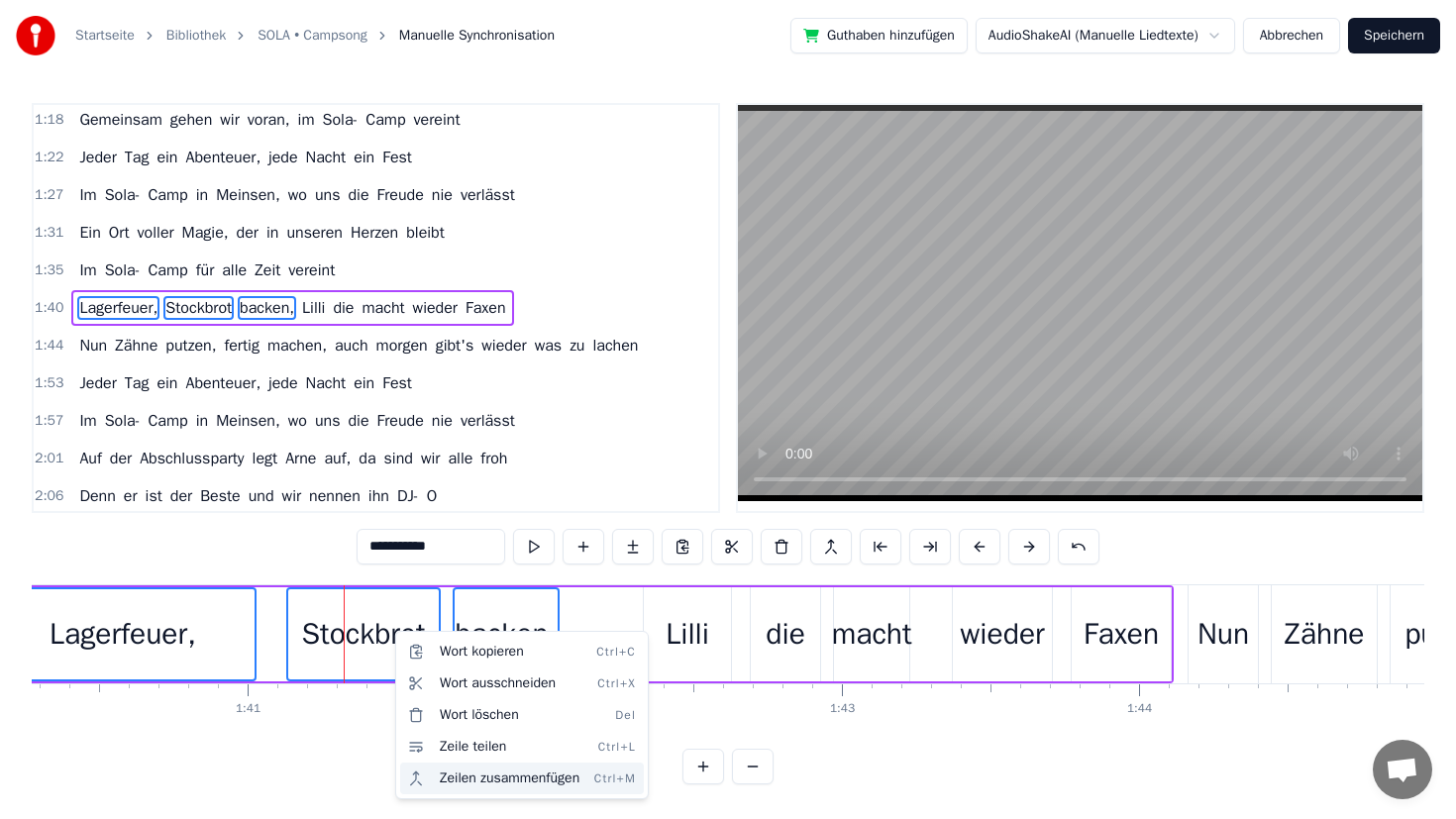 click on "Zeilen zusammenfügen Ctrl+M" at bounding box center [522, 778] 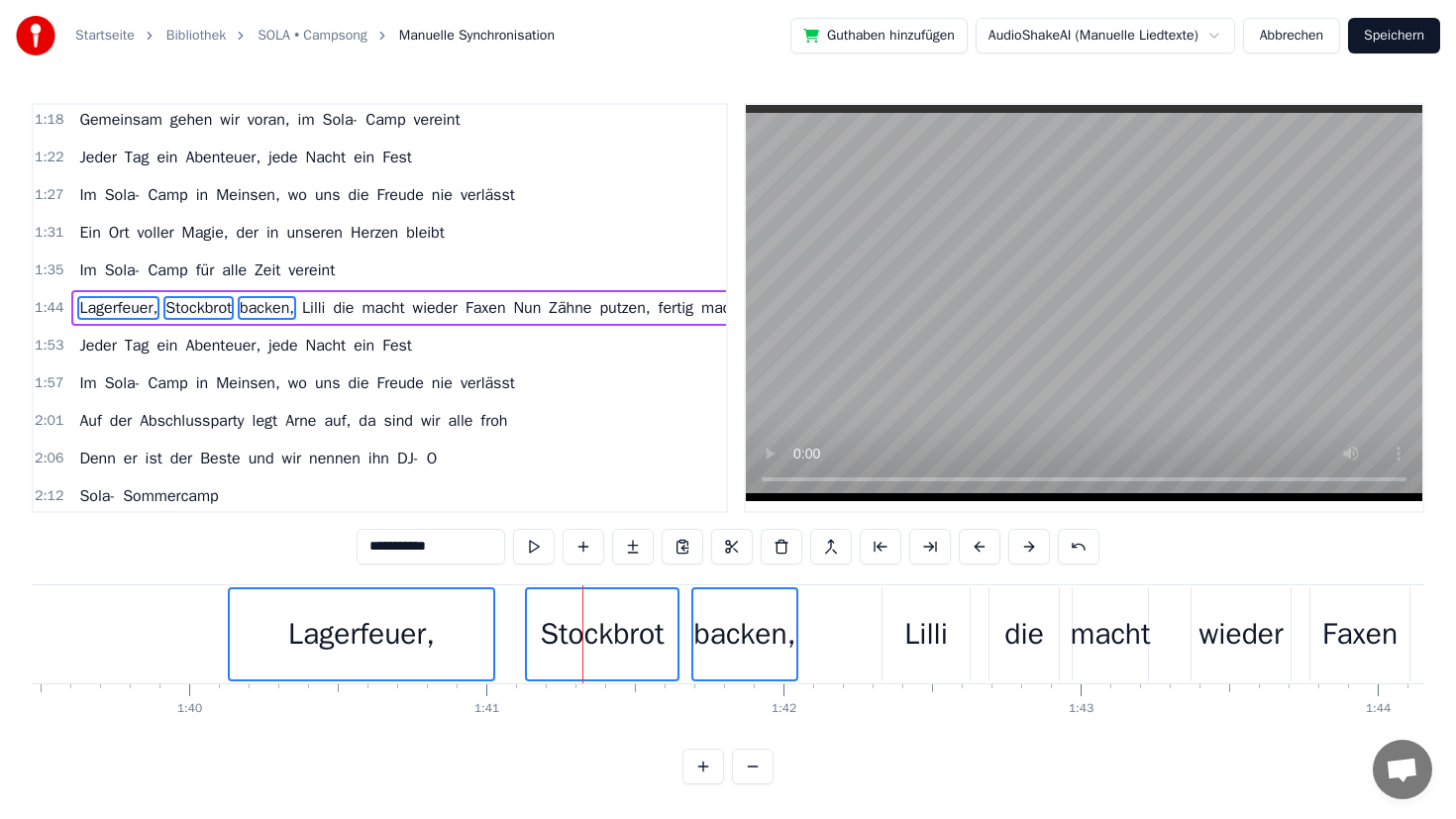scroll, scrollTop: 0, scrollLeft: 29498, axis: horizontal 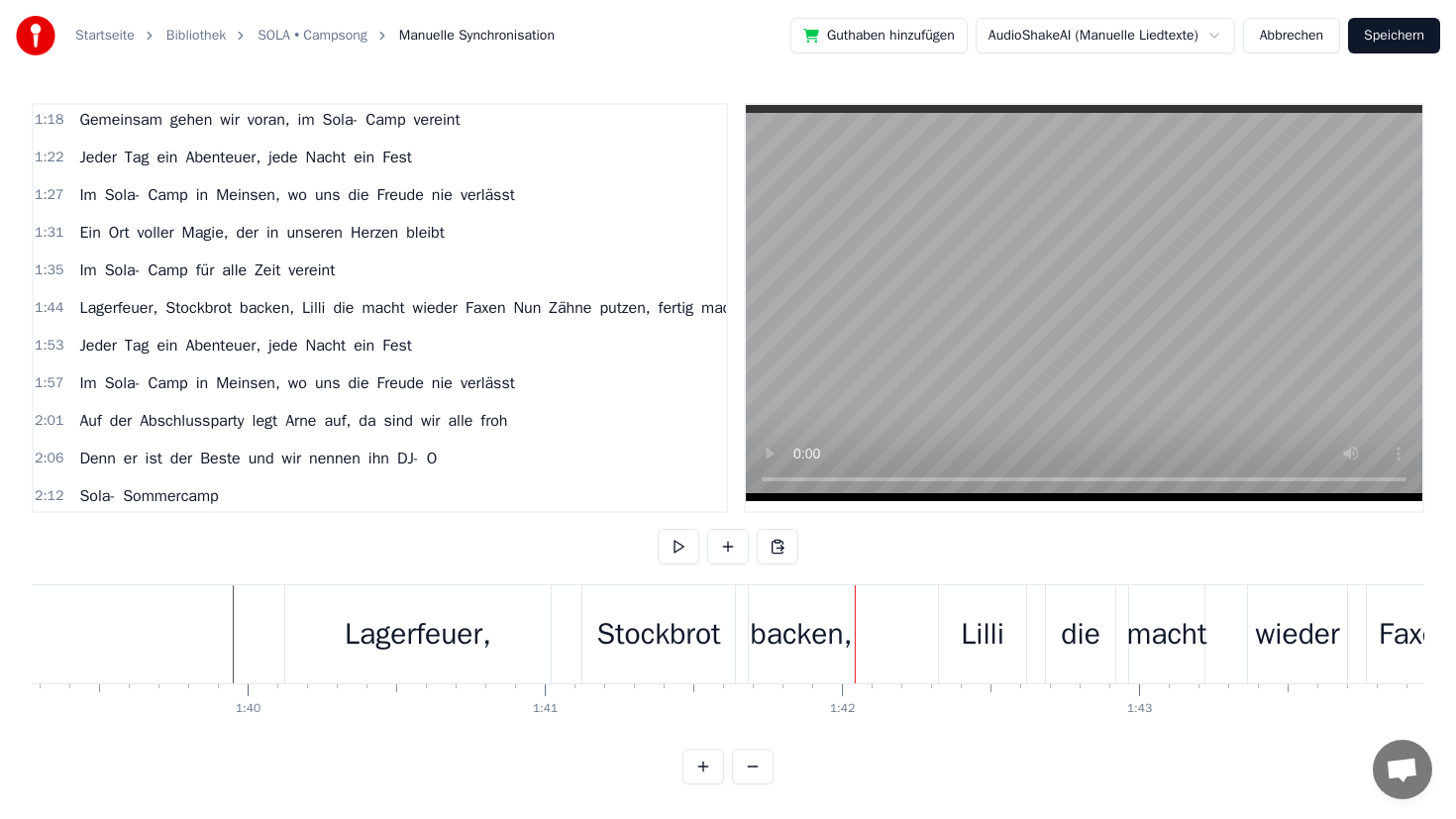 click on "backen," at bounding box center [801, 634] 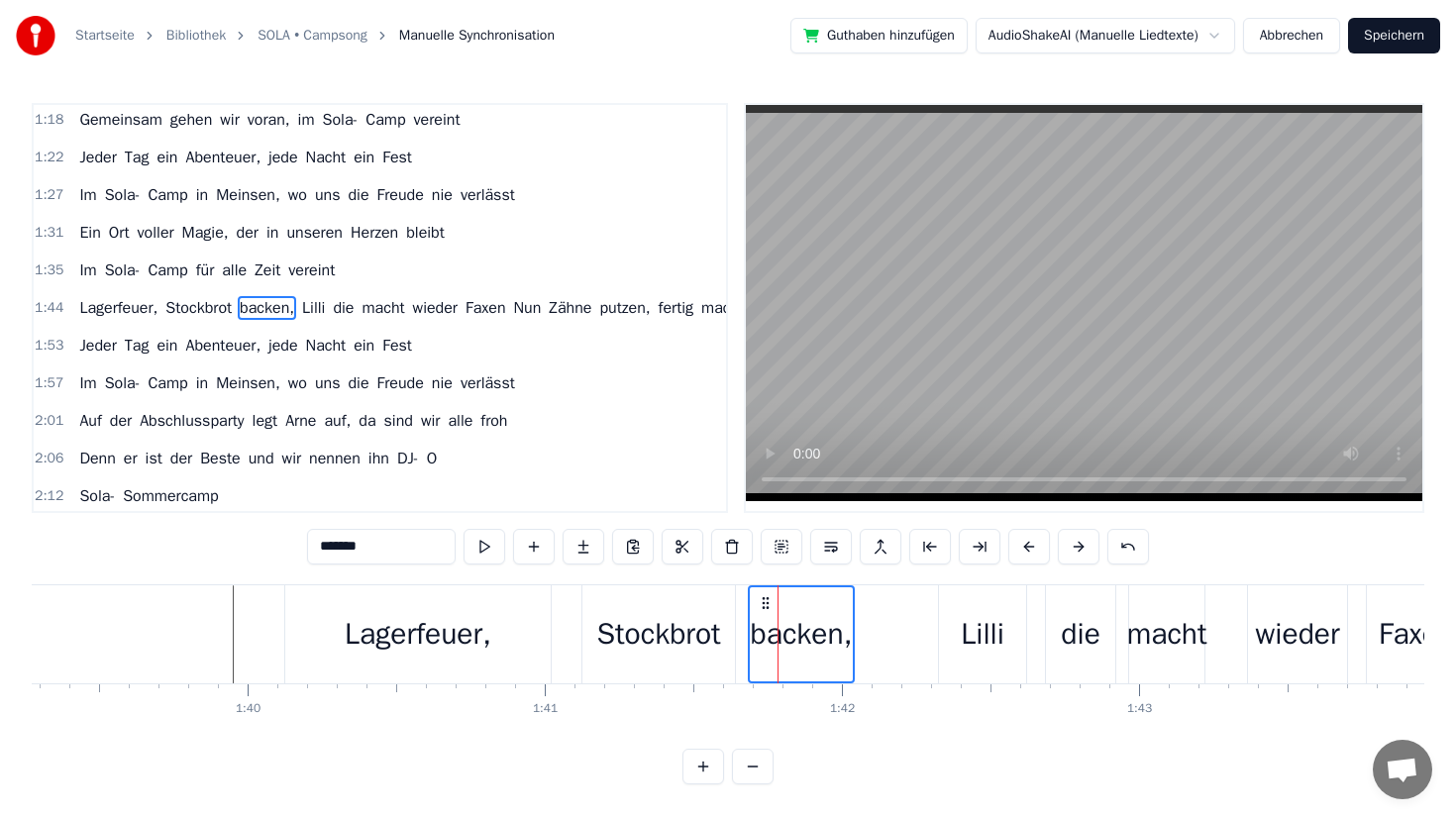 click on "Stockbrot" at bounding box center (658, 634) 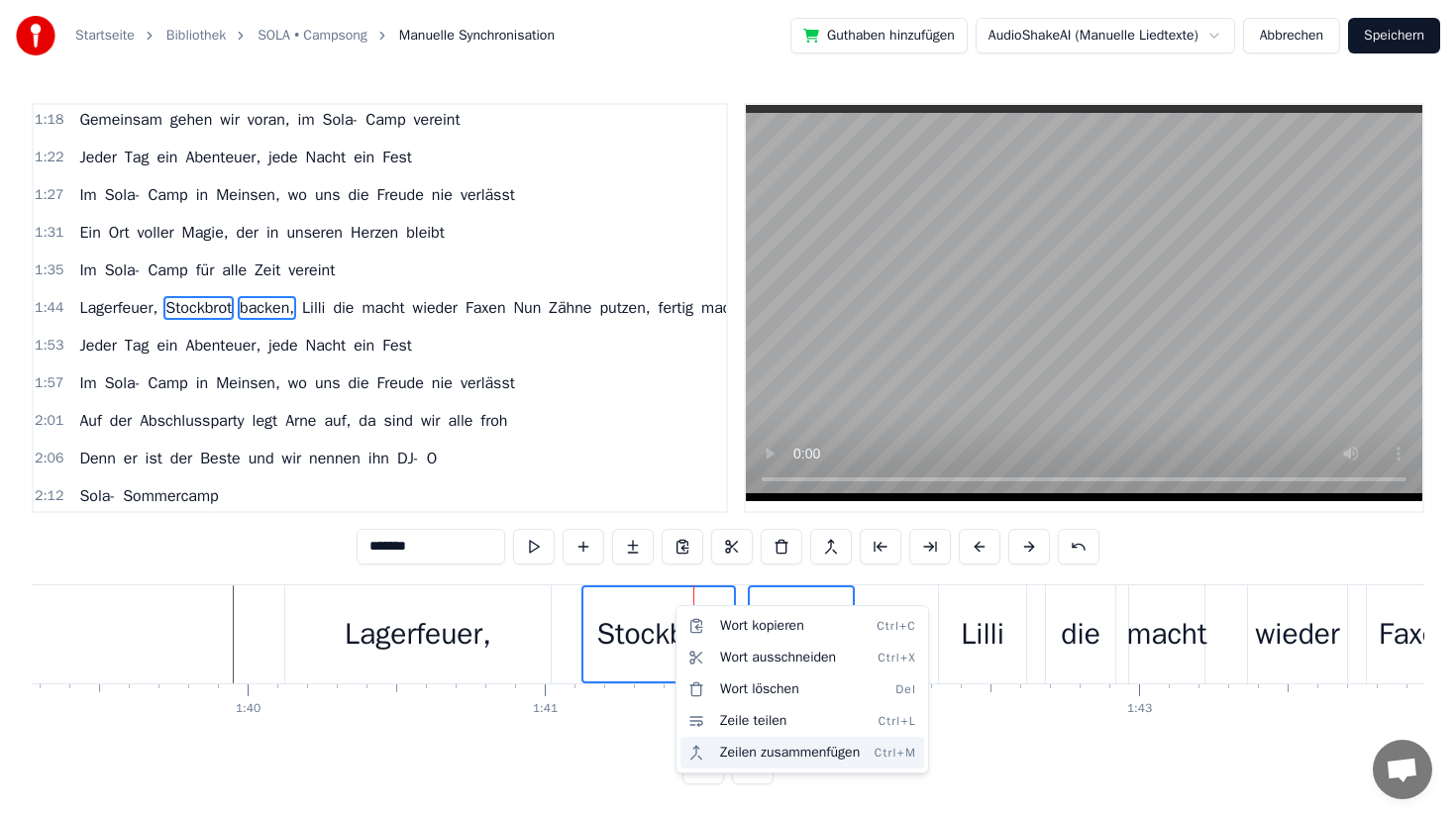 click on "Zeilen zusammenfügen Ctrl+M" at bounding box center [802, 753] 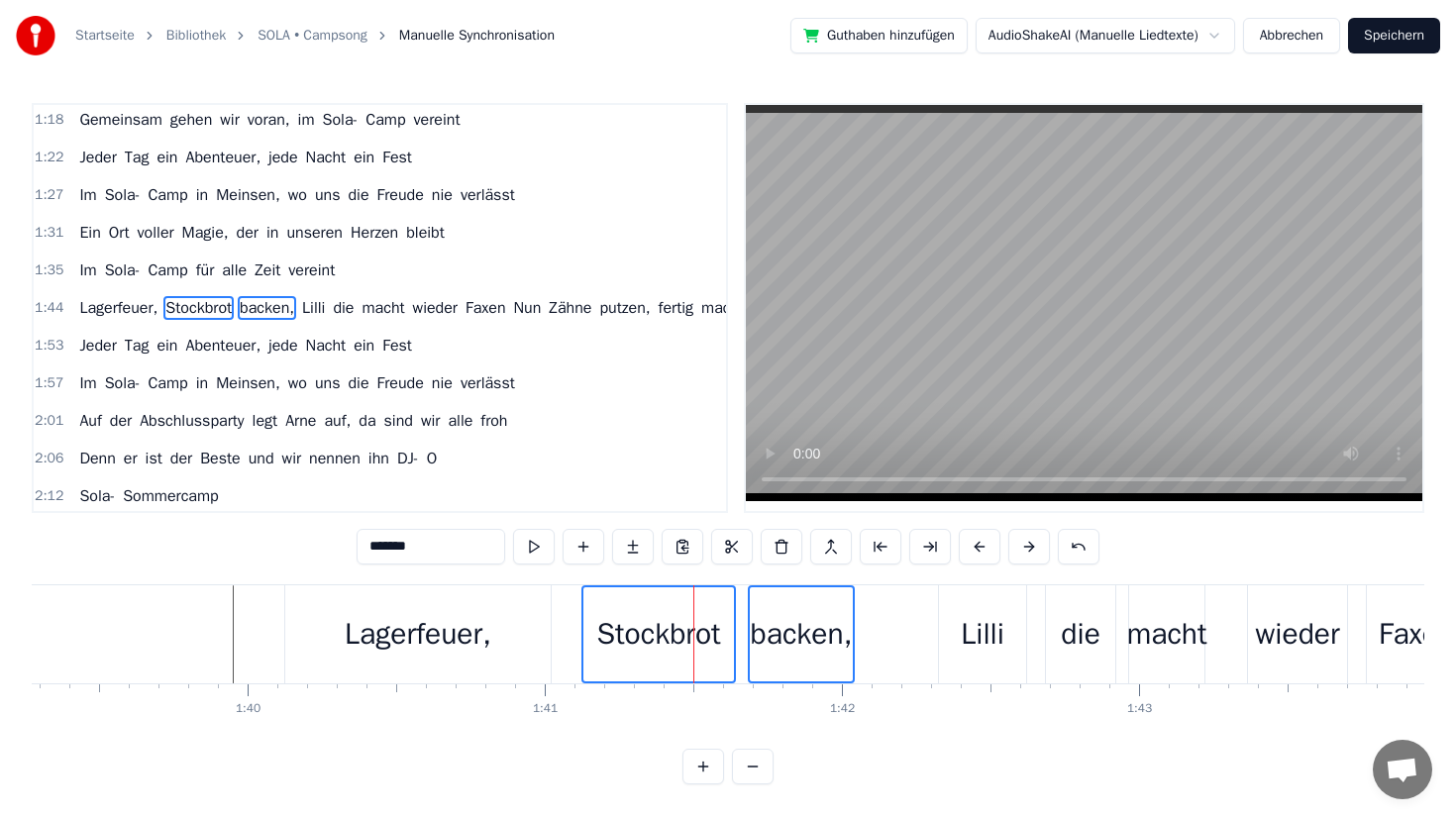 click at bounding box center (-5198, 634) 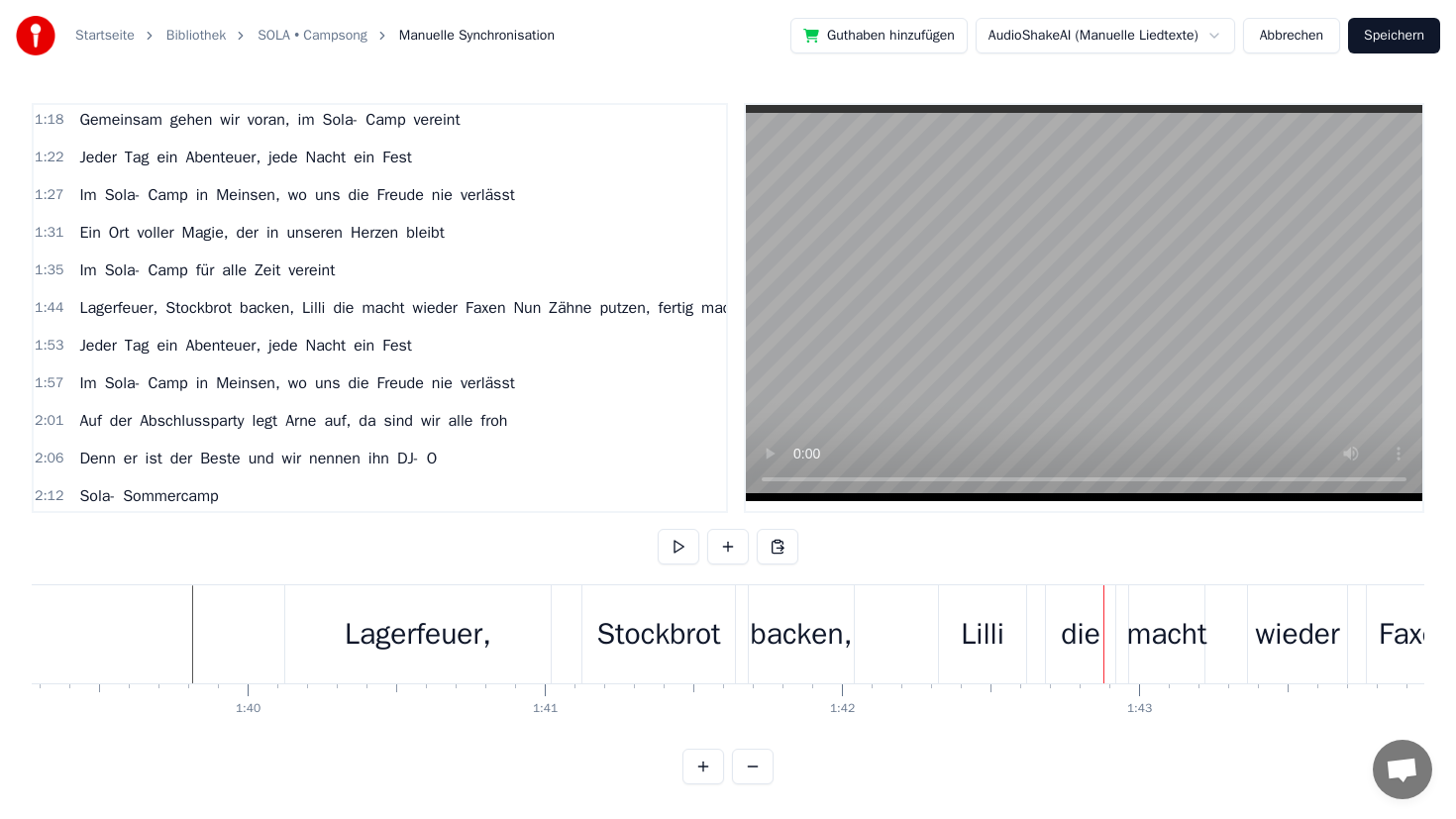click on "backen," at bounding box center (801, 634) 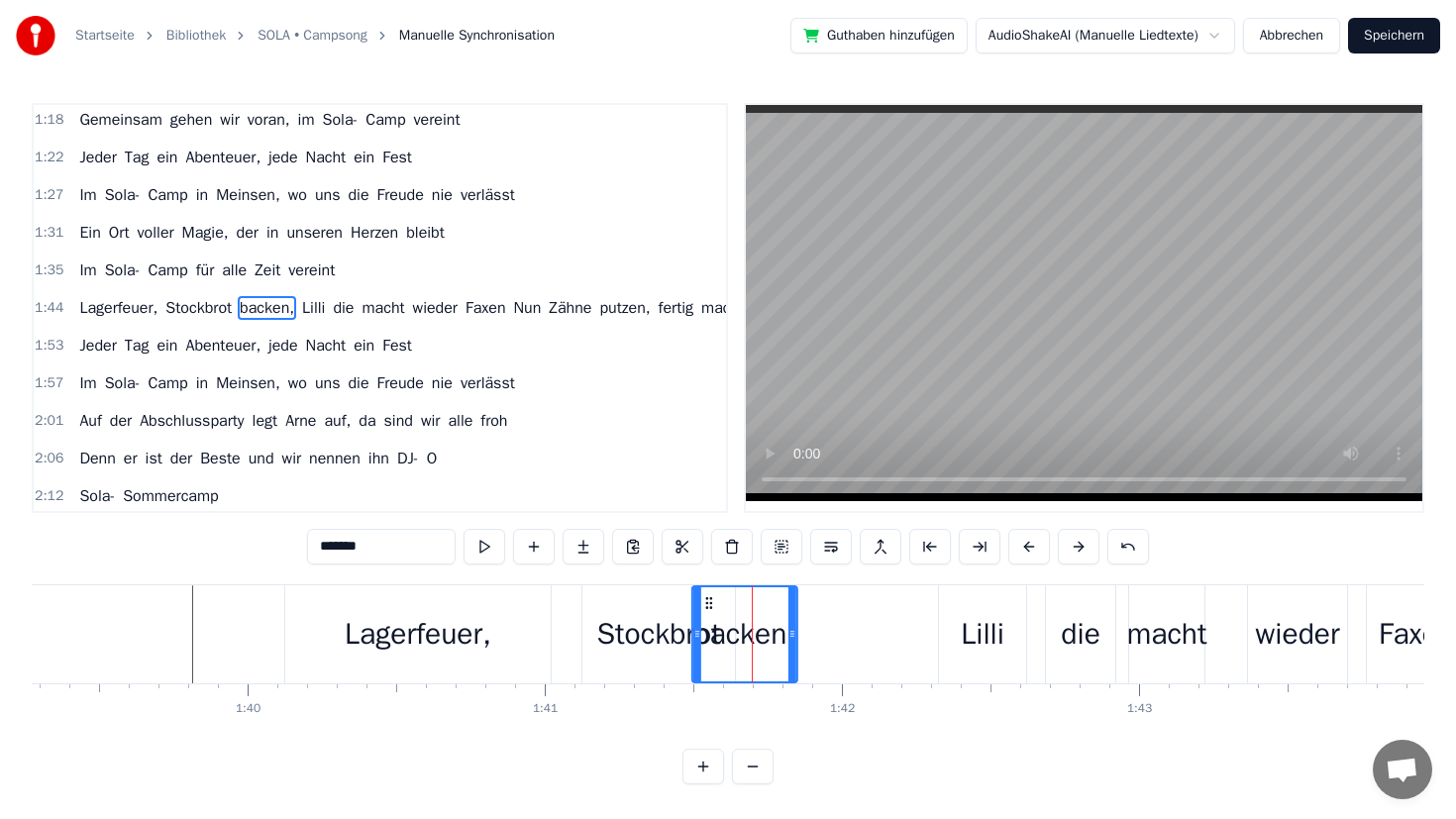 drag, startPoint x: 763, startPoint y: 601, endPoint x: 705, endPoint y: 599, distance: 58.034473 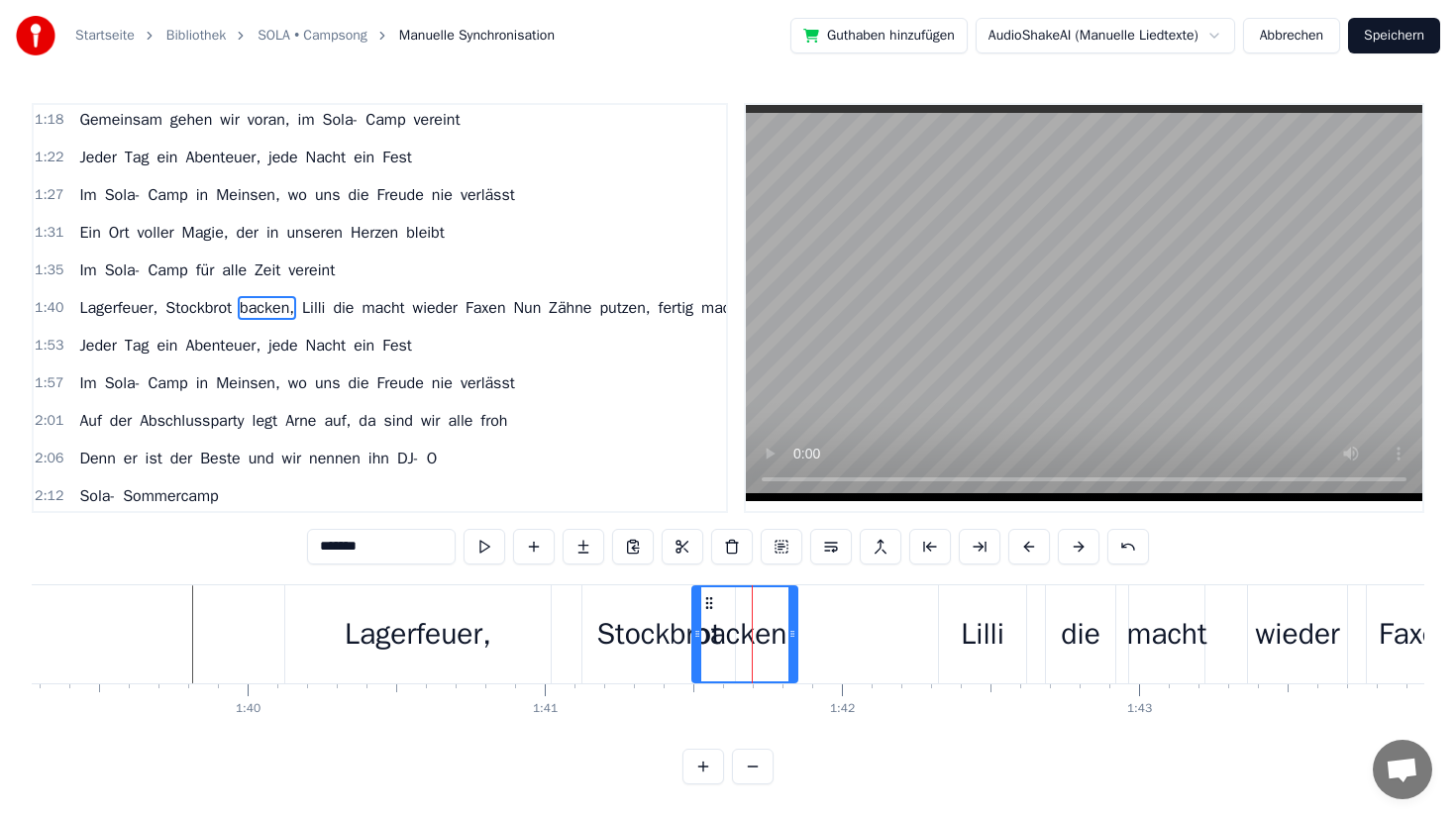 click at bounding box center (-5198, 634) 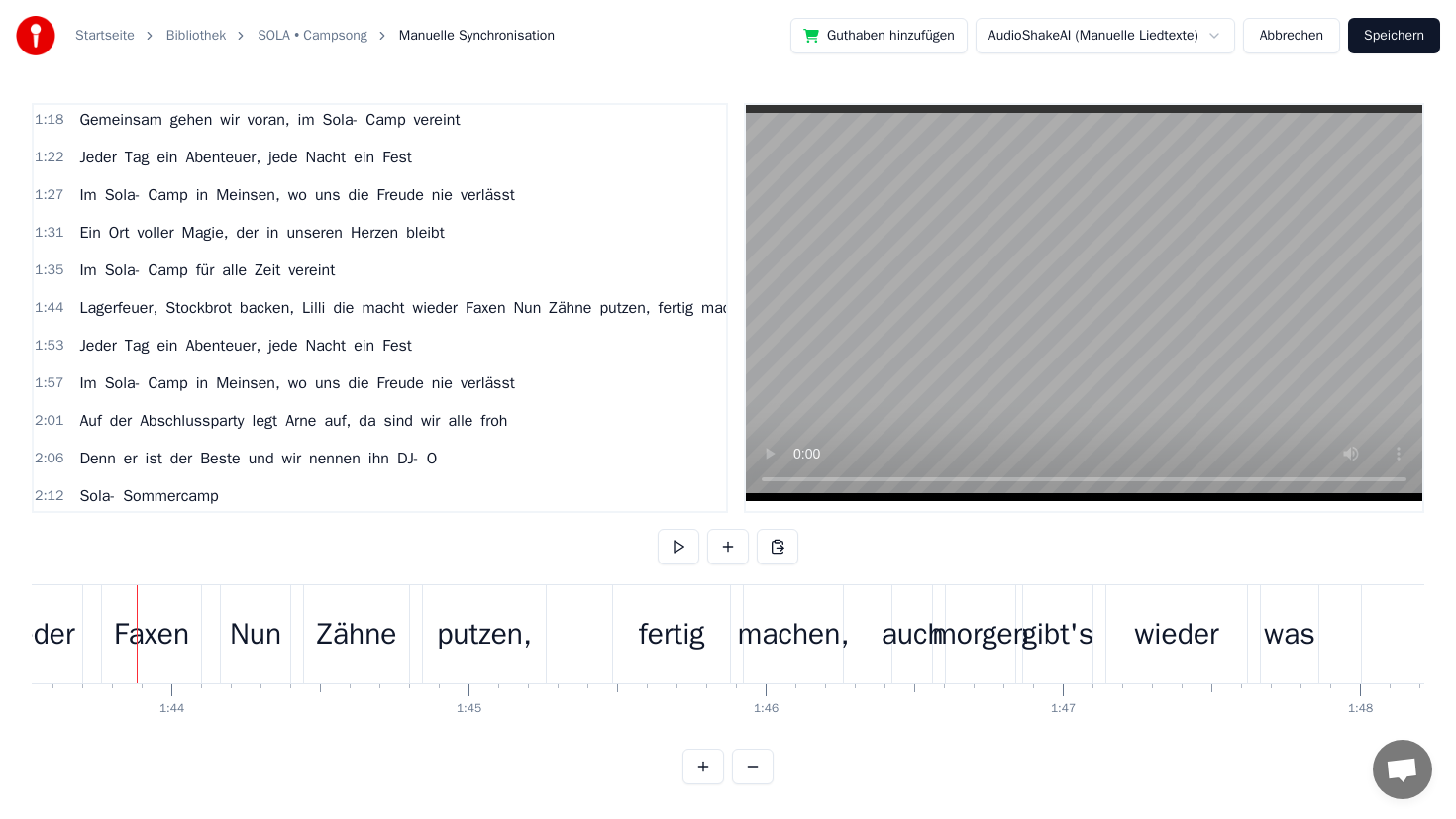 scroll, scrollTop: 0, scrollLeft: 30769, axis: horizontal 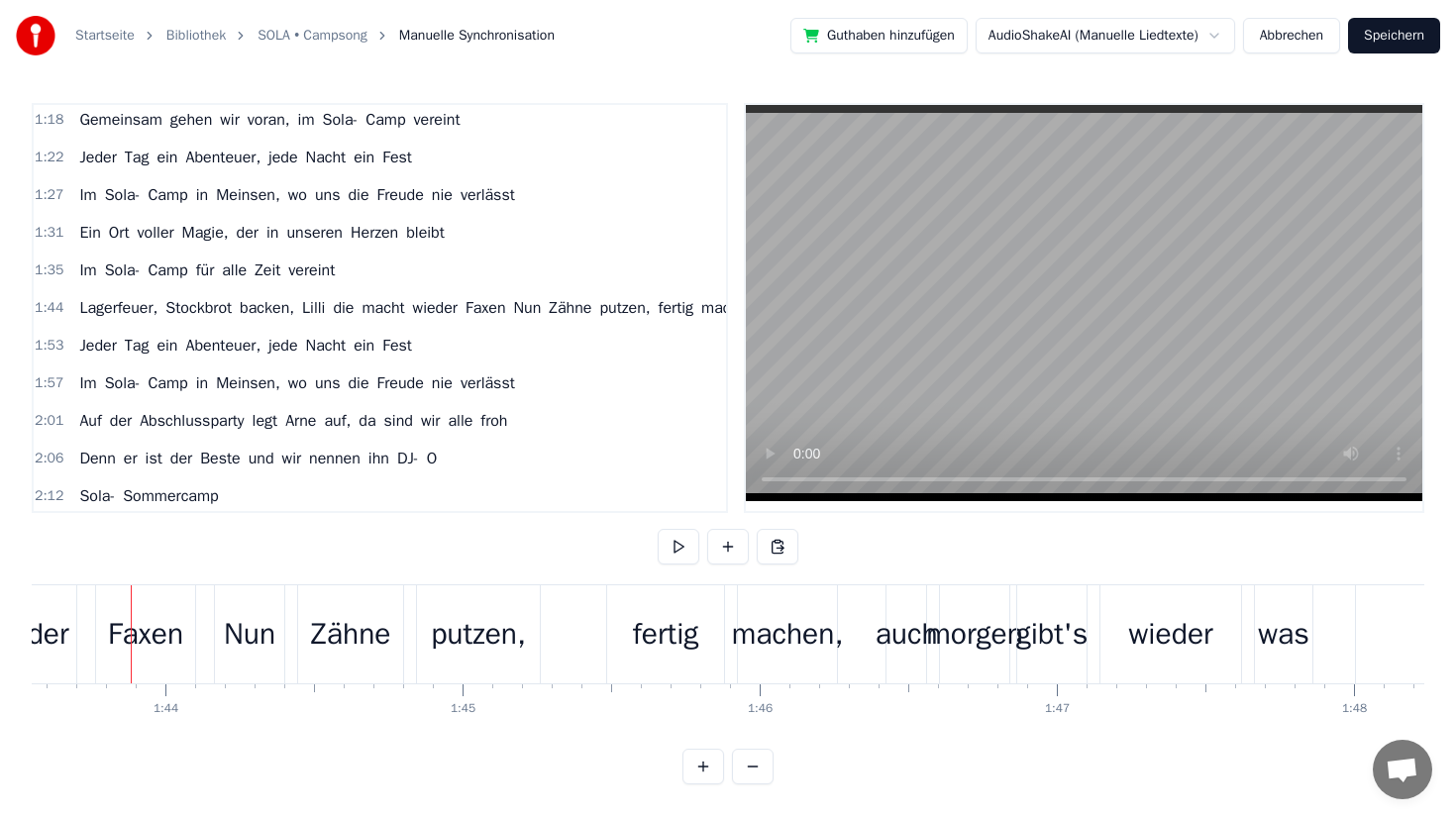 click on "Lagerfeuer, Stockbrot backen, Lilli die macht wieder Faxen Nun Zähne putzen, fertig machen, auch morgen gibt's wieder was zu lachen" at bounding box center (575, 308) 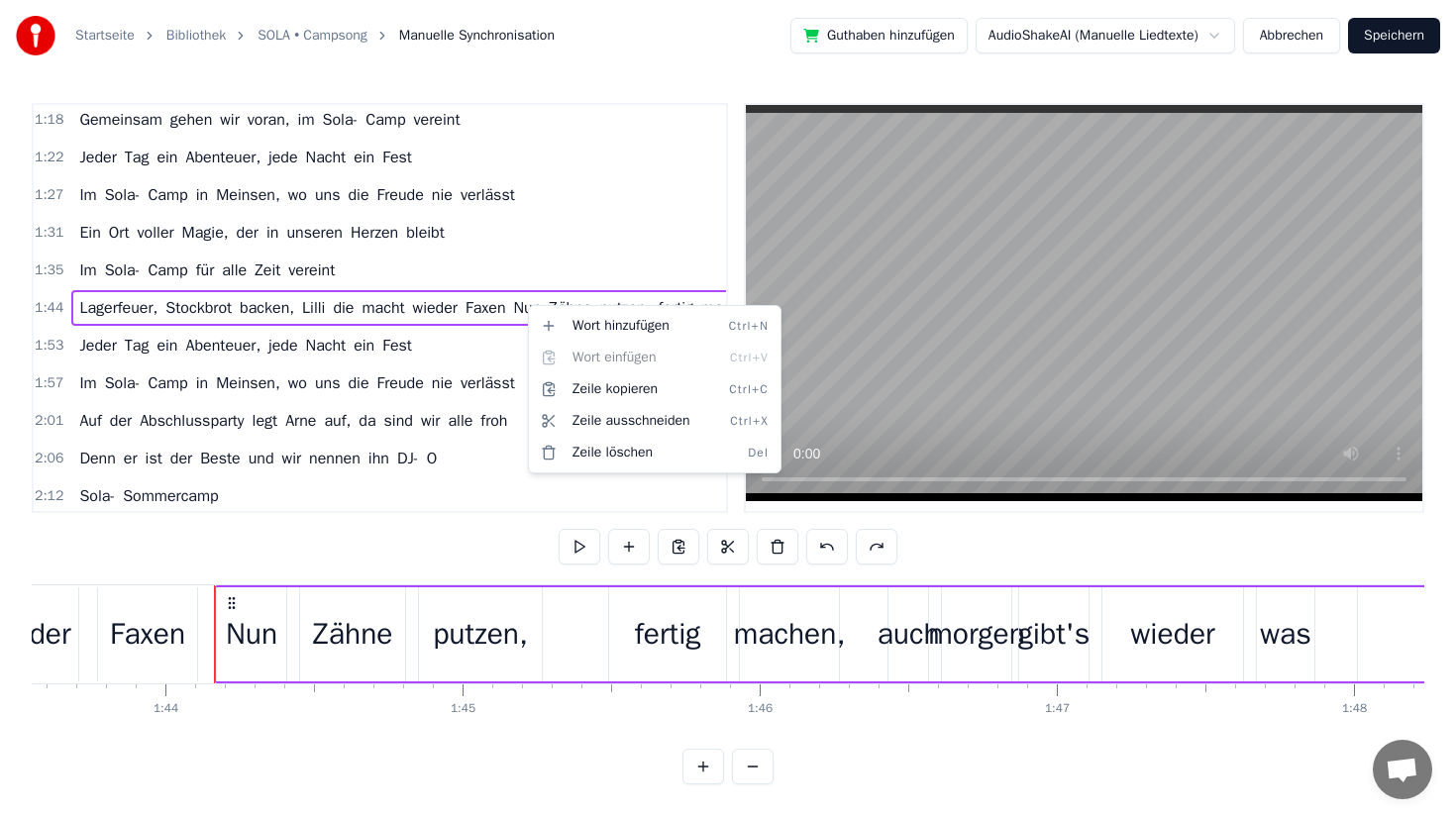 click on "Lagerfeuer, Stockbrot backen, Lilli die macht wieder Faxen Nun Zähne putzen, fertig machen, auch morgen gibt's wieder was zu lachen" at bounding box center [575, 308] 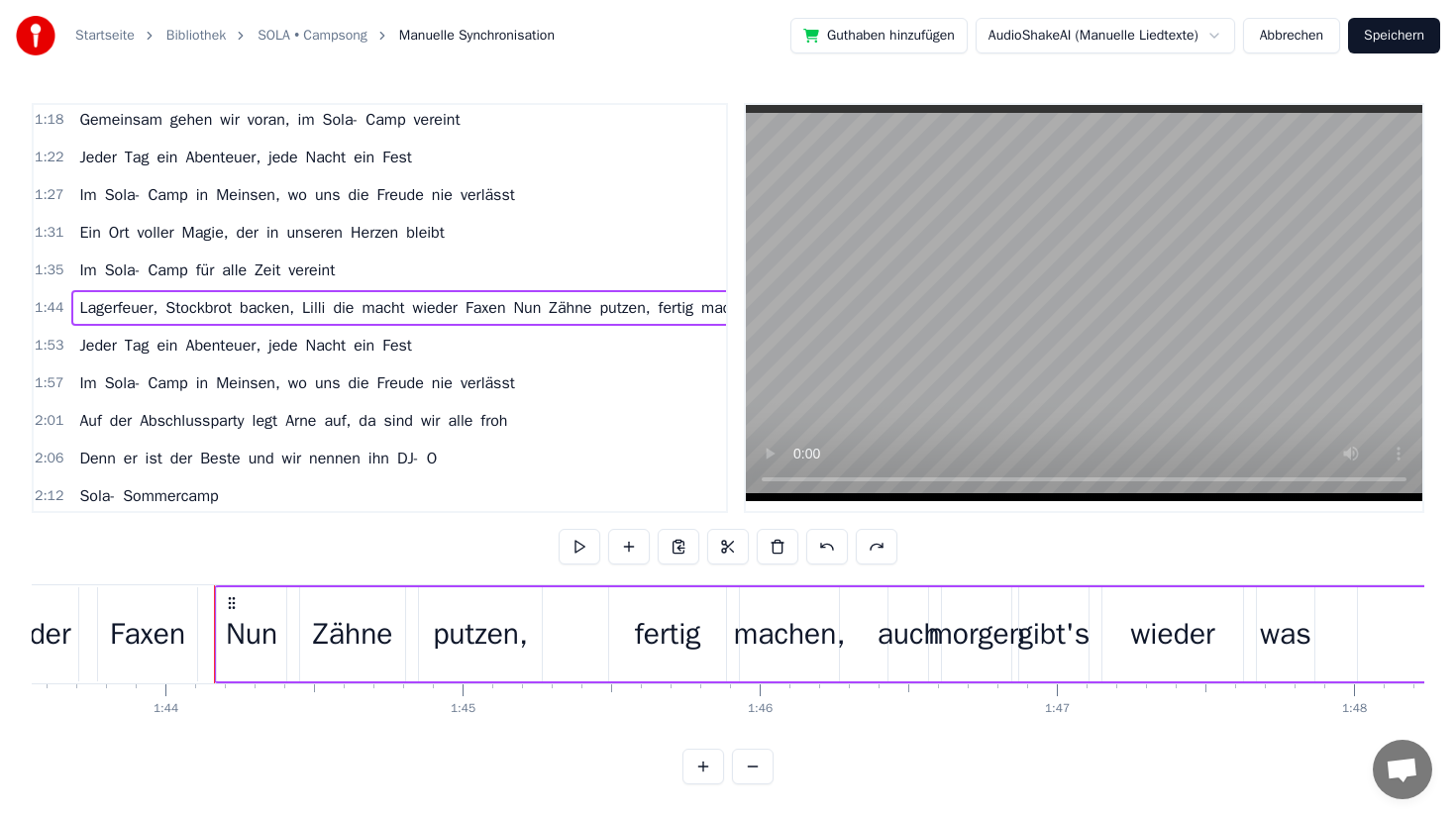 click on "Nun" at bounding box center (528, 308) 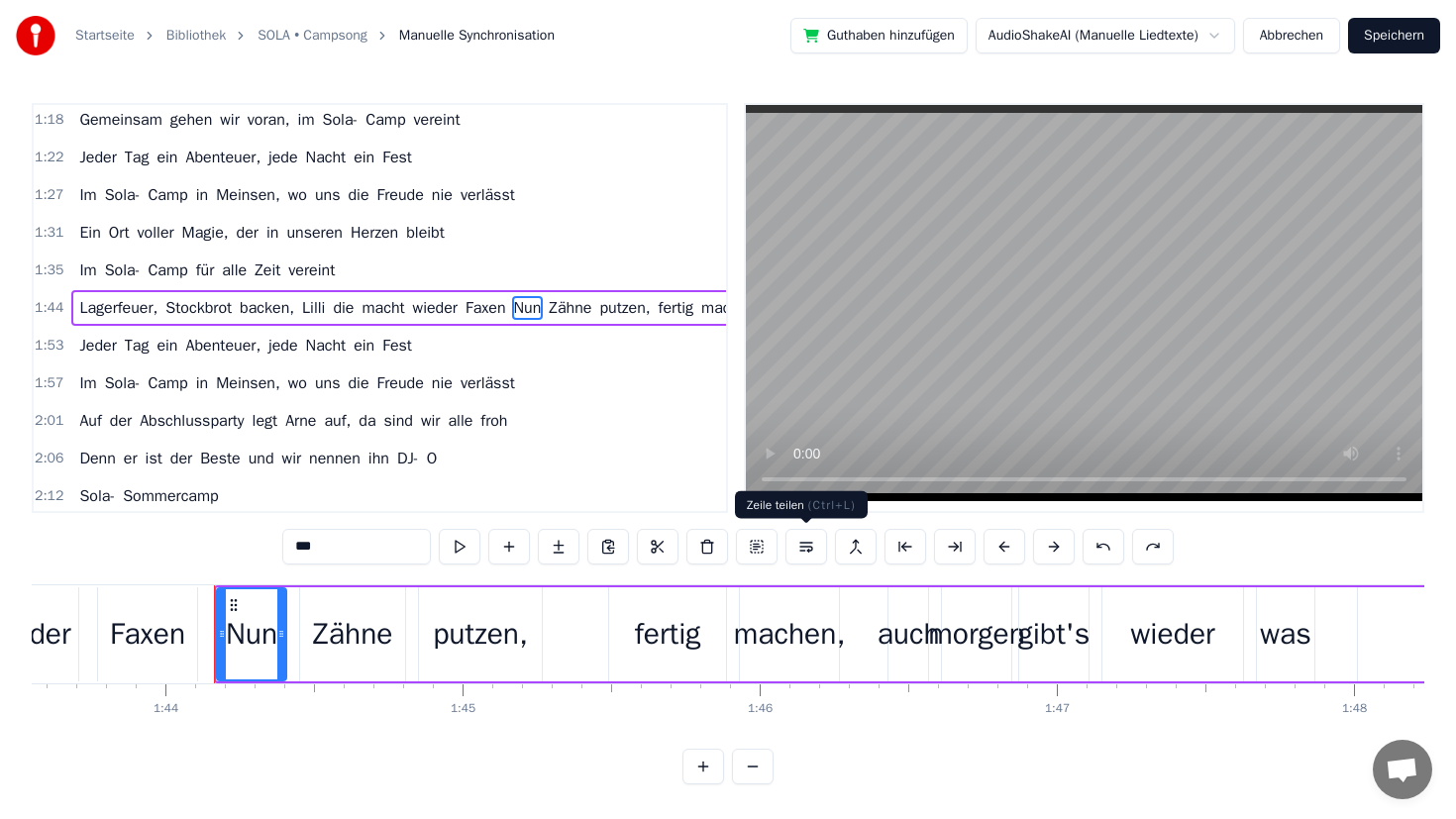 click at bounding box center [806, 547] 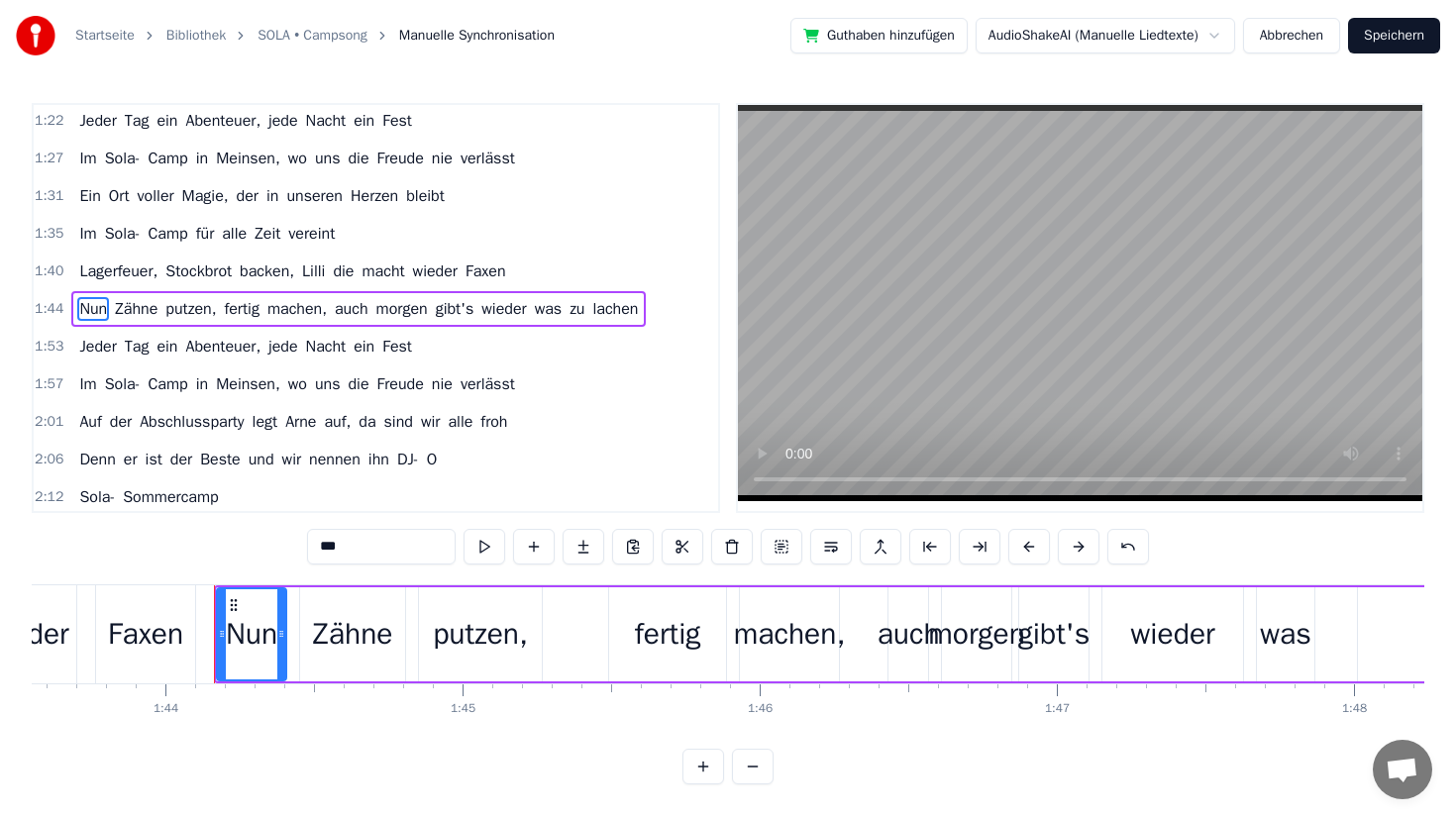 scroll, scrollTop: 493, scrollLeft: 0, axis: vertical 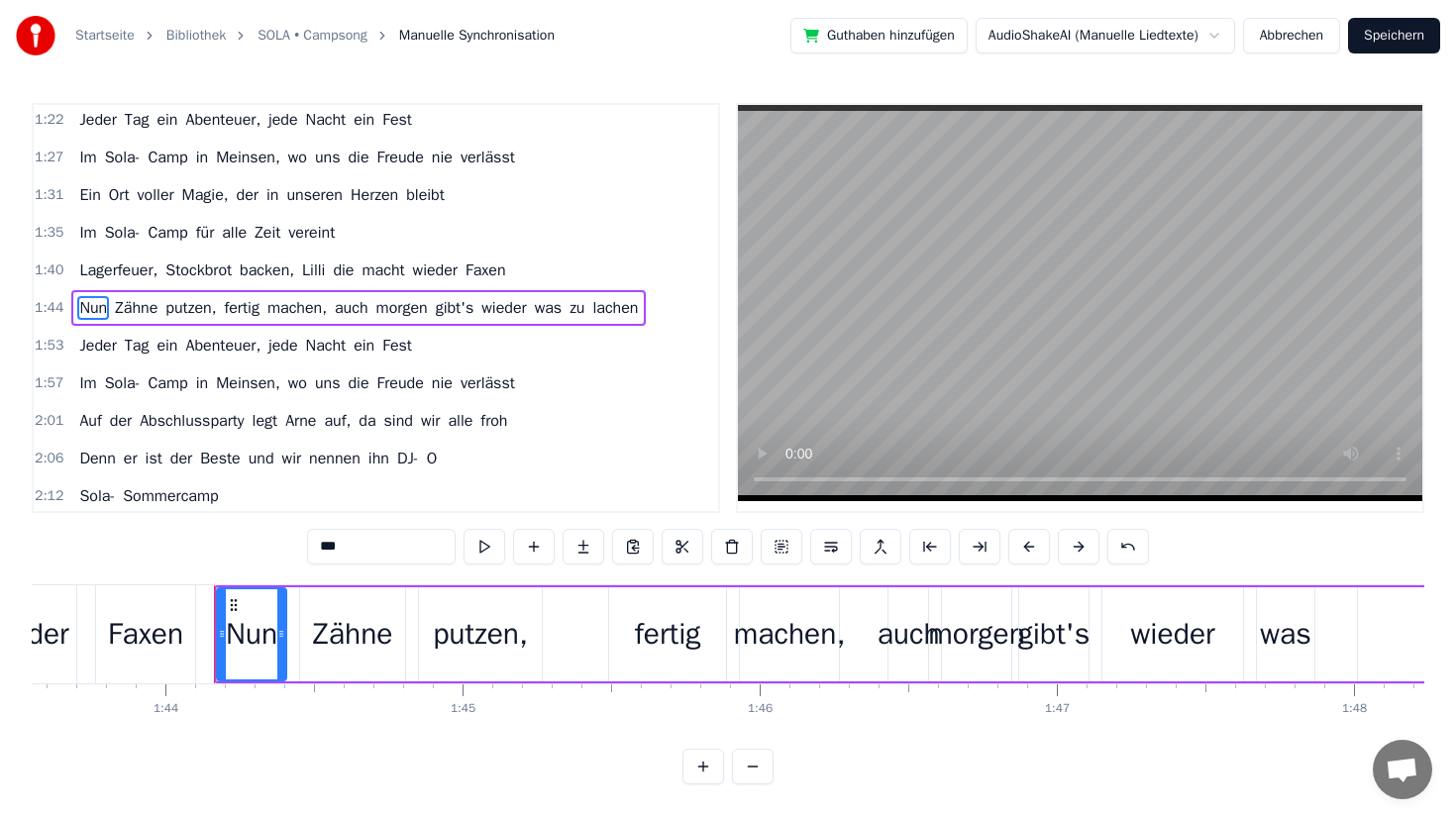 click on "1:40 Lagerfeuer, Stockbrot backen, Lilli die macht wieder Faxen" at bounding box center (375, 270) 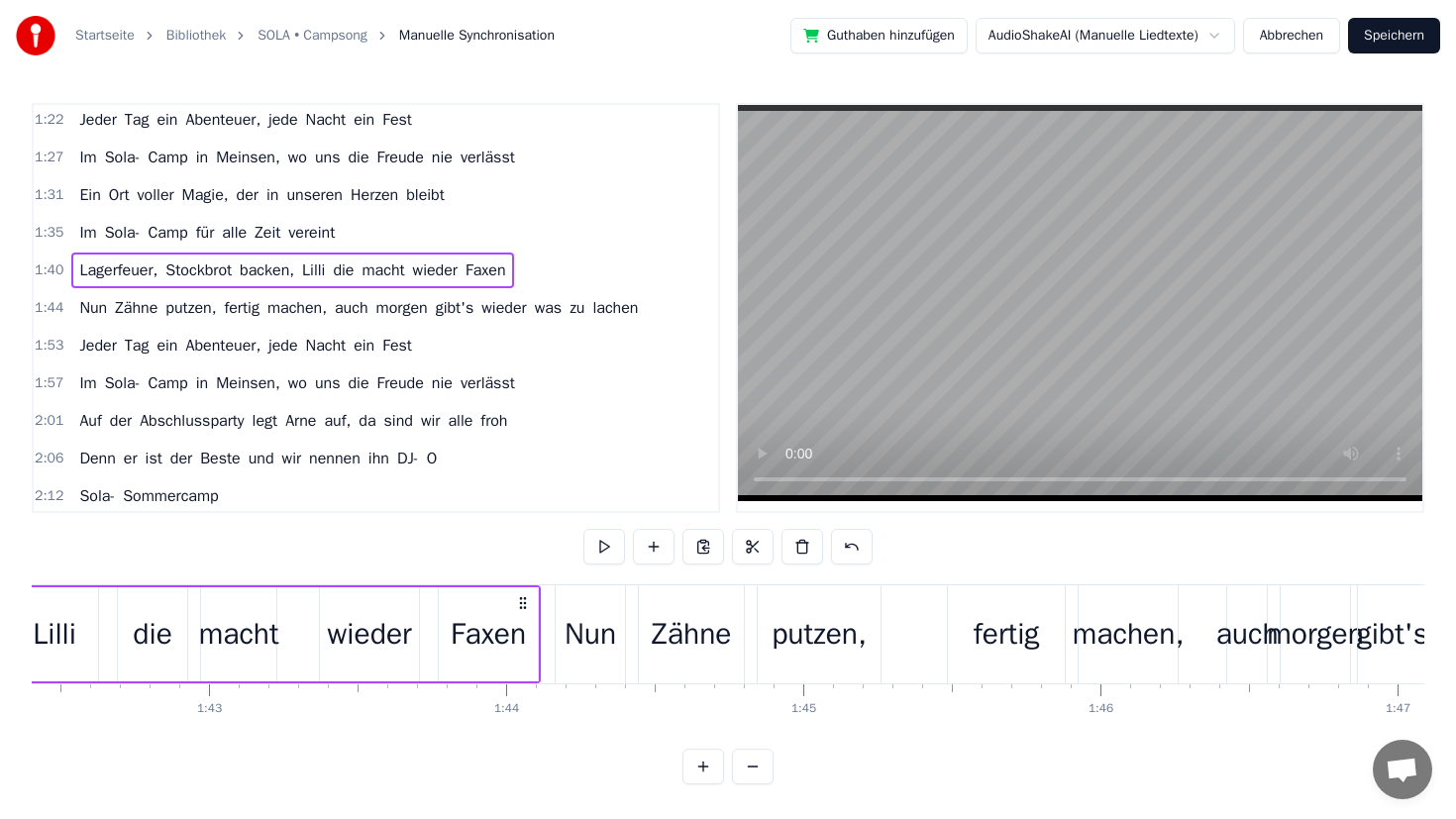 click on "Faxen" at bounding box center (485, 270) 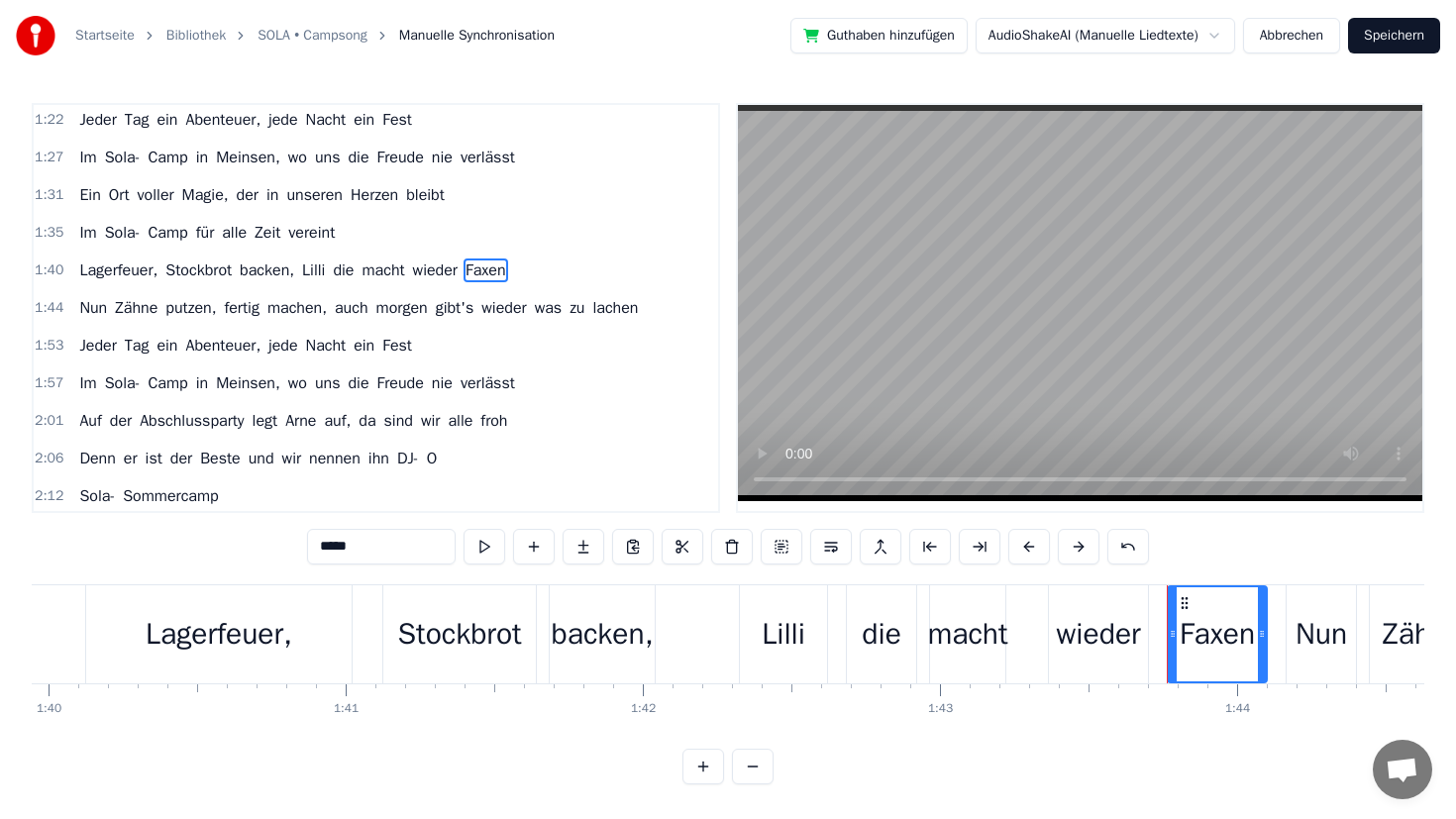 scroll, scrollTop: 0, scrollLeft: 29652, axis: horizontal 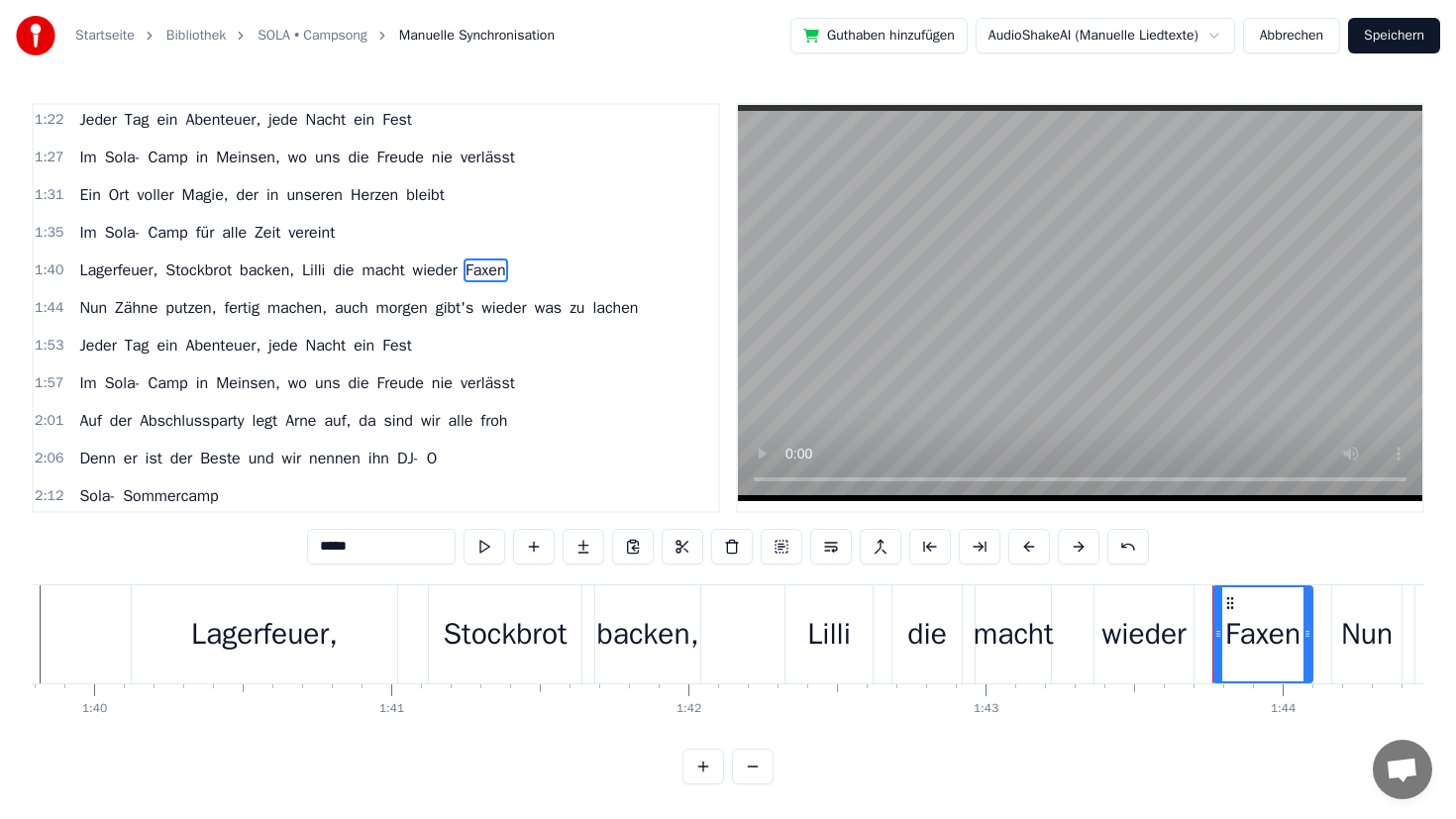 click on "Lagerfeuer," at bounding box center [118, 270] 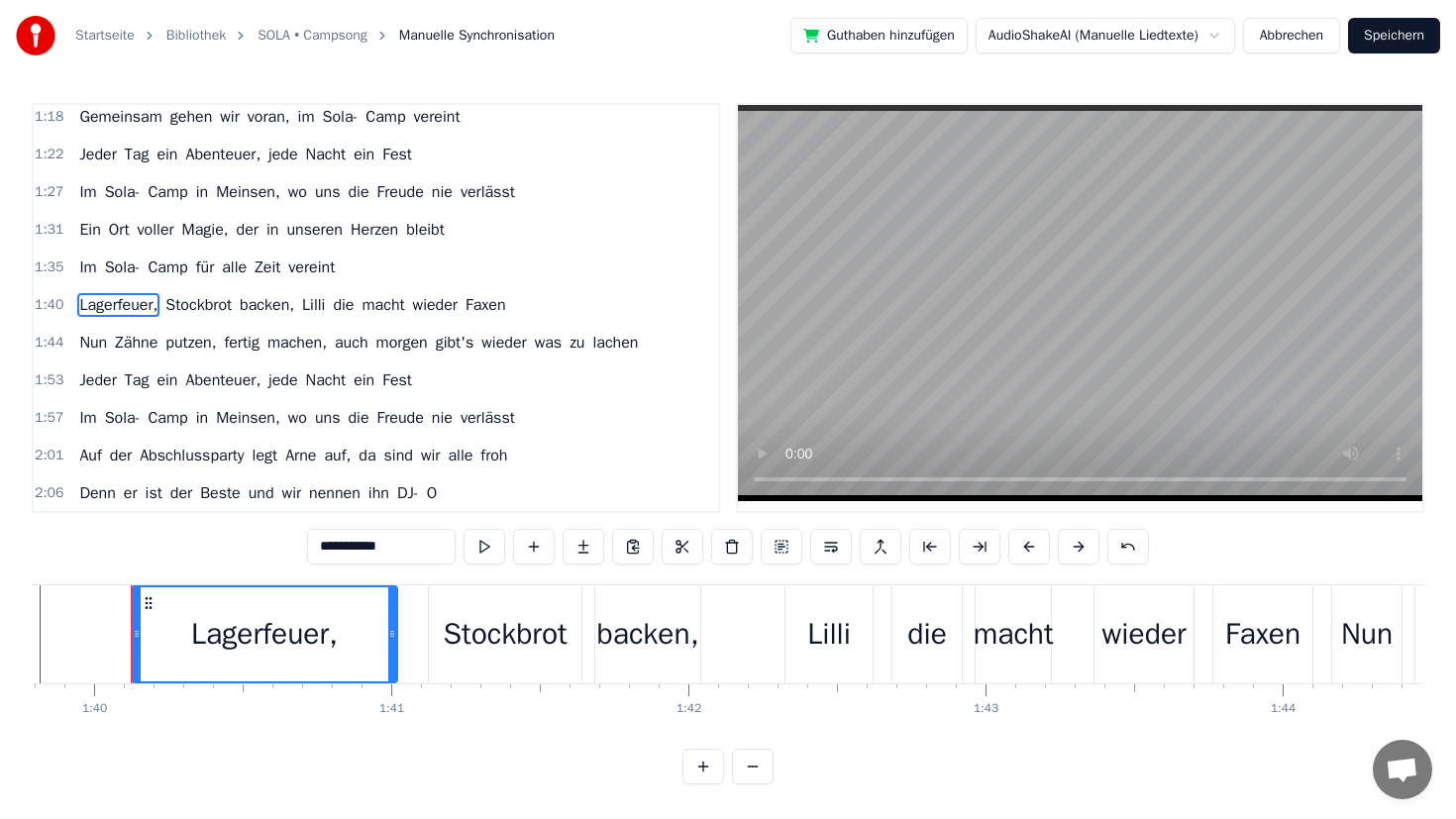 scroll, scrollTop: 456, scrollLeft: 0, axis: vertical 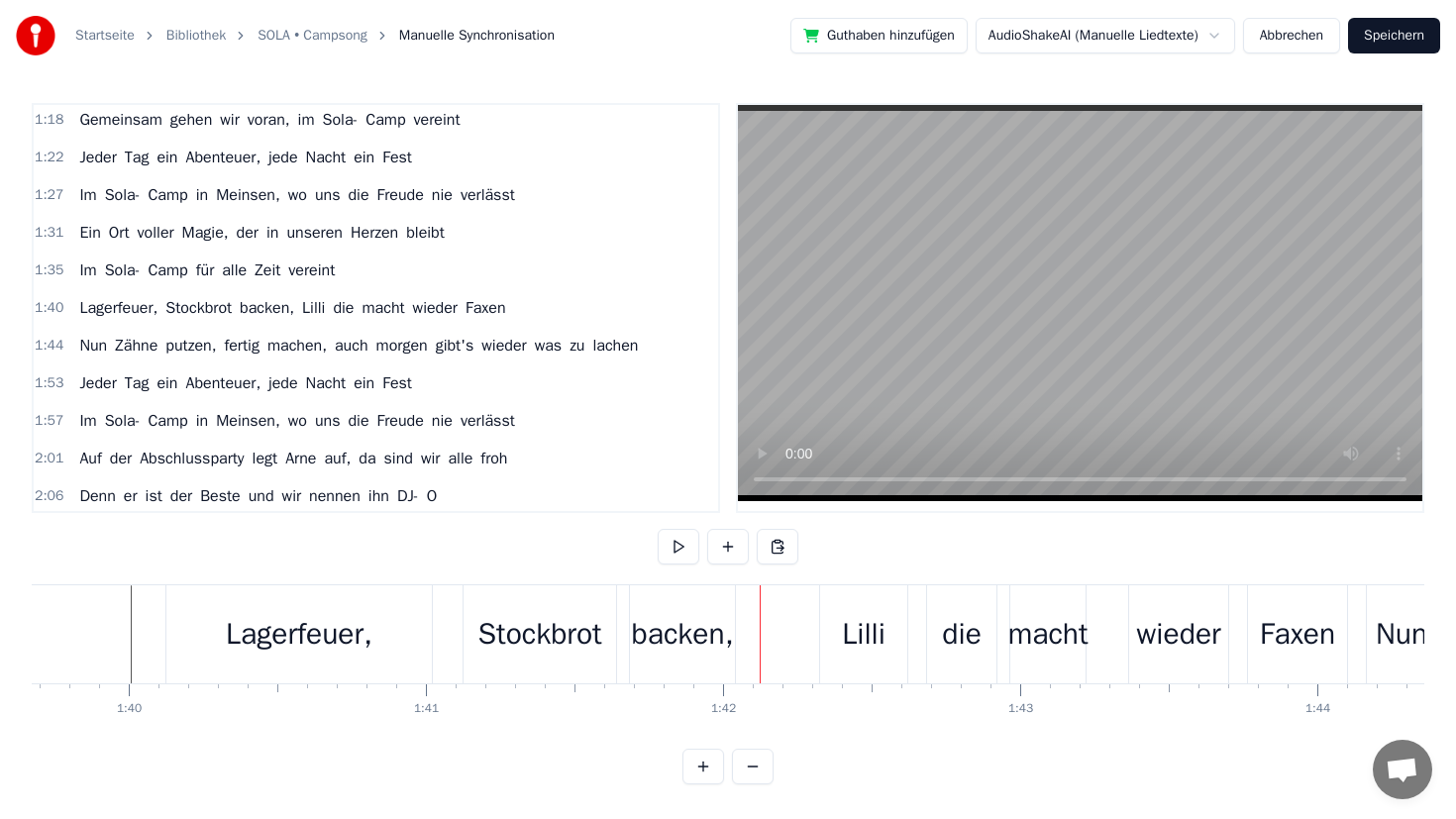 click on "Lagerfeuer," at bounding box center (118, 308) 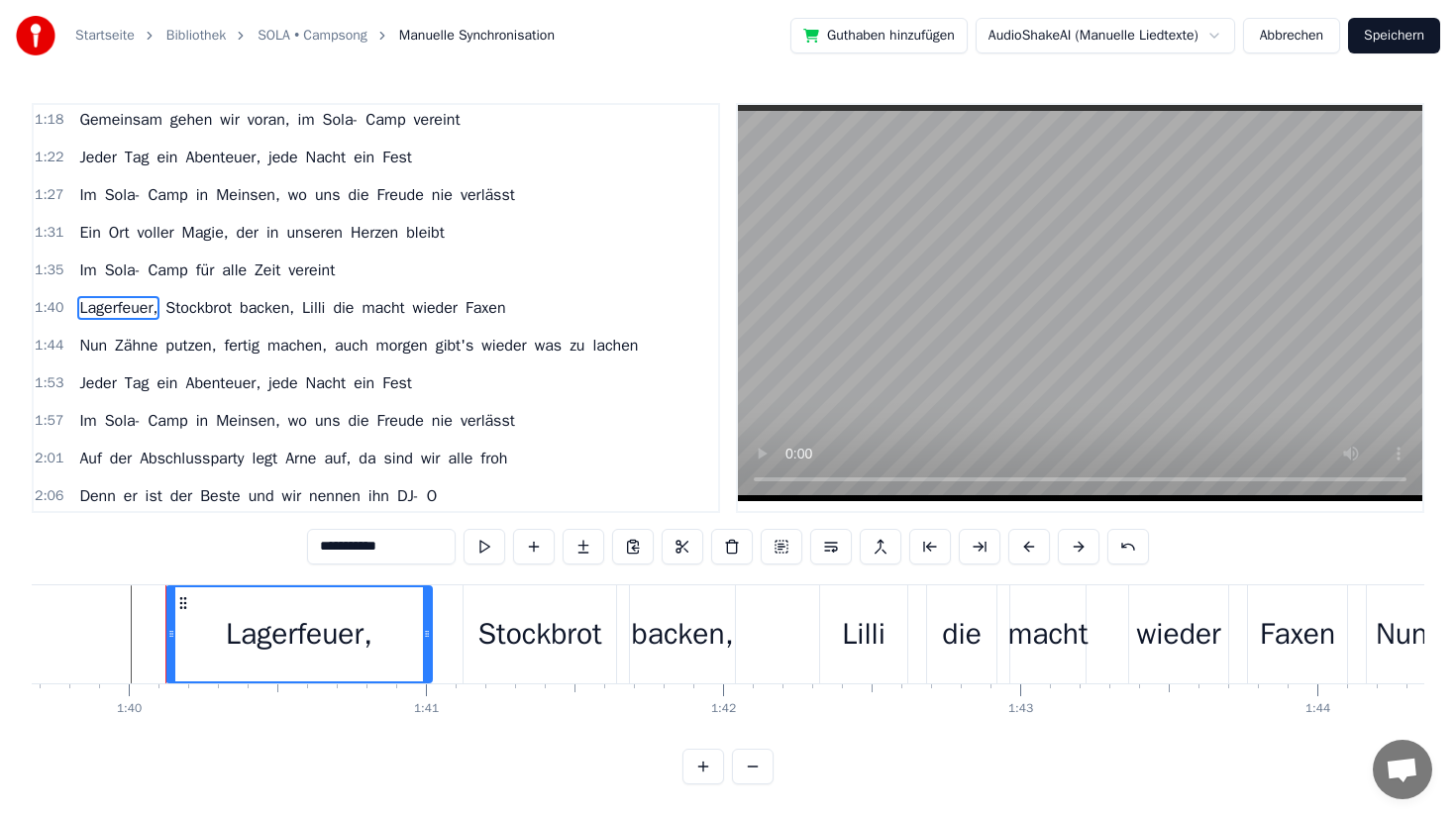click on "backen," at bounding box center [266, 308] 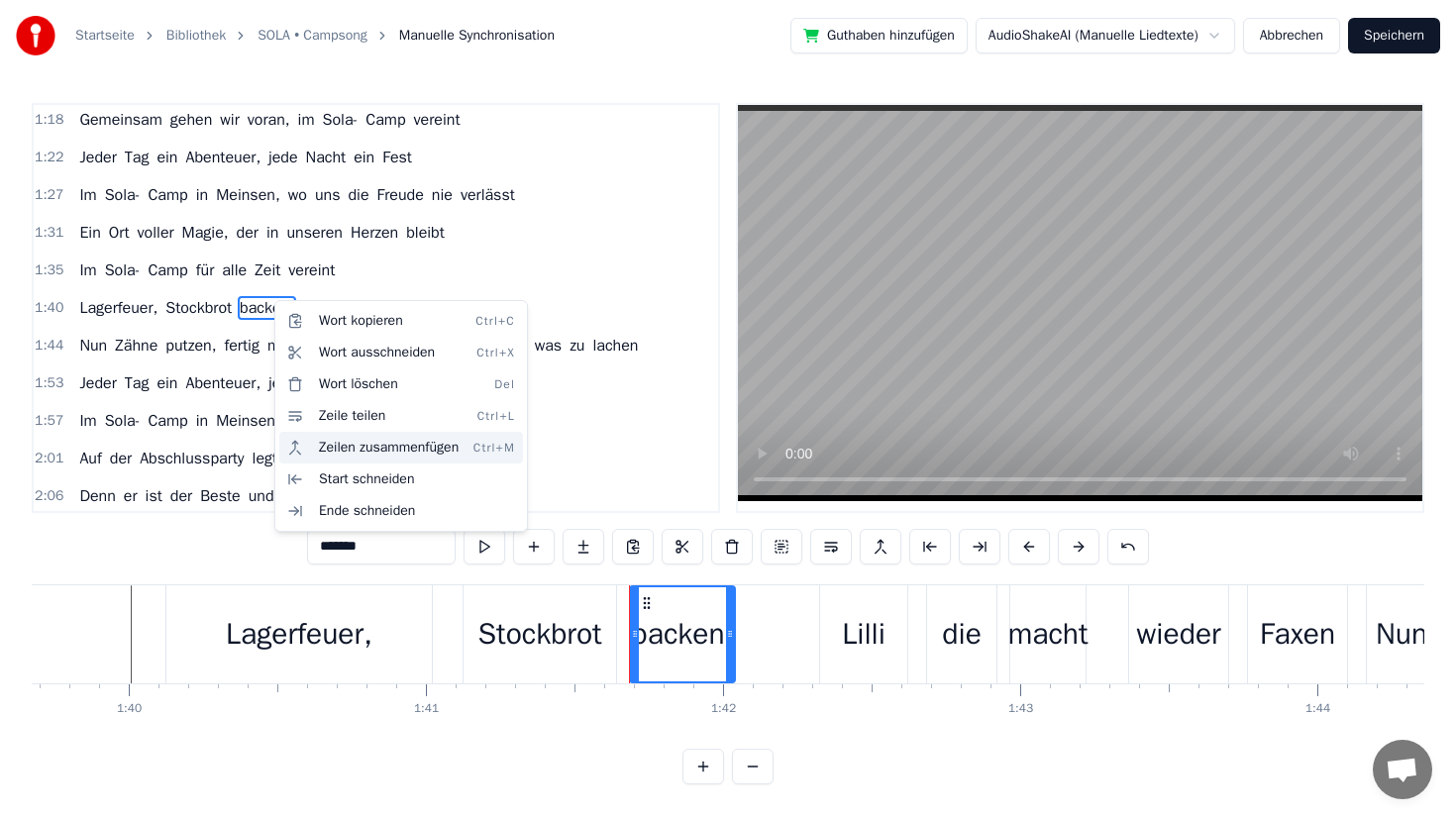 click on "Zeilen zusammenfügen Ctrl+M" at bounding box center [401, 448] 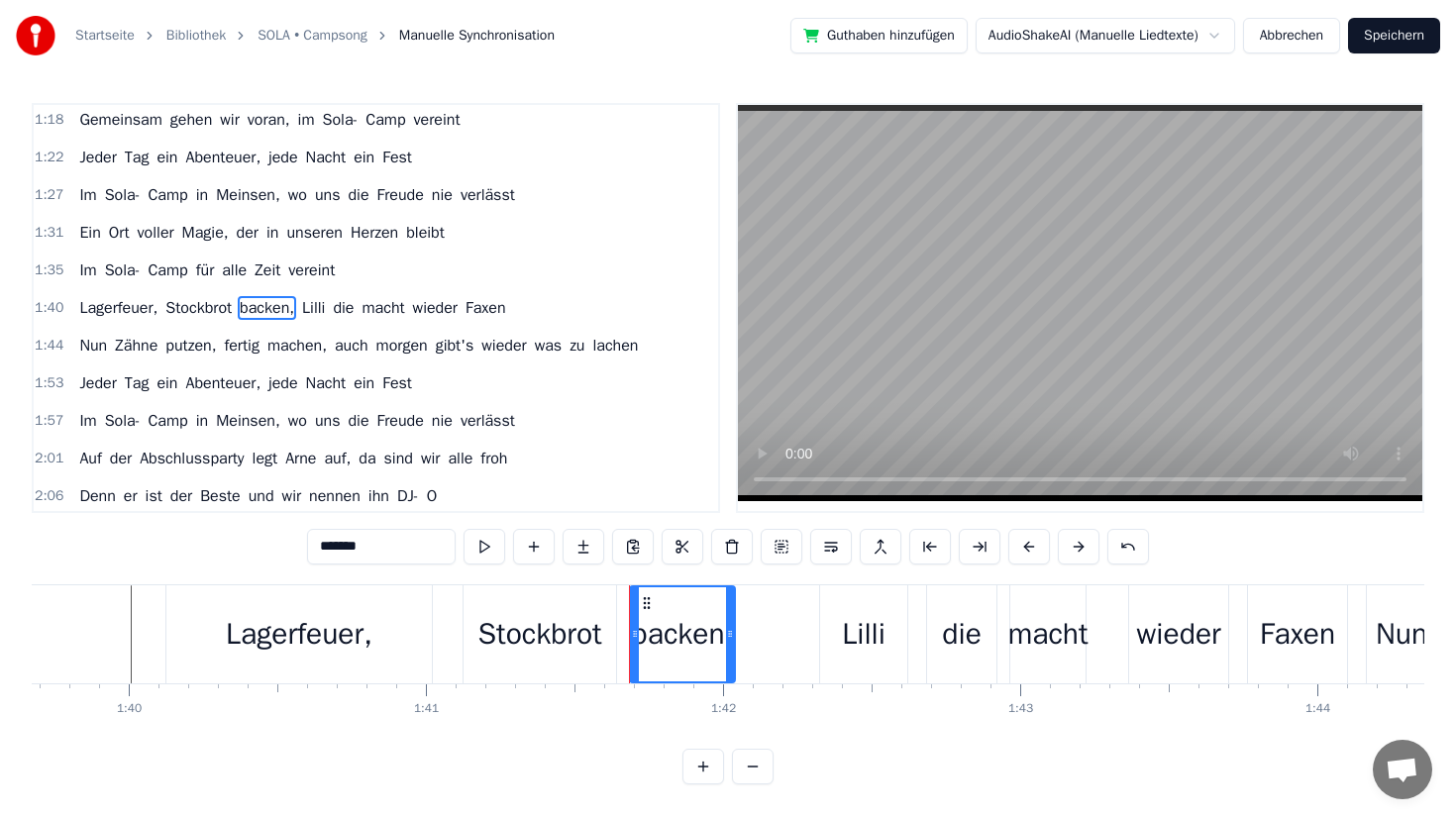 click on "Stockbrot" at bounding box center [198, 308] 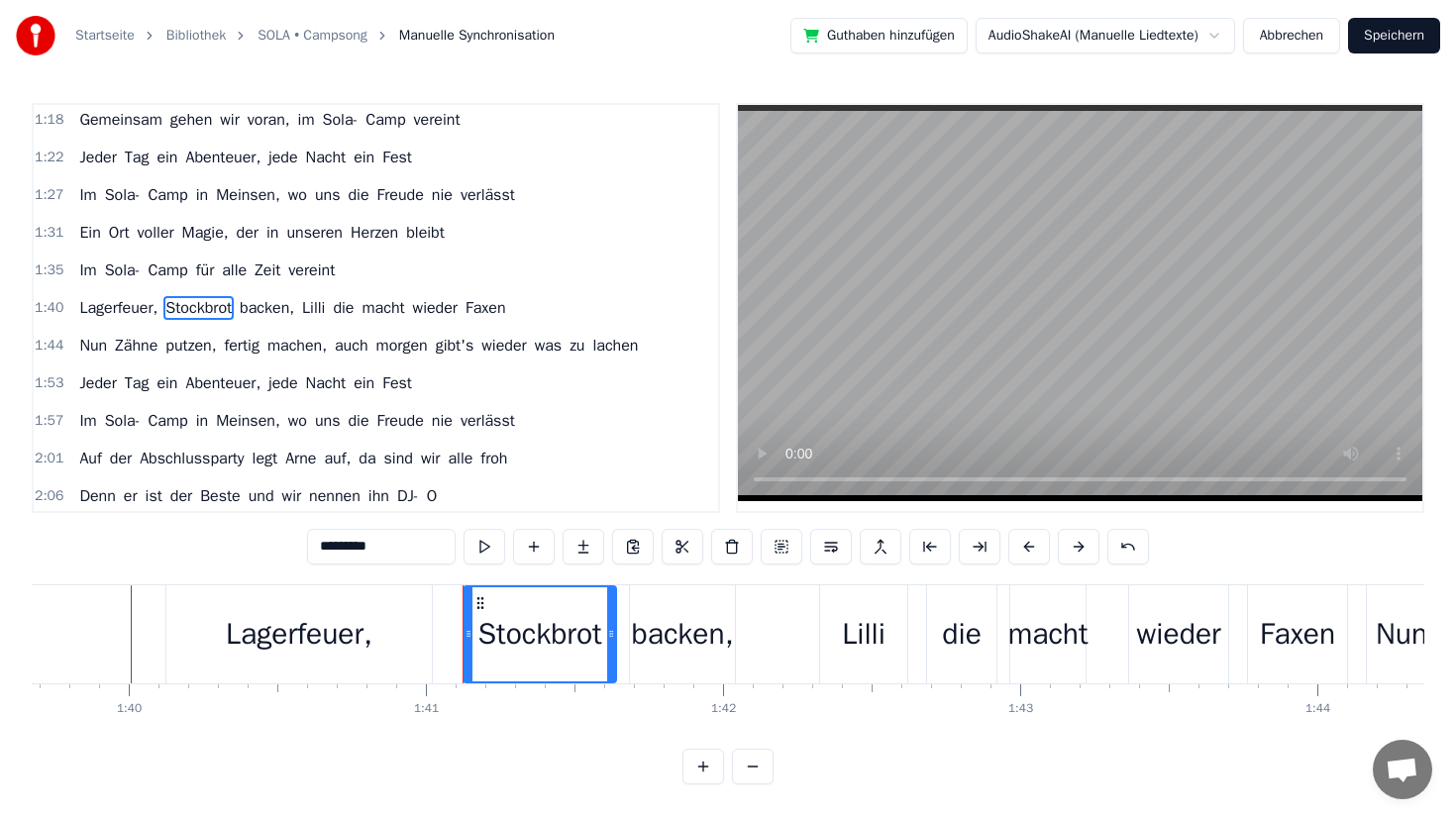 click on "Lagerfeuer," at bounding box center [118, 308] 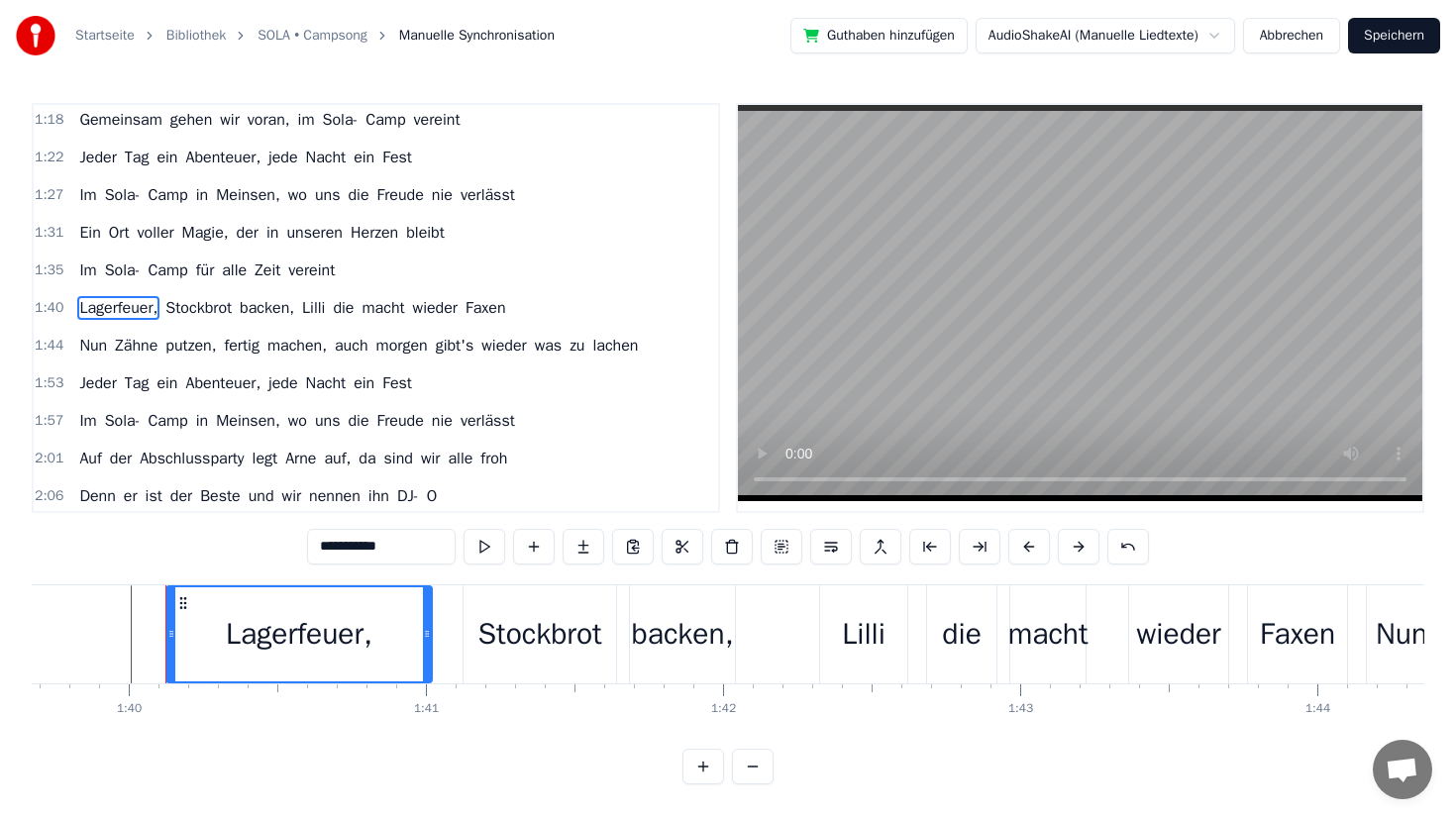 click on "Stockbrot" at bounding box center (198, 308) 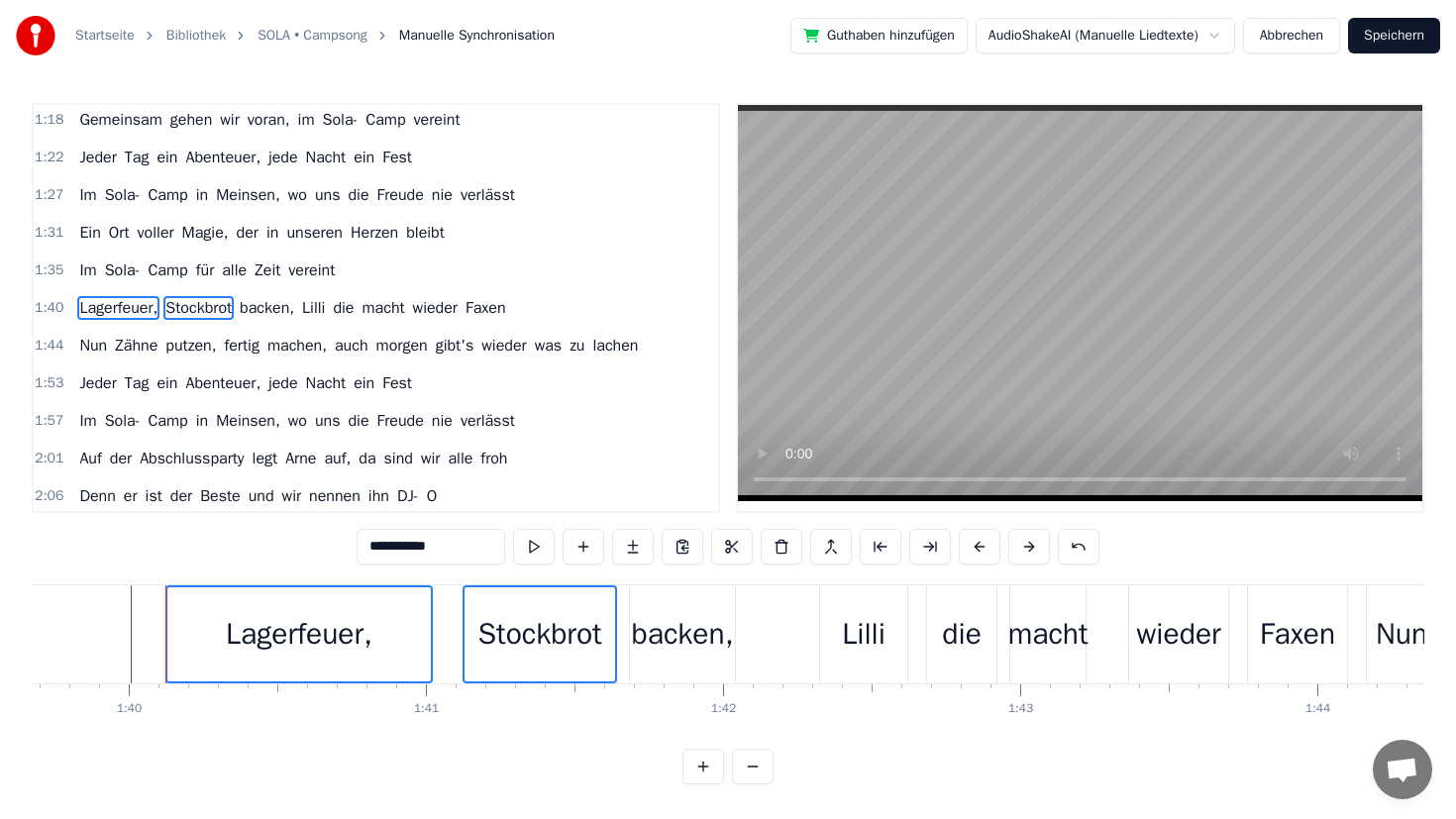 click on "backen," at bounding box center (266, 308) 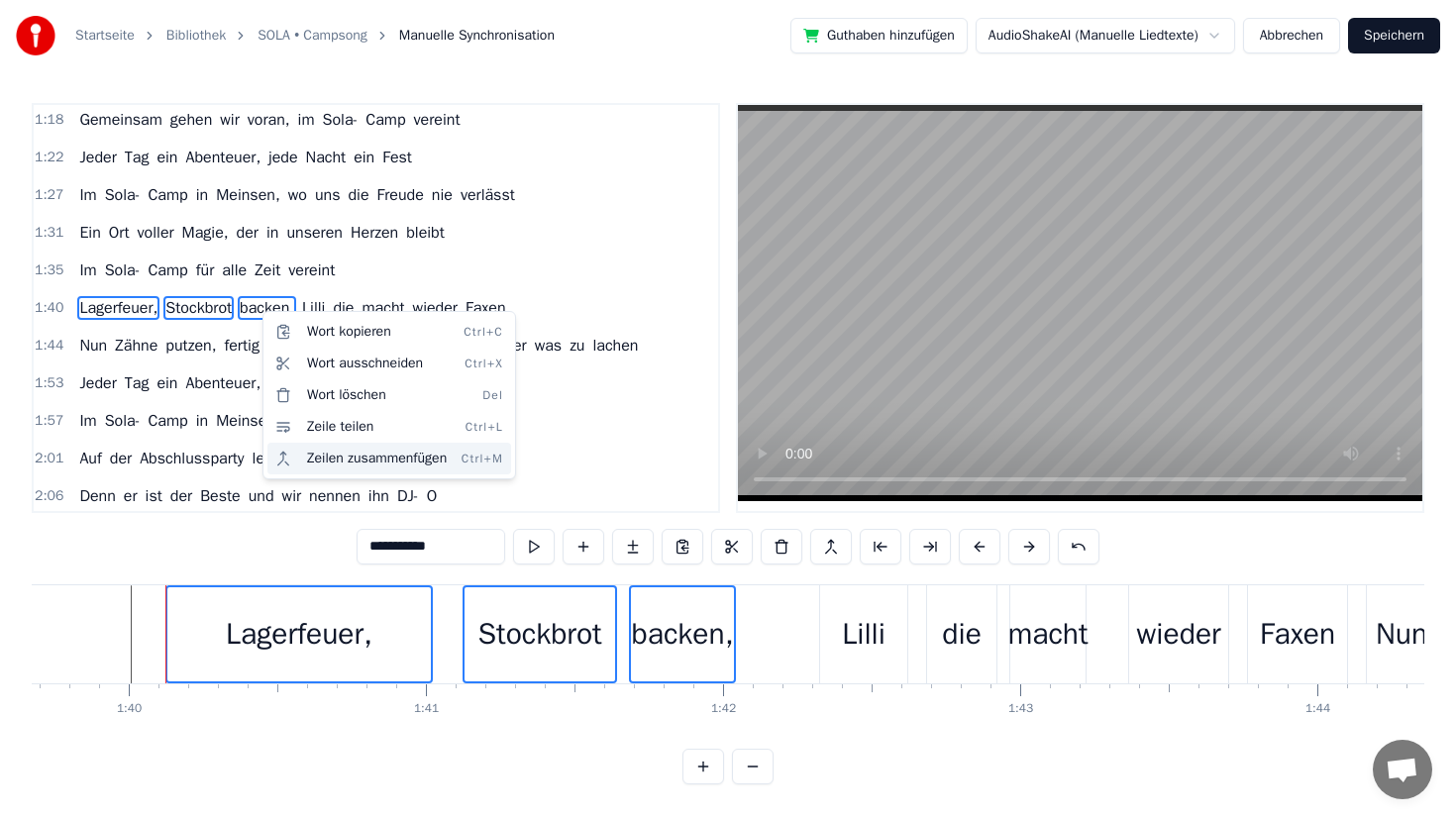 click on "Zeilen zusammenfügen Ctrl+M" at bounding box center (389, 459) 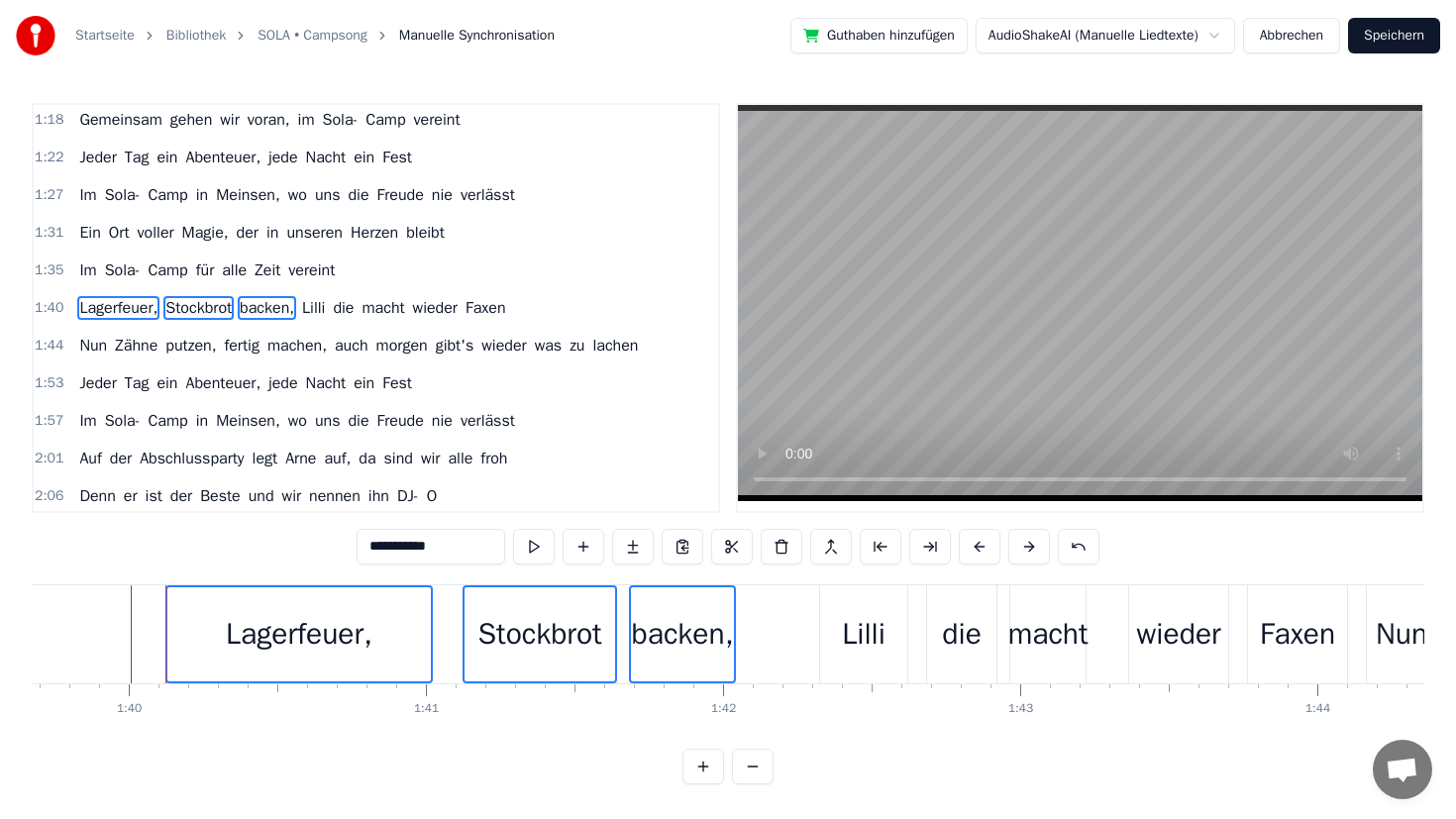 click on "macht" at bounding box center [382, 308] 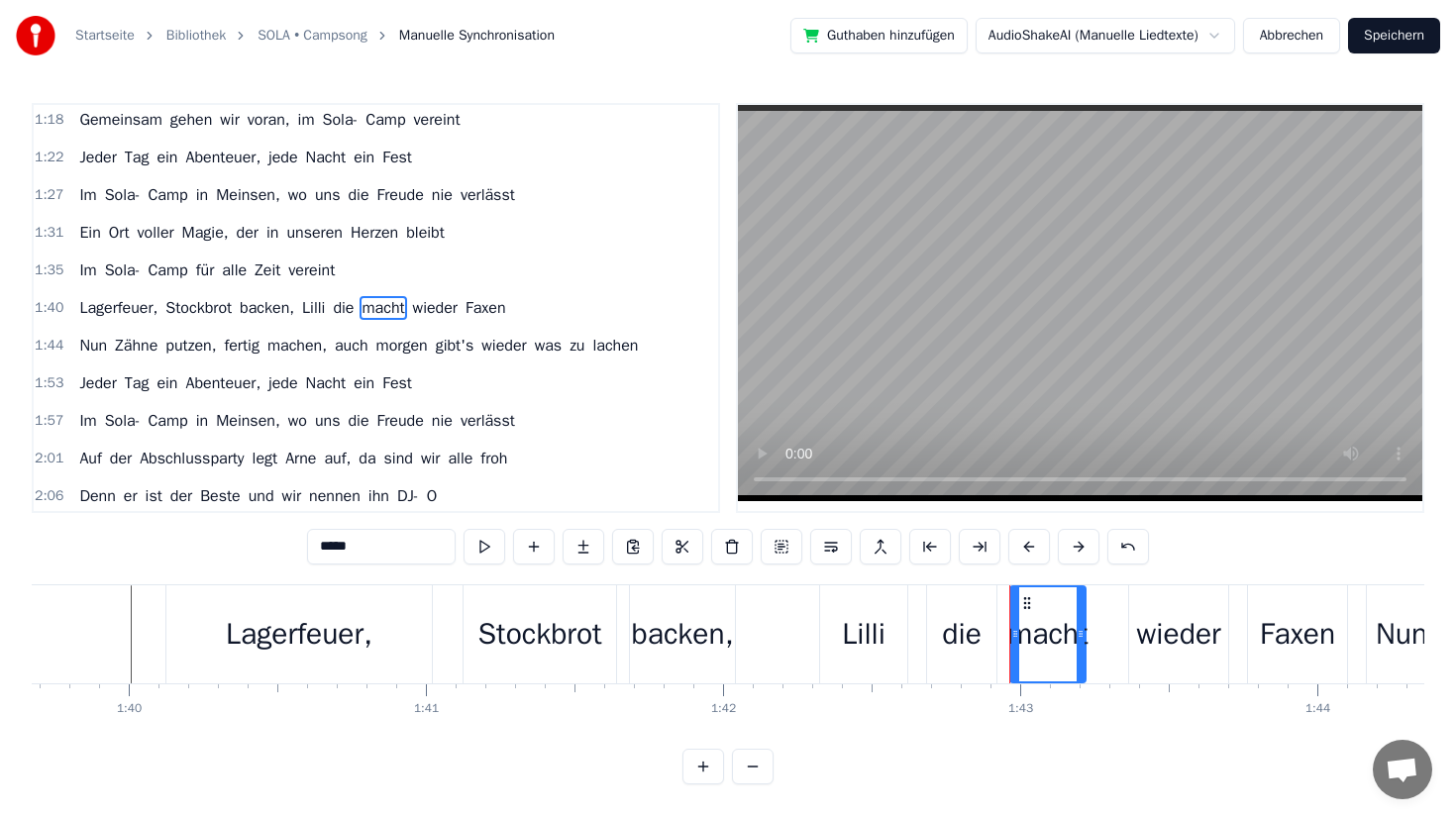 click on "backen," at bounding box center (266, 308) 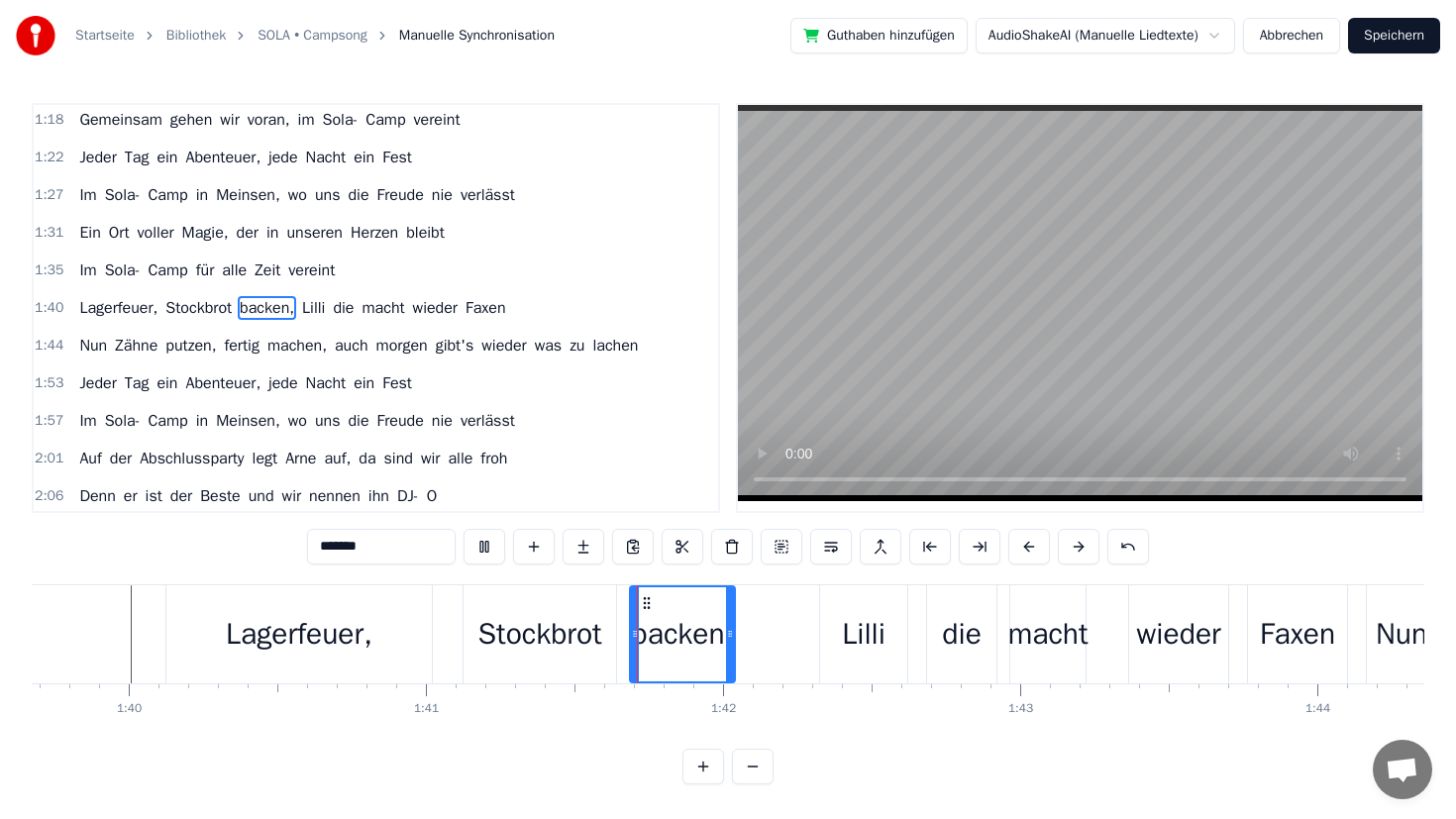 scroll, scrollTop: 497, scrollLeft: 0, axis: vertical 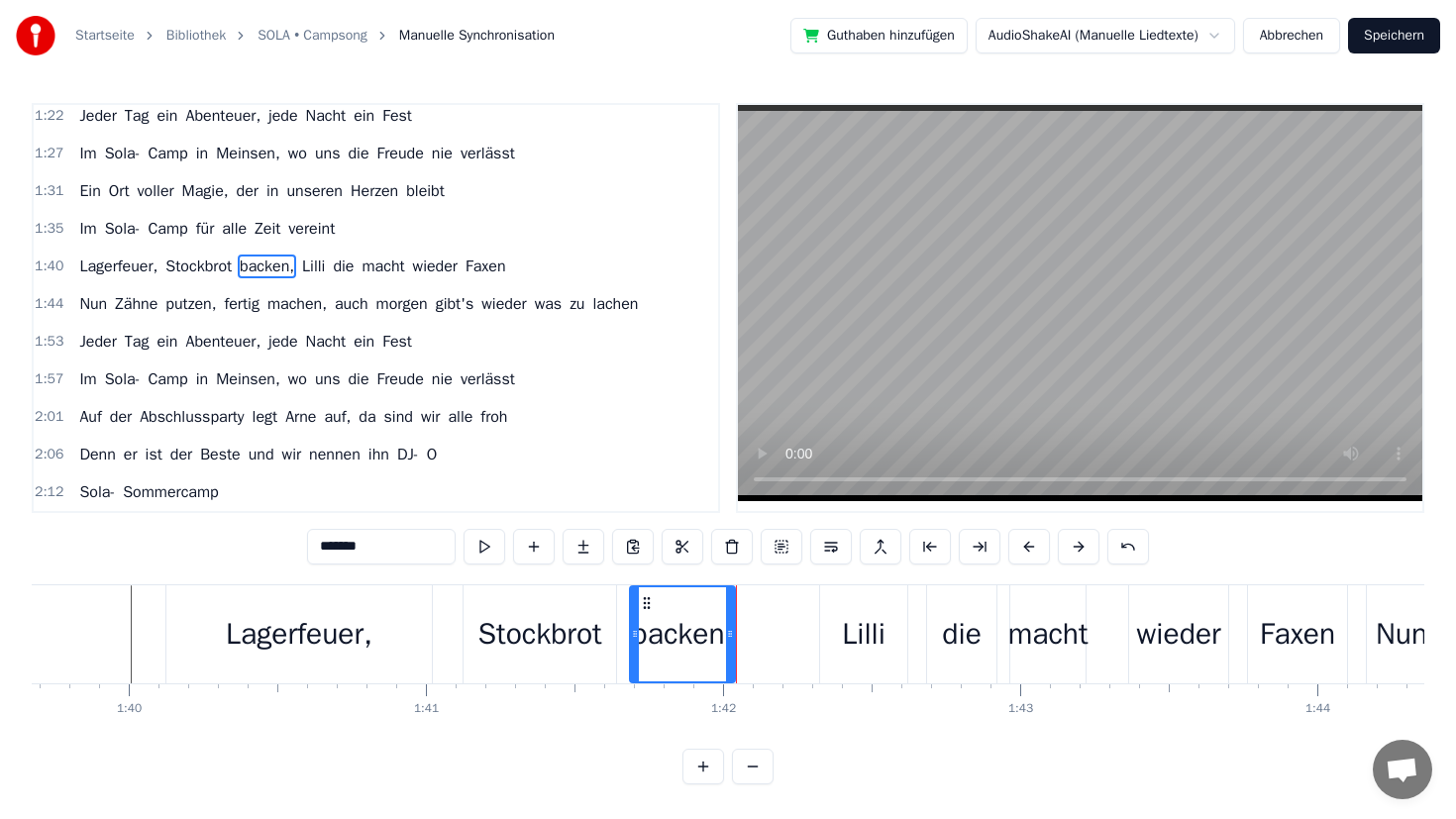 click on "Lagerfeuer, Stockbrot backen, Lilli die macht wieder Faxen" at bounding box center [759, 634] 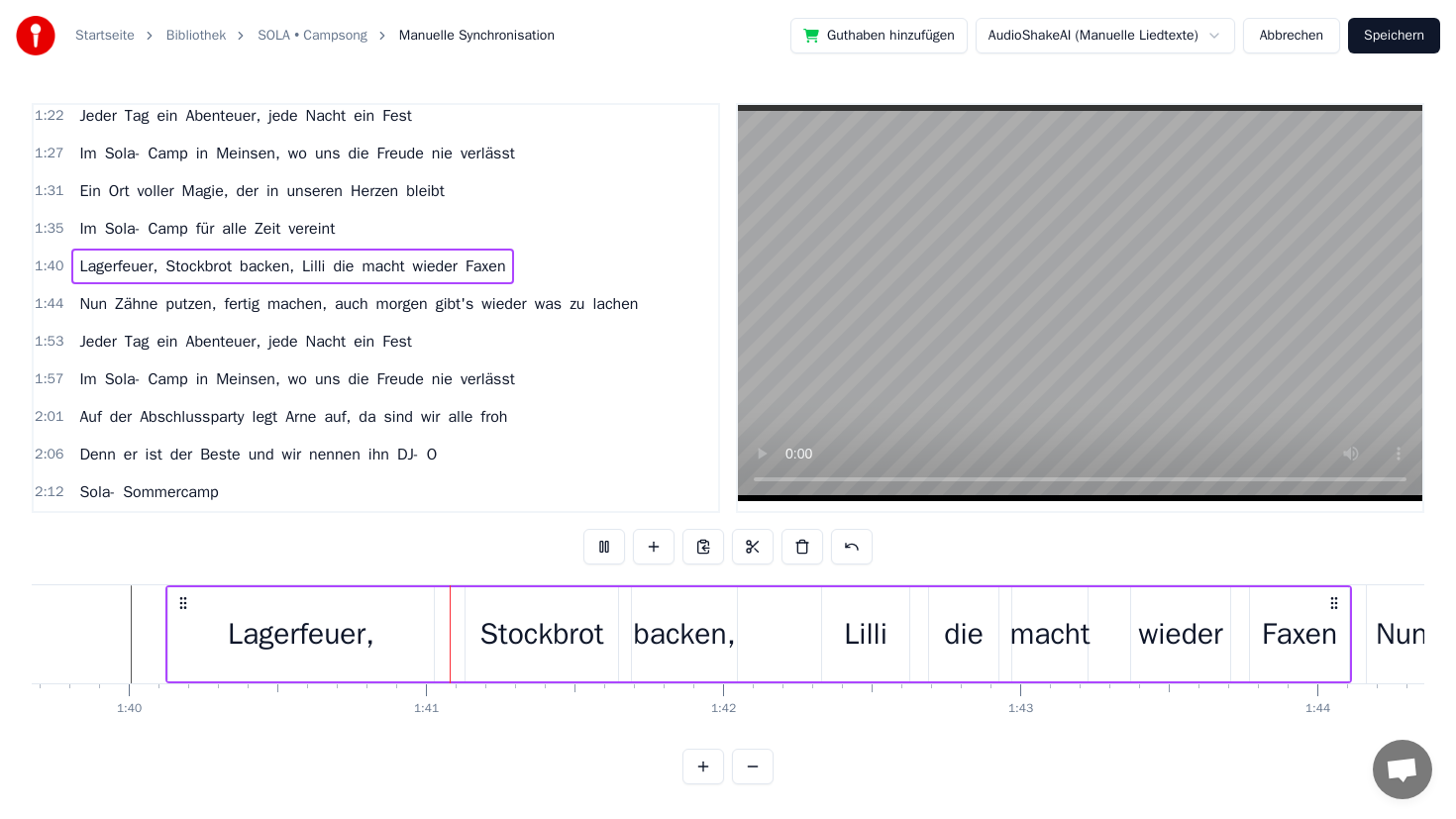 click on "Lagerfeuer, Stockbrot backen, Lilli die macht wieder Faxen" at bounding box center (759, 634) 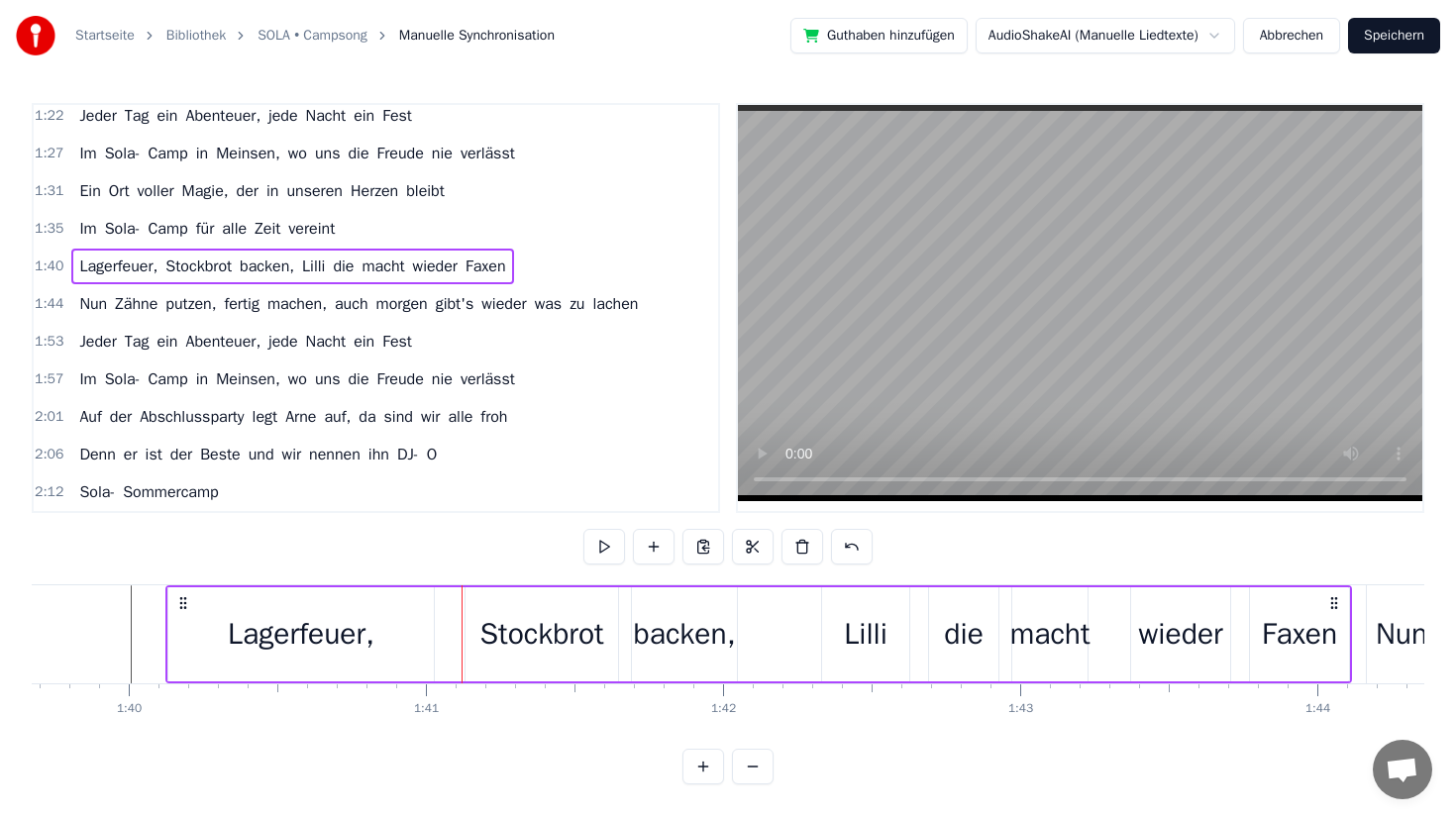 click at bounding box center (-5317, 634) 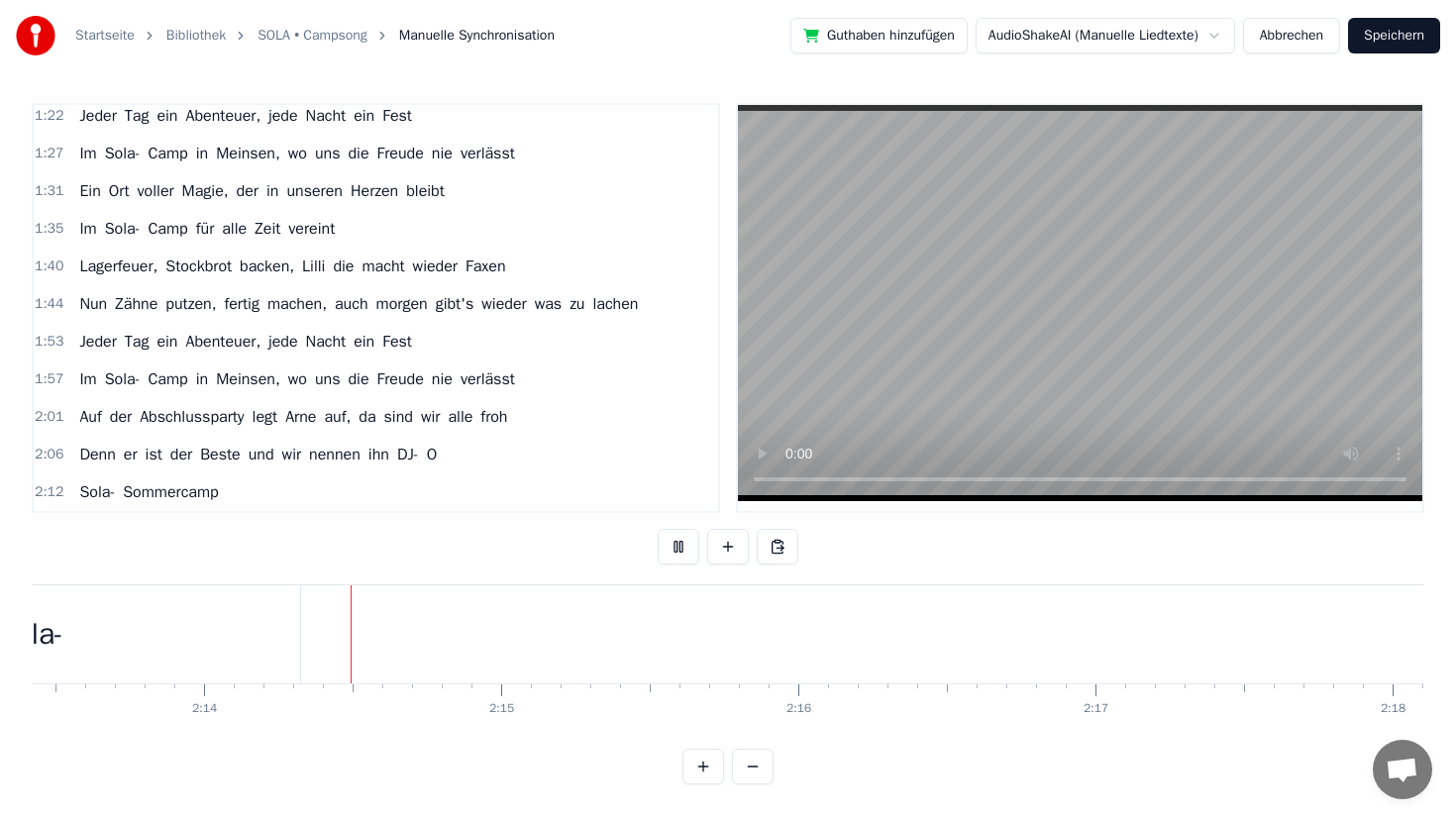 scroll, scrollTop: 0, scrollLeft: 39646, axis: horizontal 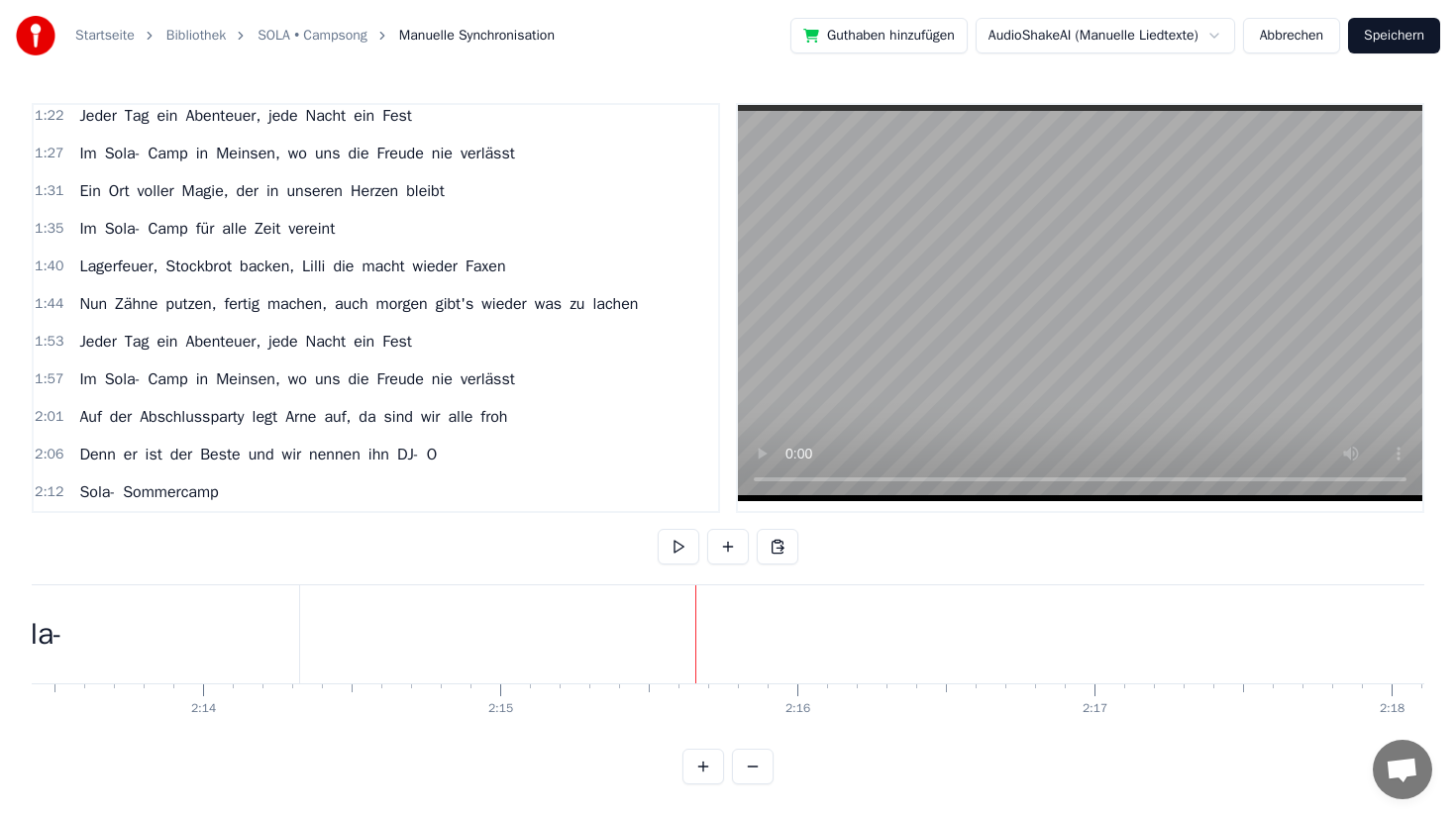click at bounding box center (753, 767) 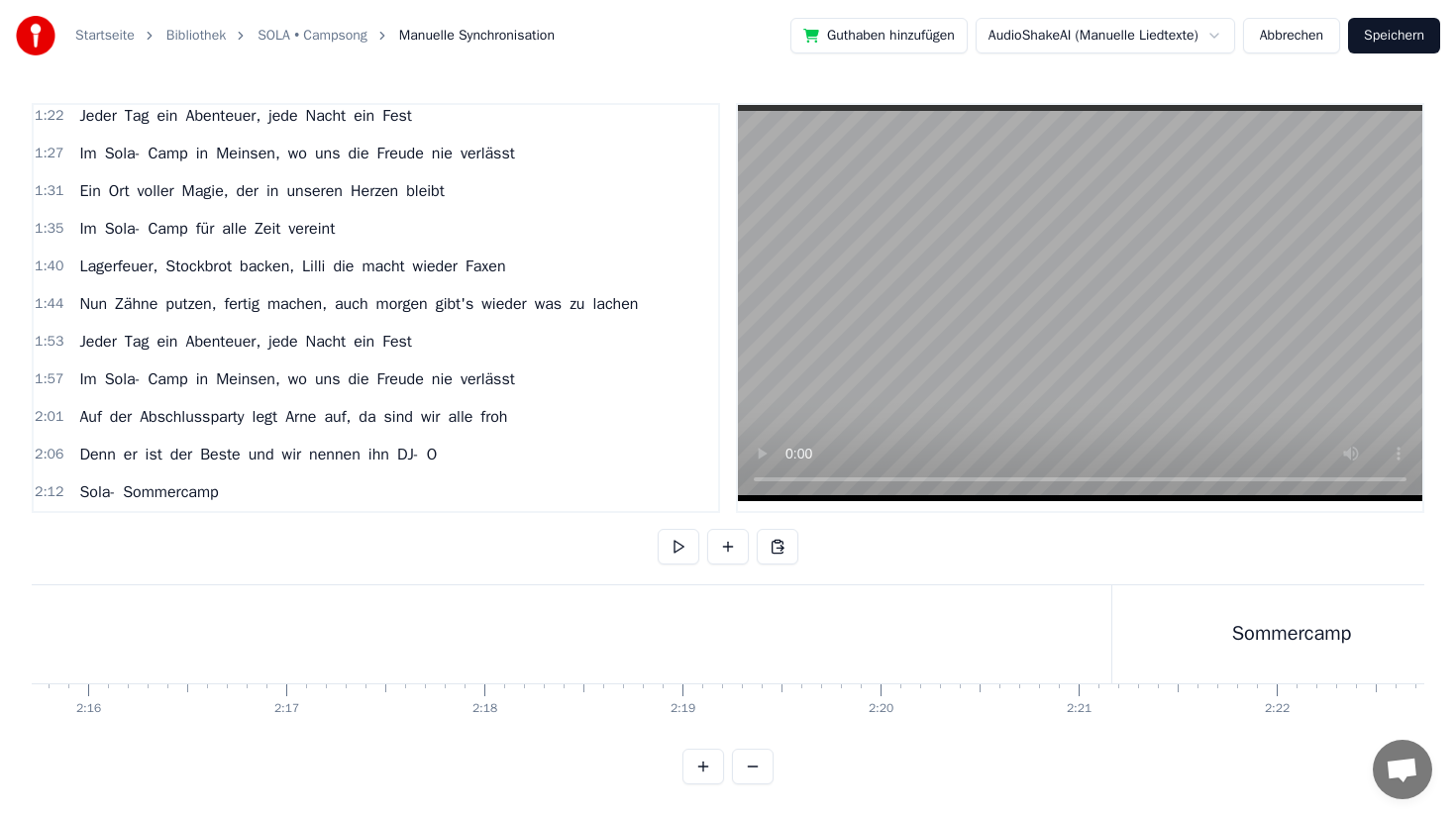scroll, scrollTop: 0, scrollLeft: 26985, axis: horizontal 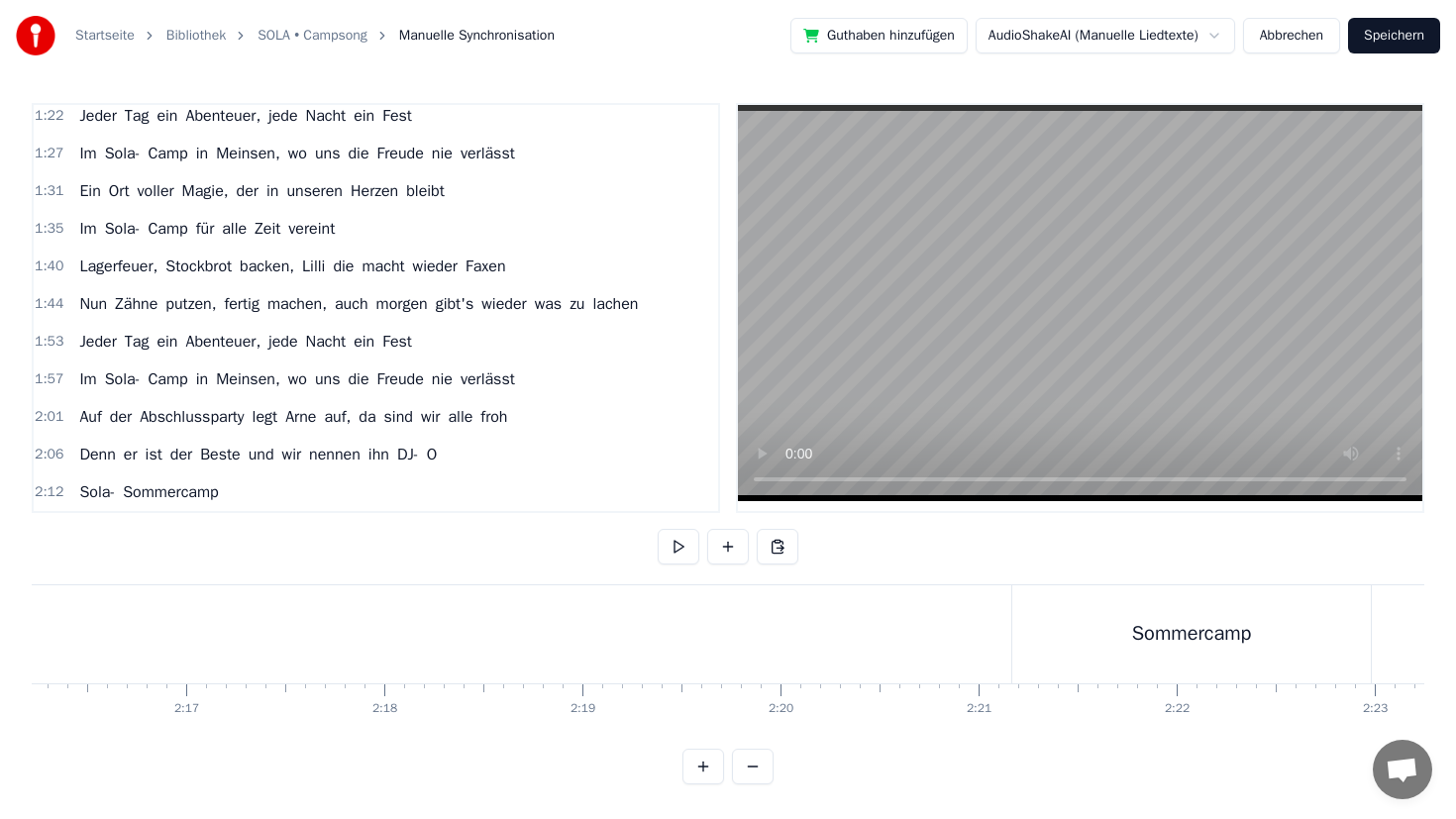 click on "Sommercamp" at bounding box center (1192, 634) 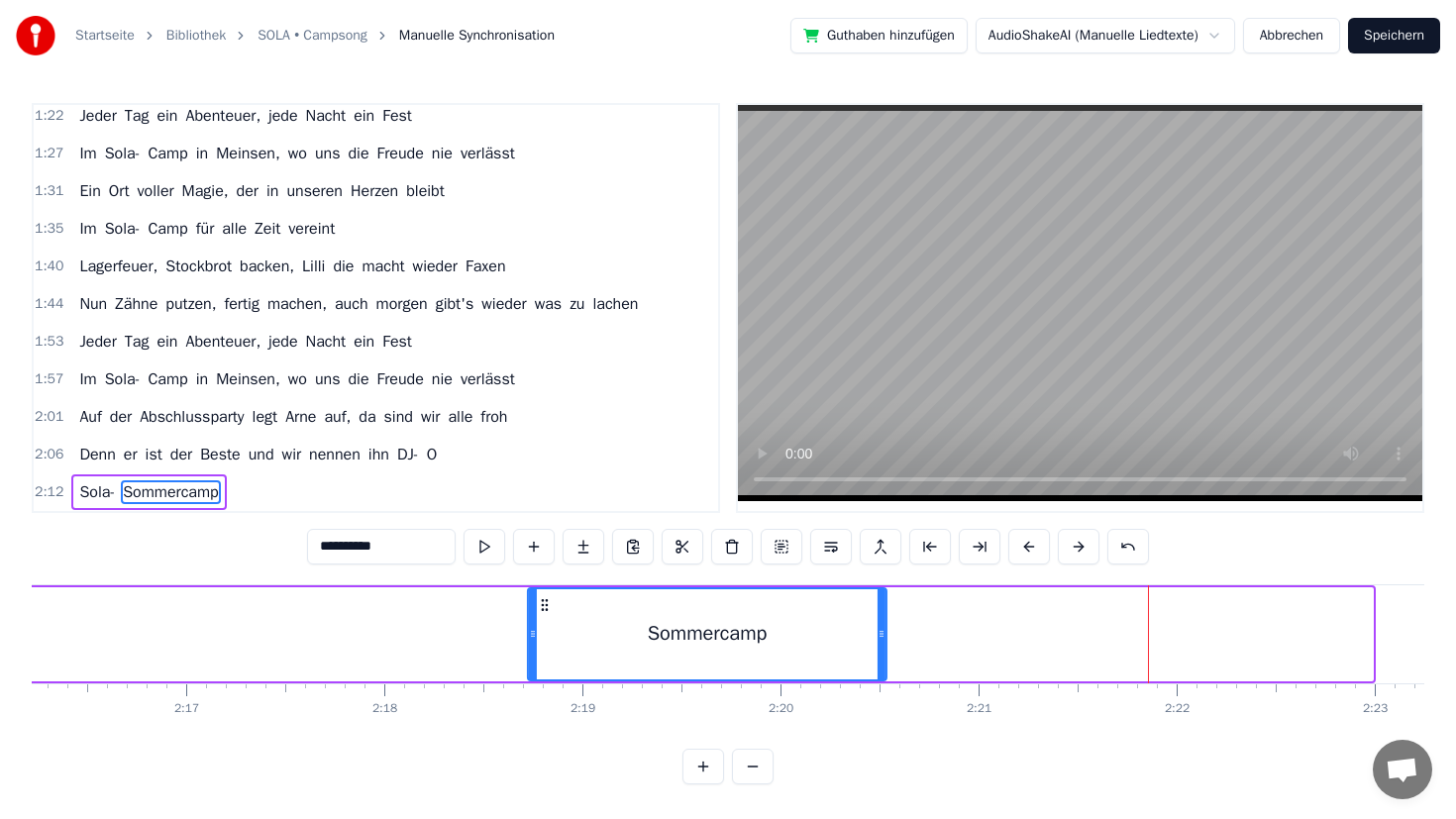 drag, startPoint x: 1021, startPoint y: 604, endPoint x: 548, endPoint y: 637, distance: 474.14977 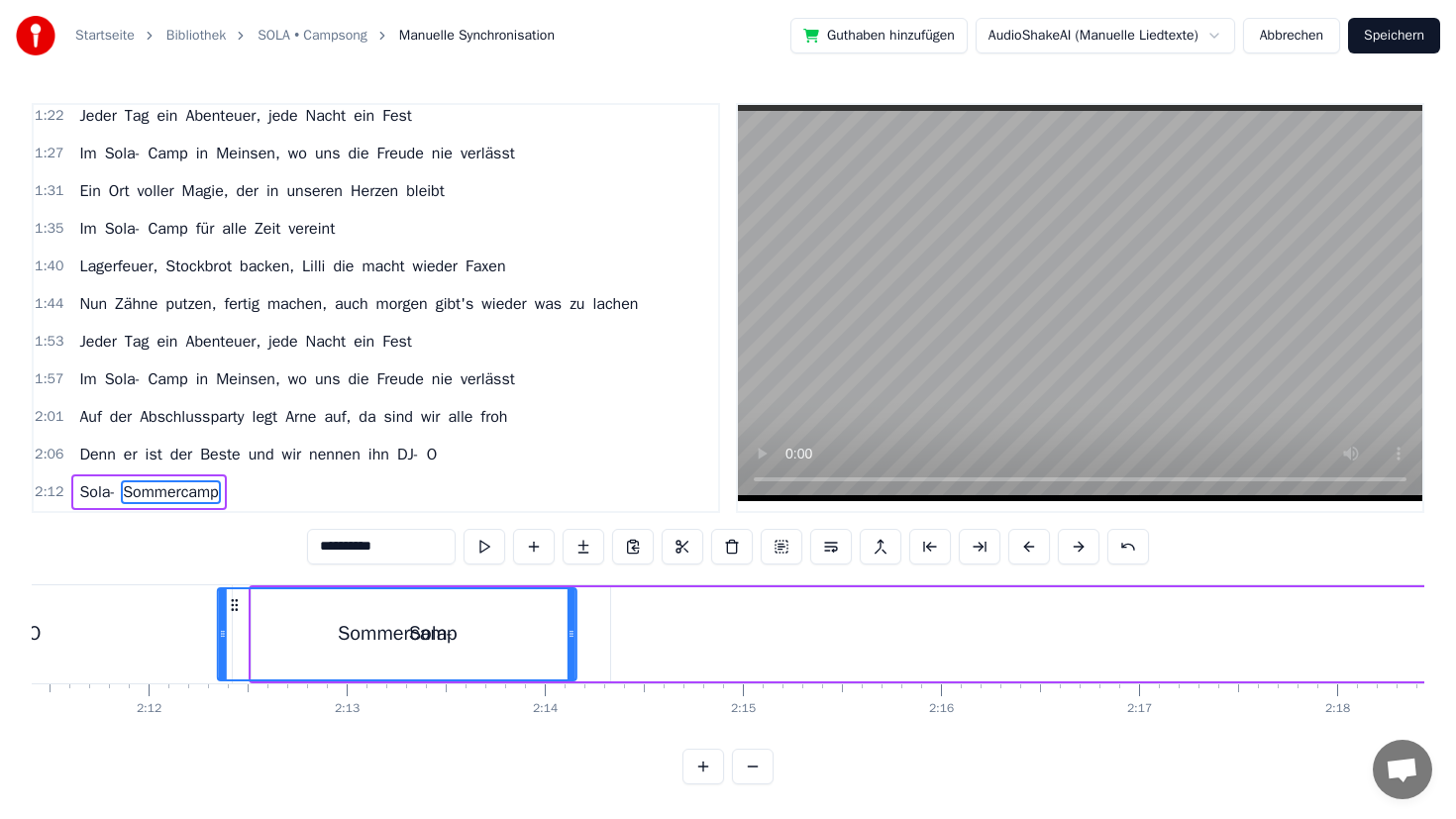 scroll, scrollTop: 0, scrollLeft: 25947, axis: horizontal 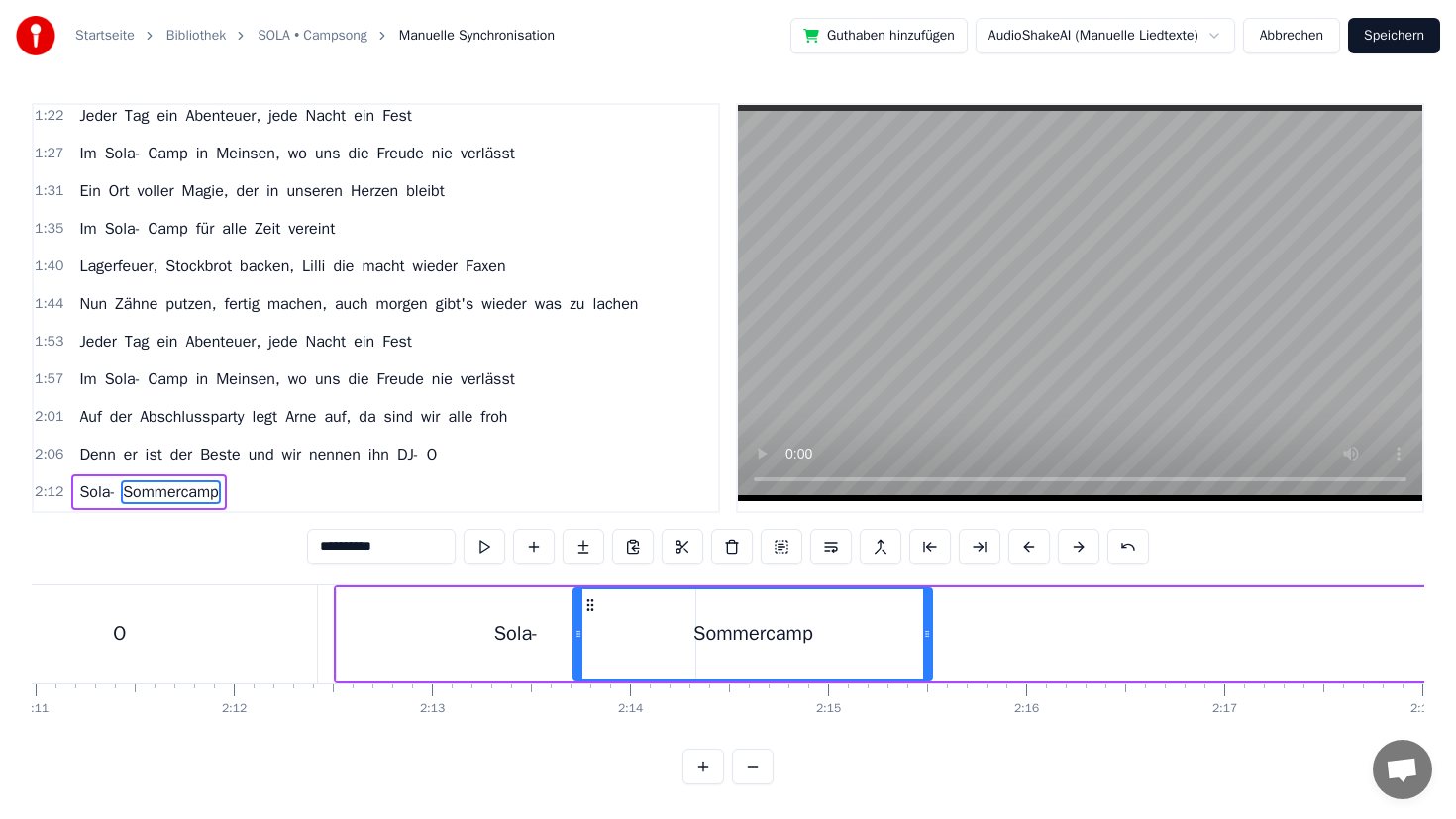 click 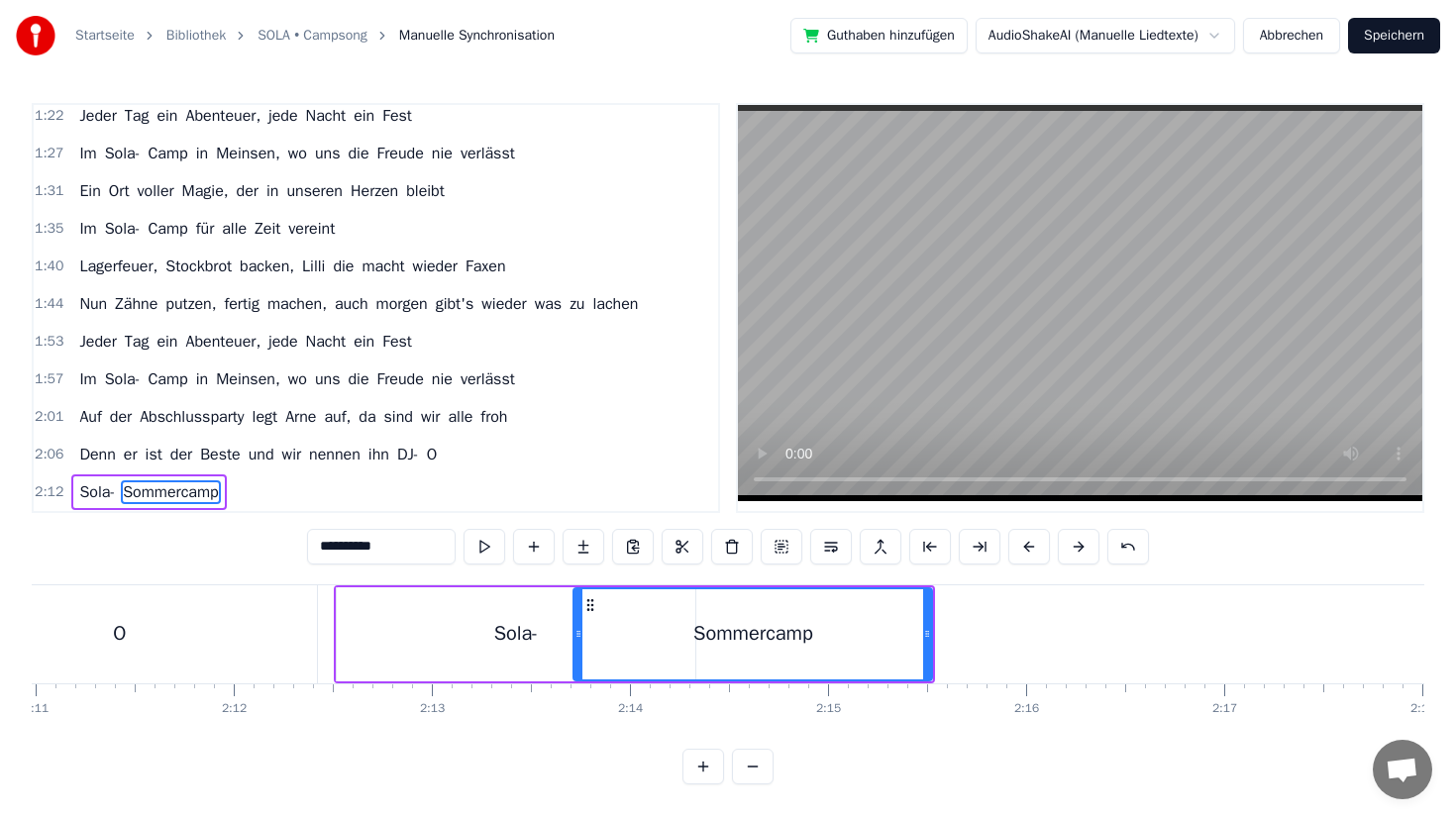 click on "Sola-" at bounding box center [516, 634] 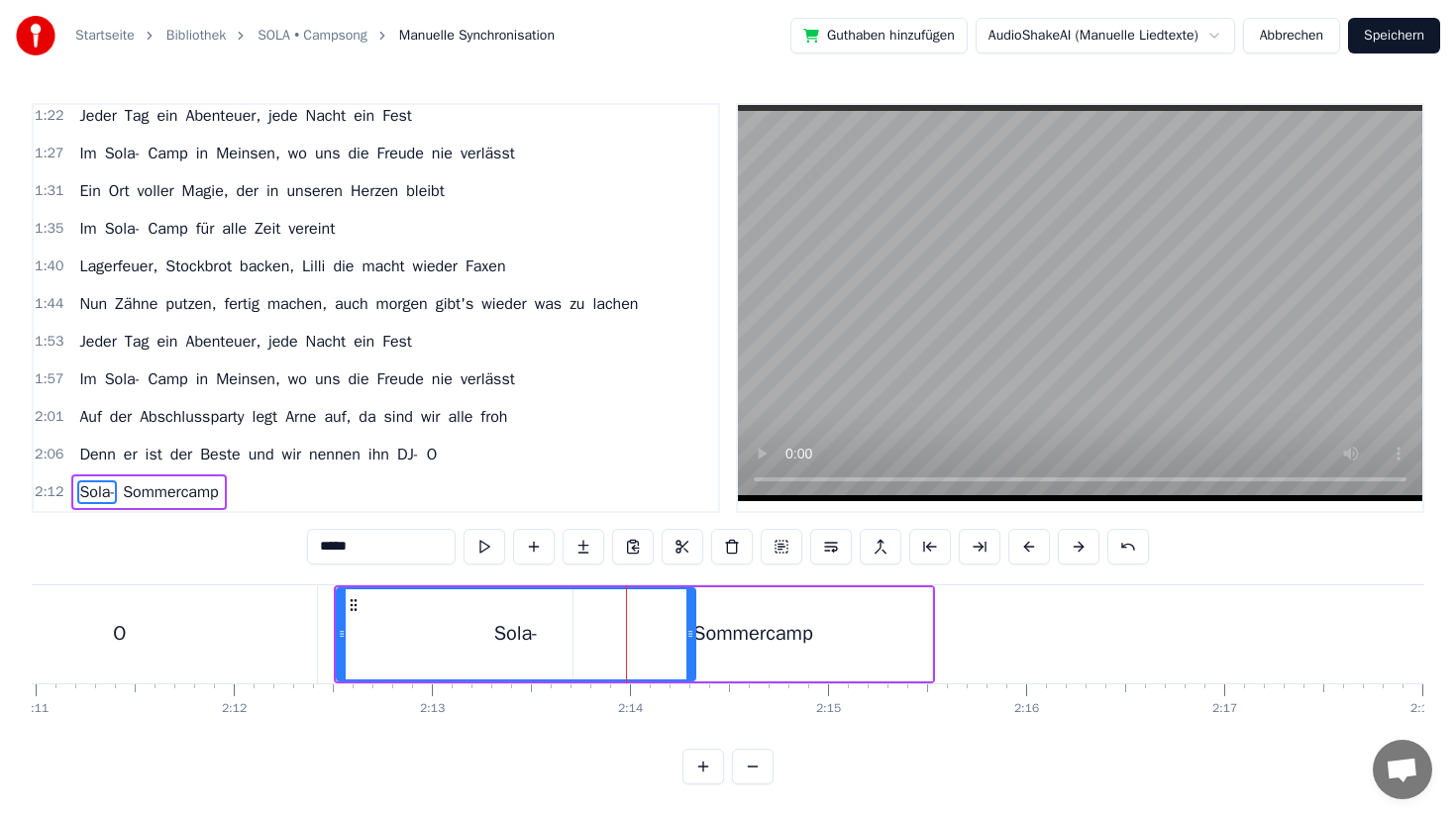 click on "Sommercamp" at bounding box center [753, 634] 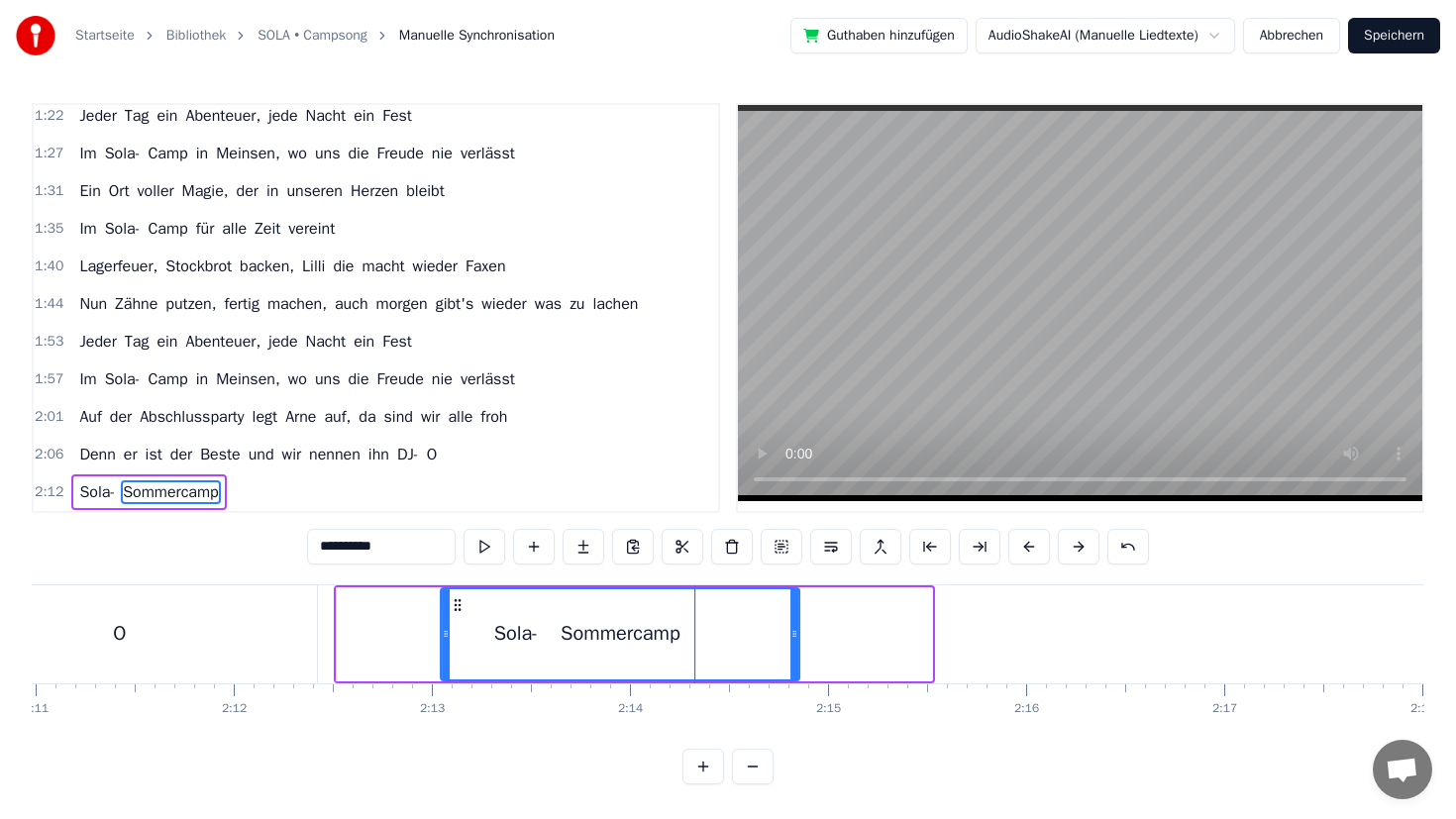 drag, startPoint x: 588, startPoint y: 604, endPoint x: 457, endPoint y: 615, distance: 131.46102 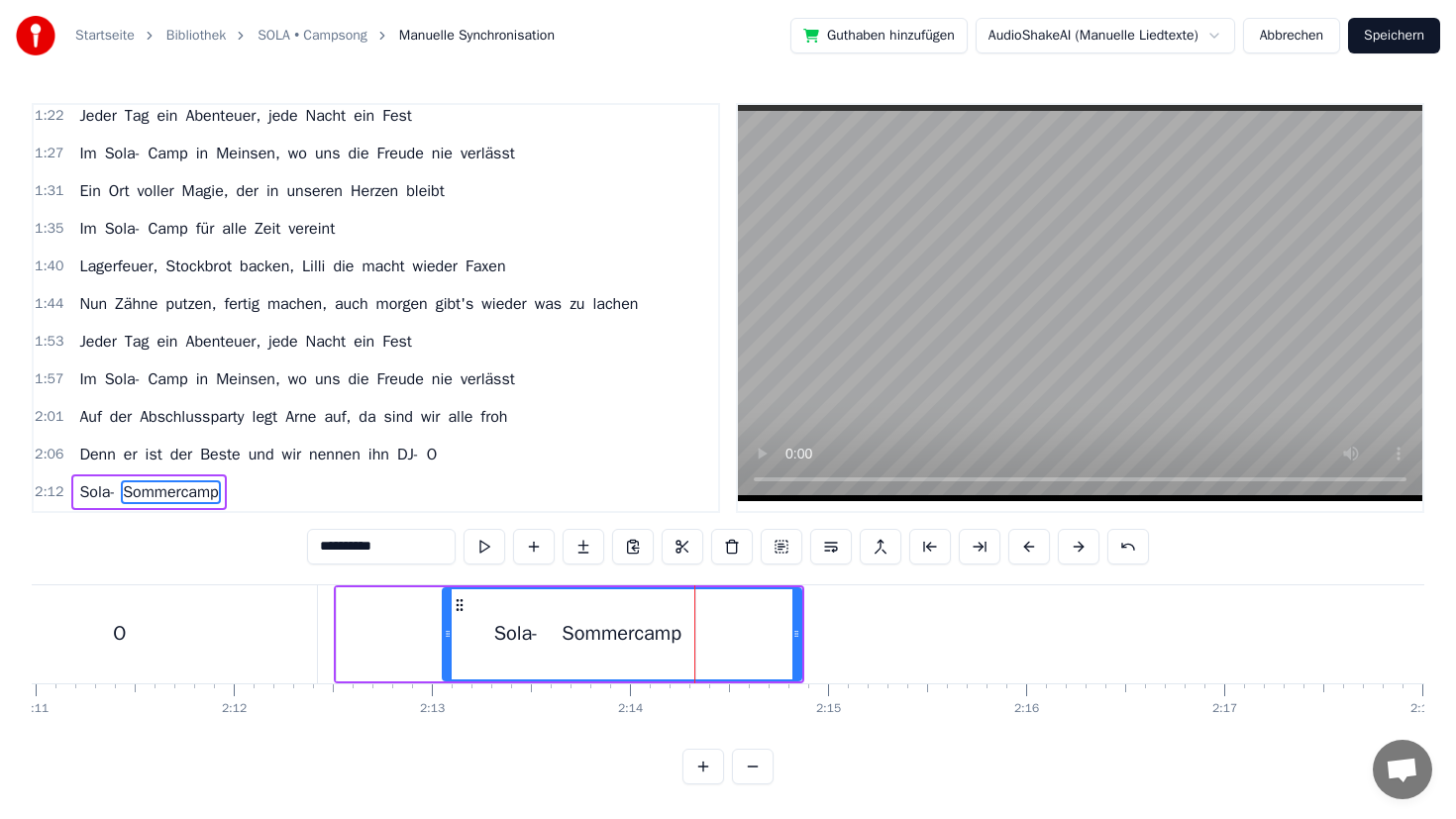 click on "Sola-" at bounding box center (516, 634) 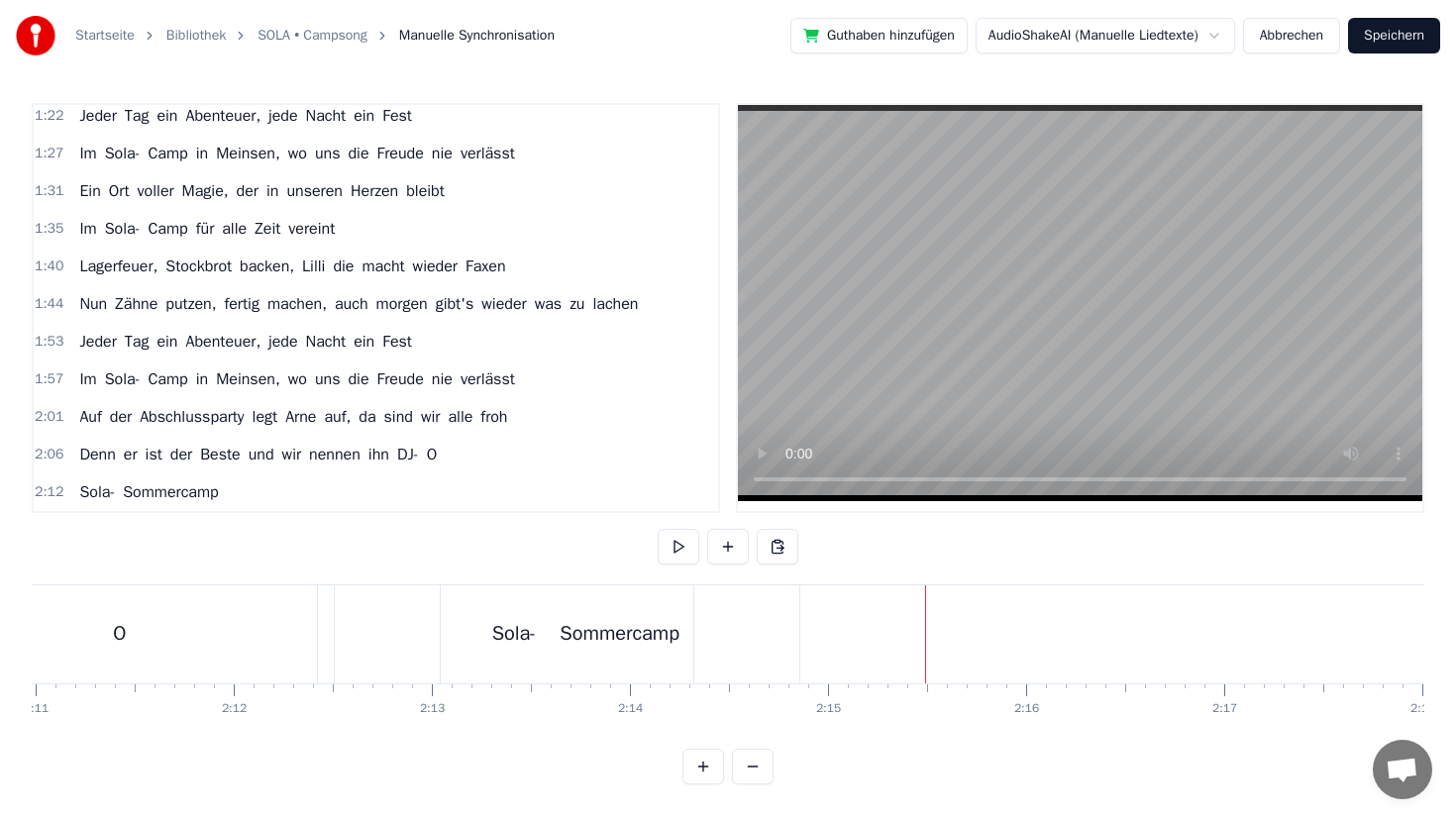 click on "Sommercamp" at bounding box center [620, 634] 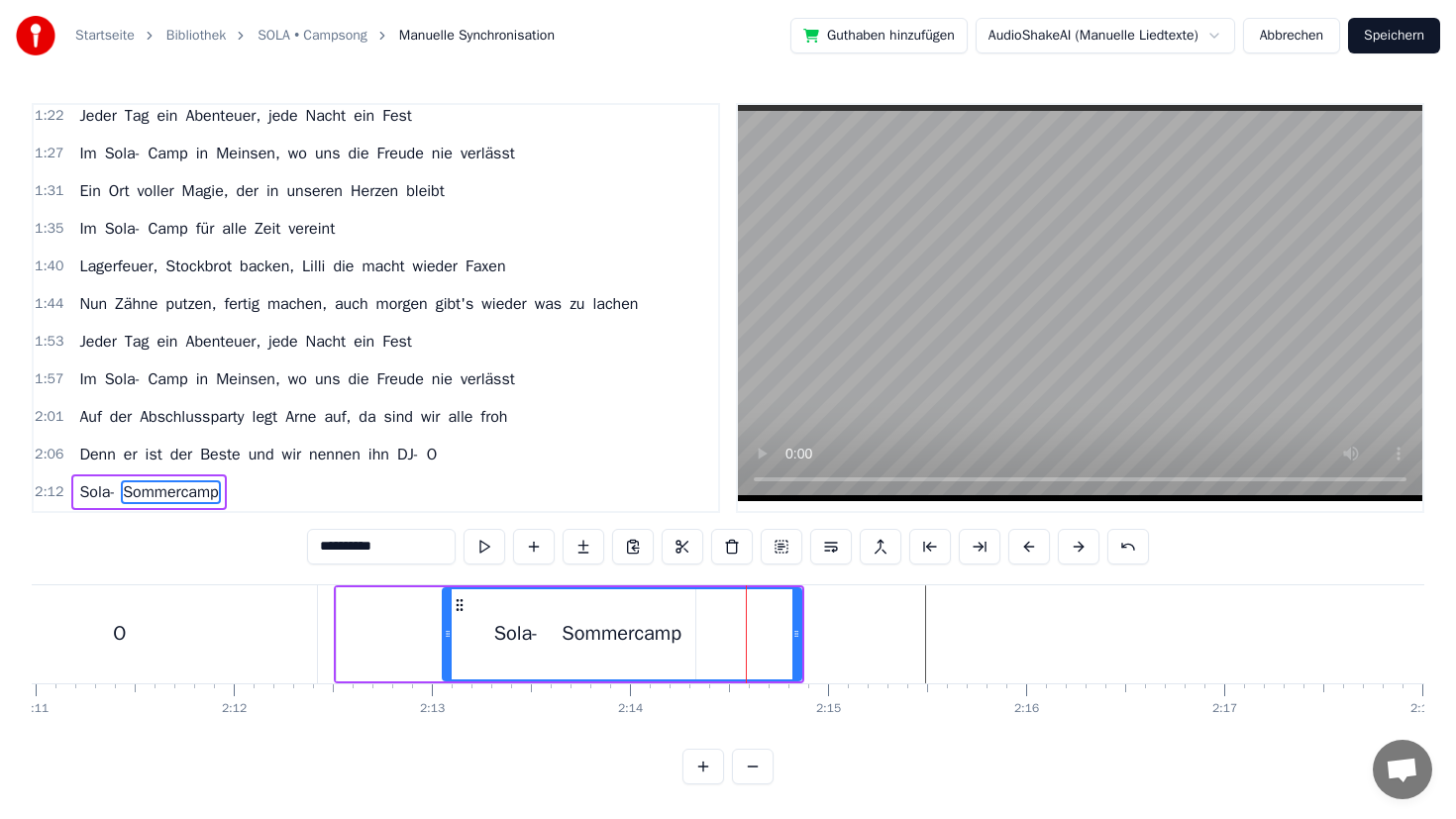click on "0:28 Sola- Sommercamp 0:33 Sola- Sommercamp 0:37 Sola- Sommercamp 0:39 Endlich wieder Meinsen, wir sind wieder da 0:43 Ich seh' alle meine Freunde wie in jedem Jahr 0:48 Jeder Tag ein Abenteuer, jede Nacht ein Fest 0:52 Im Sola-Camp in Meinsen, wo uns die Freude nie verlässt 0:56 Ein Ort voller Magie, der in unseren Herzen bleibt 1:01 Im Sola- Camp für alle Zeit vereint 1:05 Die Betreuer sind wie Freunde, immer für uns da 1:09 Die Mate in der Hand, ja das ist doch klar 1:13 Nachtwanderung im Dunkeln, nur noch der Mond scheint 1:18 Gemeinsam gehen wir voran, im Sola- Camp vereint 1:22 Jeder Tag ein Abenteuer, jede Nacht ein Fest 1:27 Im Sola- Camp in Meinsen, wo uns die Freude nie verlässt 1:31 Ein Ort voller Magie, der in unseren Herzen bleibt 1:35 Im Sola- Camp für alle Zeit vereint 1:40 Lagerfeuer, Stockbrot backen, Lilli die macht wieder Faxen 1:44 Nun Zähne putzen, fertig machen, auch morgen gibt's wieder was zu lachen 1:53 Jeder Tag ein Abenteuer, jede Nacht ein Fest 1:57 Im Sola- Camp in Meinsen," at bounding box center (728, 444) 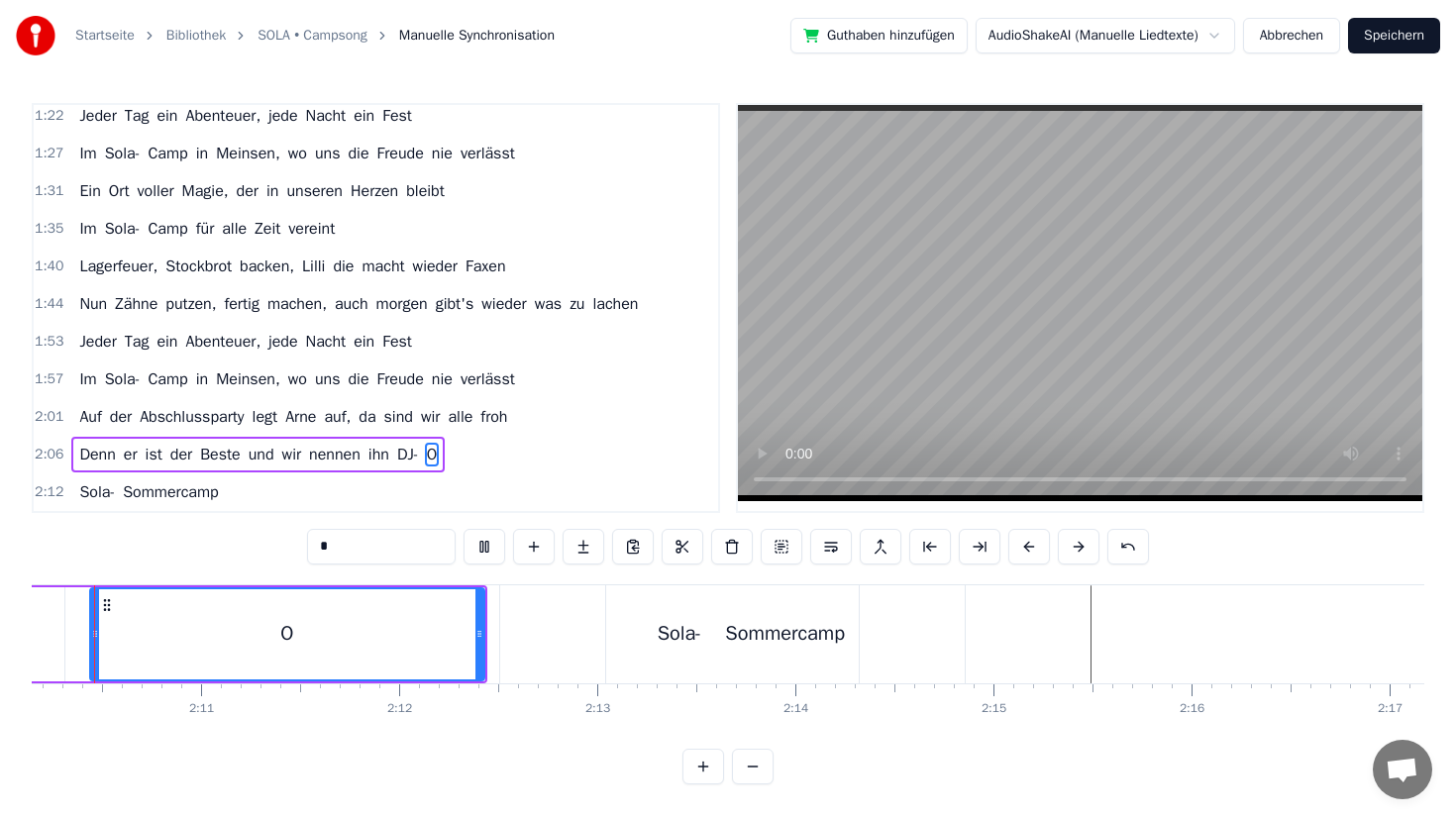 scroll, scrollTop: 0, scrollLeft: 25738, axis: horizontal 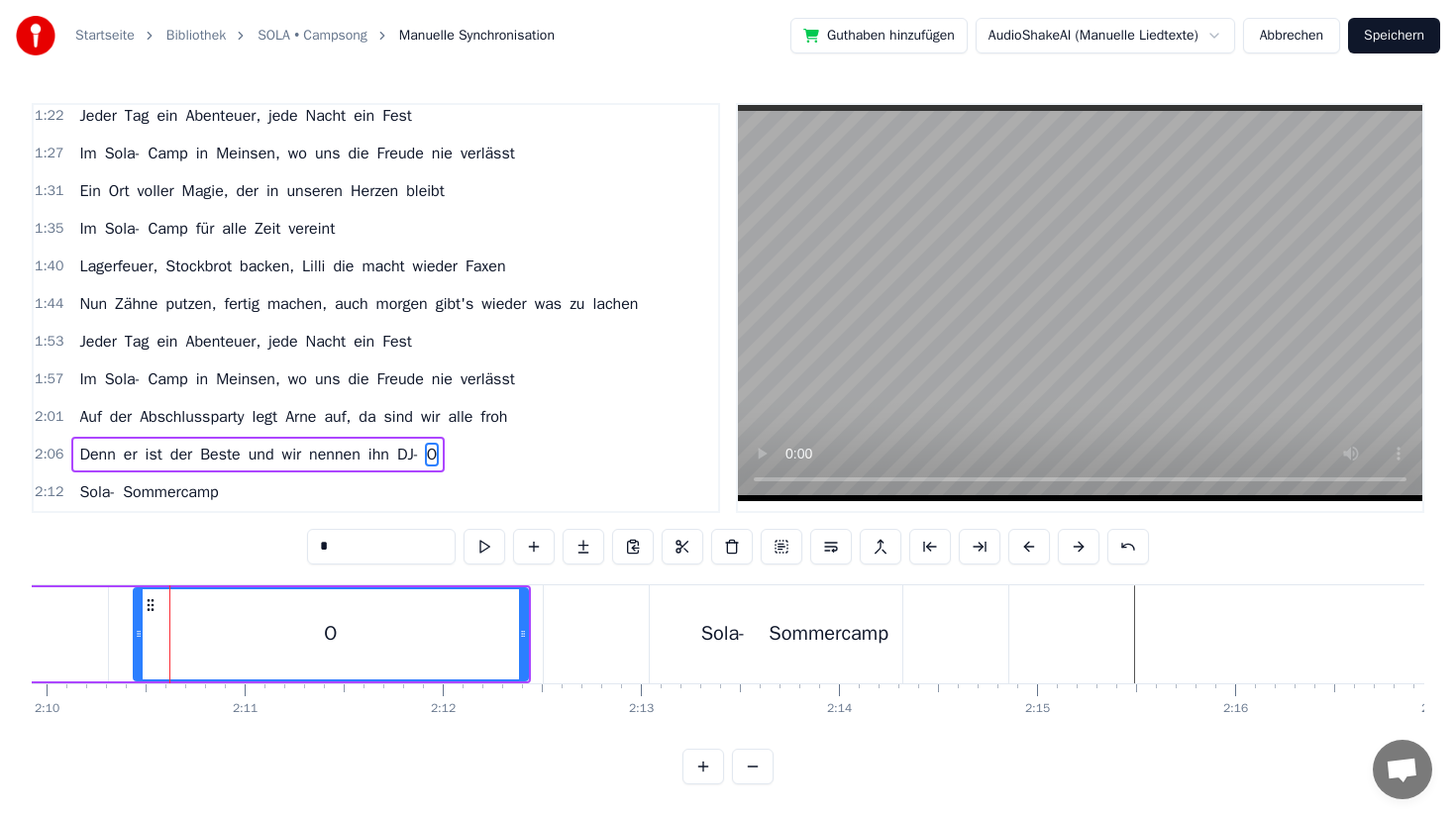 click at bounding box center [-9526, 634] 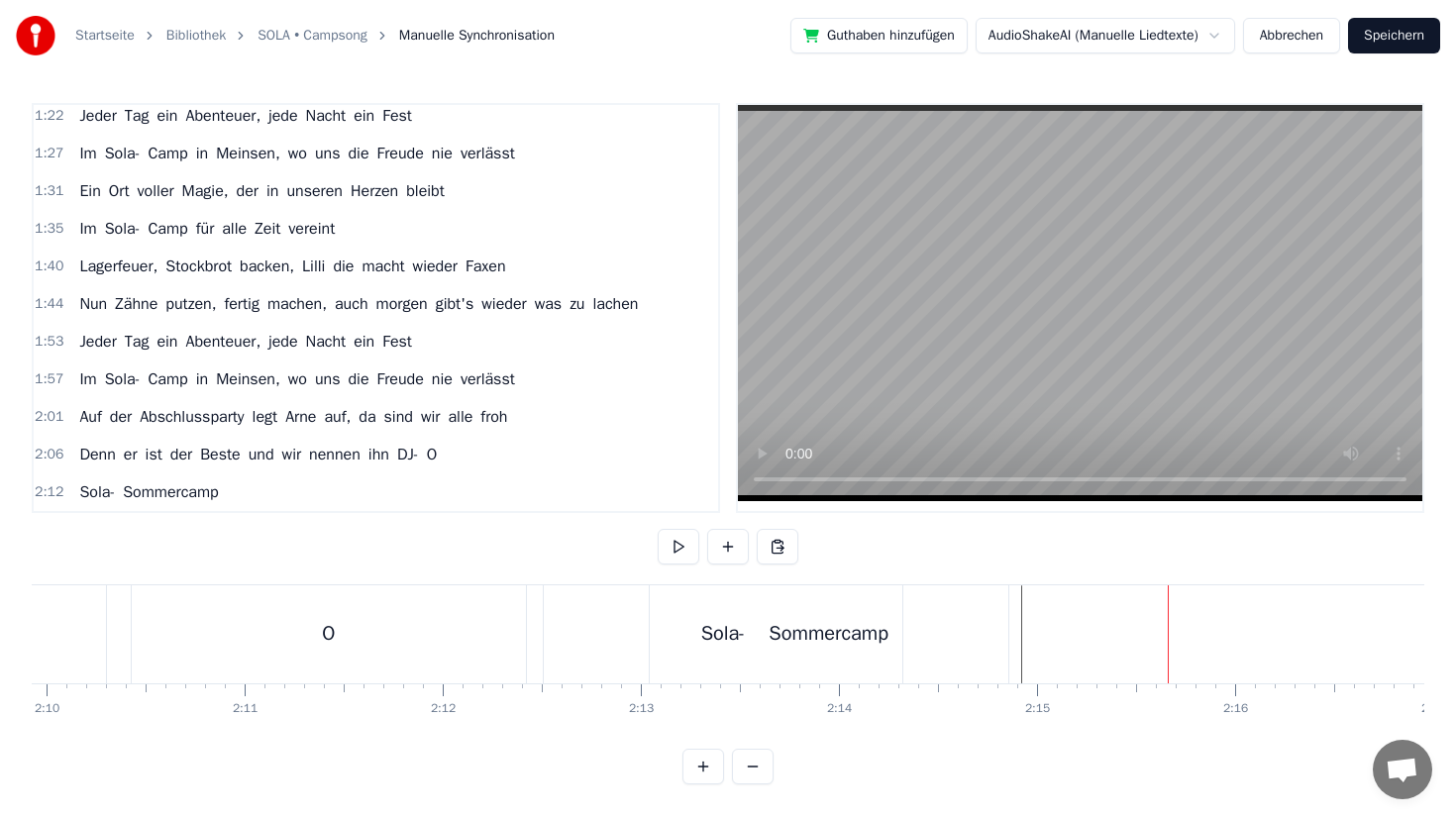 click on "Sommercamp" at bounding box center (828, 634) 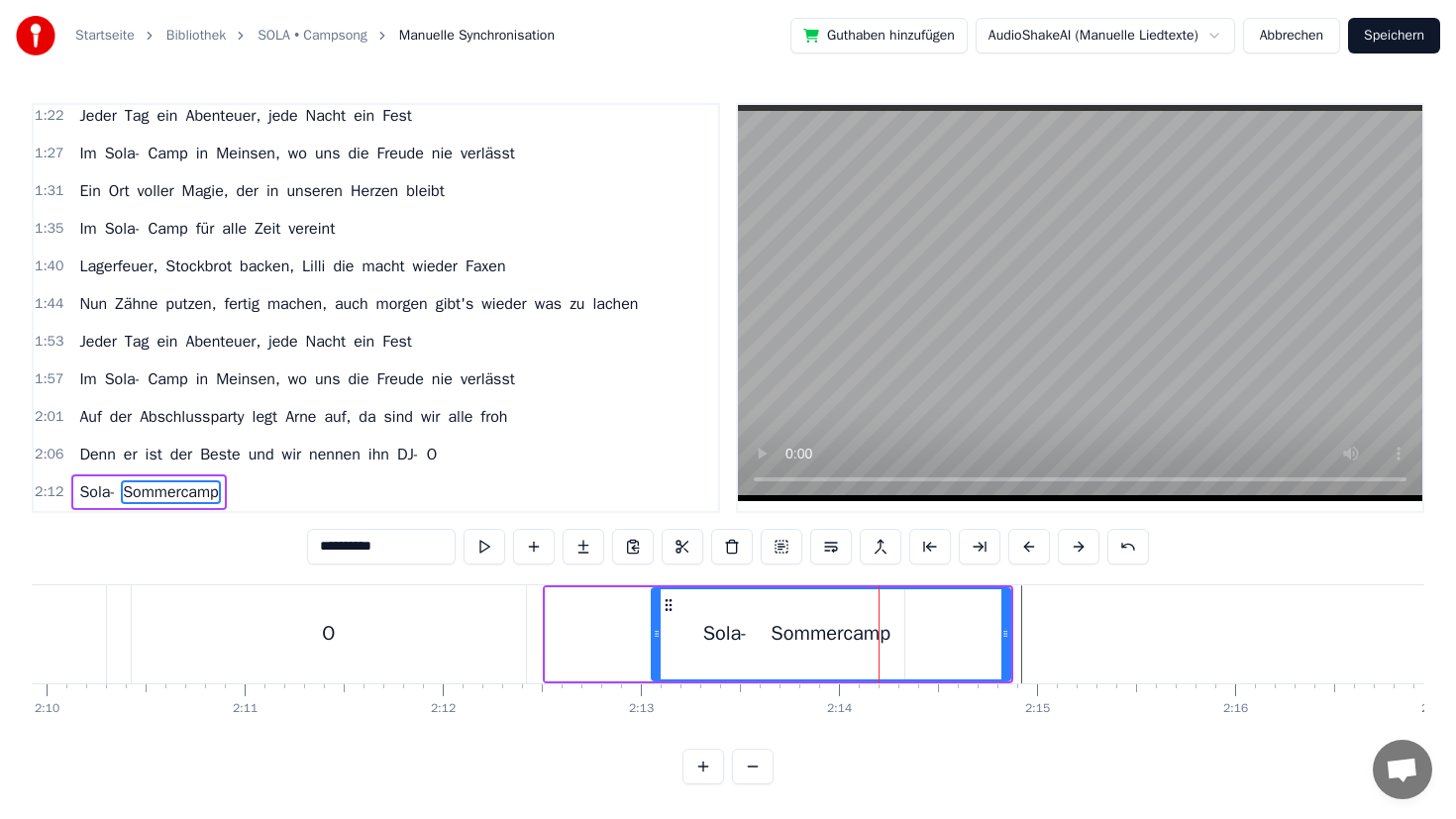 click on "Sommercamp" at bounding box center (831, 634) 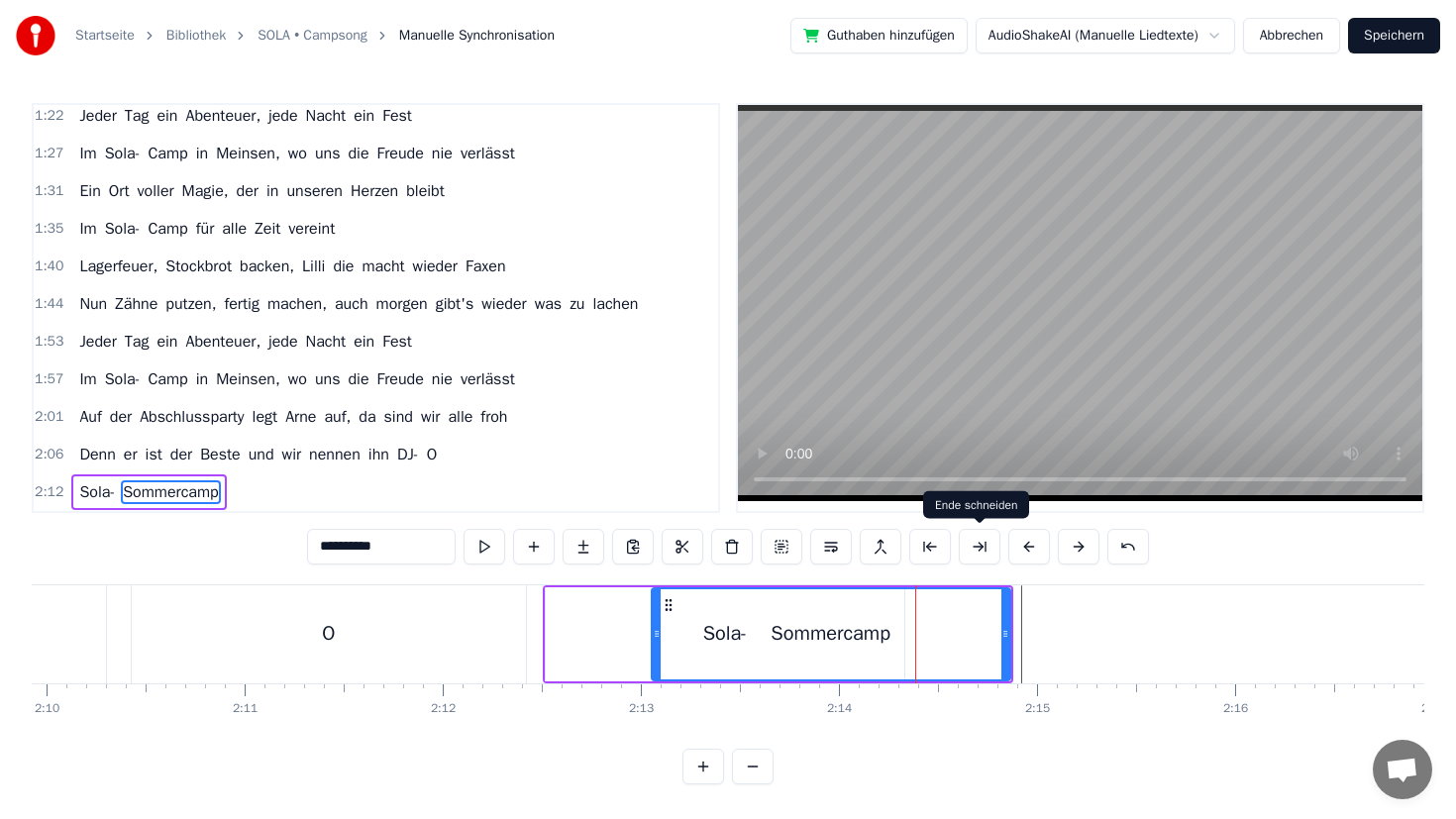 click at bounding box center (980, 547) 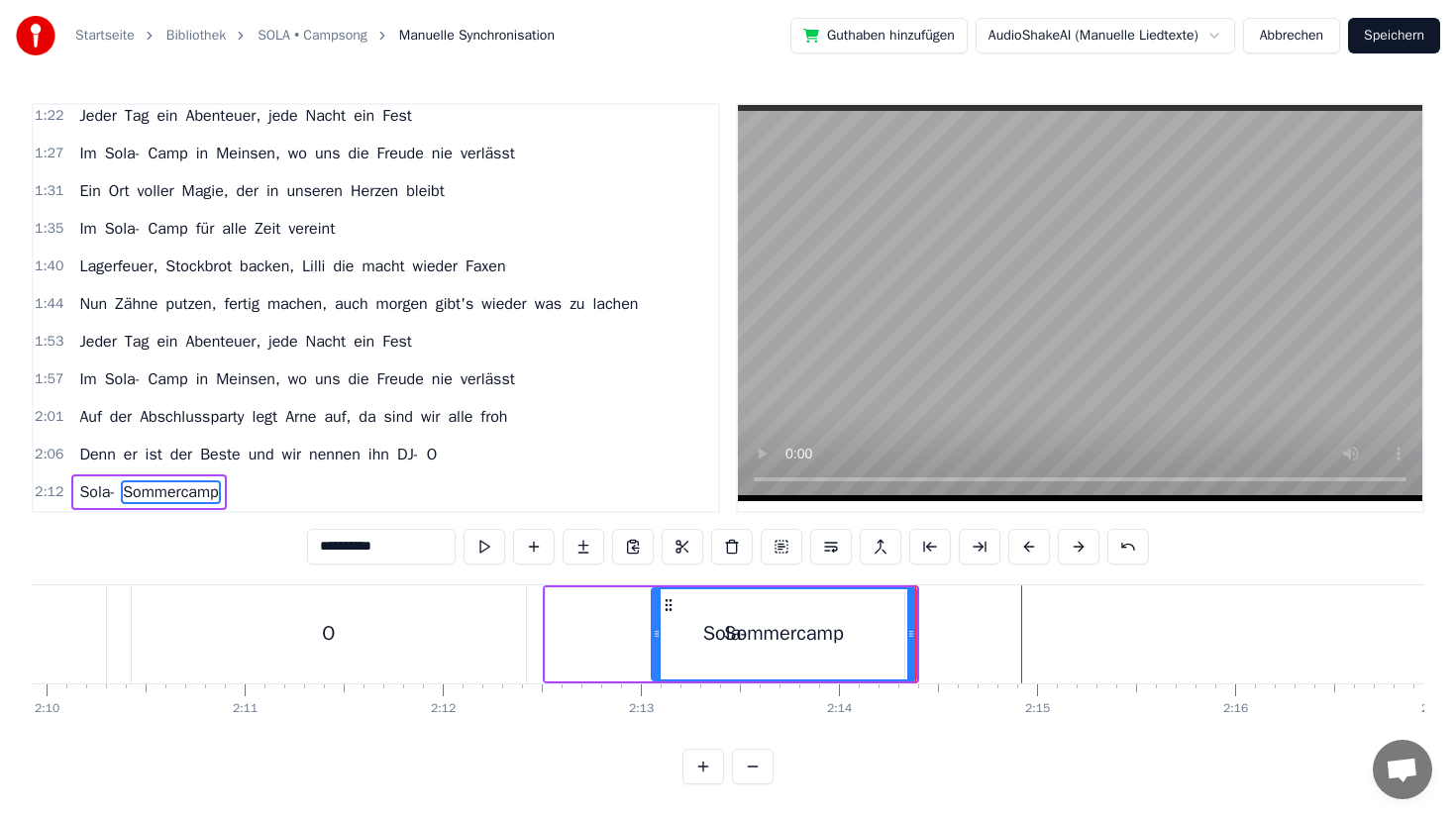 click on "Sola-" at bounding box center (725, 634) 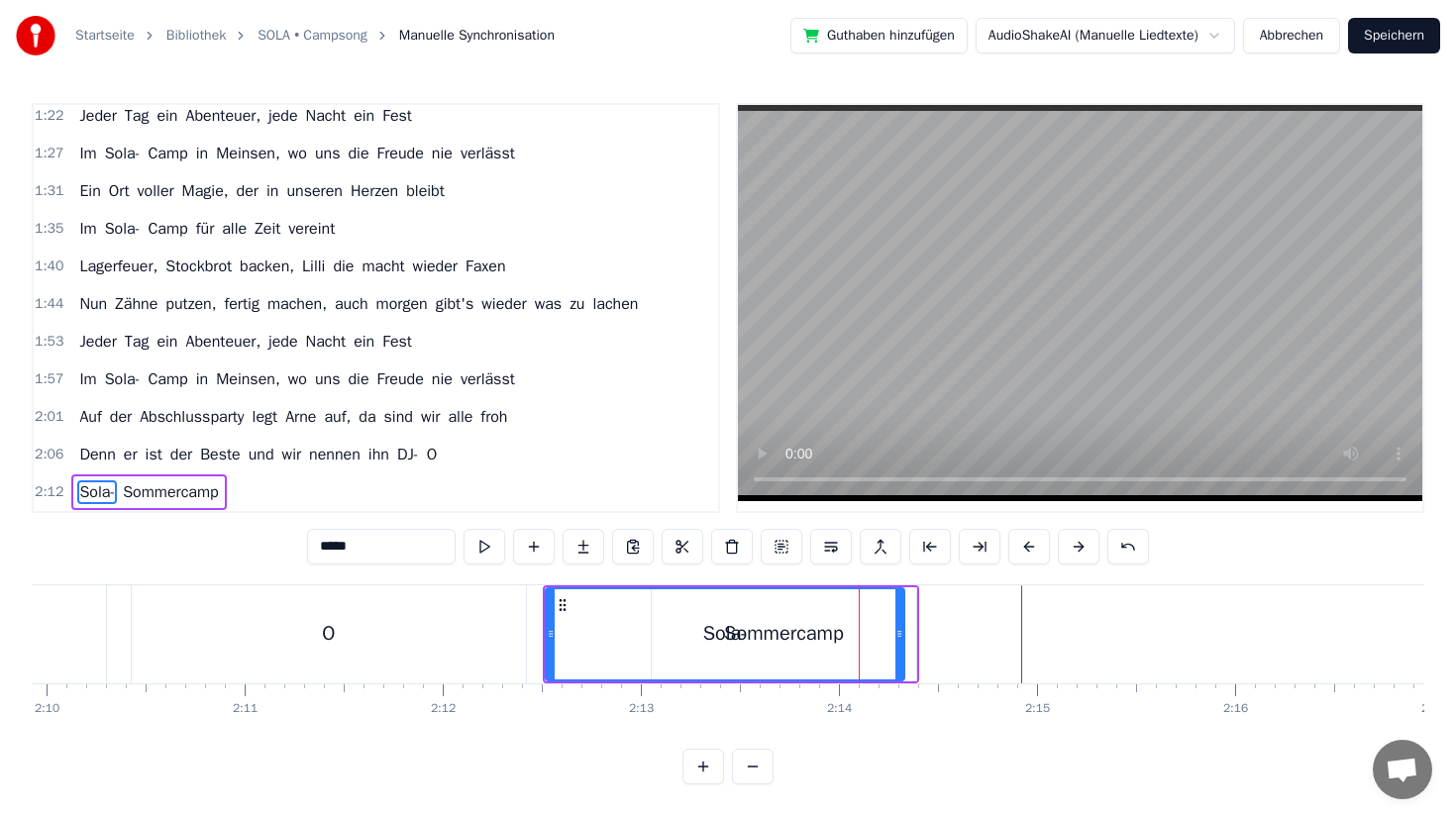 click on "Sola-" at bounding box center [725, 634] 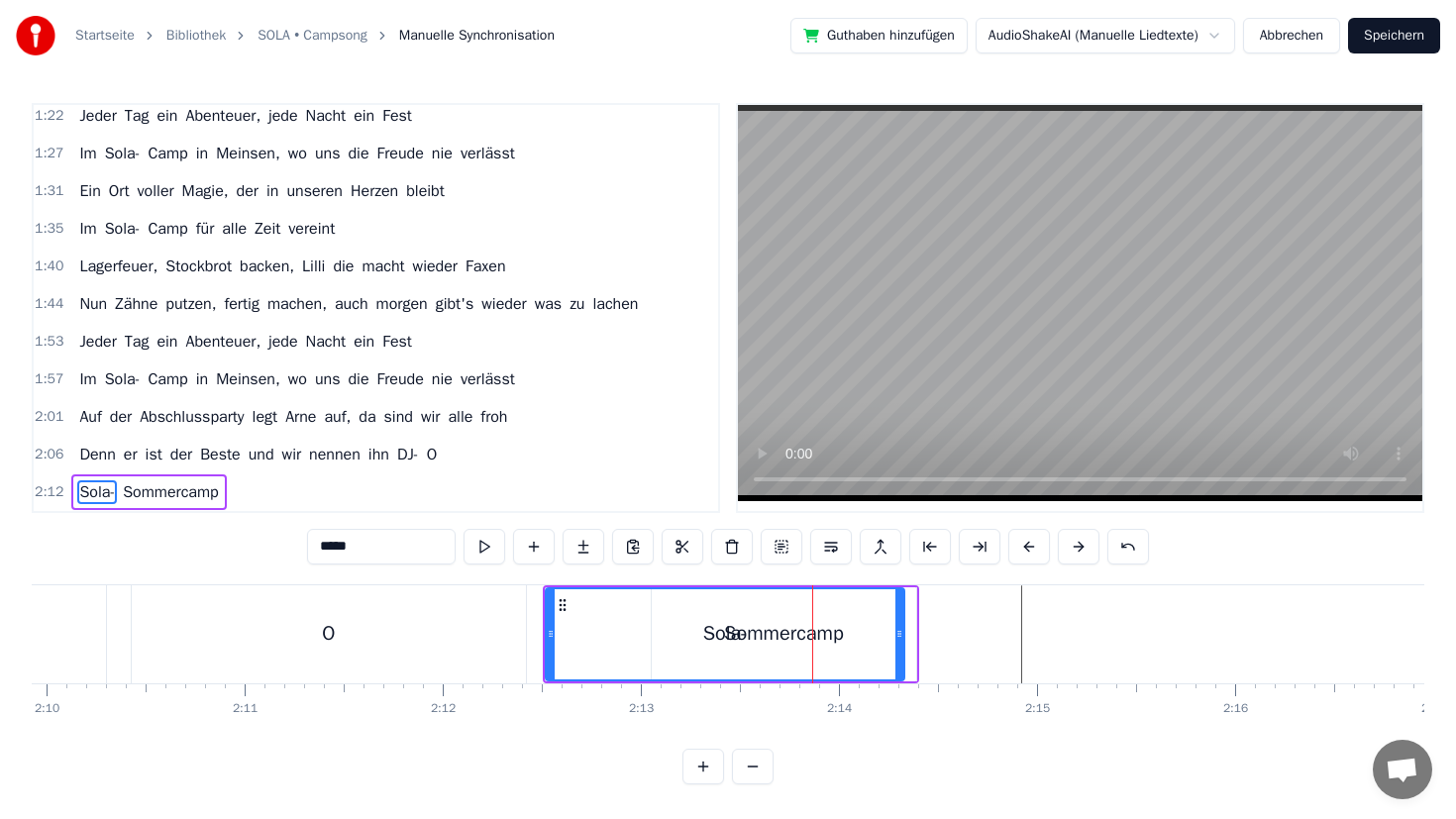 drag, startPoint x: 898, startPoint y: 630, endPoint x: 940, endPoint y: 630, distance: 42 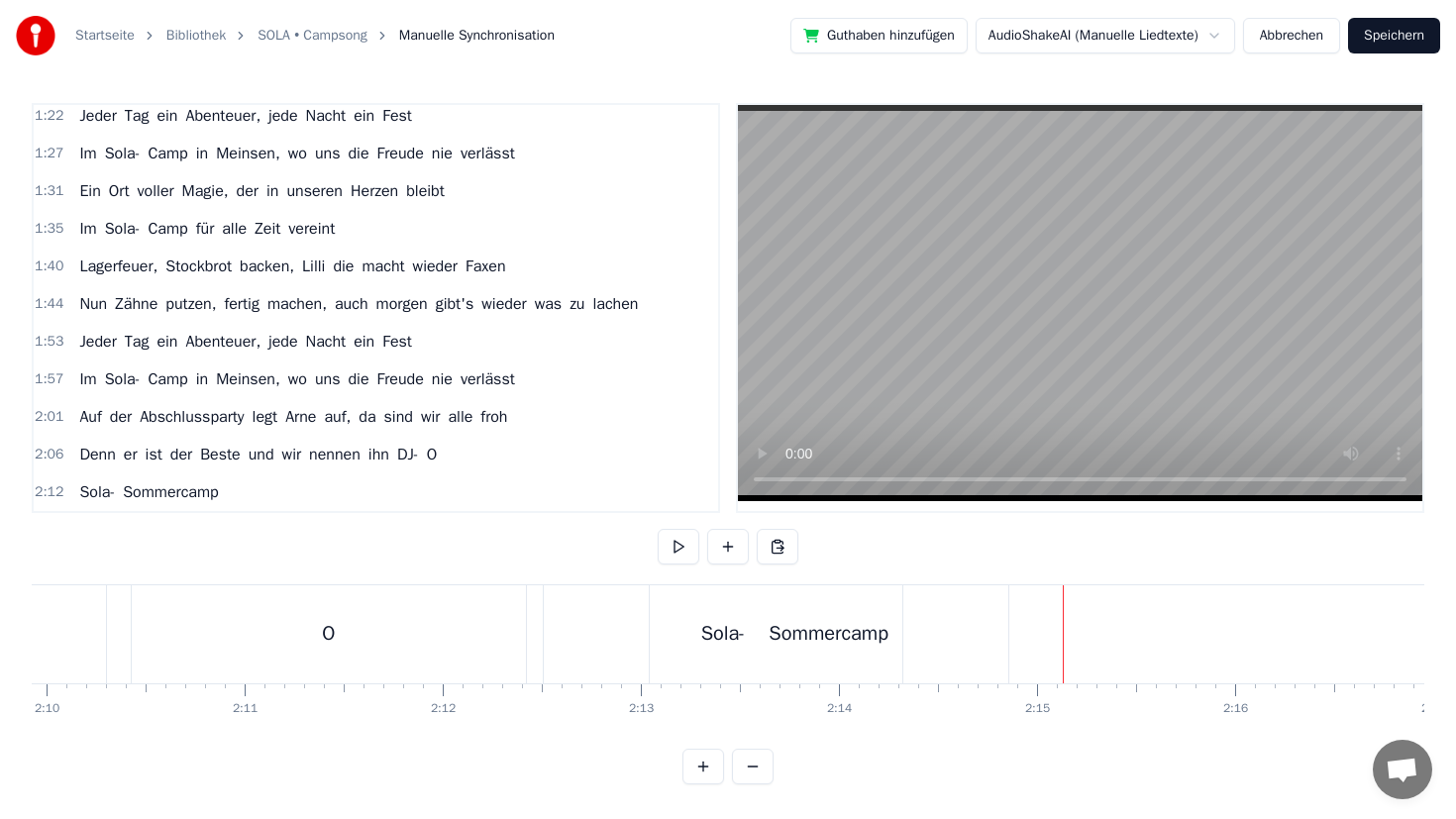click on "Sommercamp" at bounding box center (829, 634) 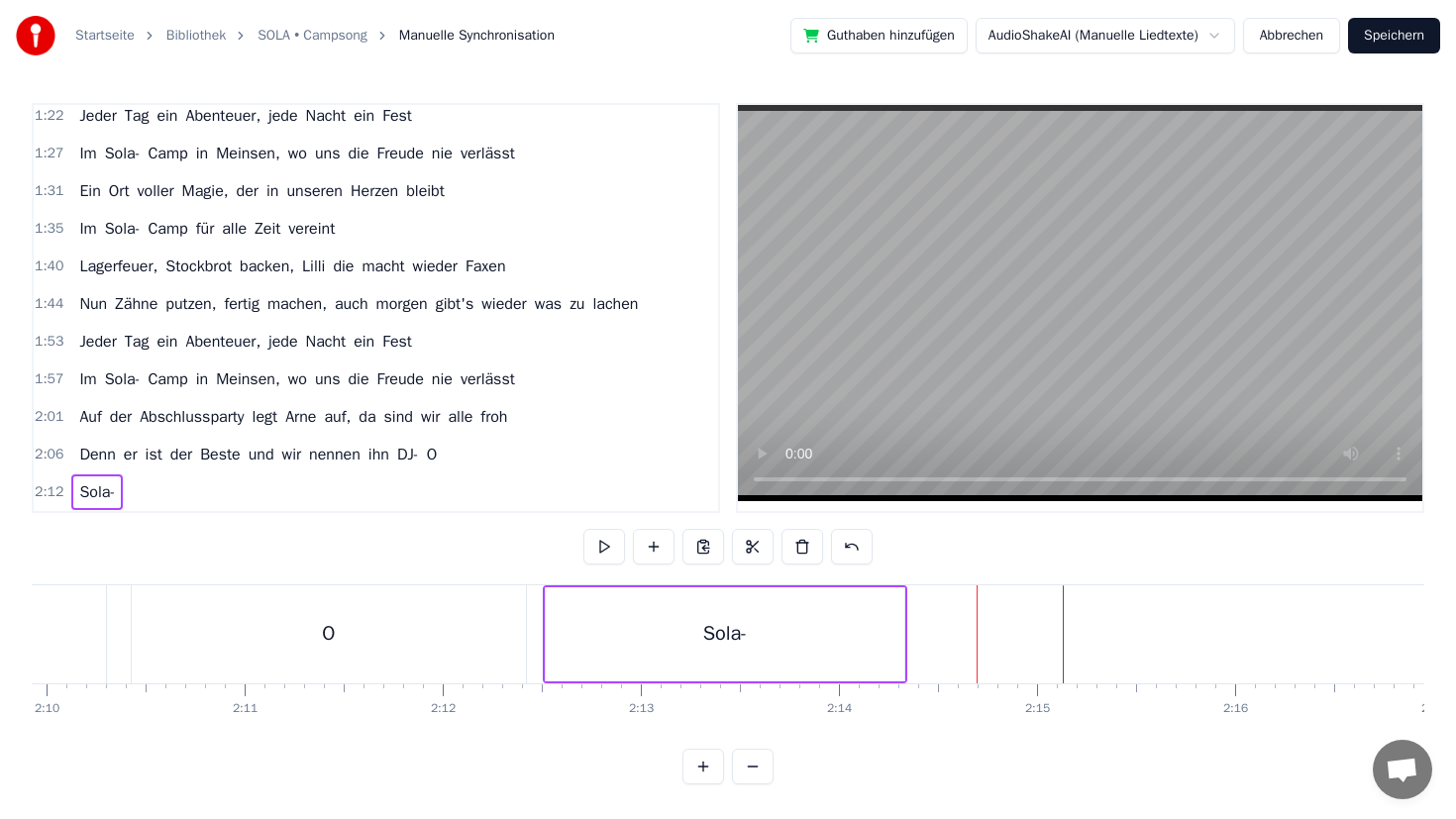 click on "Sola-" at bounding box center (725, 634) 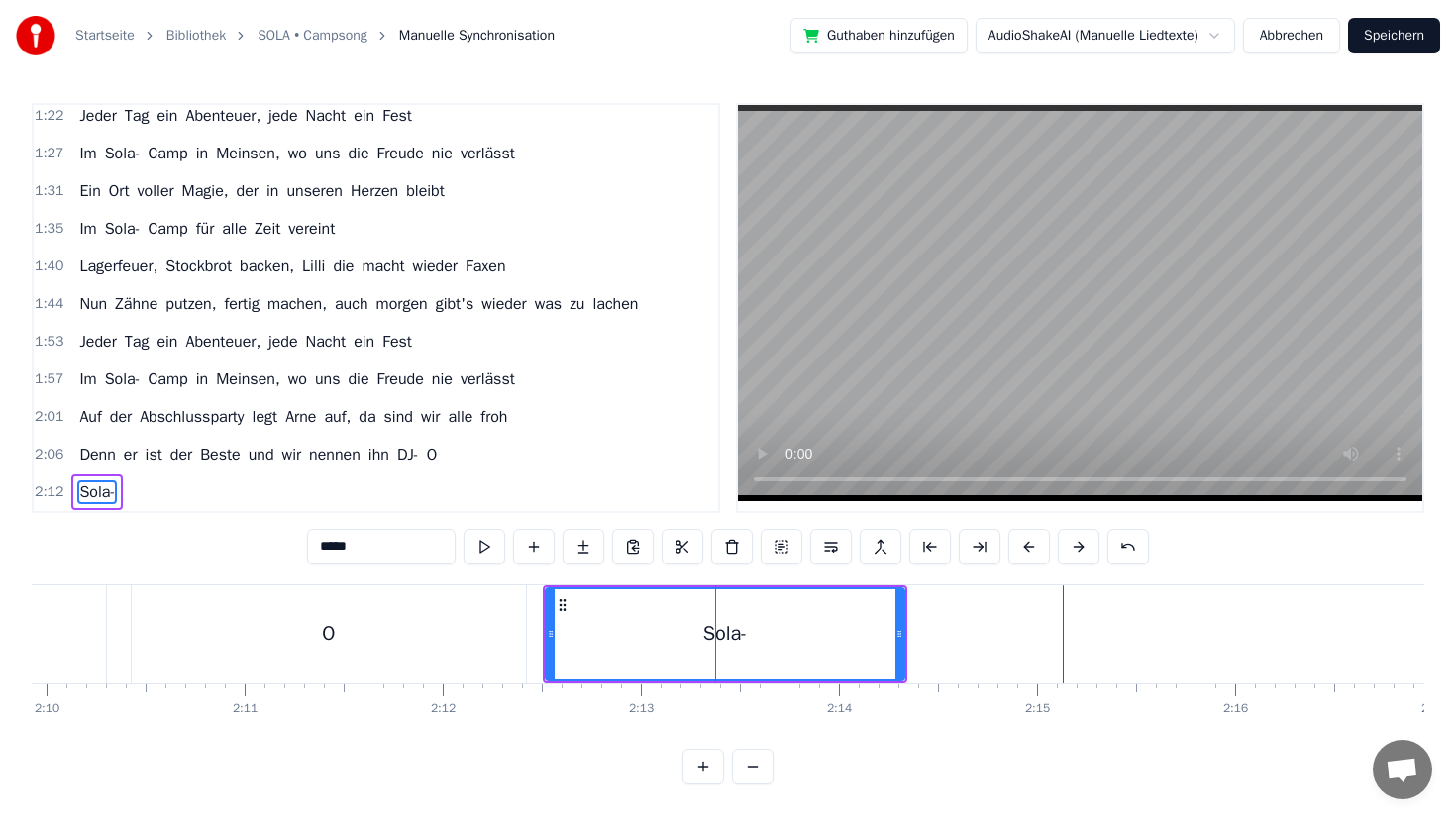 click on "*****" at bounding box center [381, 547] 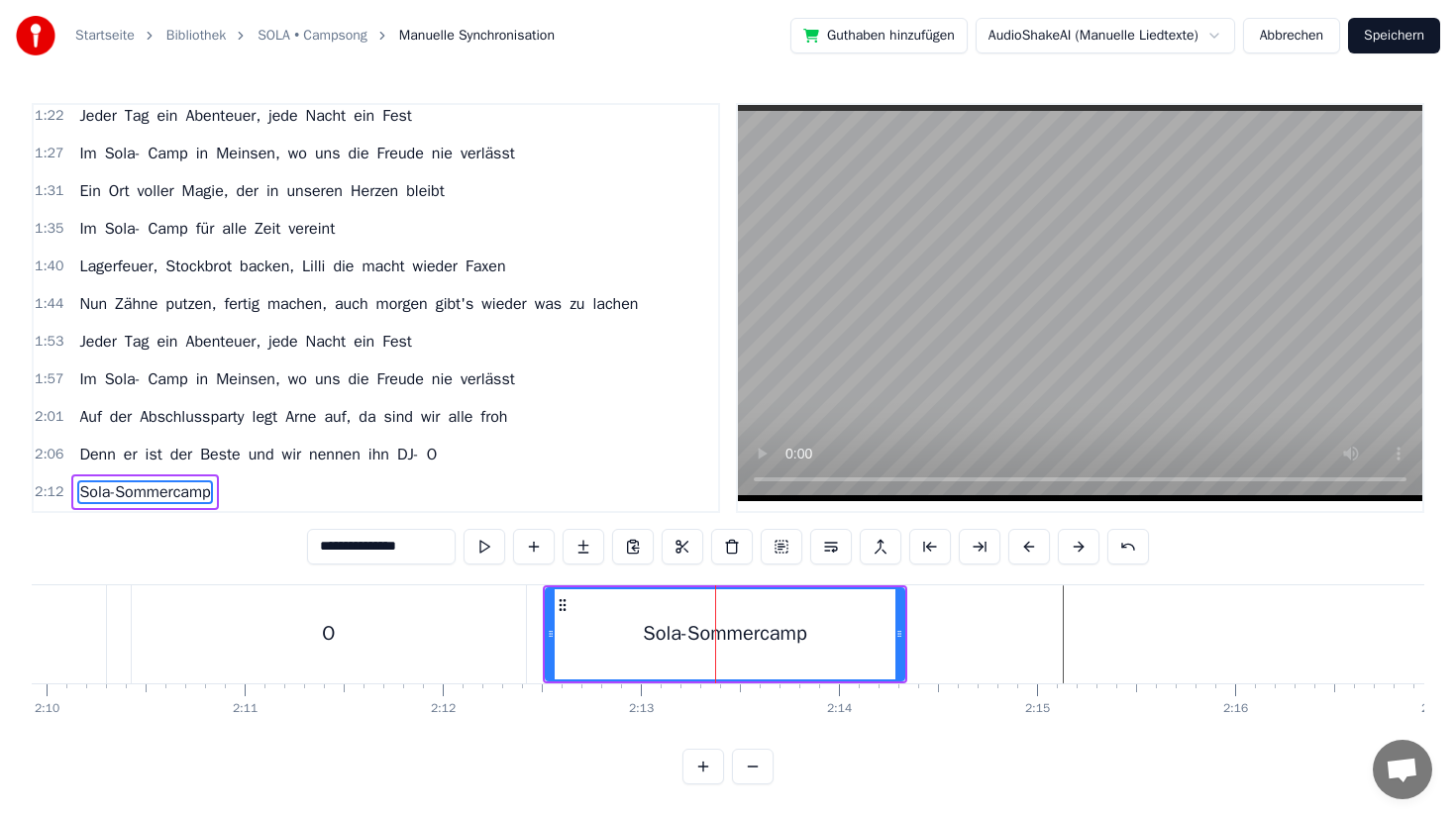 click on "O" at bounding box center (329, 634) 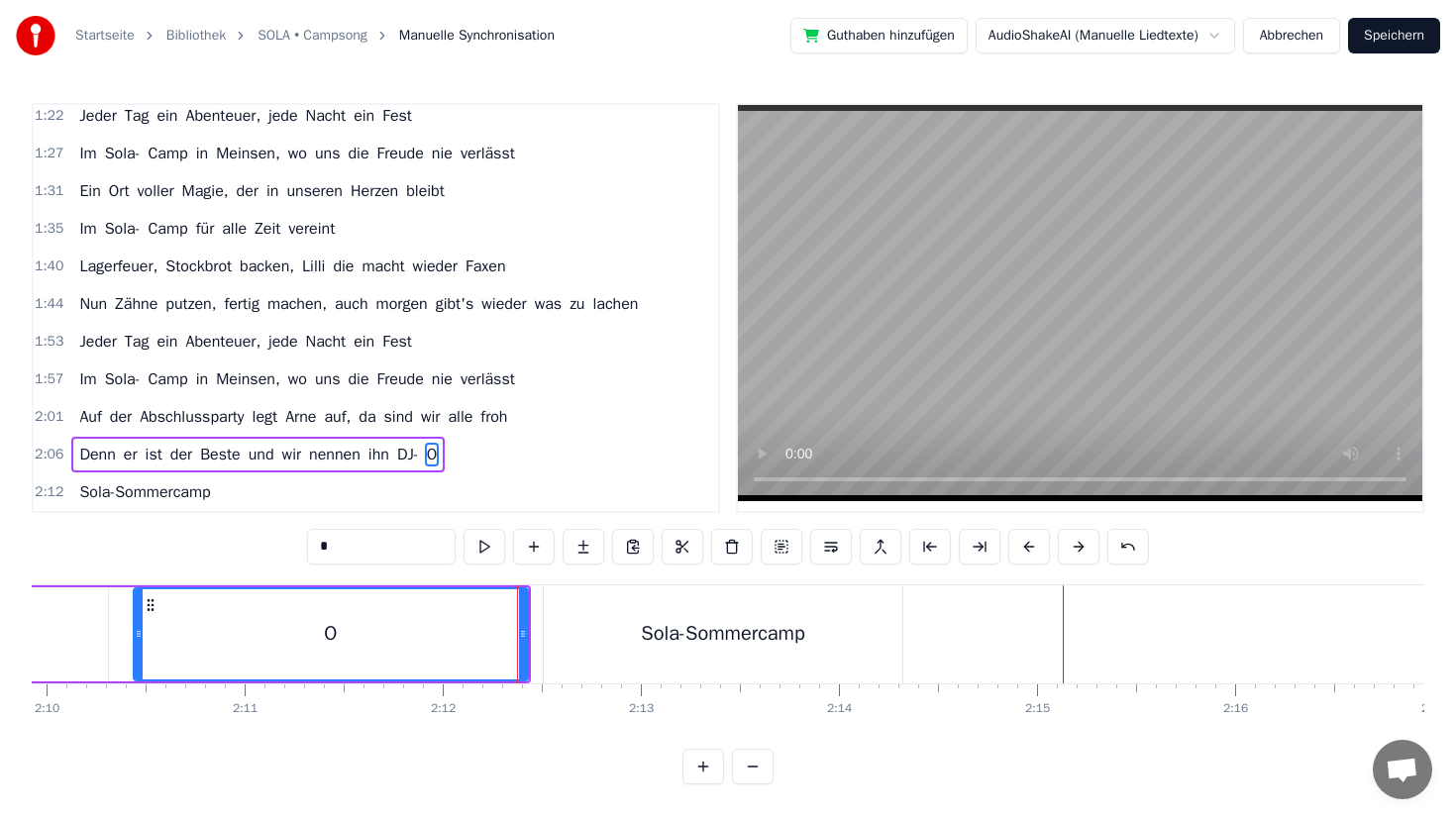 click at bounding box center [-9526, 634] 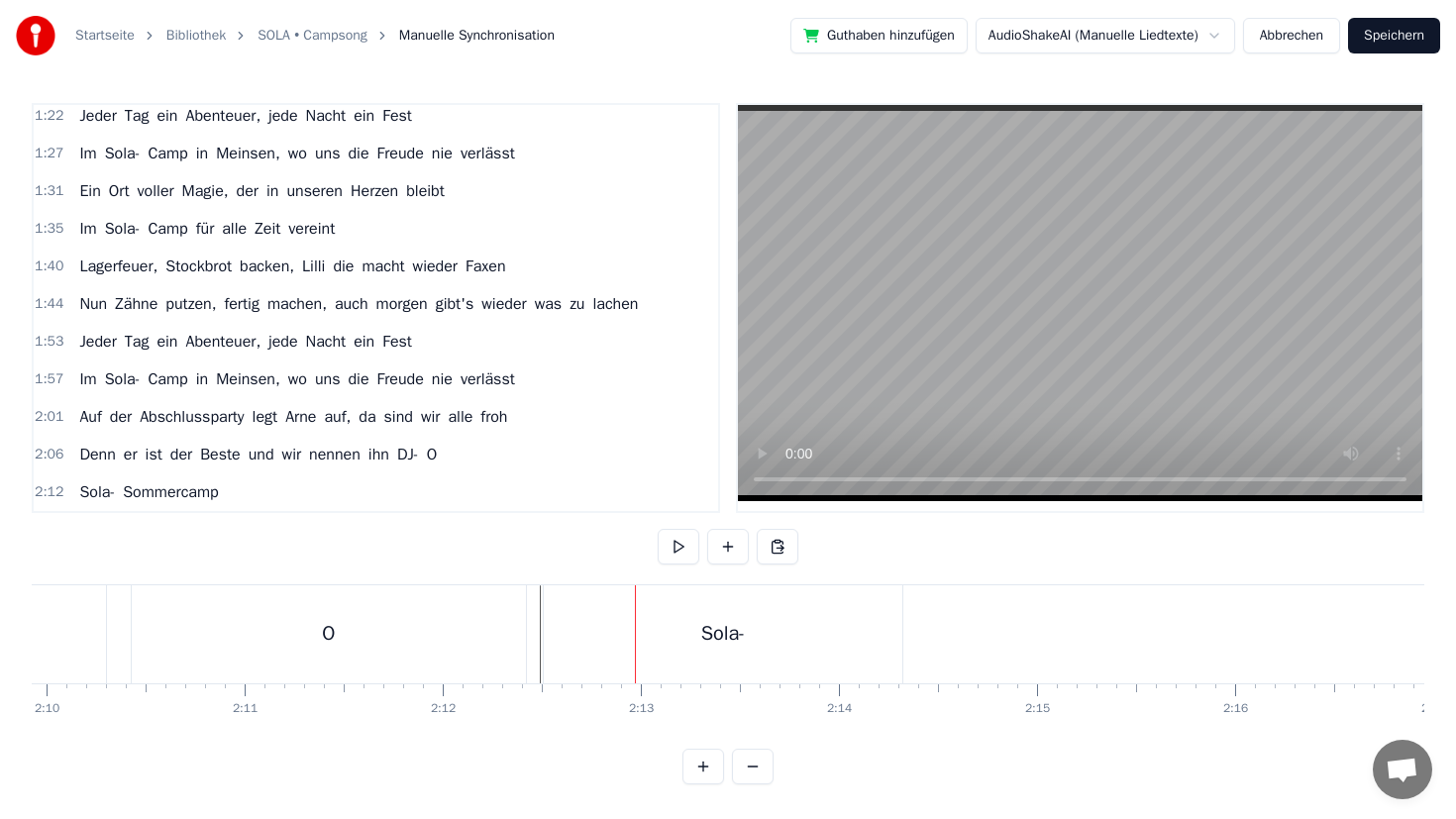 click on "O" at bounding box center (329, 634) 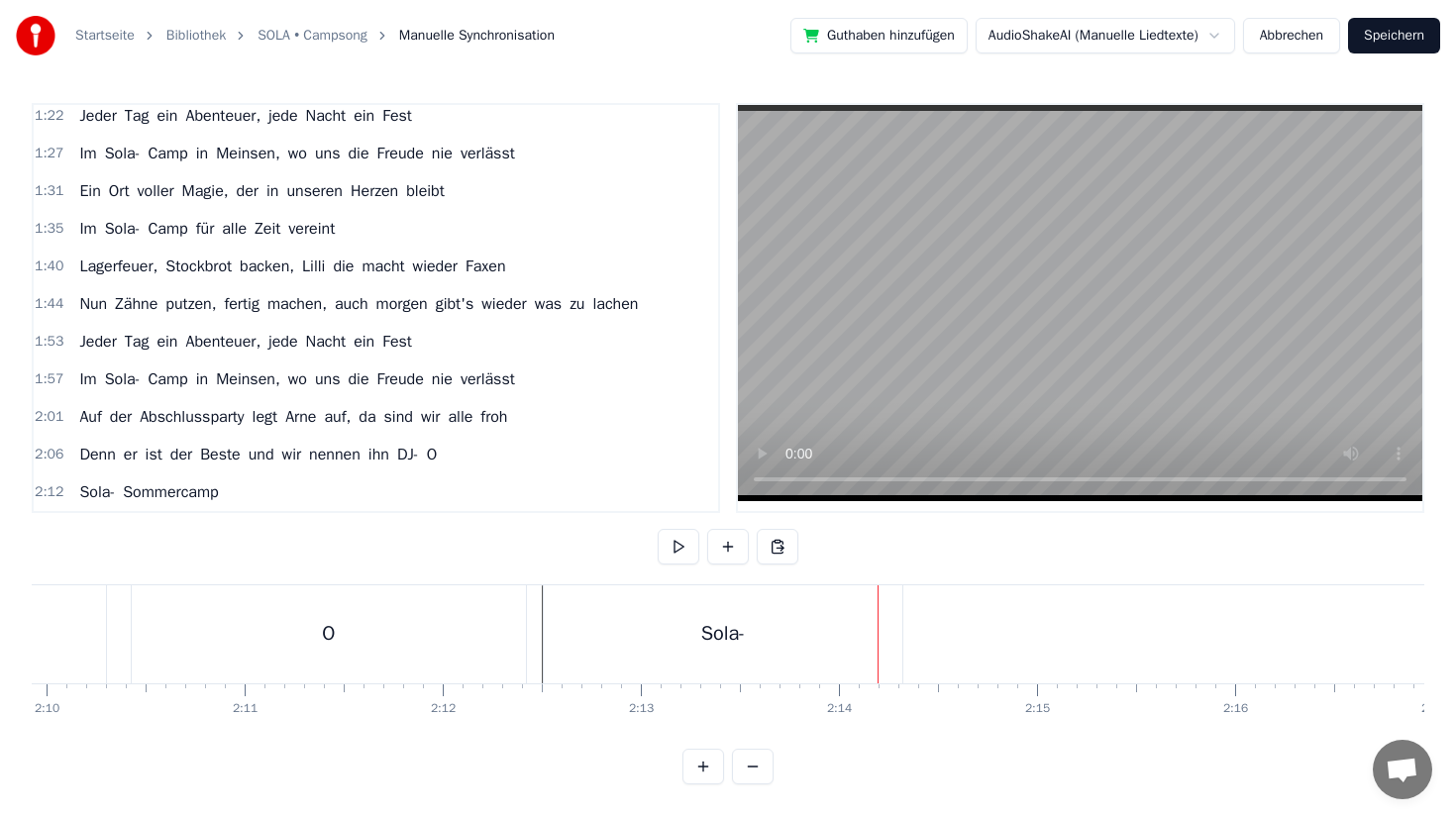 click on "Sola-" at bounding box center [723, 634] 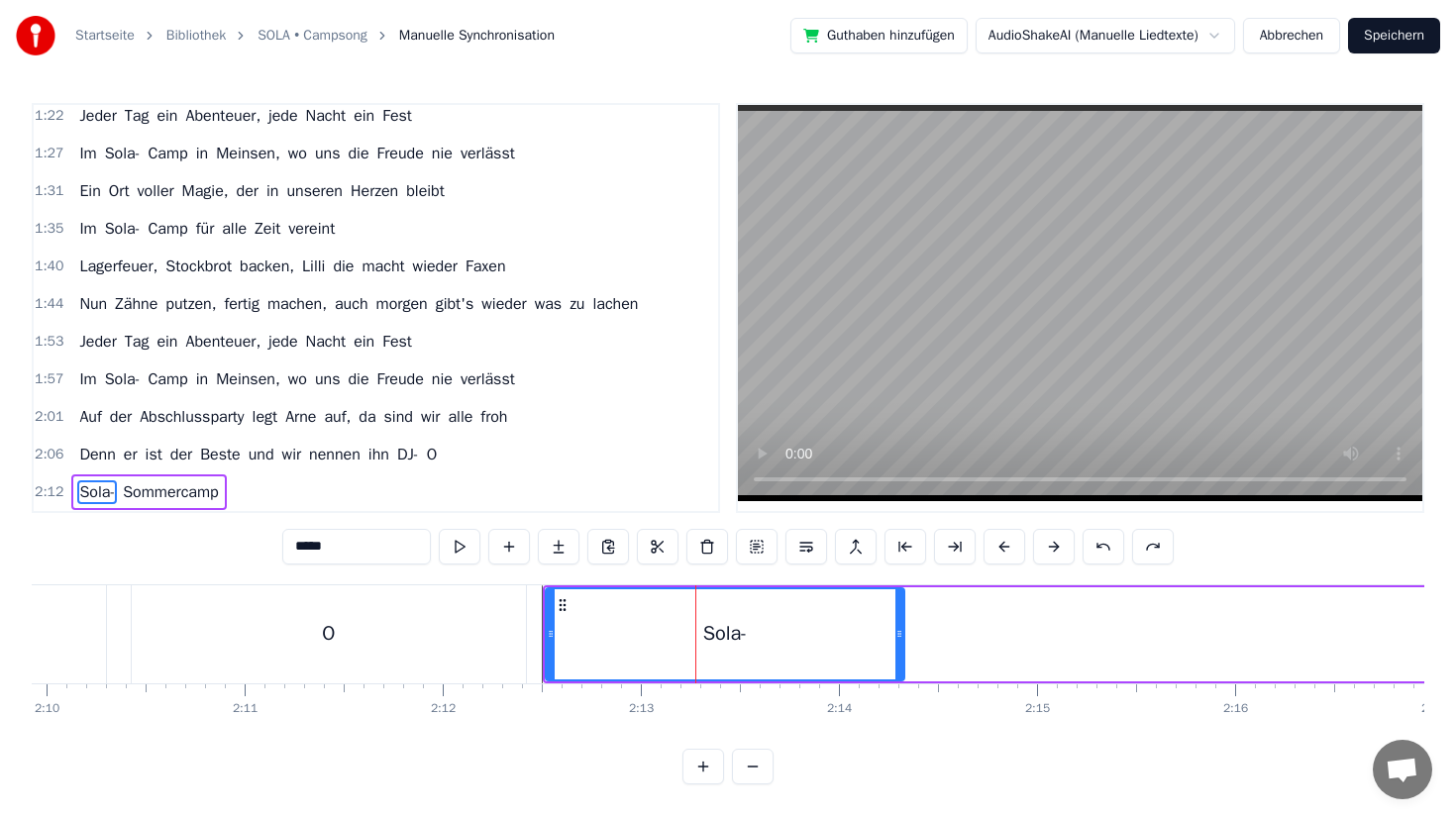 click on "*****" at bounding box center (357, 547) 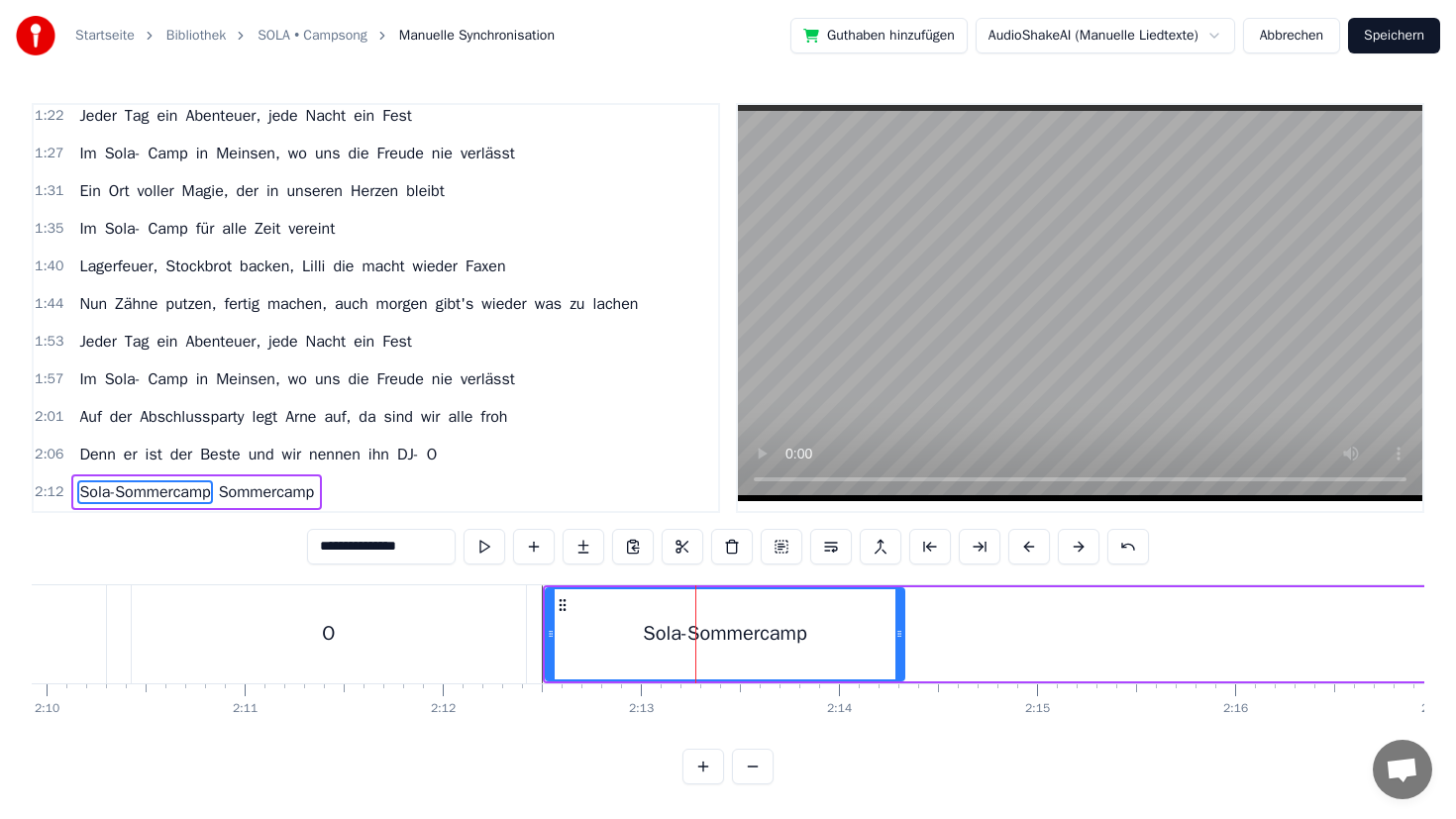 type on "**********" 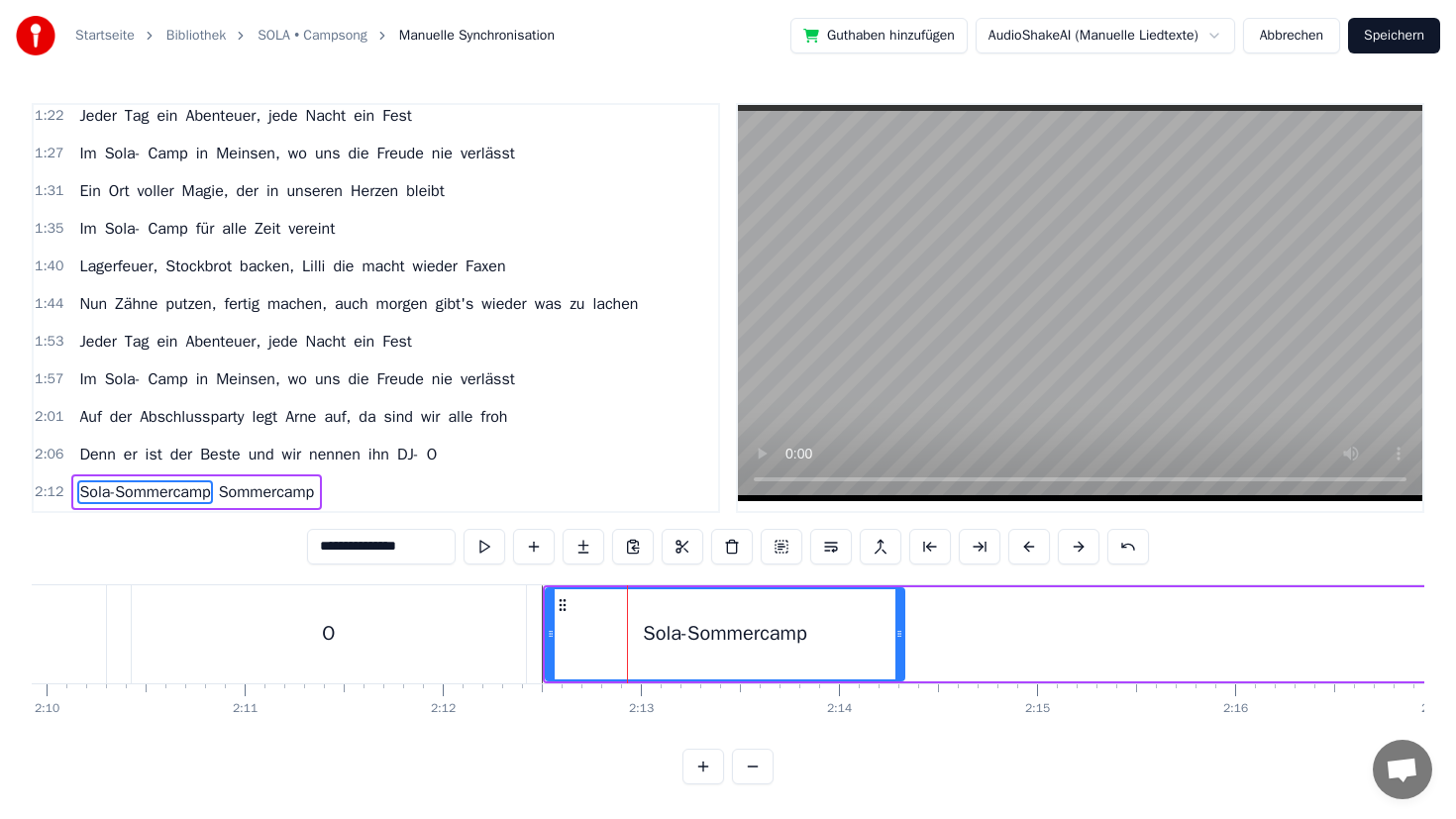click on "Sola-Sommercamp Sommercamp" at bounding box center [1339, 634] 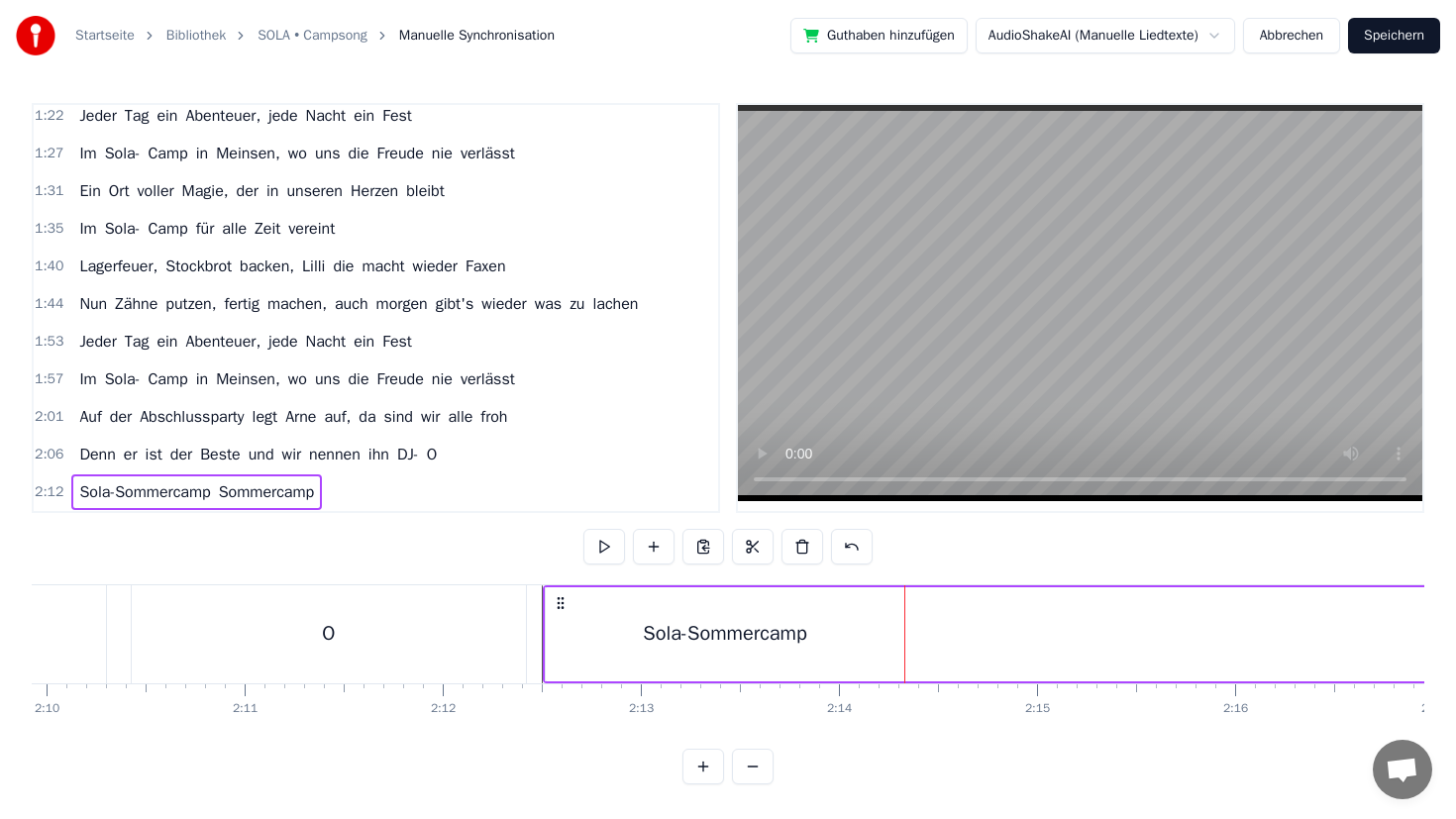 click on "Sola-Sommercamp" at bounding box center [725, 634] 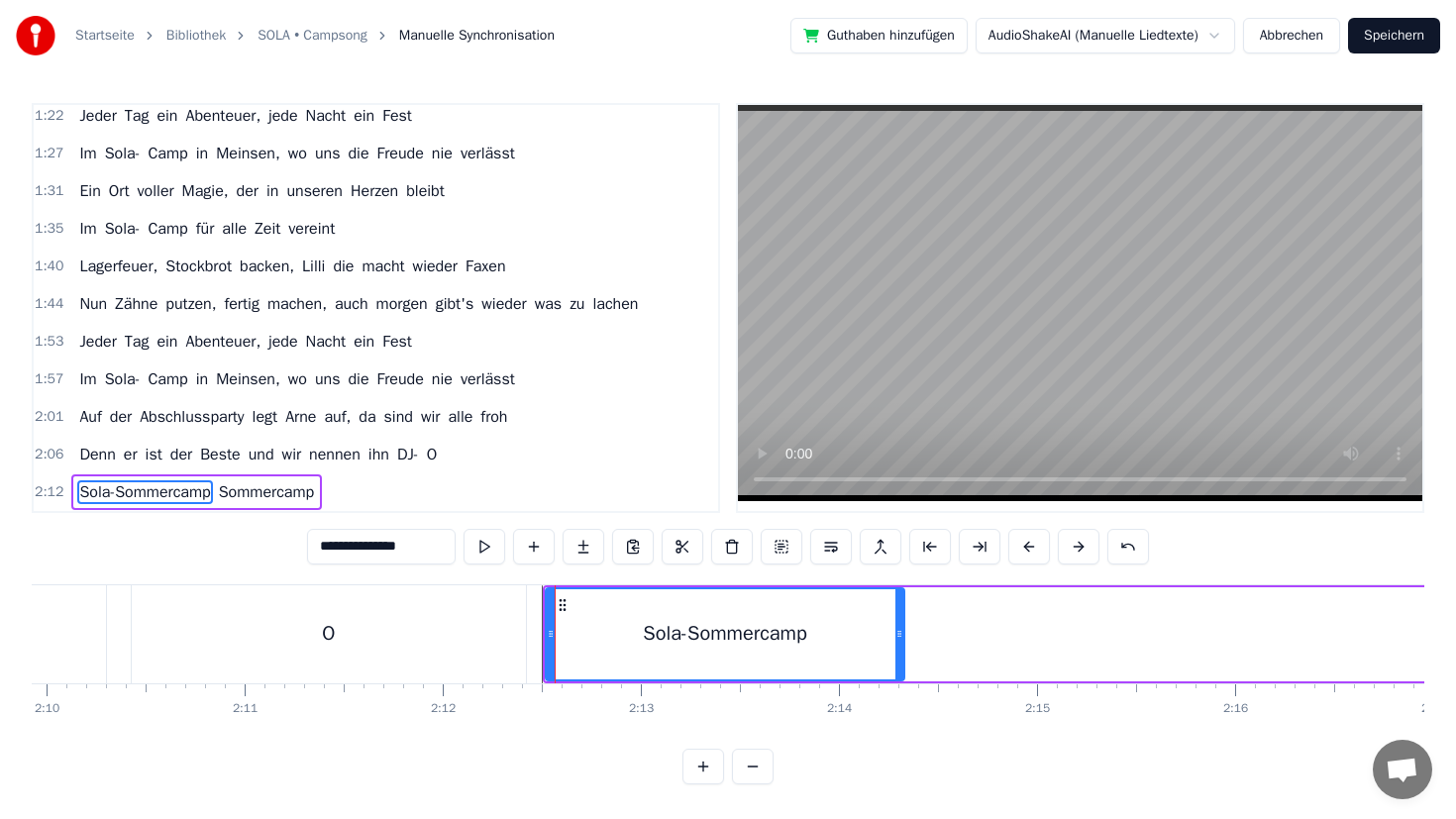 click on "0:28 Sola- Sommercamp 0:33 Sola- Sommercamp 0:37 Sola- Sommercamp 0:39 Endlich wieder Meinsen, wir sind wieder da 0:43 Ich seh' alle meine Freunde wie in jedem Jahr 0:48 Jeder Tag ein Abenteuer, jede Nacht ein Fest 0:52 Im Sola-Camp in Meinsen, wo uns die Freude nie verlässt 0:56 Ein Ort voller Magie, der in unseren Herzen bleibt 1:01 Im Sola- Camp für alle Zeit vereint 1:05 Die Betreuer sind wie Freunde, immer für uns da 1:09 Die Mate in der Hand, ja das ist doch klar 1:13 Nachtwanderung im Dunkeln, nur noch der Mond scheint 1:18 Gemeinsam gehen wir voran, im Sola- Camp vereint 1:22 Jeder Tag ein Abenteuer, jede Nacht ein Fest 1:27 Im Sola- Camp in Meinsen, wo uns die Freude nie verlässt 1:31 Ein Ort voller Magie, der in unseren Herzen bleibt 1:35 Im Sola- Camp für alle Zeit vereint 1:40 Lagerfeuer, Stockbrot backen, Lilli die macht wieder Faxen 1:44 Nun Zähne putzen, fertig machen, auch morgen gibt's wieder was zu lachen 1:53 Jeder Tag ein Abenteuer, jede Nacht ein Fest 1:57 Im Sola- Camp in Meinsen," at bounding box center (728, 444) 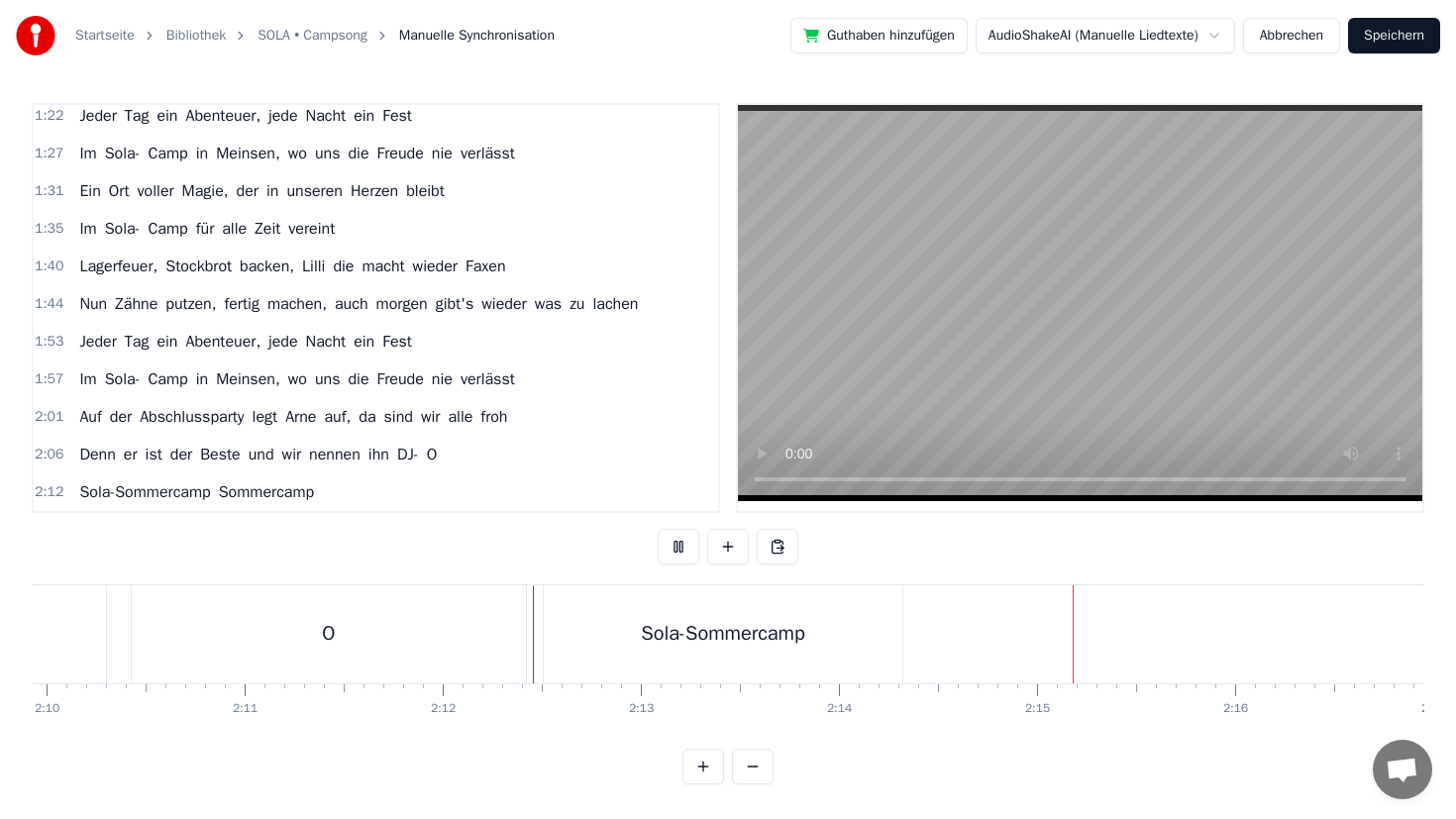 click at bounding box center [753, 767] 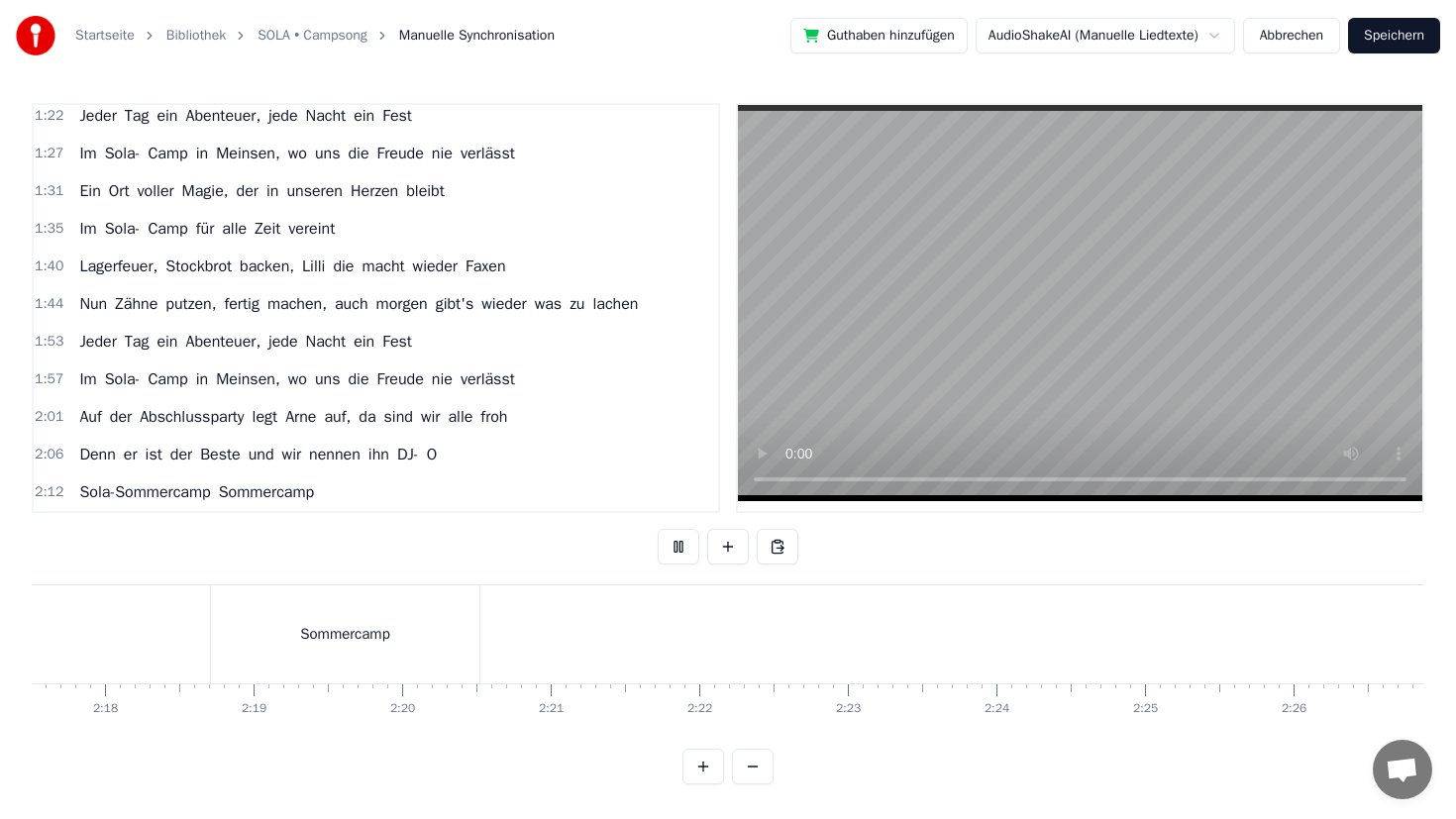 click at bounding box center [753, 767] 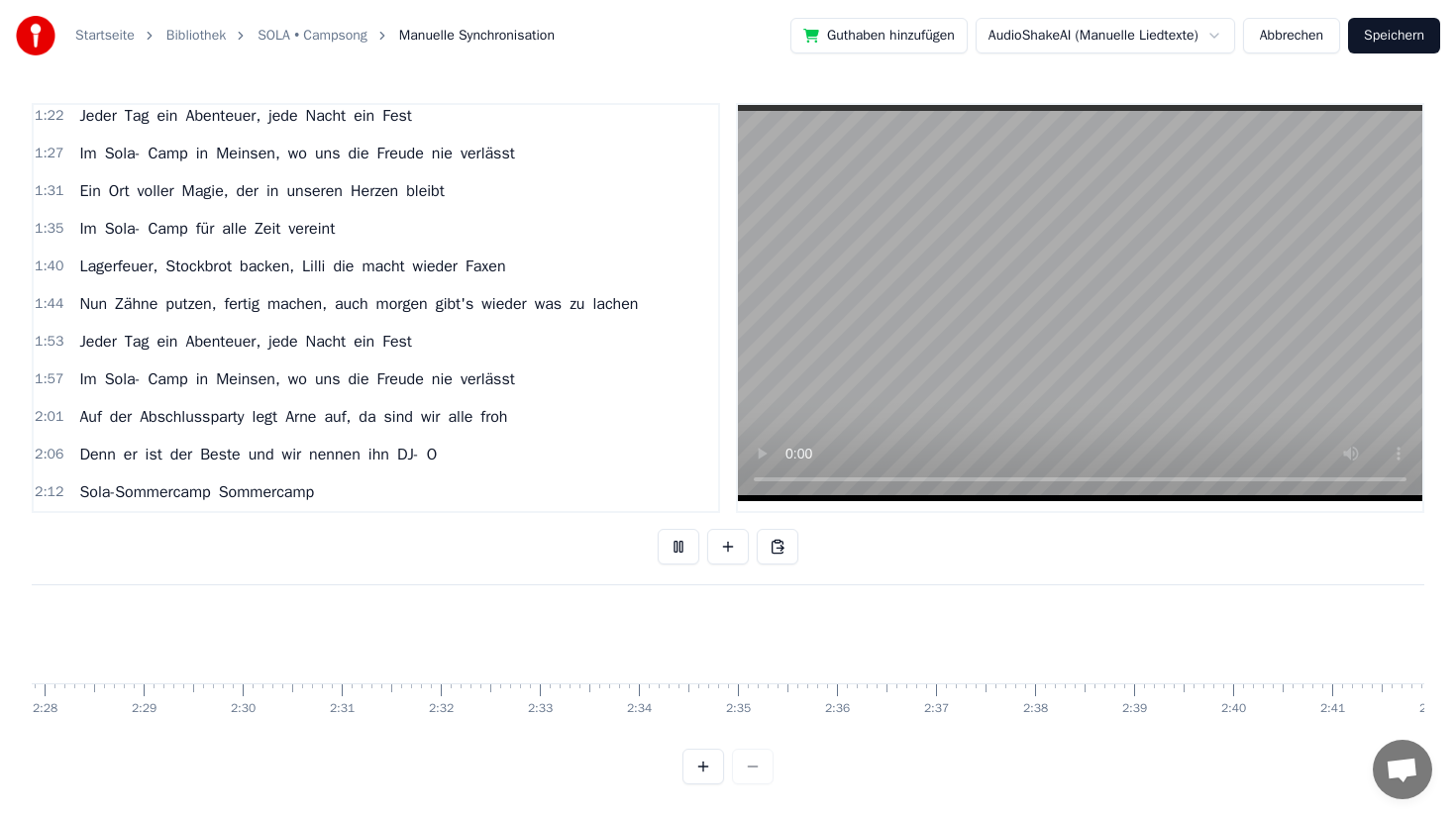 click at bounding box center (728, 767) 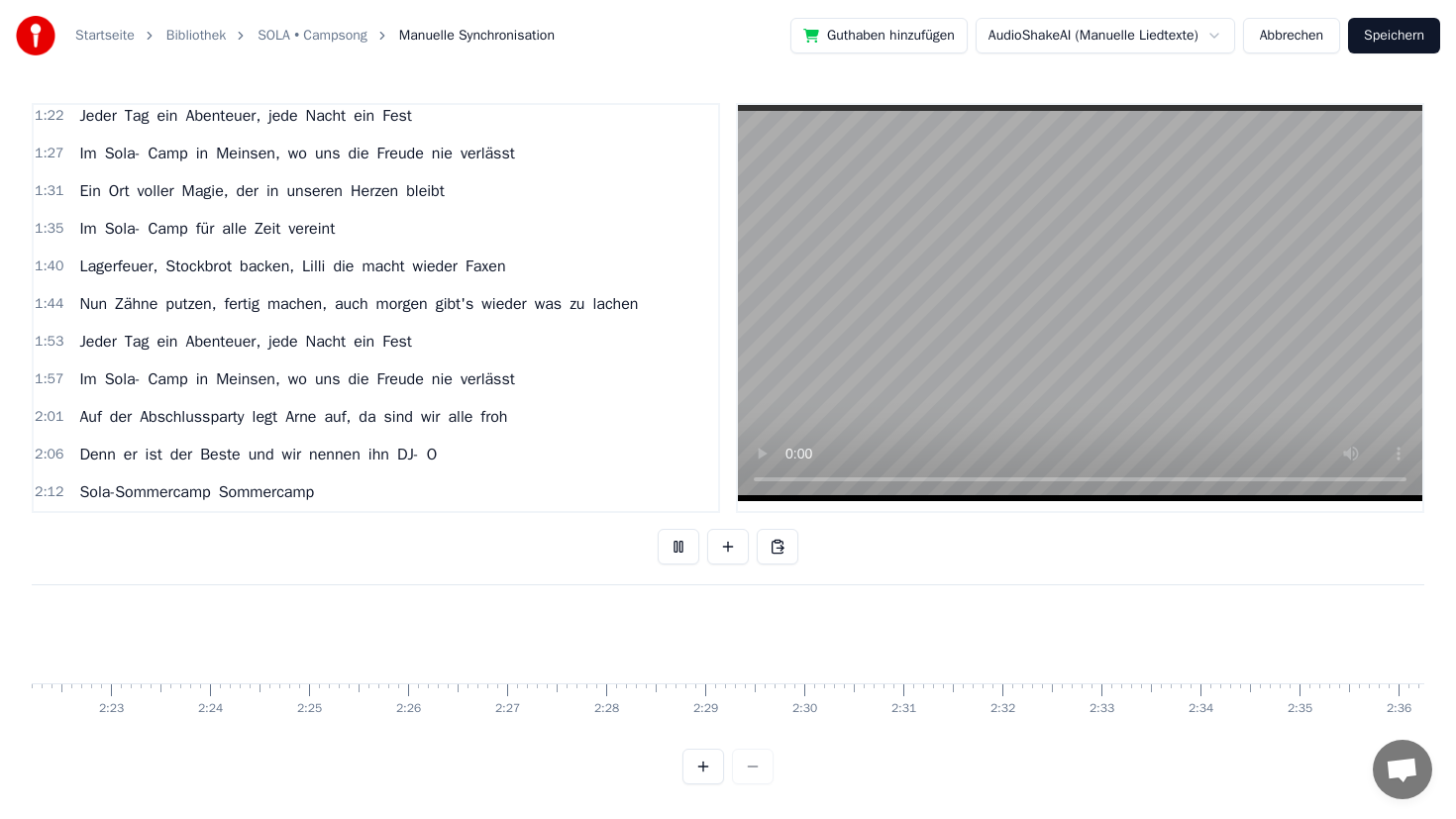 click at bounding box center (728, 767) 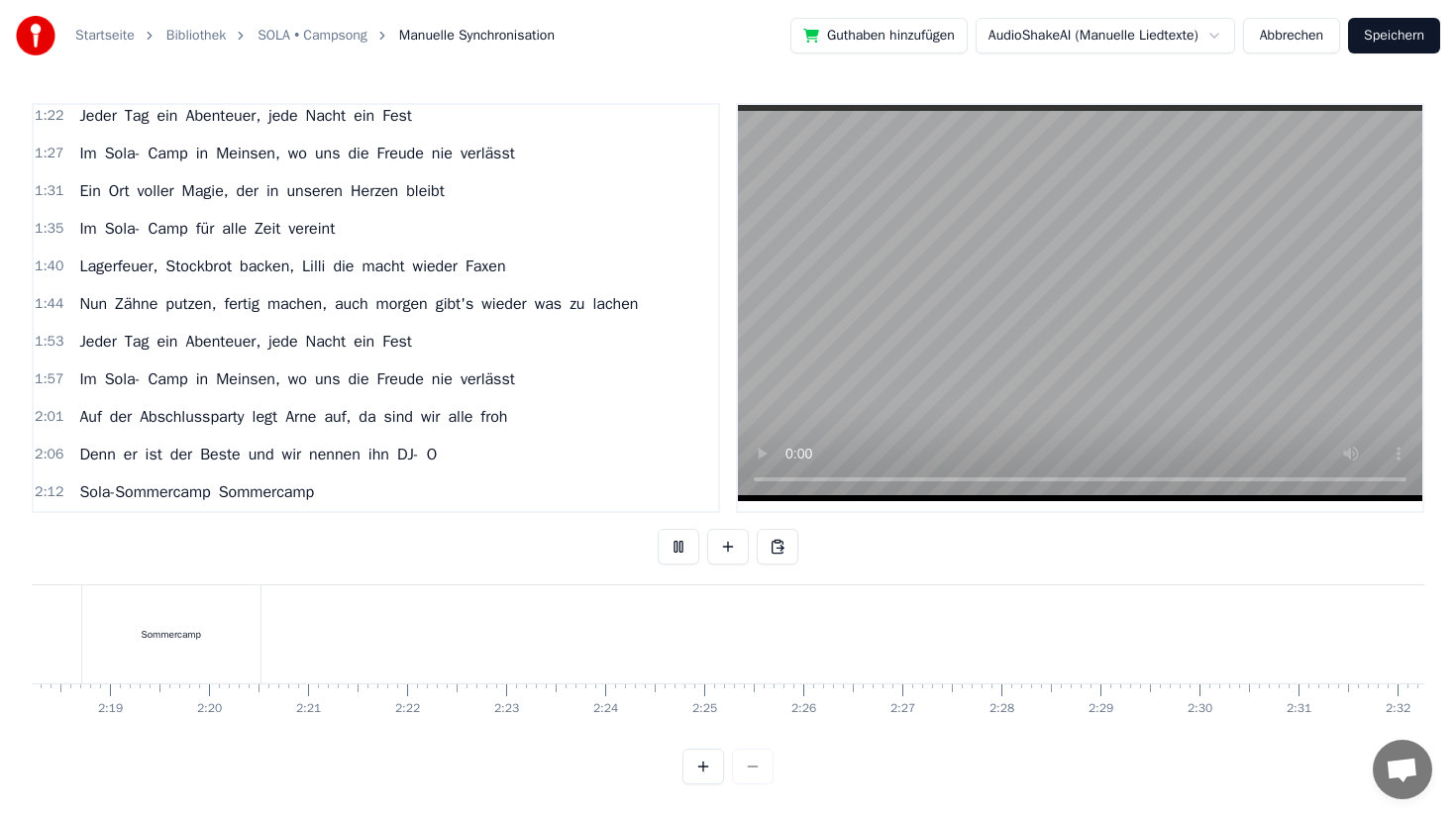 click at bounding box center (728, 767) 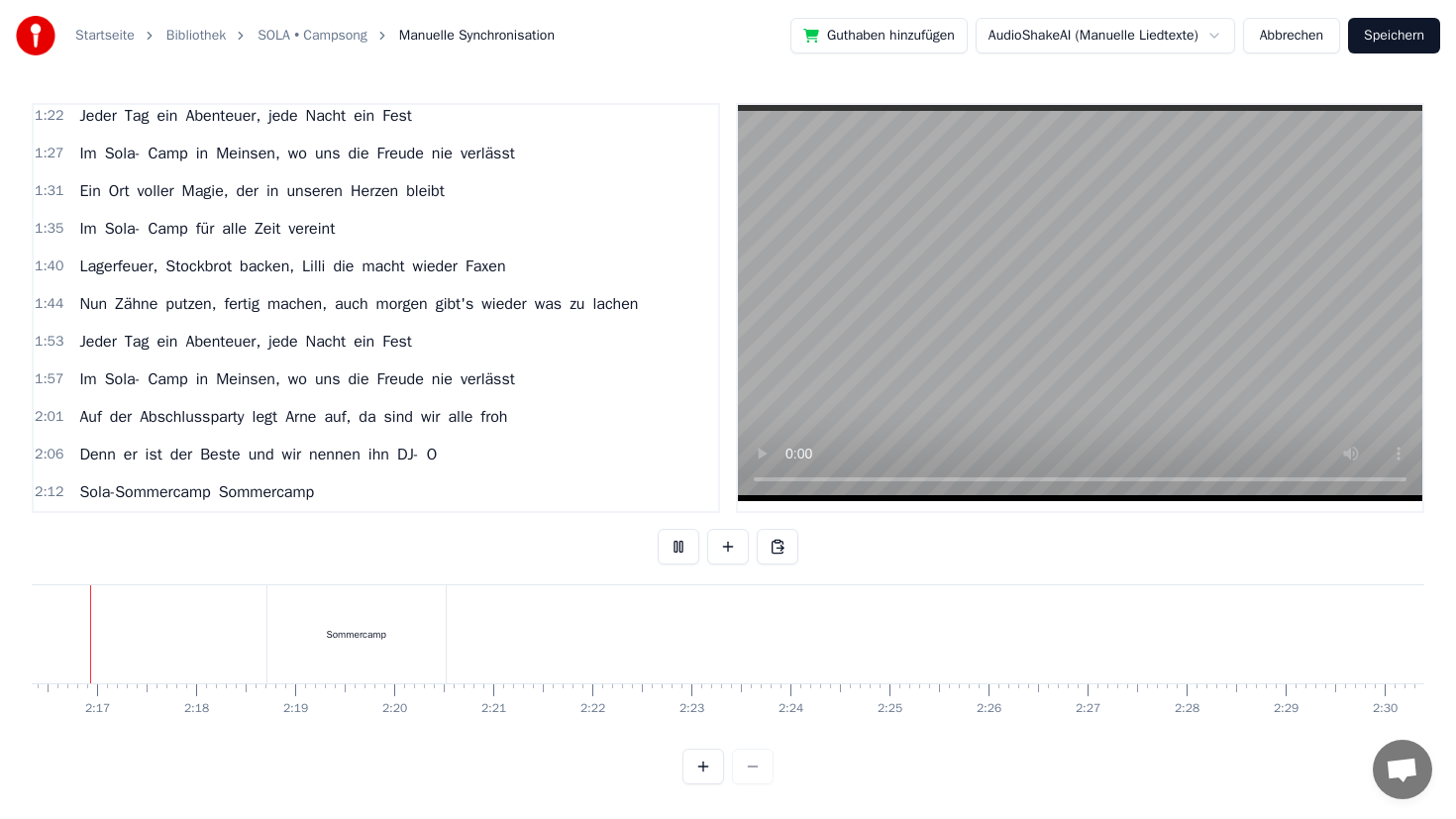 scroll, scrollTop: 0, scrollLeft: 13451, axis: horizontal 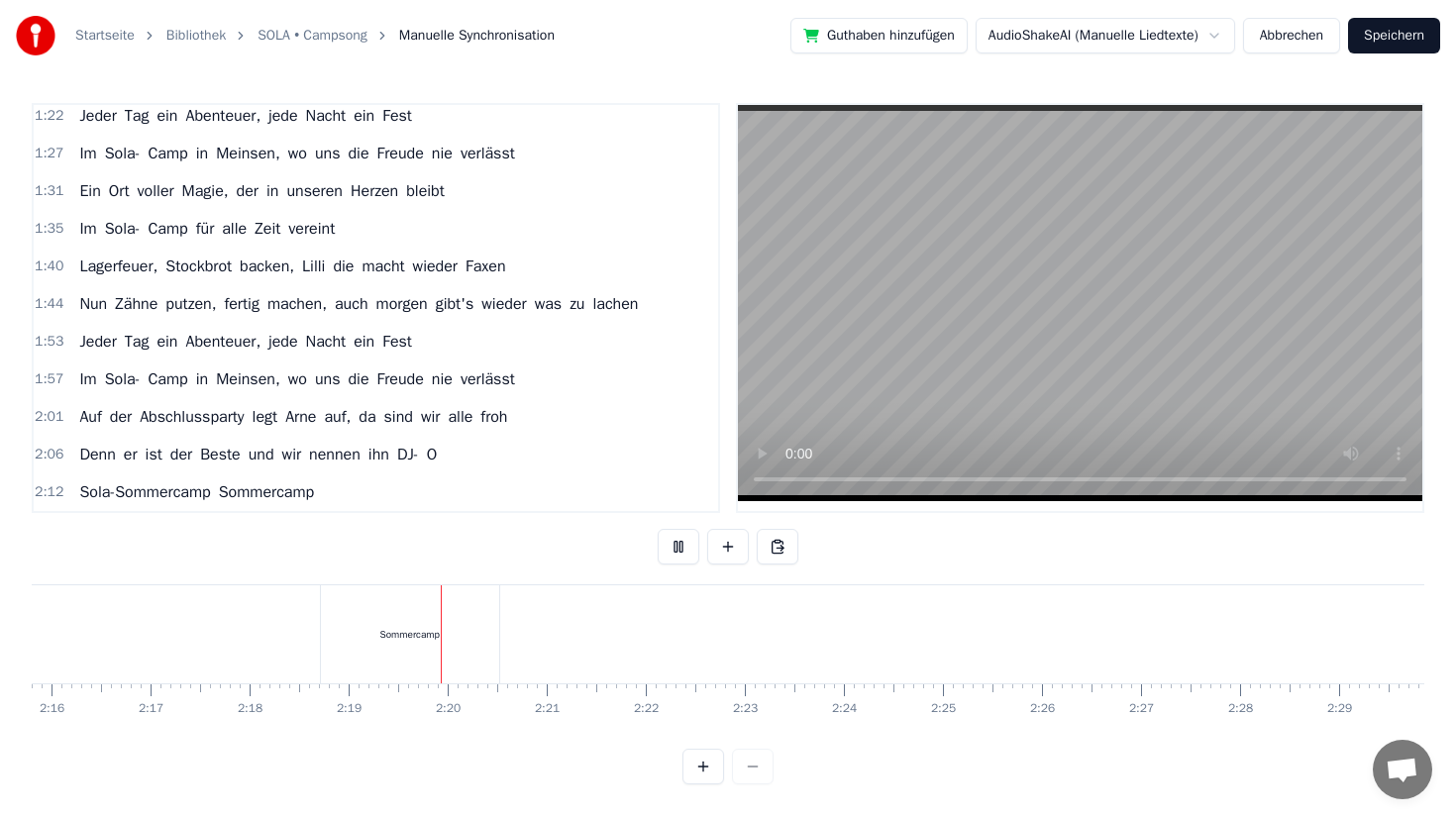 click on "Sommercamp" at bounding box center (410, 634) 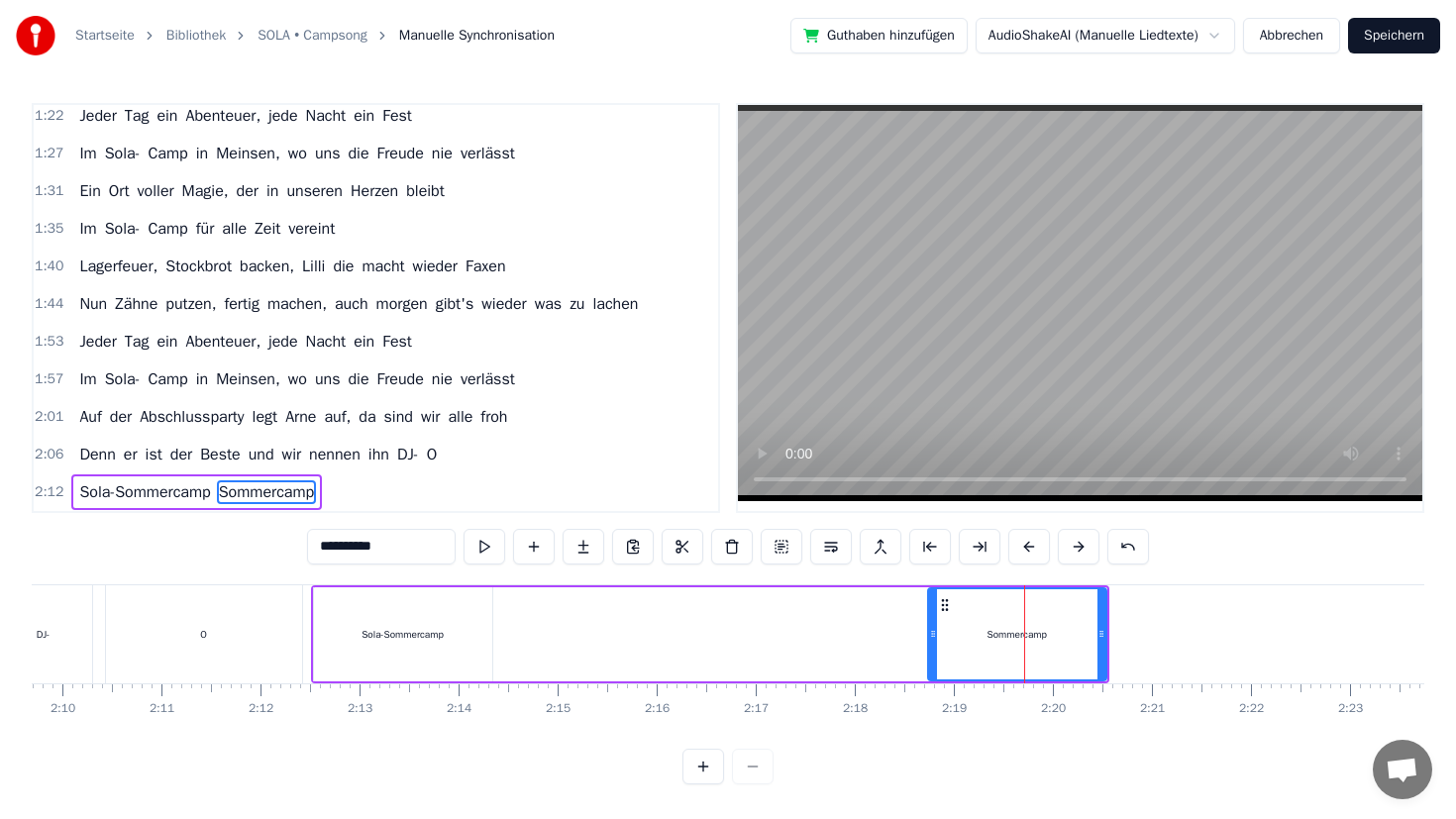 scroll, scrollTop: 0, scrollLeft: 12869, axis: horizontal 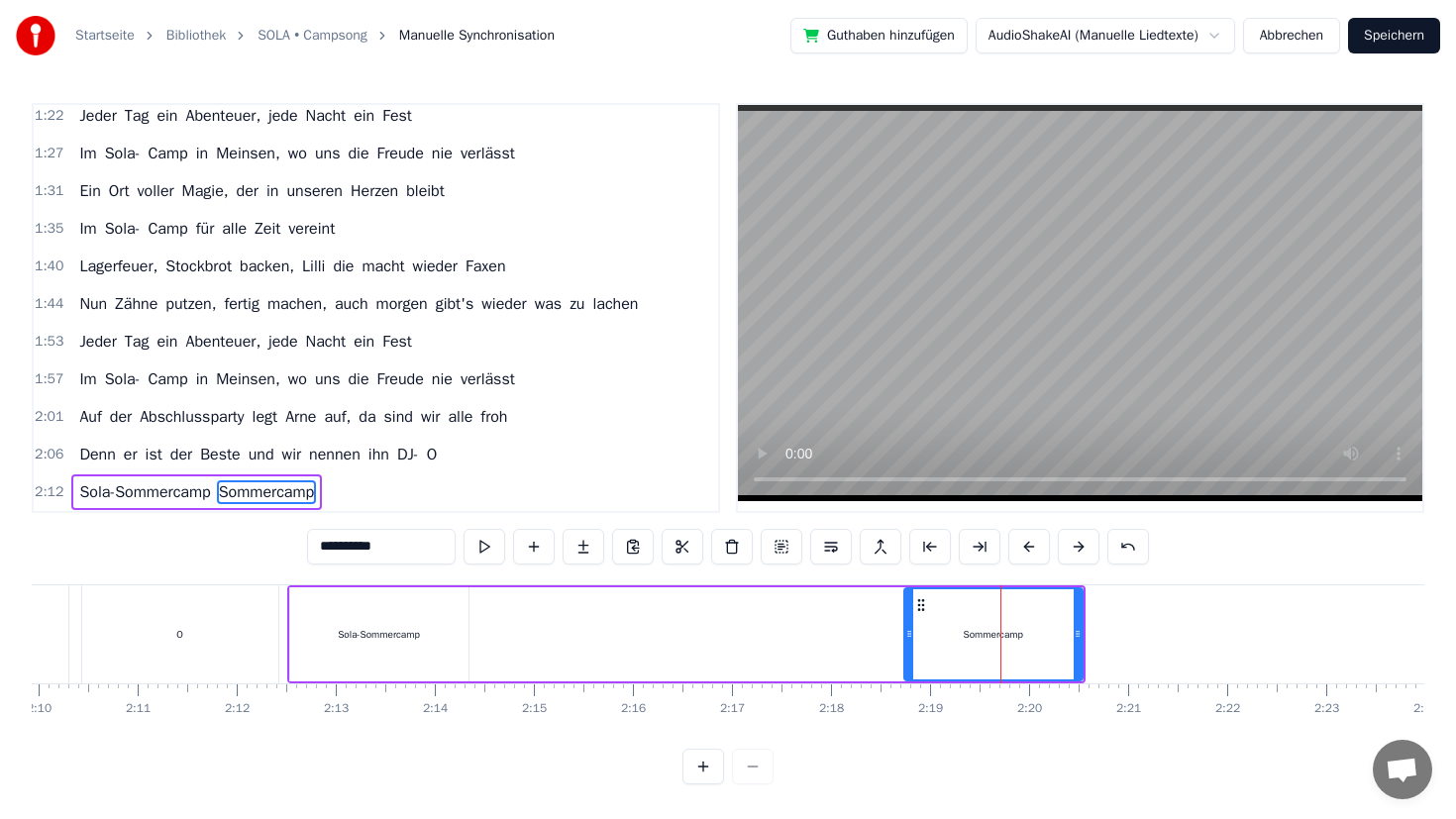 click on "Sommercamp" at bounding box center (993, 634) 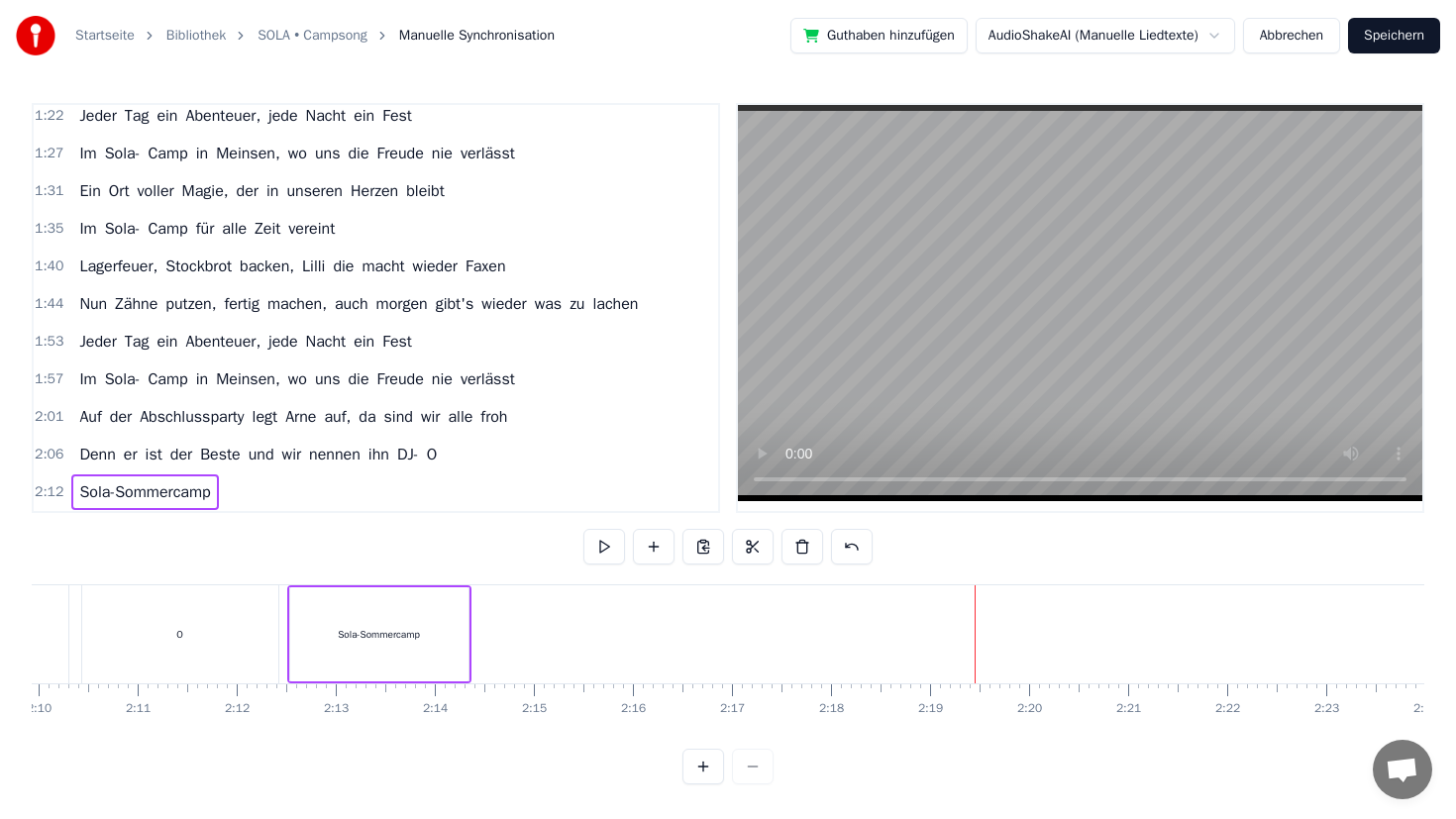 click on "O" at bounding box center [180, 634] 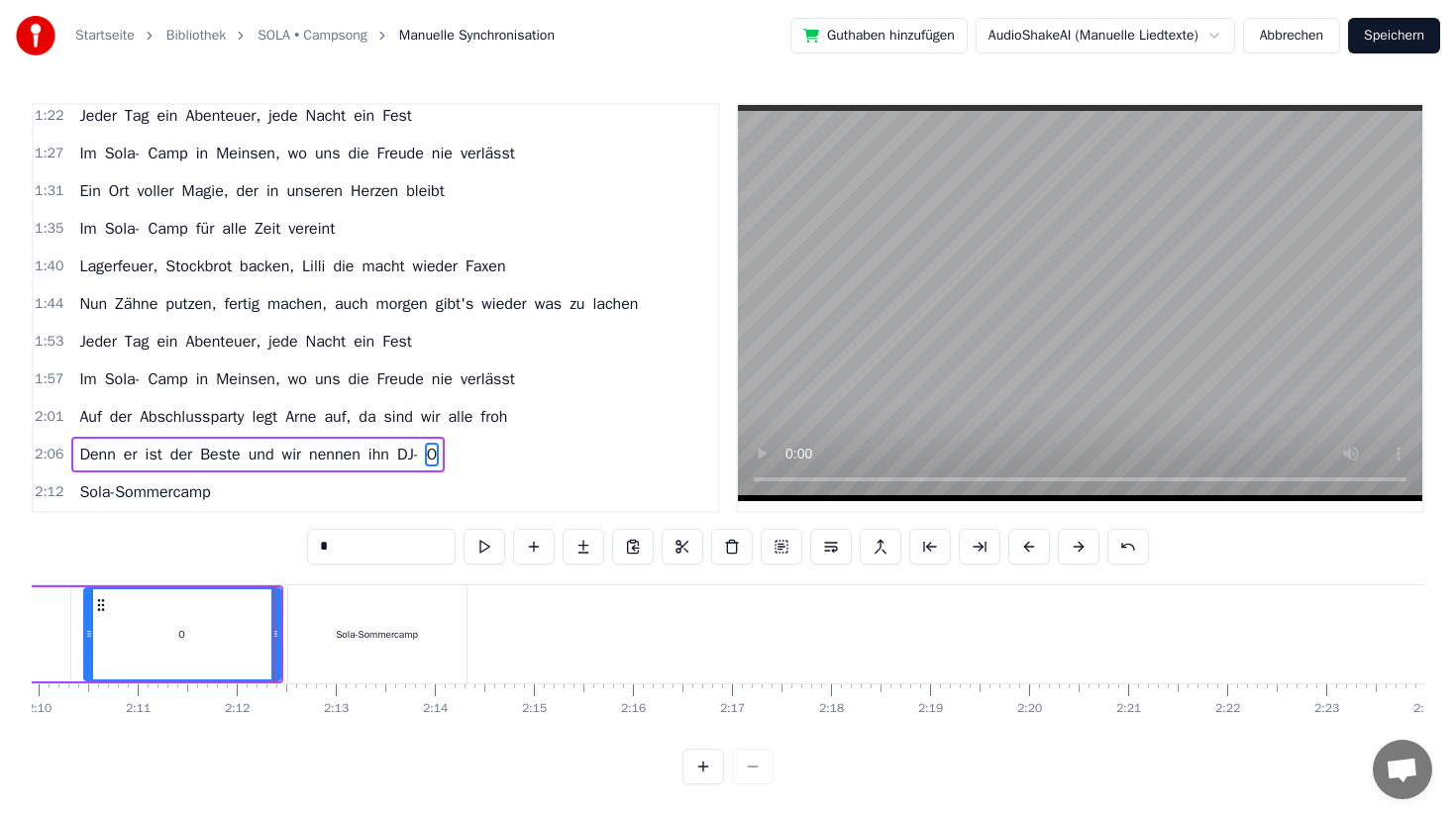 click on "Sola-Sommercamp" at bounding box center [377, 634] 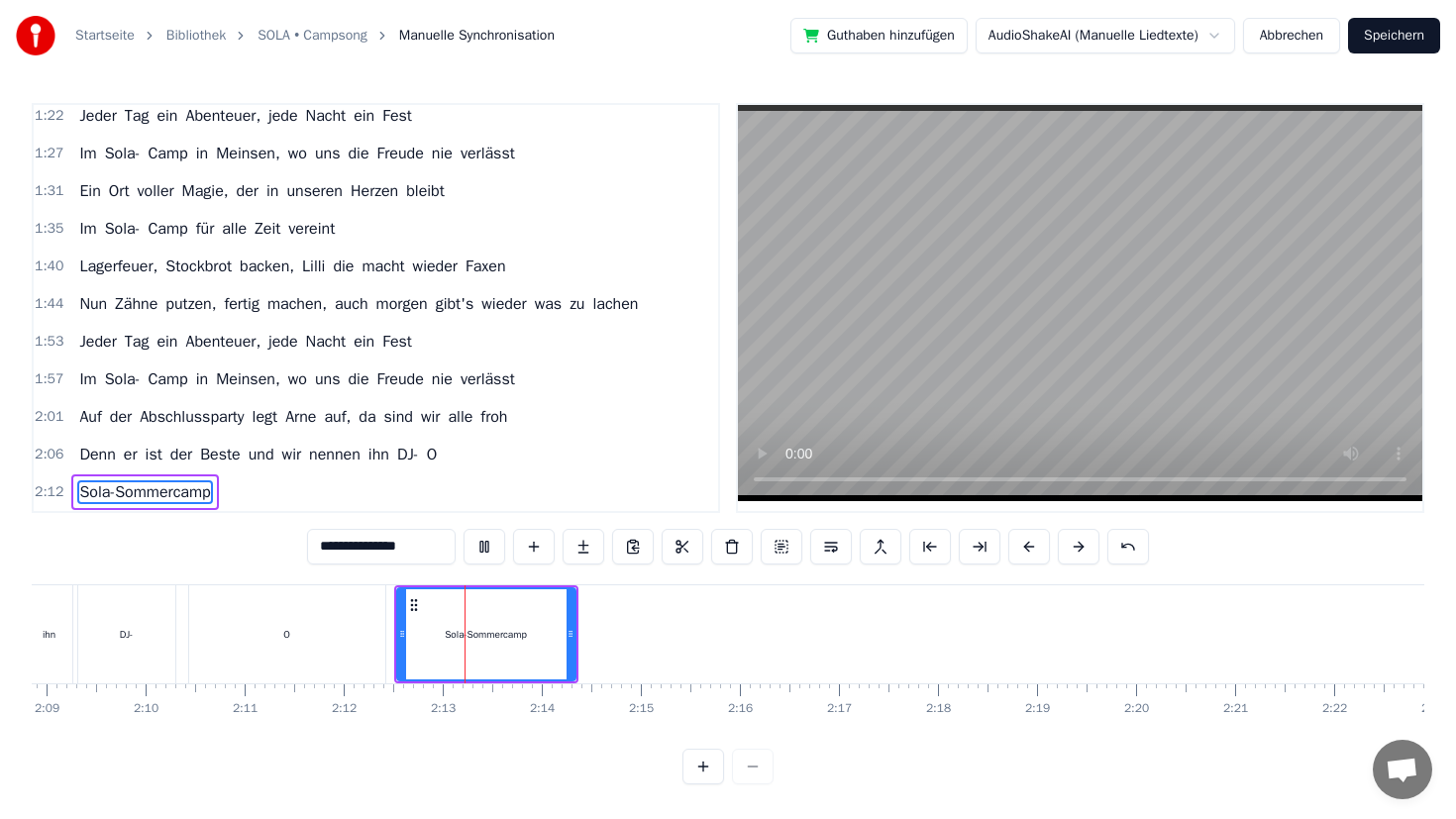 scroll, scrollTop: 0, scrollLeft: 12747, axis: horizontal 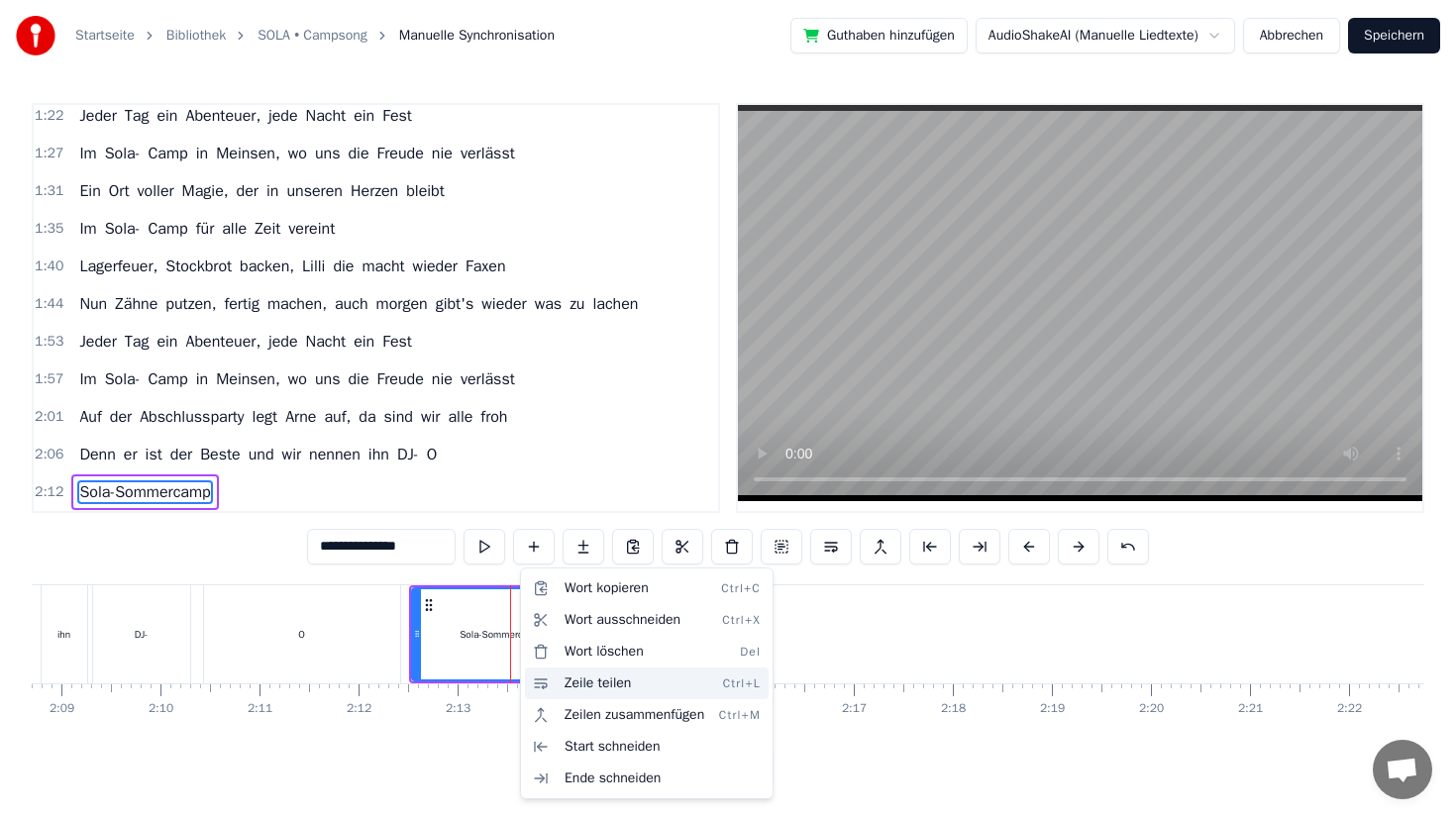 click on "Zeile teilen Ctrl+L" at bounding box center (647, 683) 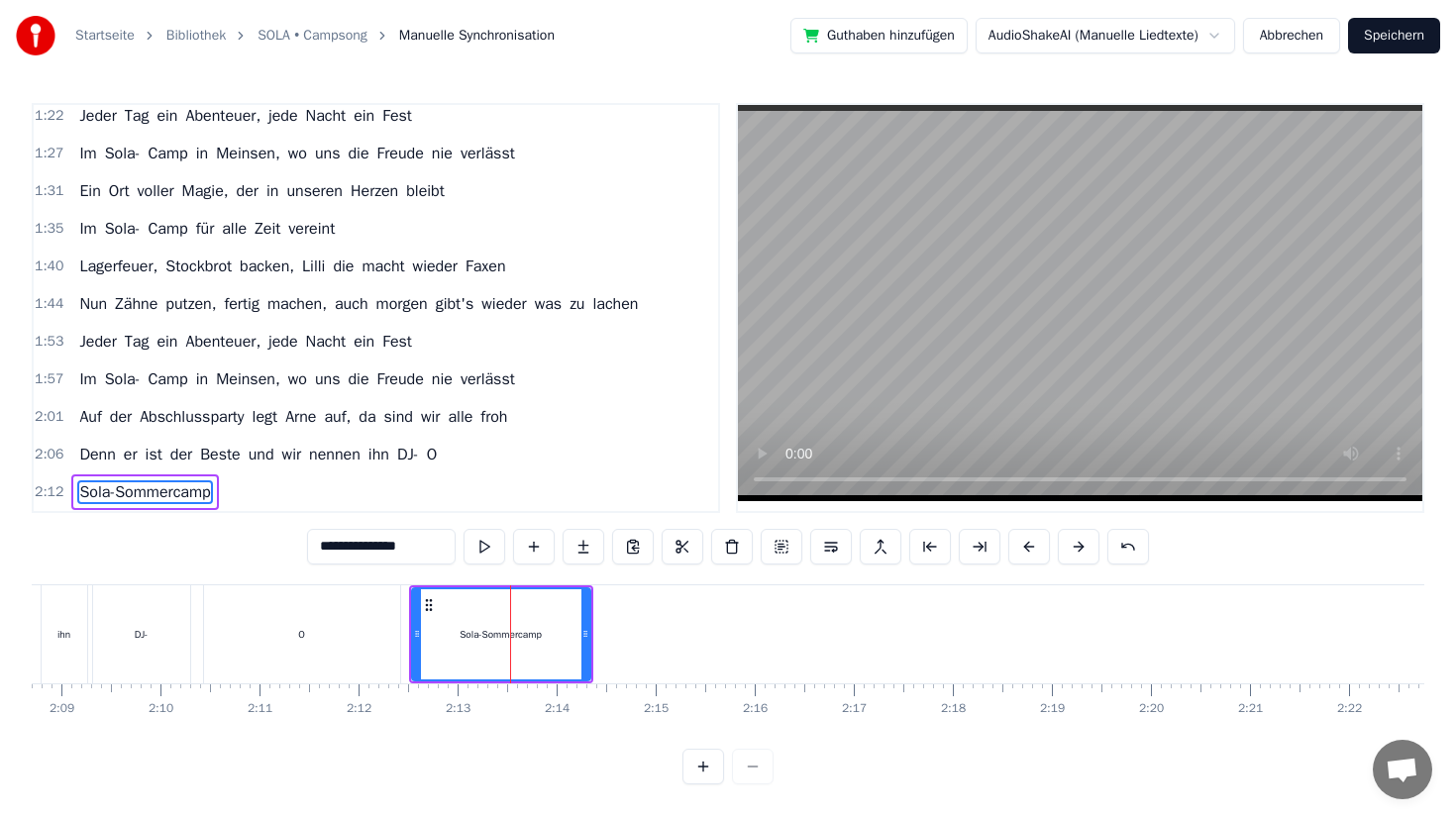 click on "O" at bounding box center (302, 634) 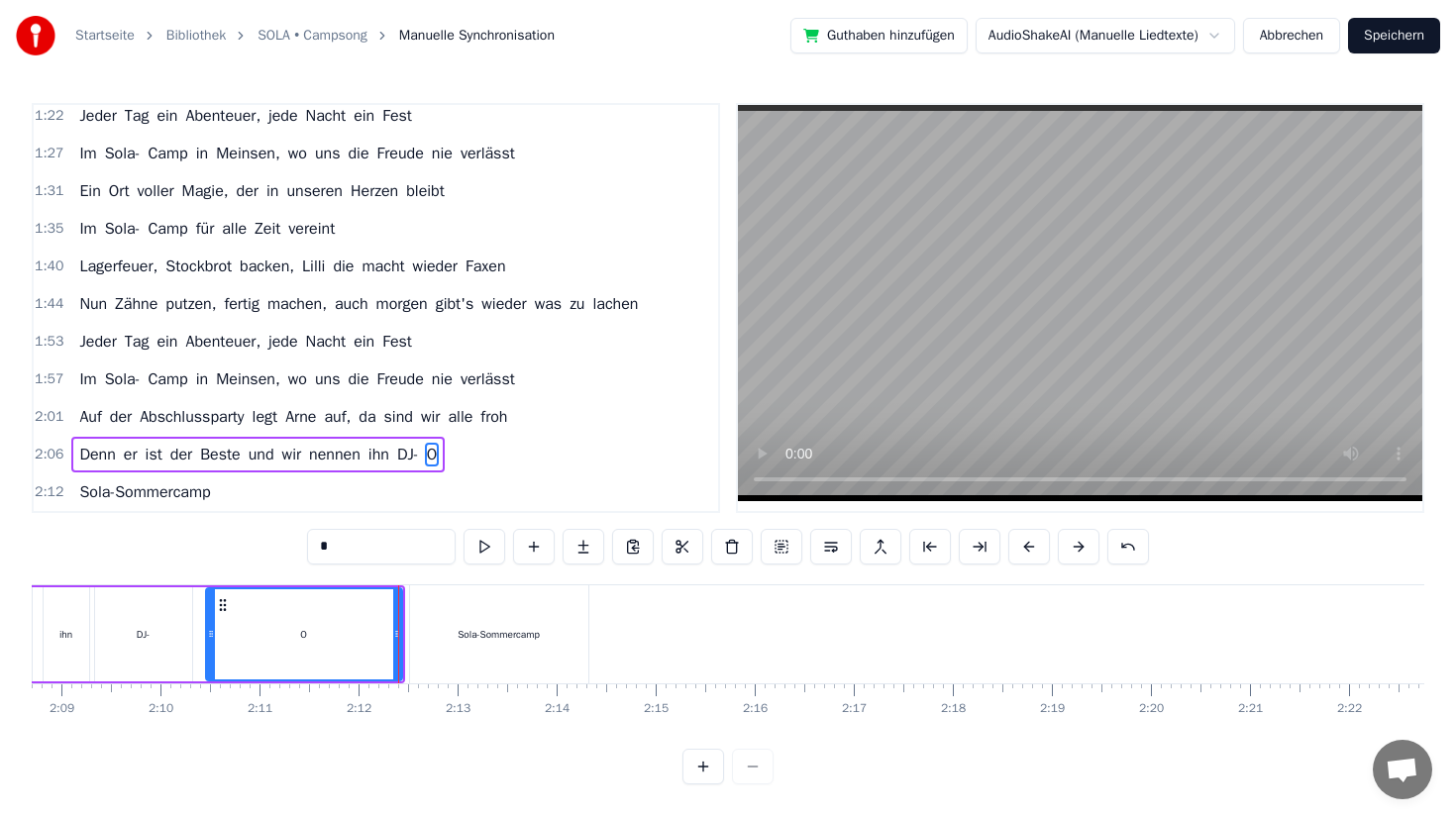 click on "Sola-Sommercamp" at bounding box center [499, 634] 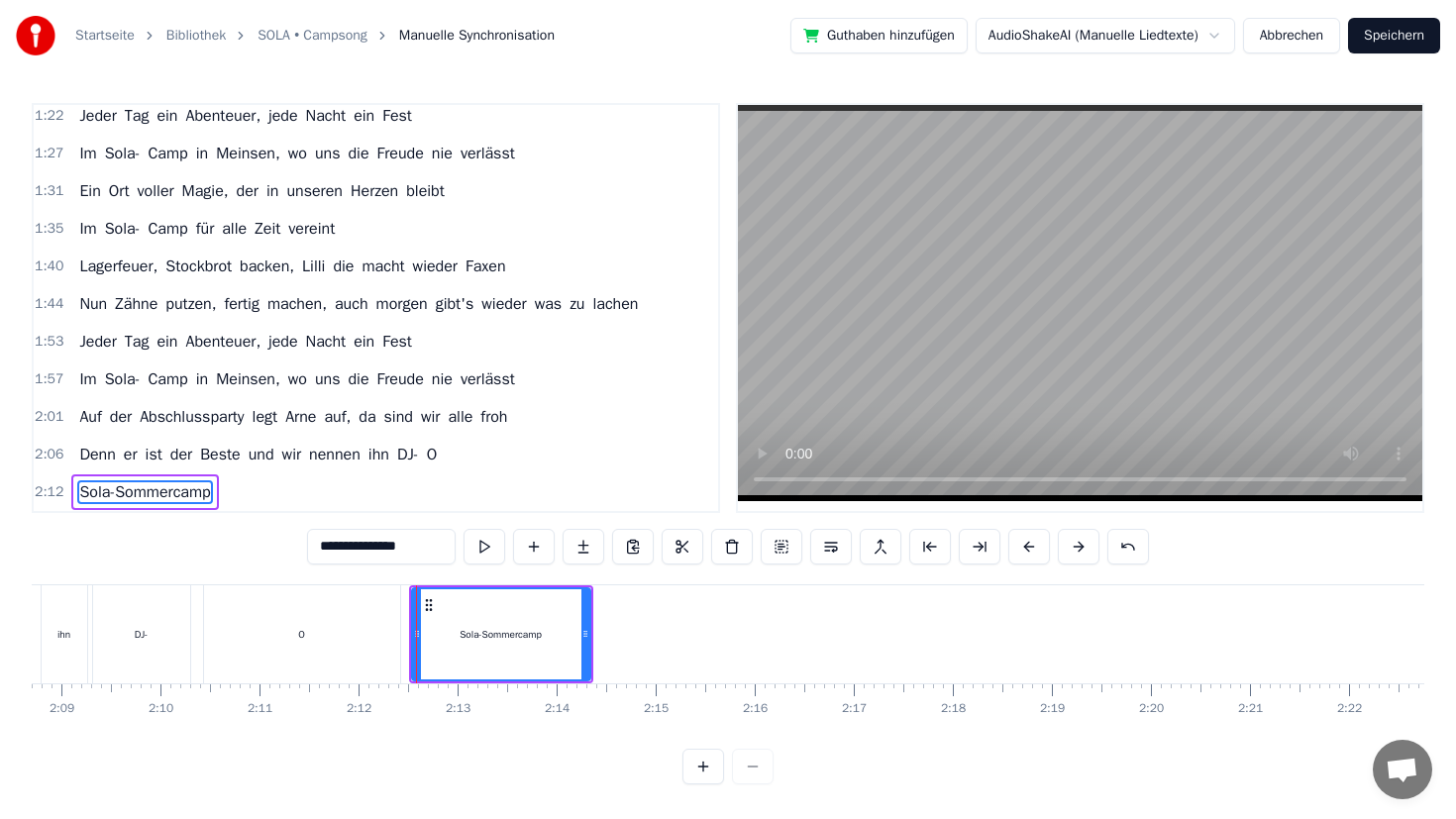 click on "Sola-Sommercamp" at bounding box center (501, 634) 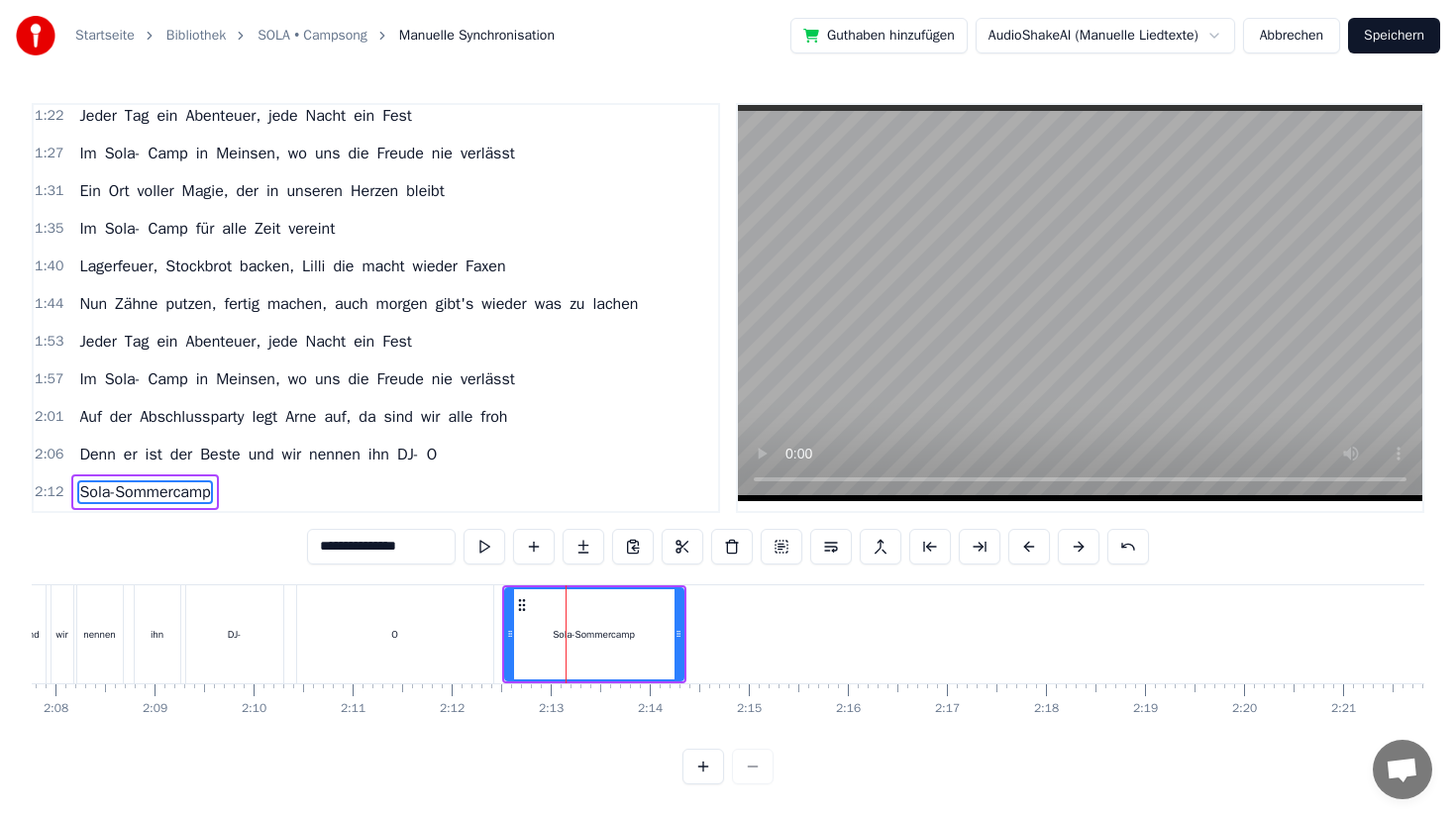 scroll, scrollTop: 0, scrollLeft: 12653, axis: horizontal 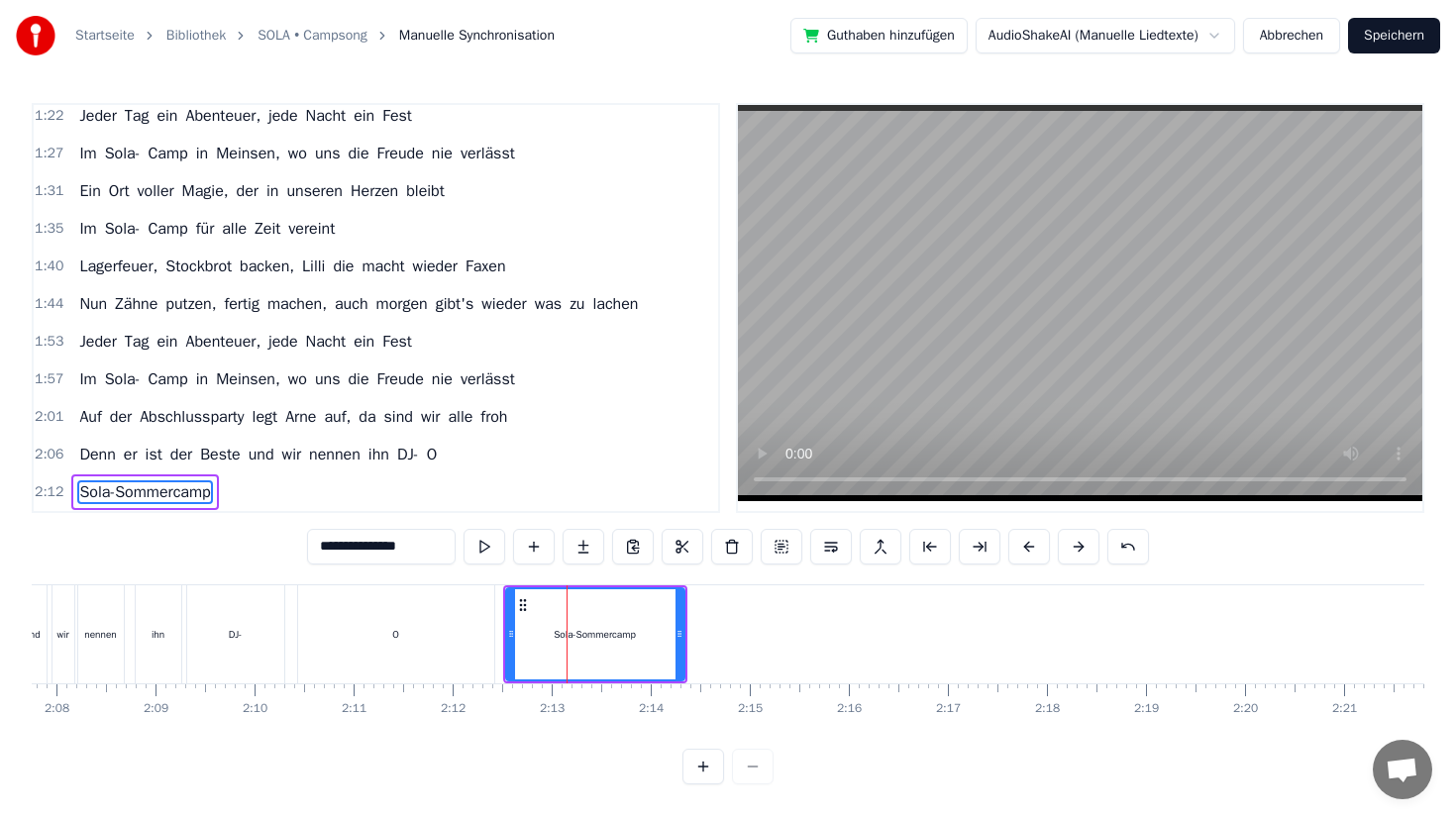 click on "Sola-Sommercamp" at bounding box center (595, 634) 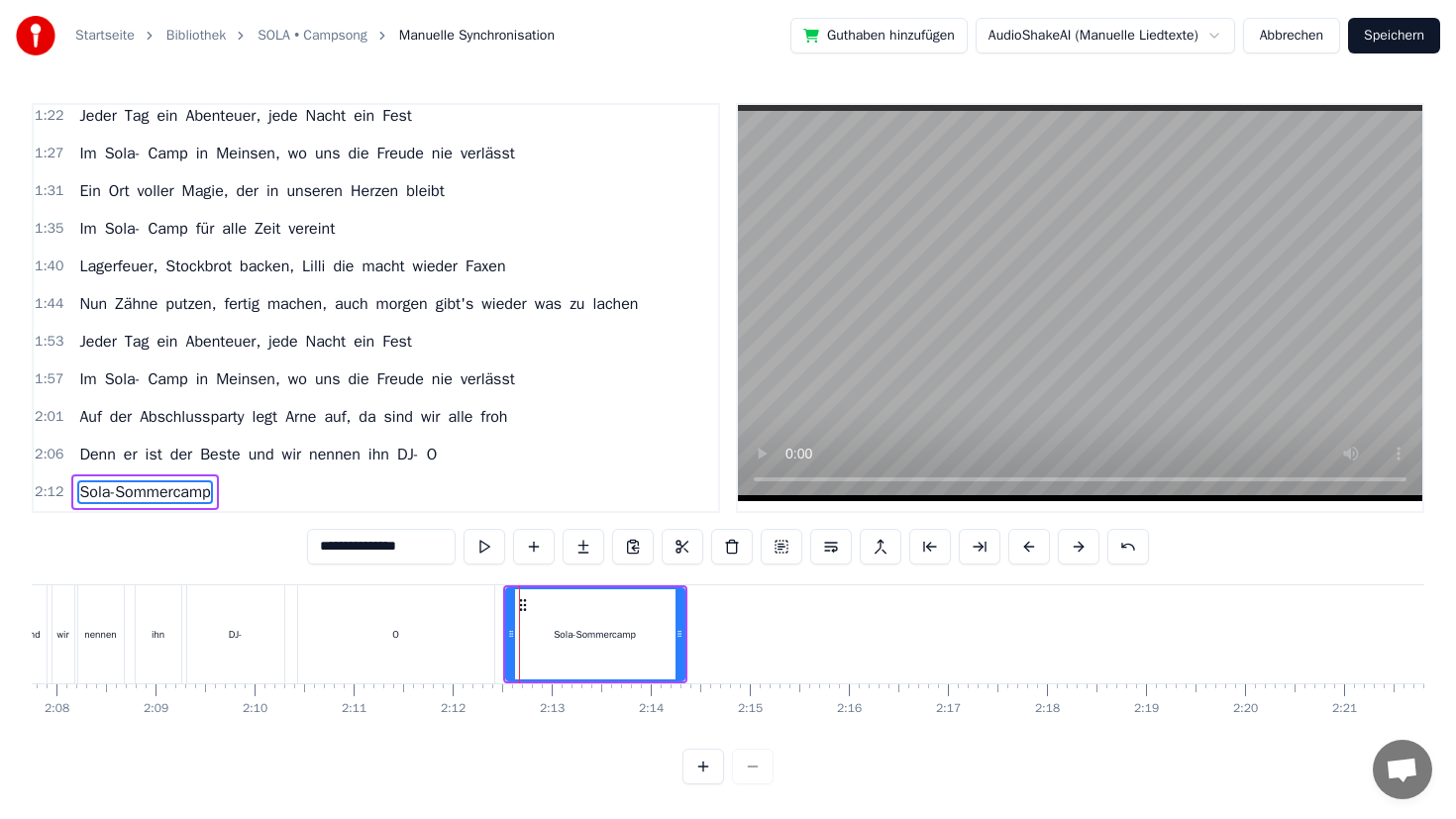 click on "nennen" at bounding box center (335, 455) 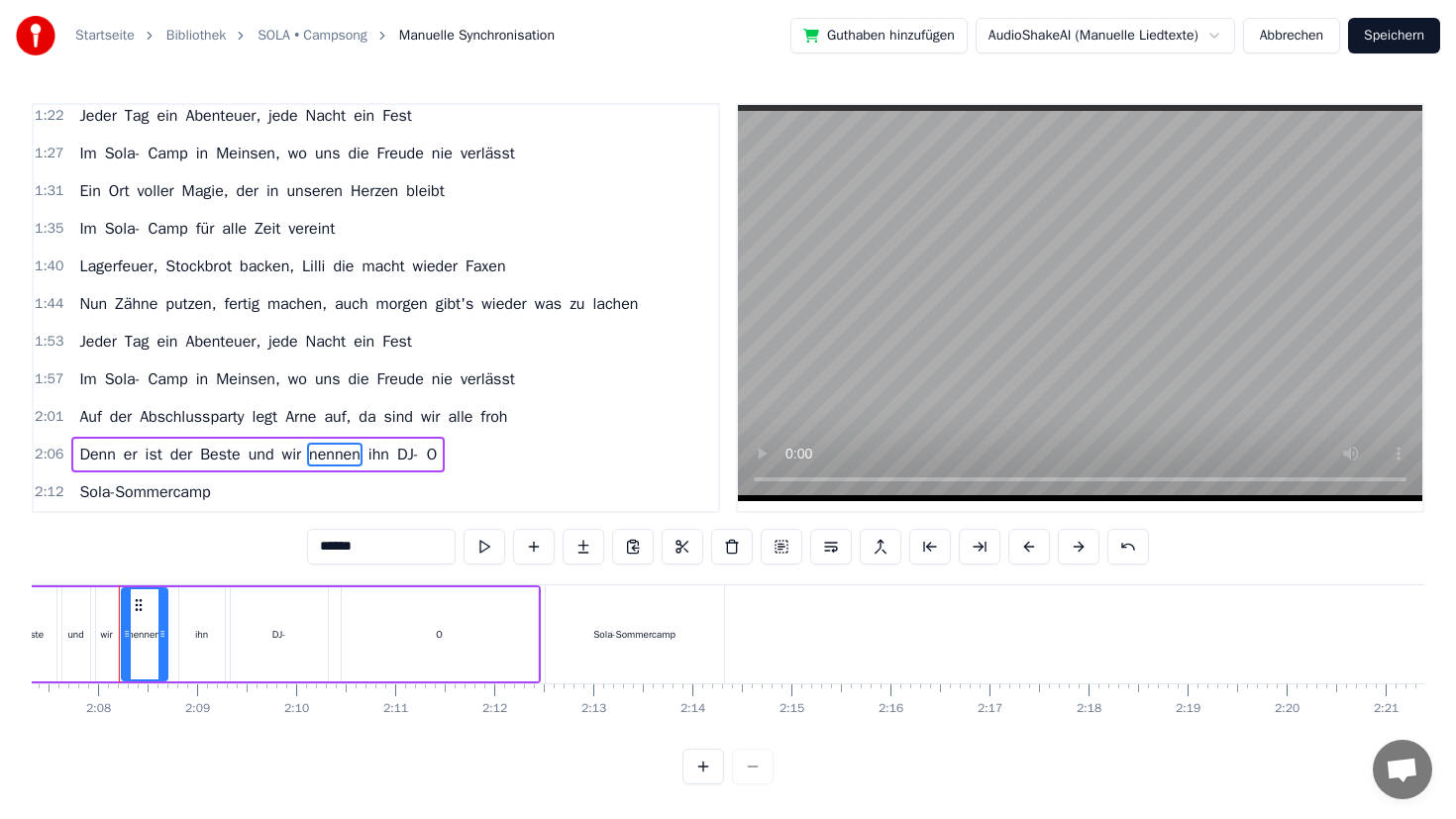 scroll, scrollTop: 0, scrollLeft: 12599, axis: horizontal 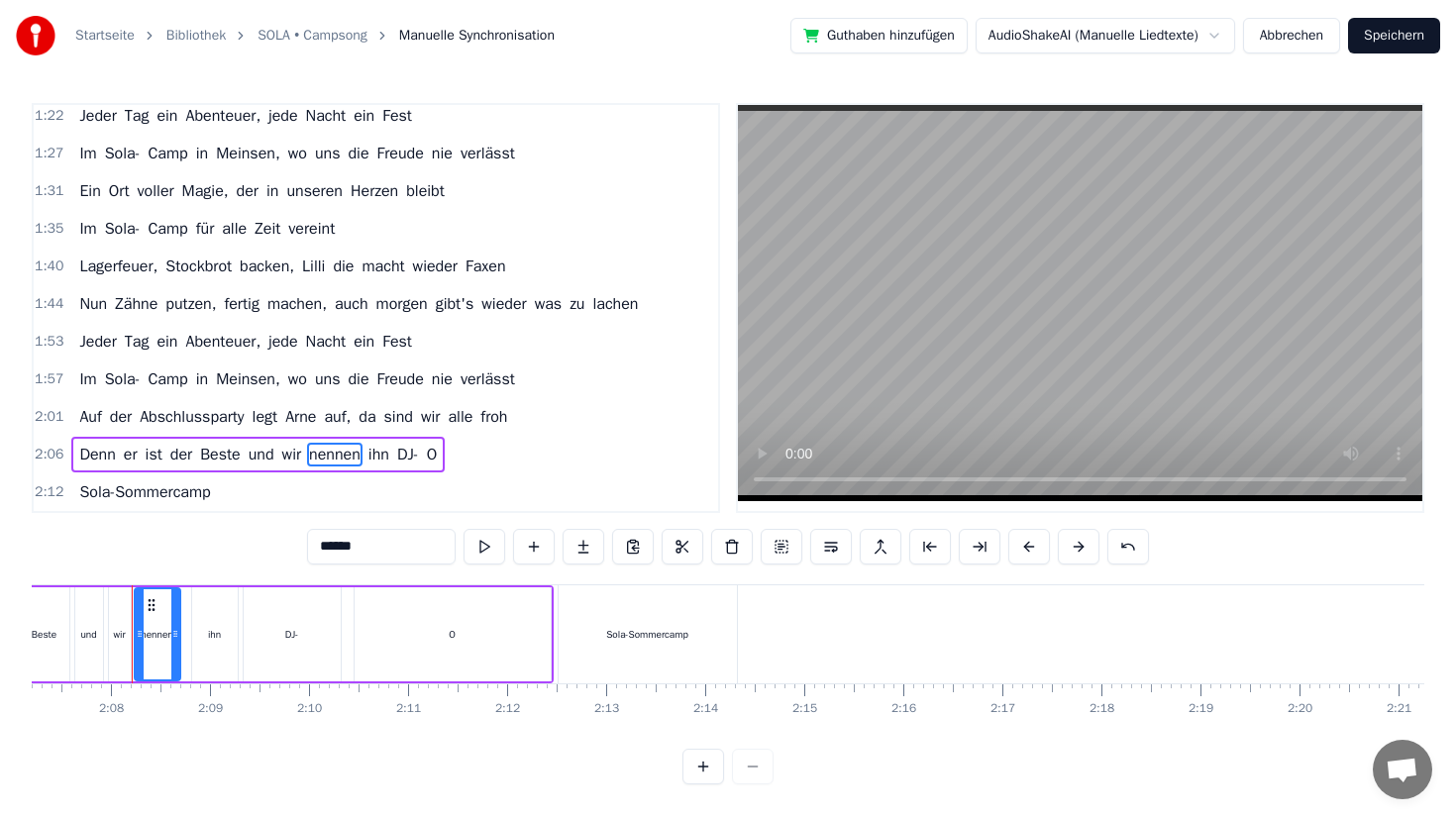 click on "2:12 Sola-Sommercamp" at bounding box center (375, 492) 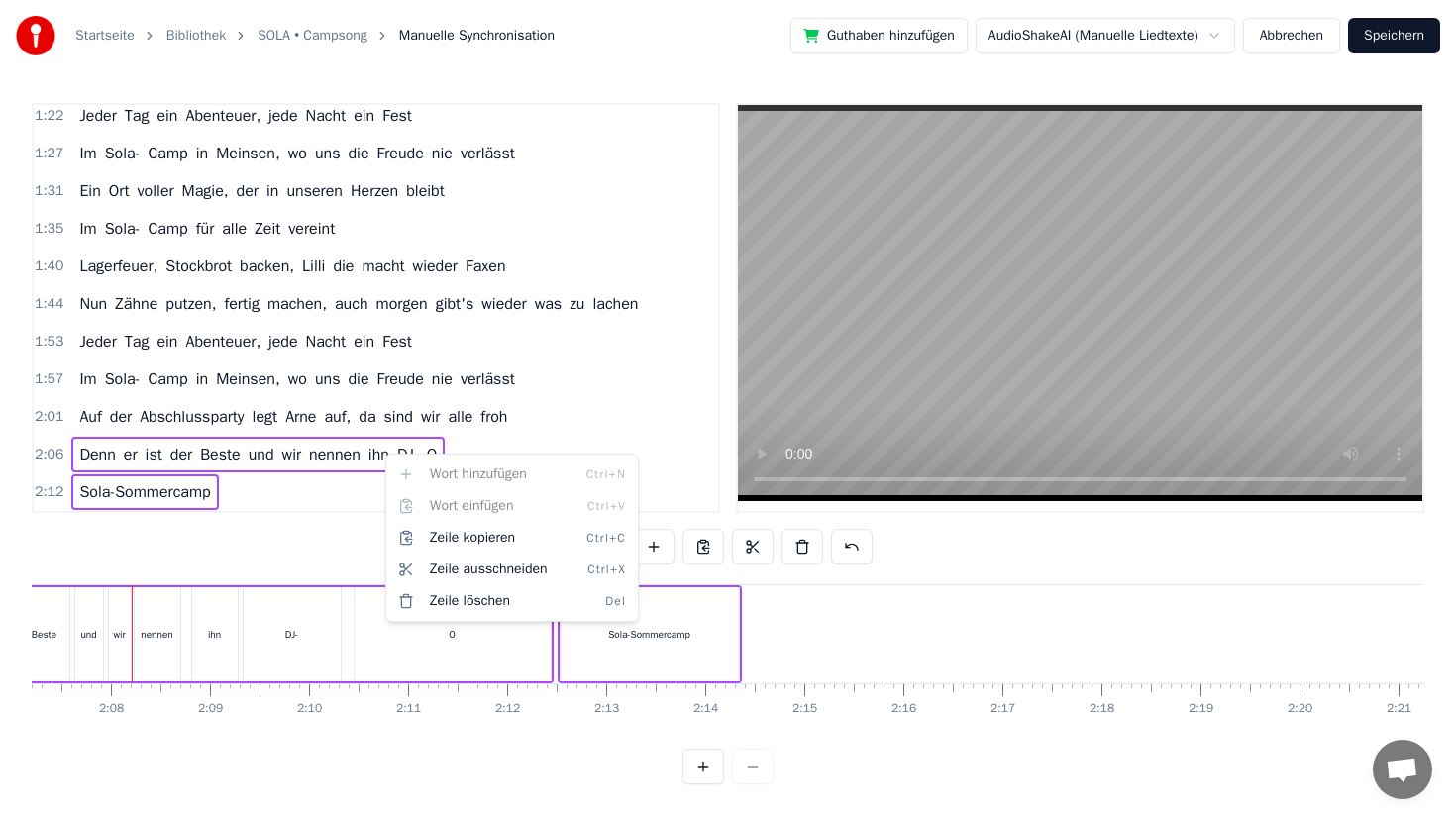 click on "Startseite Bibliothek SOLA • Campsong Manuelle Synchronisation Guthaben hinzufügen AudioShakeAI (Manuelle Liedtexte) Abbrechen Speichern 0:28 Sola- Sommercamp 0:33 Sola- Sommercamp 0:37 Sola- Sommercamp 0:39 Endlich wieder Meinsen, wir sind wieder da 0:43 Ich seh' alle meine Freunde wie in jedem Jahr 0:48 Jeder Tag ein Abenteuer, jede Nacht ein Fest 0:52 Im Sola-Camp in Meinsen, wo uns die Freude nie verlässt 0:56 Ein Ort voller Magie, der in unseren Herzen bleibt 1:01 Im Sola- Camp für alle Zeit vereint 1:05 Die Betreuer sind wie Freunde, immer für uns da 1:09 Die Mate in der Hand, ja das ist doch klar 1:13 Nachtwanderung im Dunkeln, nur noch der Mond scheint 1:18 Gemeinsam gehen wir voran, im Sola- Camp vereint 1:22 Jeder Tag ein Abenteuer, jede Nacht ein Fest 1:27 Im Sola- Camp in Meinsen, wo uns die Freude nie verlässt 1:31 Ein Ort voller Magie, der in unseren Herzen bleibt 1:35 Im Sola- Camp für alle Zeit vereint 1:40 Lagerfeuer, Stockbrot backen, Lilli die macht wieder Faxen 1:44 Nun Zähne auch" at bounding box center [728, 408] 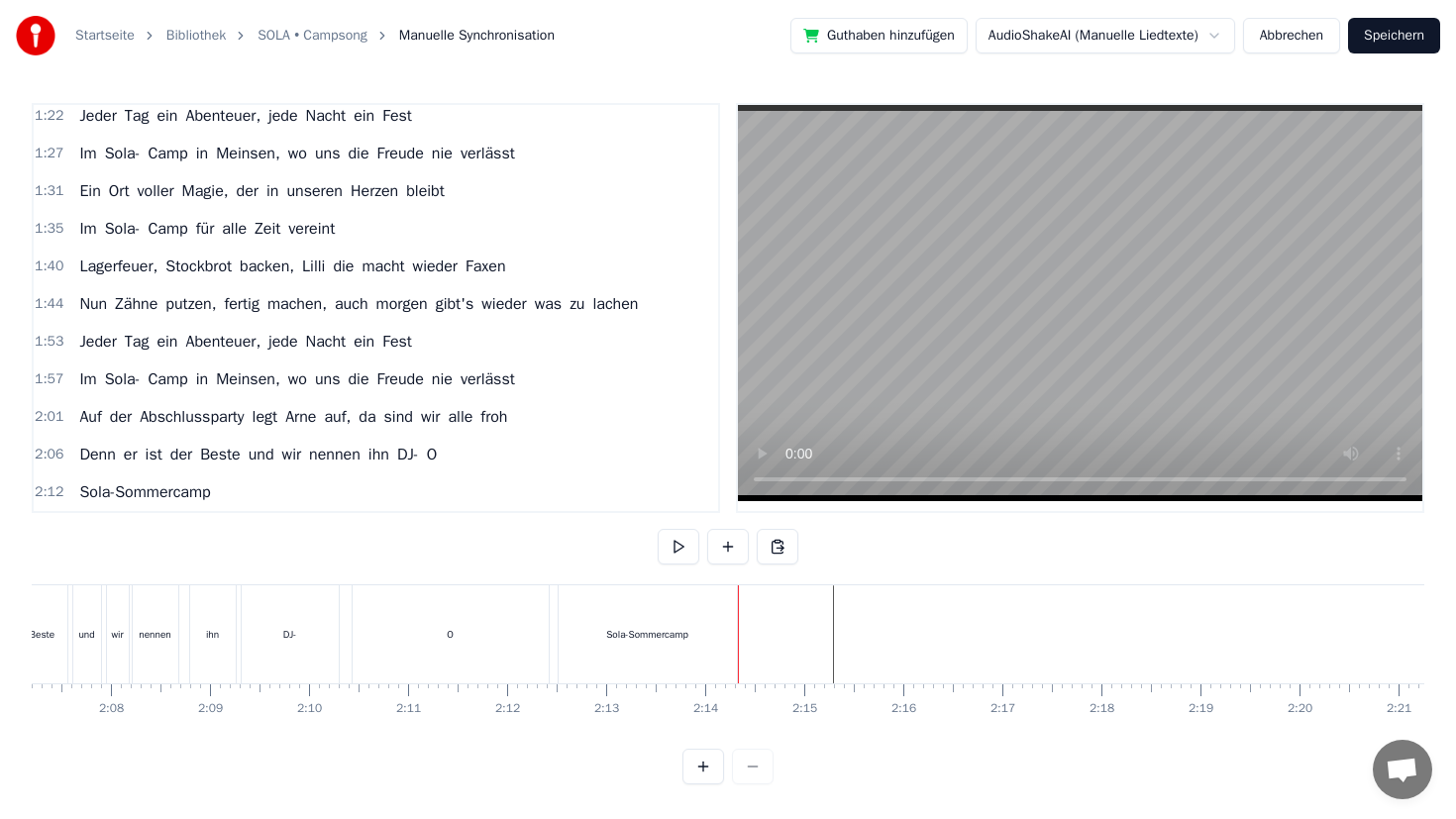 click on "Denn er ist der Beste und wir nennen ihn DJ- O" at bounding box center [236, 634] 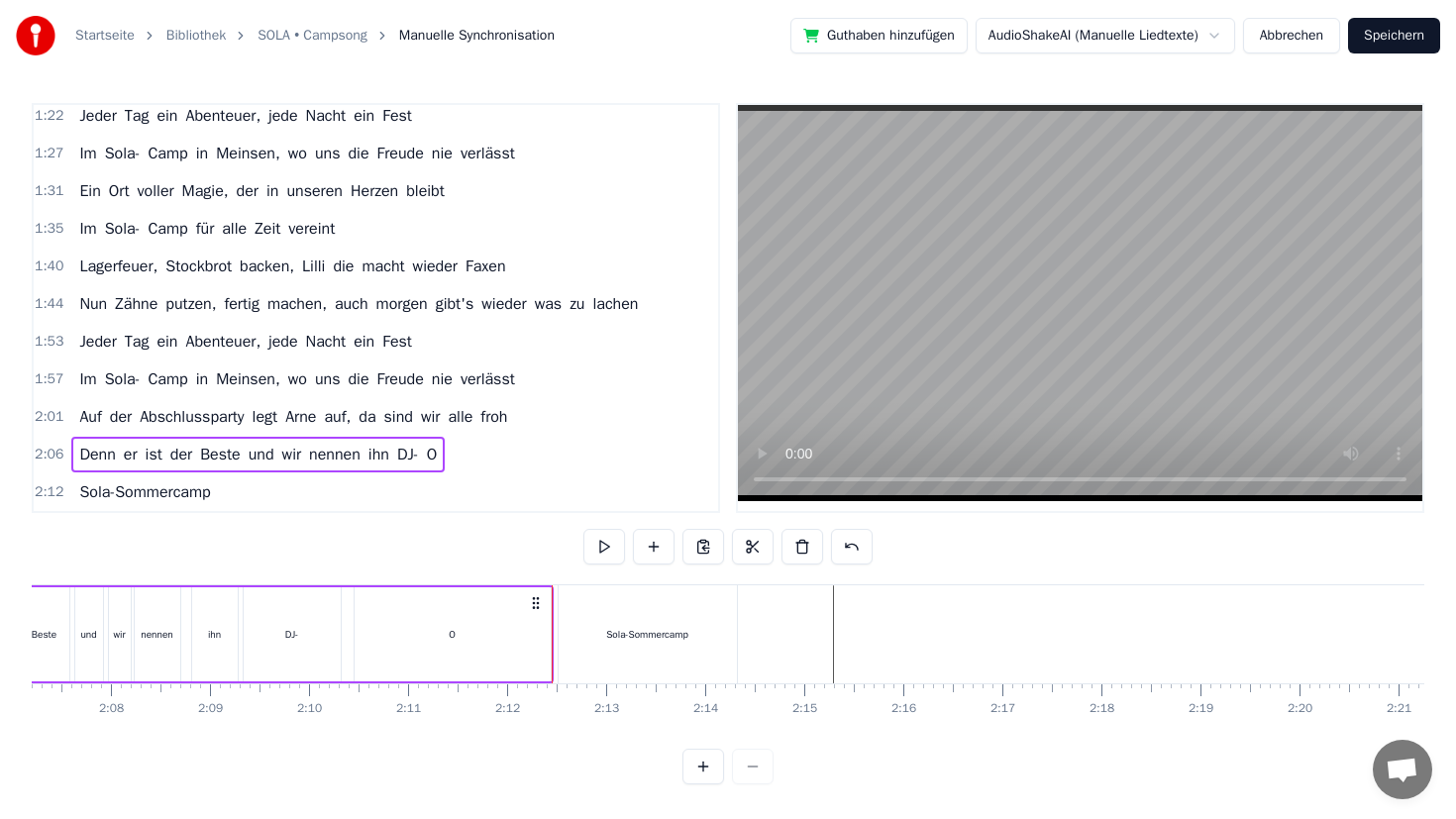 click on "Sola-Sommercamp" at bounding box center [648, 634] 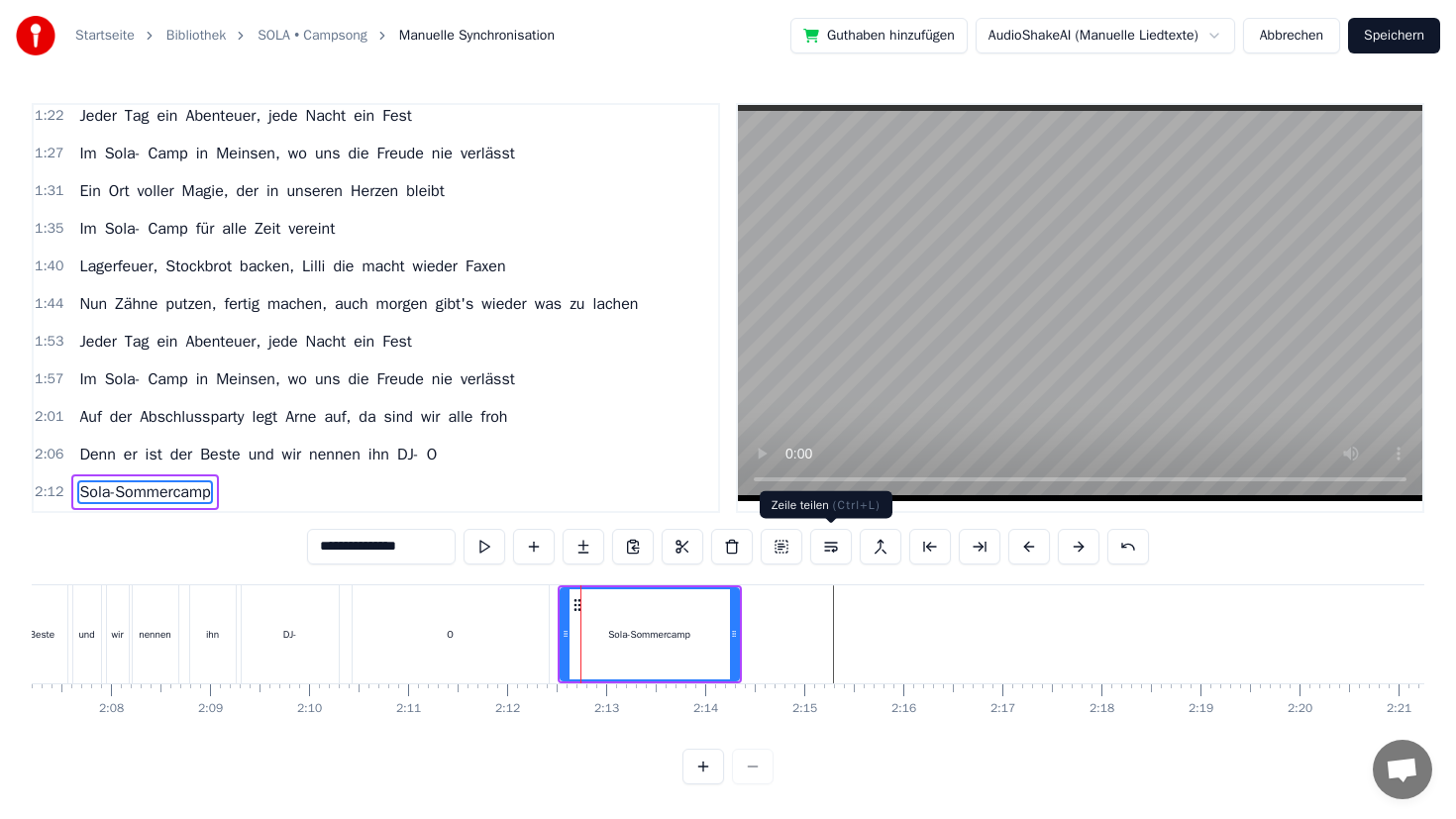 click at bounding box center (831, 547) 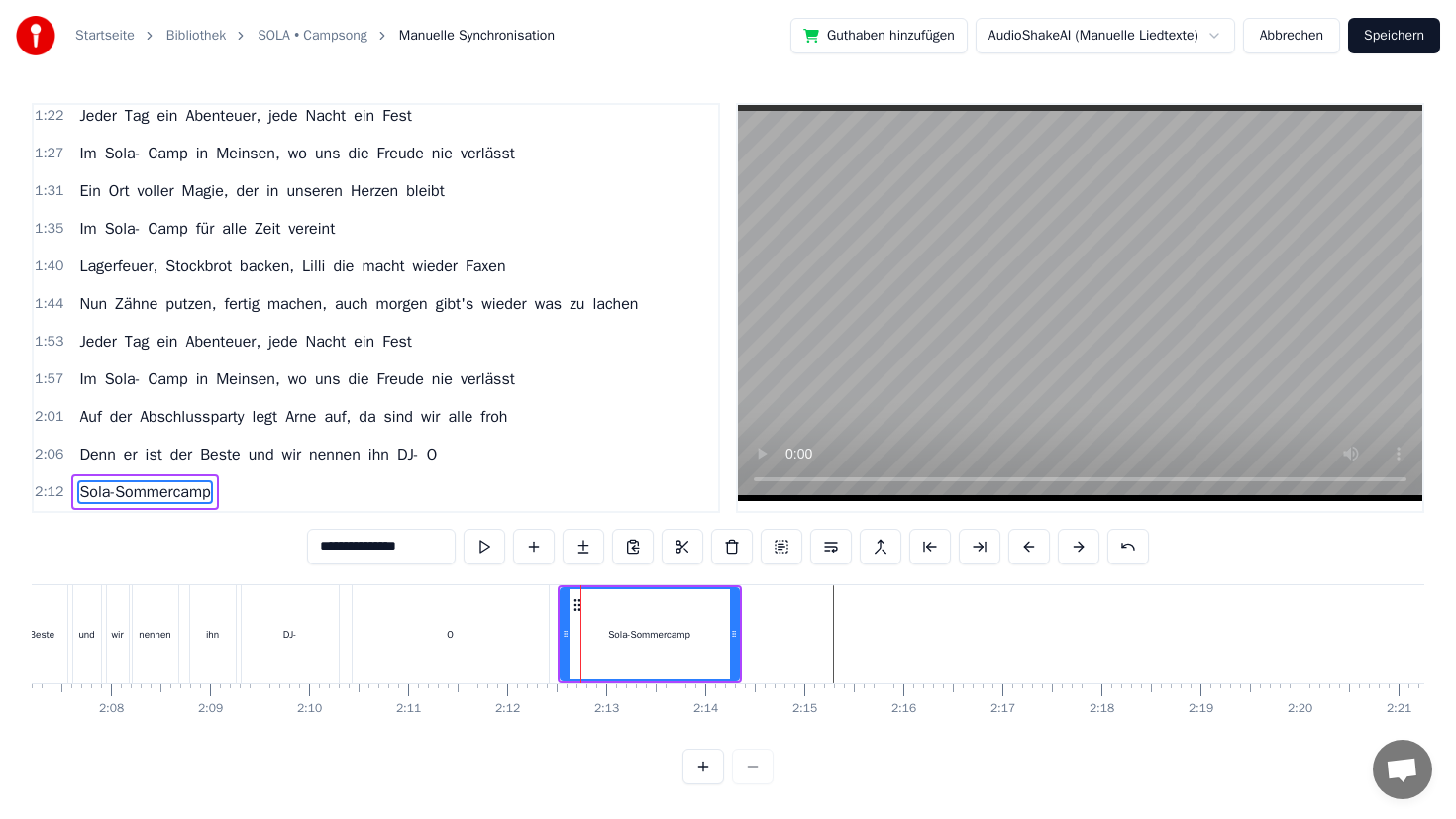click on "Sola-Sommercamp" at bounding box center [650, 634] 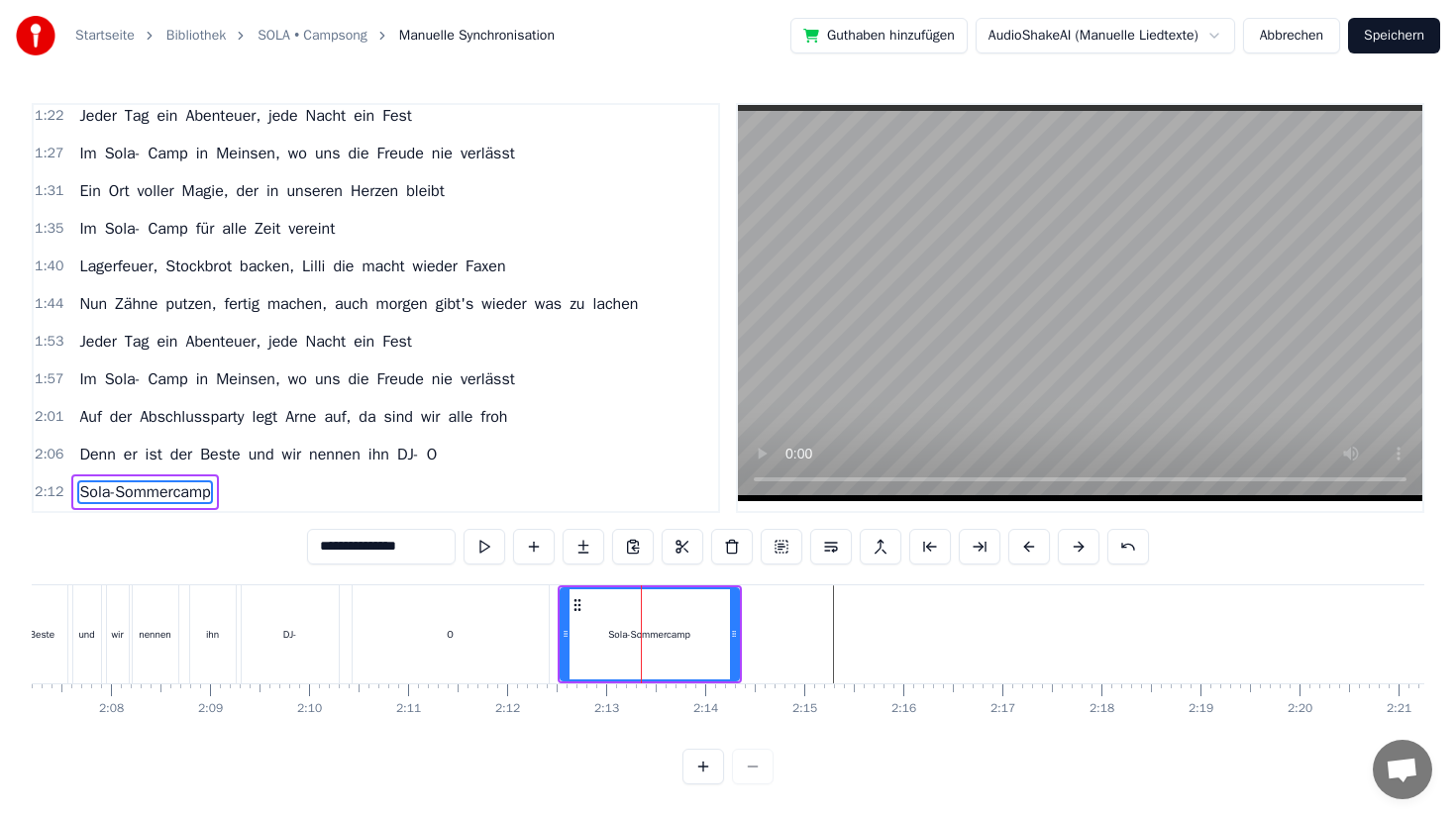 click on "2:06 Denn er ist der Beste und wir nennen ihn DJ- O" at bounding box center (375, 455) 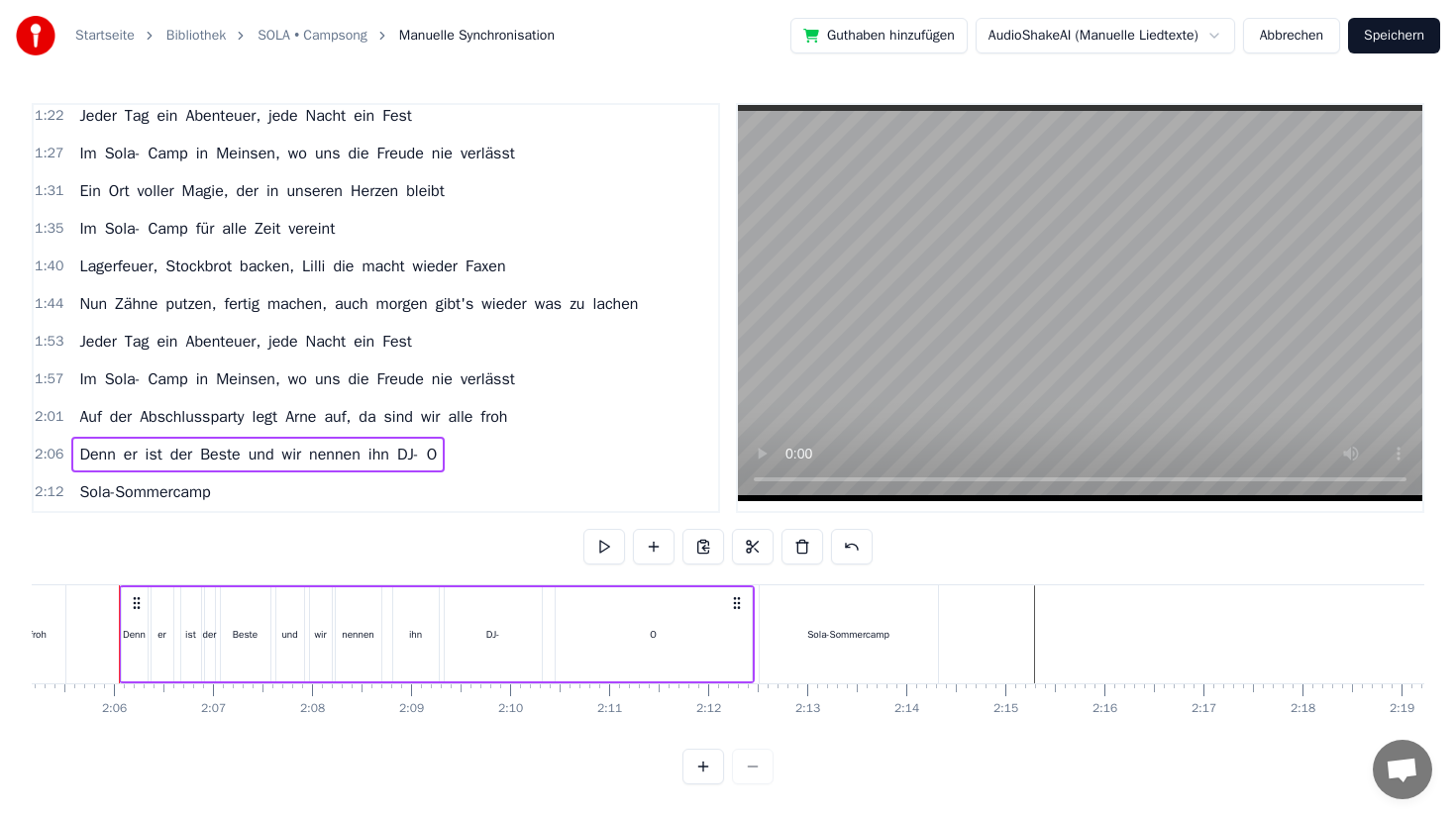 click on "O" at bounding box center [432, 455] 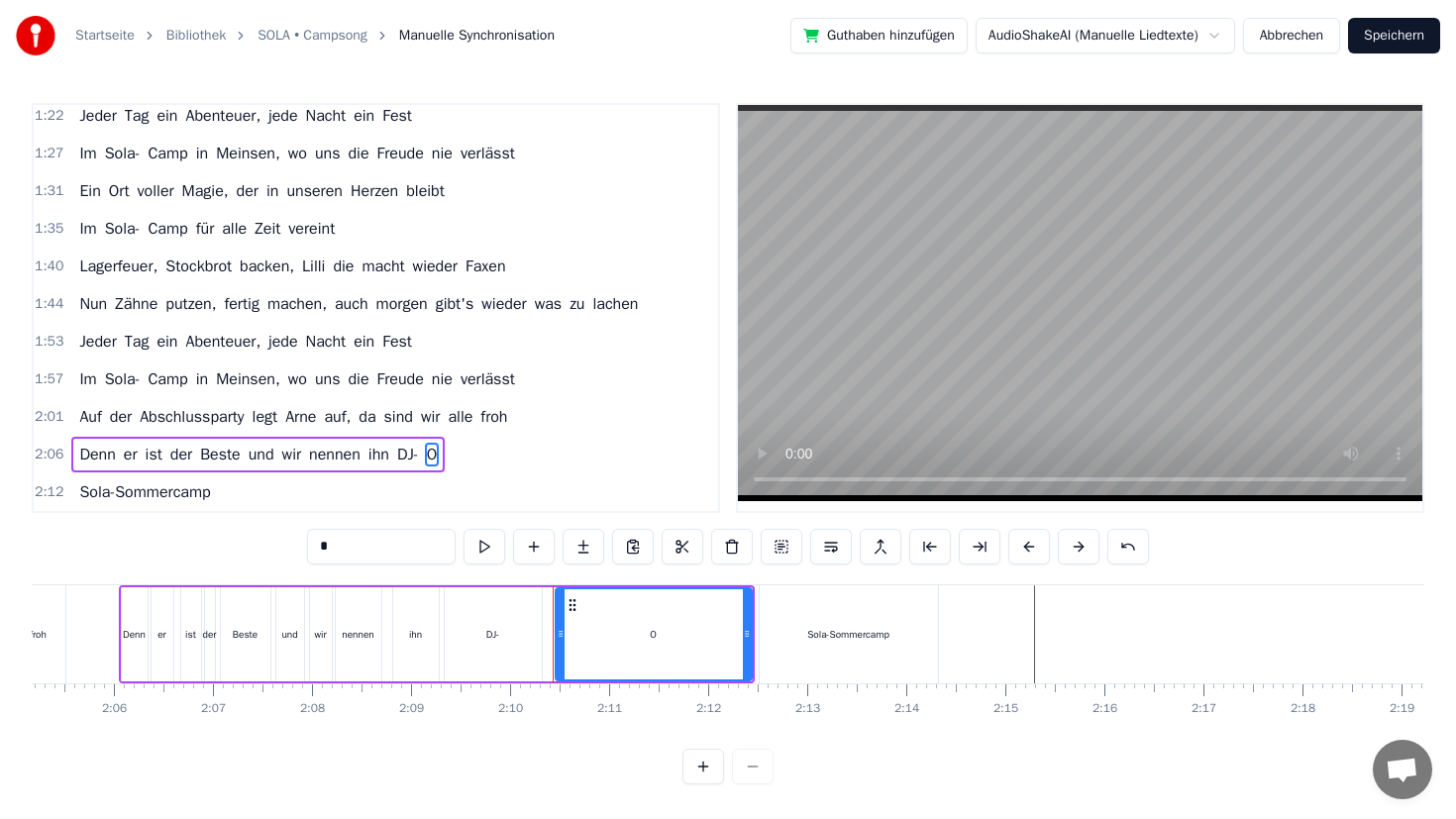 scroll, scrollTop: 0, scrollLeft: 12385, axis: horizontal 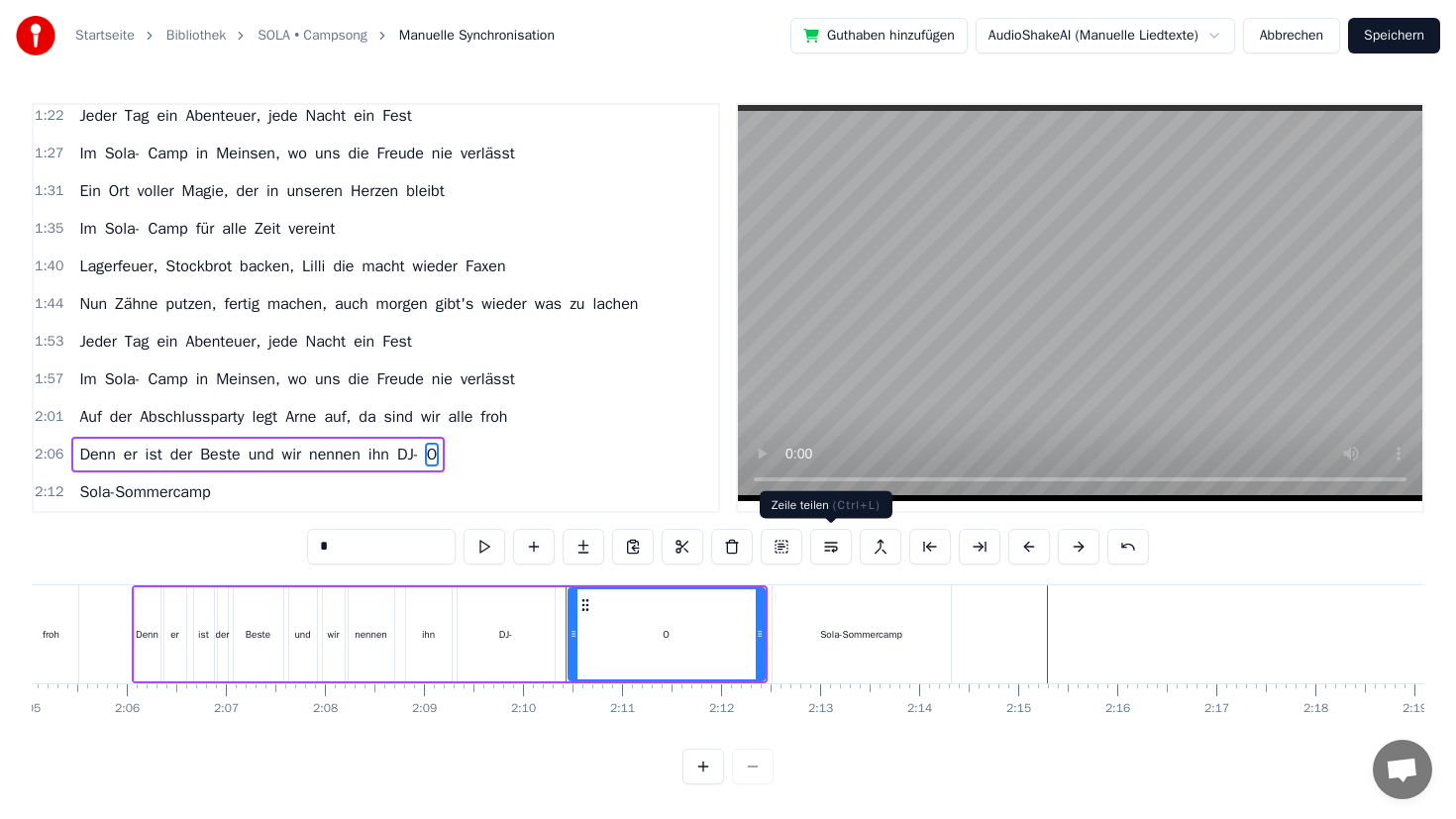 click at bounding box center [831, 547] 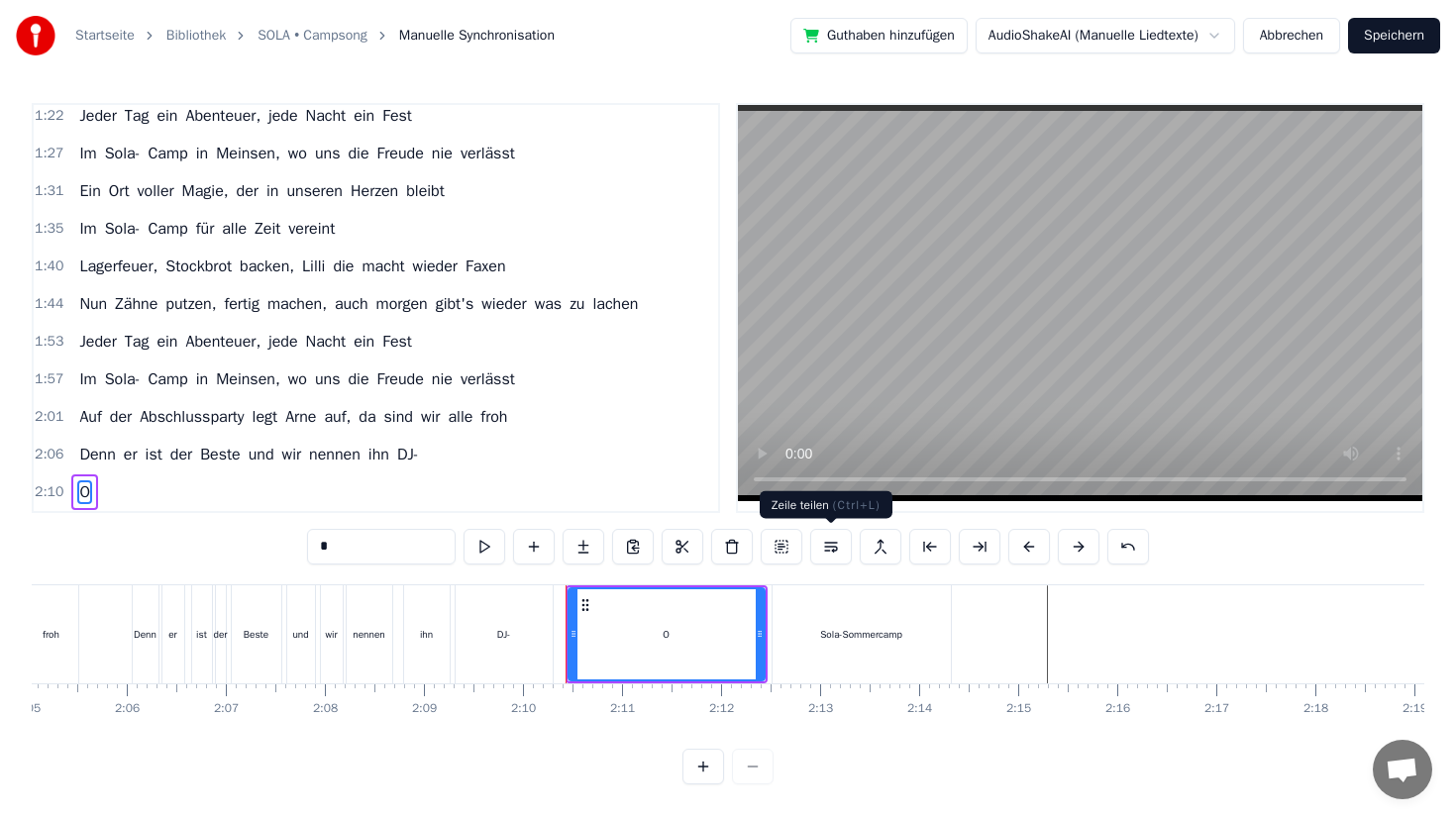 scroll, scrollTop: 535, scrollLeft: 0, axis: vertical 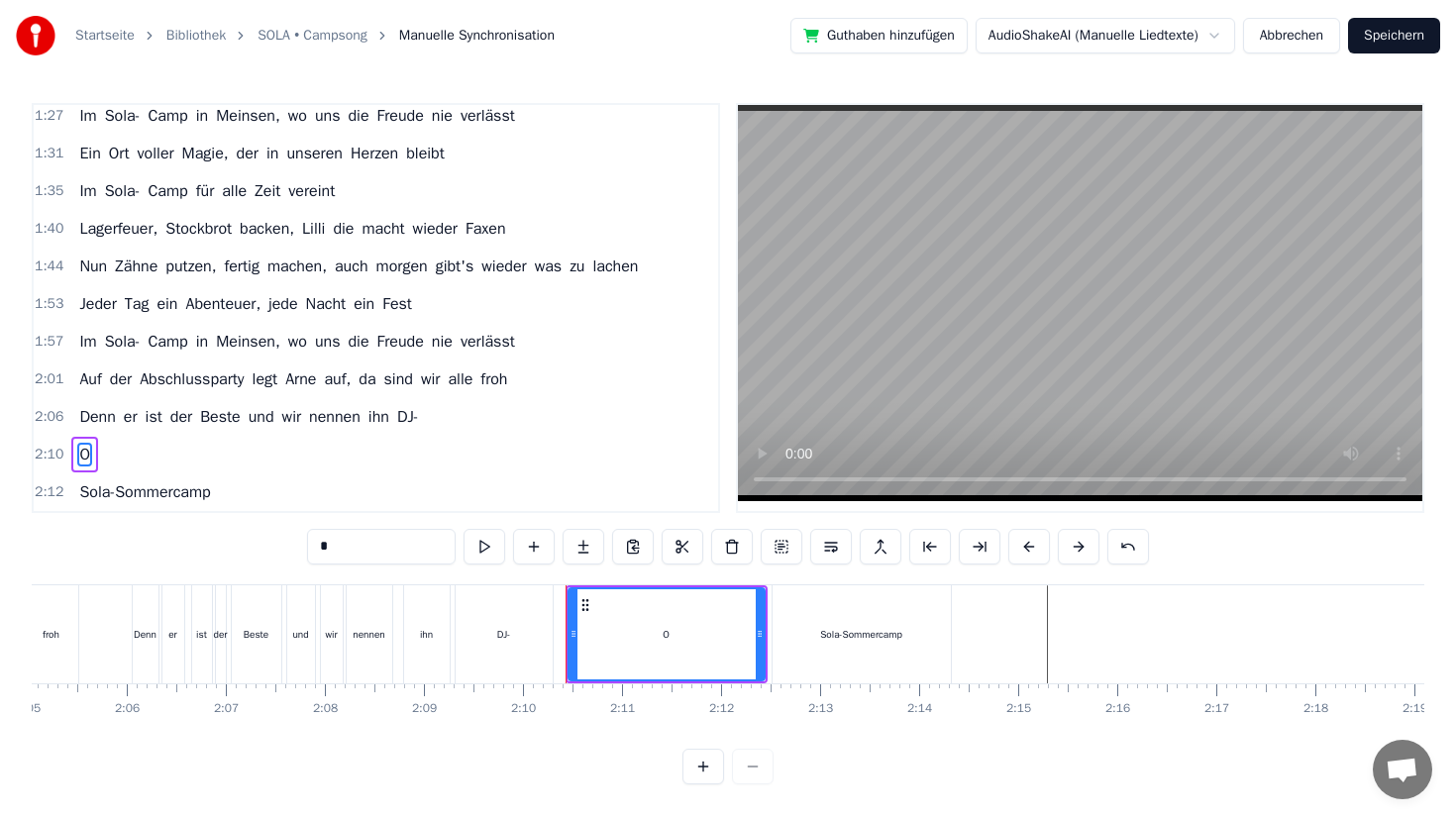type 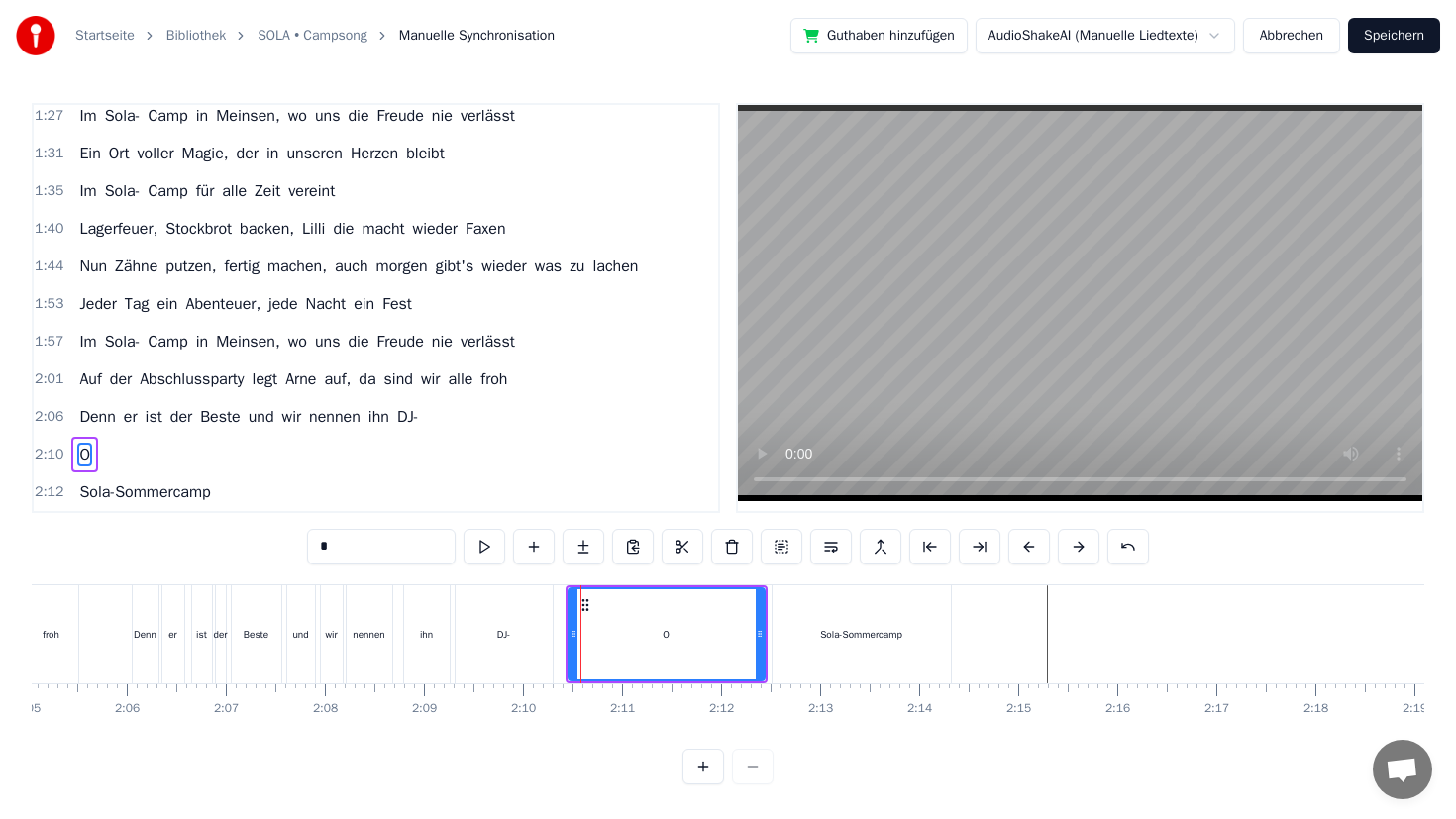 click at bounding box center [831, 547] 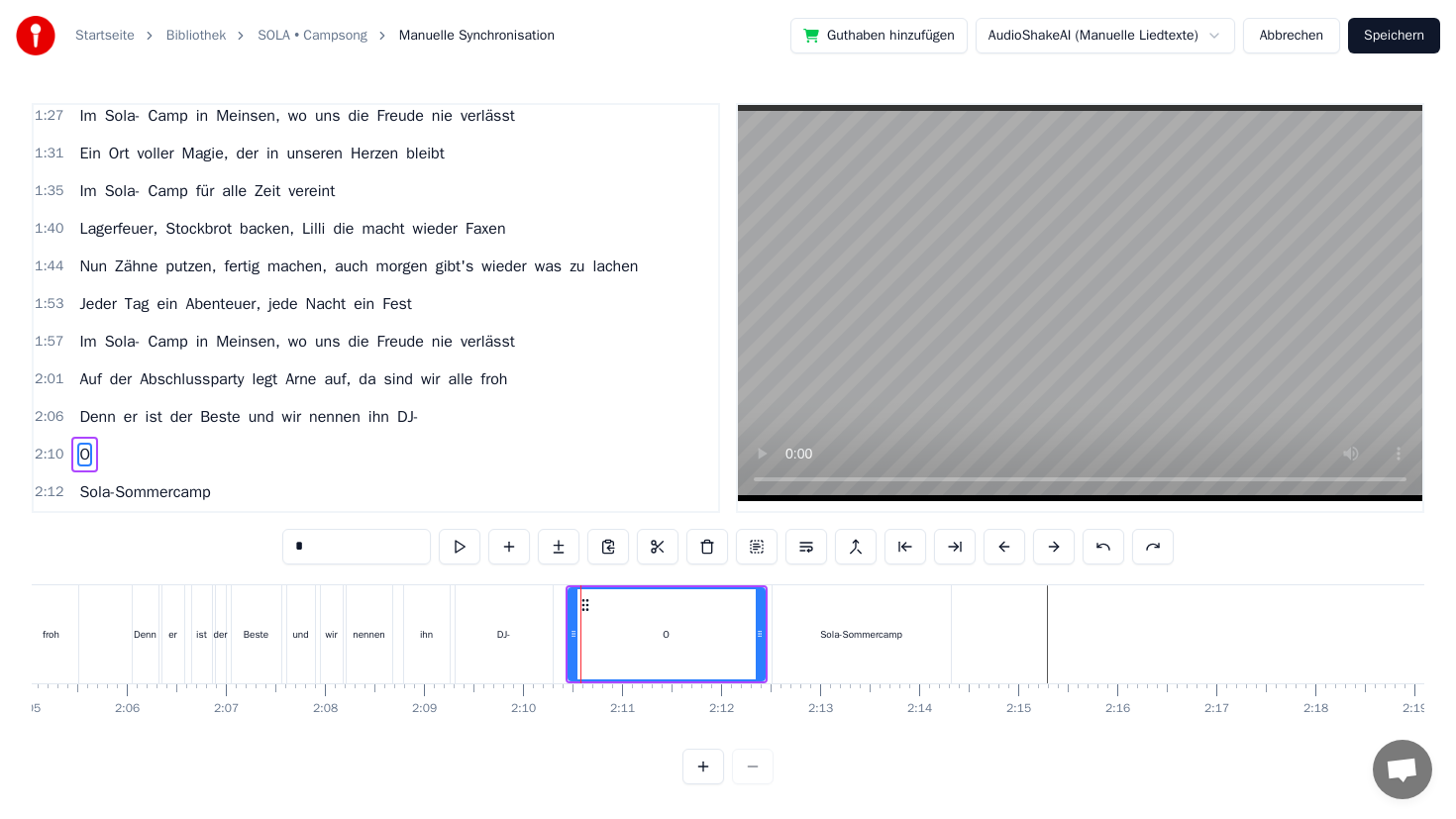 scroll, scrollTop: 497, scrollLeft: 0, axis: vertical 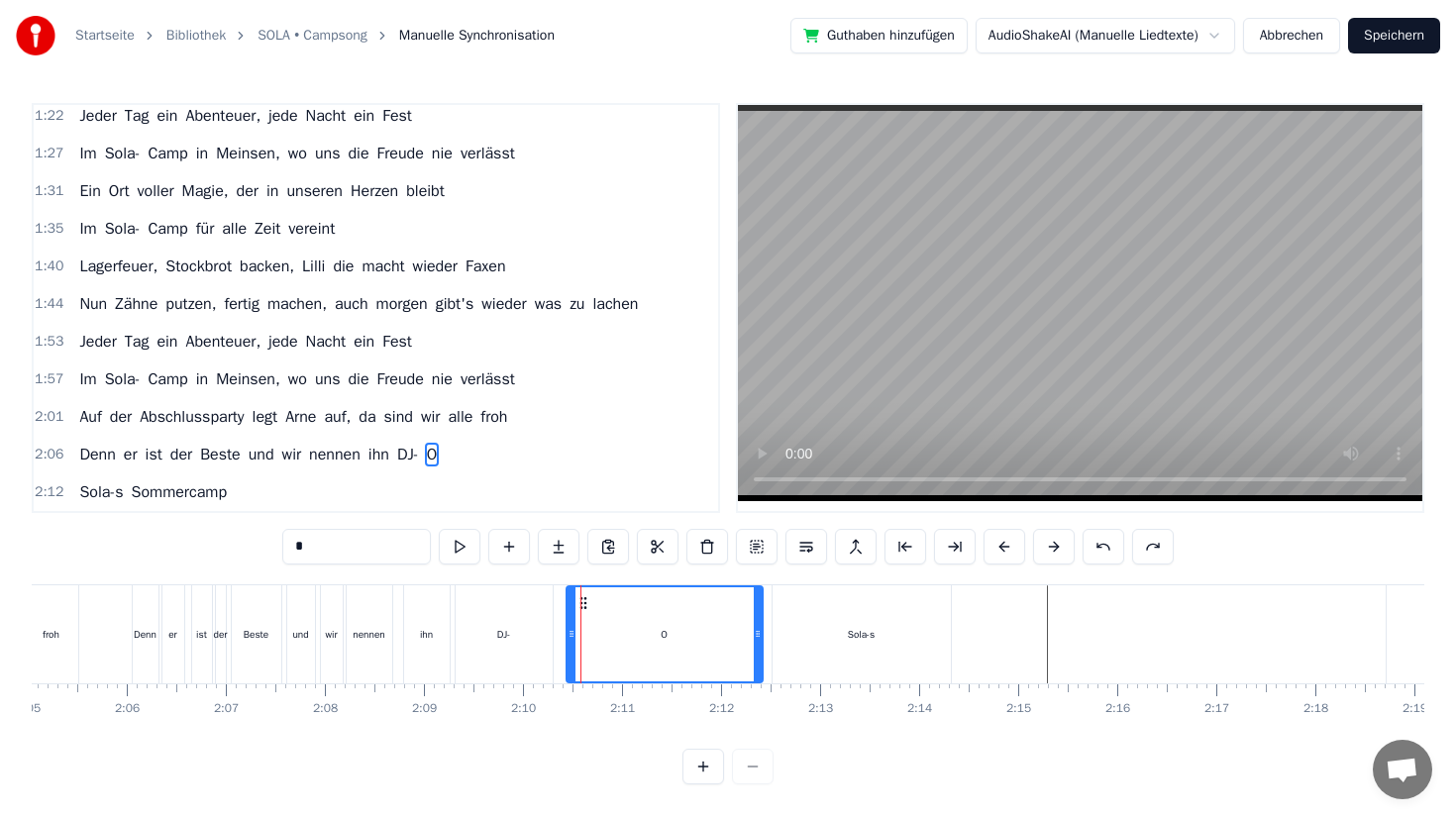 click at bounding box center (806, 547) 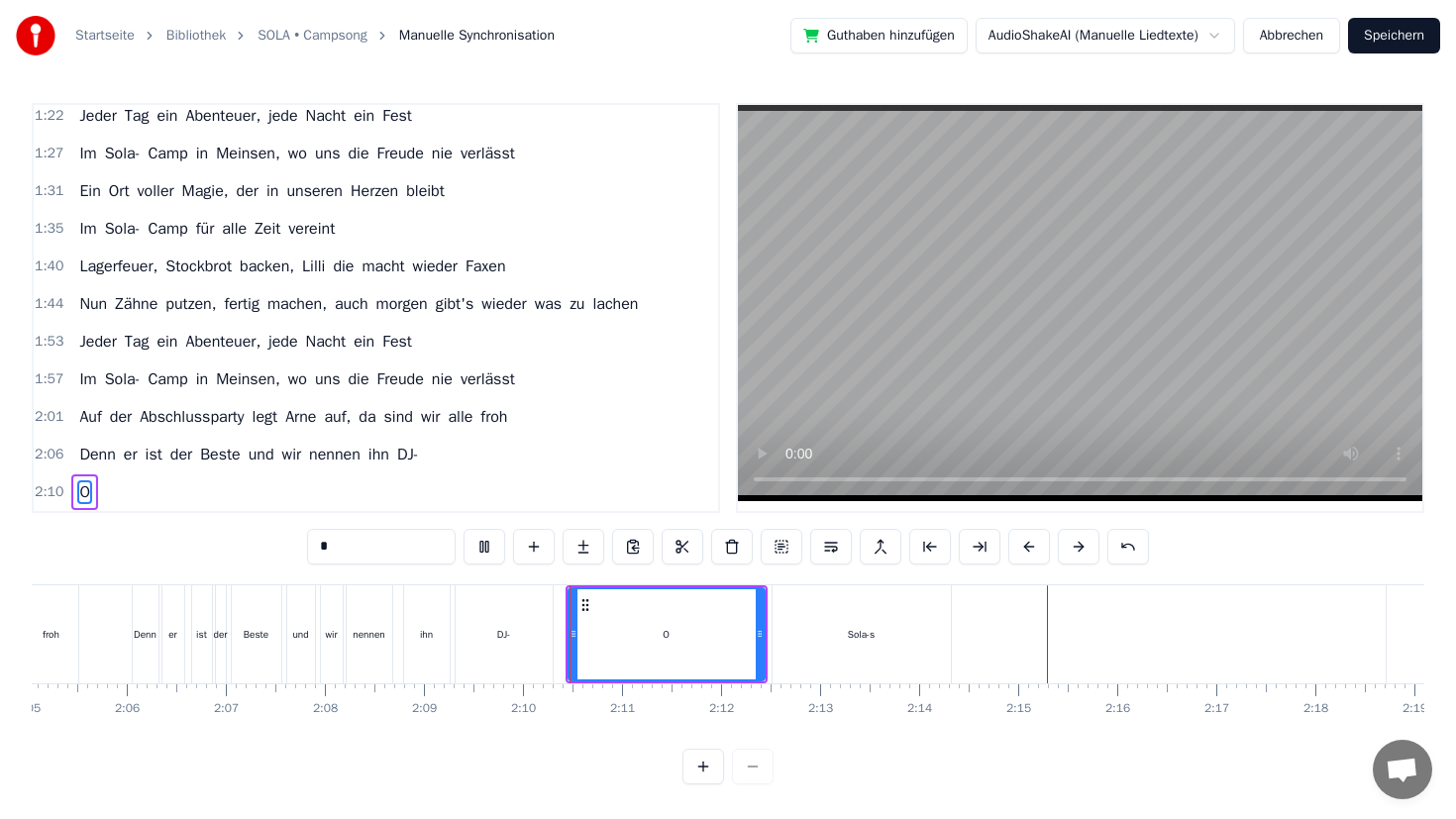 scroll, scrollTop: 535, scrollLeft: 0, axis: vertical 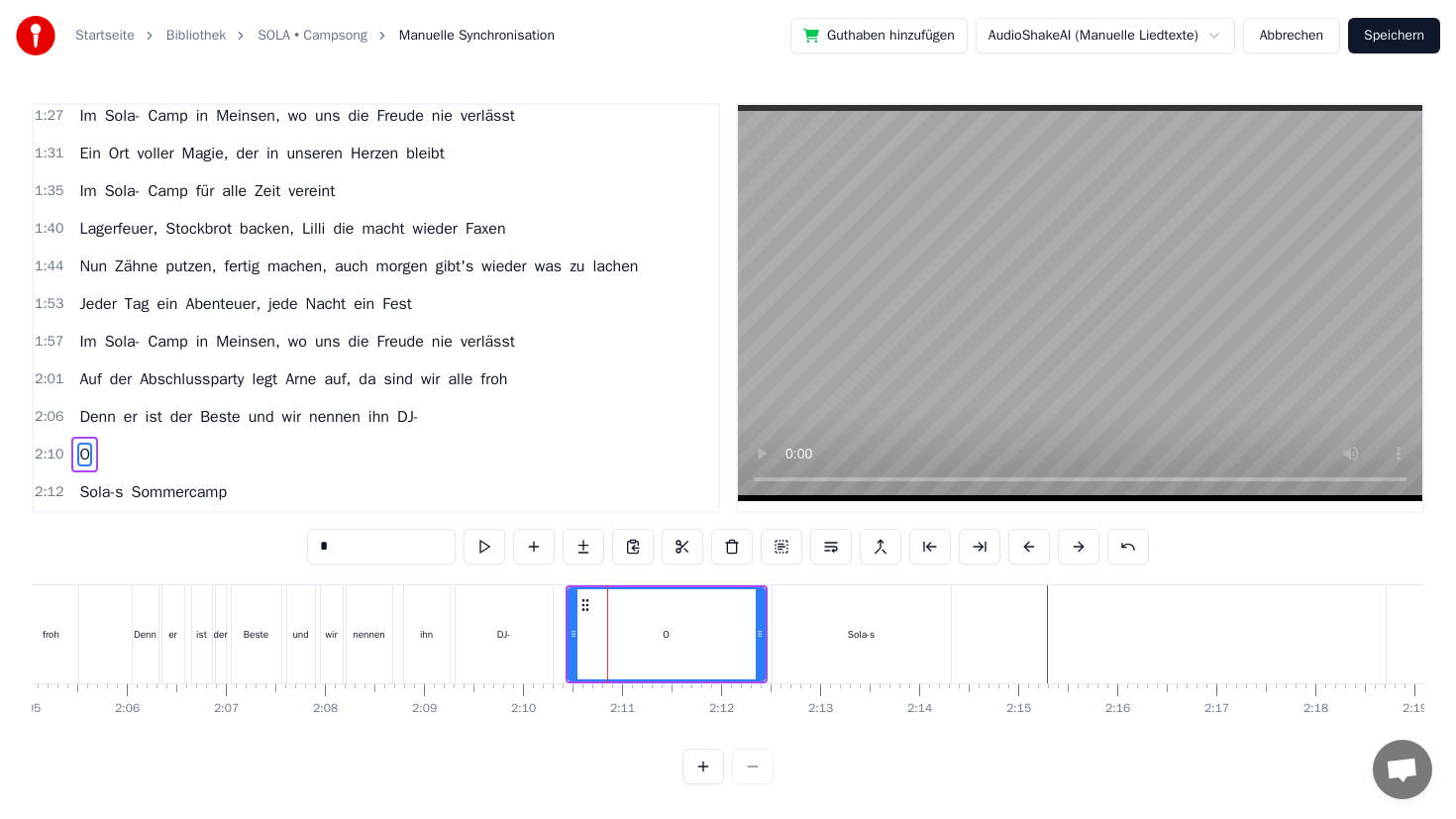 click at bounding box center [831, 547] 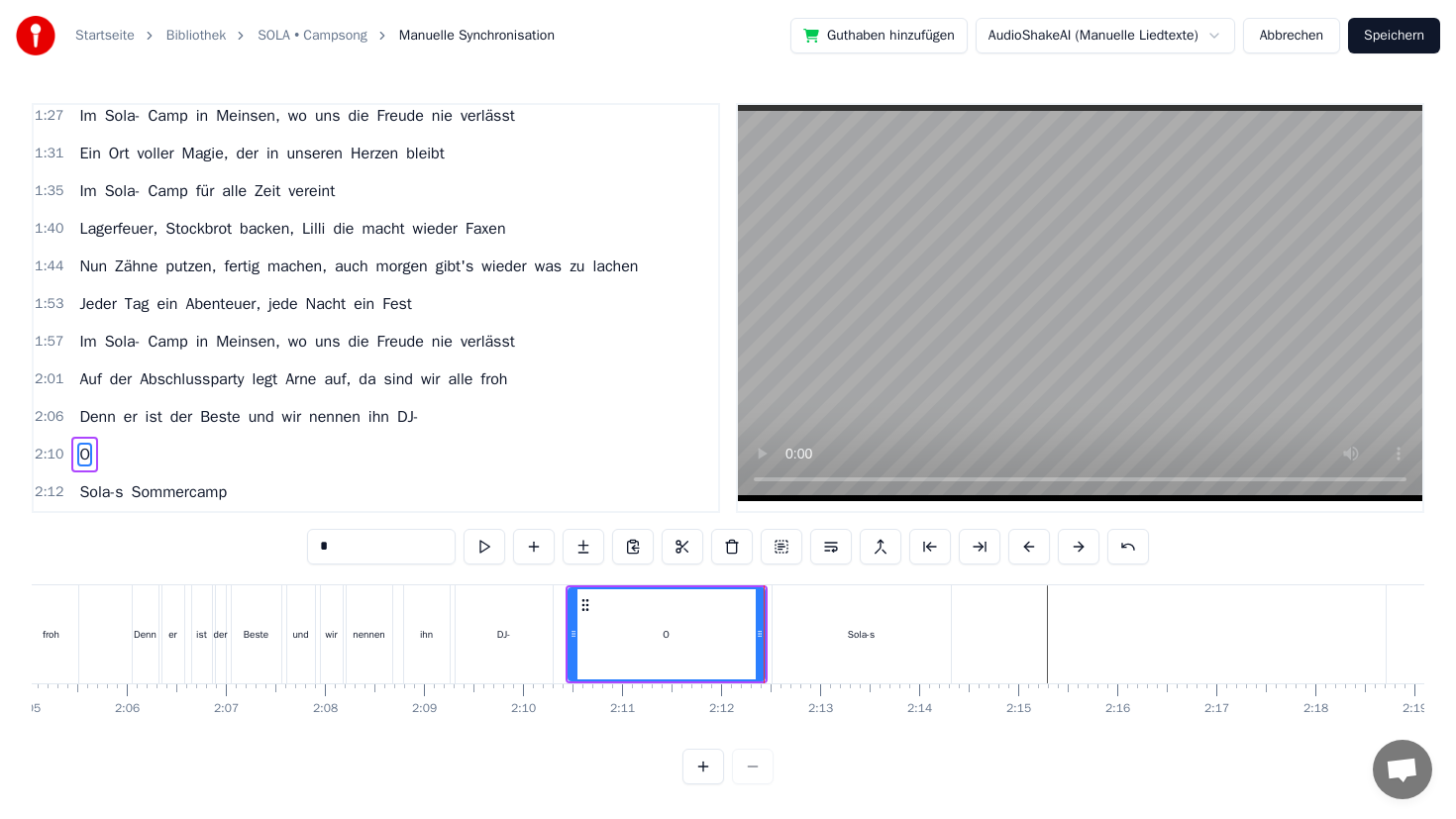 click at bounding box center (831, 547) 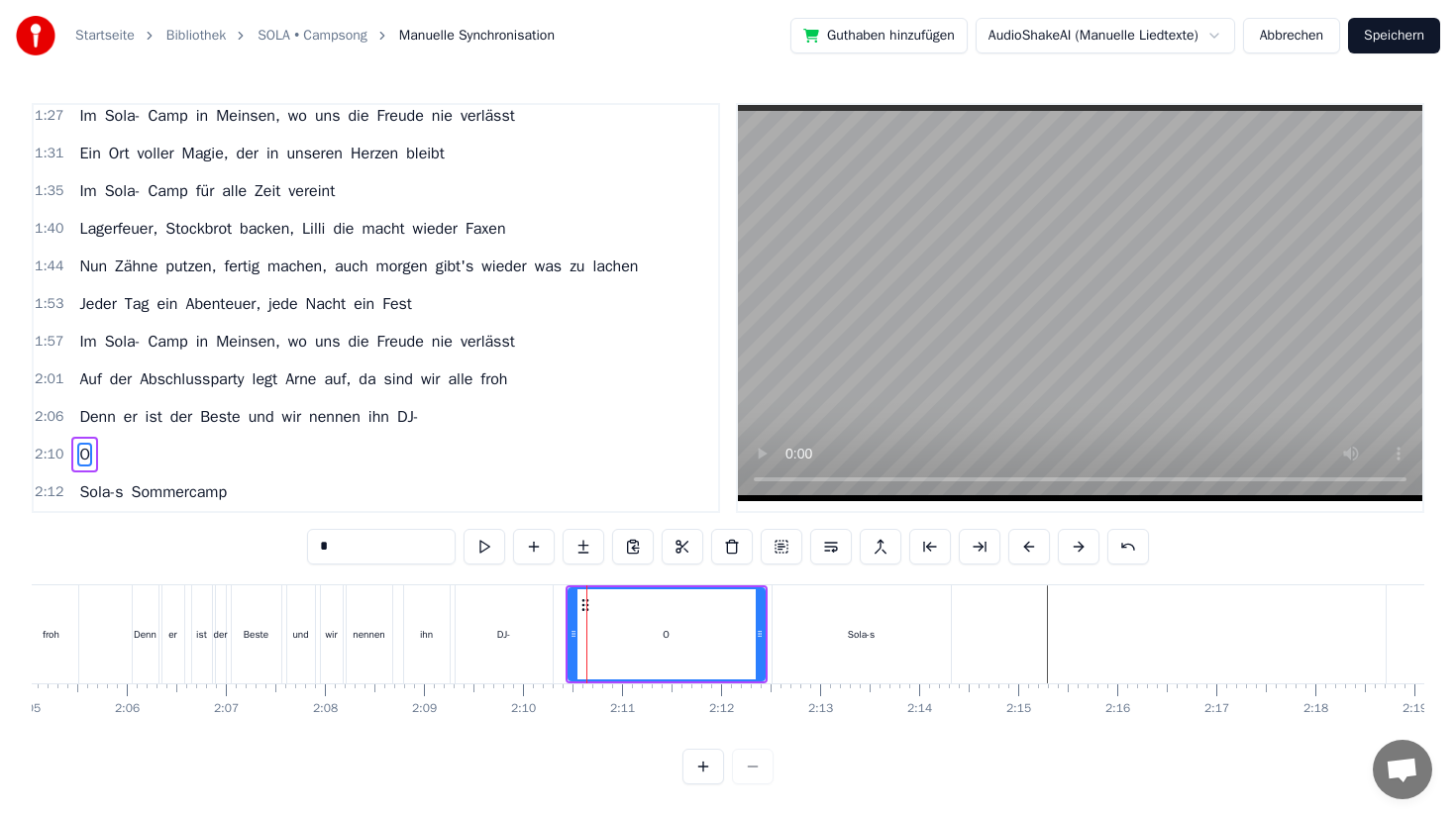 click at bounding box center [831, 547] 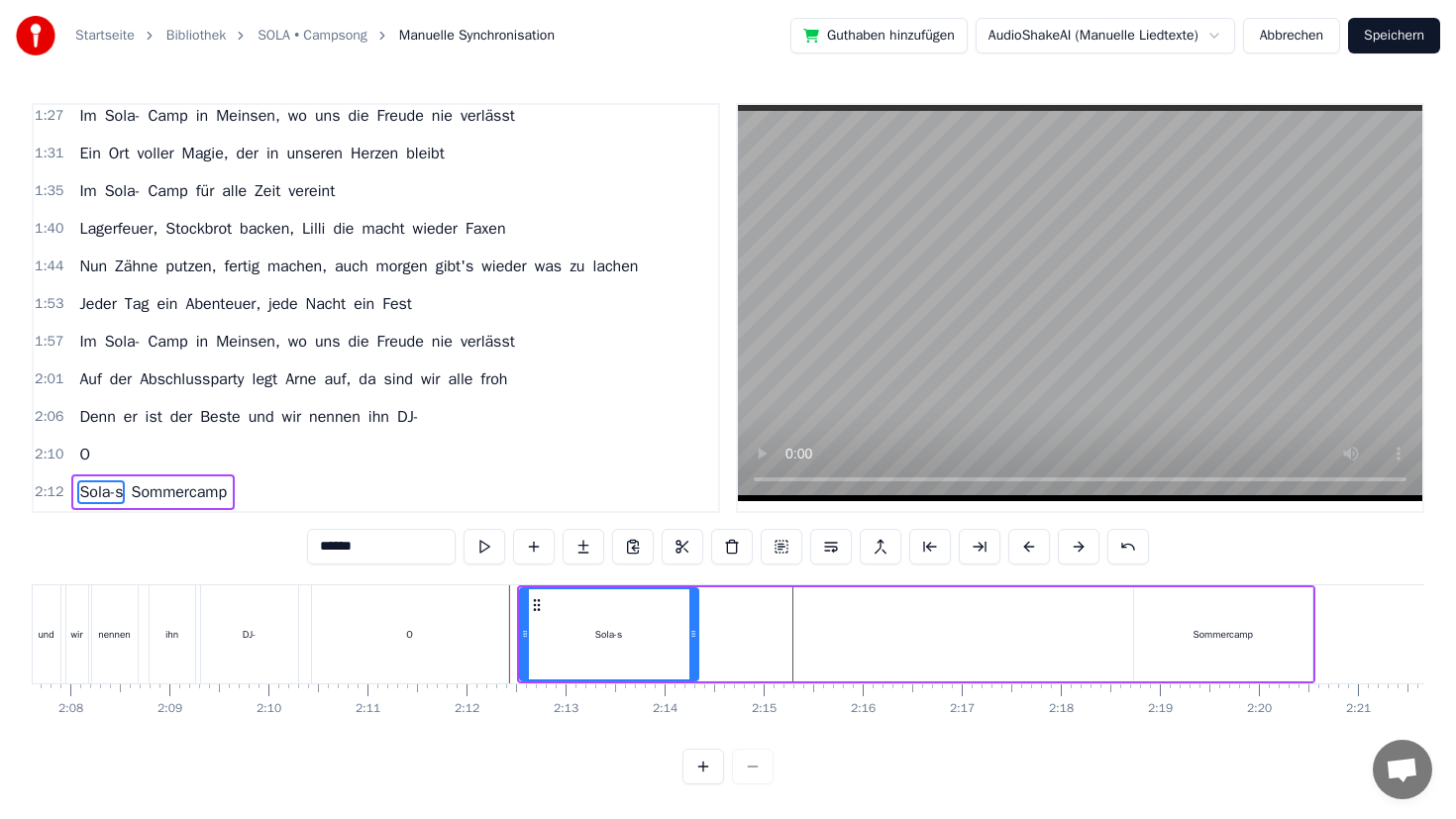 scroll, scrollTop: 0, scrollLeft: 12655, axis: horizontal 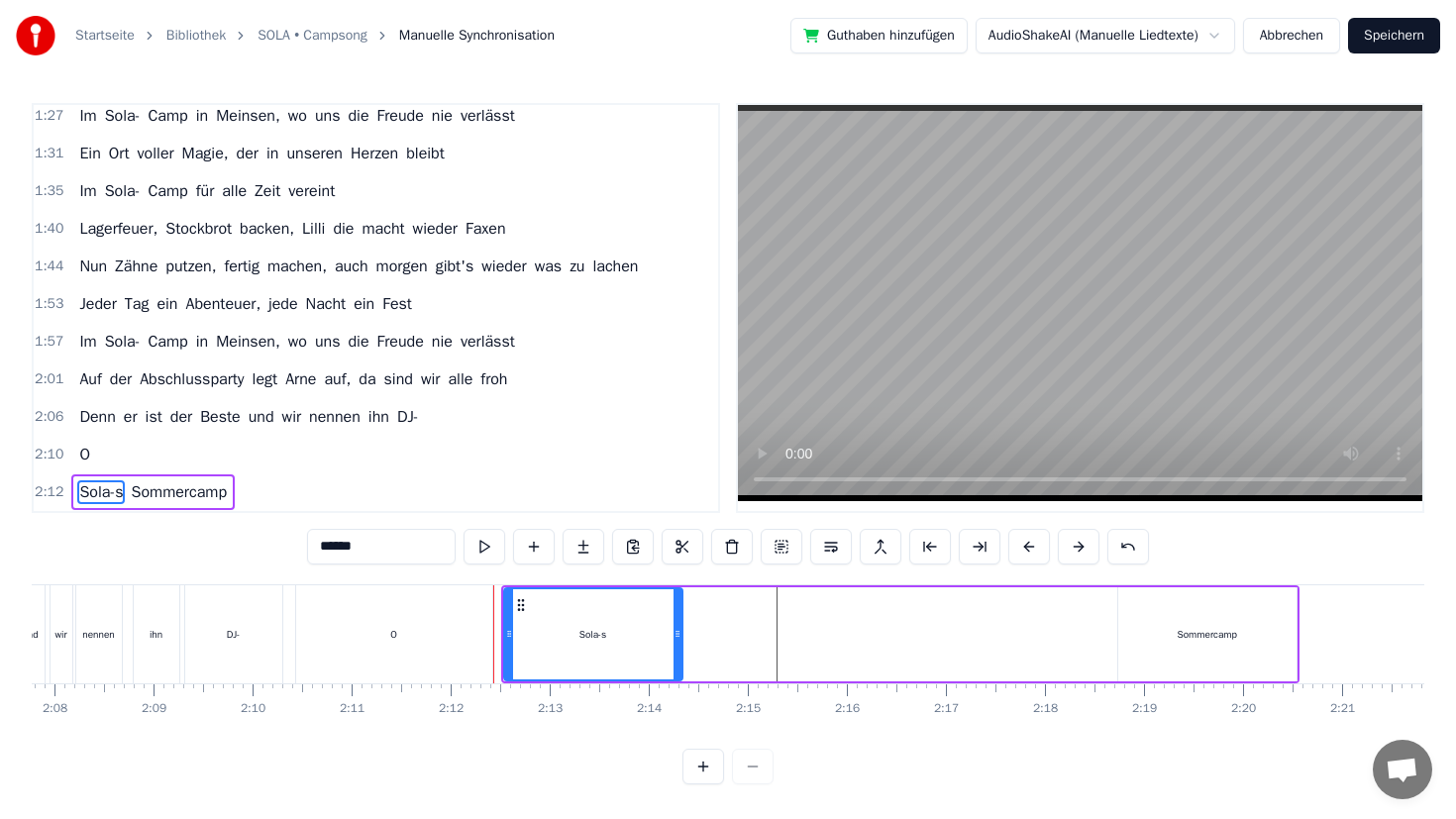 click on "Sommercamp" at bounding box center [1207, 634] 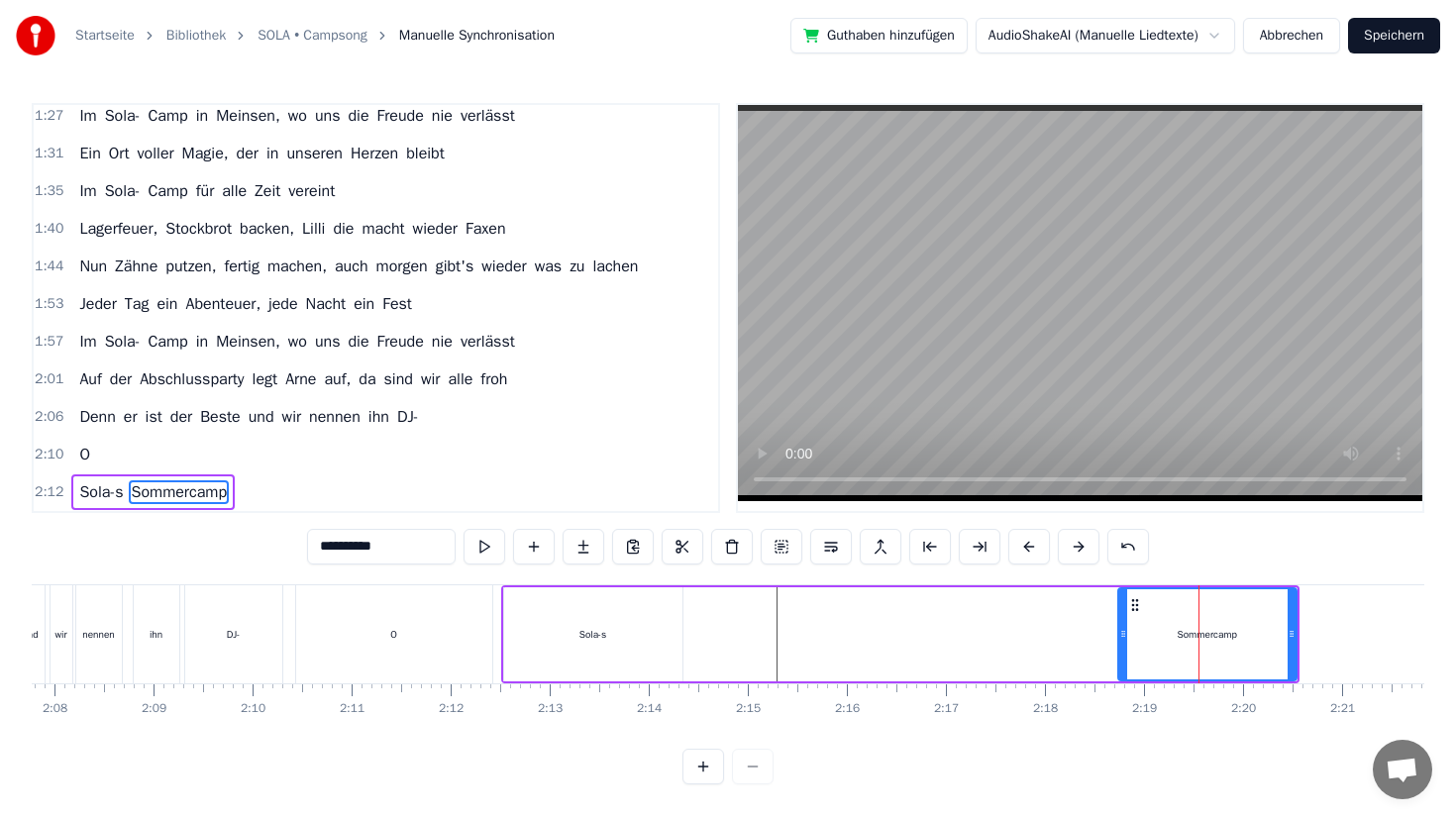 click on "**********" at bounding box center [381, 547] 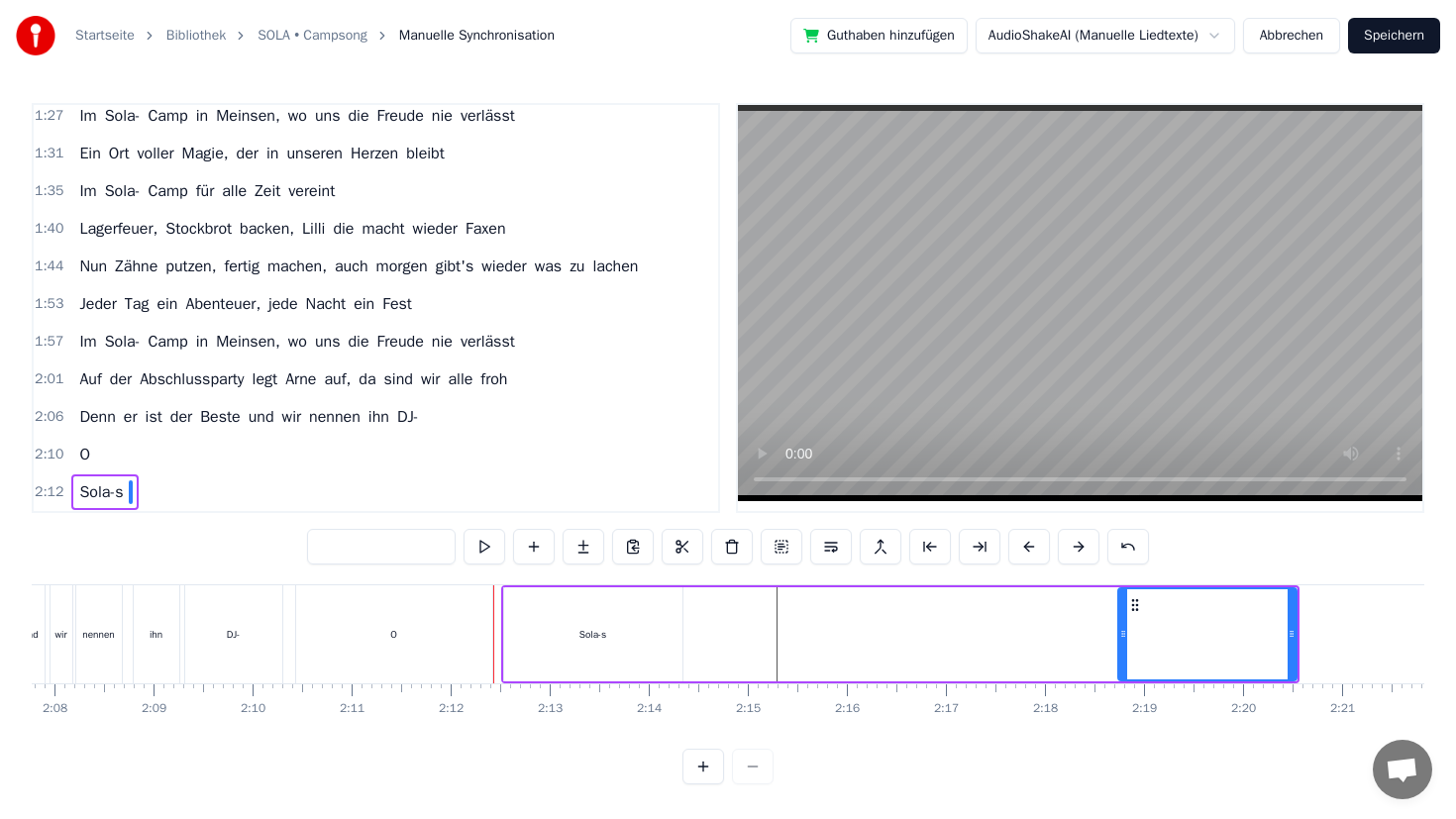 click on "0:28 Sola- Sommercamp 0:33 Sola- Sommercamp 0:37 Sola- Sommercamp 0:39 Endlich wieder Meinsen, wir sind wieder da 0:43 Ich seh' alle meine Freunde wie in jedem Jahr 0:48 Jeder Tag ein Abenteuer, jede Nacht ein Fest 0:52 Im Sola-Camp in Meinsen, wo uns die Freude nie verlässt 0:56 Ein Ort voller Magie, der in unseren Herzen bleibt 1:01 Im Sola- Camp für alle Zeit vereint 1:05 Die Betreuer sind wie Freunde, immer für uns da 1:09 Die Mate in der Hand, ja das ist doch klar 1:13 Nachtwanderung im Dunkeln, nur noch der Mond scheint 1:18 Gemeinsam gehen wir voran, im Sola- Camp vereint 1:22 Jeder Tag ein Abenteuer, jede Nacht ein Fest 1:27 Im Sola- Camp in Meinsen, wo uns die Freude nie verlässt 1:31 Ein Ort voller Magie, der in unseren Herzen bleibt 1:35 Im Sola- Camp für alle Zeit vereint 1:40 Lagerfeuer, Stockbrot backen, Lilli die macht wieder Faxen 1:44 Nun Zähne putzen, fertig machen, auch morgen gibt's wieder was zu lachen 1:53 Jeder Tag ein Abenteuer, jede Nacht ein Fest 1:57 Im Sola- Camp in Meinsen," at bounding box center [728, 444] 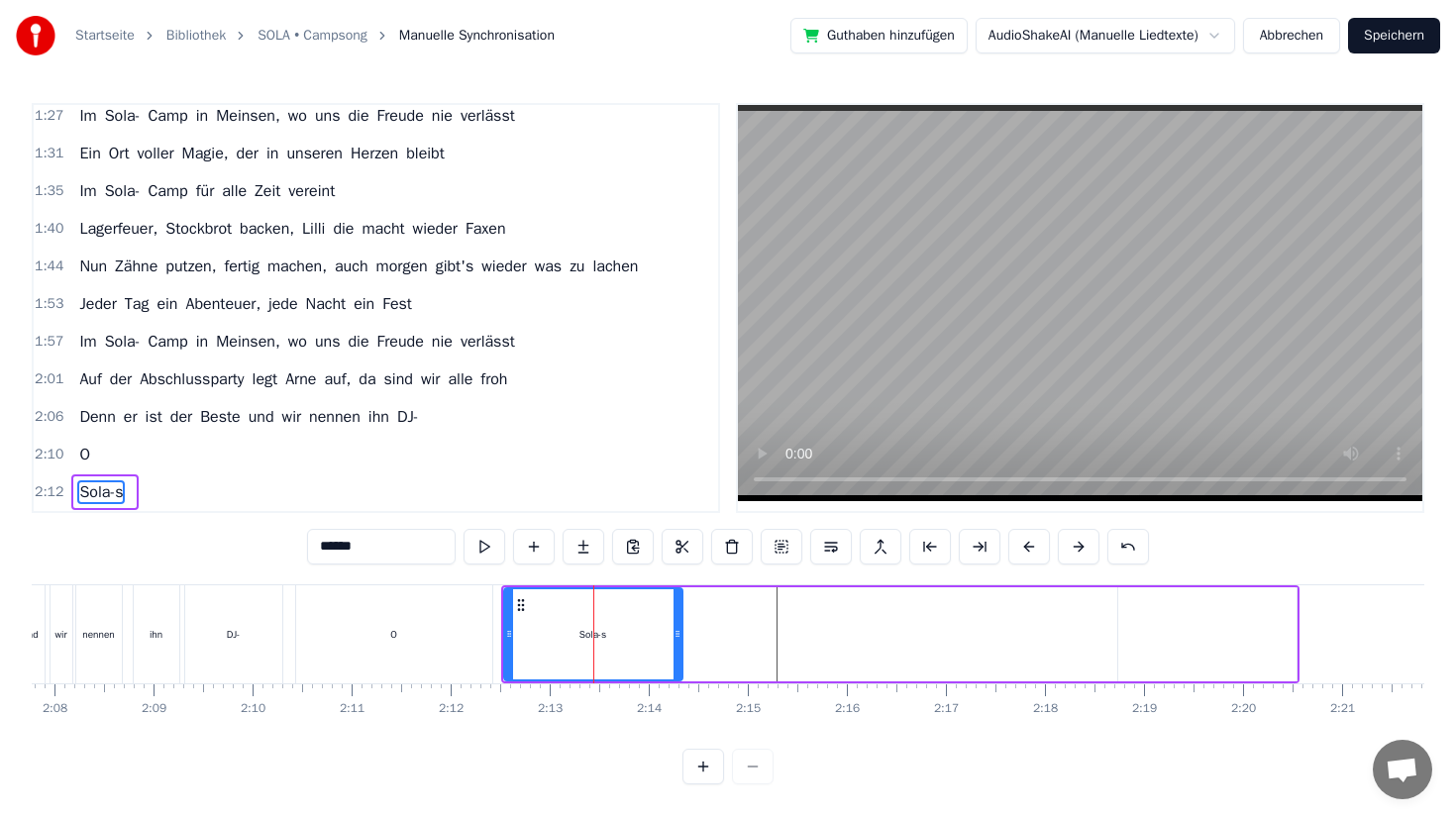 click on "Sola-s" at bounding box center (101, 492) 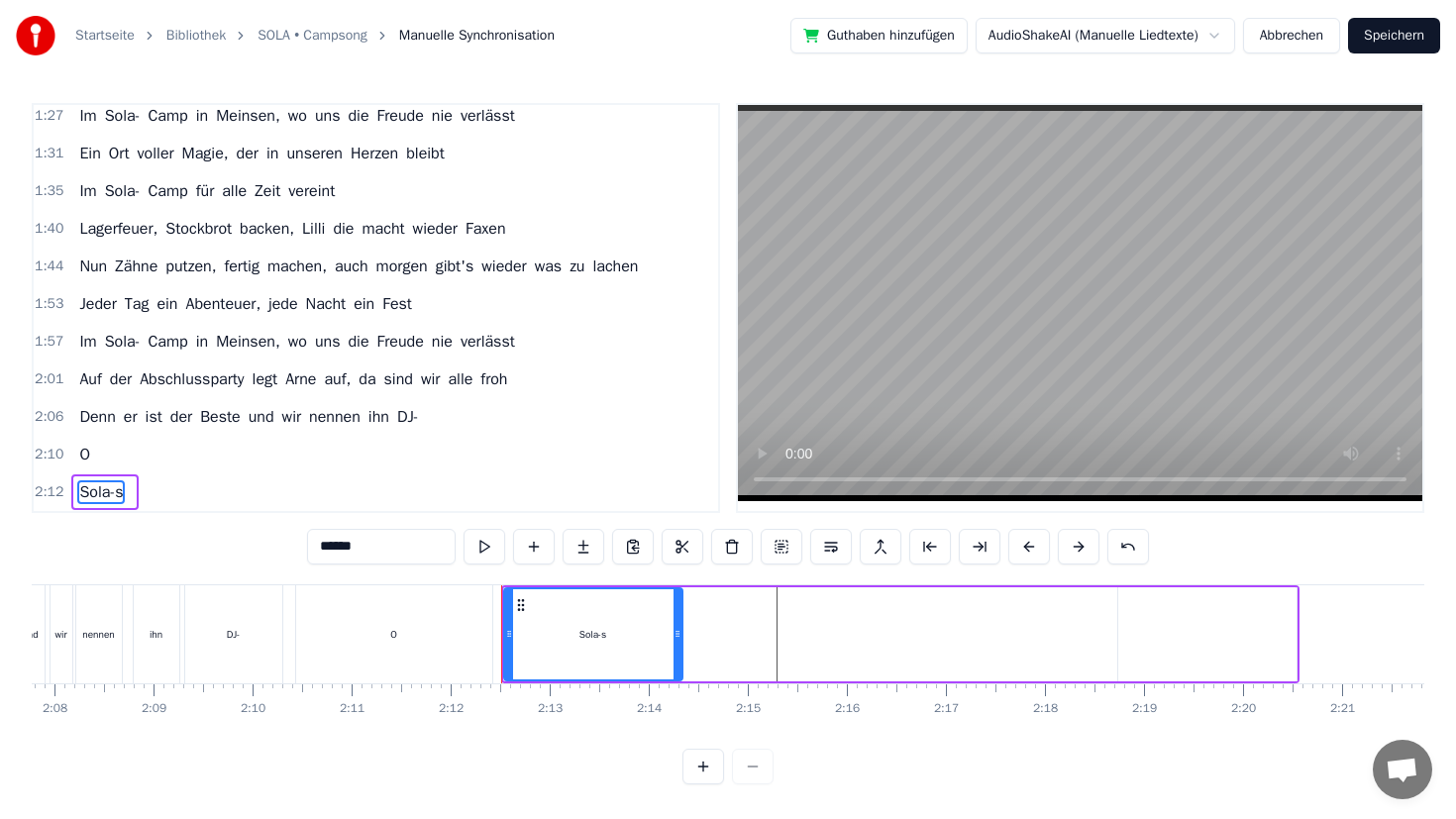 click on "Sola-s" at bounding box center [101, 492] 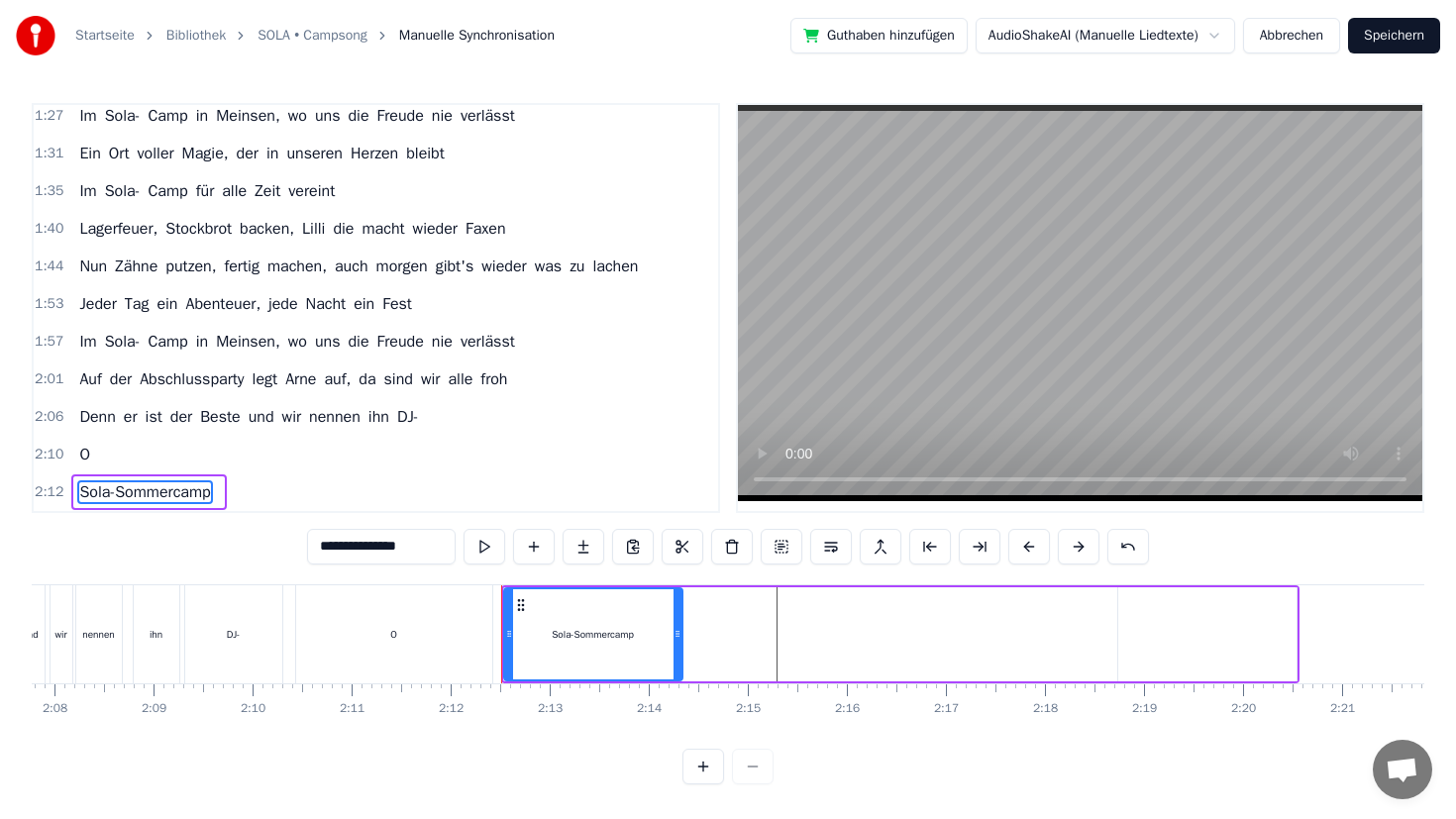 type on "**********" 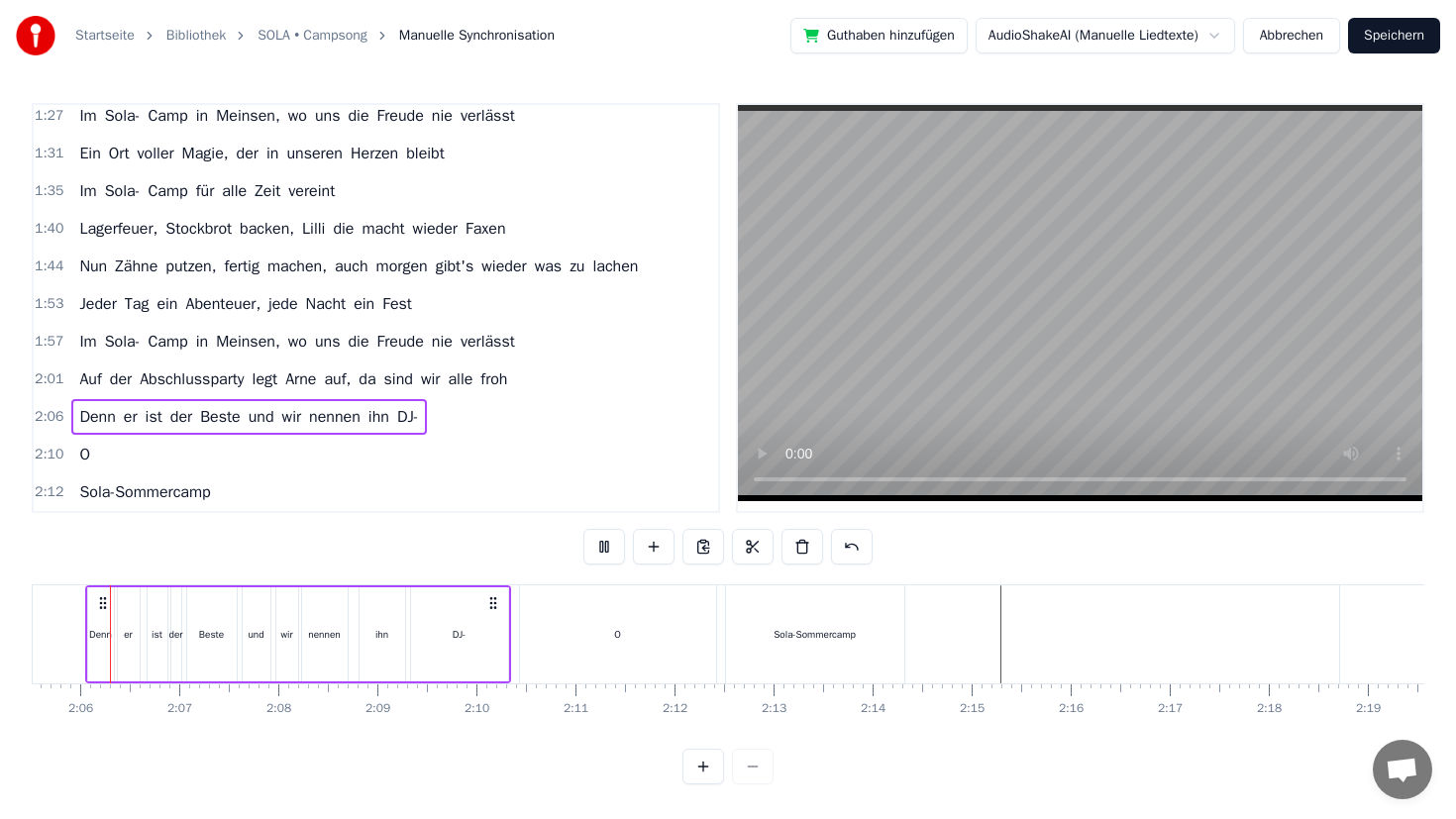 scroll, scrollTop: 0, scrollLeft: 12396, axis: horizontal 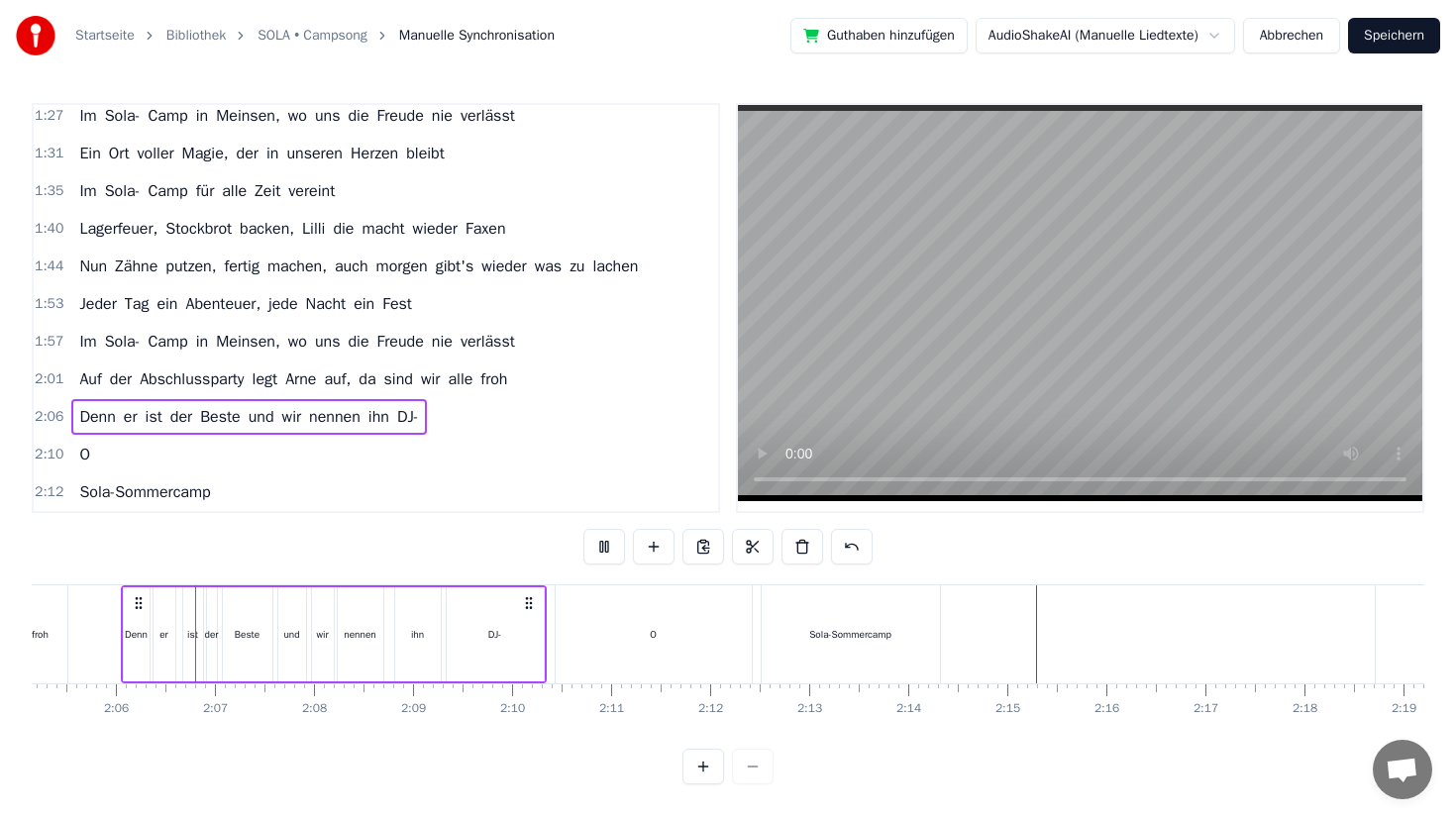 click at bounding box center [-4275, 634] 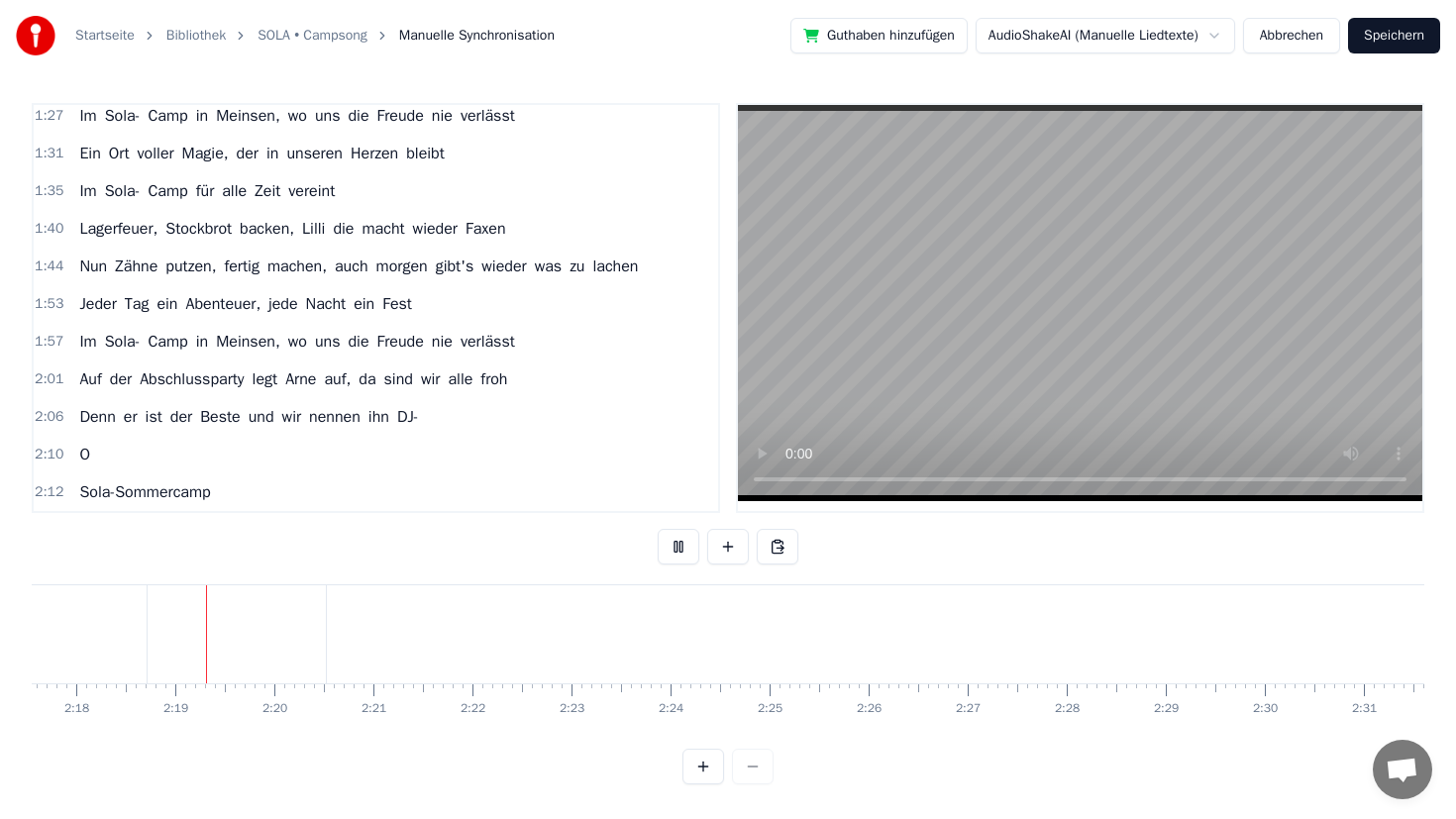 scroll, scrollTop: 0, scrollLeft: 13646, axis: horizontal 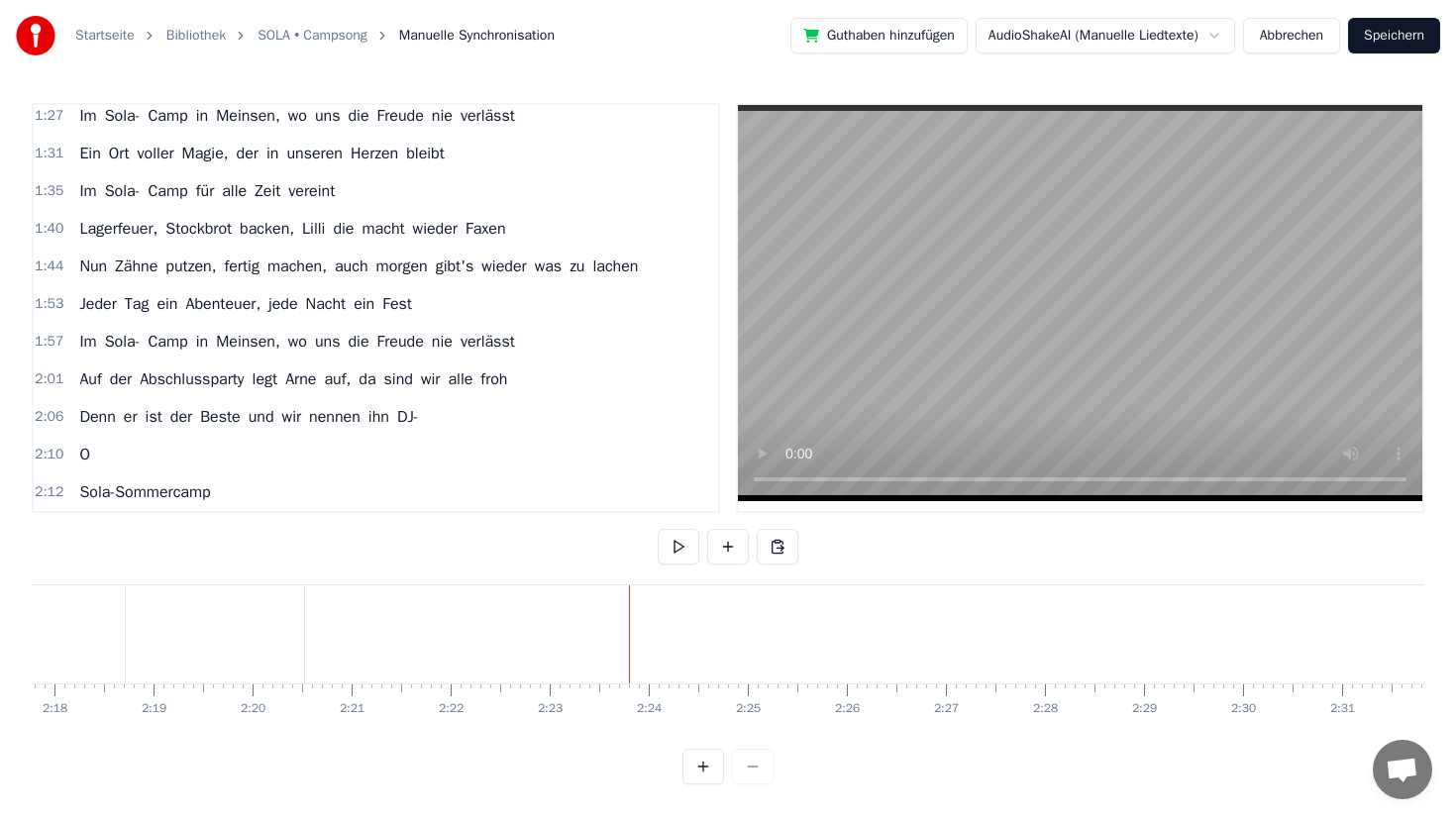 click on "Sola-Sommercamp" at bounding box center [145, 492] 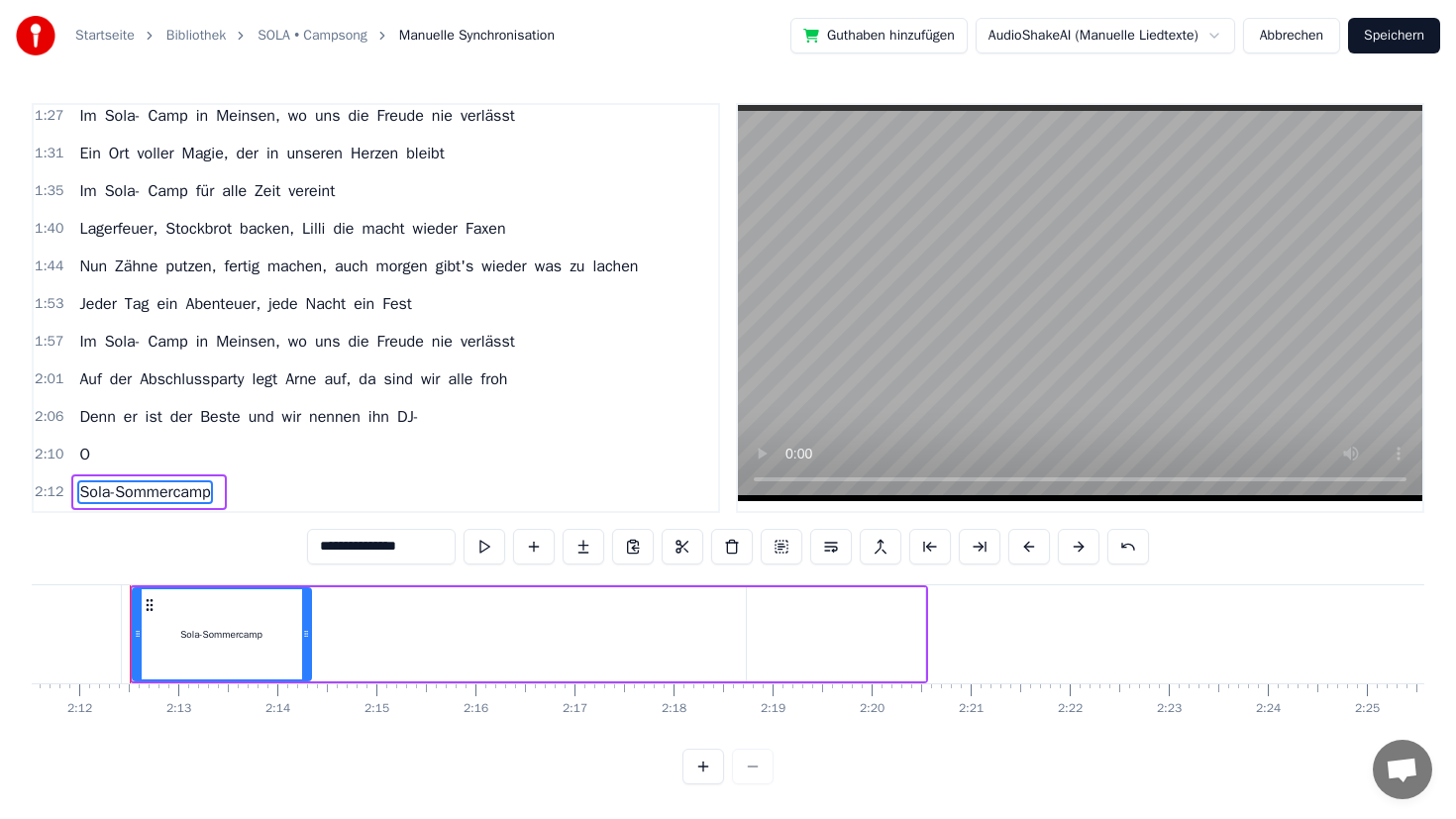 scroll, scrollTop: 0, scrollLeft: 13025, axis: horizontal 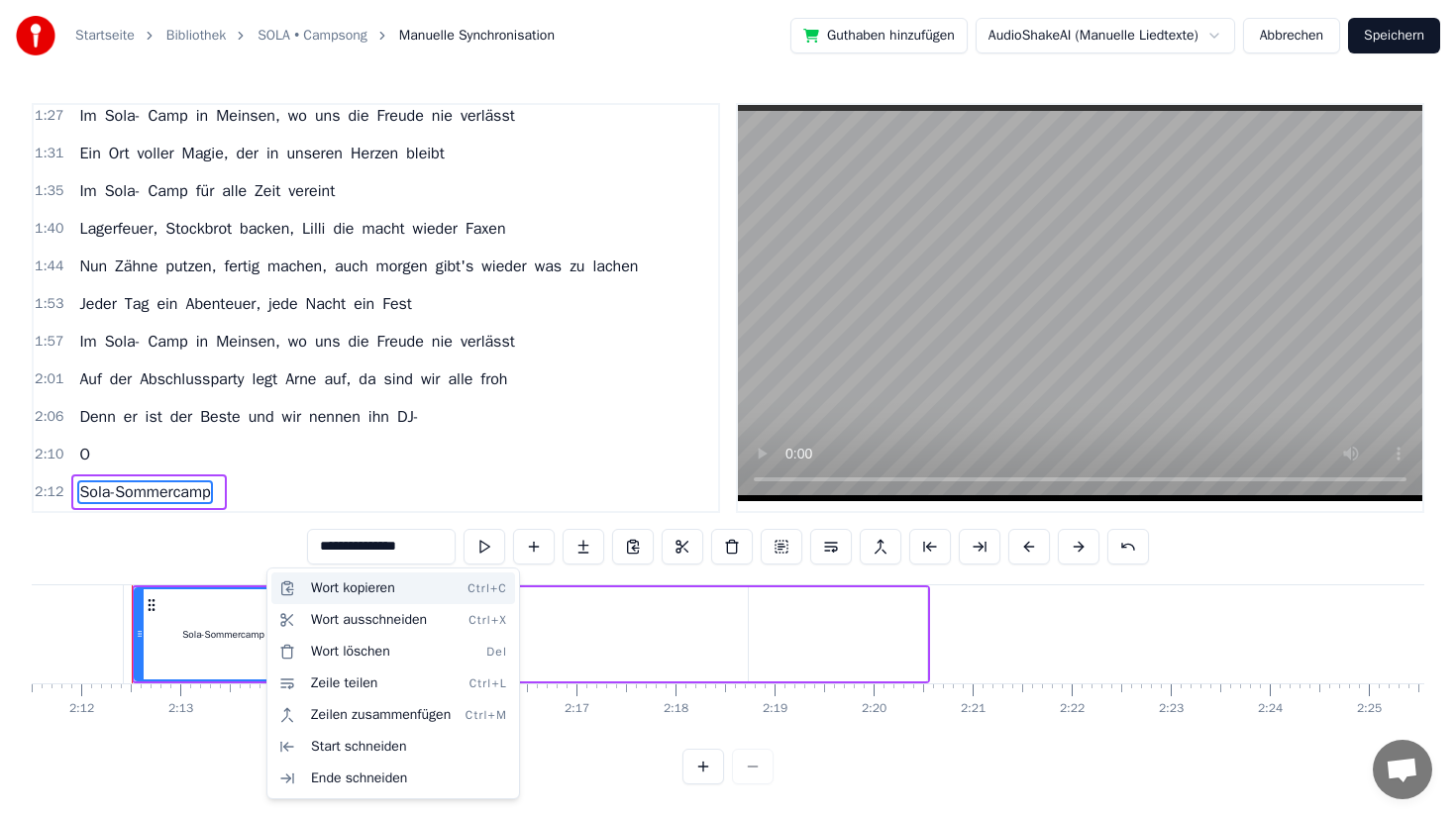 click on "Wort kopieren Ctrl+C" at bounding box center [393, 588] 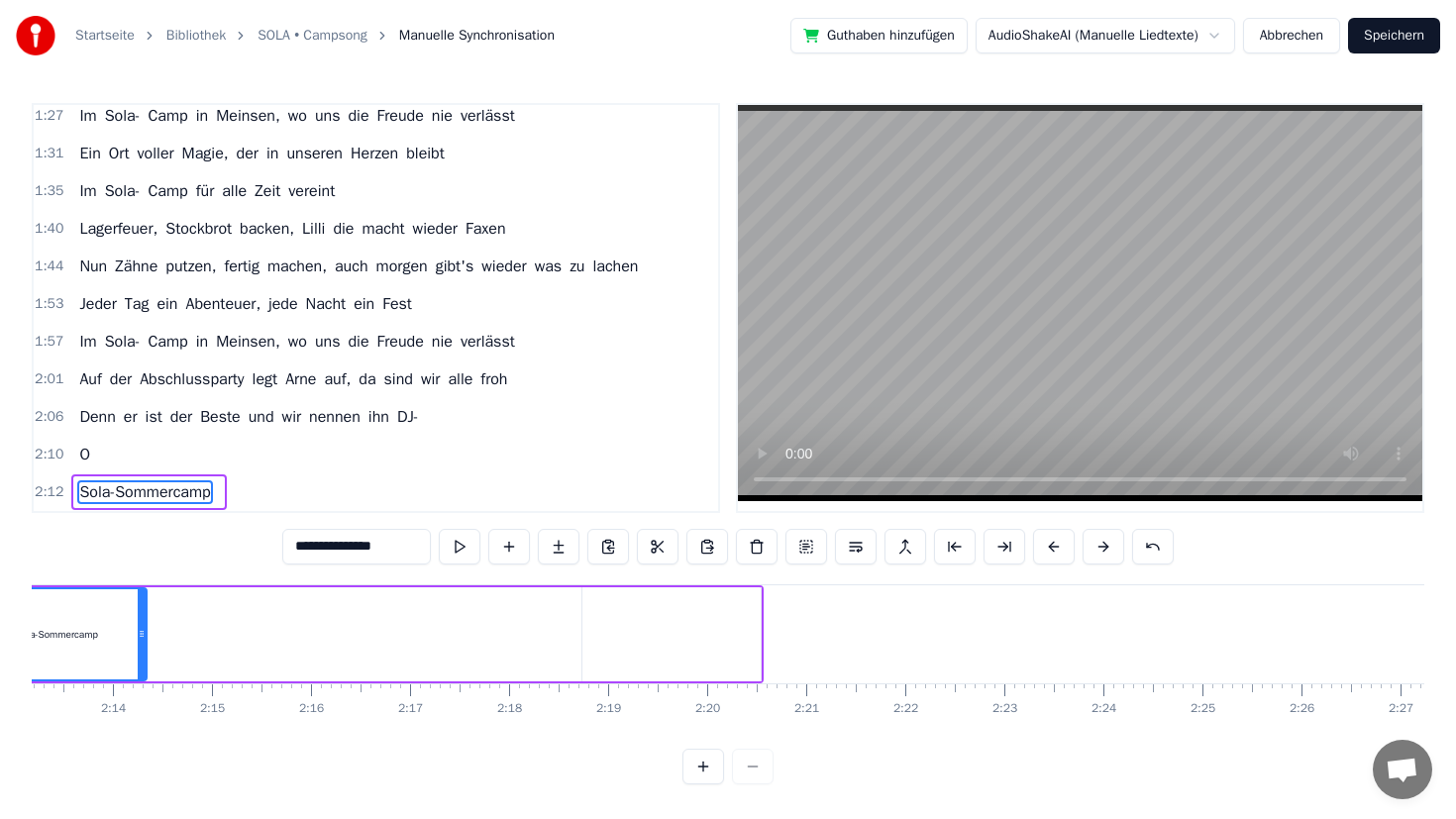 scroll, scrollTop: 0, scrollLeft: 13193, axis: horizontal 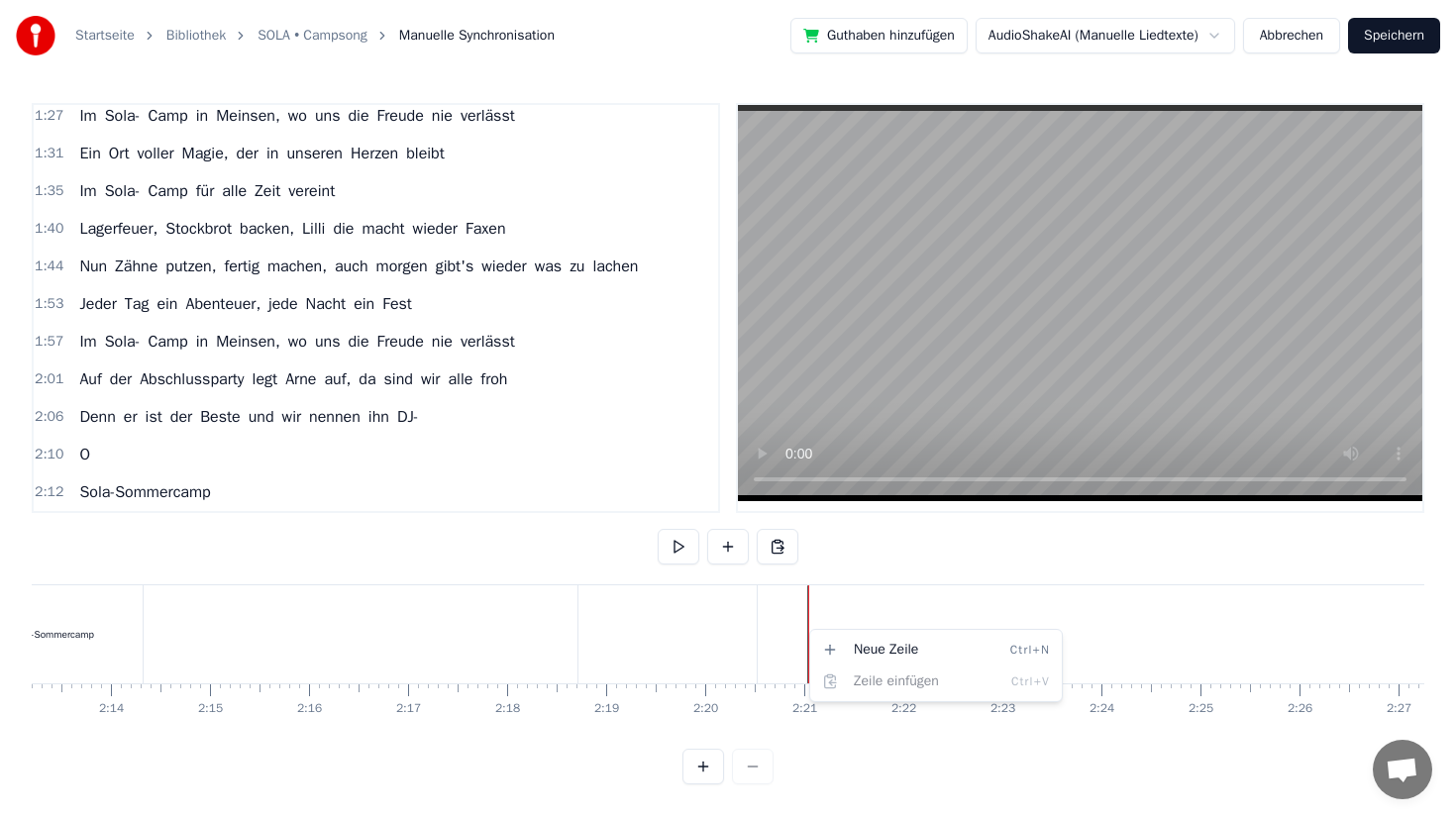 click on "Neue Zeile Ctrl+N Zeile einfügen Ctrl+V" at bounding box center [936, 665] 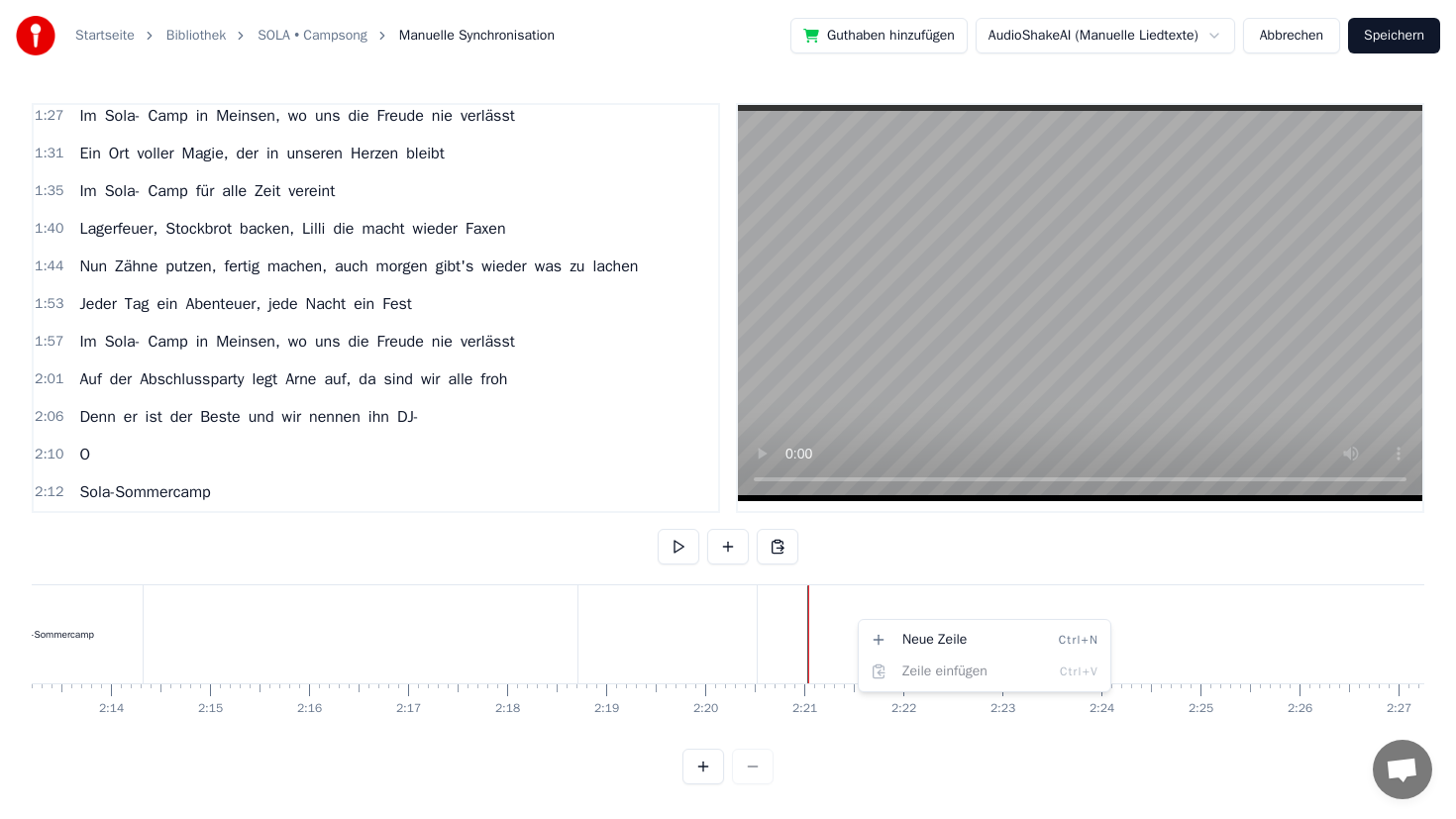drag, startPoint x: 852, startPoint y: 604, endPoint x: 806, endPoint y: 617, distance: 47.801674 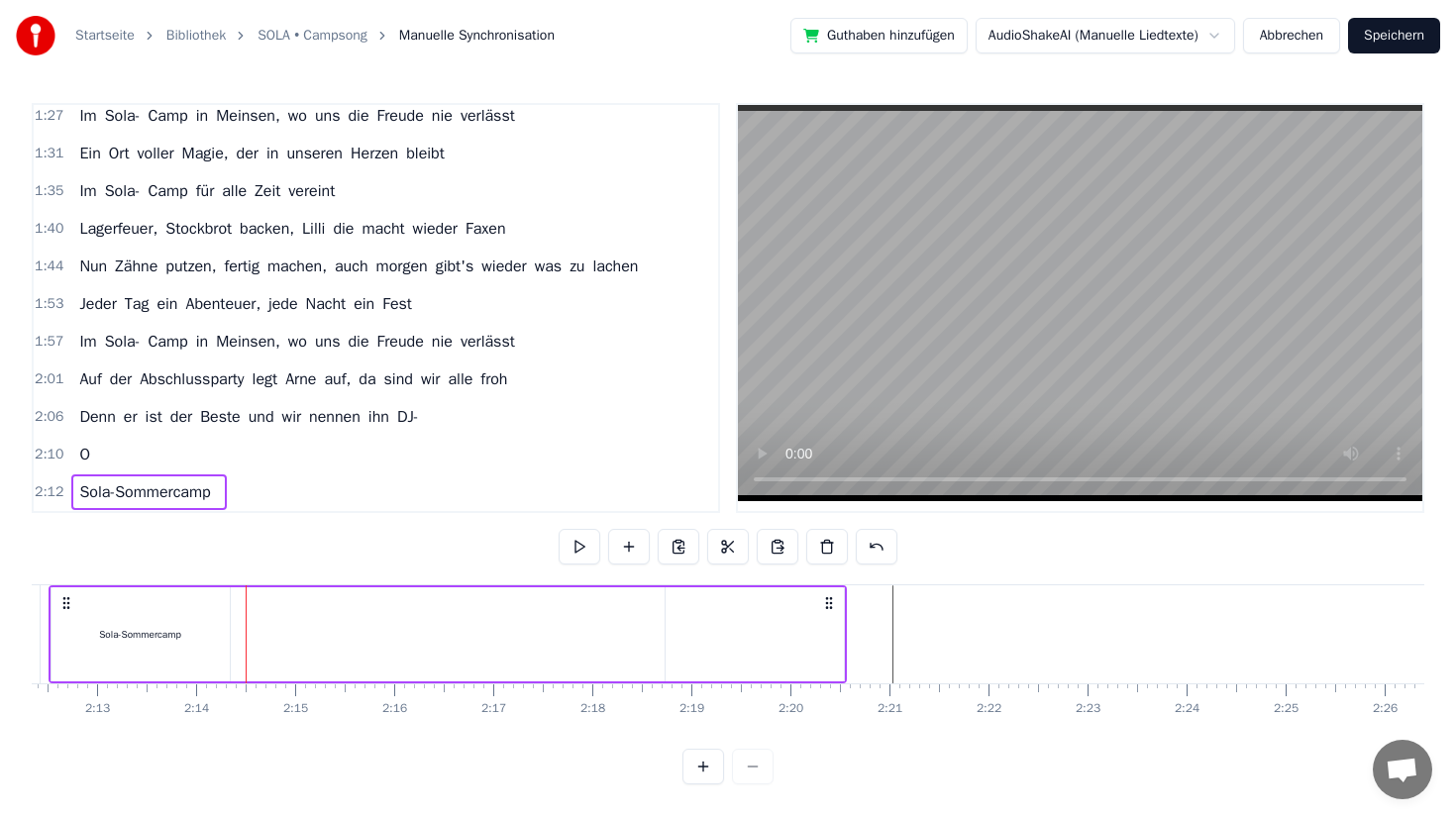 scroll, scrollTop: 0, scrollLeft: 13079, axis: horizontal 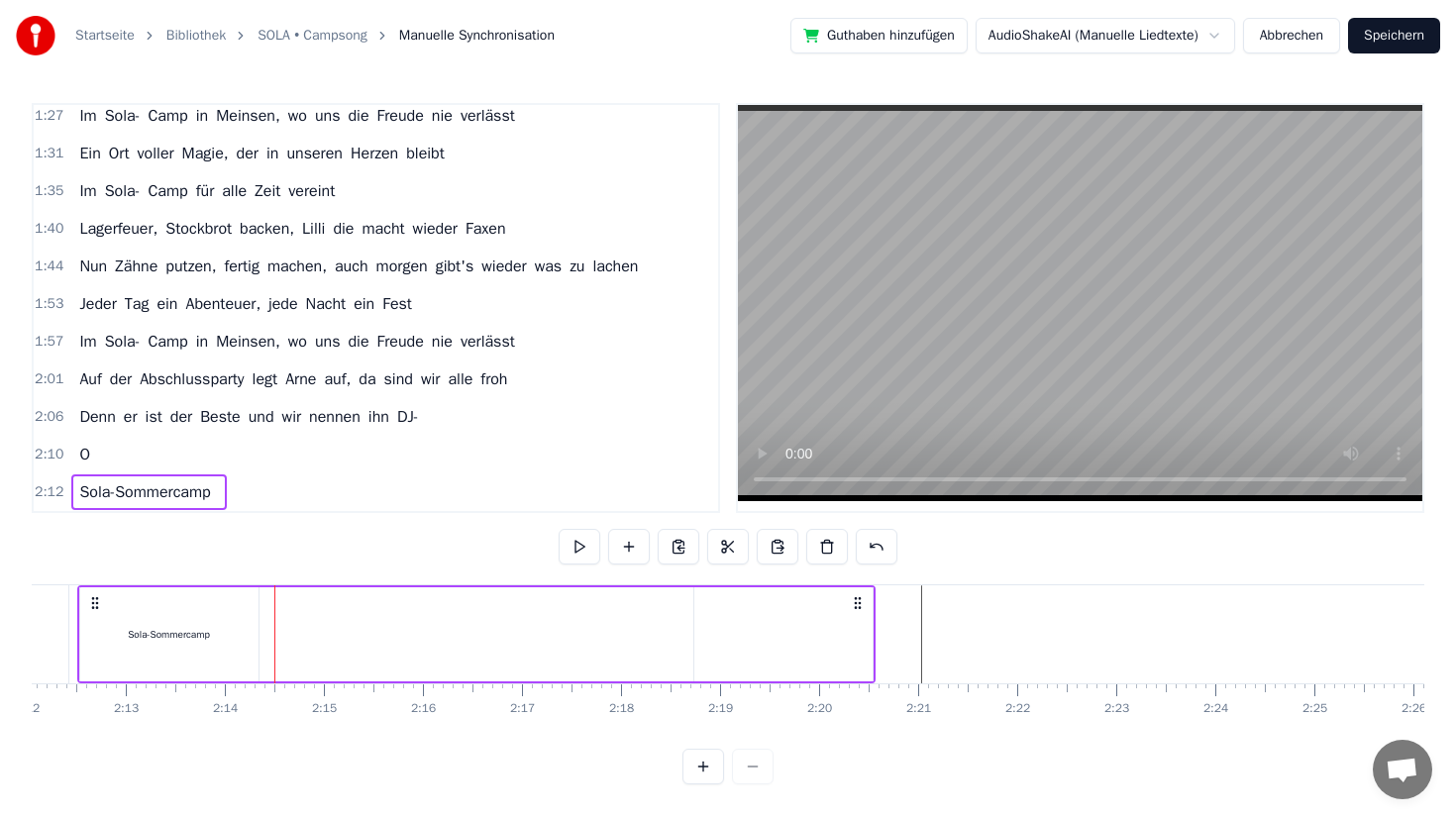 click on "Sola-Sommercamp" at bounding box center (168, 634) 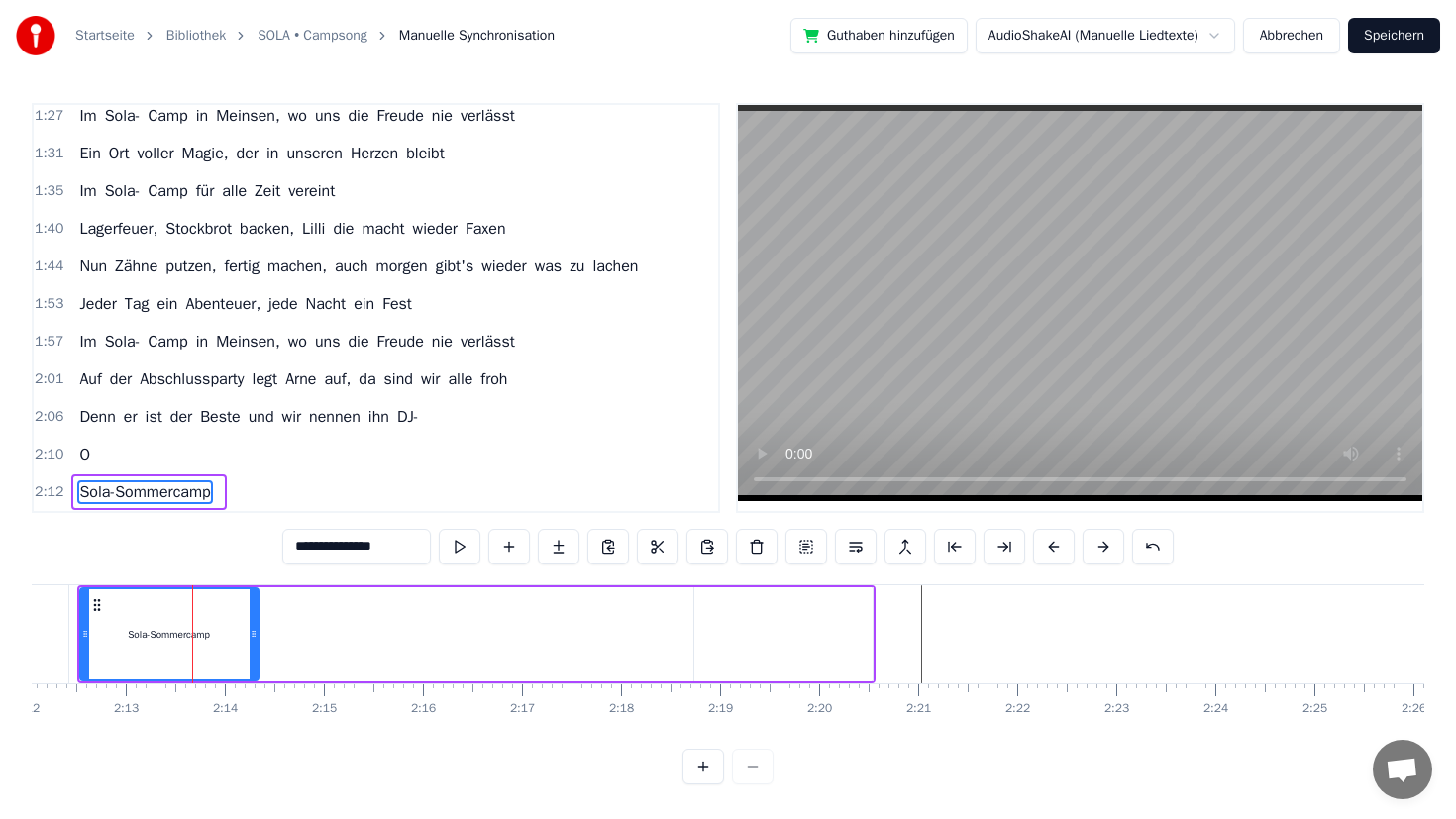 click on "Sola-Sommercamp" at bounding box center (168, 634) 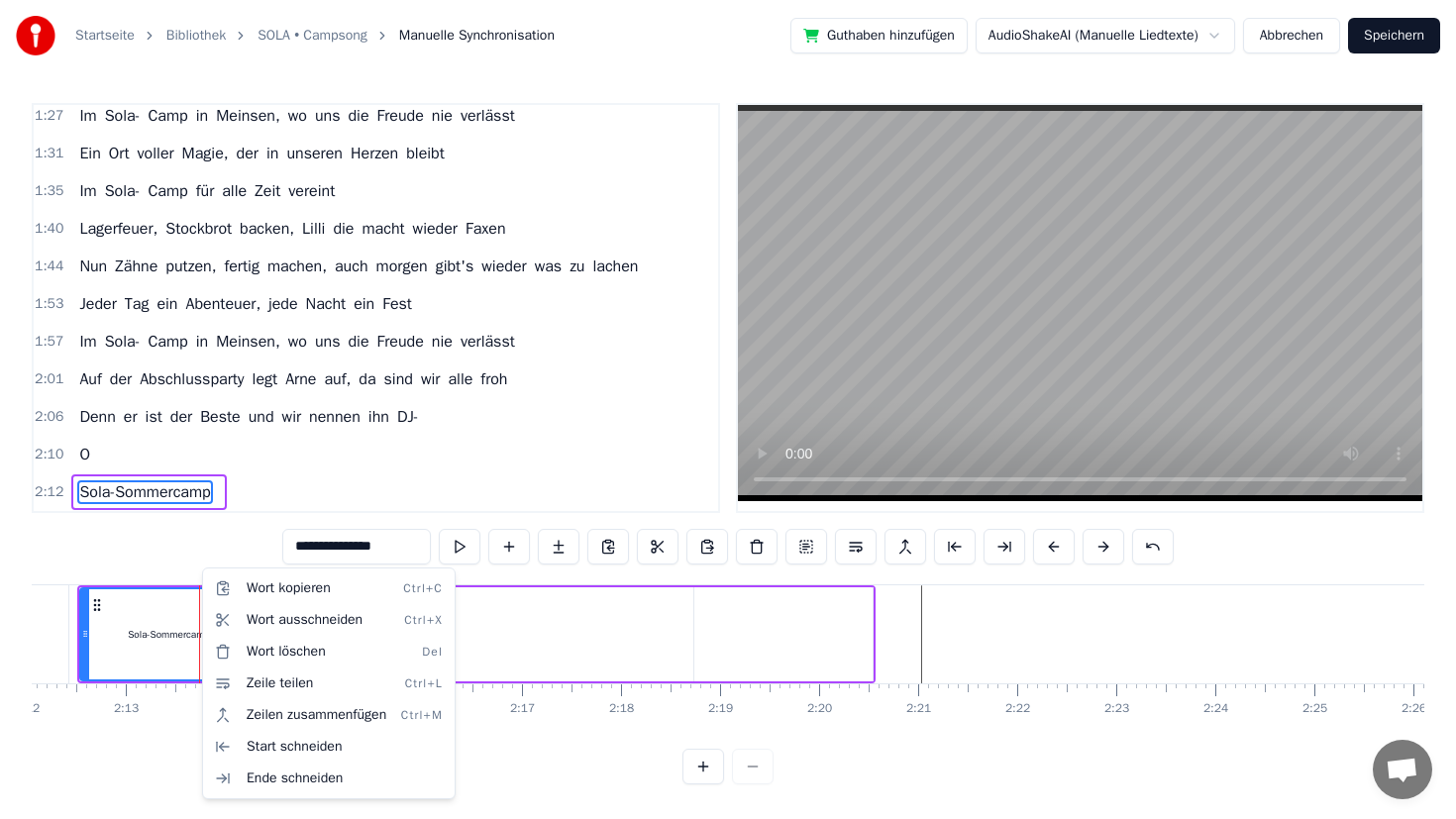 click on "Startseite Bibliothek SOLA • Campsong Manuelle Synchronisation Guthaben hinzufügen AudioShakeAI (Manuelle Liedtexte) Abbrechen Speichern 0:28 Sola- Sommercamp 0:33 Sola- Sommercamp 0:37 Sola- Sommercamp 0:39 Endlich wieder Meinsen, wir sind wieder da 0:43 Ich seh' alle meine Freunde wie in jedem Jahr 0:48 Jeder Tag ein Abenteuer, jede Nacht ein Fest 0:52 Im Sola-Camp in Meinsen, wo uns die Freude nie verlässt 0:56 Ein Ort voller Magie, der in unseren Herzen bleibt 1:01 Im Sola- Camp für alle Zeit vereint 1:05 Die Betreuer sind wie Freunde, immer für uns da 1:09 Die Mate in der Hand, ja das ist doch klar 1:13 Nachtwanderung im Dunkeln, nur noch der Mond scheint 1:18 Gemeinsam gehen wir voran, im Sola- Camp vereint 1:22 Jeder Tag ein Abenteuer, jede Nacht ein Fest 1:27 Im Sola- Camp in Meinsen, wo uns die Freude nie verlässt 1:31 Ein Ort voller Magie, der in unseren Herzen bleibt 1:35 Im Sola- Camp für alle Zeit vereint 1:40 Lagerfeuer, Stockbrot backen, Lilli die macht wieder Faxen 1:44 Nun Zähne auch" at bounding box center [728, 408] 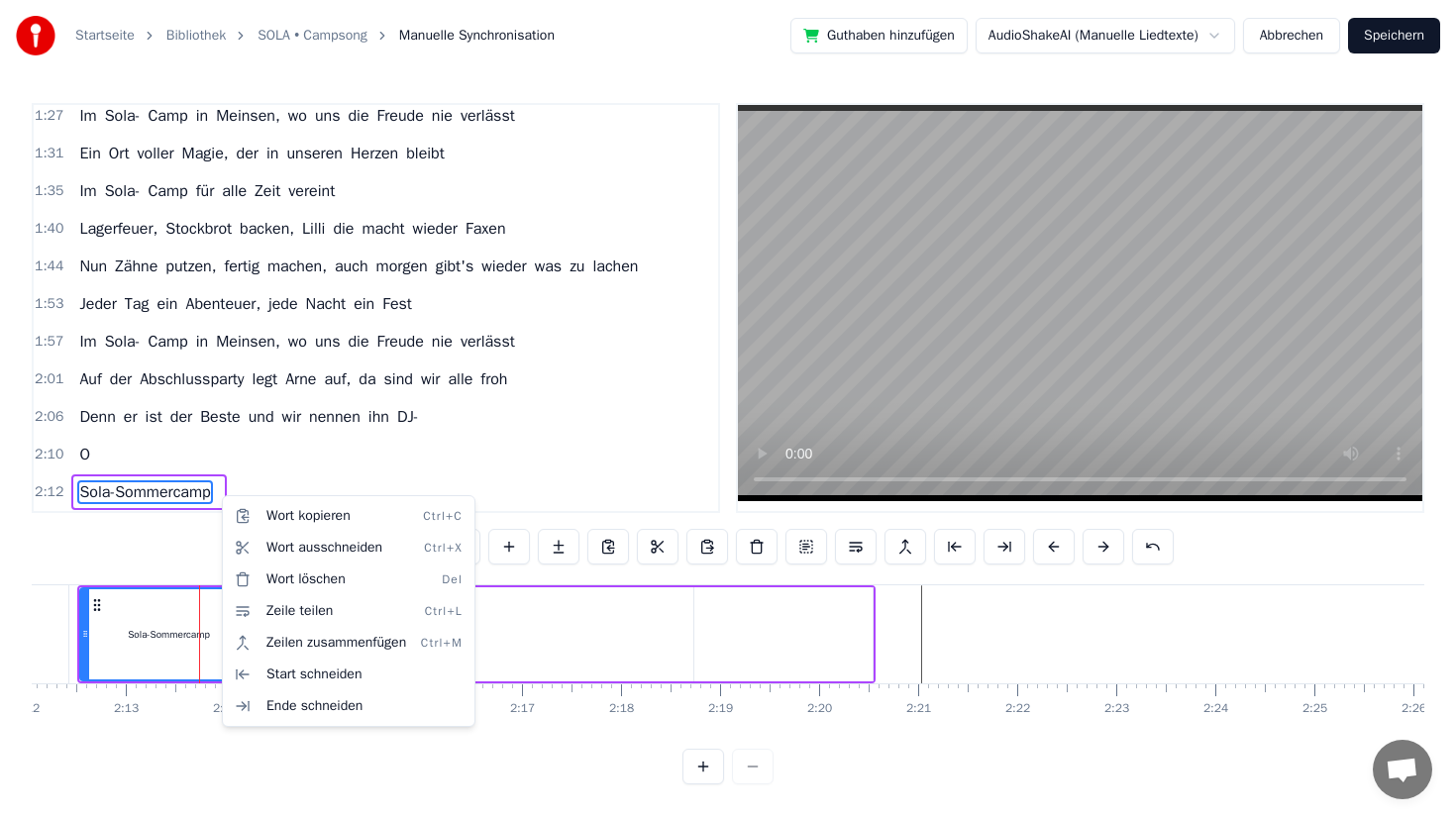 click on "Startseite Bibliothek SOLA • Campsong Manuelle Synchronisation Guthaben hinzufügen AudioShakeAI (Manuelle Liedtexte) Abbrechen Speichern 0:28 Sola- Sommercamp 0:33 Sola- Sommercamp 0:37 Sola- Sommercamp 0:39 Endlich wieder Meinsen, wir sind wieder da 0:43 Ich seh' alle meine Freunde wie in jedem Jahr 0:48 Jeder Tag ein Abenteuer, jede Nacht ein Fest 0:52 Im Sola-Camp in Meinsen, wo uns die Freude nie verlässt 0:56 Ein Ort voller Magie, der in unseren Herzen bleibt 1:01 Im Sola- Camp für alle Zeit vereint 1:05 Die Betreuer sind wie Freunde, immer für uns da 1:09 Die Mate in der Hand, ja das ist doch klar 1:13 Nachtwanderung im Dunkeln, nur noch der Mond scheint 1:18 Gemeinsam gehen wir voran, im Sola- Camp vereint 1:22 Jeder Tag ein Abenteuer, jede Nacht ein Fest 1:27 Im Sola- Camp in Meinsen, wo uns die Freude nie verlässt 1:31 Ein Ort voller Magie, der in unseren Herzen bleibt 1:35 Im Sola- Camp für alle Zeit vereint 1:40 Lagerfeuer, Stockbrot backen, Lilli die macht wieder Faxen 1:44 Nun Zähne auch" at bounding box center (728, 408) 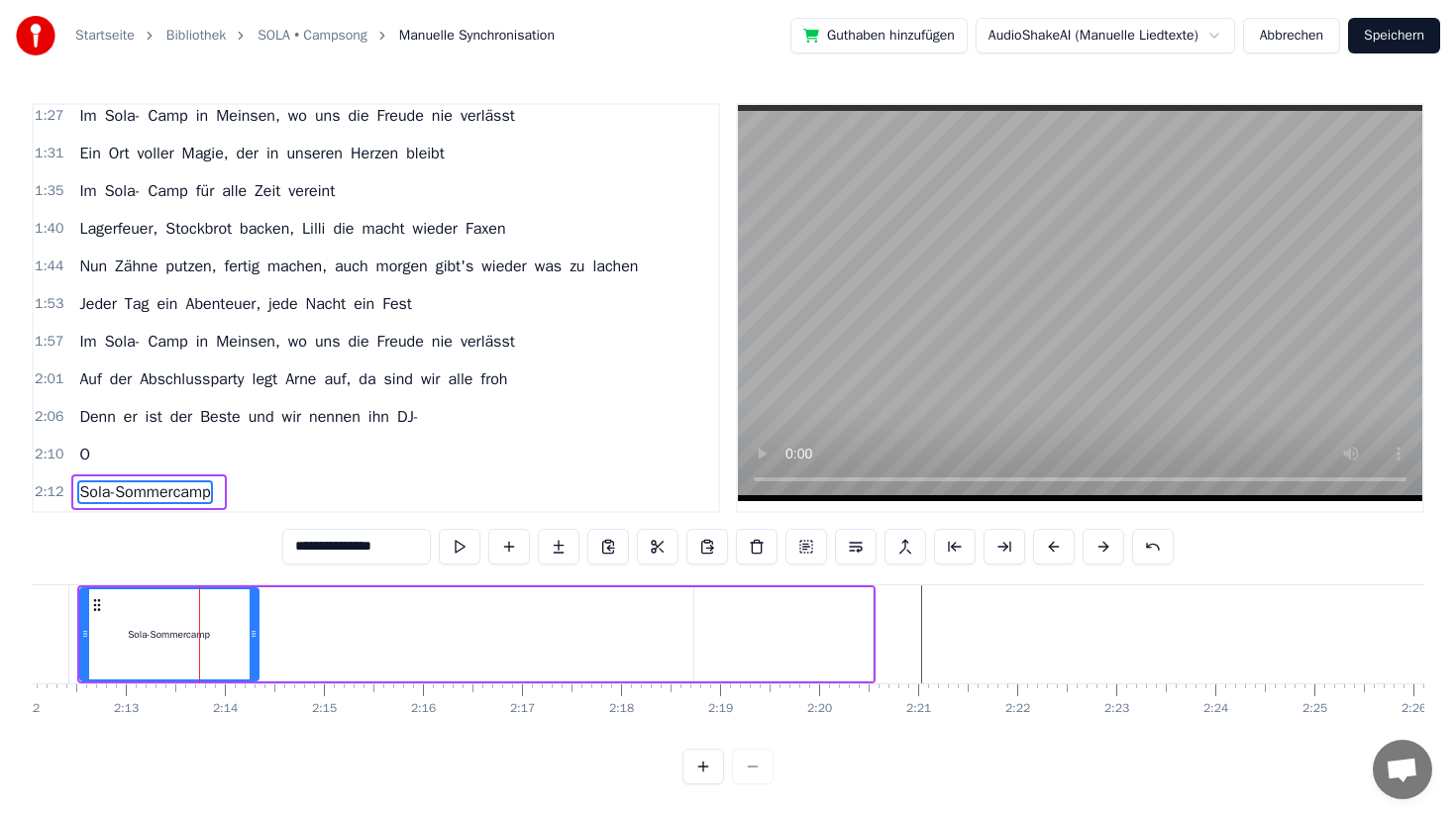 click on "2:12 Sola-Sommercamp" at bounding box center (375, 492) 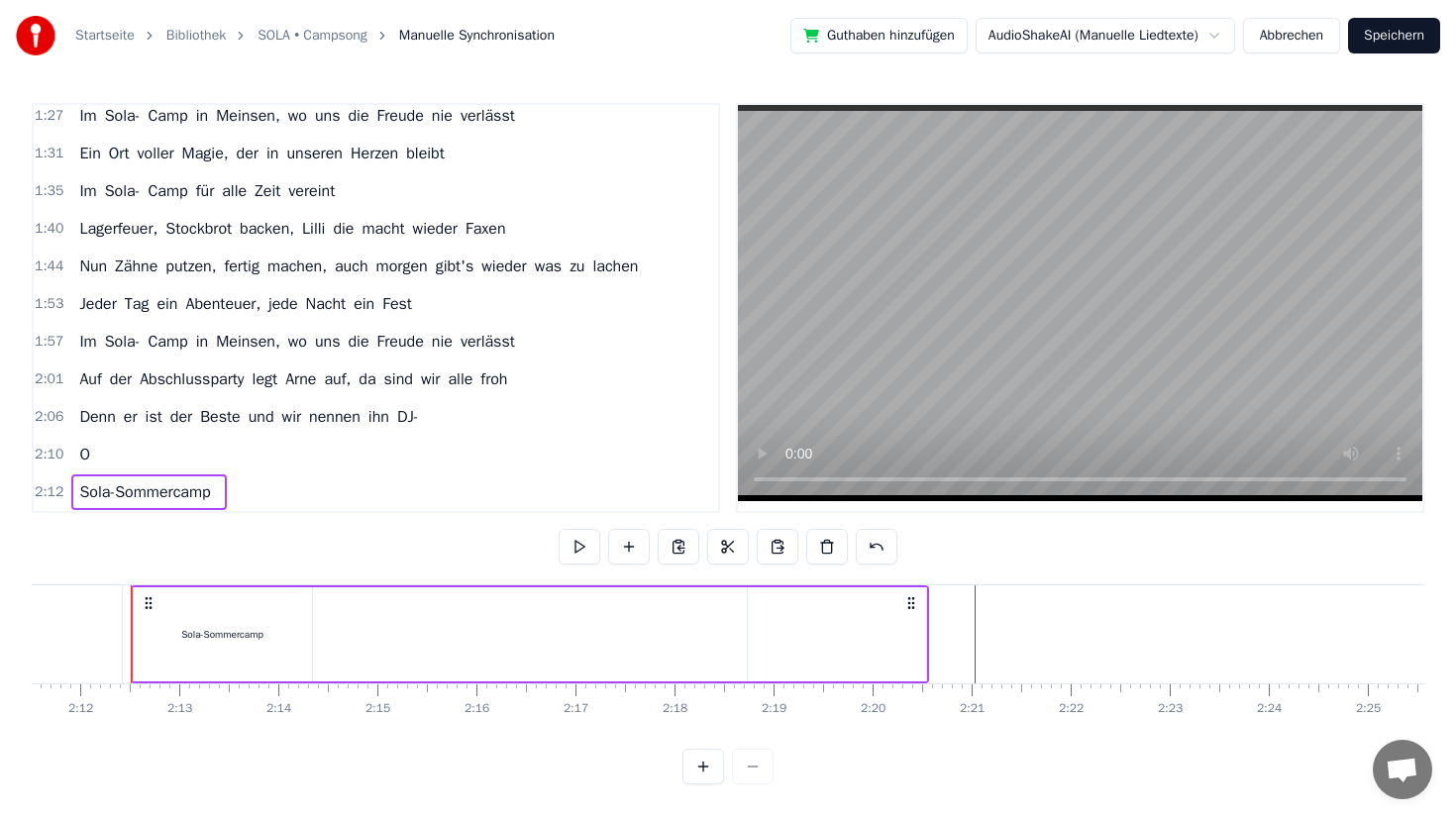 scroll, scrollTop: 0, scrollLeft: 13025, axis: horizontal 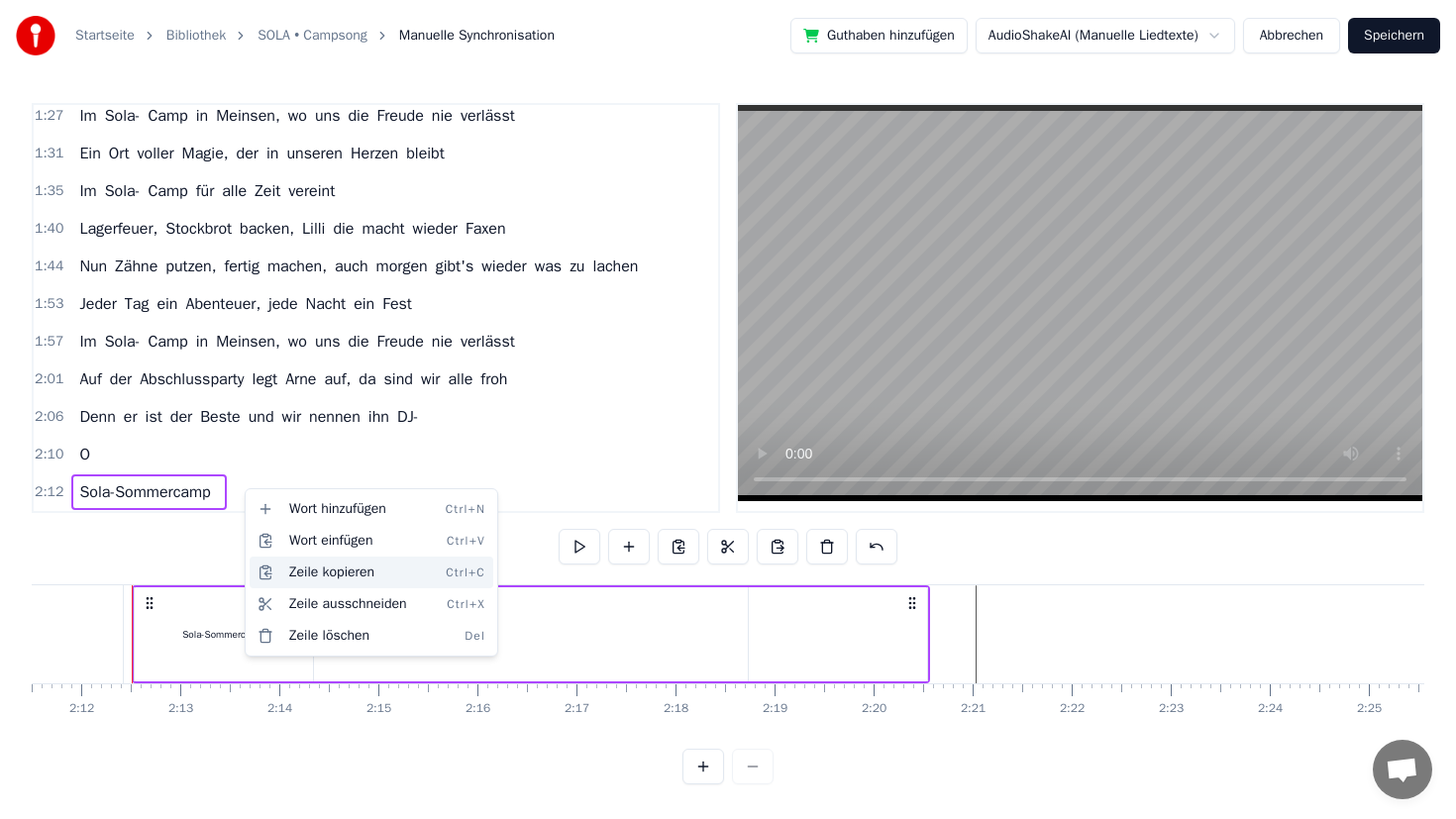 click on "Zeile kopieren Ctrl+C" at bounding box center [371, 572] 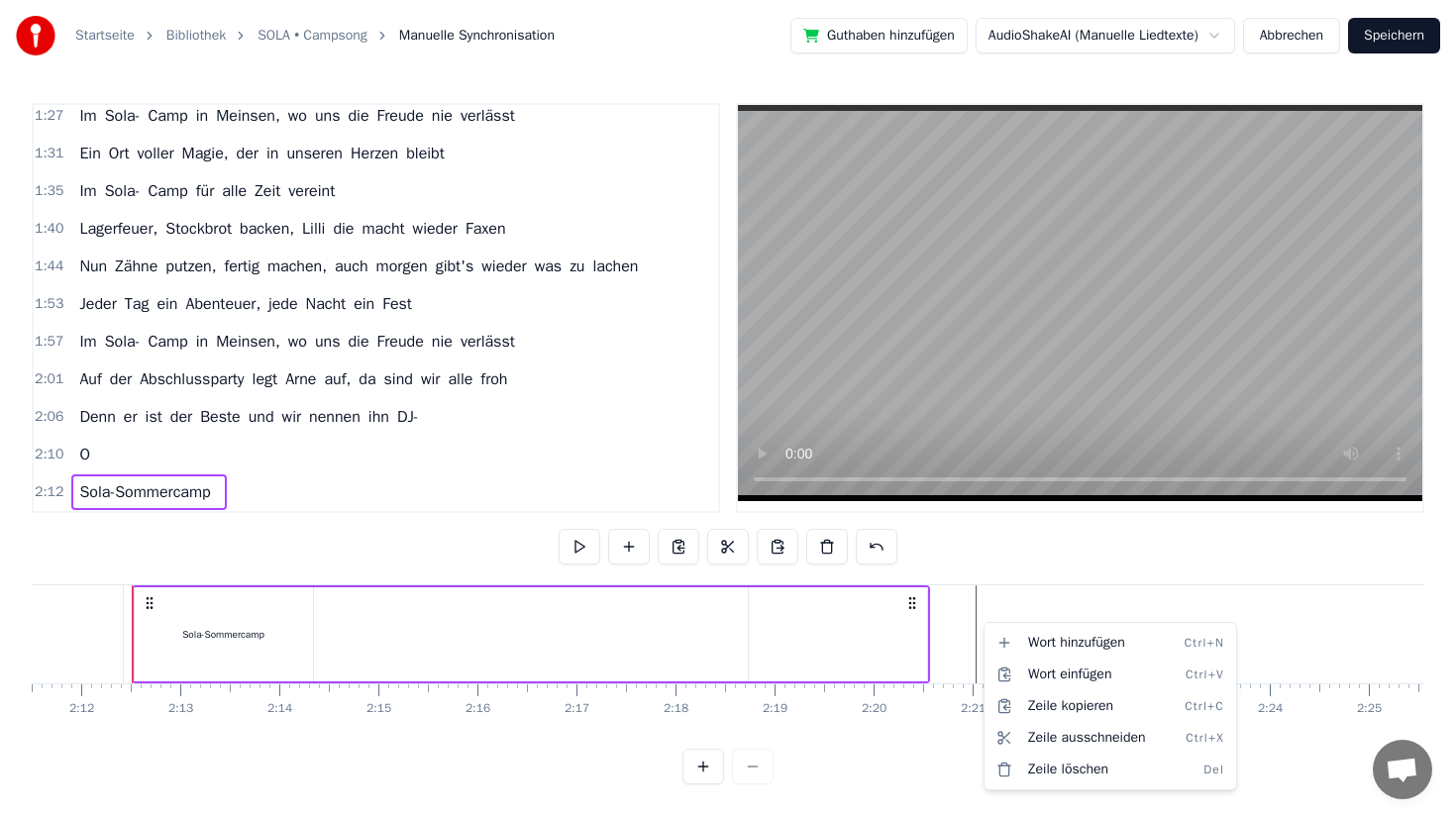 click on "Startseite Bibliothek SOLA • Campsong Manuelle Synchronisation Guthaben hinzufügen AudioShakeAI (Manuelle Liedtexte) Abbrechen Speichern 0:28 Sola- Sommercamp 0:33 Sola- Sommercamp 0:37 Sola- Sommercamp 0:39 Endlich wieder Meinsen, wir sind wieder da 0:43 Ich seh' alle meine Freunde wie in jedem Jahr 0:48 Jeder Tag ein Abenteuer, jede Nacht ein Fest 0:52 Im Sola-Camp in Meinsen, wo uns die Freude nie verlässt 0:56 Ein Ort voller Magie, der in unseren Herzen bleibt 1:01 Im Sola- Camp für alle Zeit vereint 1:05 Die Betreuer sind wie Freunde, immer für uns da 1:09 Die Mate in der Hand, ja das ist doch klar 1:13 Nachtwanderung im Dunkeln, nur noch der Mond scheint 1:18 Gemeinsam gehen wir voran, im Sola- Camp vereint 1:22 Jeder Tag ein Abenteuer, jede Nacht ein Fest 1:27 Im Sola- Camp in Meinsen, wo uns die Freude nie verlässt 1:31 Ein Ort voller Magie, der in unseren Herzen bleibt 1:35 Im Sola- Camp für alle Zeit vereint 1:40 Lagerfeuer, Stockbrot backen, Lilli die macht wieder Faxen 1:44 Nun Zähne auch" at bounding box center [728, 408] 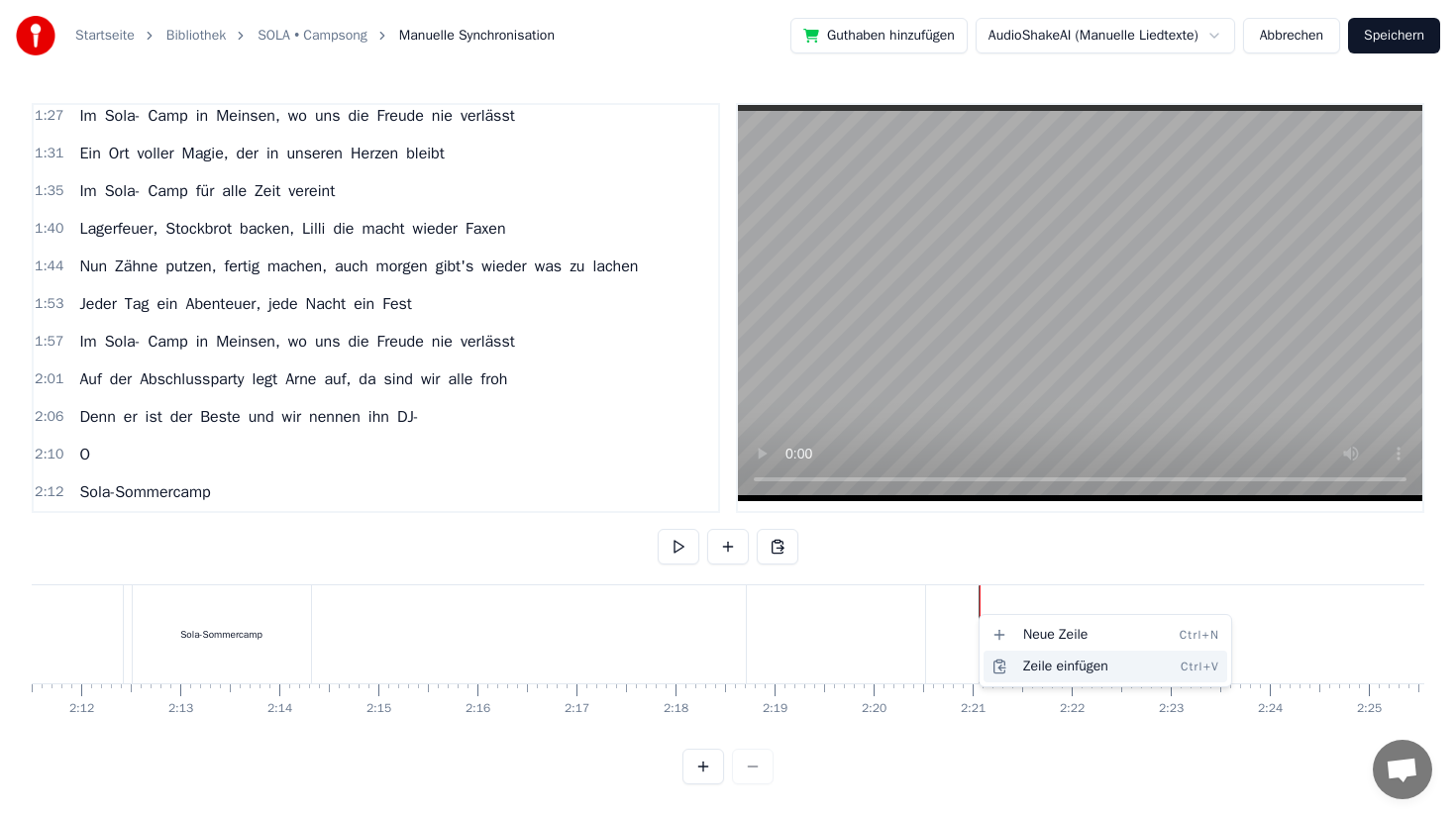click on "Zeile einfügen Ctrl+V" at bounding box center (1105, 666) 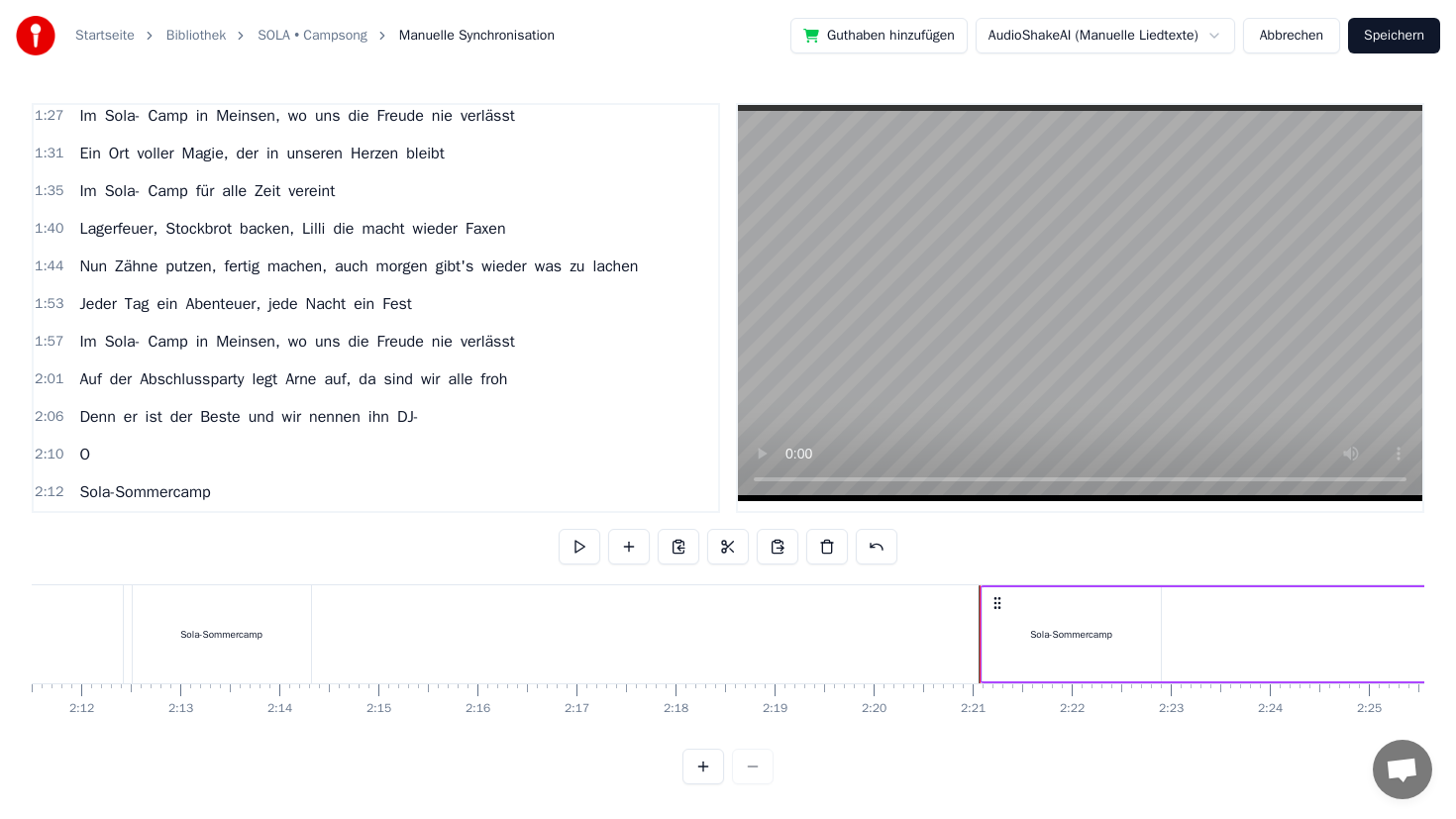 click at bounding box center [836, 634] 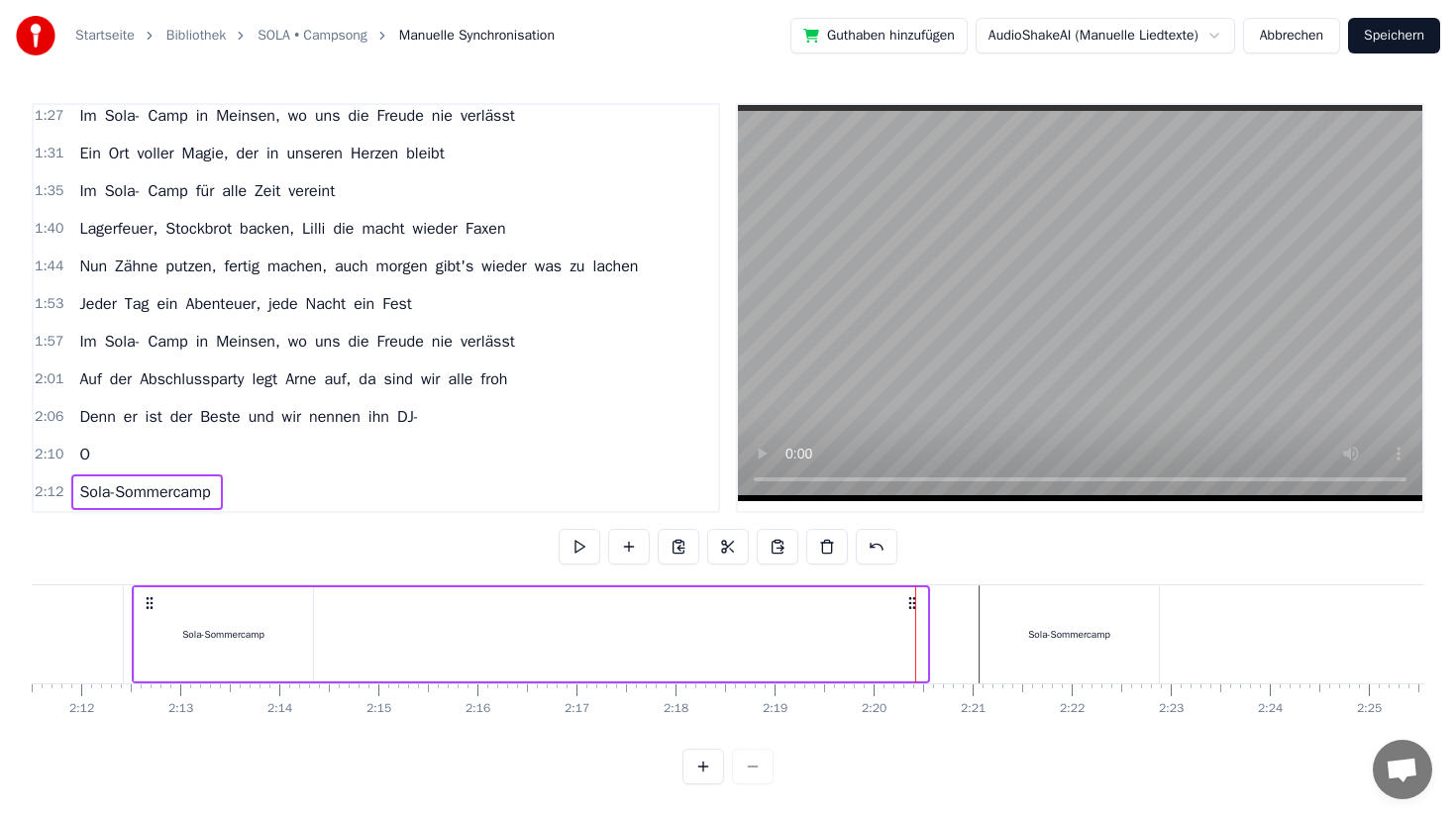 click at bounding box center [-4904, 634] 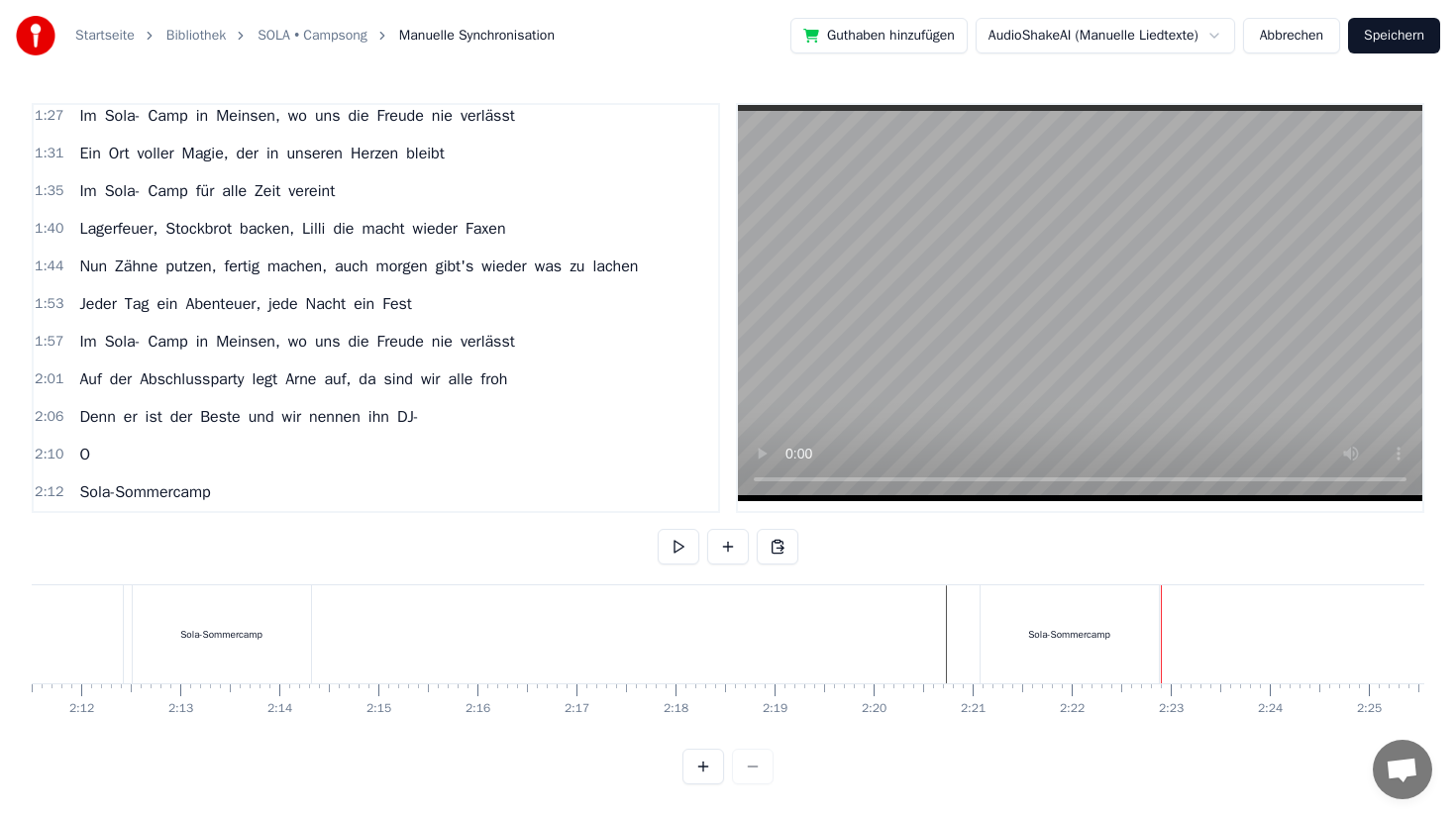 drag, startPoint x: 1064, startPoint y: 637, endPoint x: 1085, endPoint y: 636, distance: 21.023796 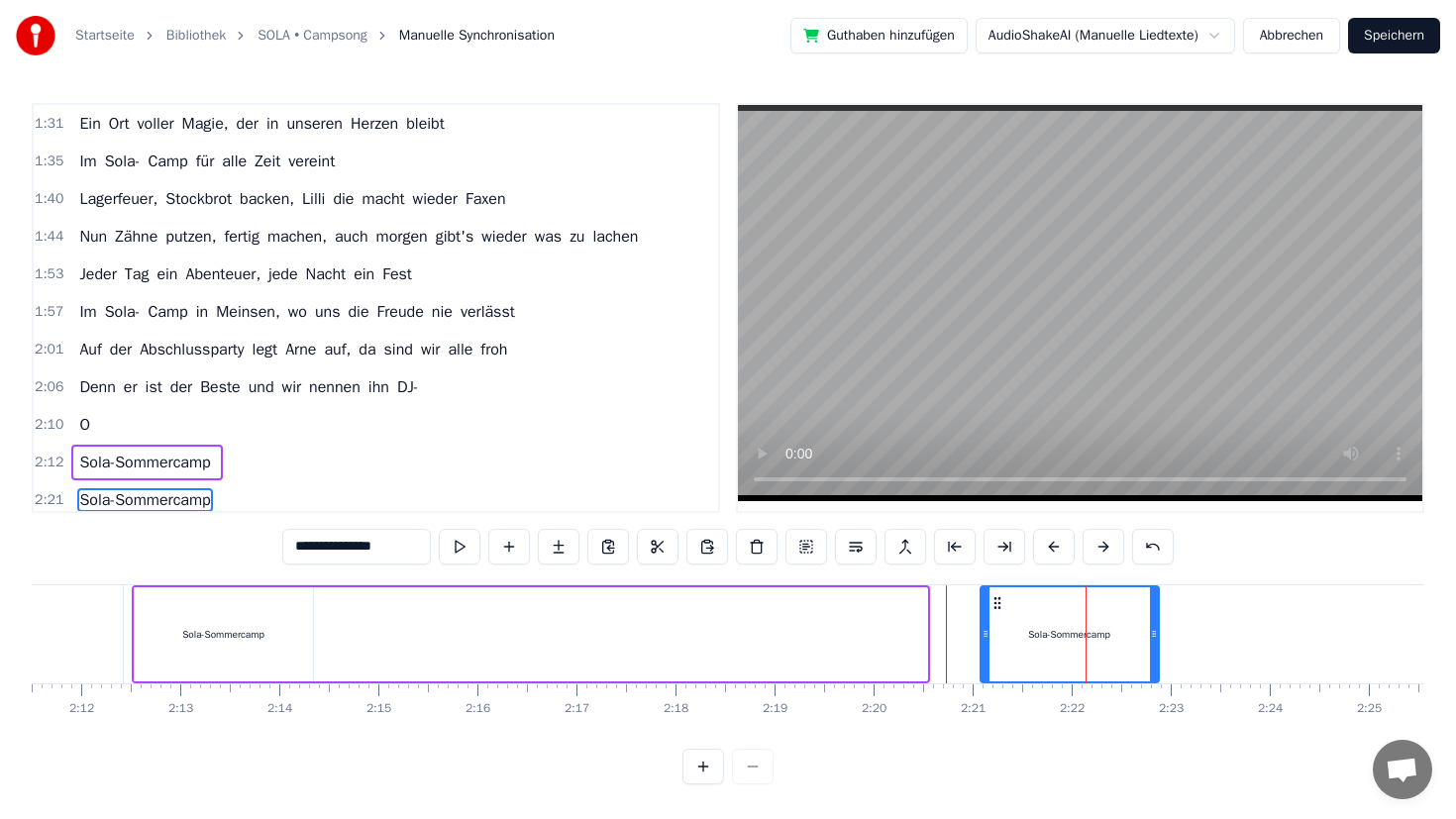 scroll, scrollTop: 572, scrollLeft: 0, axis: vertical 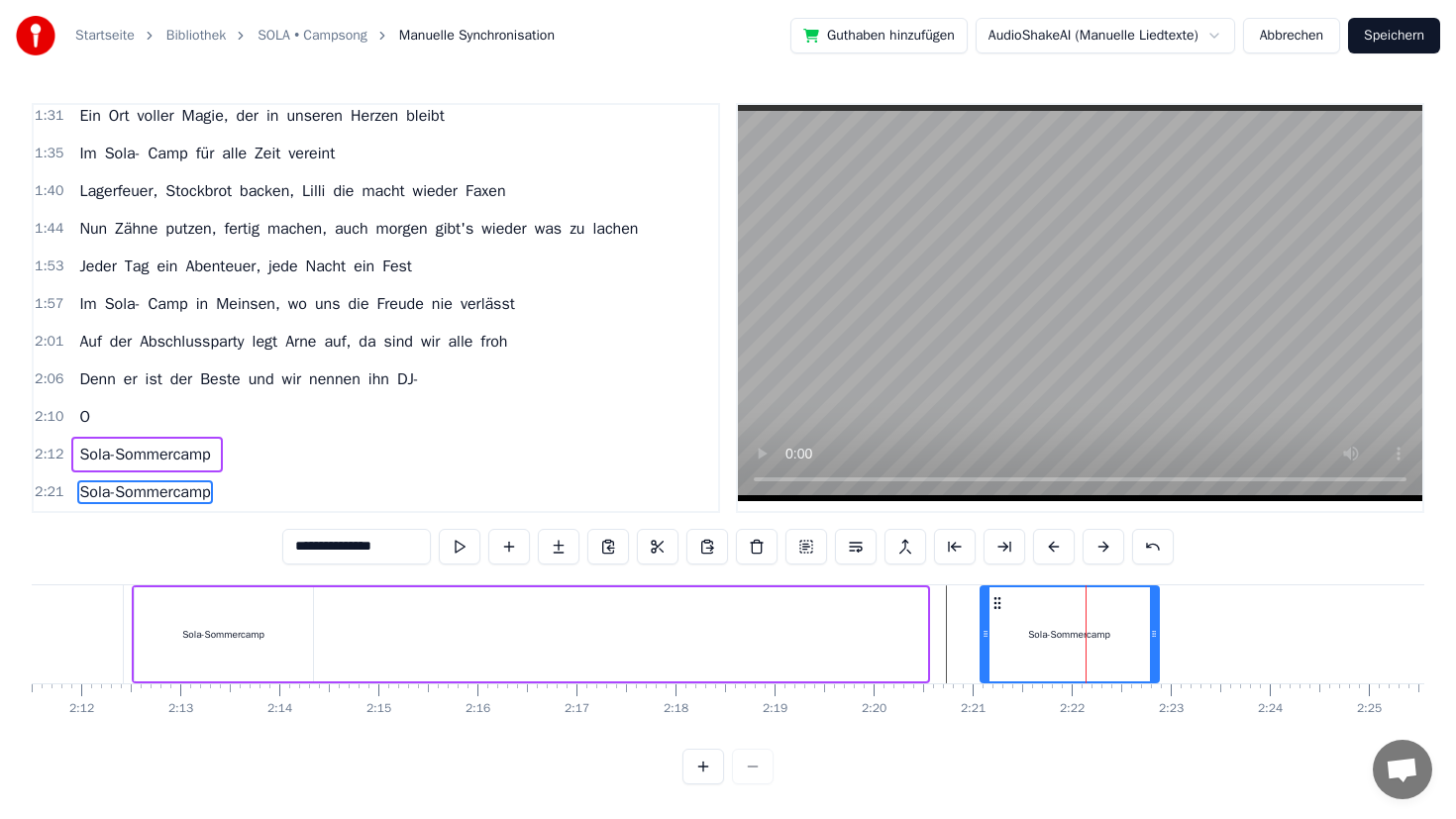 drag, startPoint x: 1085, startPoint y: 636, endPoint x: 1095, endPoint y: 636, distance: 10 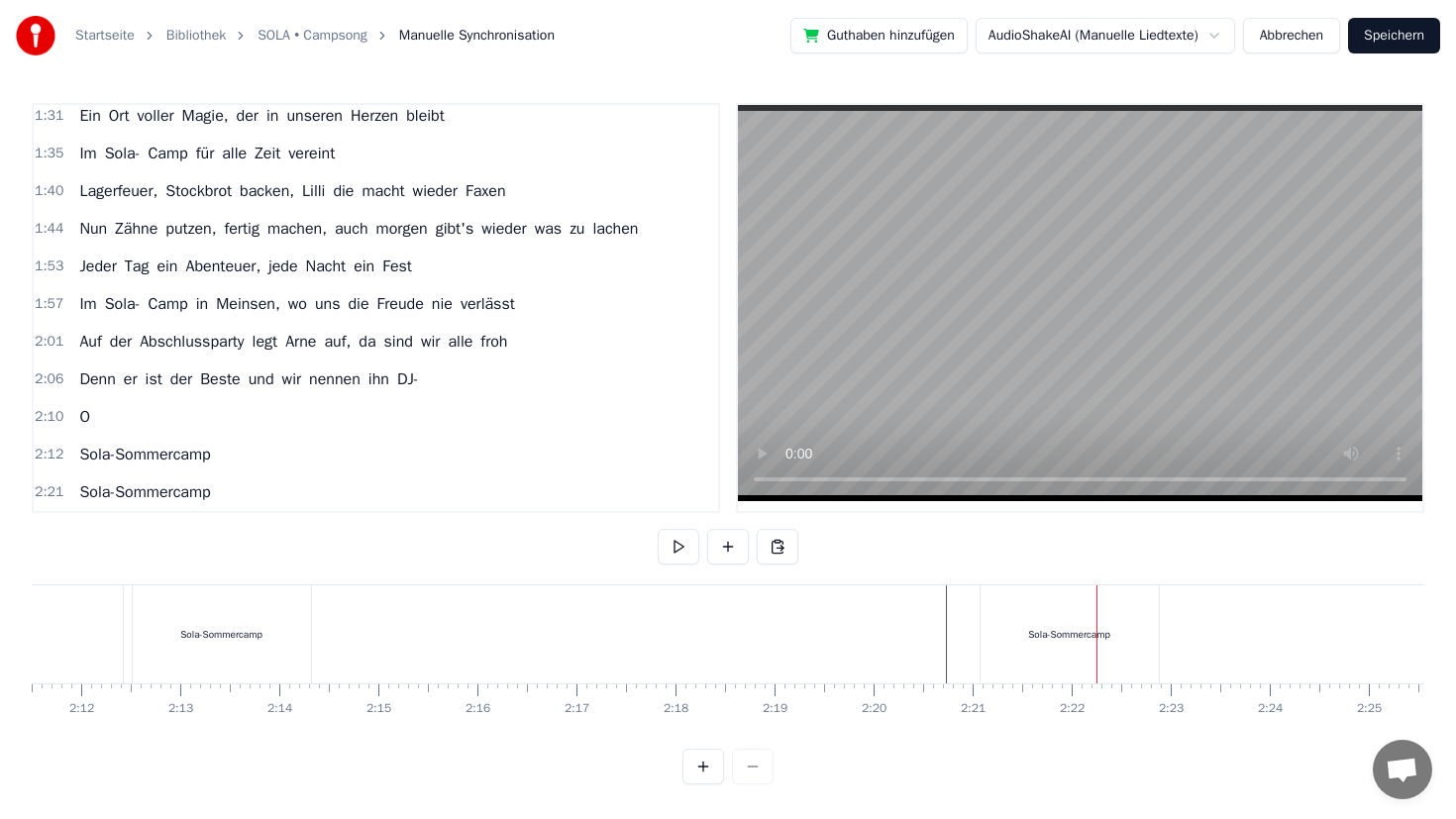 click on "Sola-Sommercamp" at bounding box center (1069, 634) 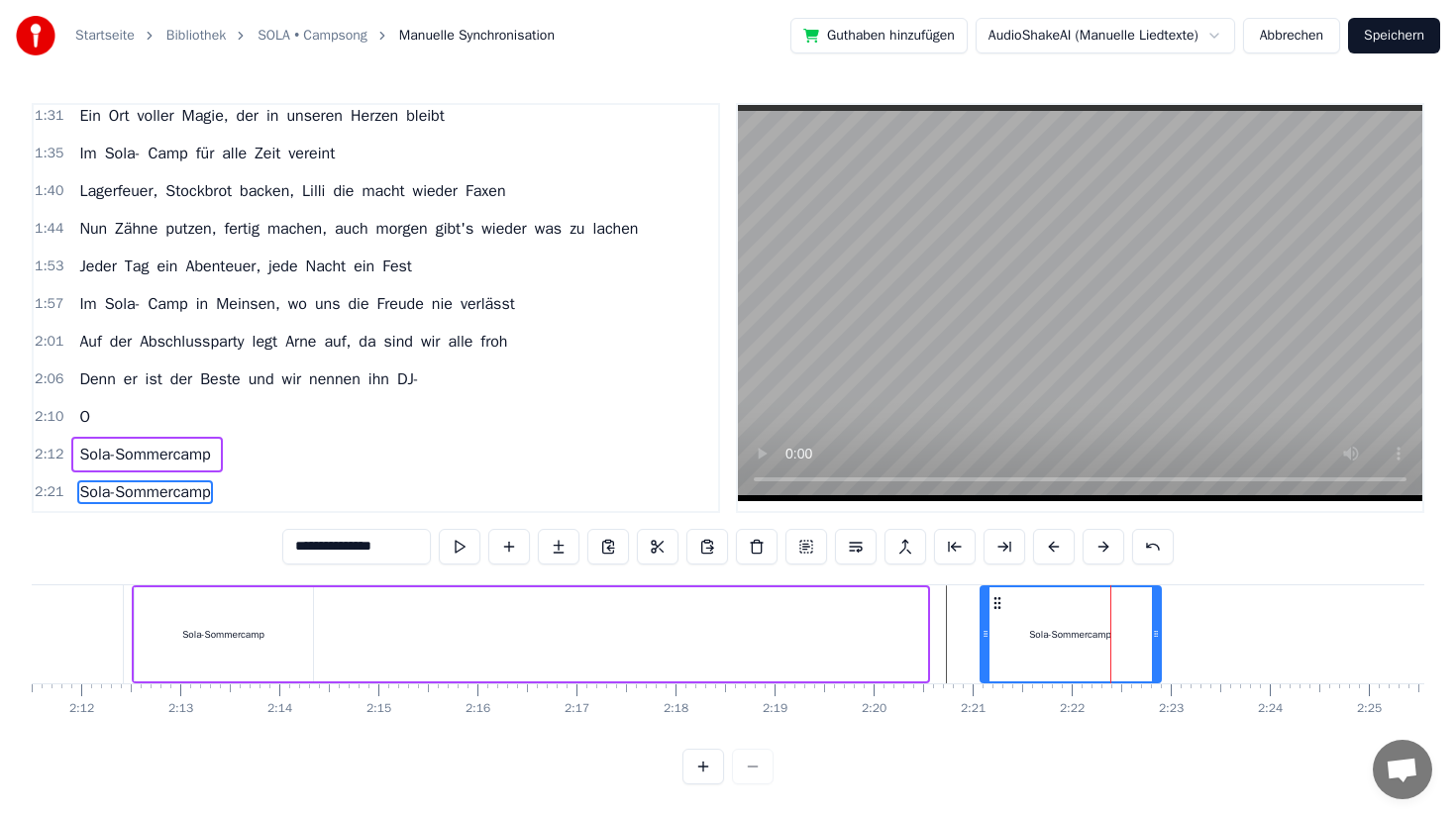 click 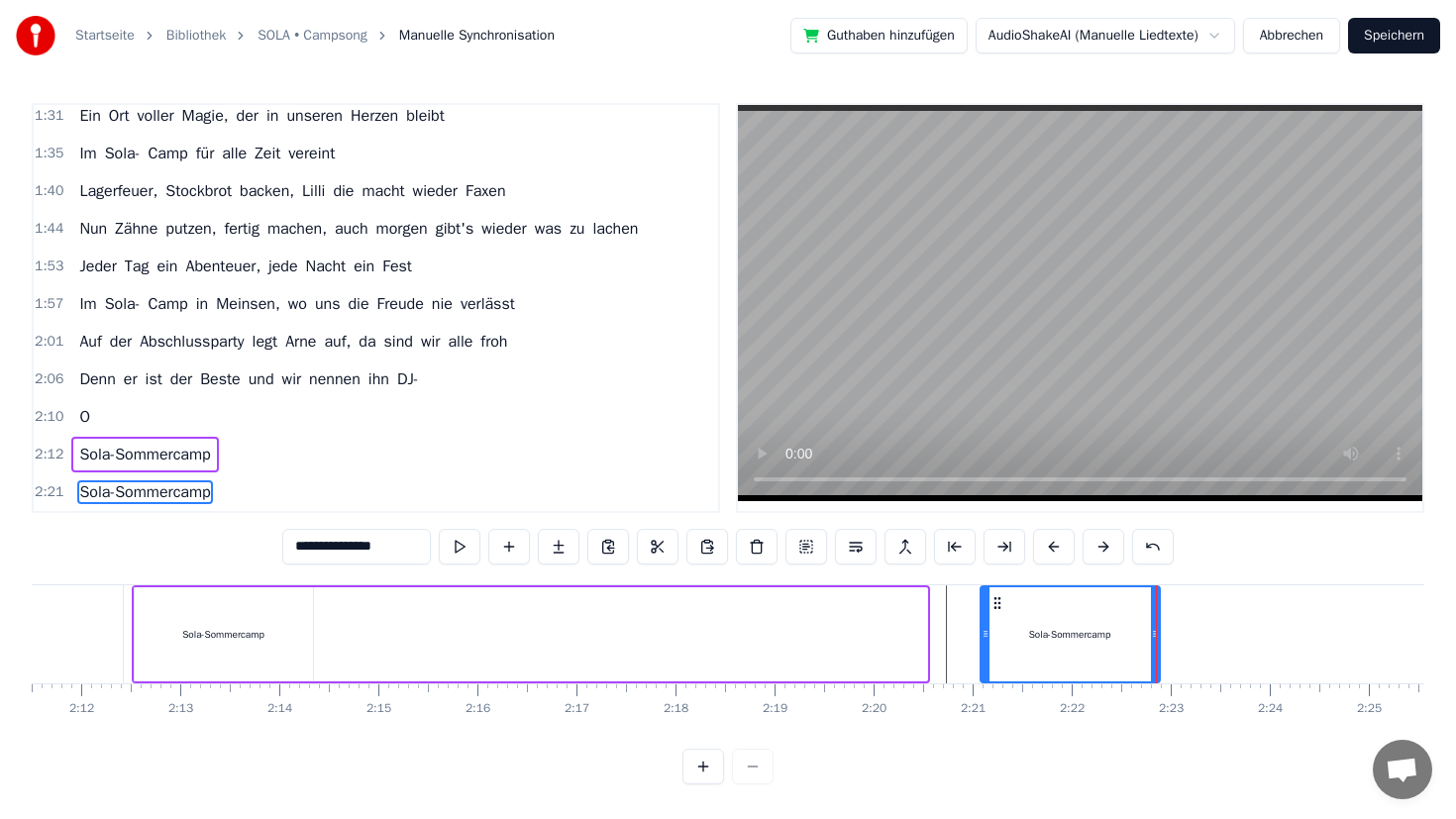 drag, startPoint x: 1067, startPoint y: 631, endPoint x: 1092, endPoint y: 631, distance: 25 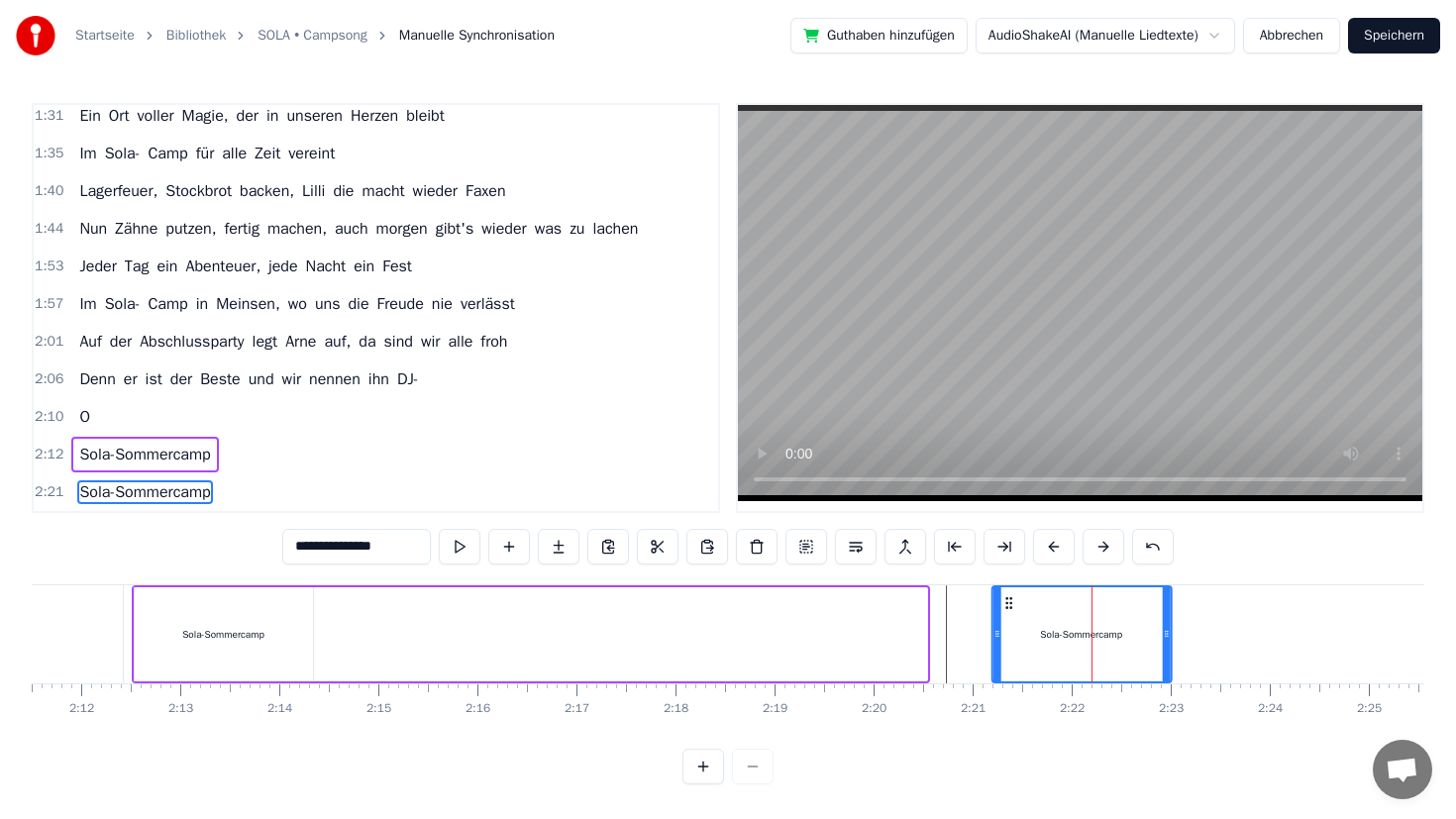drag, startPoint x: 996, startPoint y: 599, endPoint x: 1012, endPoint y: 597, distance: 16.124515 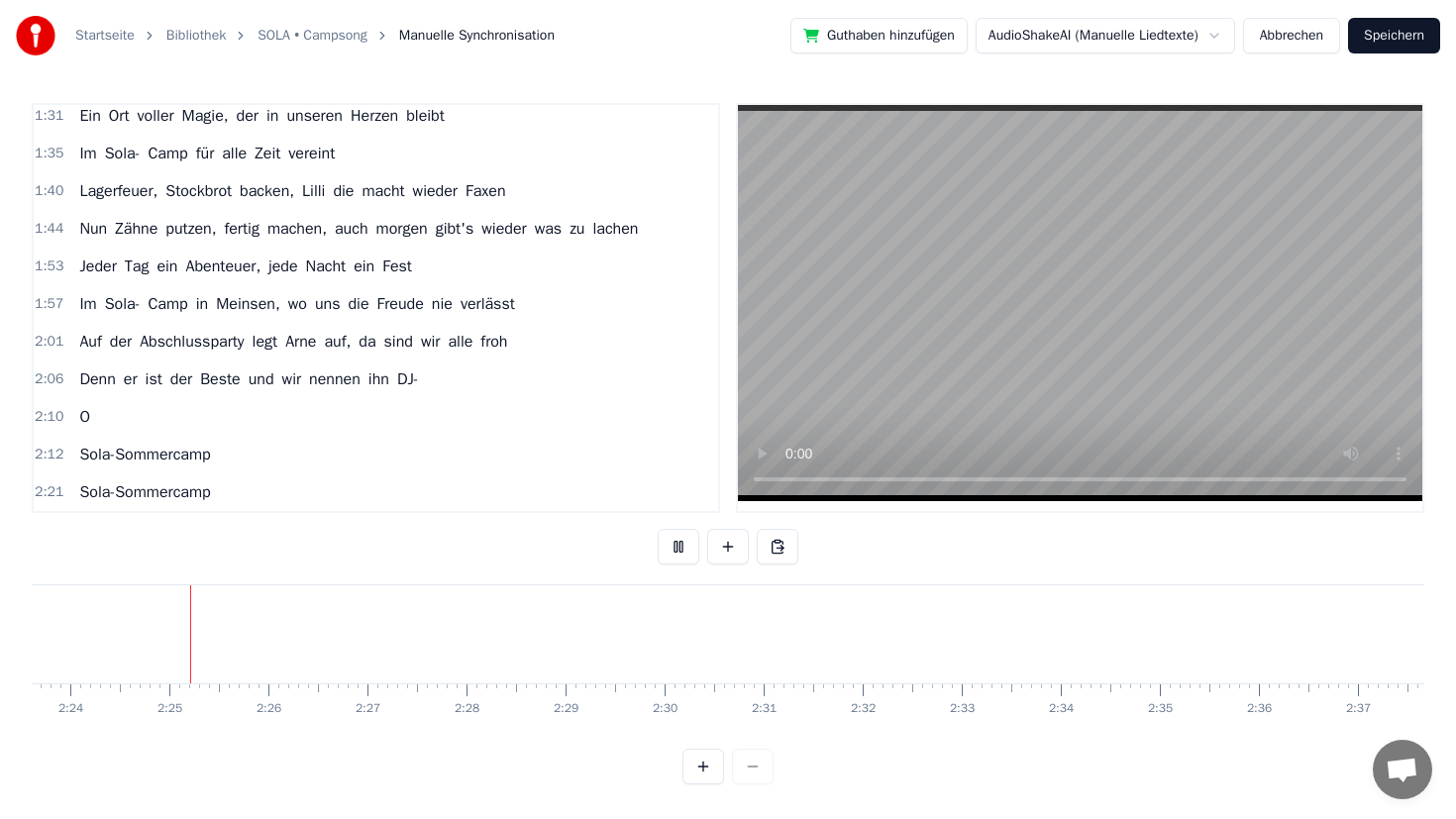 scroll, scrollTop: 0, scrollLeft: 14230, axis: horizontal 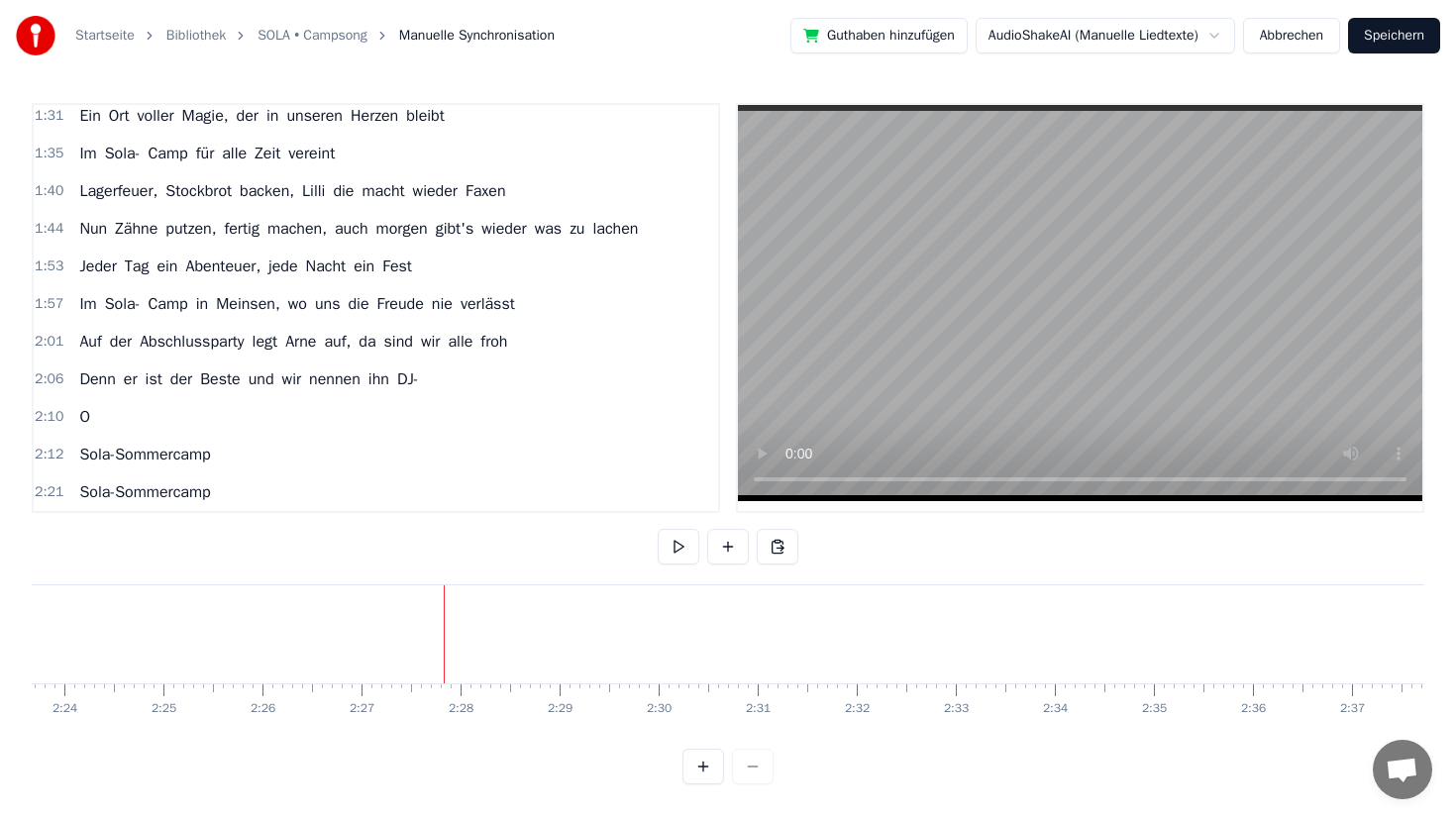 click on "Speichern" at bounding box center [1394, 36] 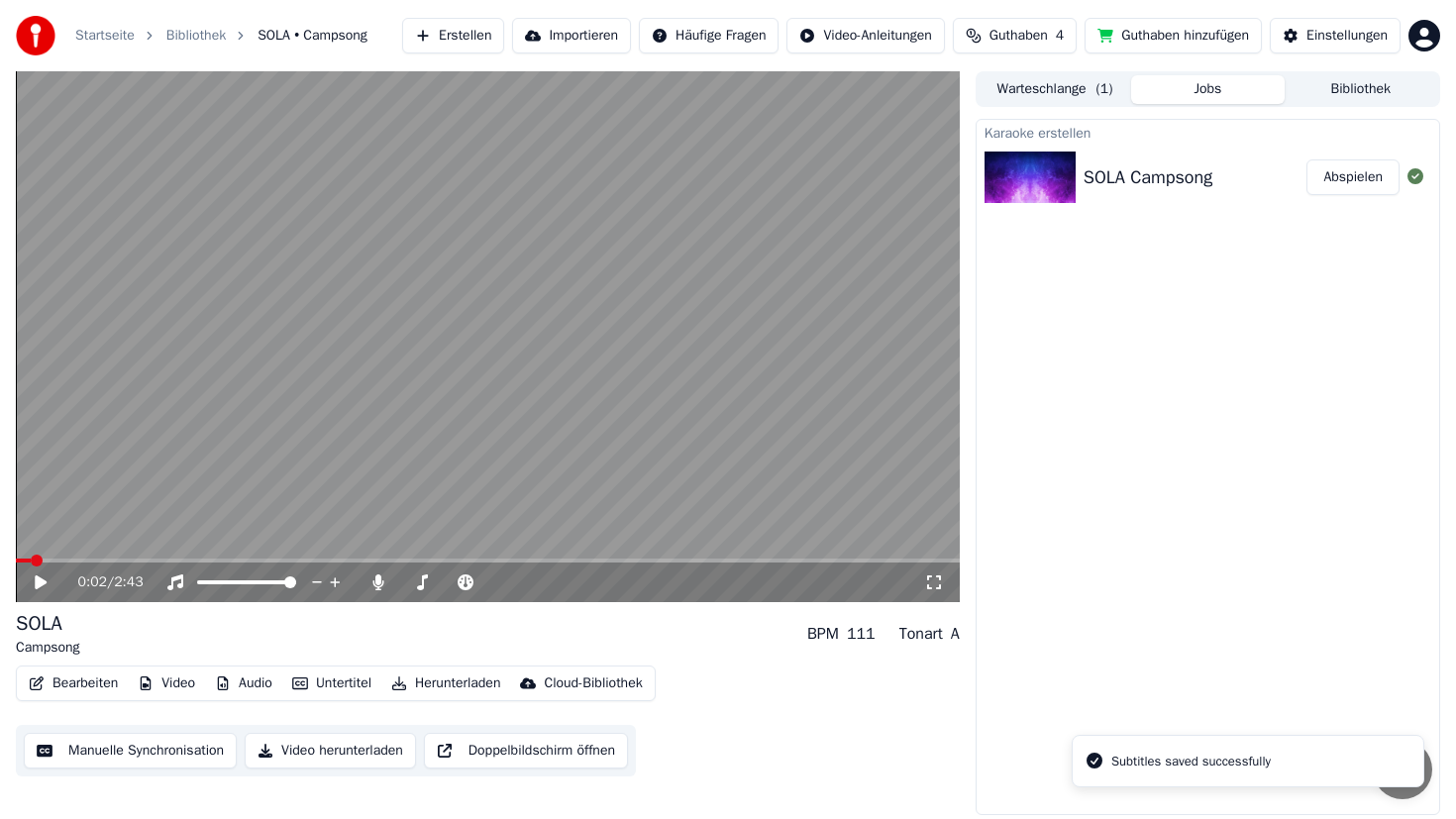 scroll, scrollTop: 6, scrollLeft: 0, axis: vertical 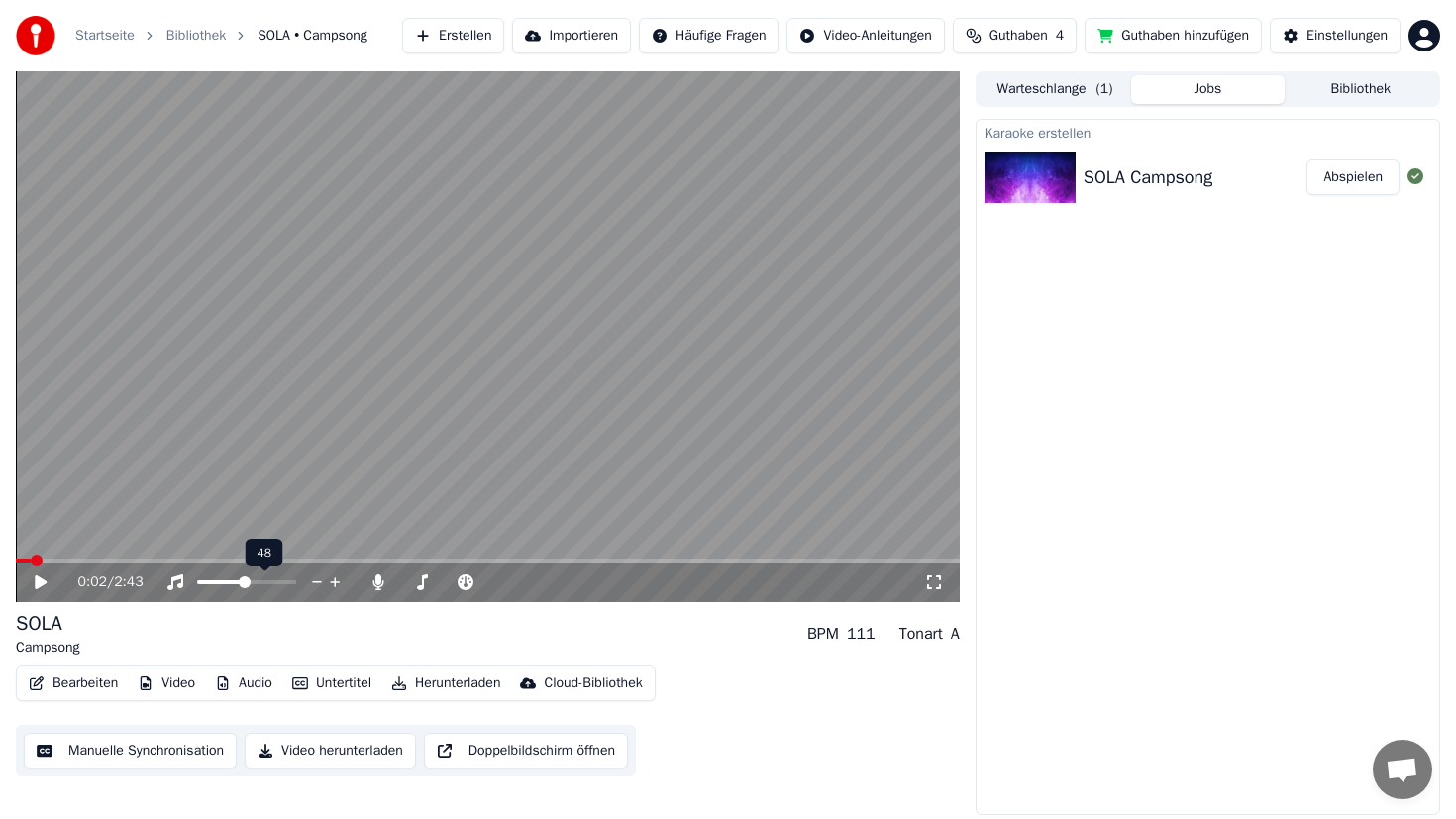 click at bounding box center [221, 582] 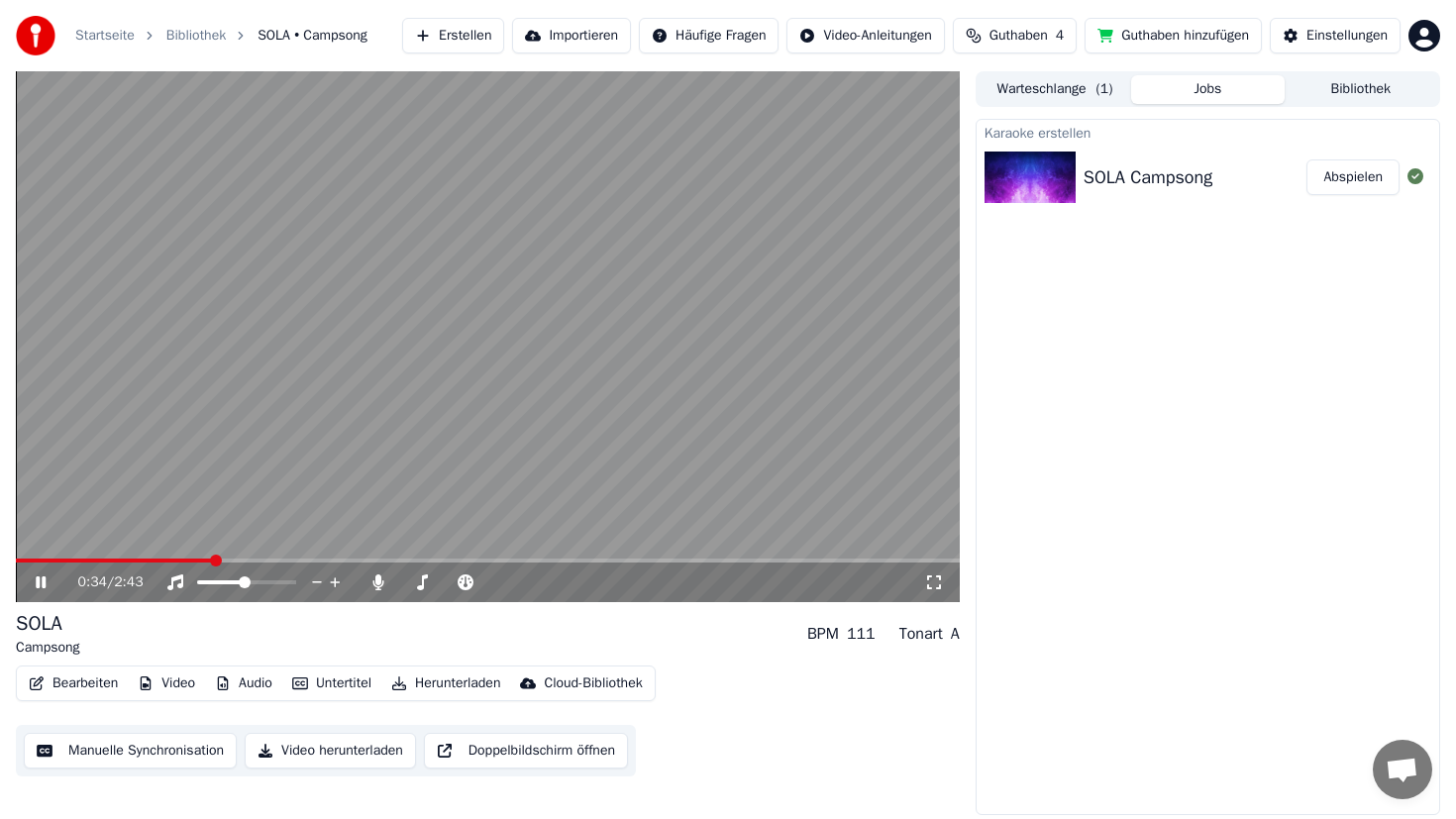 click at bounding box center [487, 561] 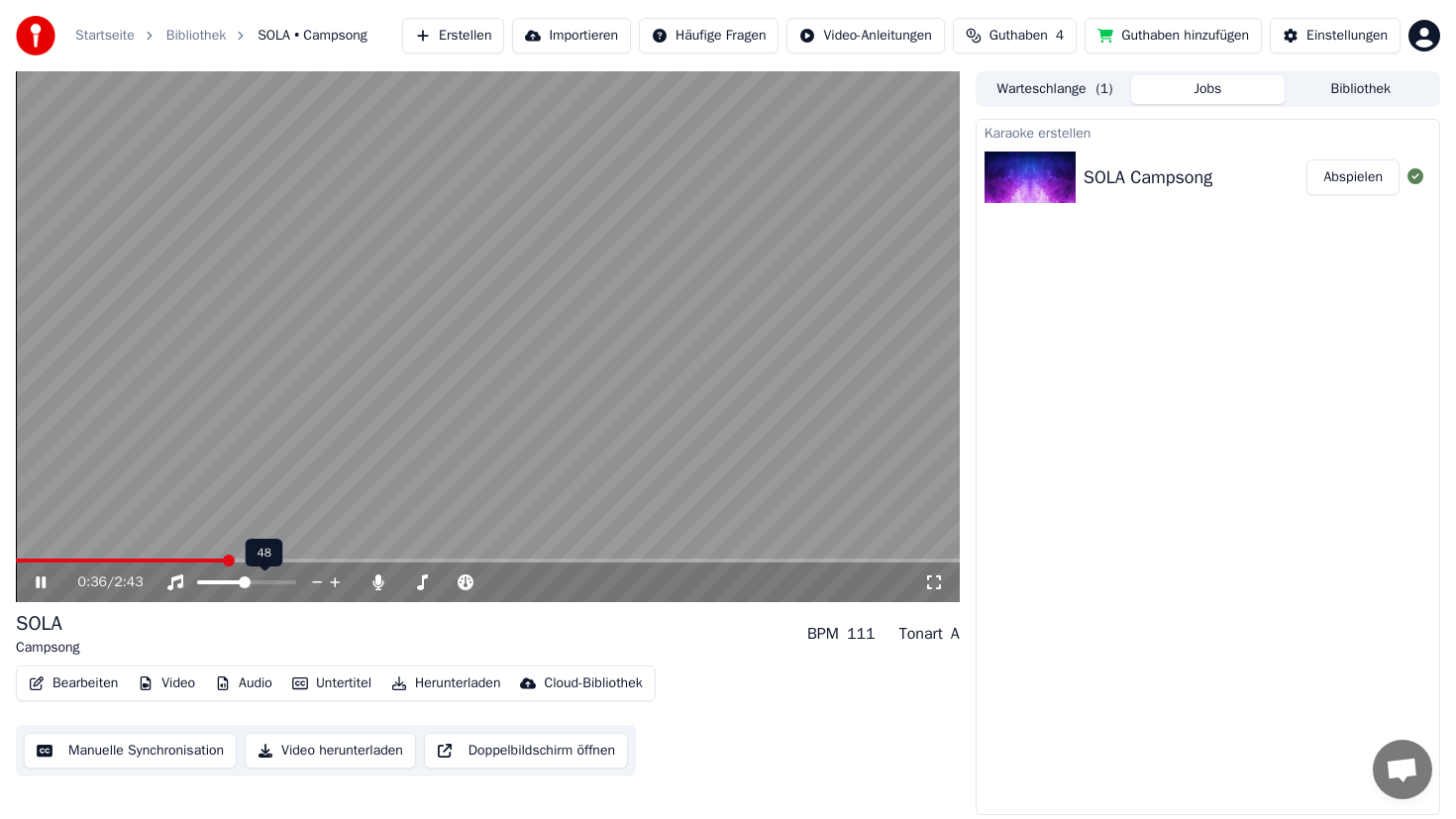 click at bounding box center (264, 582) 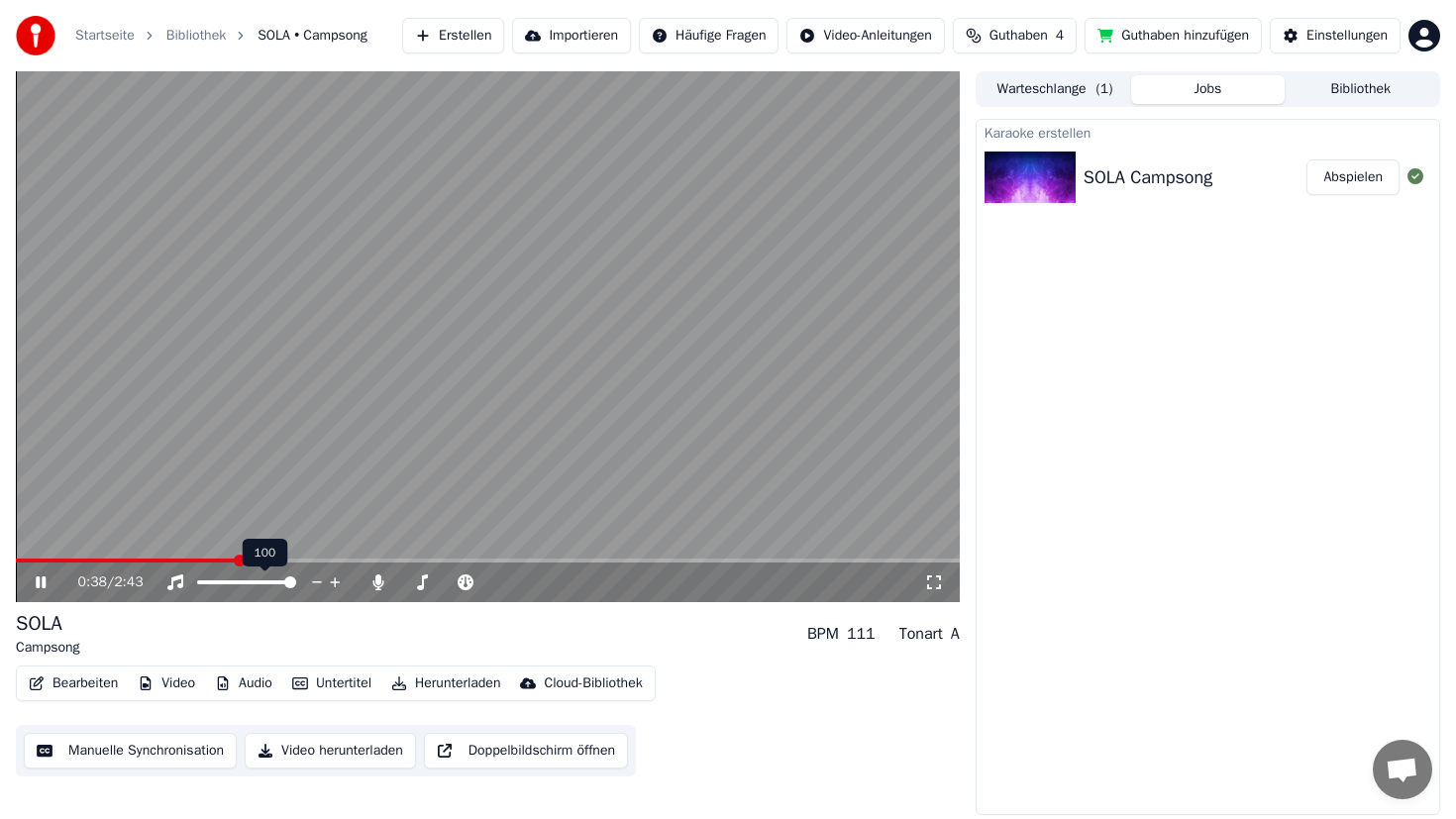 click at bounding box center [247, 582] 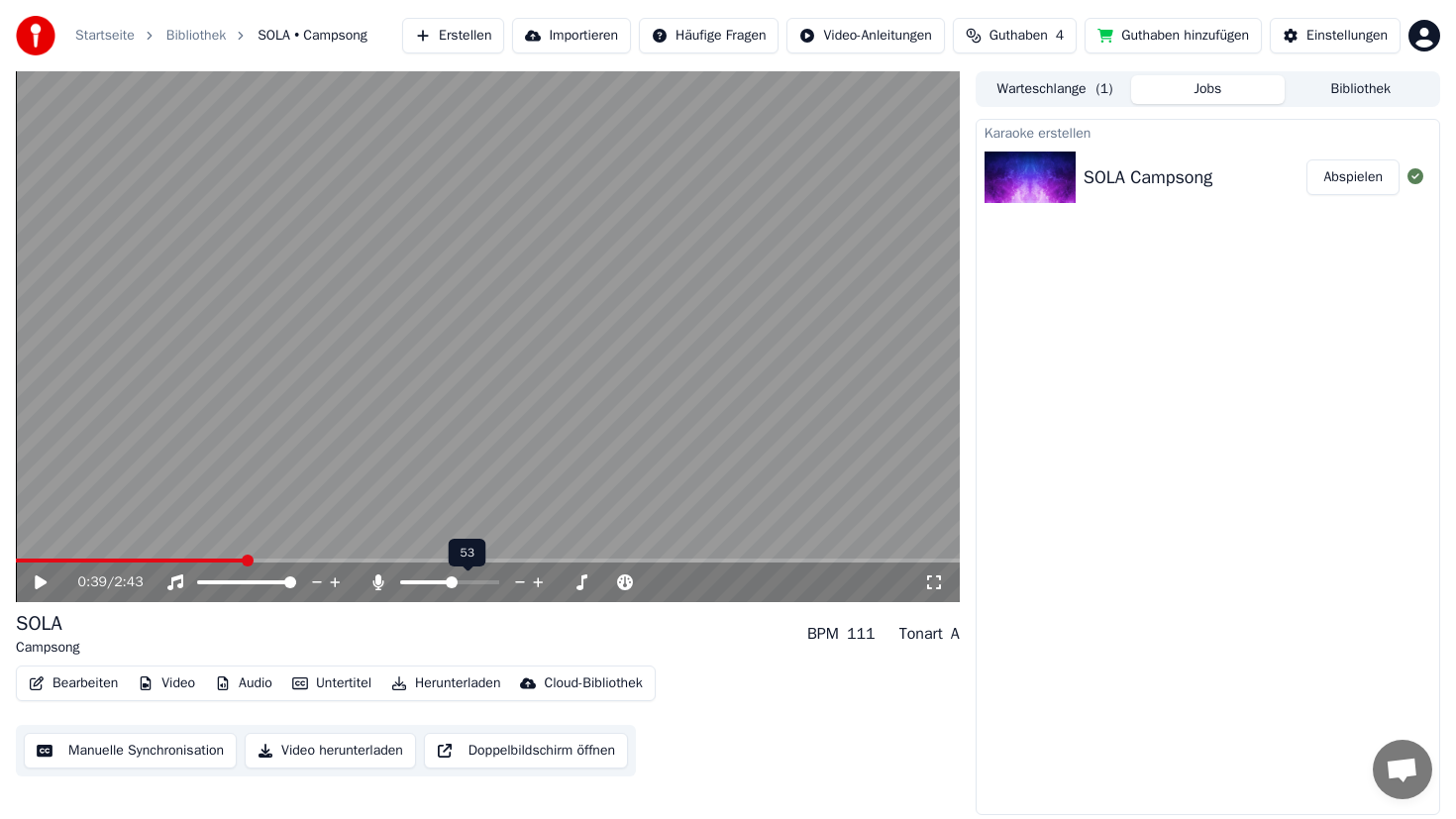 click at bounding box center [426, 582] 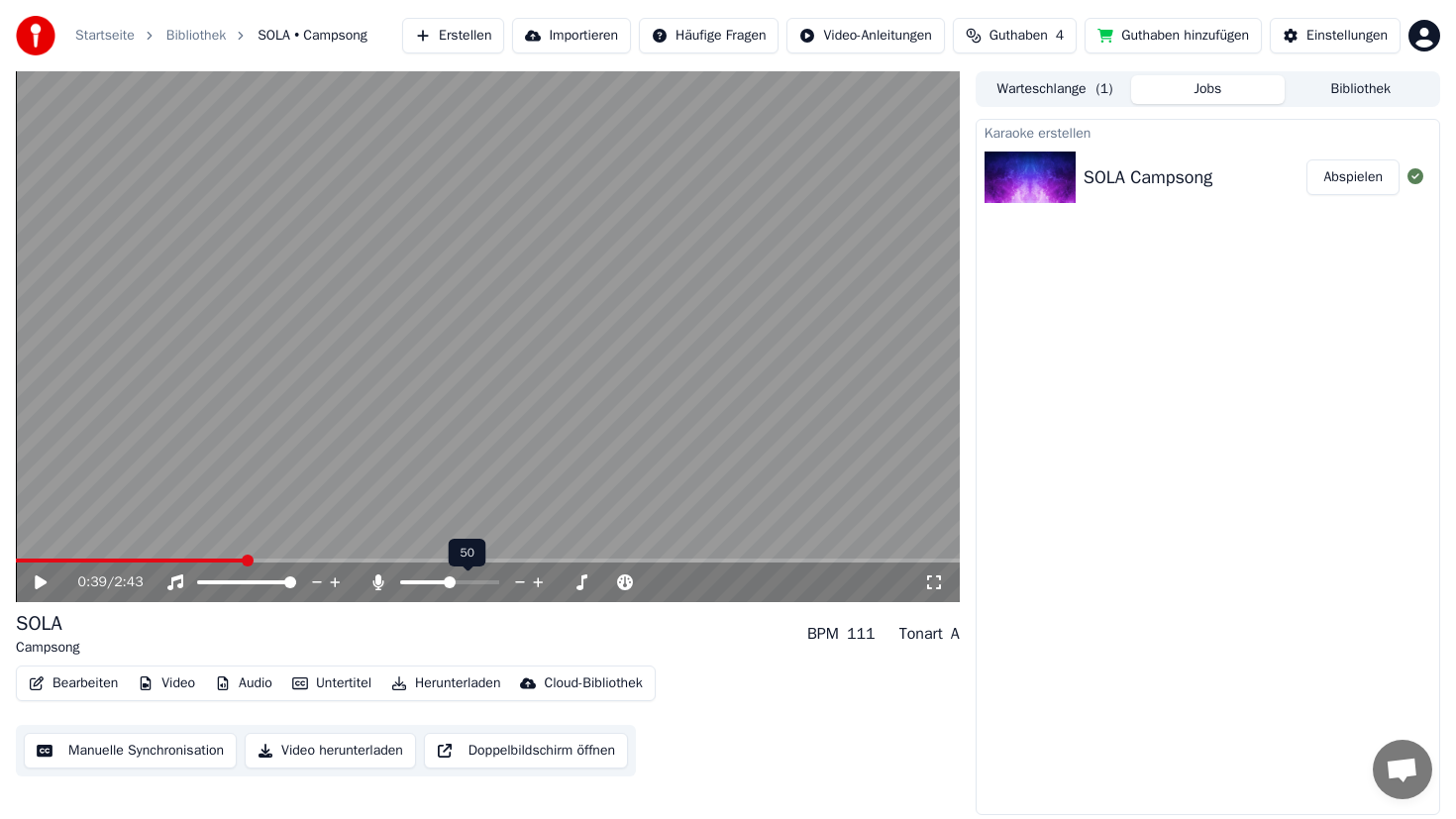click at bounding box center (450, 582) 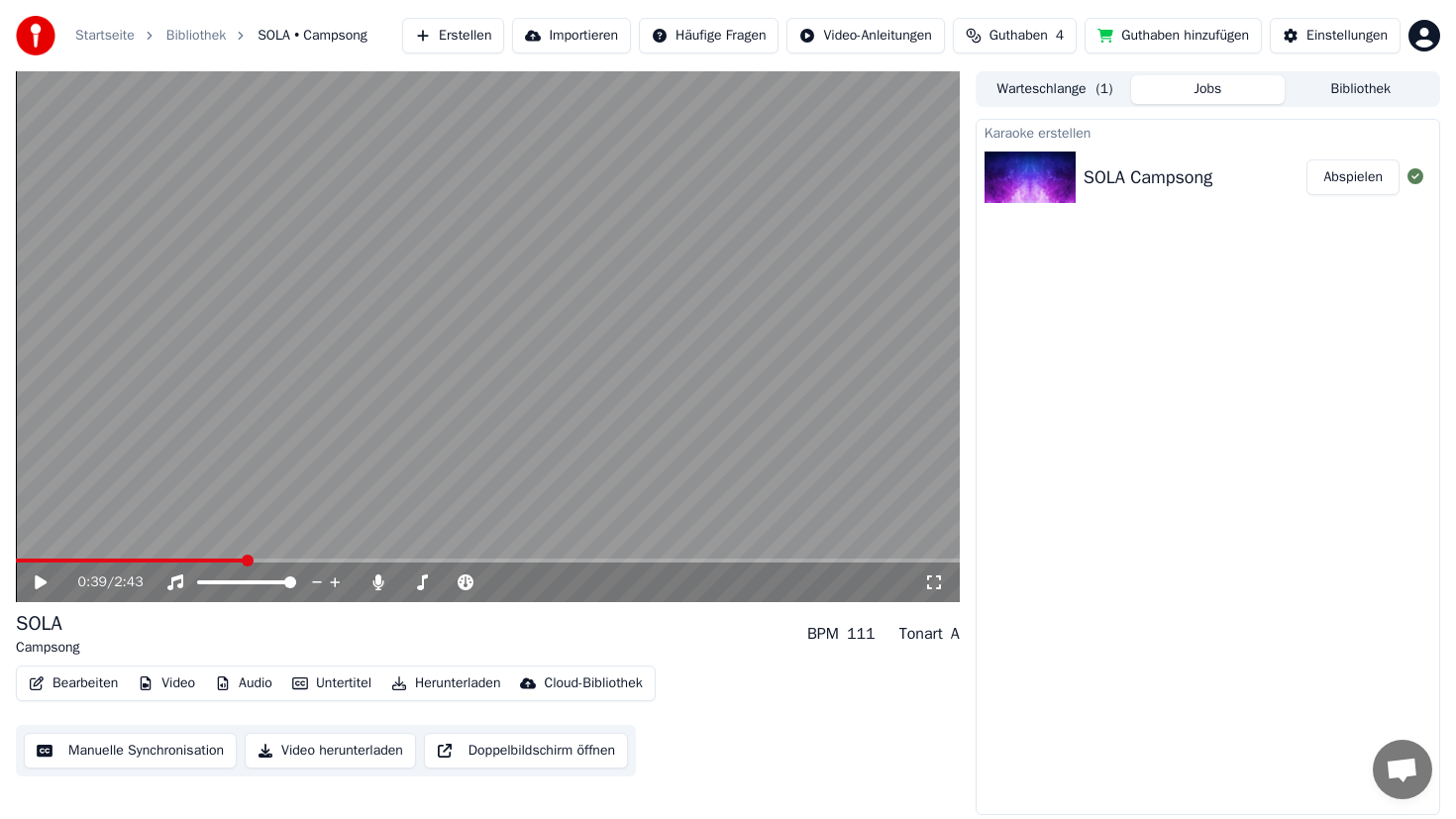 click 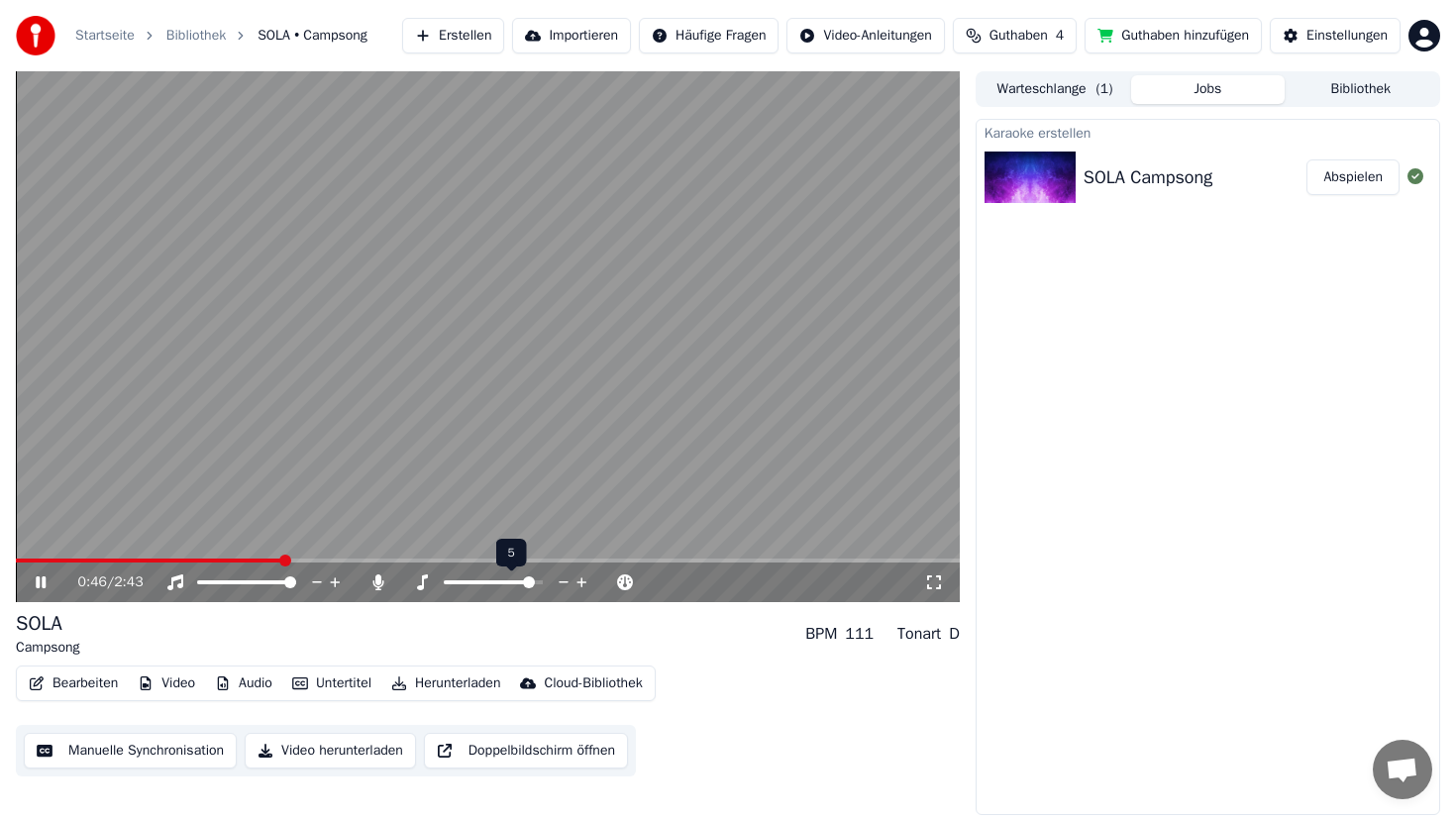 click at bounding box center [493, 582] 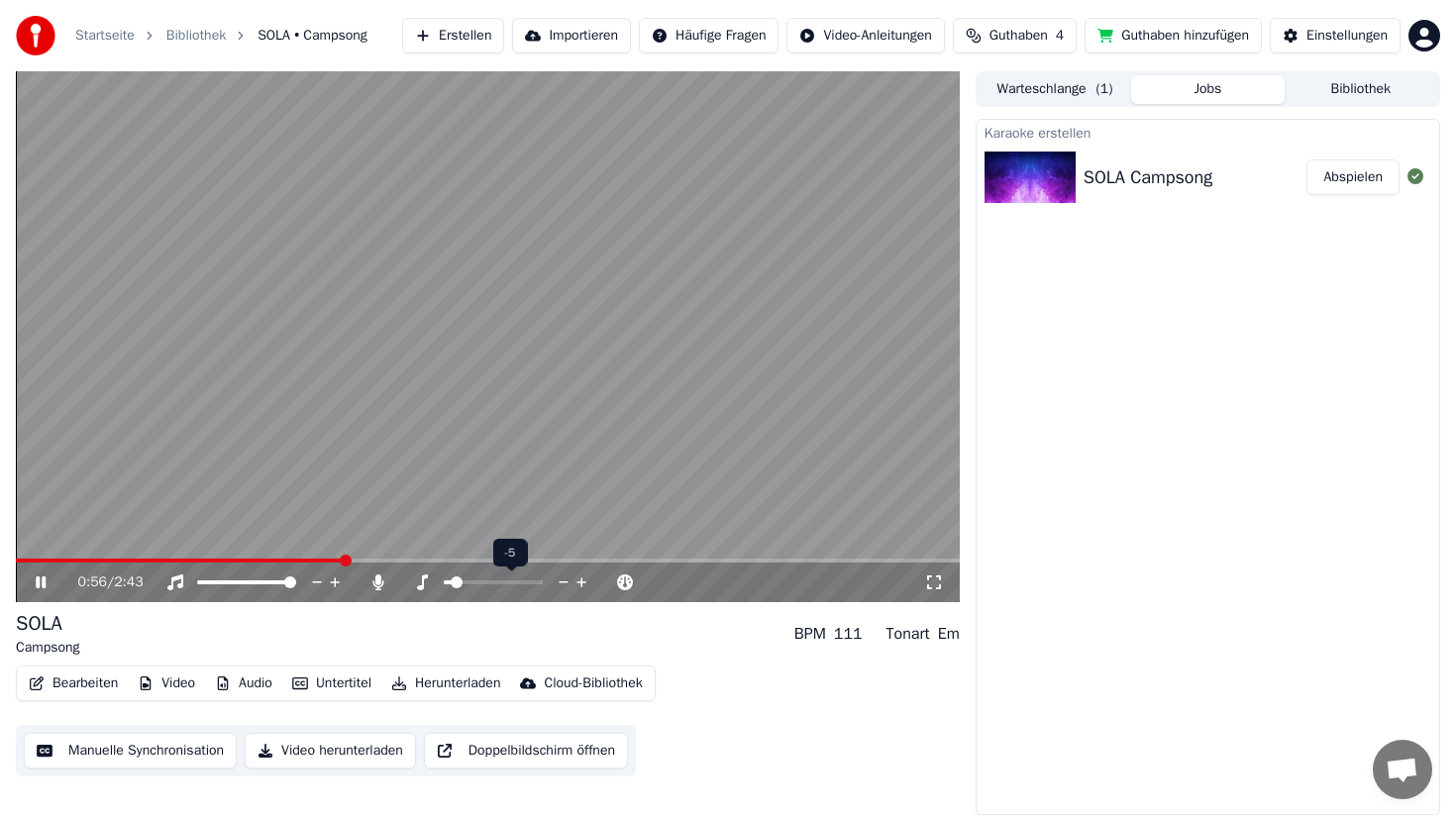 click at bounding box center (457, 582) 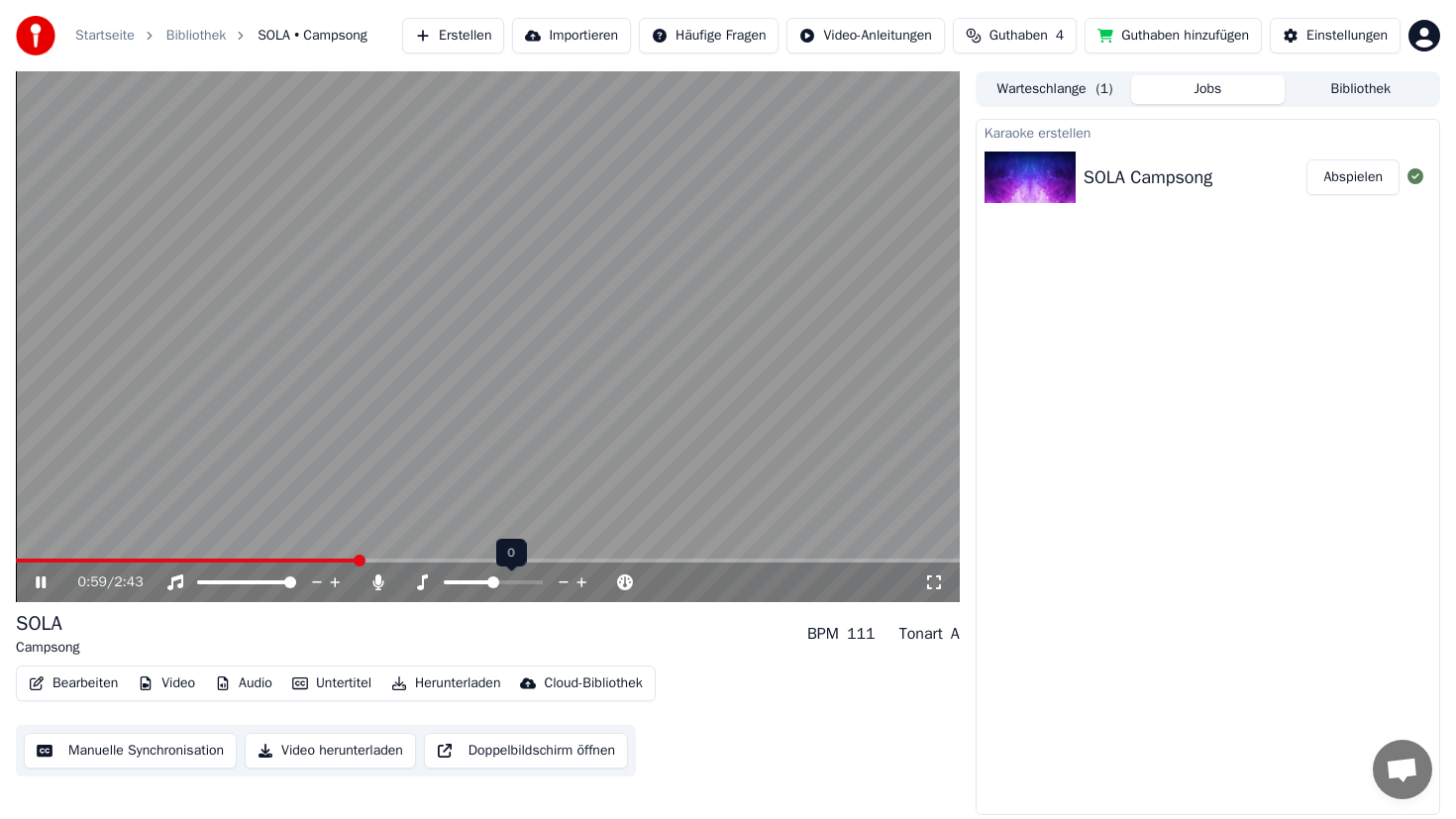 click at bounding box center (493, 582) 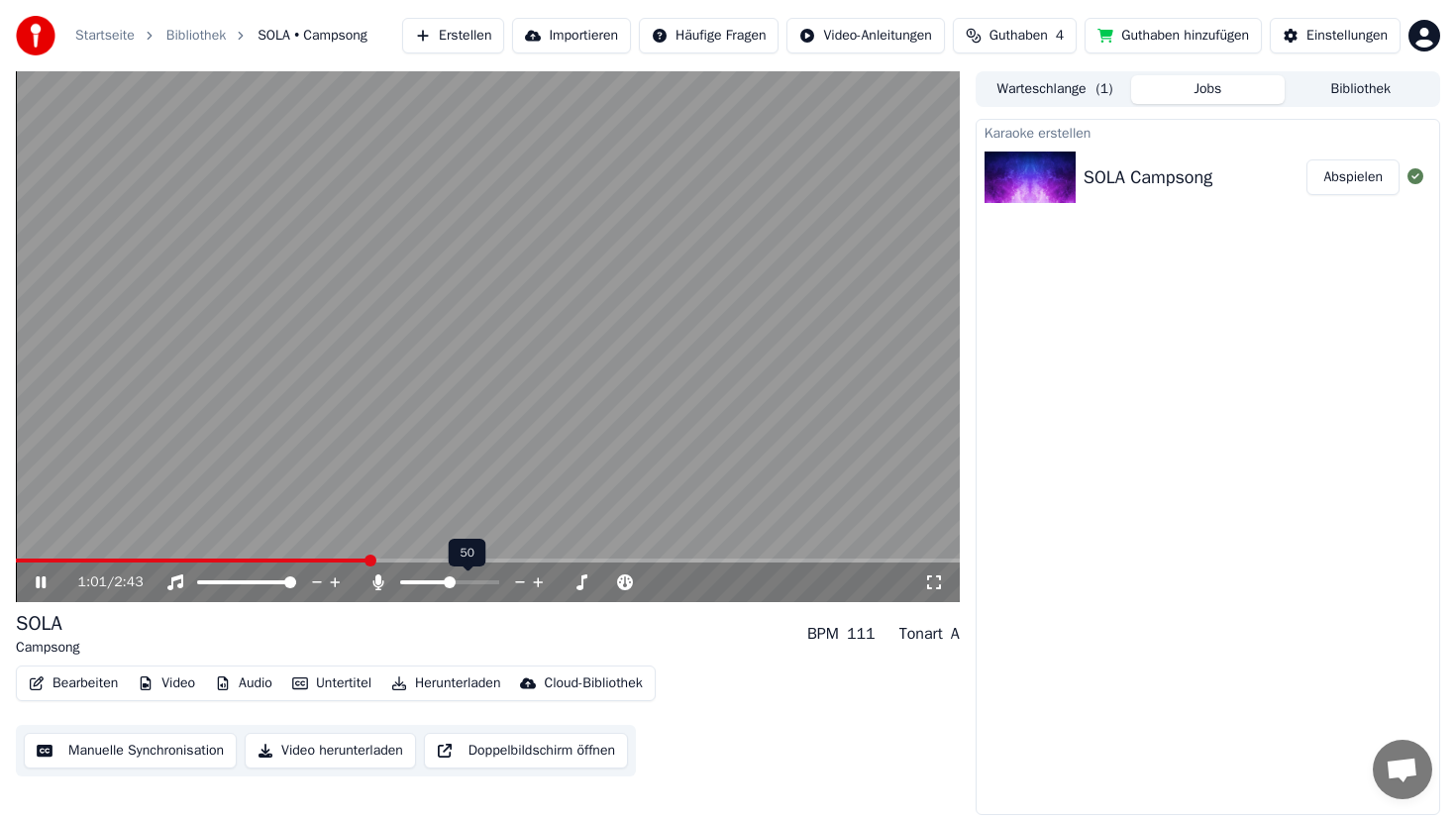 drag, startPoint x: 459, startPoint y: 579, endPoint x: 499, endPoint y: 581, distance: 40.04997 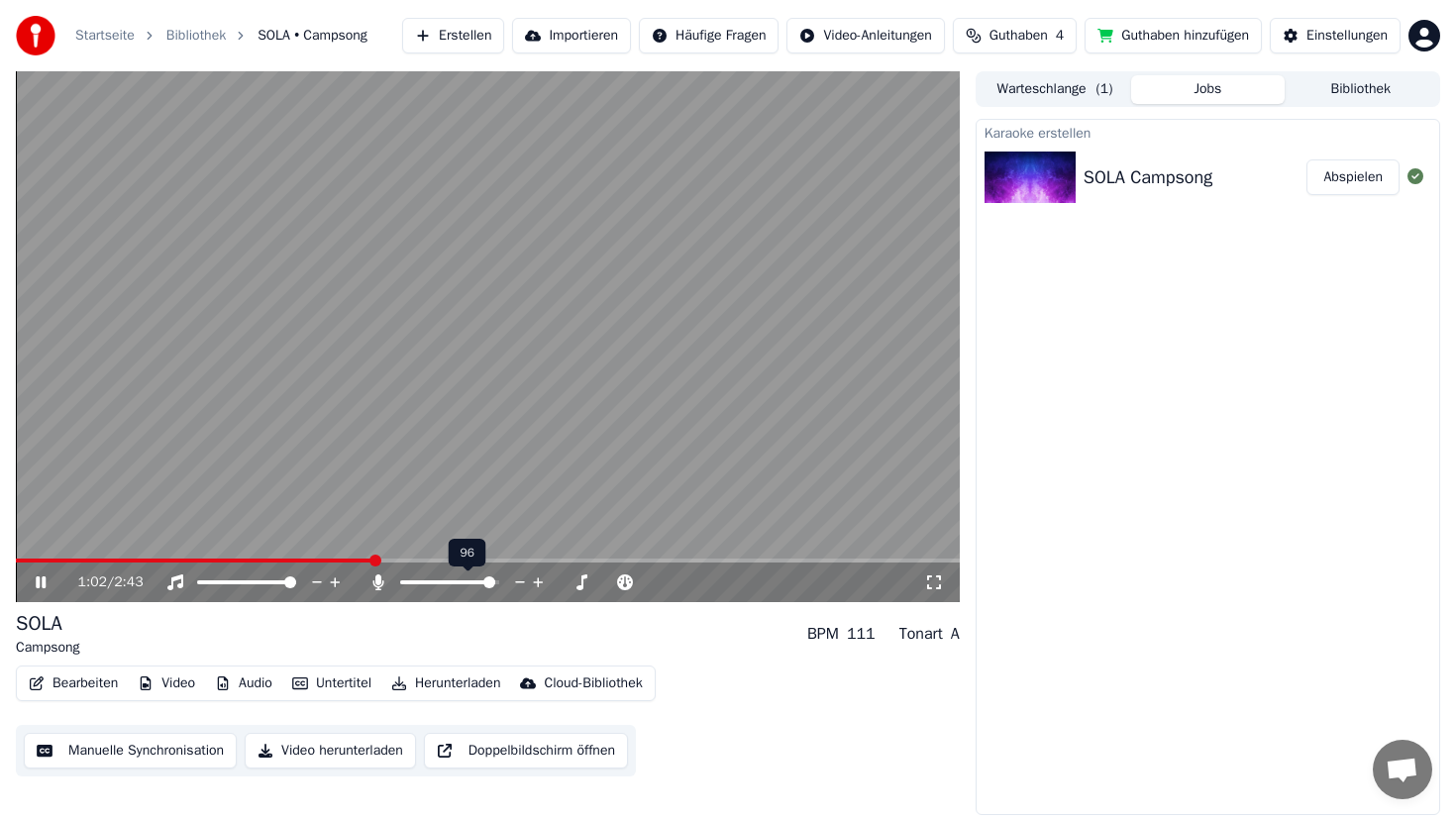 click at bounding box center (450, 582) 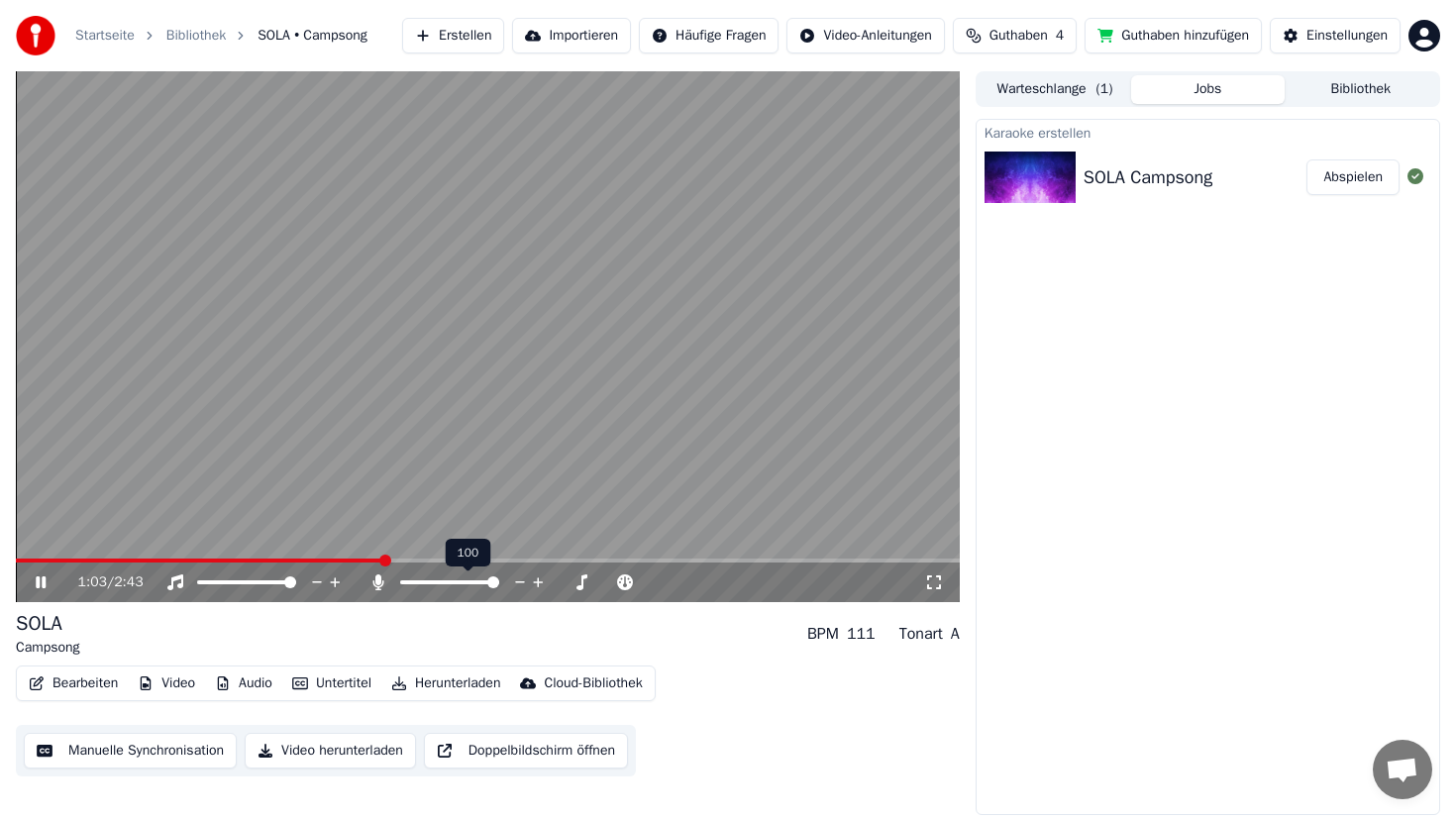 click at bounding box center (493, 582) 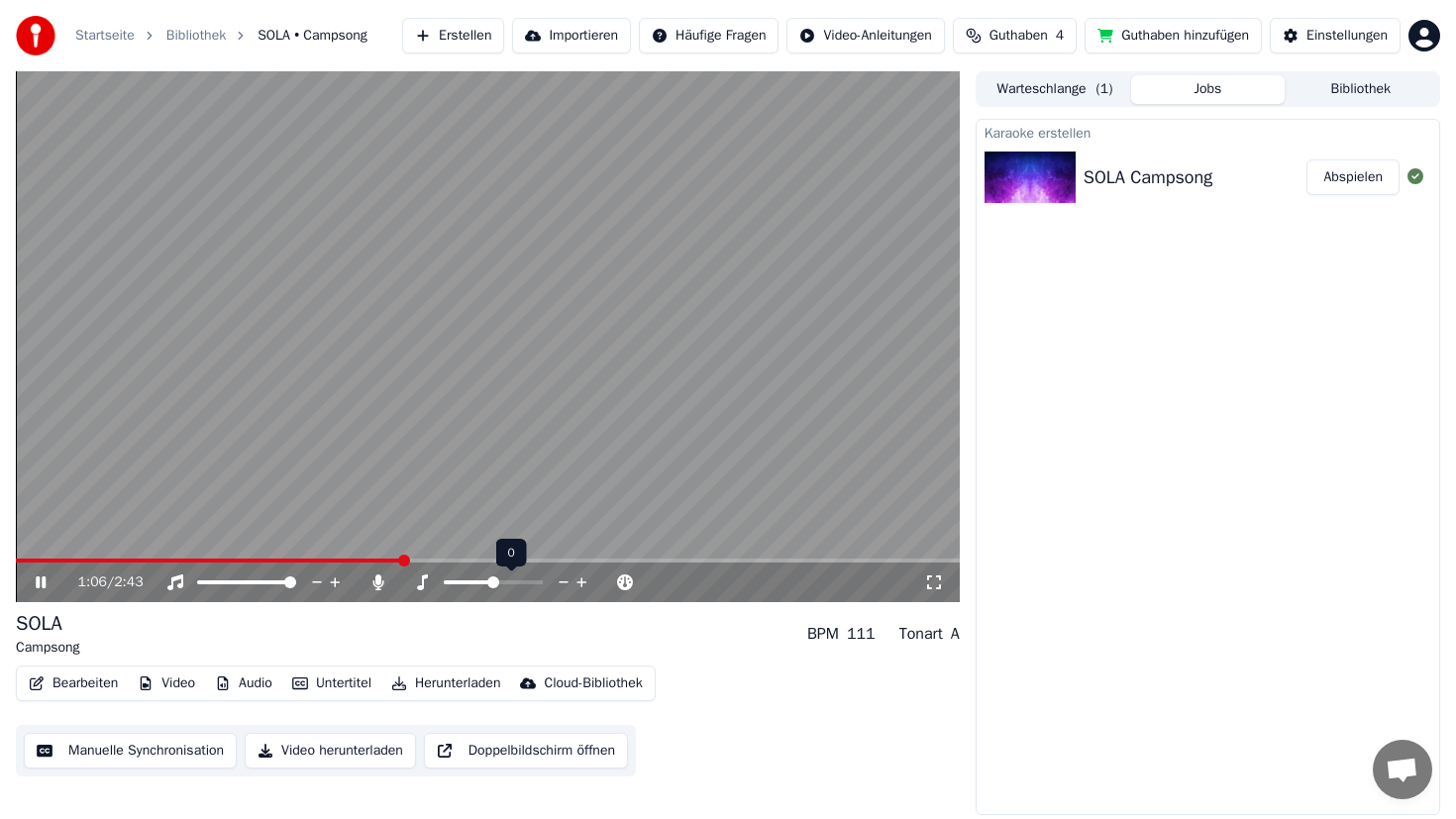 click 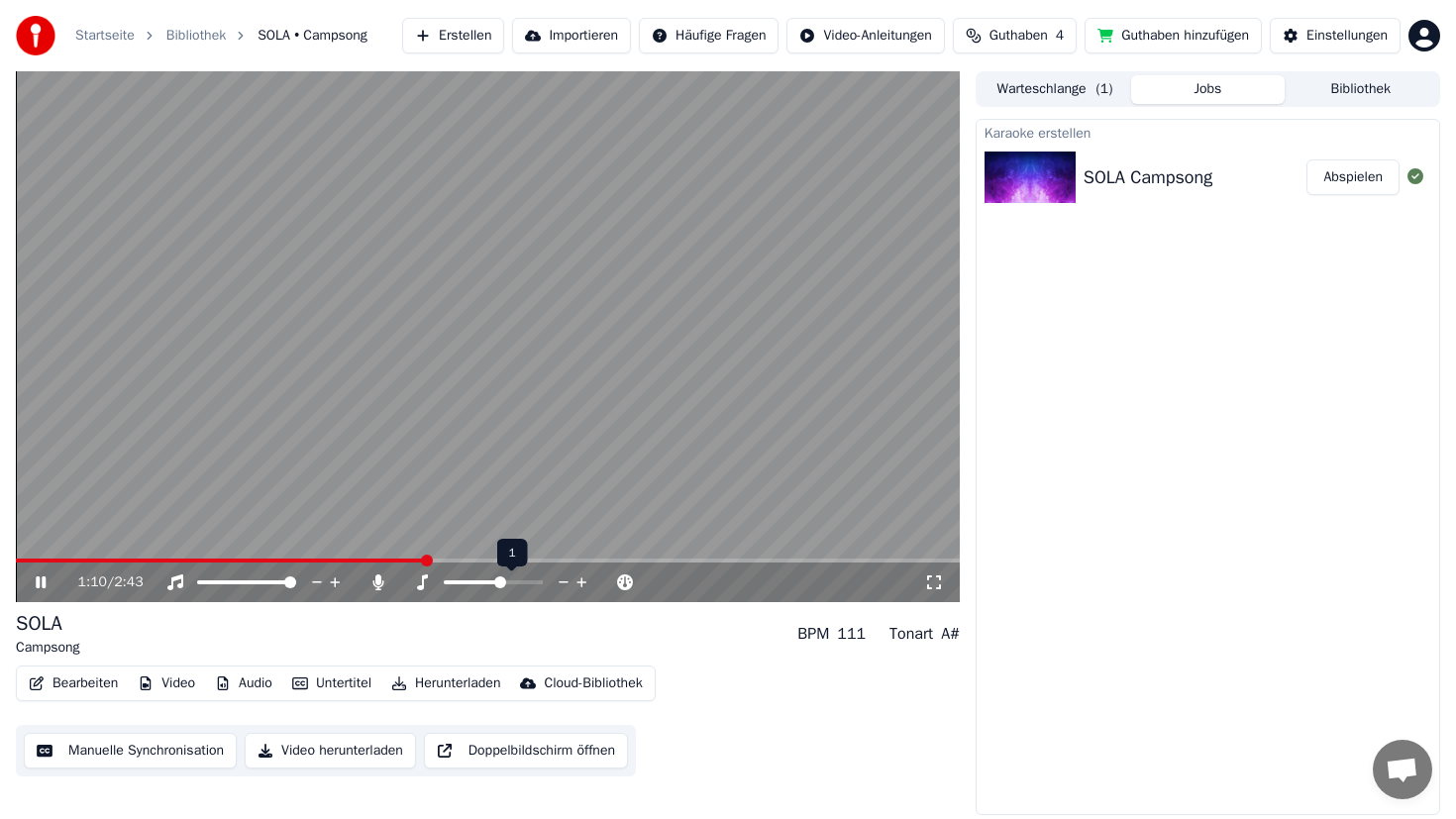 click 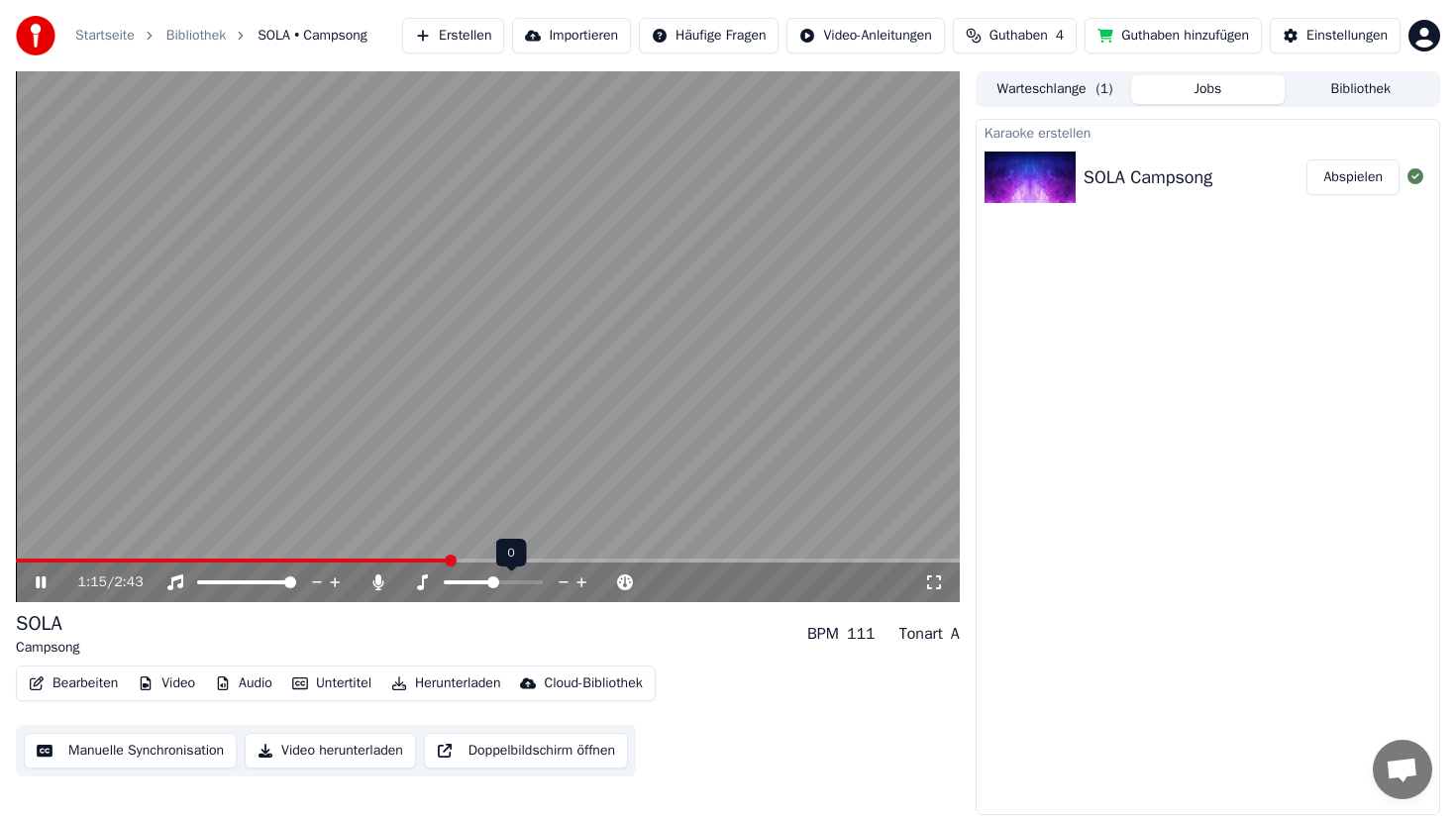 click 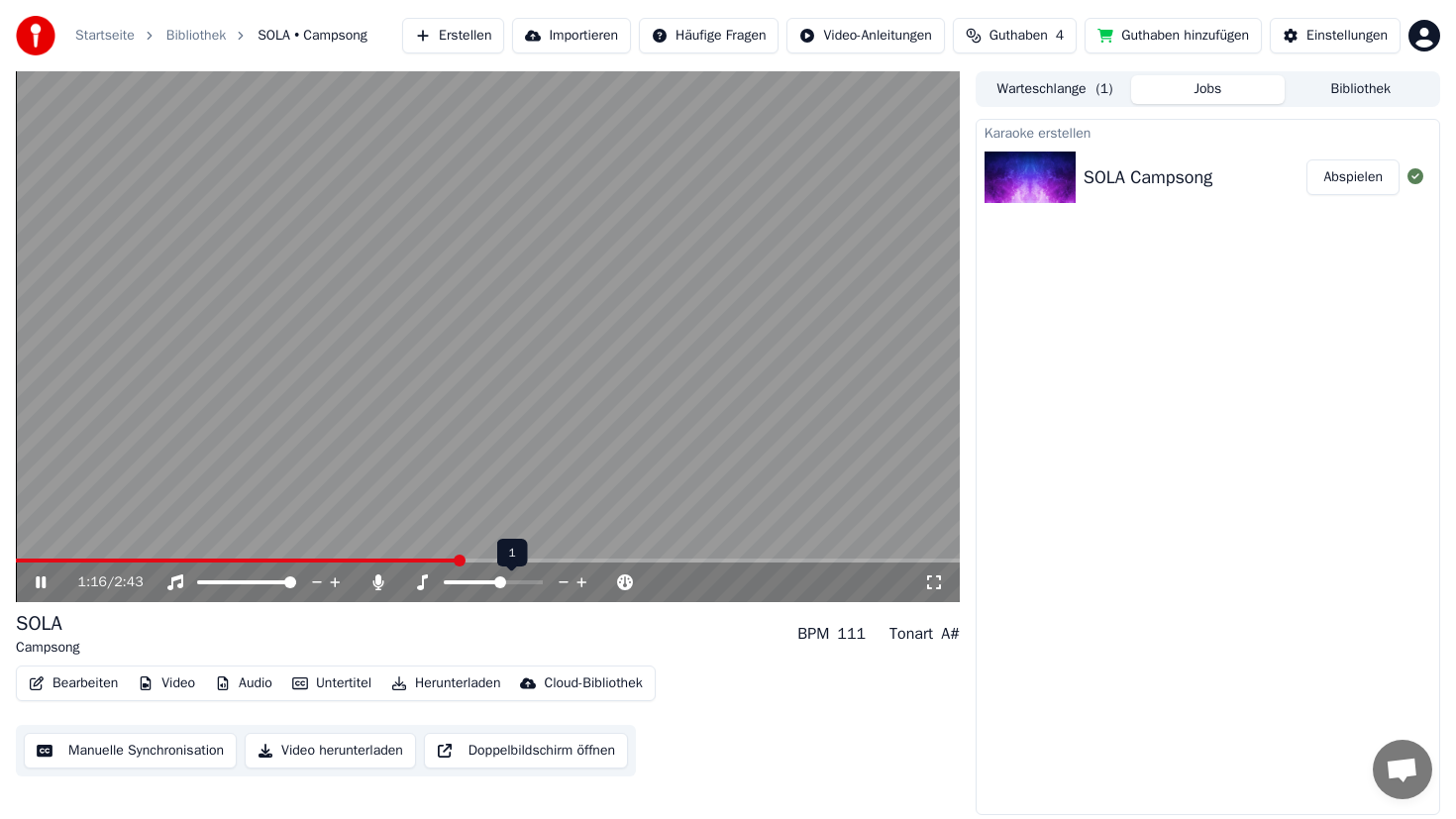 click 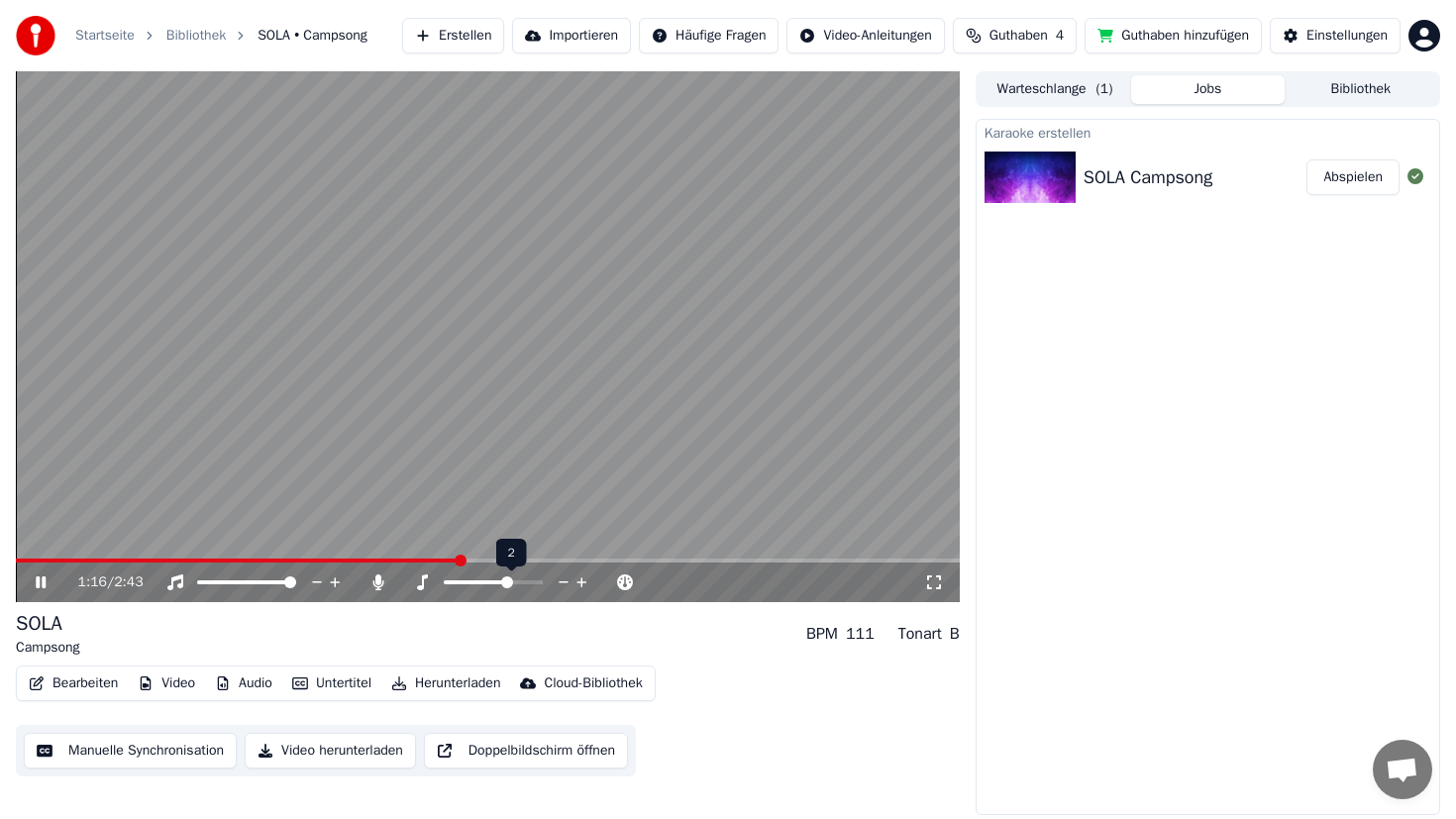 click 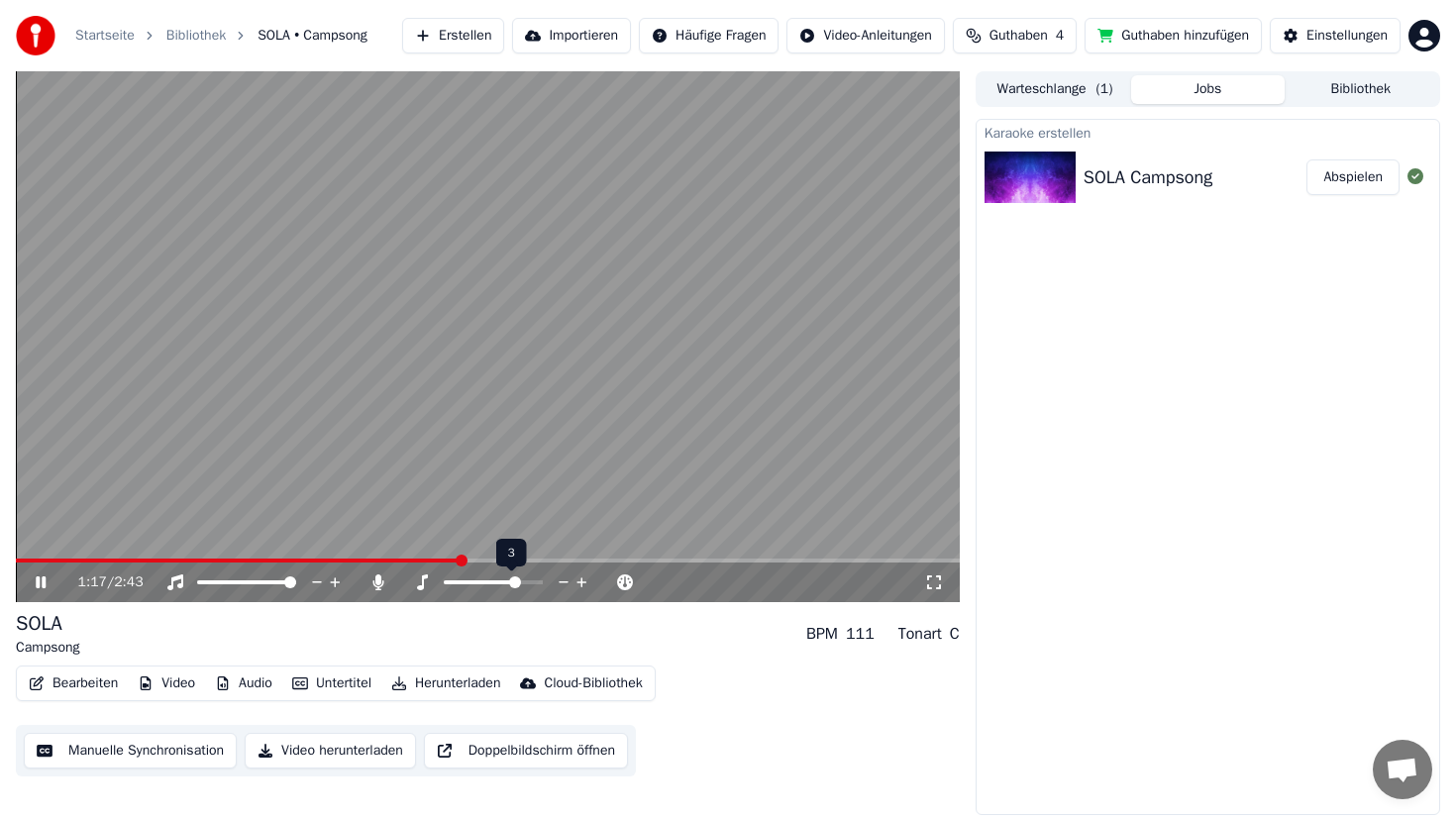 click 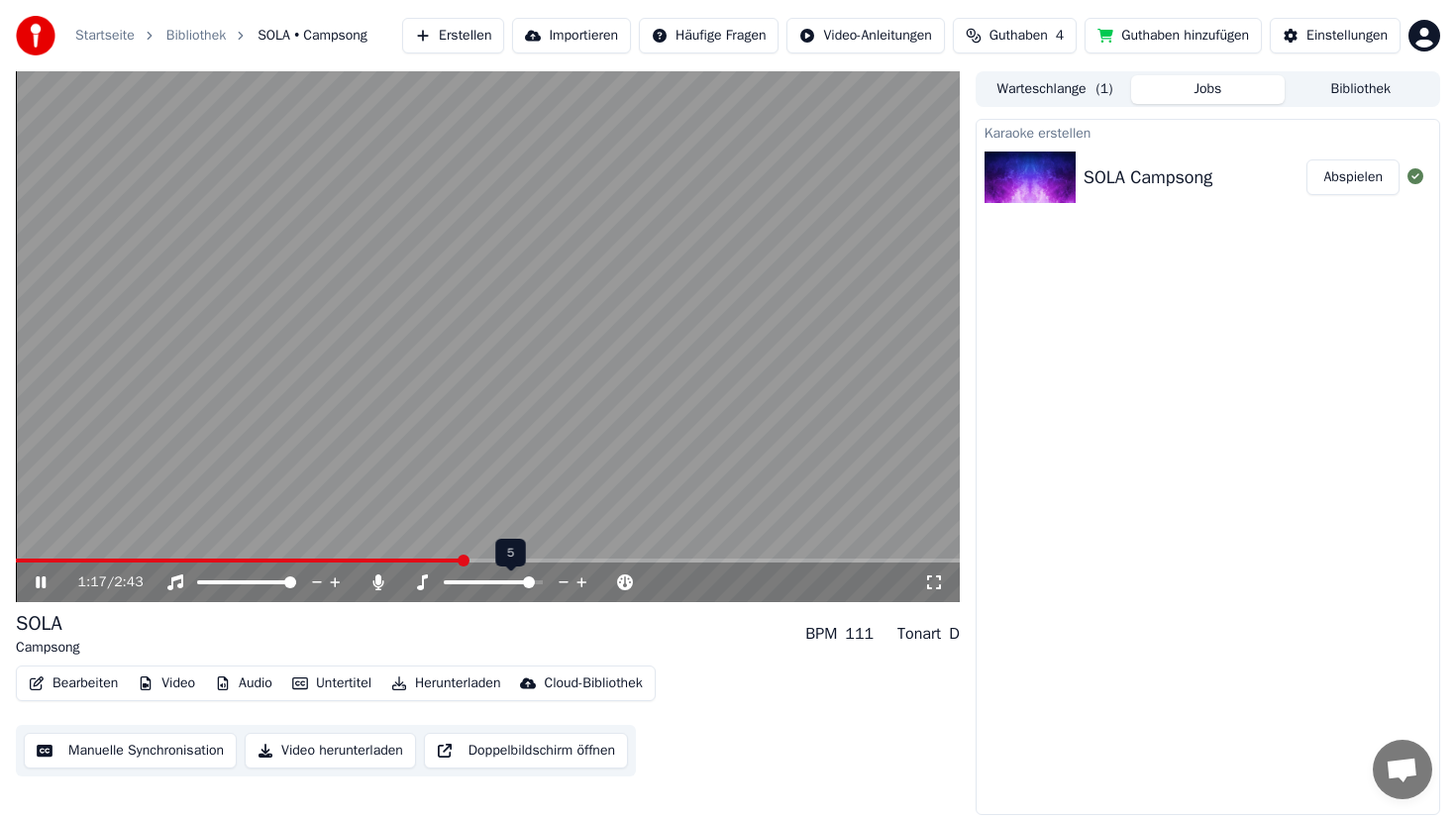 click 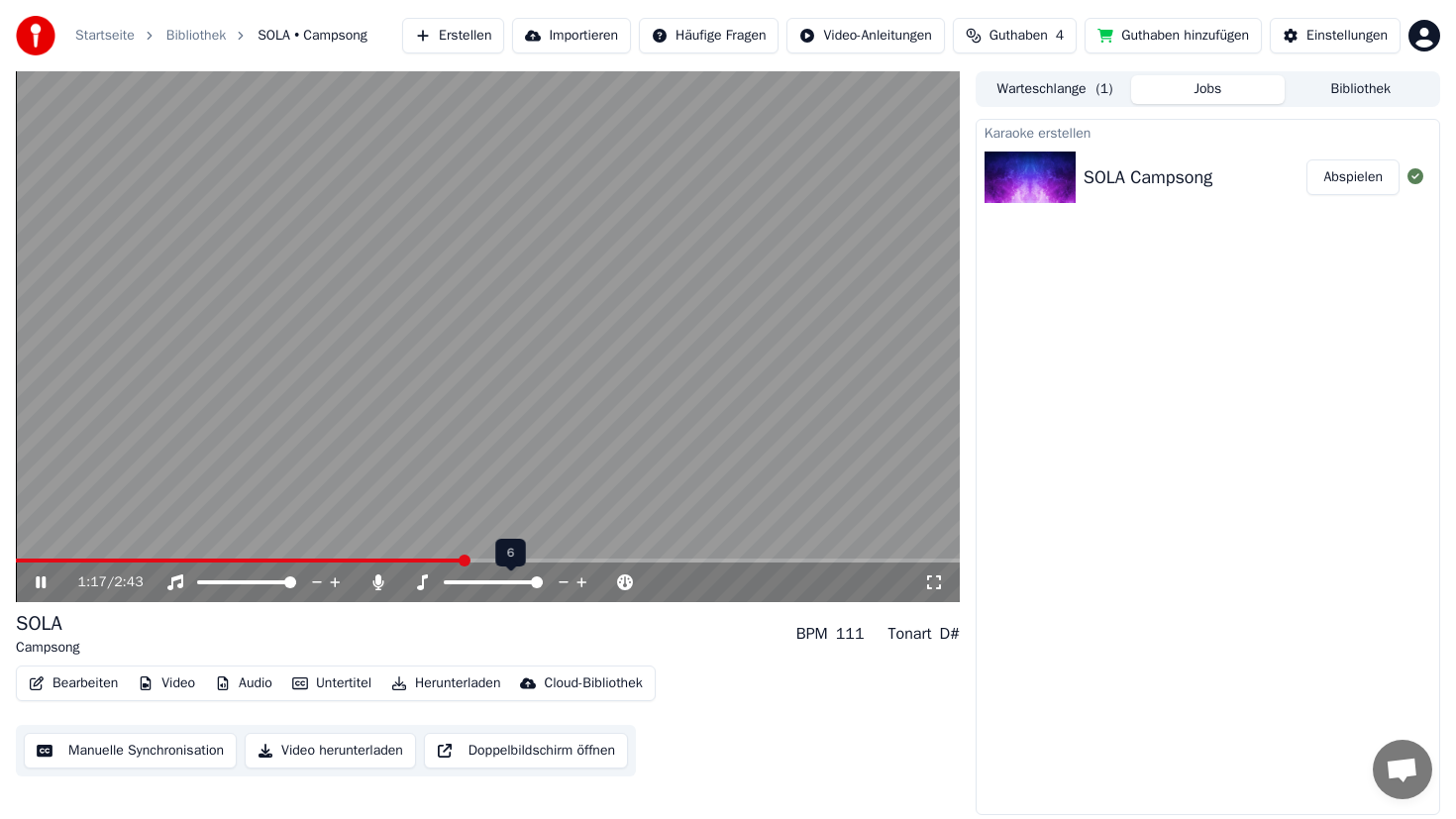 click 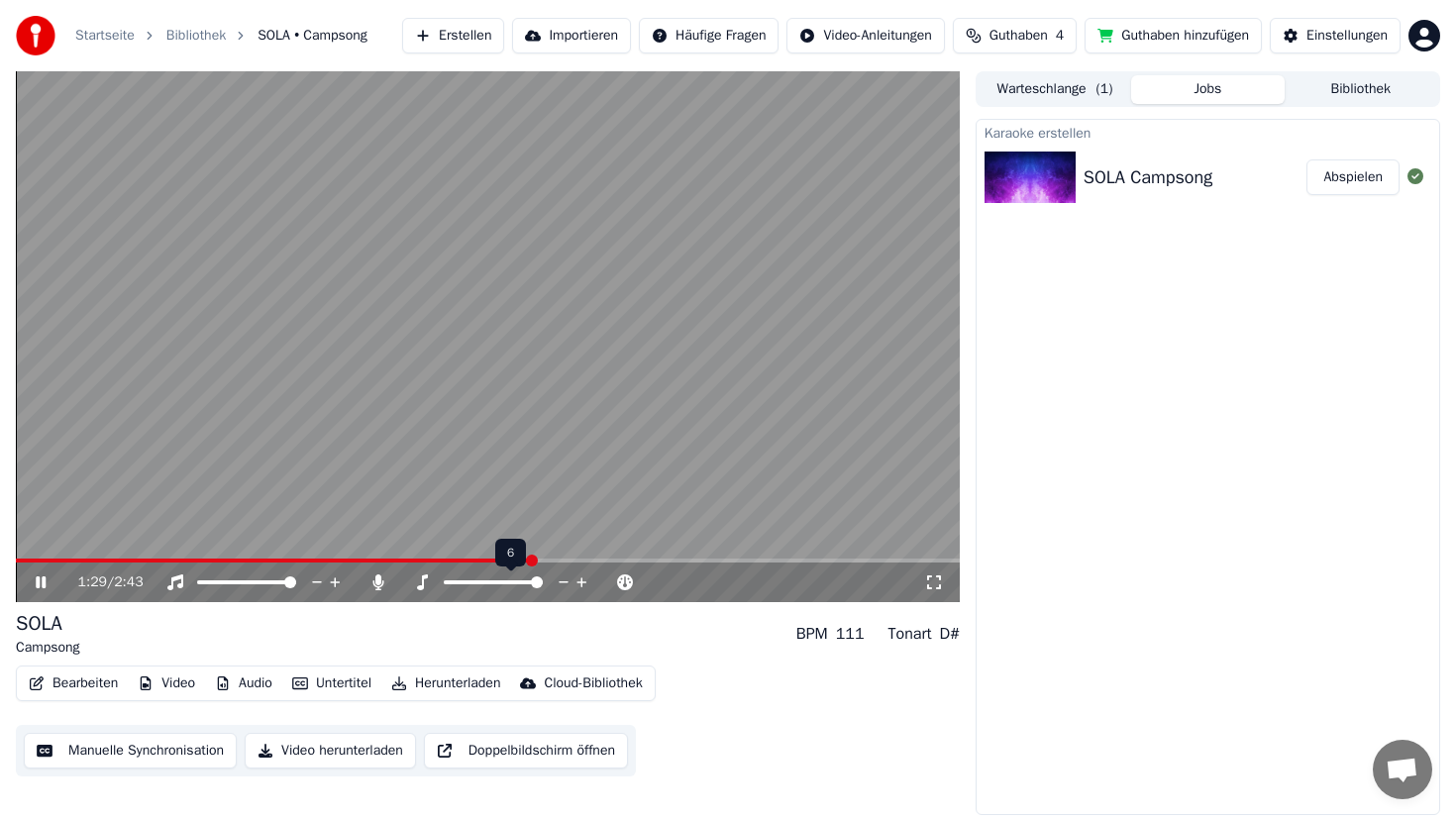 click 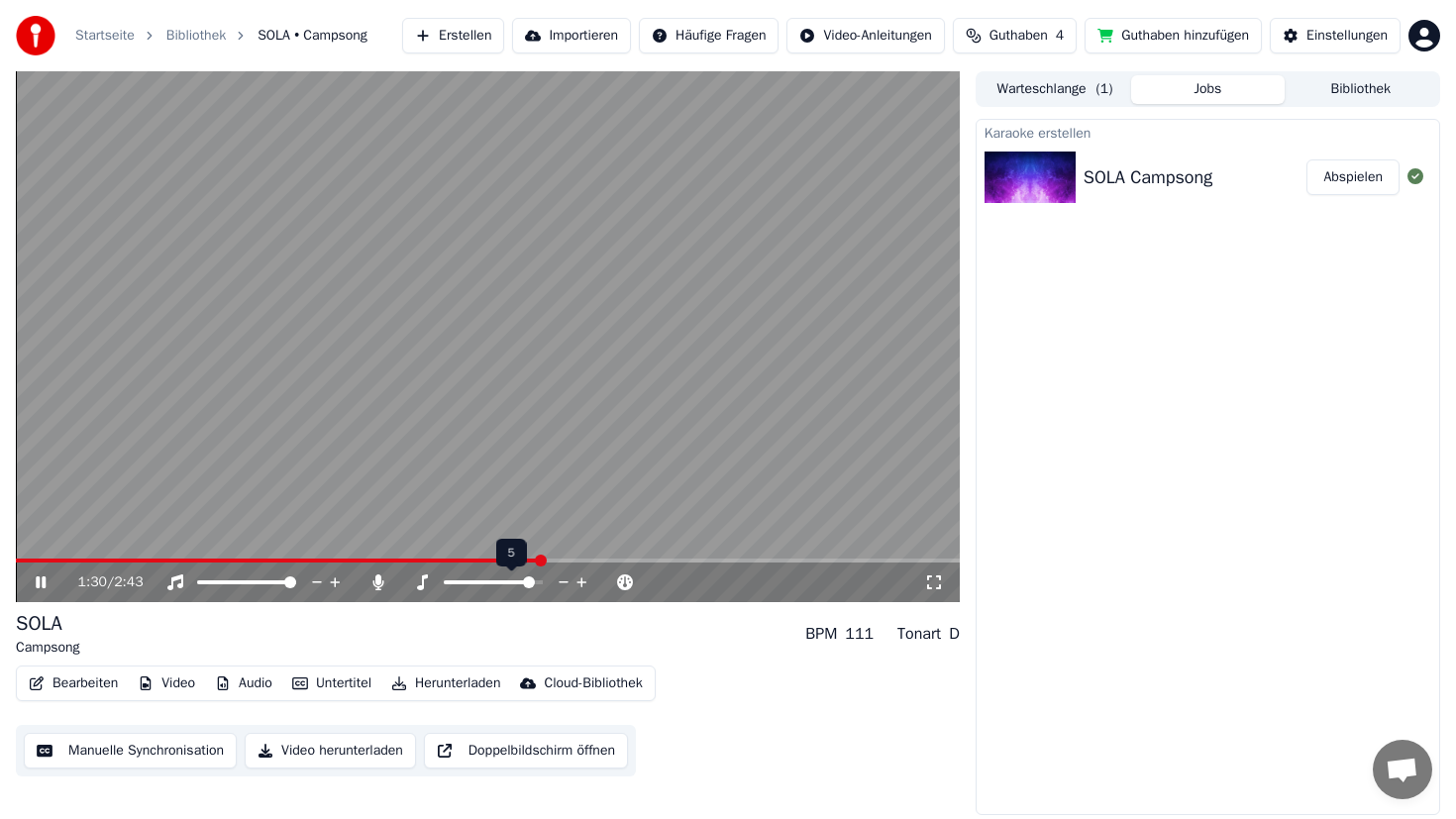 click 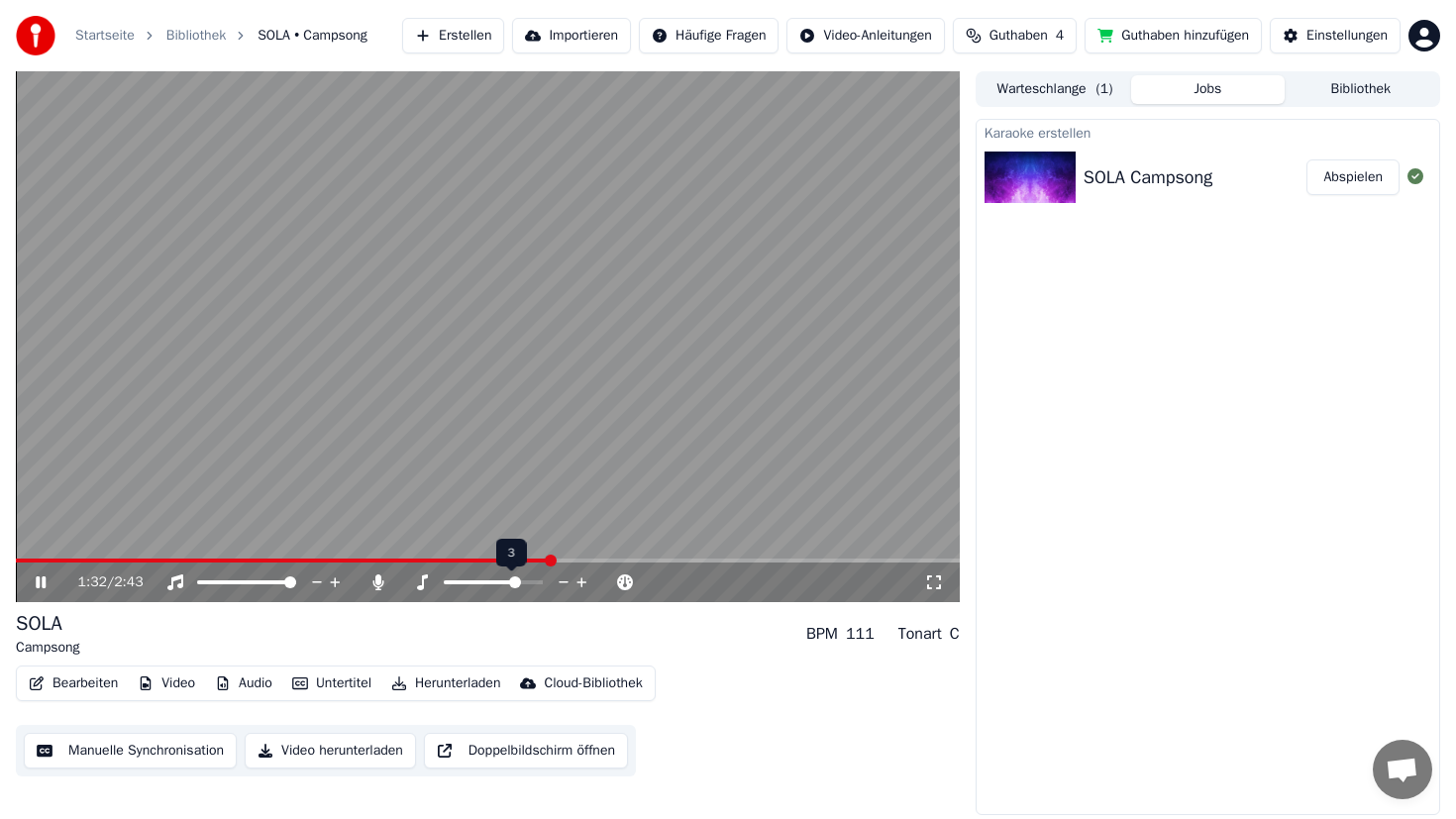 click 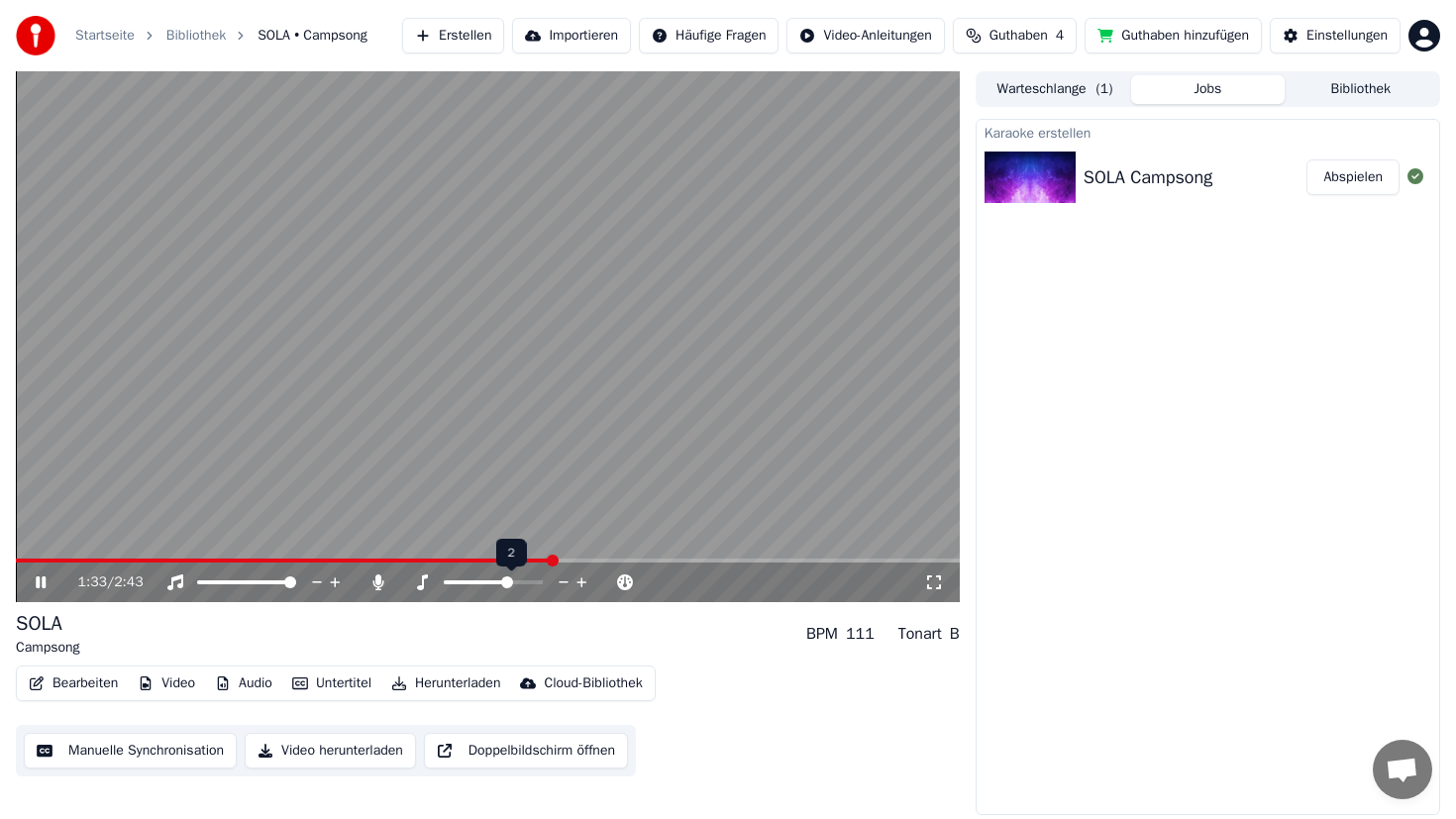 click 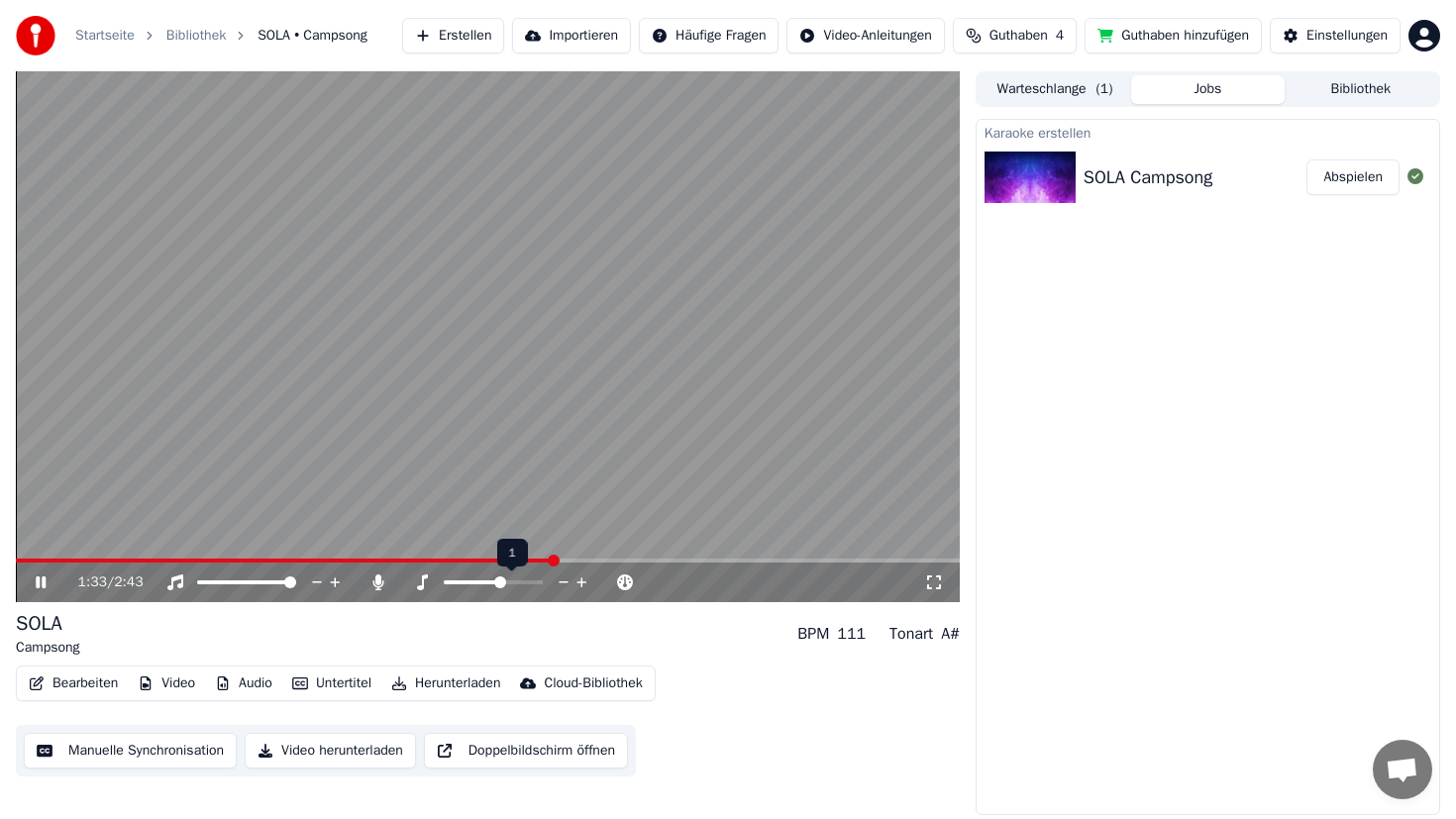 click 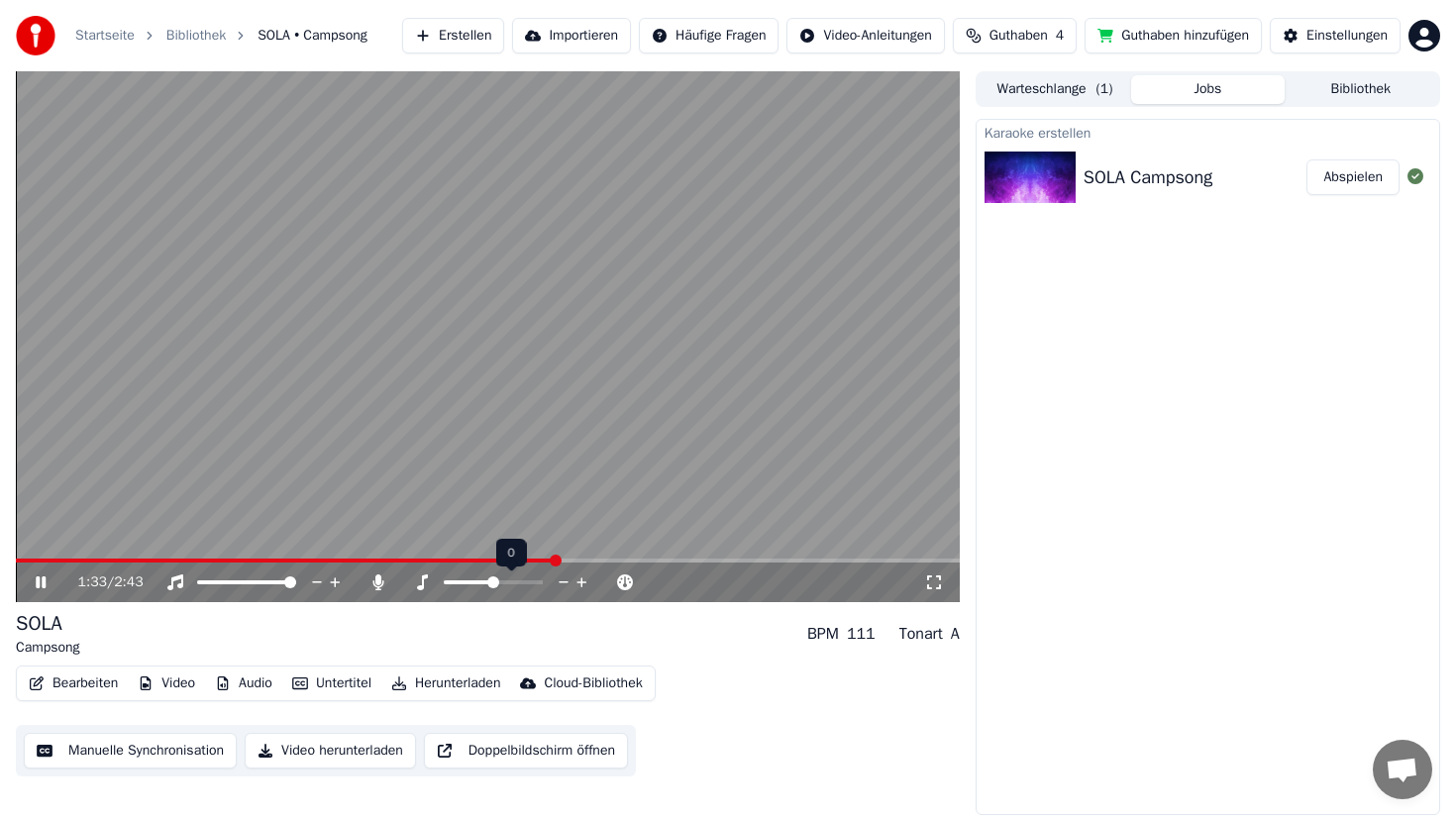 click 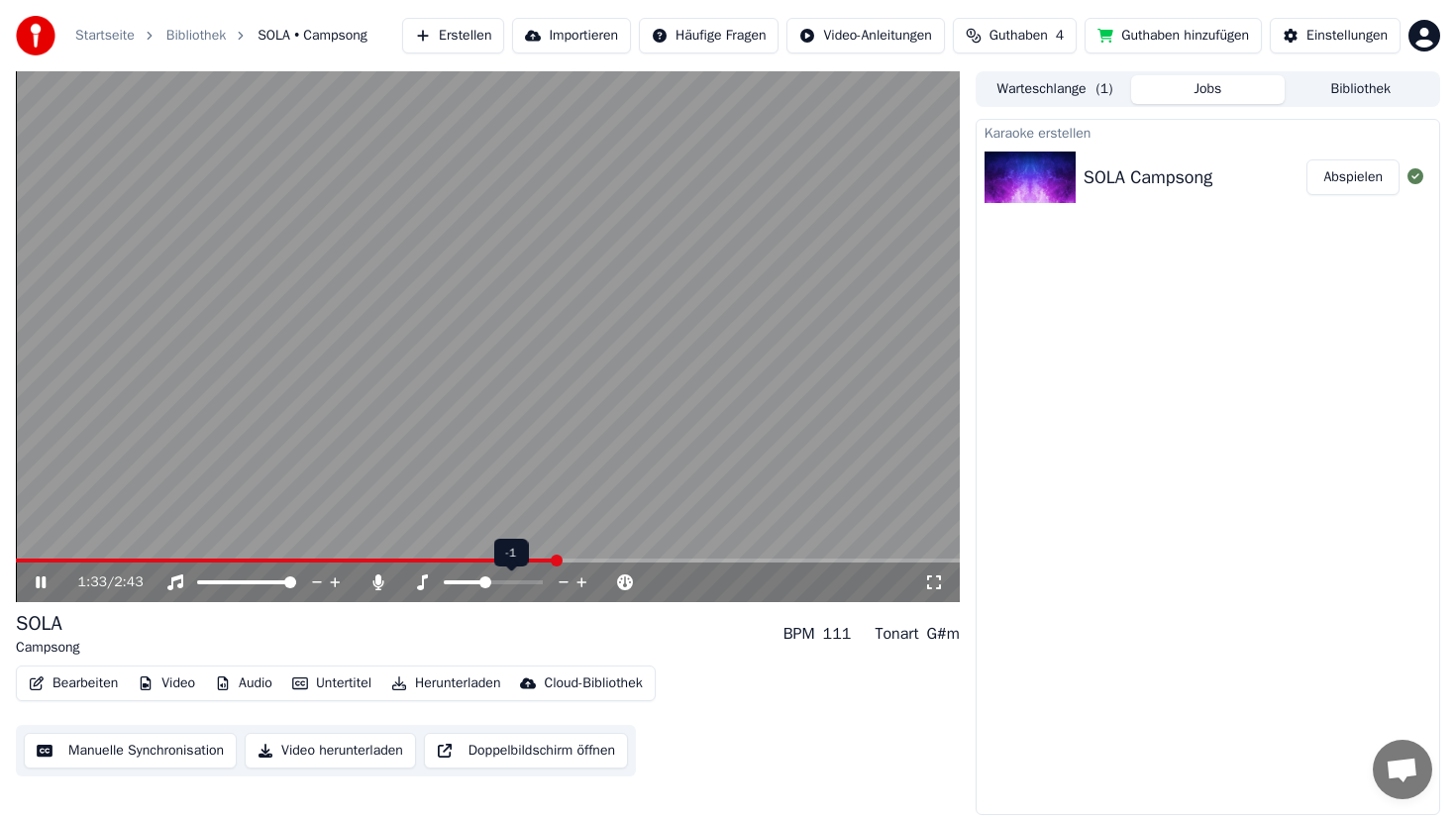 click 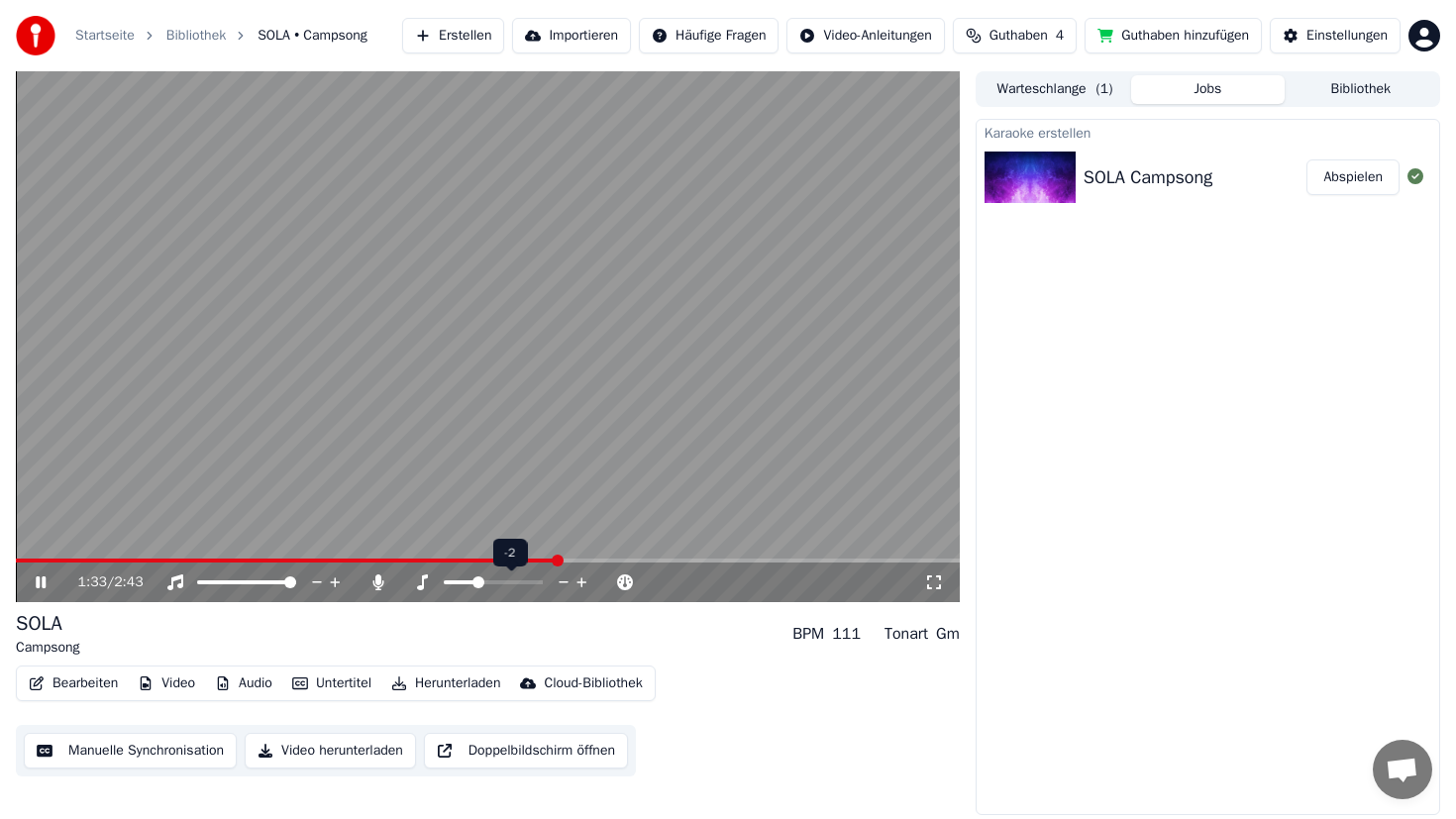 click 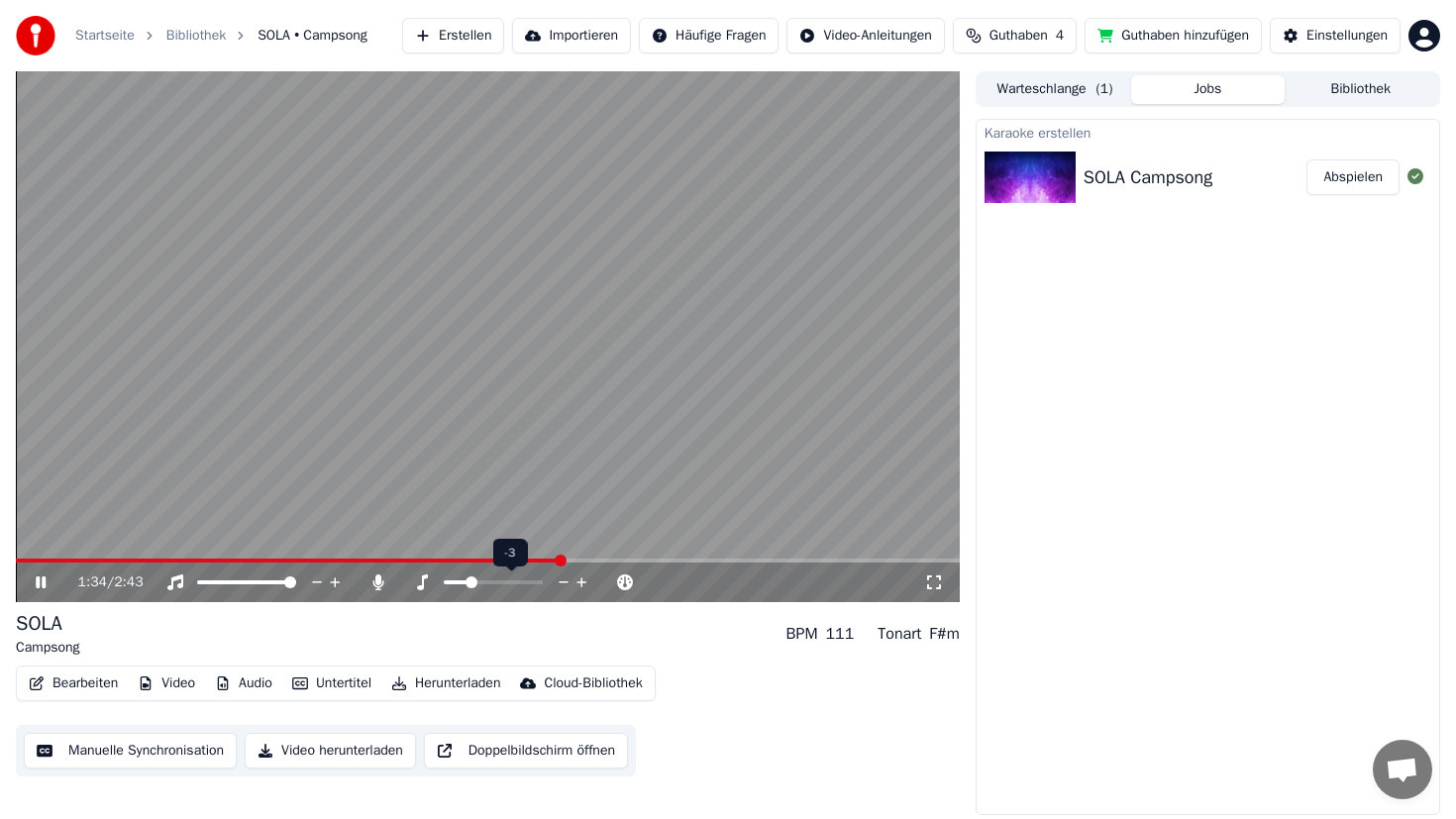 click 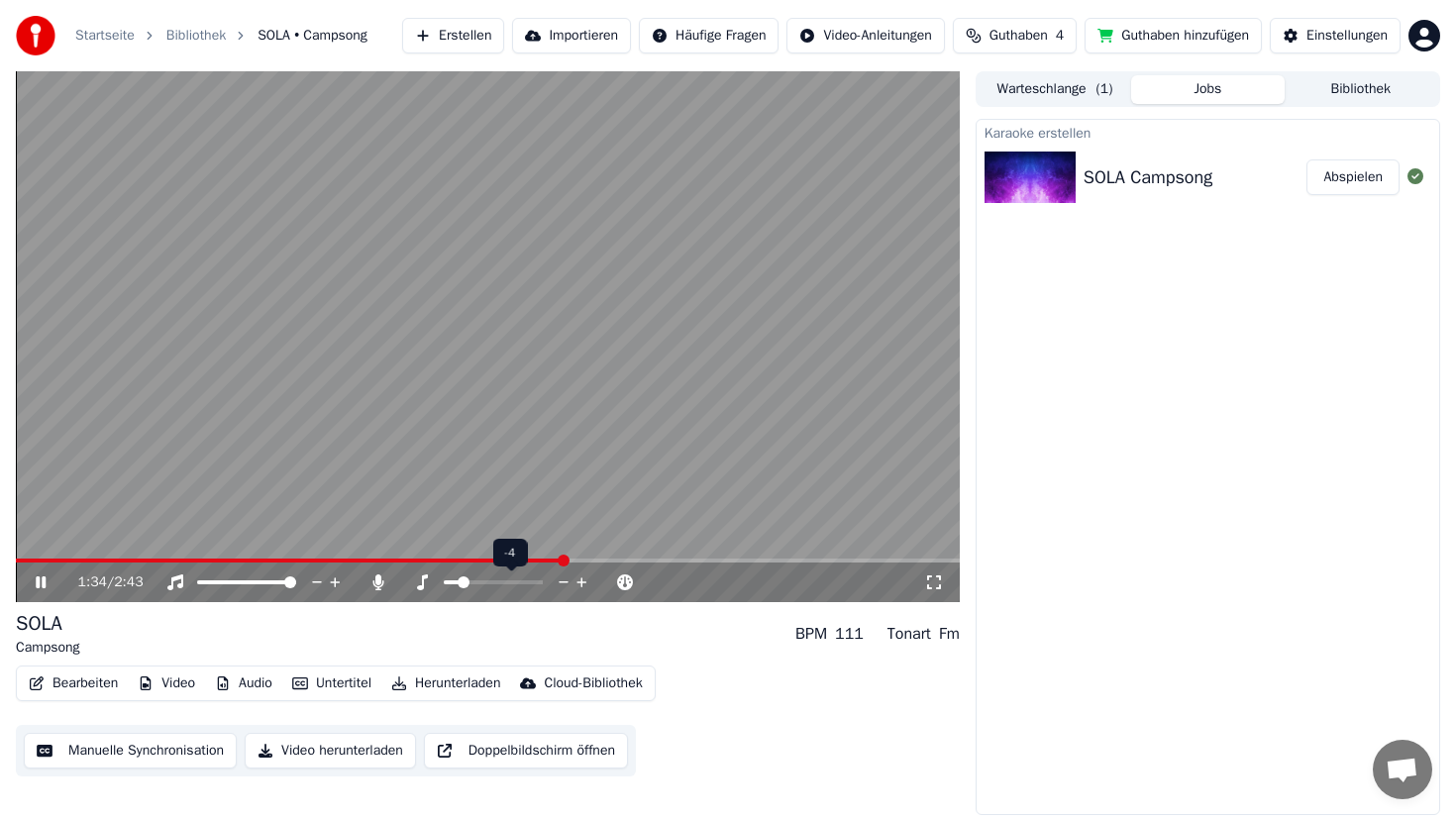 click 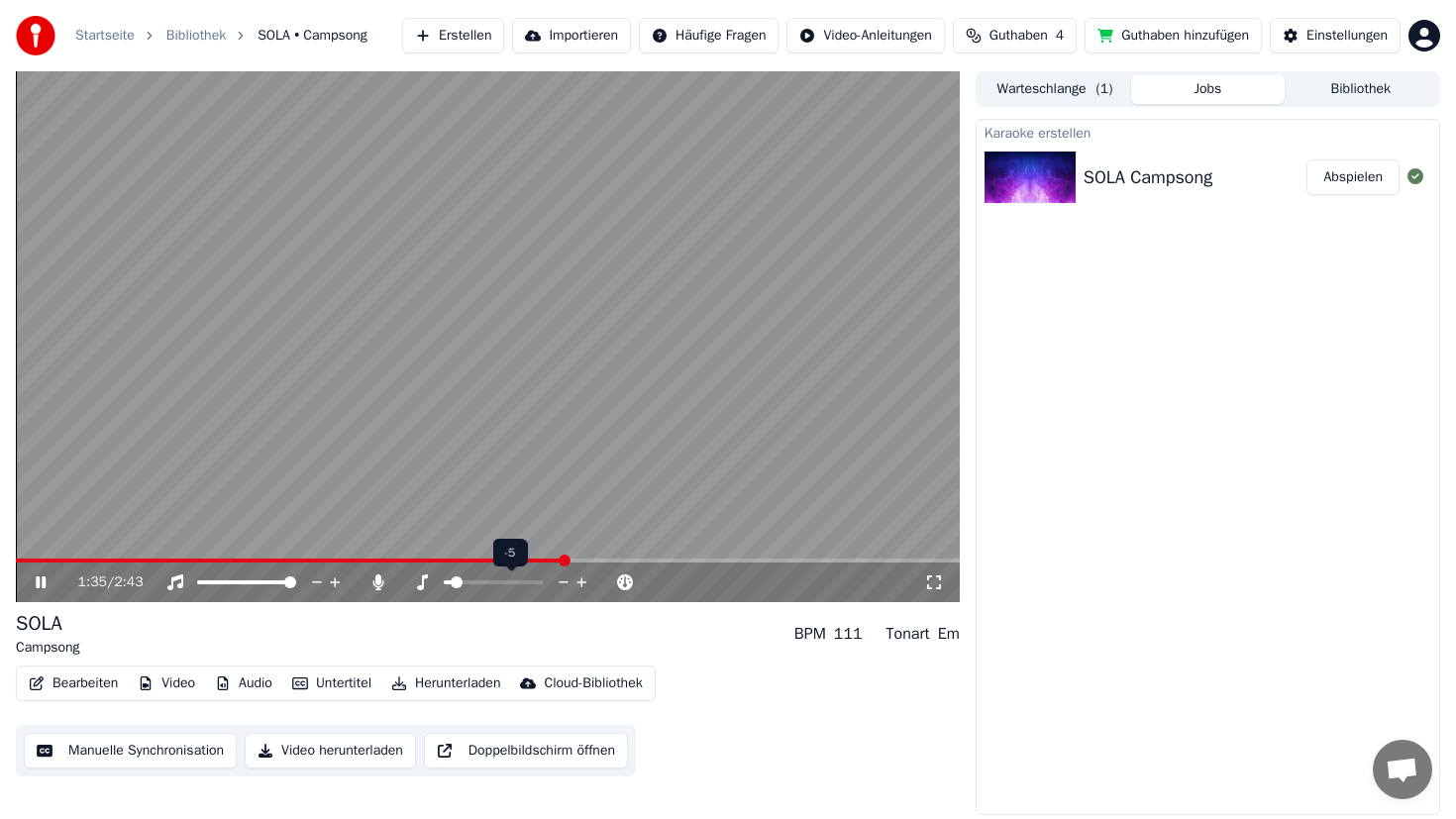 click 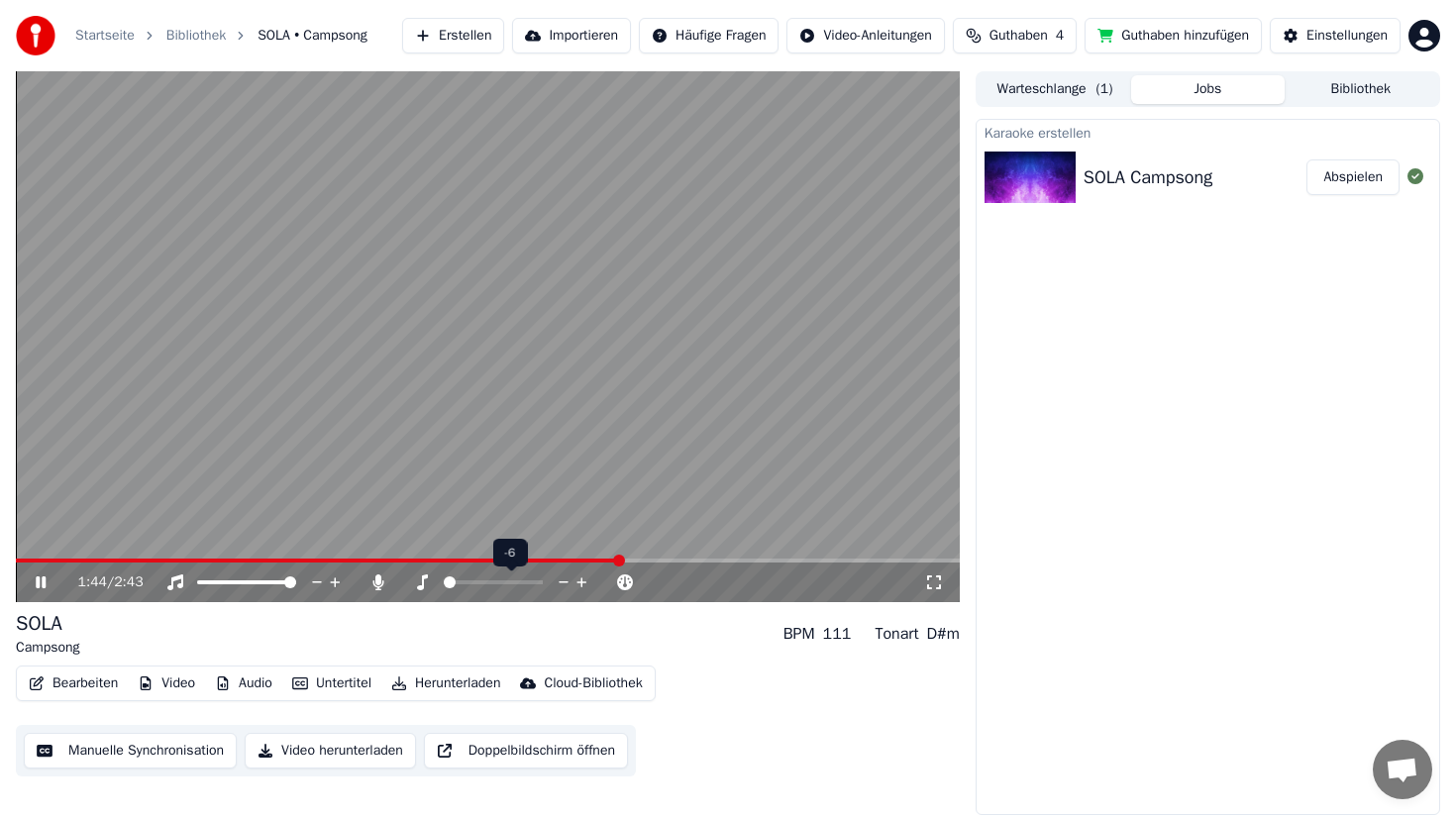 click 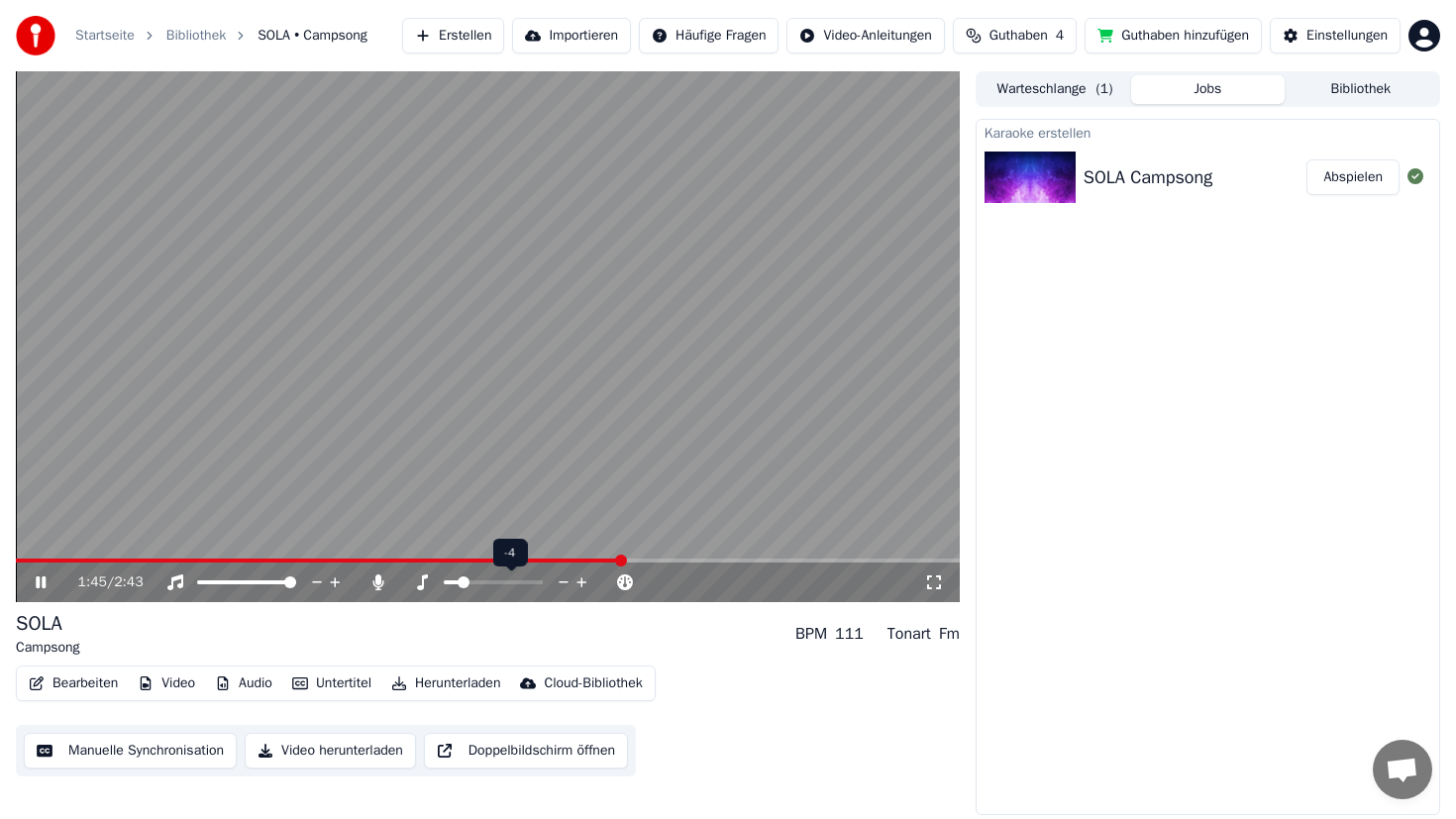 click 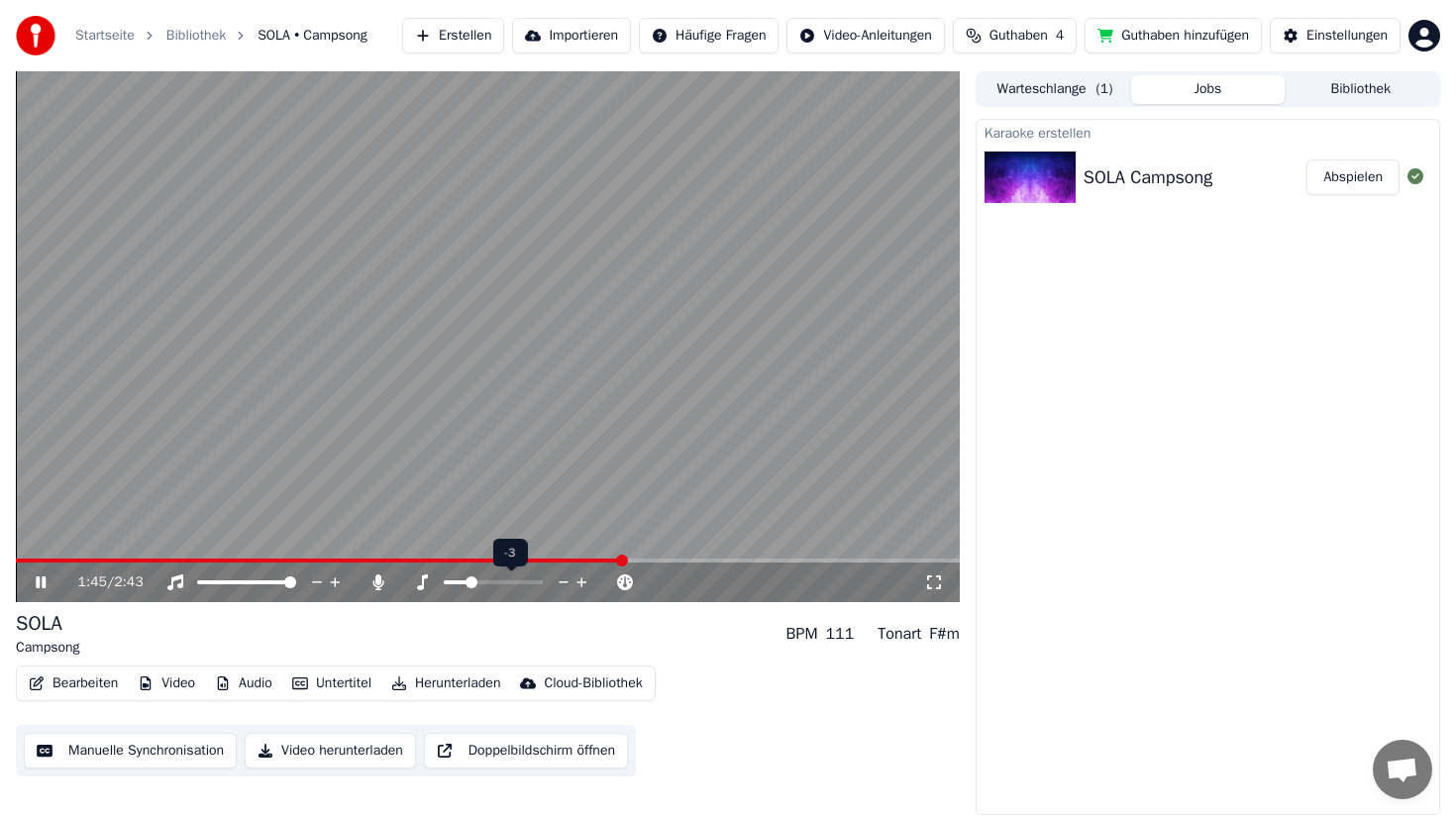click 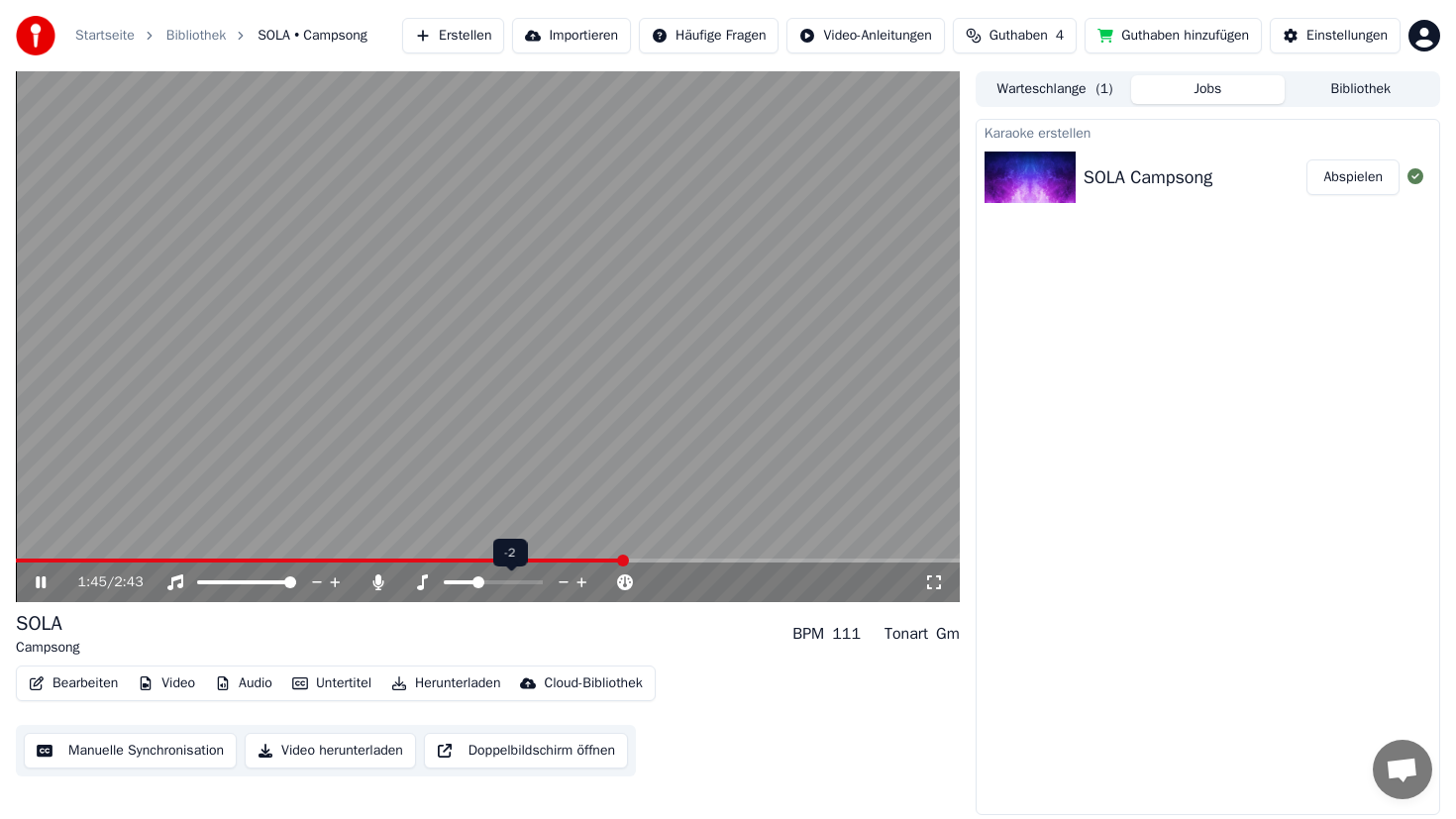 click 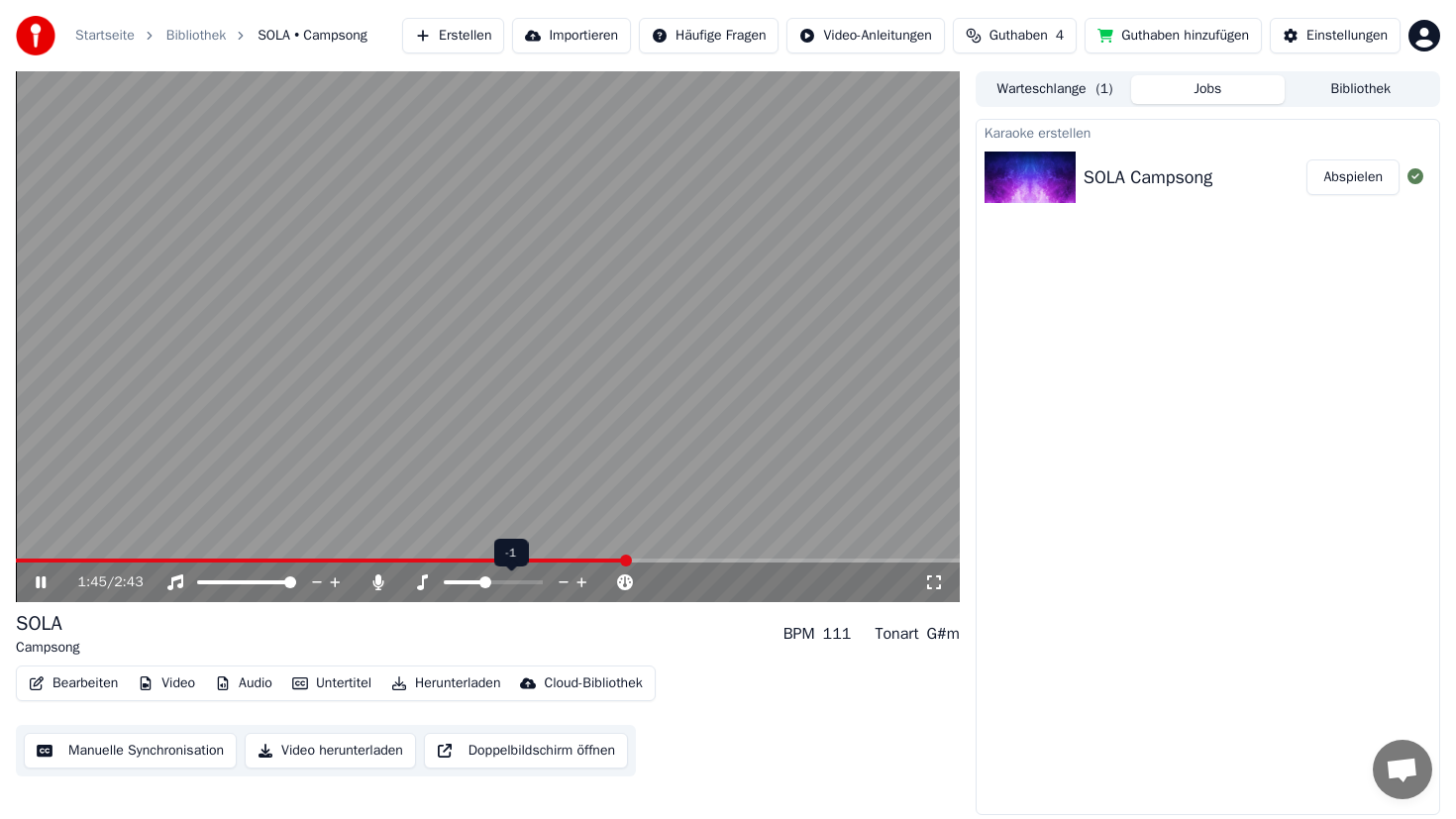 click 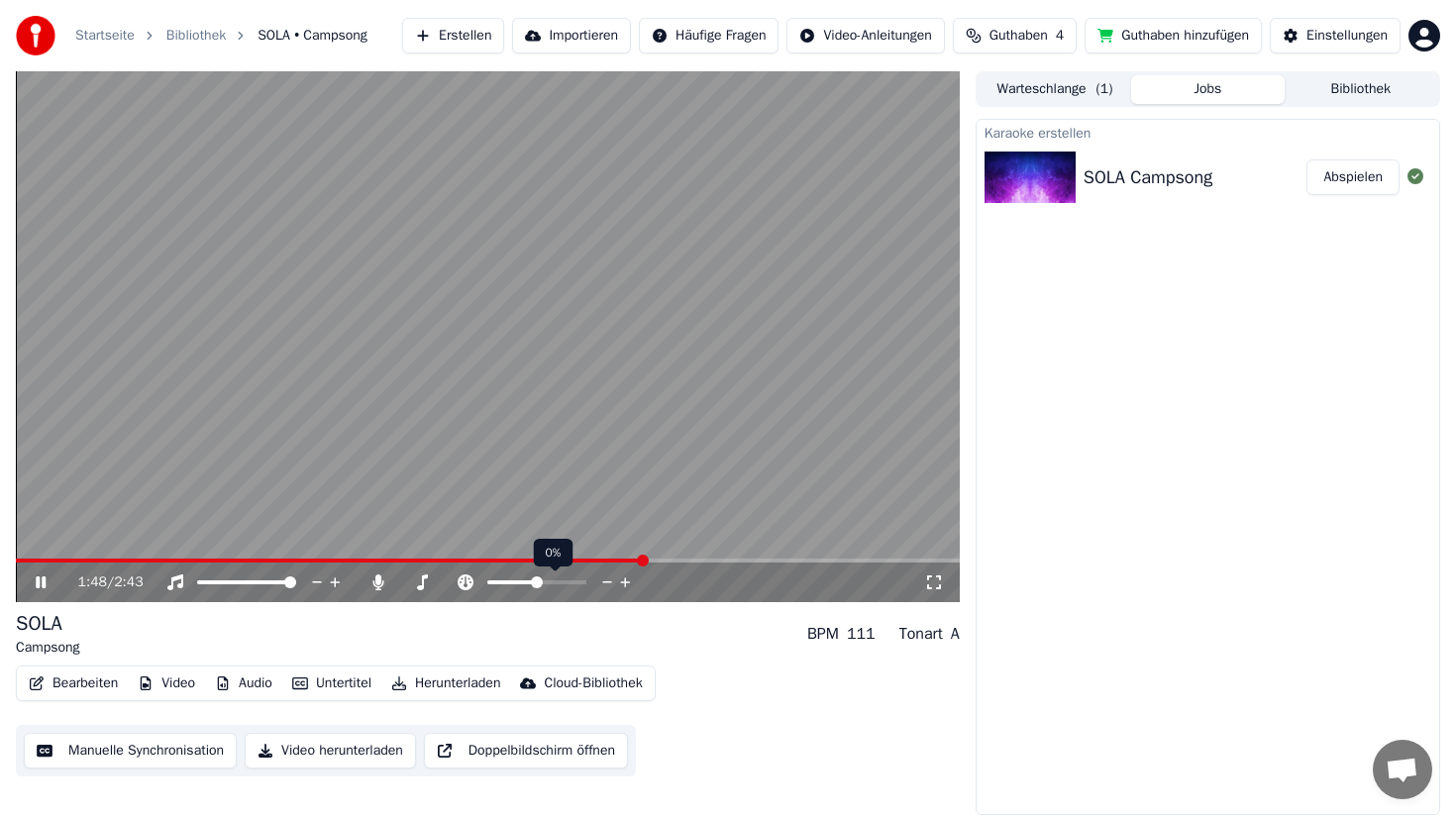 click 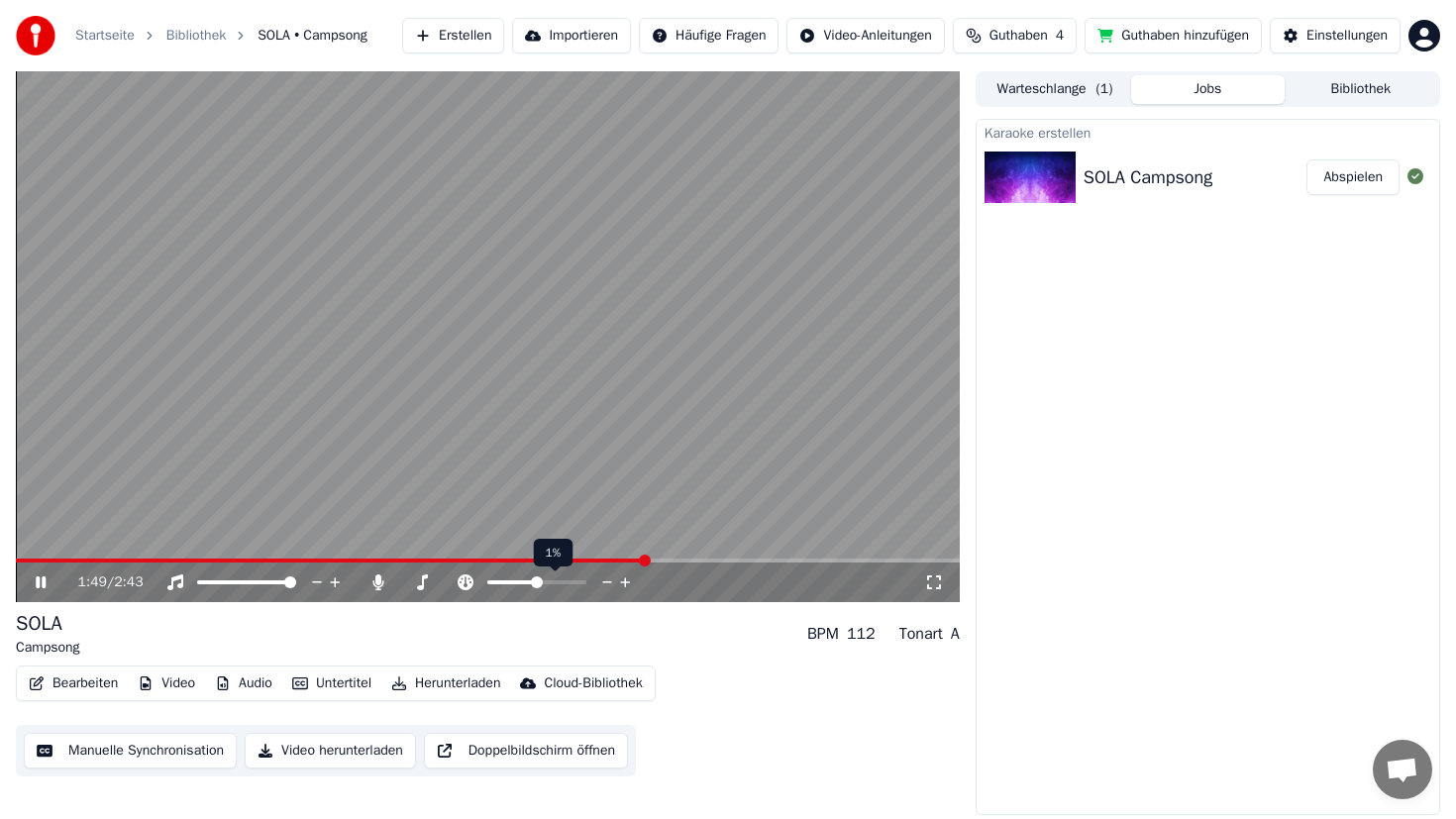 click 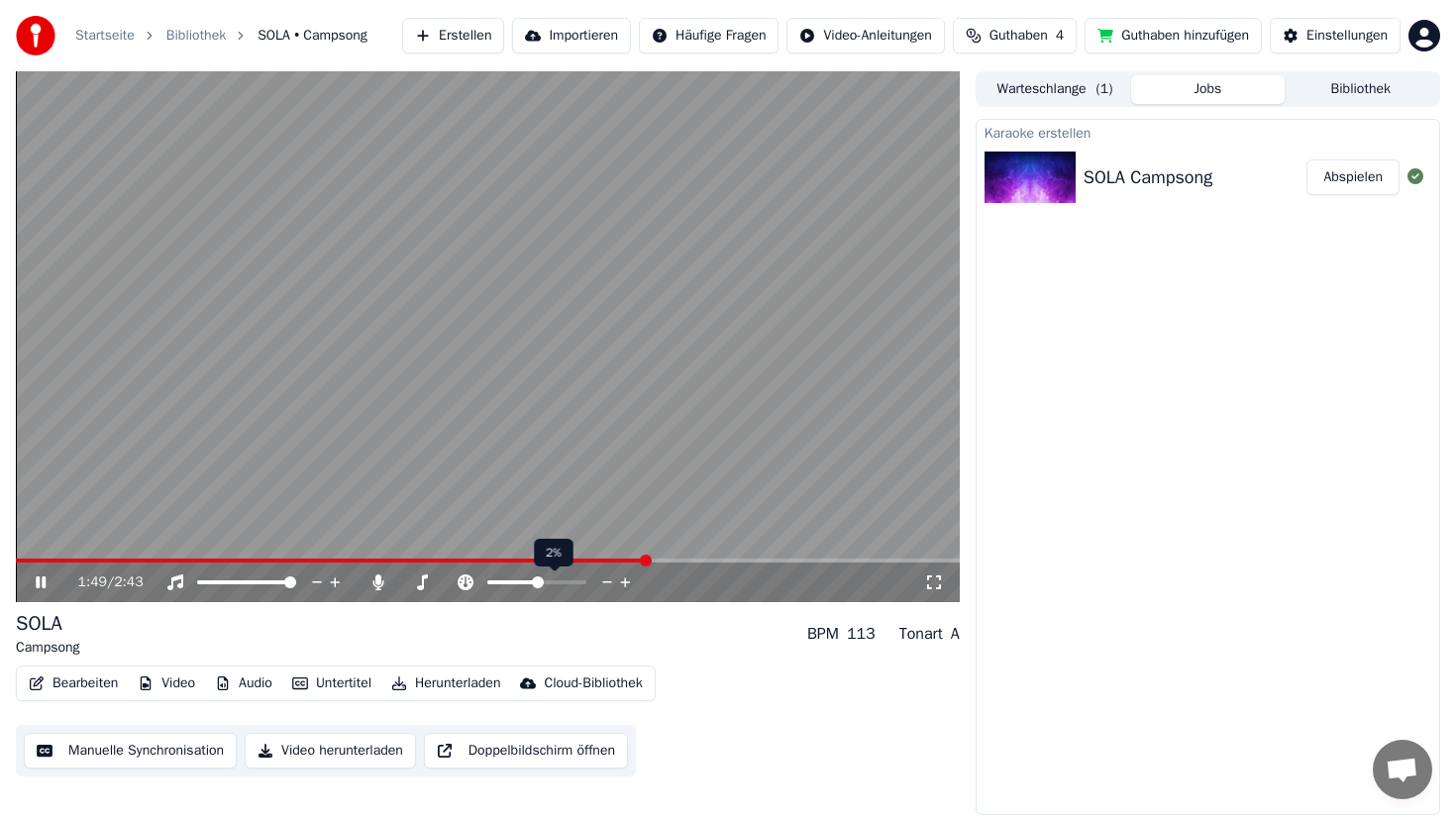 click 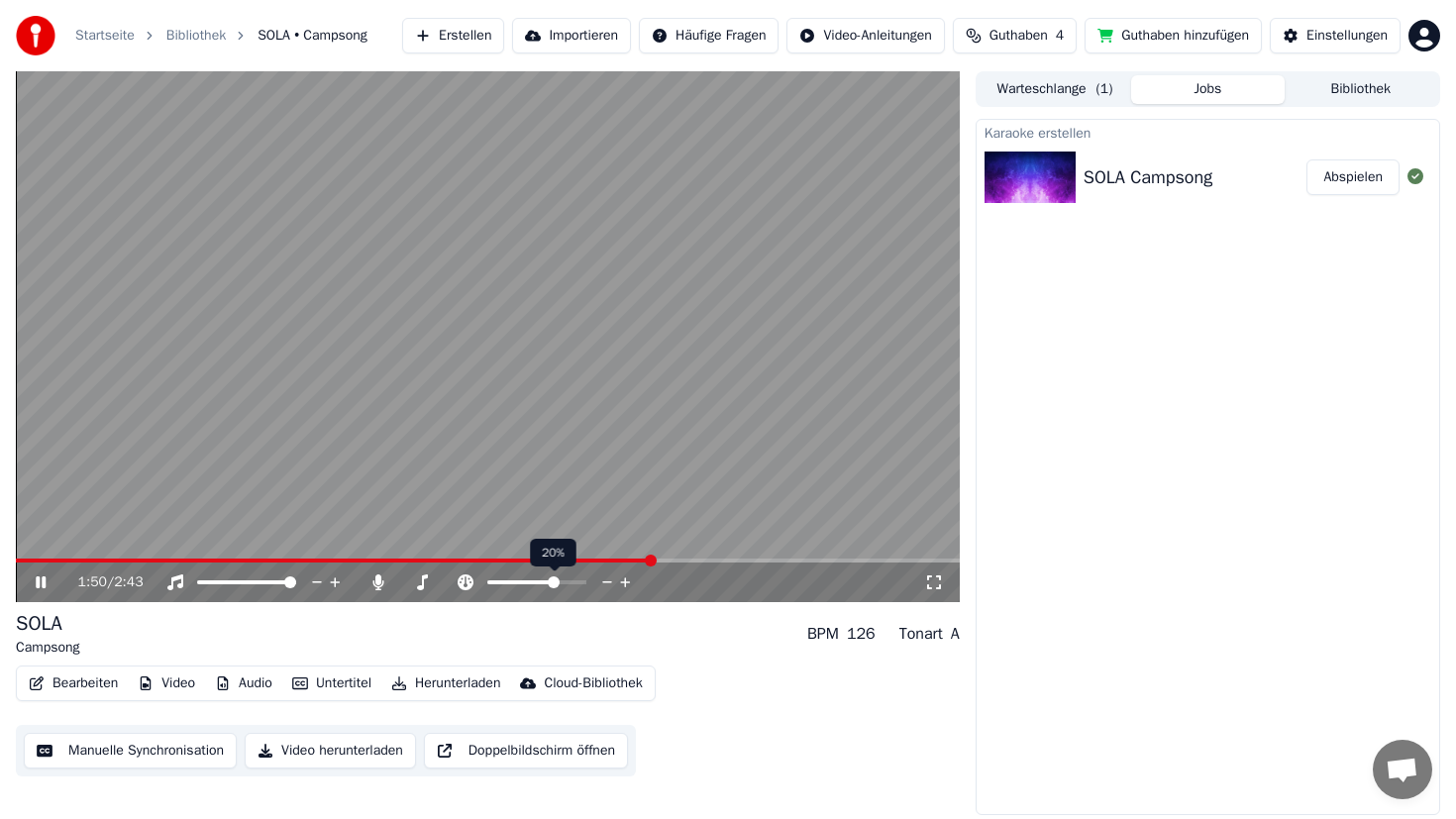 click at bounding box center (554, 582) 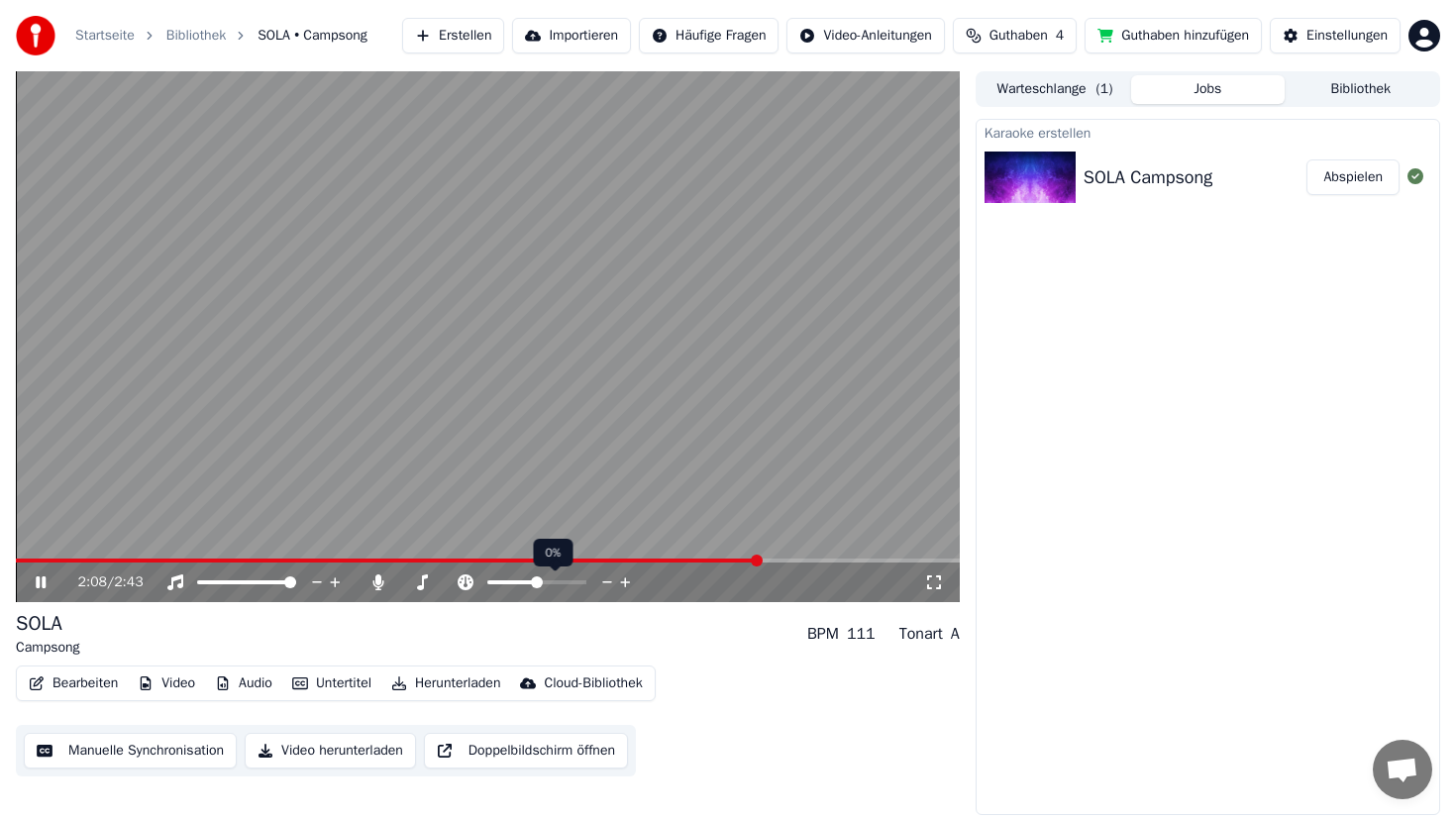 click at bounding box center [537, 582] 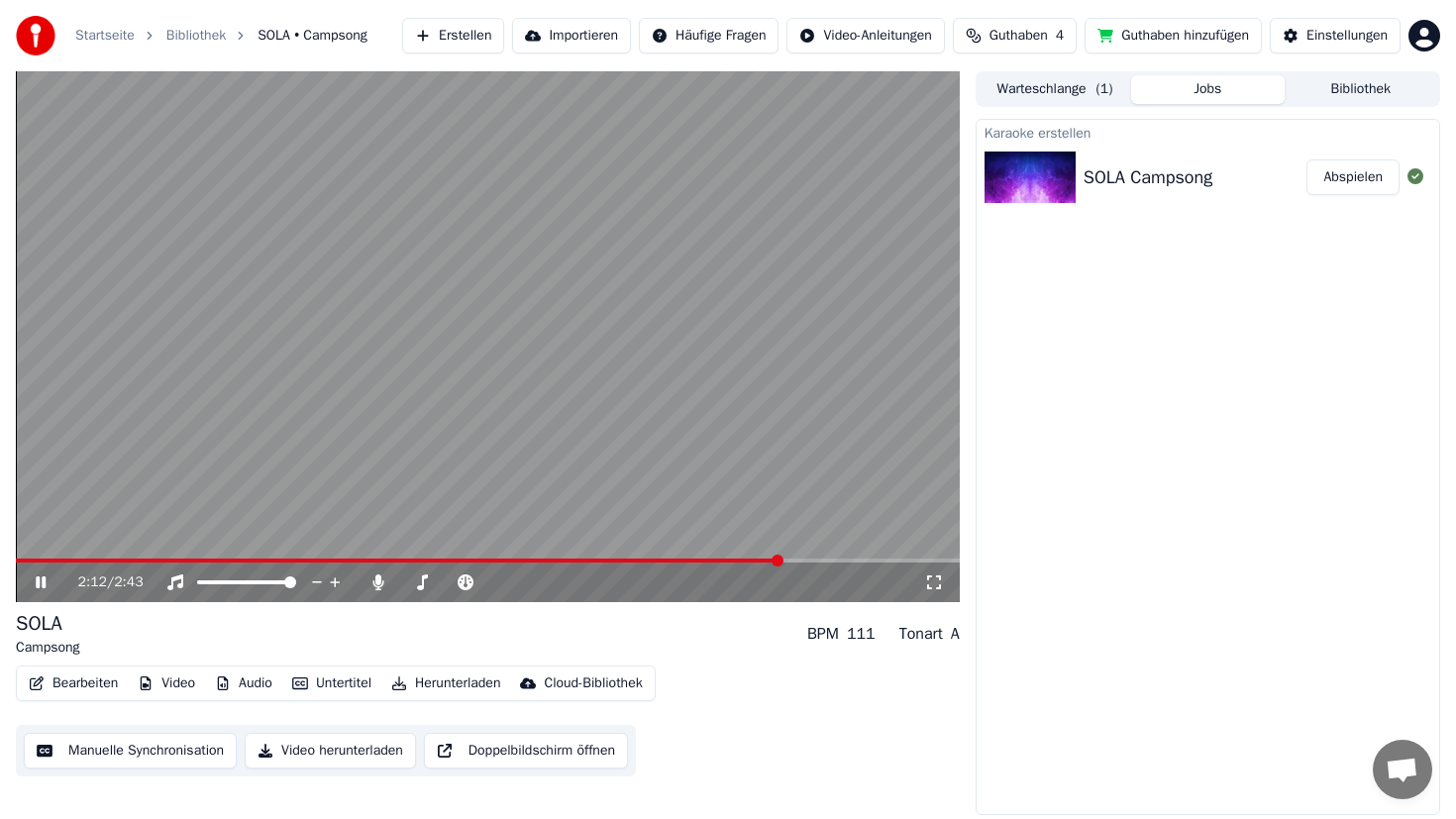 click 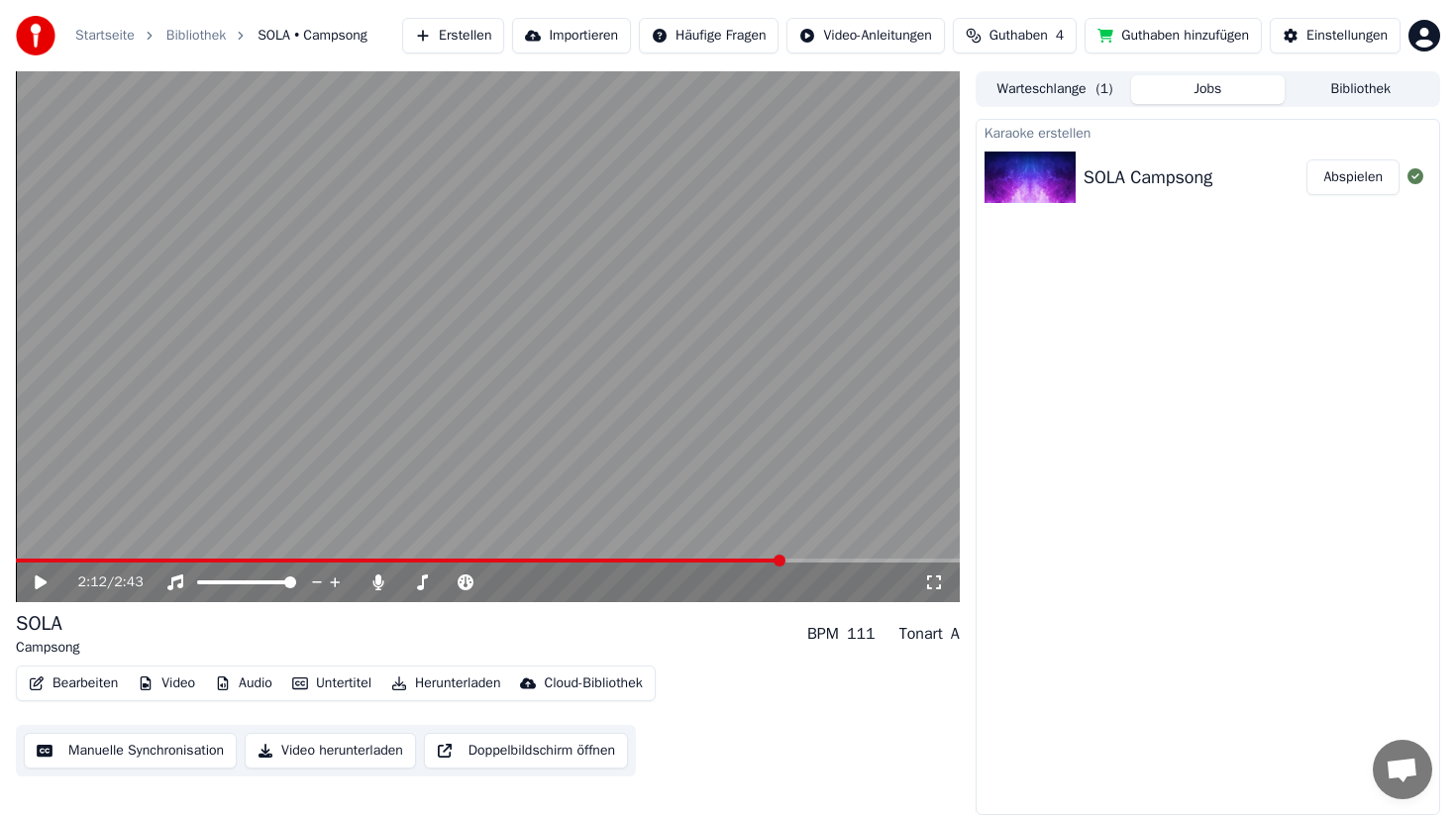 click on "Doppelbildschirm öffnen" at bounding box center [526, 751] 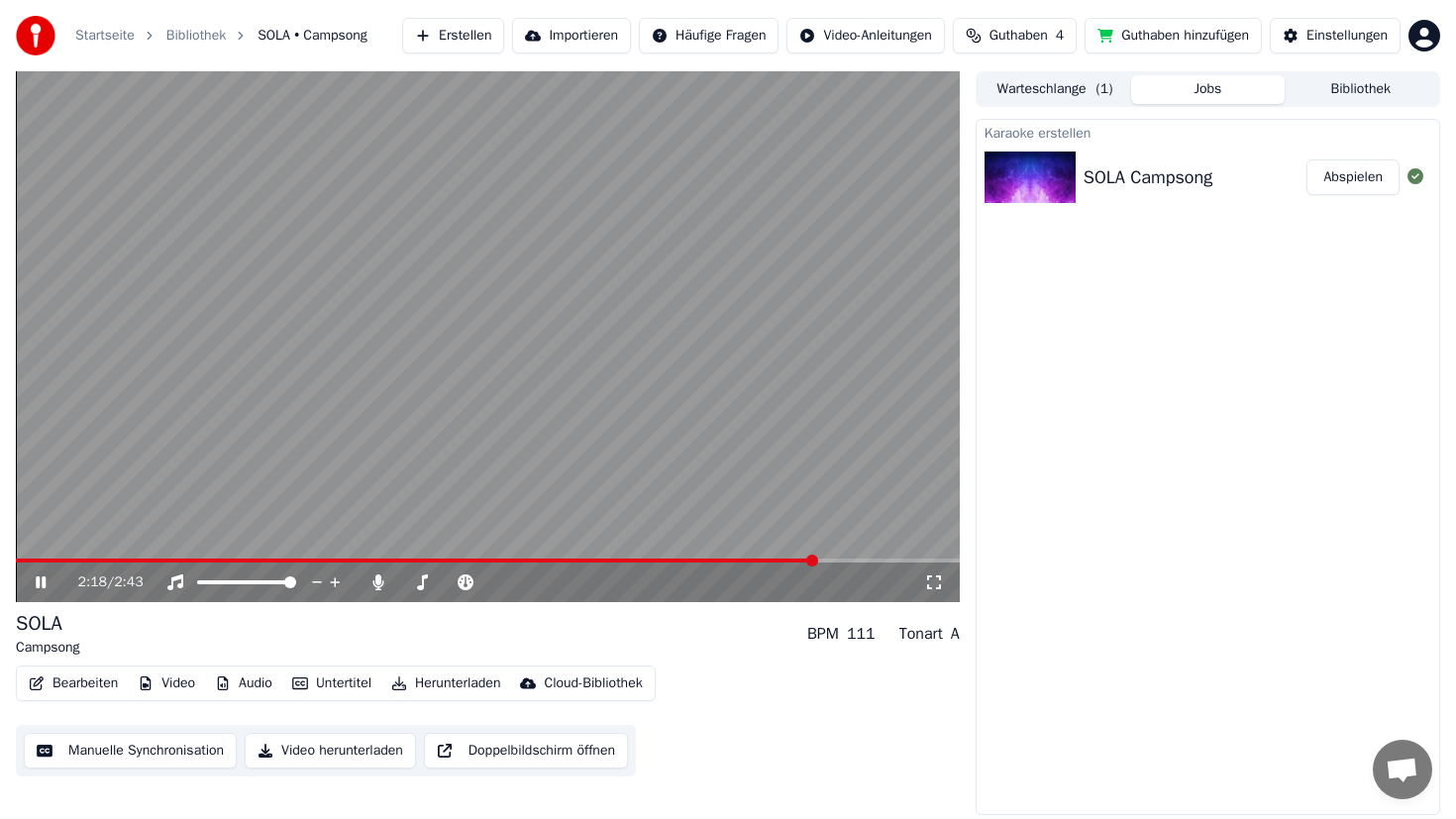 click on "2:18  /  2:43" at bounding box center (487, 582) 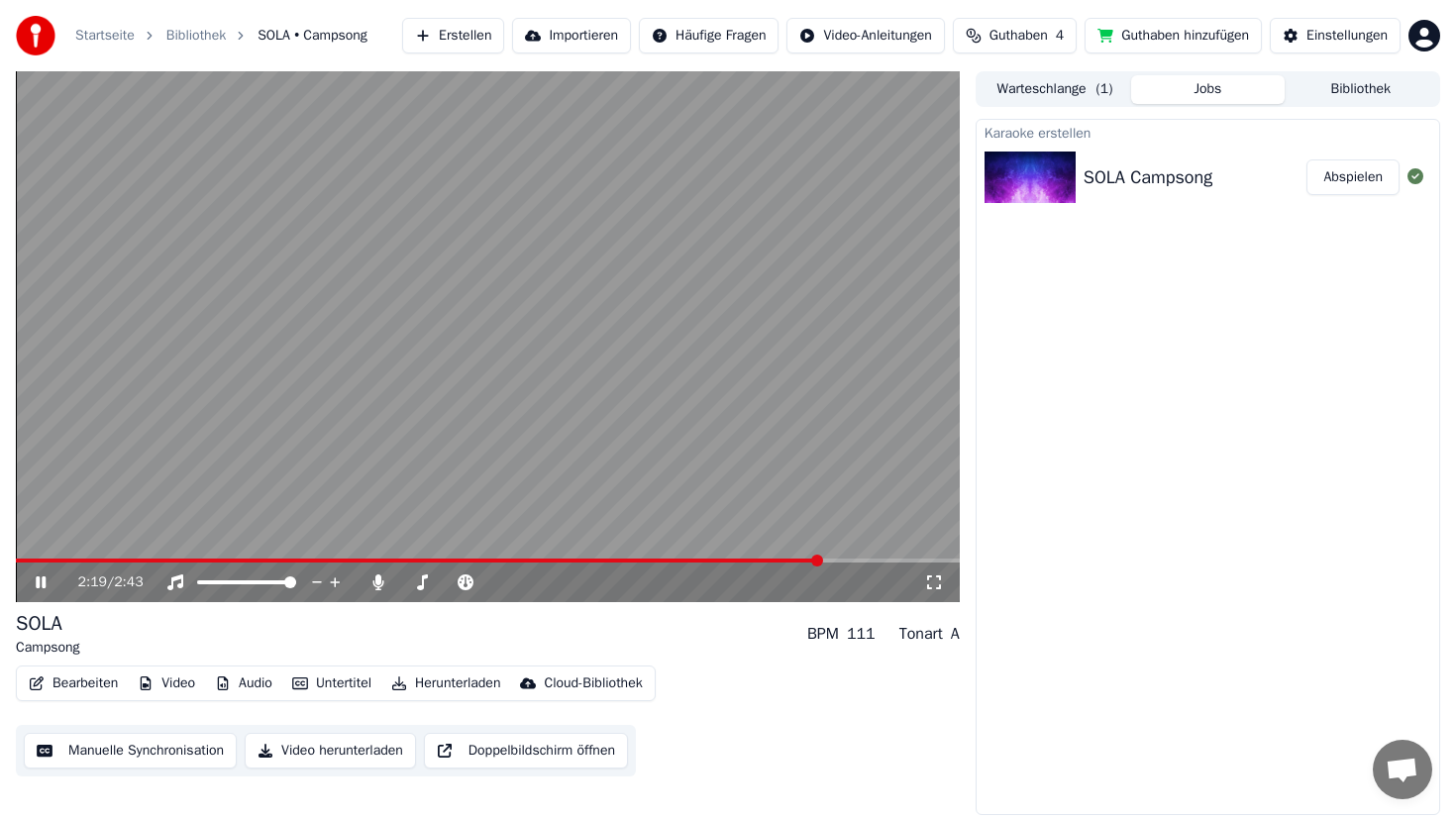 click 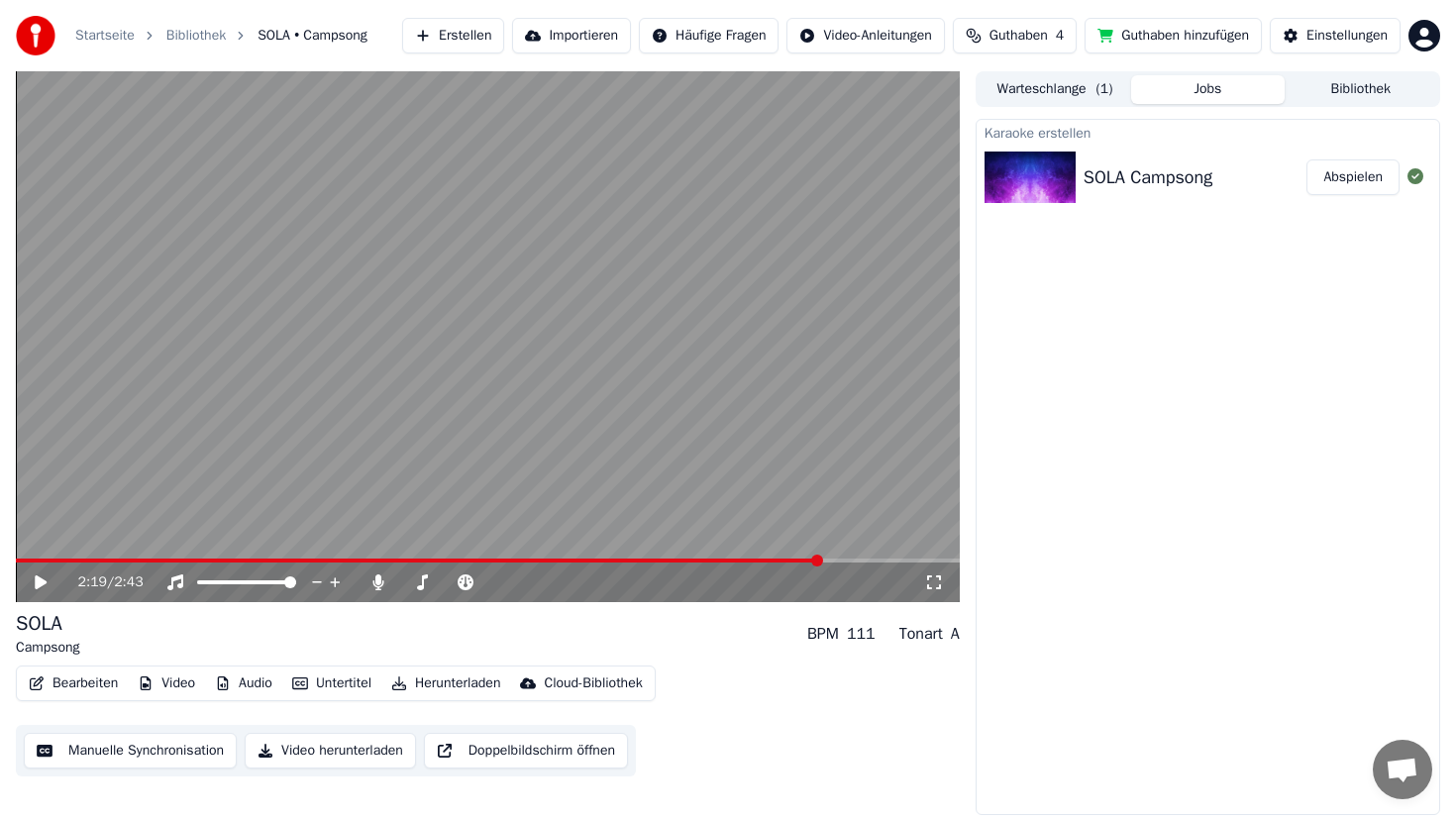 click 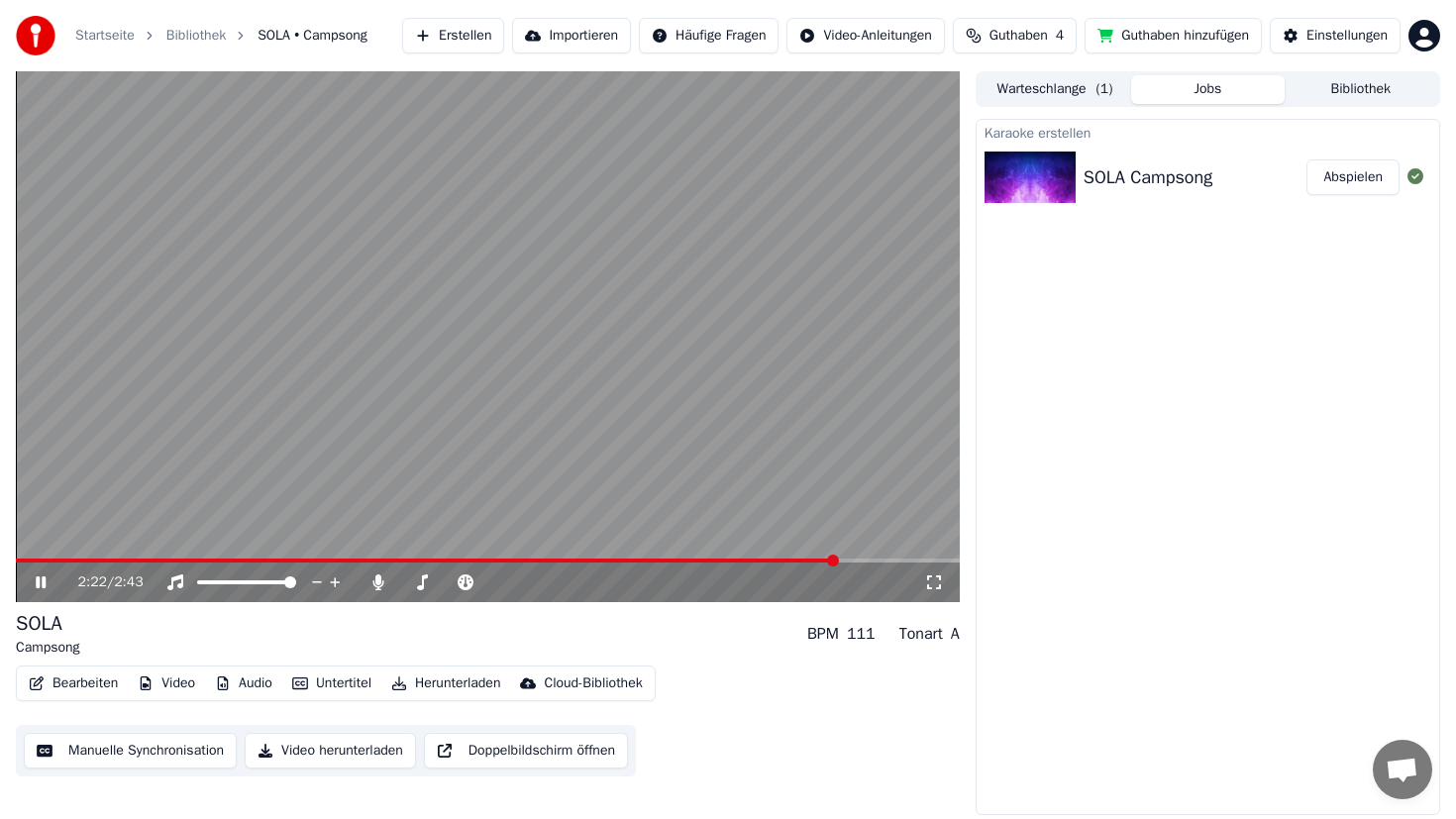 click 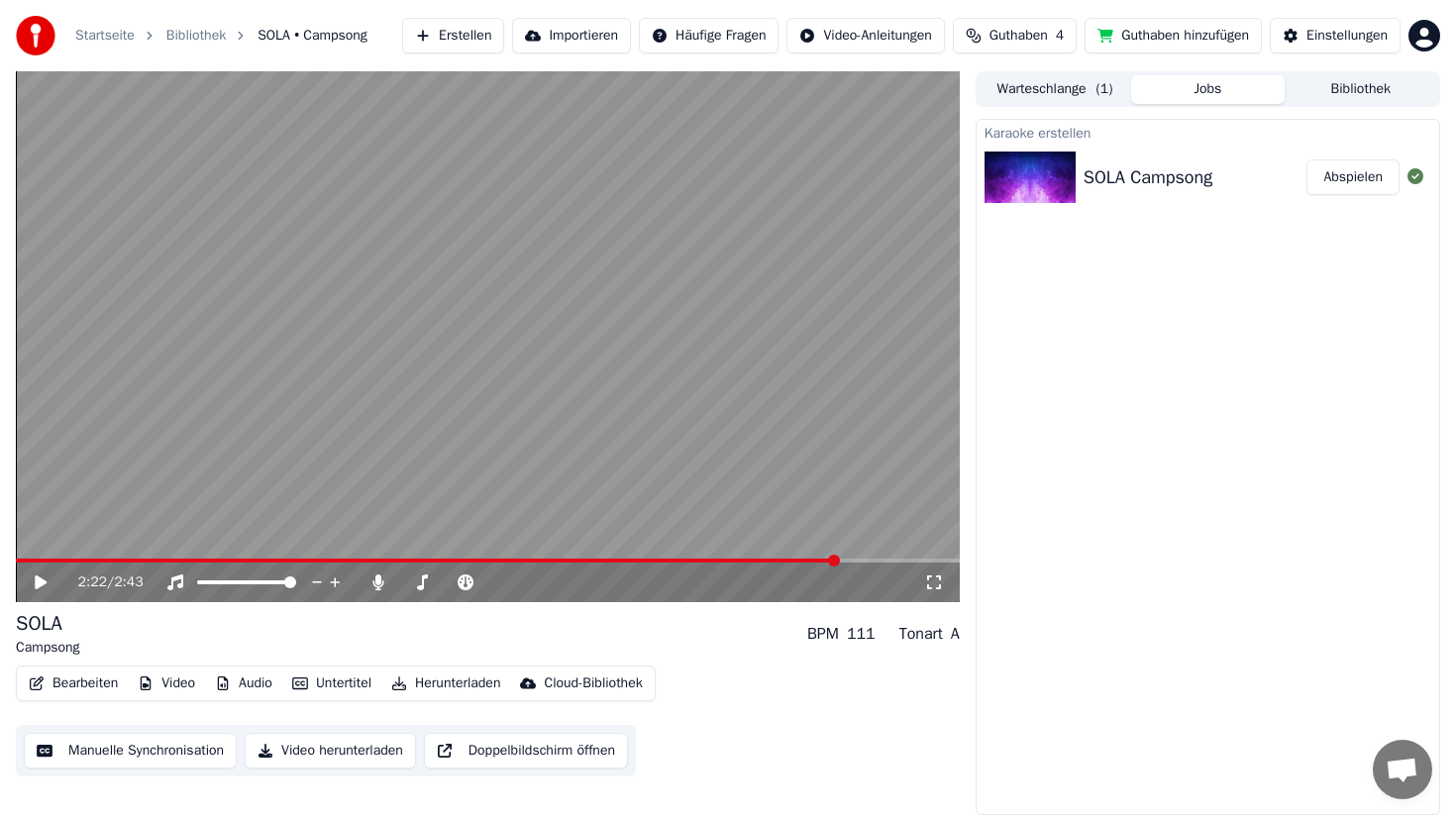 click at bounding box center [487, 337] 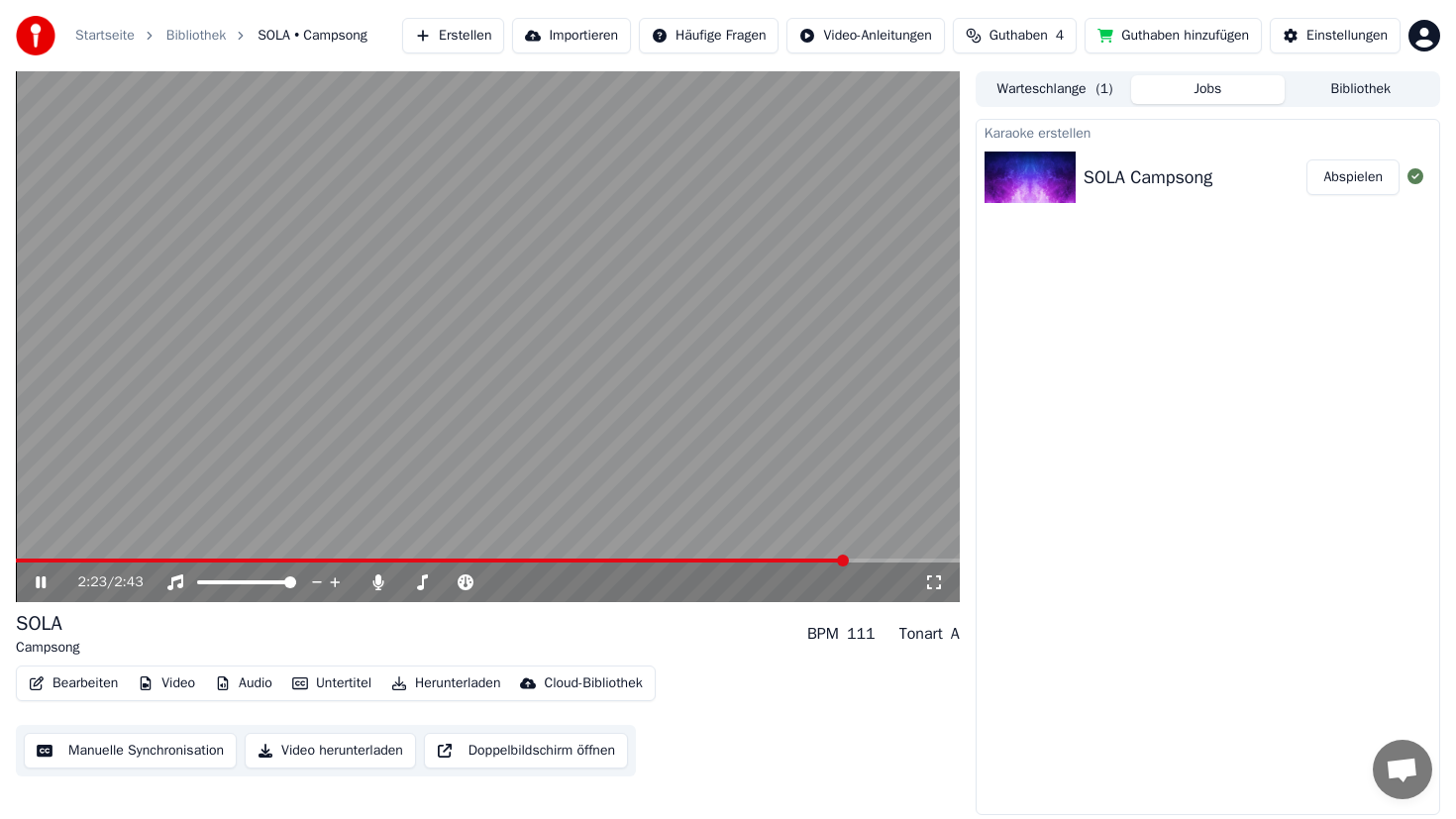 click at bounding box center [487, 561] 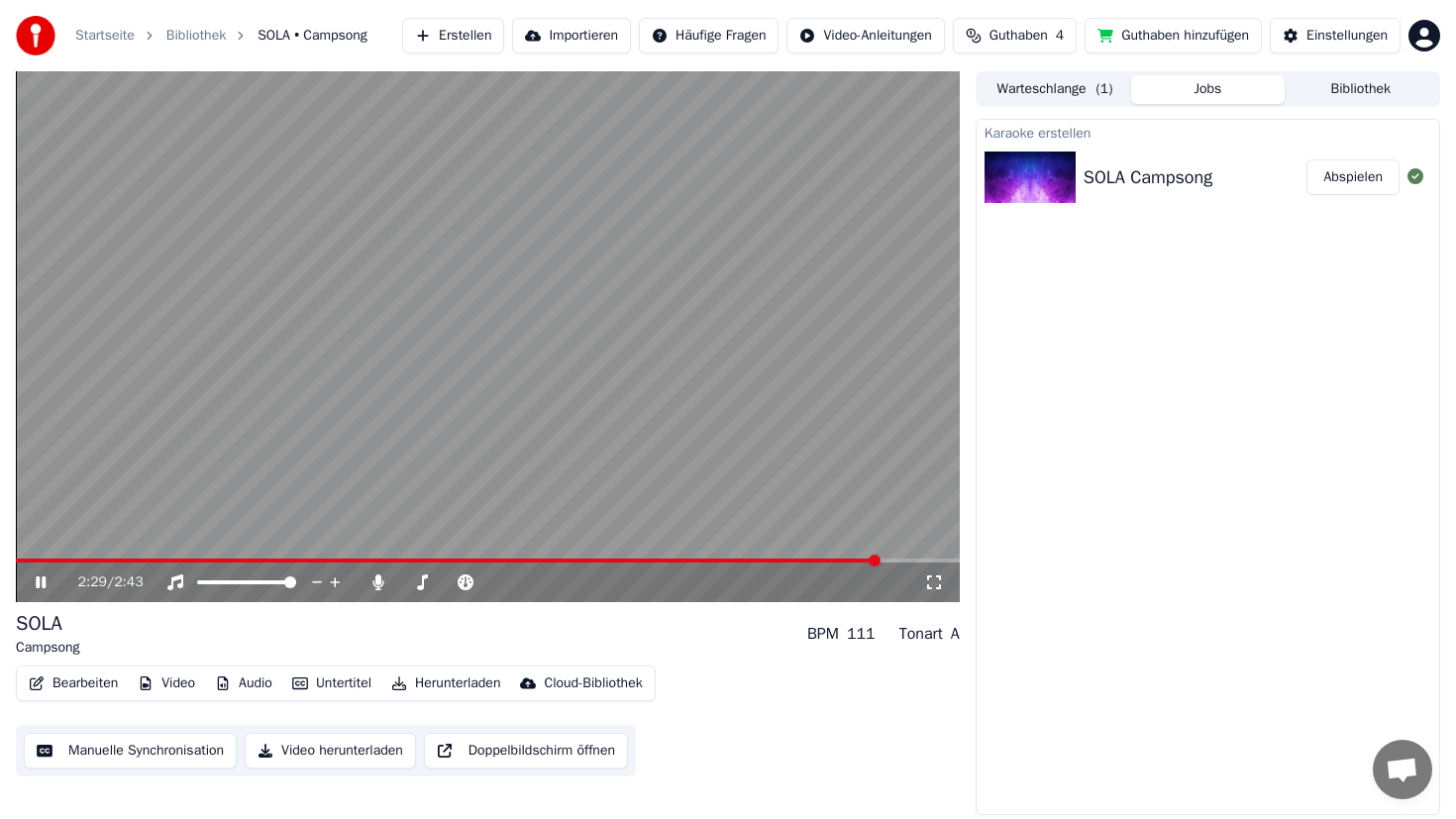 click on "2:29  /  2:43" at bounding box center (487, 582) 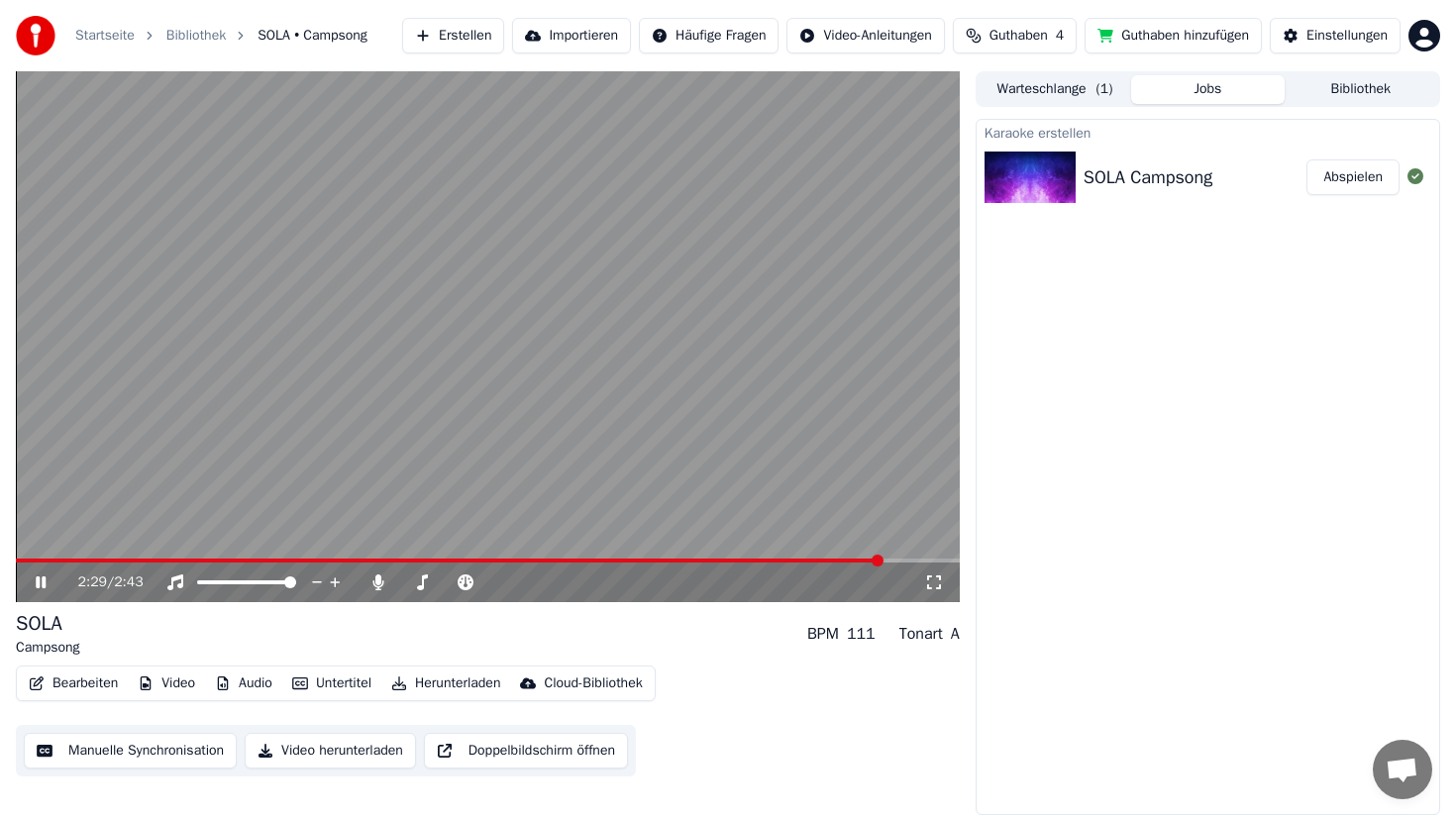 click on "2:29  /  2:43" at bounding box center (487, 582) 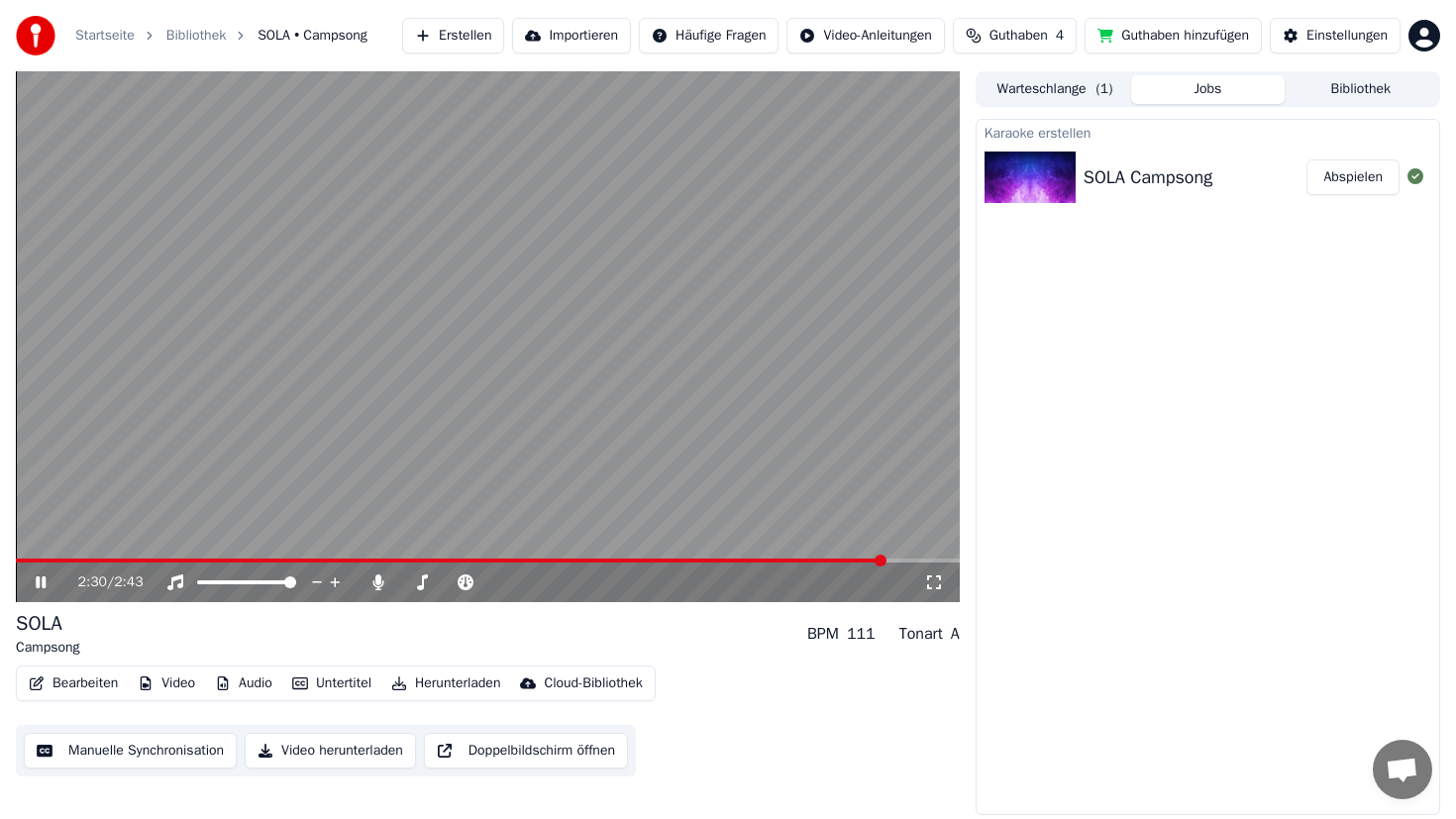 click on "2:30  /  2:43" at bounding box center [487, 582] 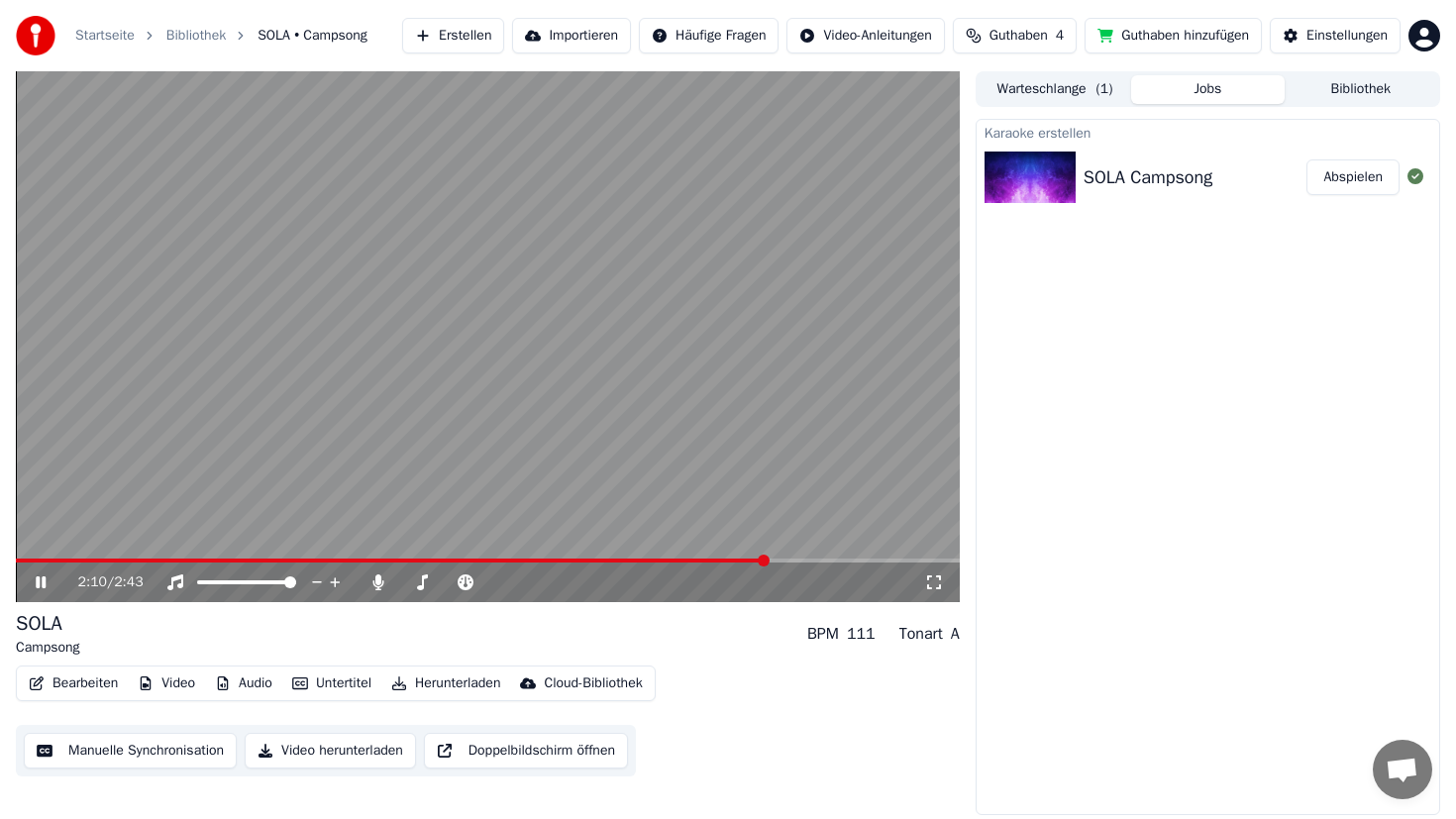 click at bounding box center (391, 561) 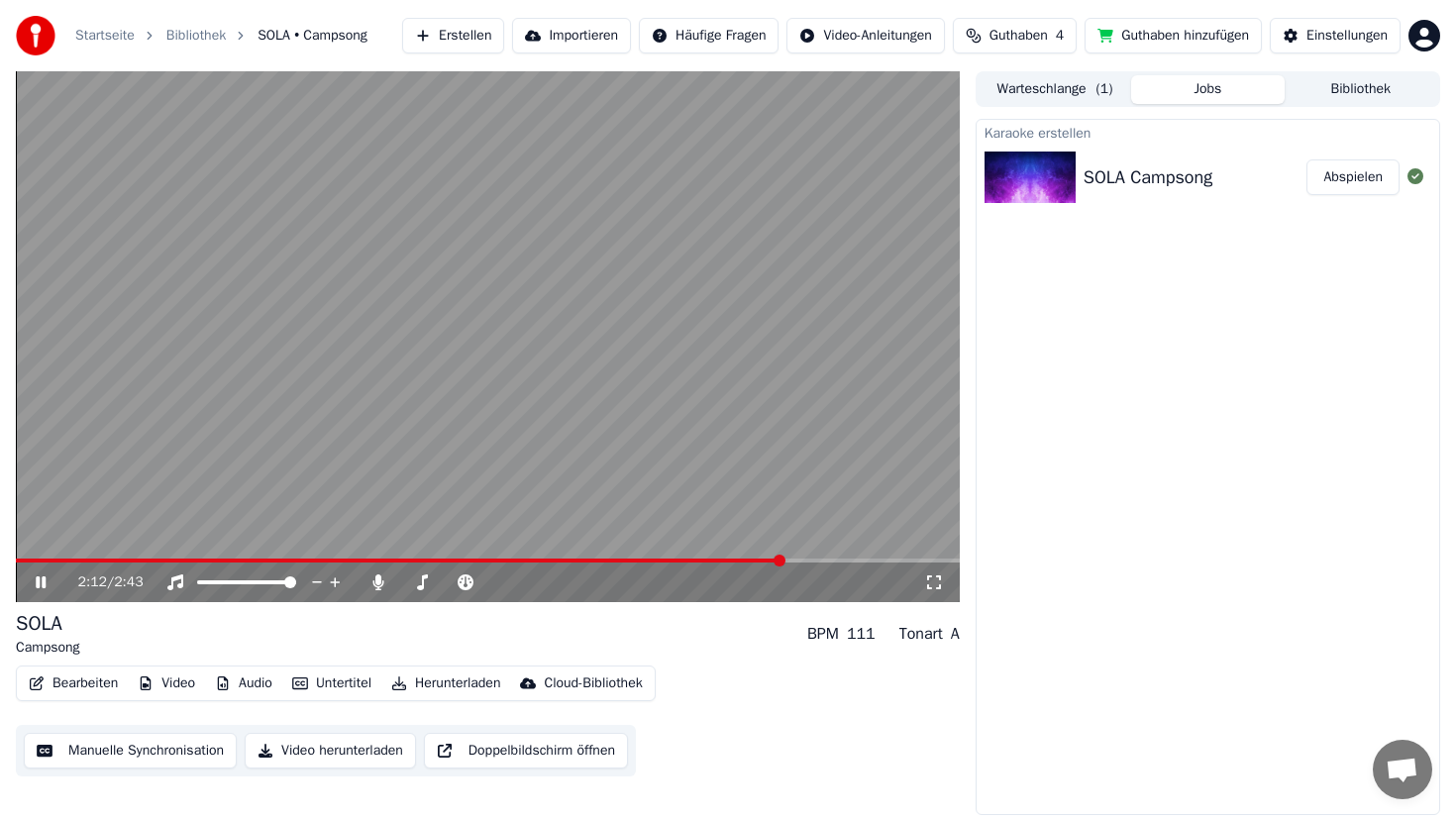 click 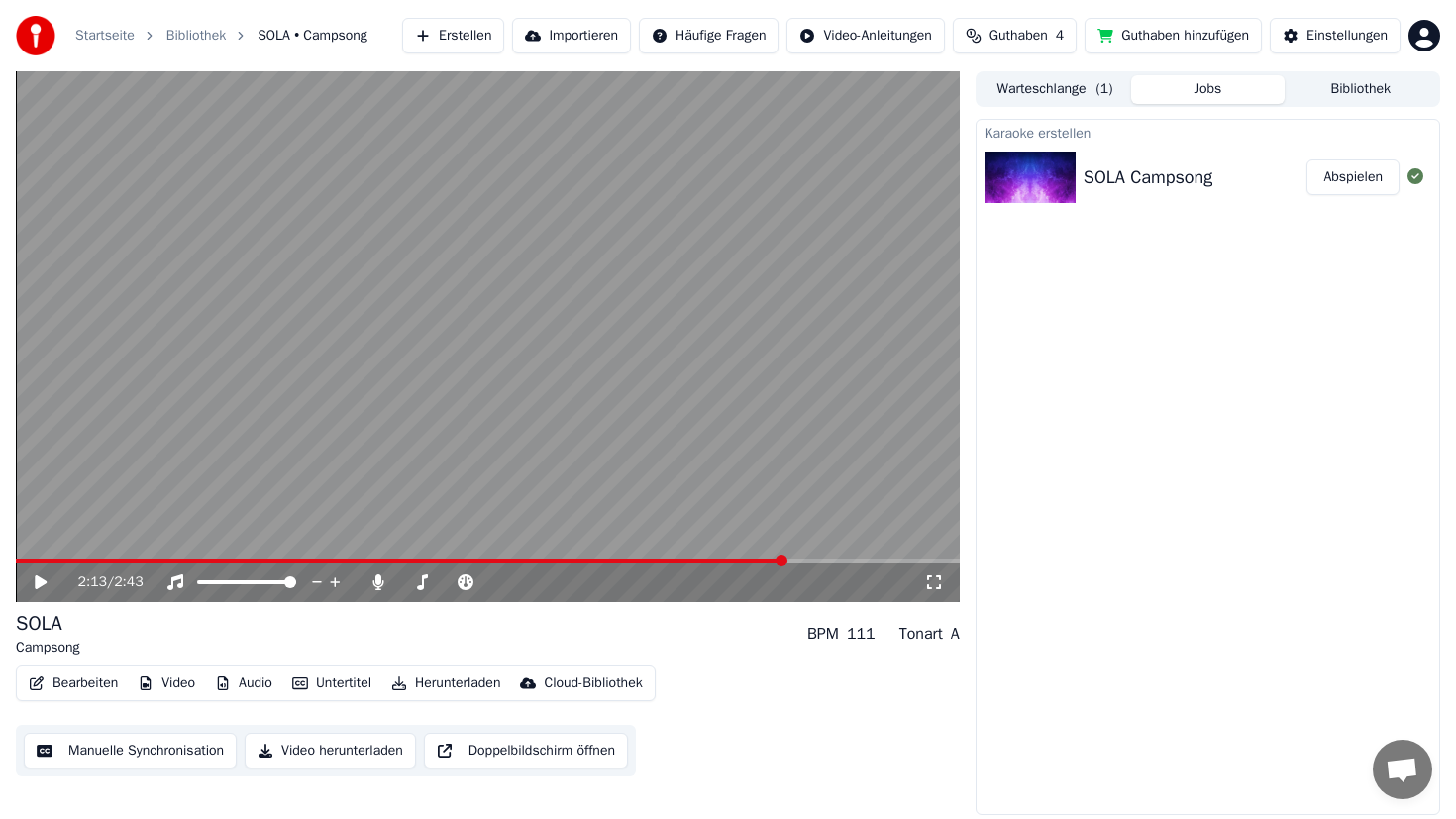 click on "Manuelle Synchronisation" at bounding box center (130, 751) 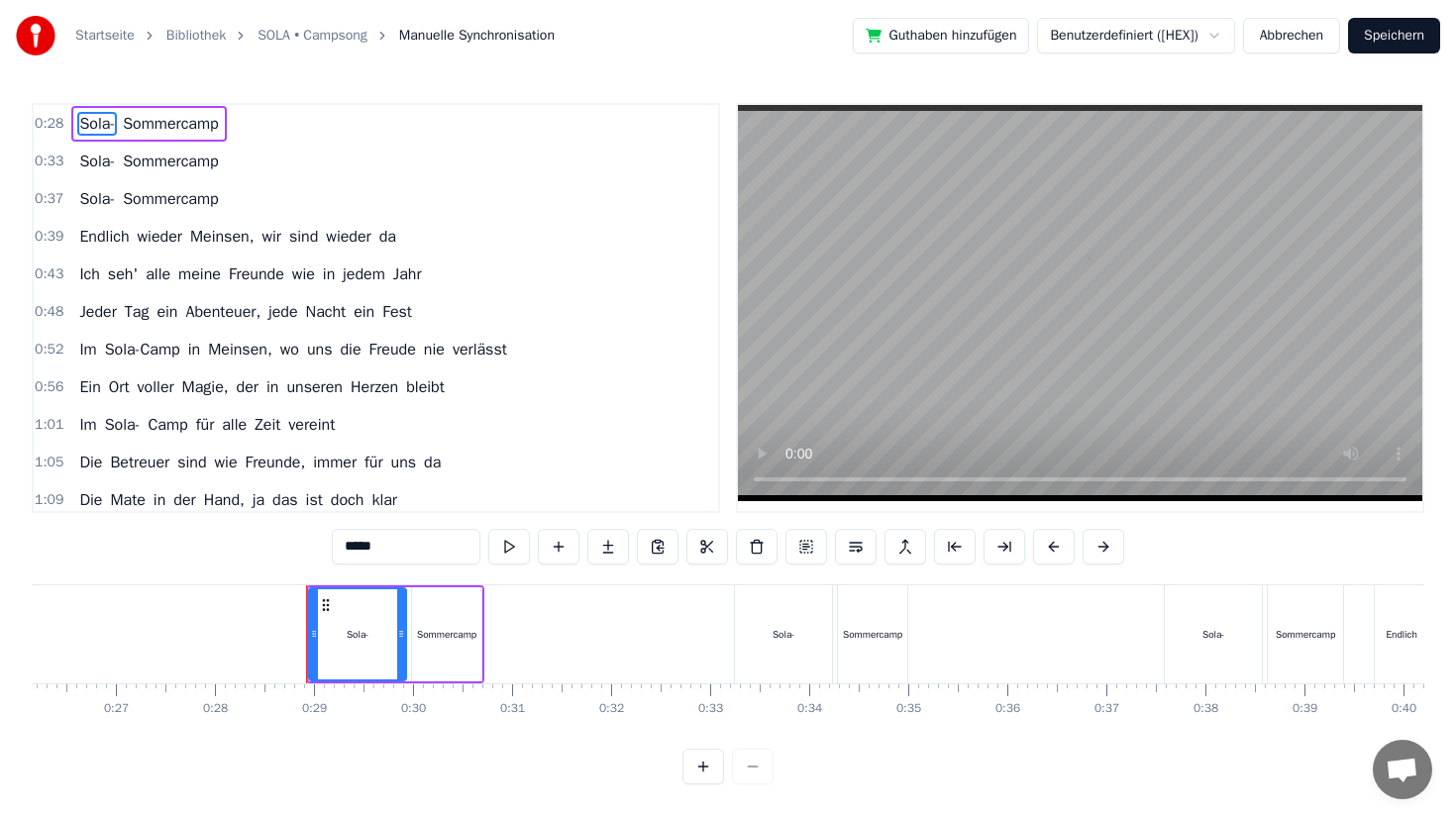 scroll, scrollTop: 0, scrollLeft: 2765, axis: horizontal 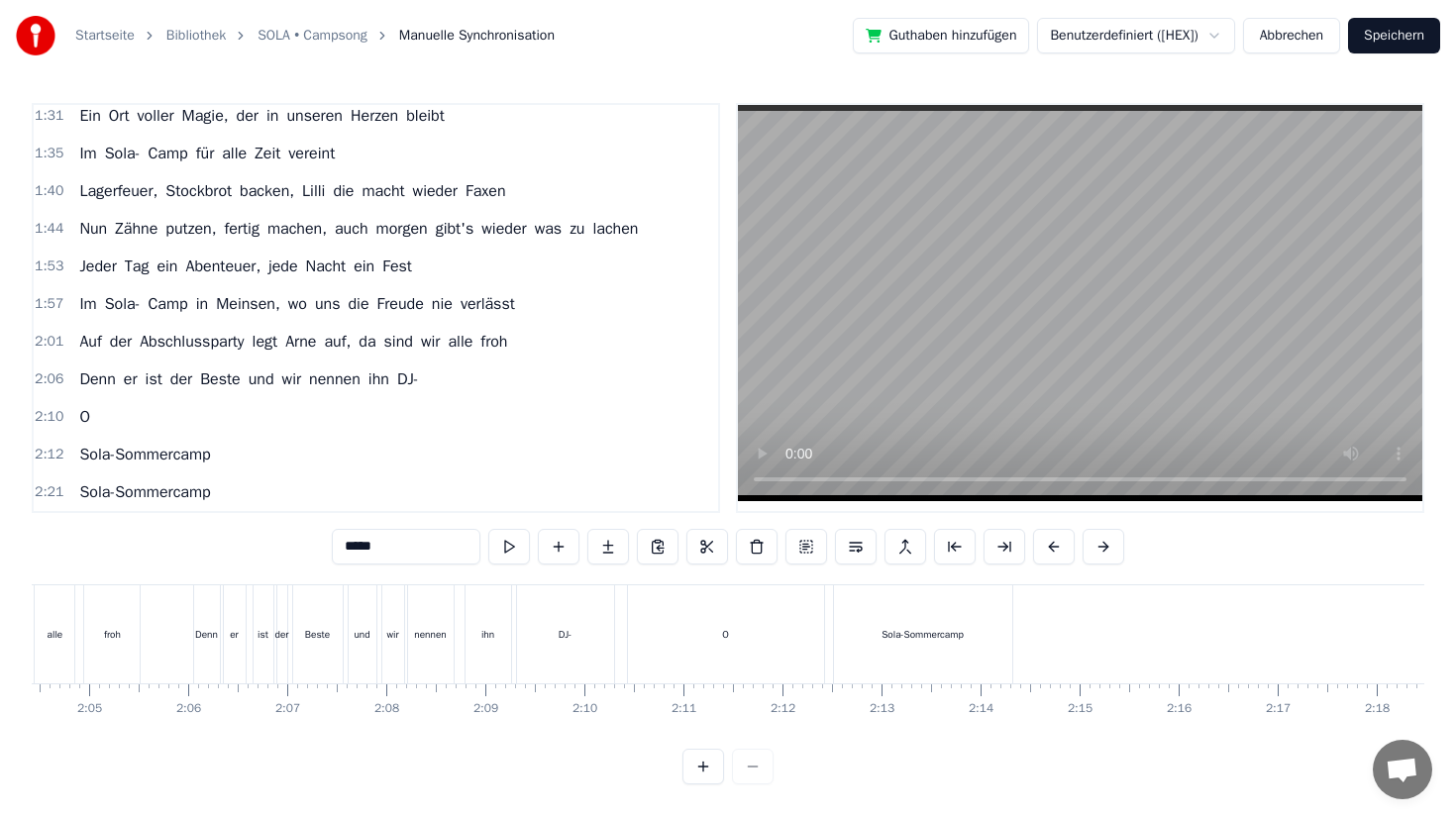 click on "Denn er ist der Beste und wir nennen ihn DJ-" at bounding box center [406, 634] 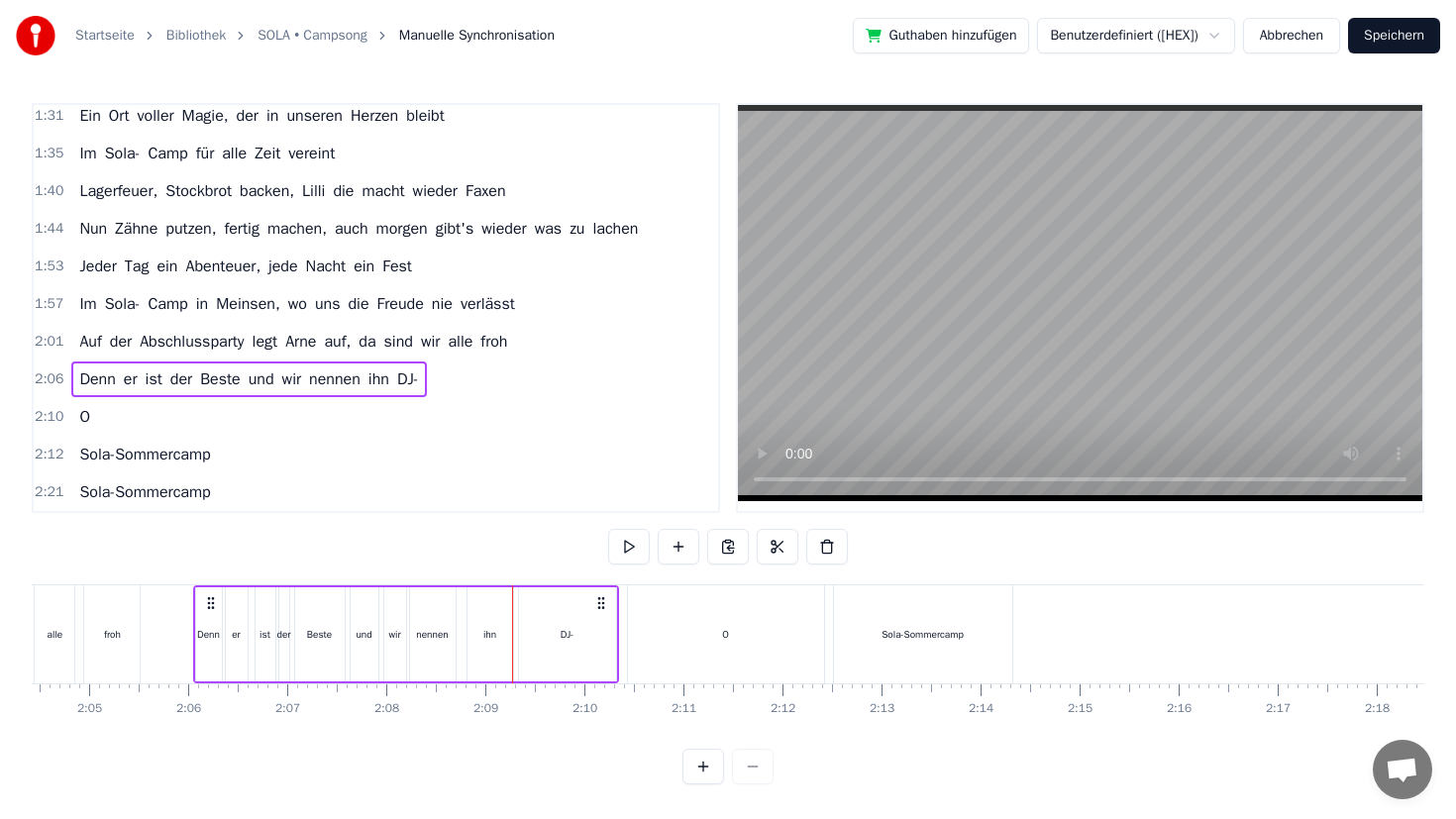 click on "ihn" at bounding box center (490, 634) 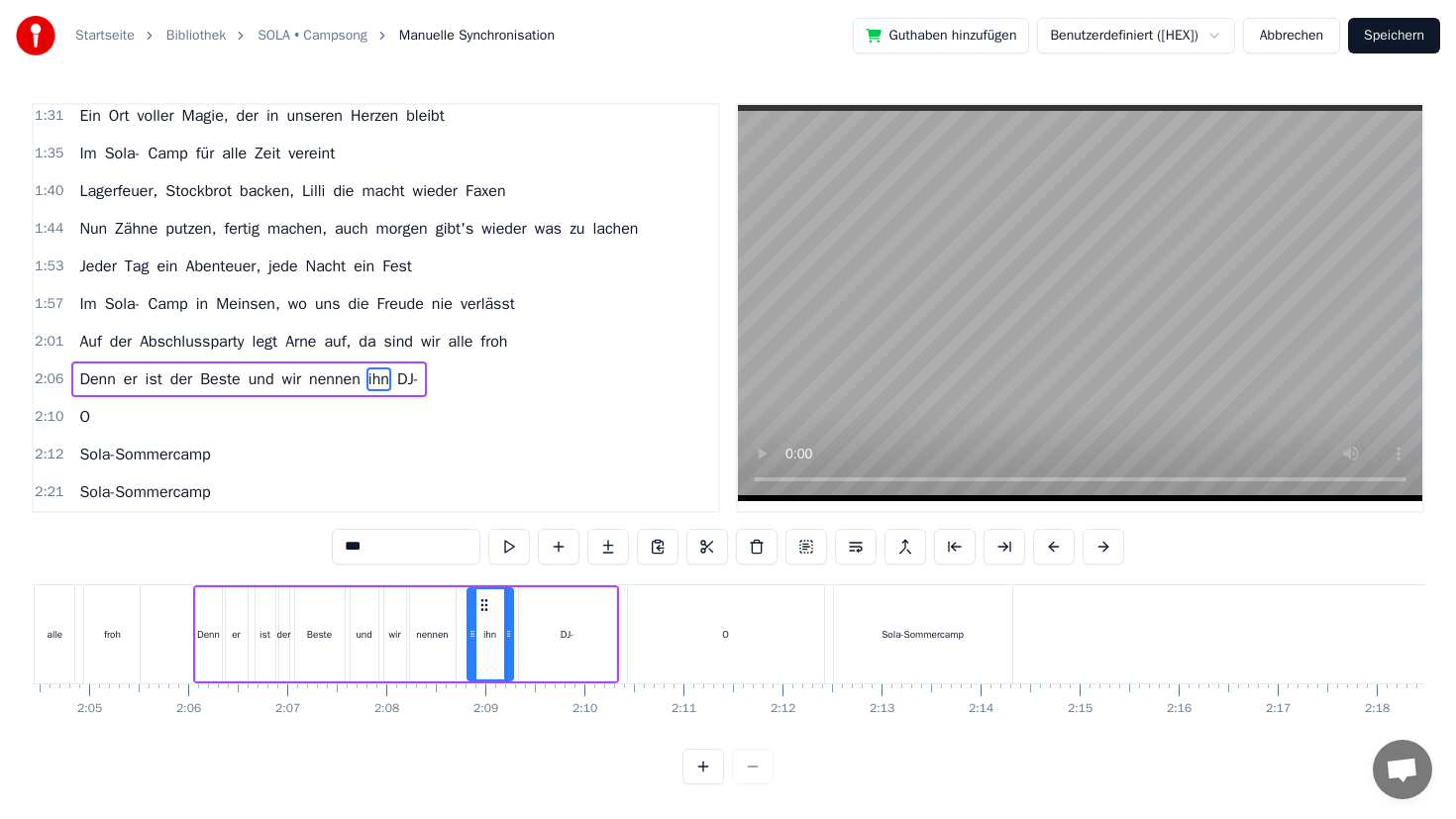 click on "0:28 Sola- Sommercamp 0:33 Sola- Sommercamp 0:37 Sola- Sommercamp 0:39 Endlich wieder Meinsen, wir sind wieder da 0:43 Ich seh' alle meine Freunde wie in jedem Jahr 0:48 Jeder Tag ein Abenteuer, jede Nacht ein Fest 0:52 Im Sola-Camp in Meinsen, wo uns die Freude nie verlässt 0:56 Ein Ort voller Magie, der in unseren Herzen bleibt 1:01 Im Sola- Camp für alle Zeit vereint 1:05 Die Betreuer sind wie Freunde, immer für uns da 1:09 Die Mate in der Hand, ja das ist doch klar 1:13 Nachtwanderung im Dunkeln, nur noch der Mond scheint 1:18 Gemeinsam gehen wir voran, im Sola- Camp vereint 1:22 Jeder Tag ein Abenteuer, jede Nacht ein Fest 1:27 Im Sola- Camp in Meinsen, wo uns die Freude nie verlässt 1:31 Ein Ort voller Magie, der in unseren Herzen bleibt 1:35 Im Sola- Camp für alle Zeit vereint 1:40 Lagerfeuer, Stockbrot backen, Lilli die macht wieder Faxen 1:44 Nun Zähne putzen, fertig machen, auch morgen gibt's wieder was zu lachen 1:53 Jeder Tag ein Abenteuer, jede Nacht ein Fest 1:57 Im Sola- Camp in Meinsen," at bounding box center [728, 444] 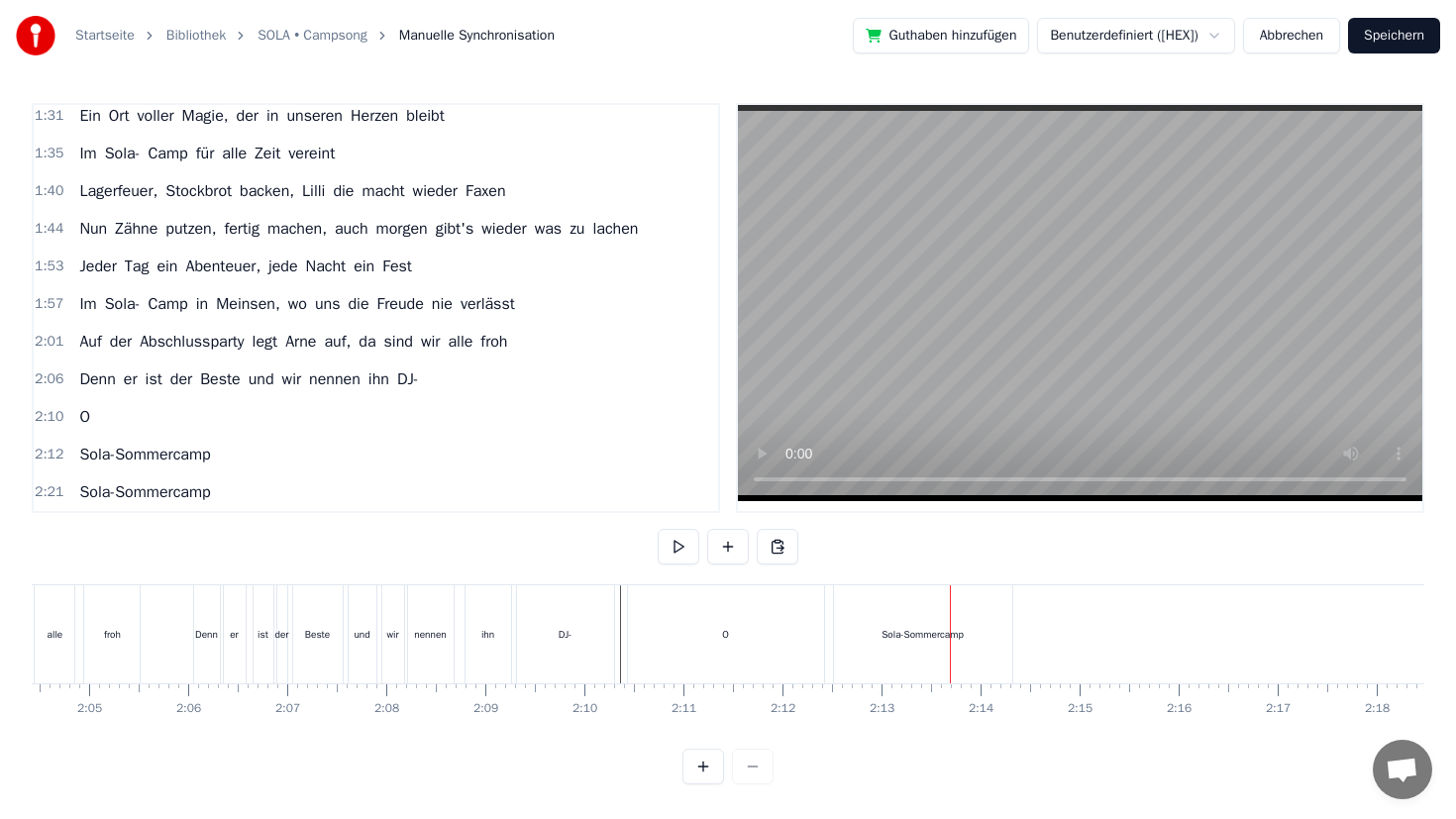 click on "Sola-Sommercamp" at bounding box center [922, 634] 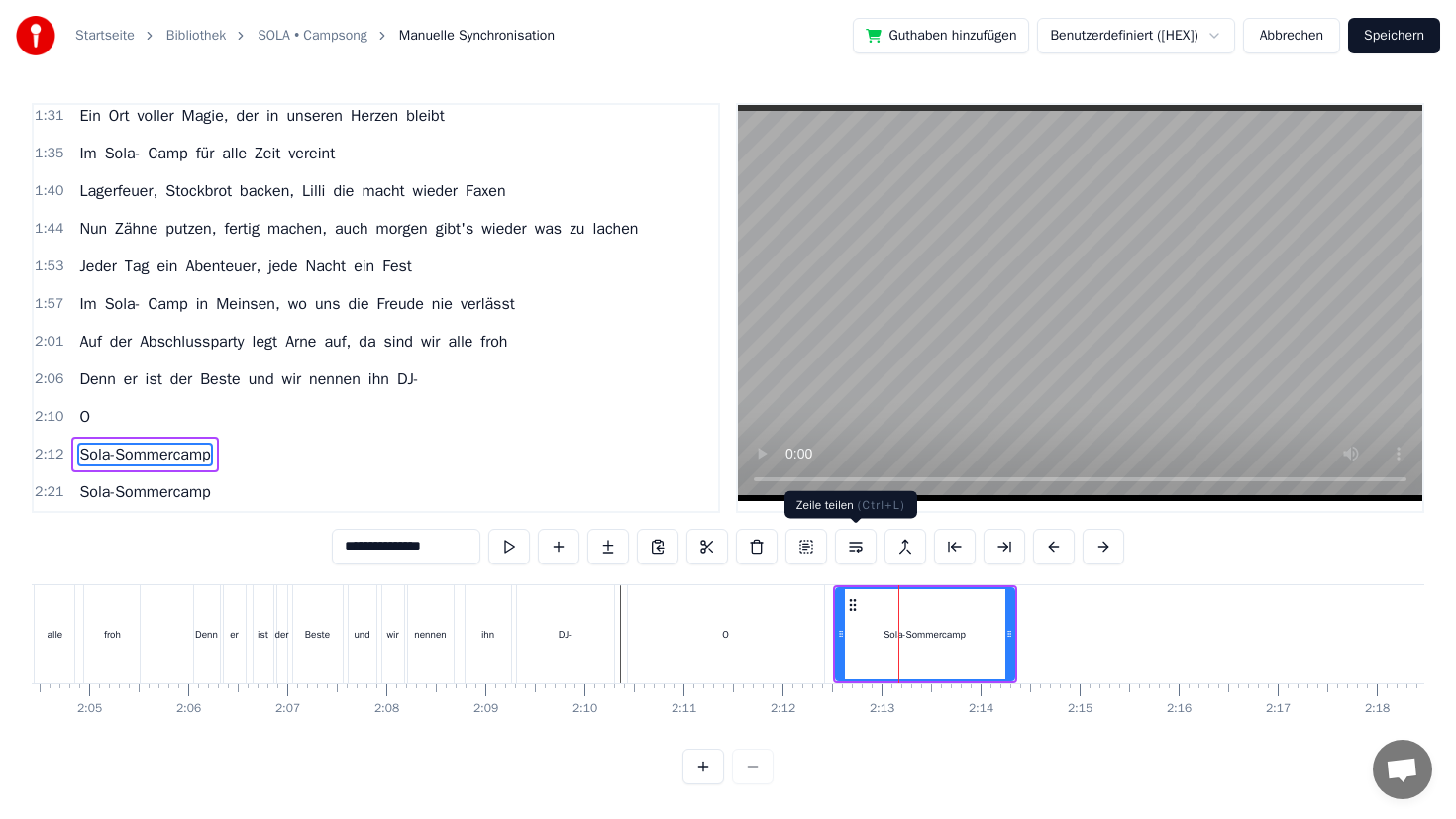 click at bounding box center (856, 547) 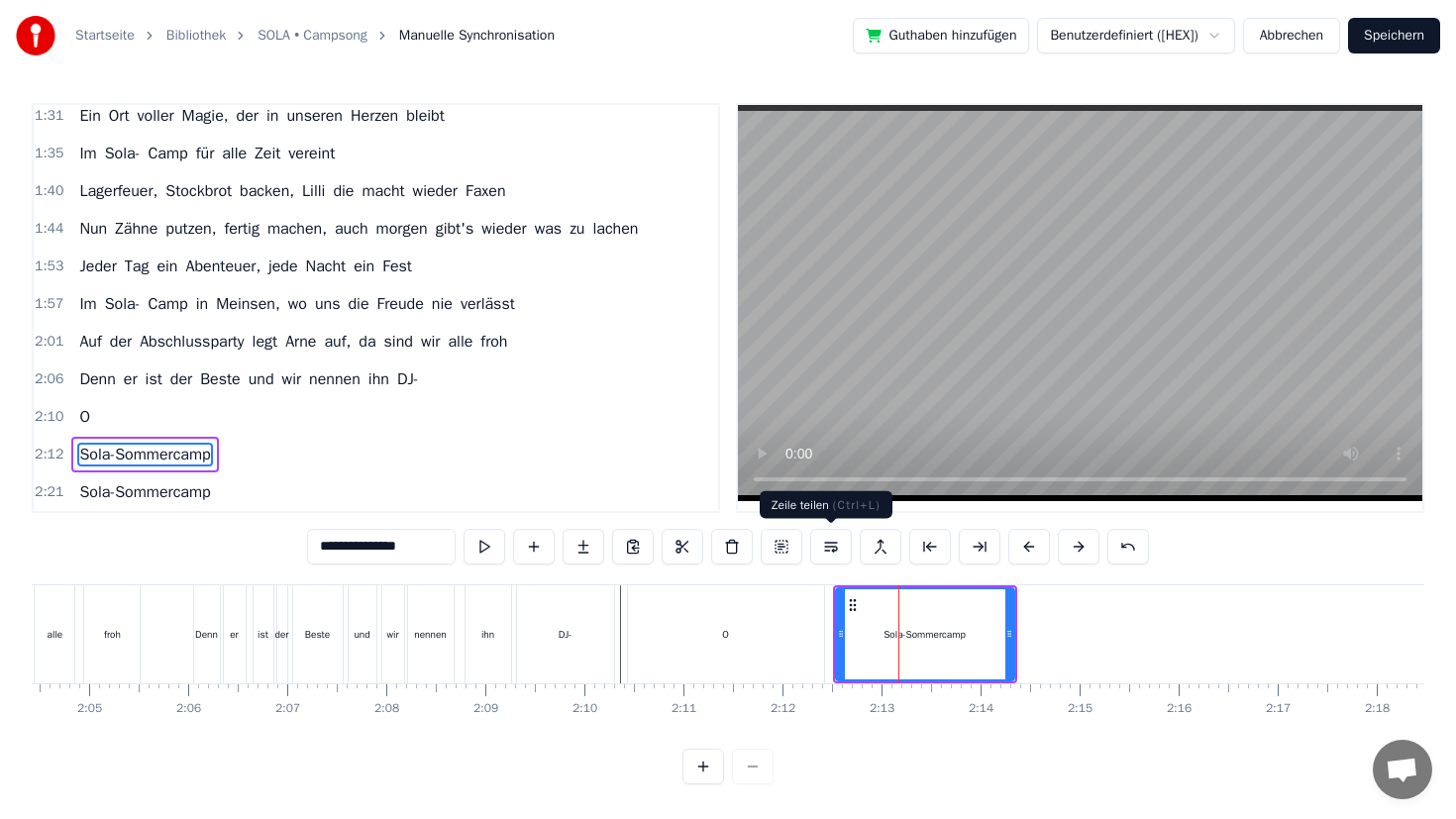 click at bounding box center (831, 547) 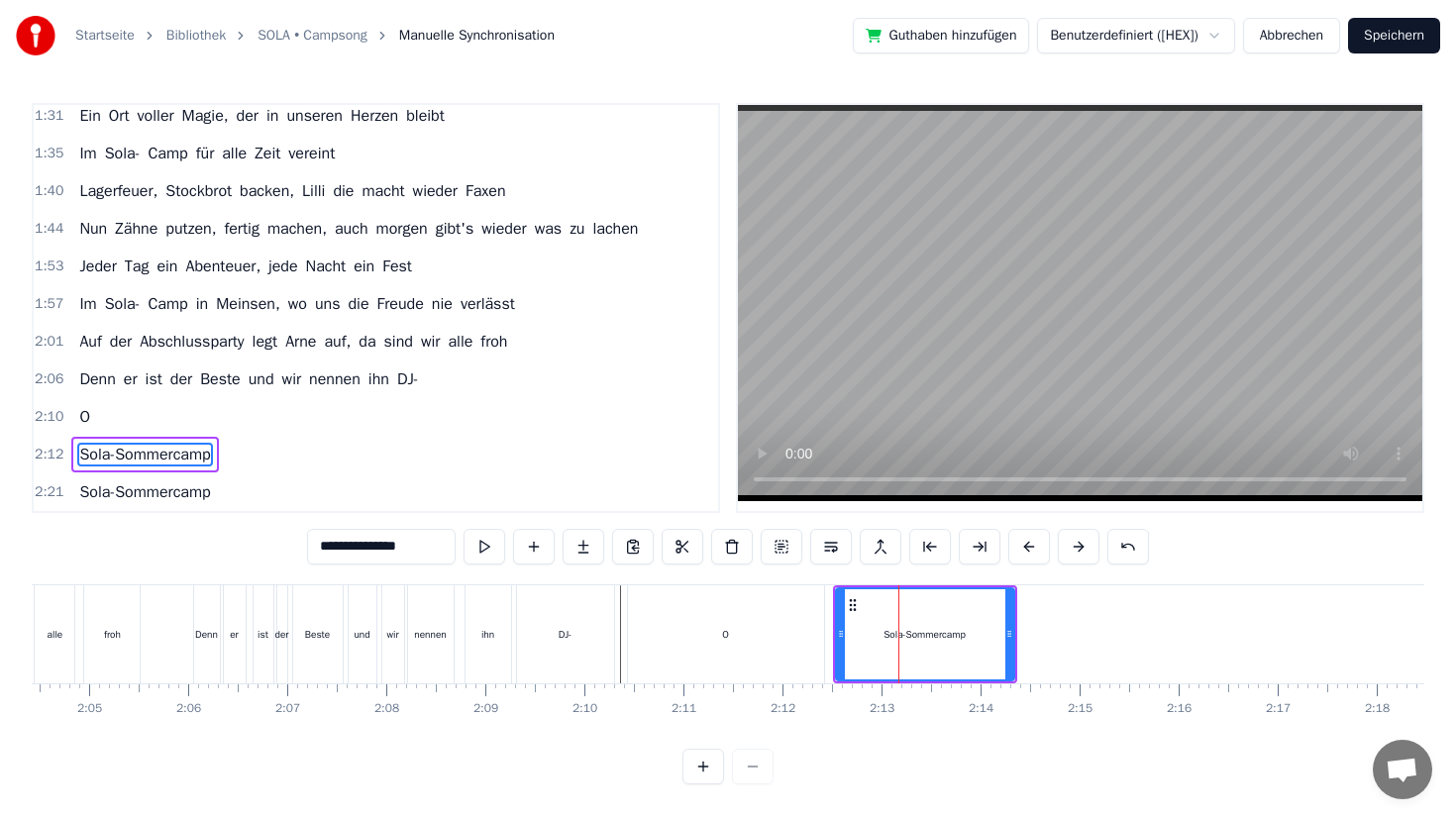 click at bounding box center (841, 634) 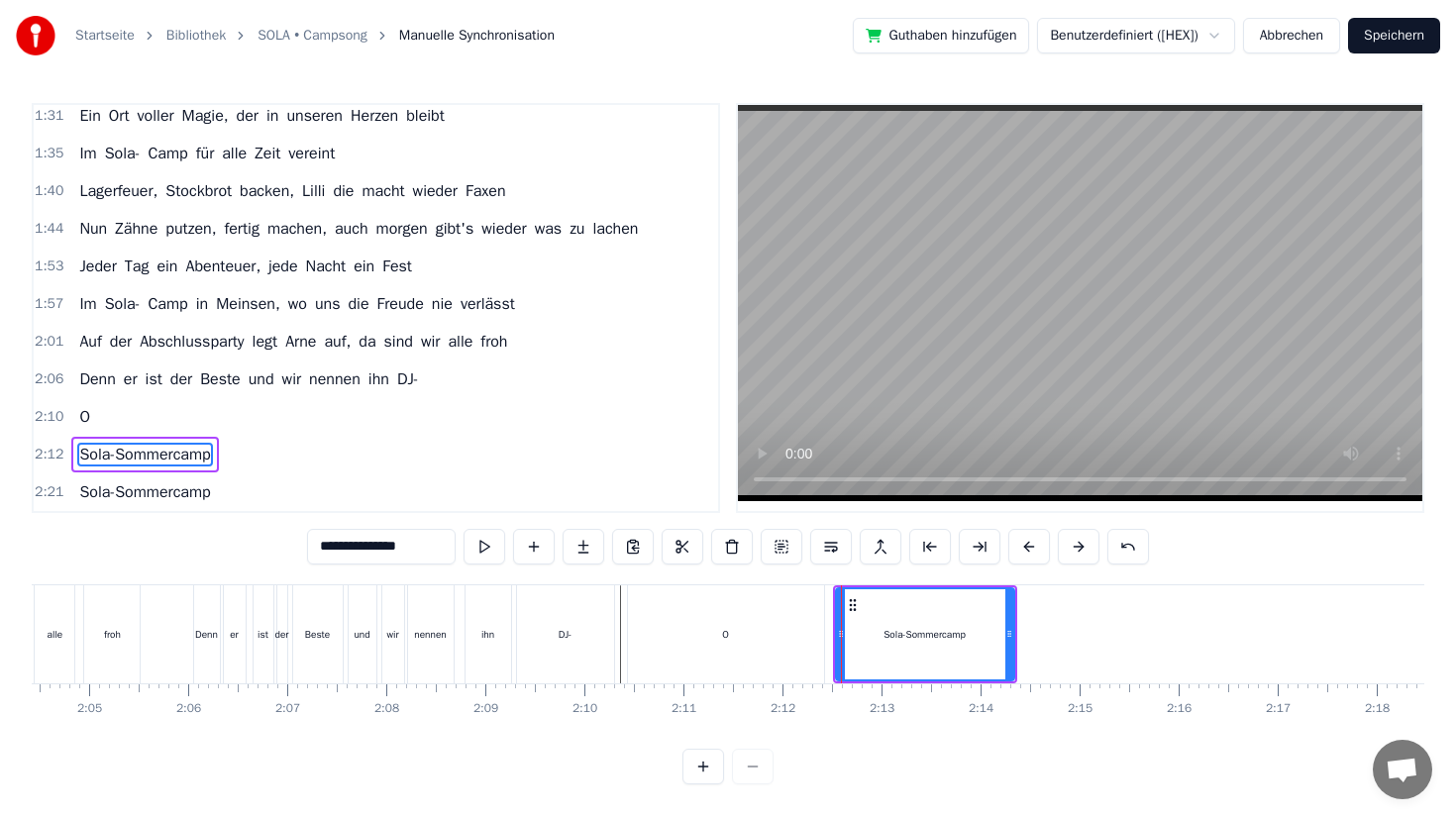 click on "O" at bounding box center (726, 634) 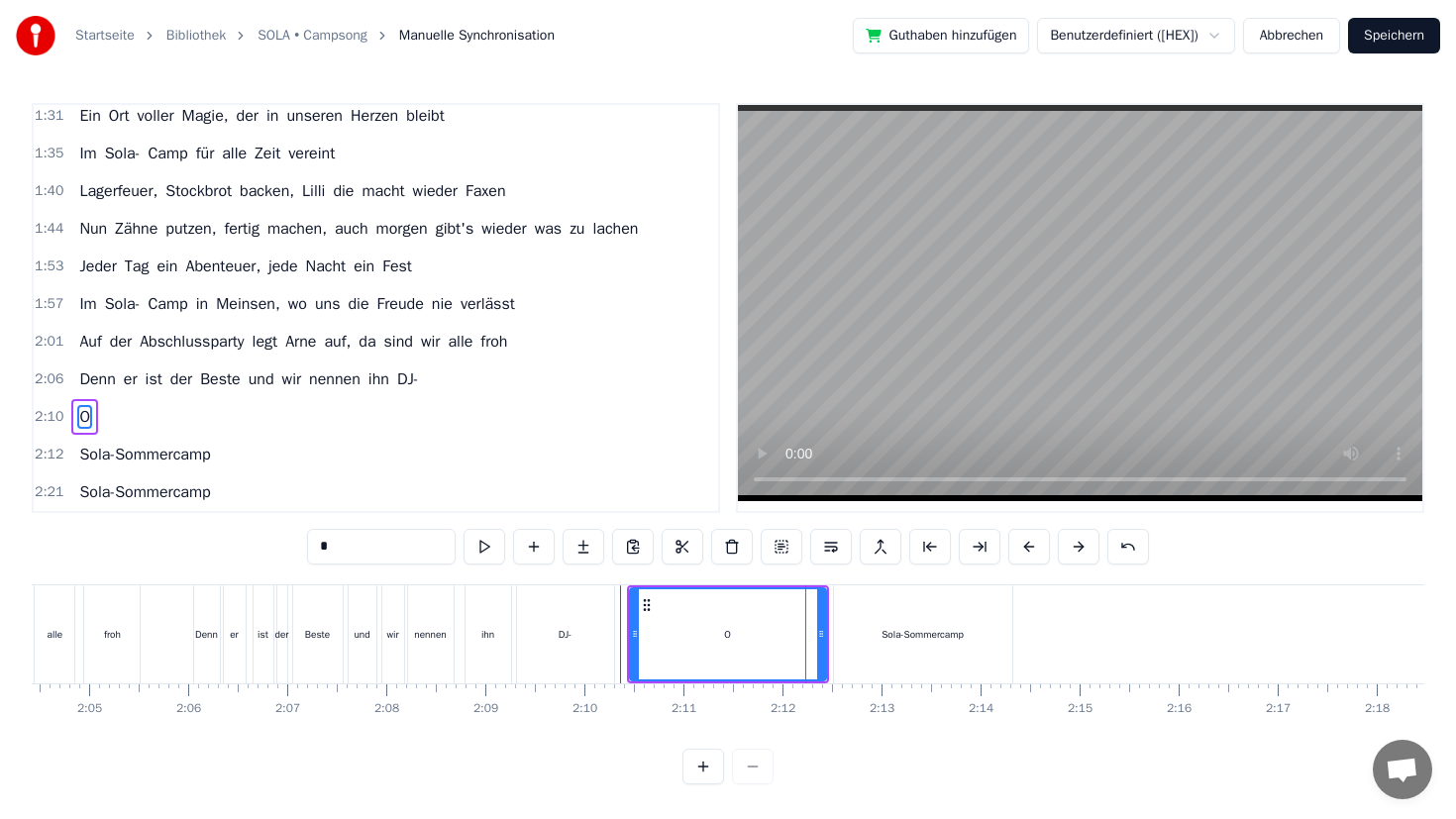 click on "Sola-Sommercamp" at bounding box center (923, 634) 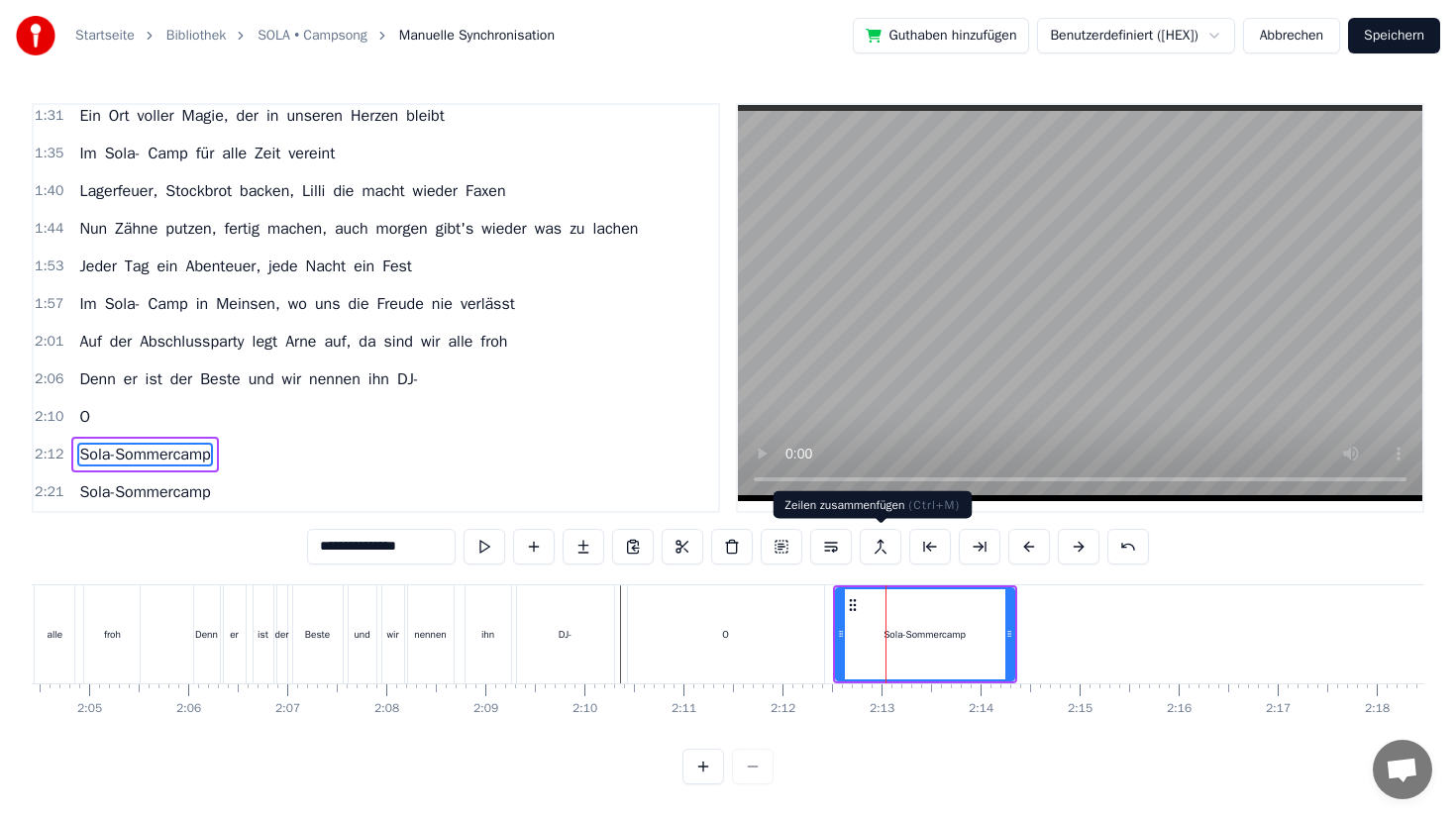 click at bounding box center [881, 547] 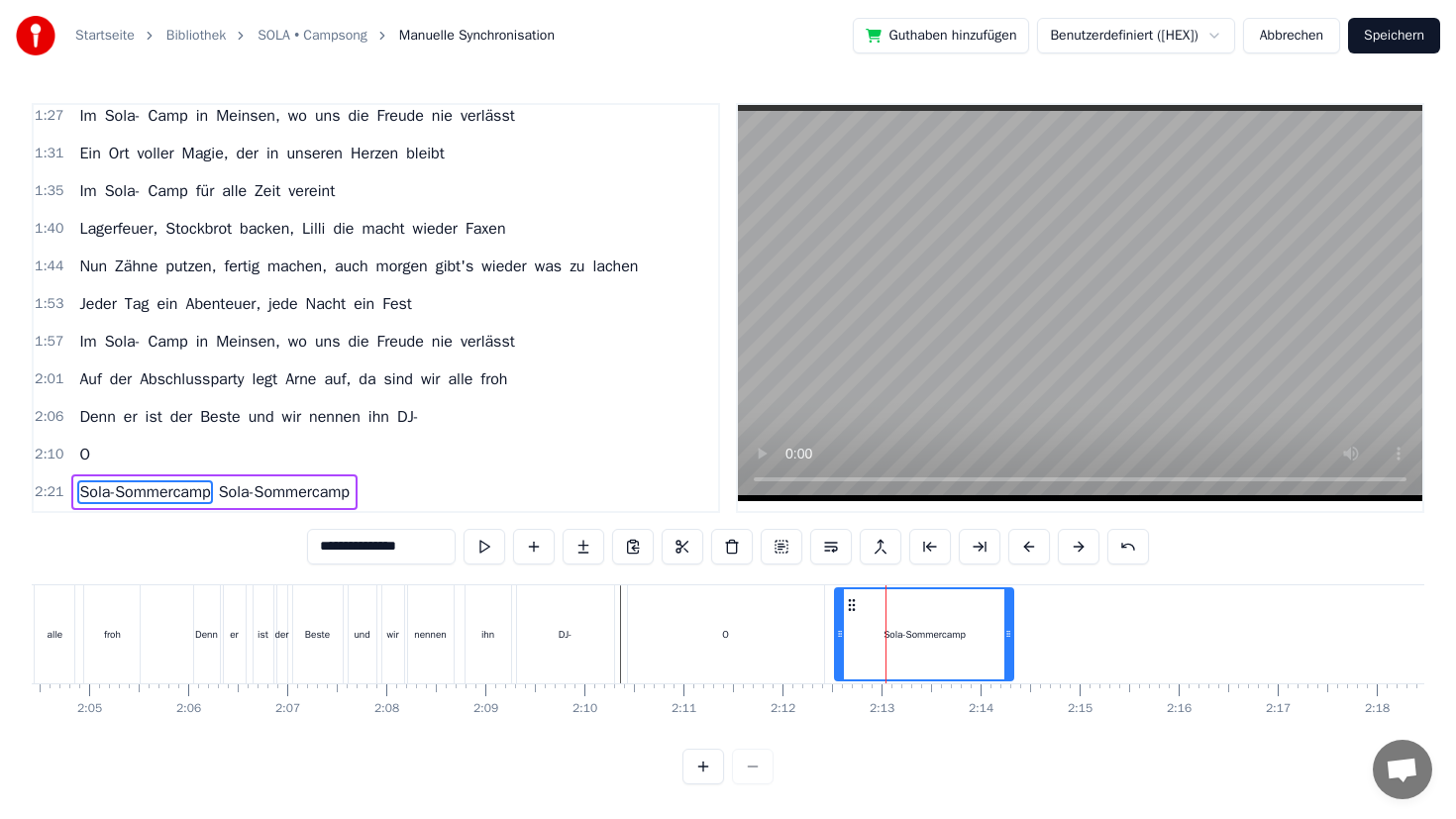 type 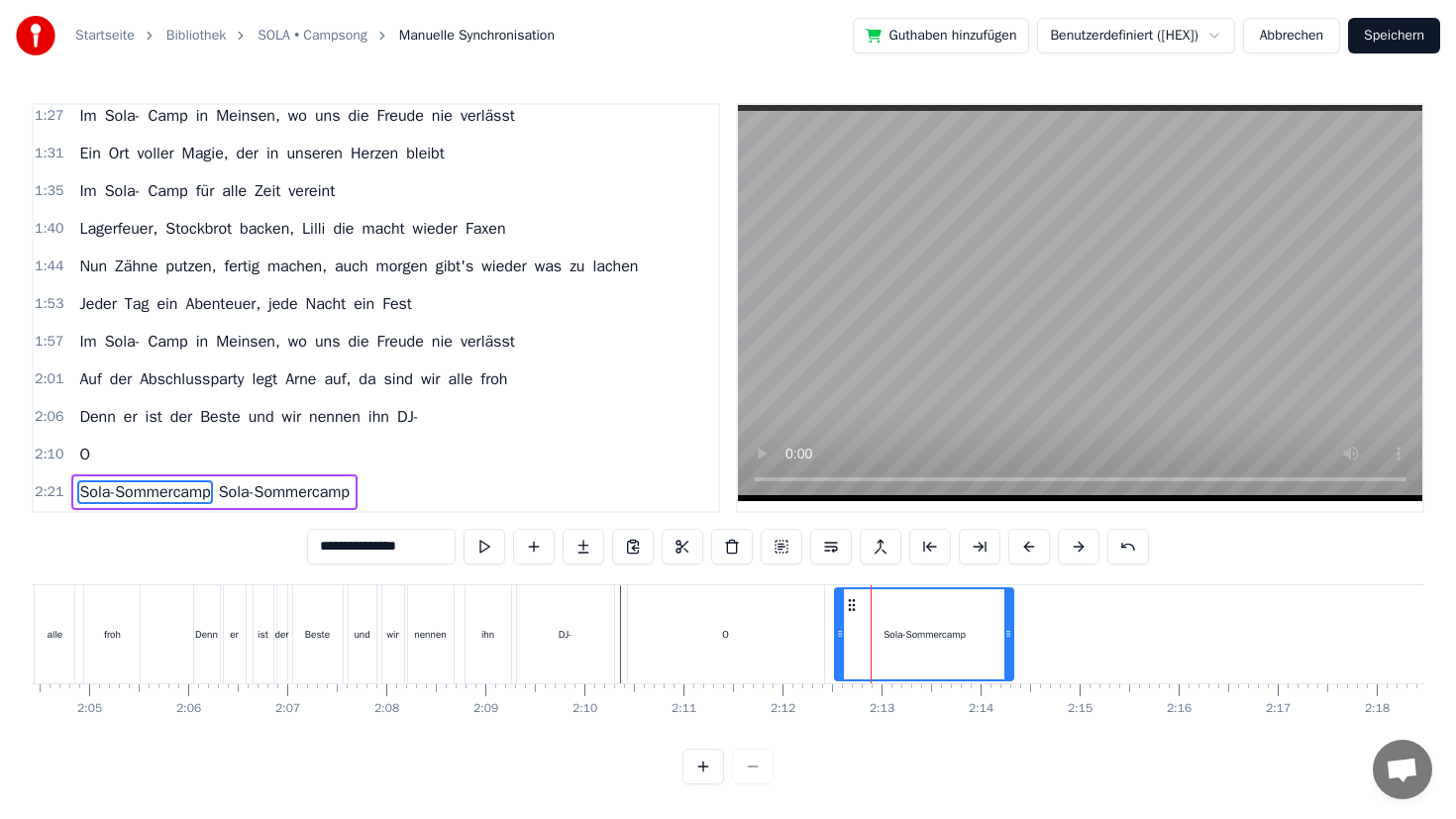 click at bounding box center [881, 547] 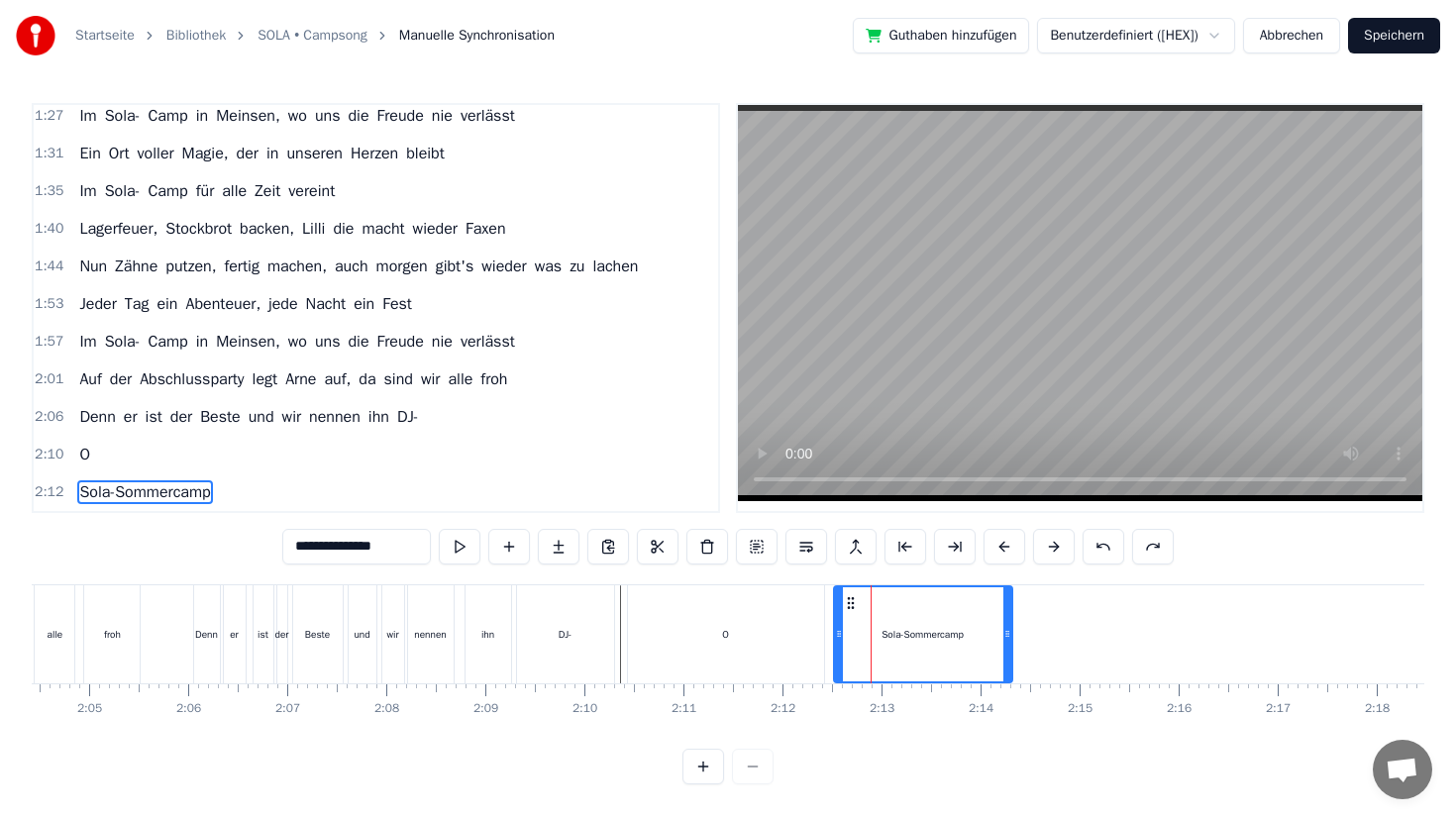 scroll, scrollTop: 572, scrollLeft: 0, axis: vertical 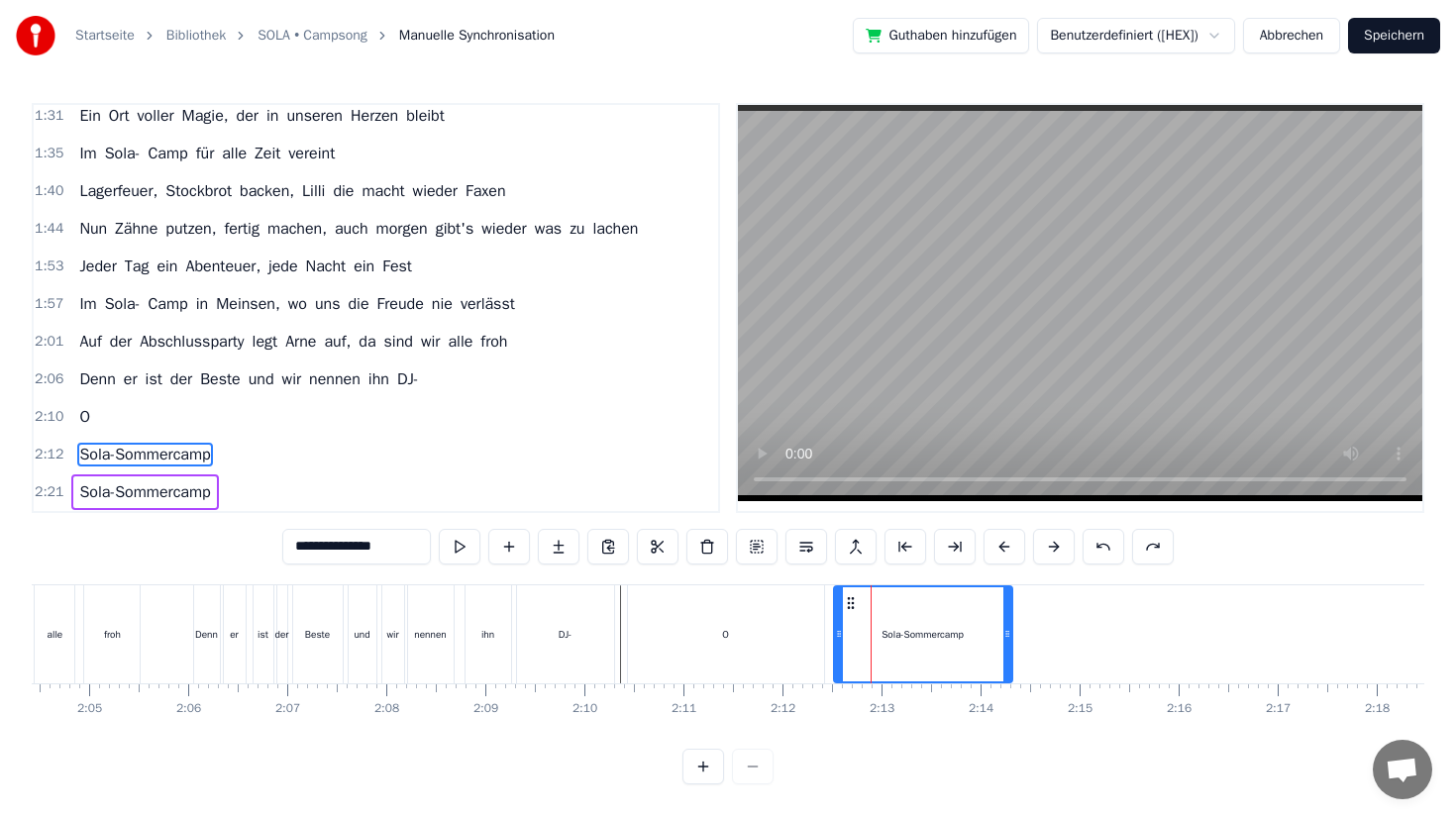 click on "Sola-Sommercamp" at bounding box center (923, 634) 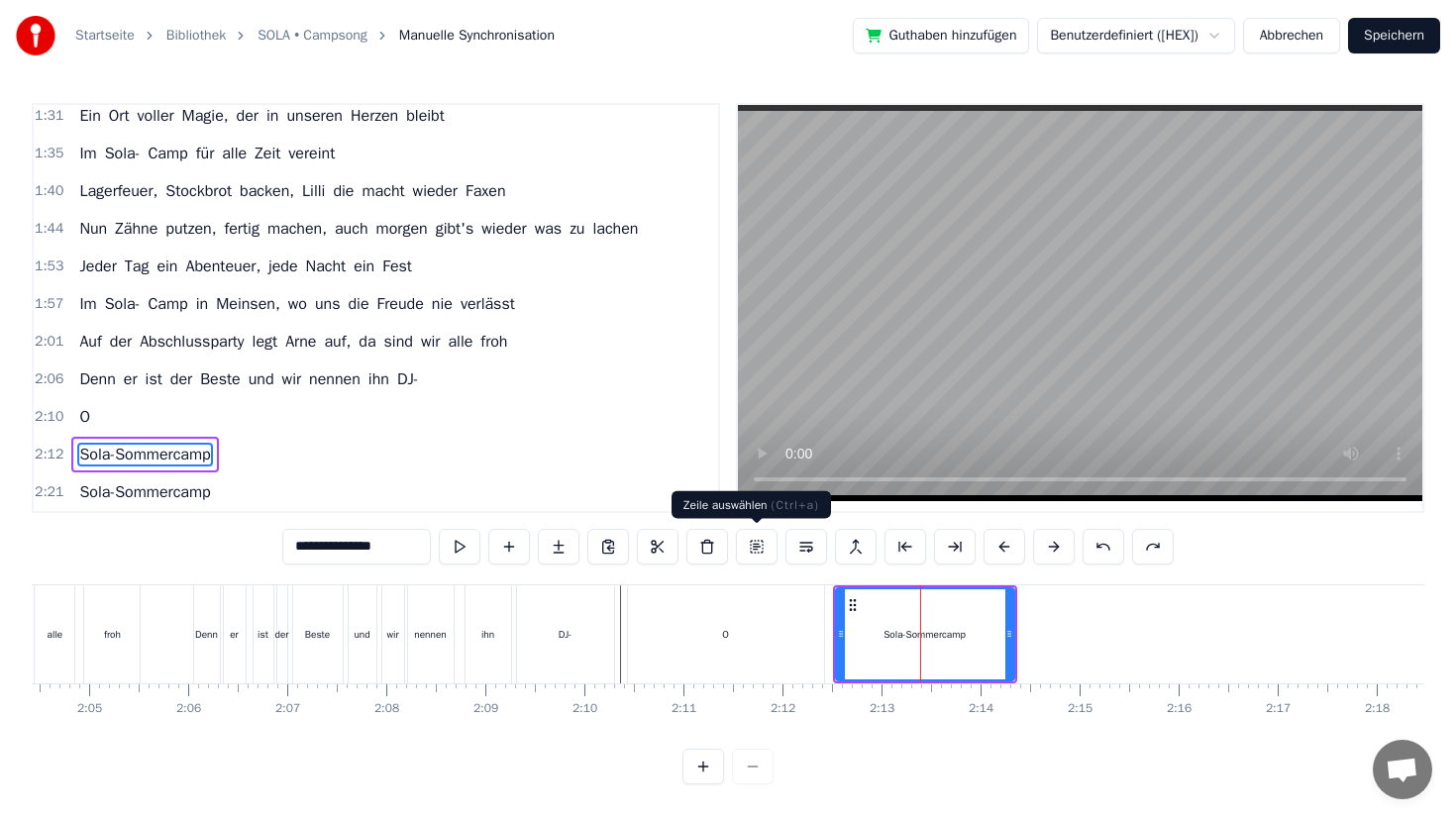 click at bounding box center [757, 547] 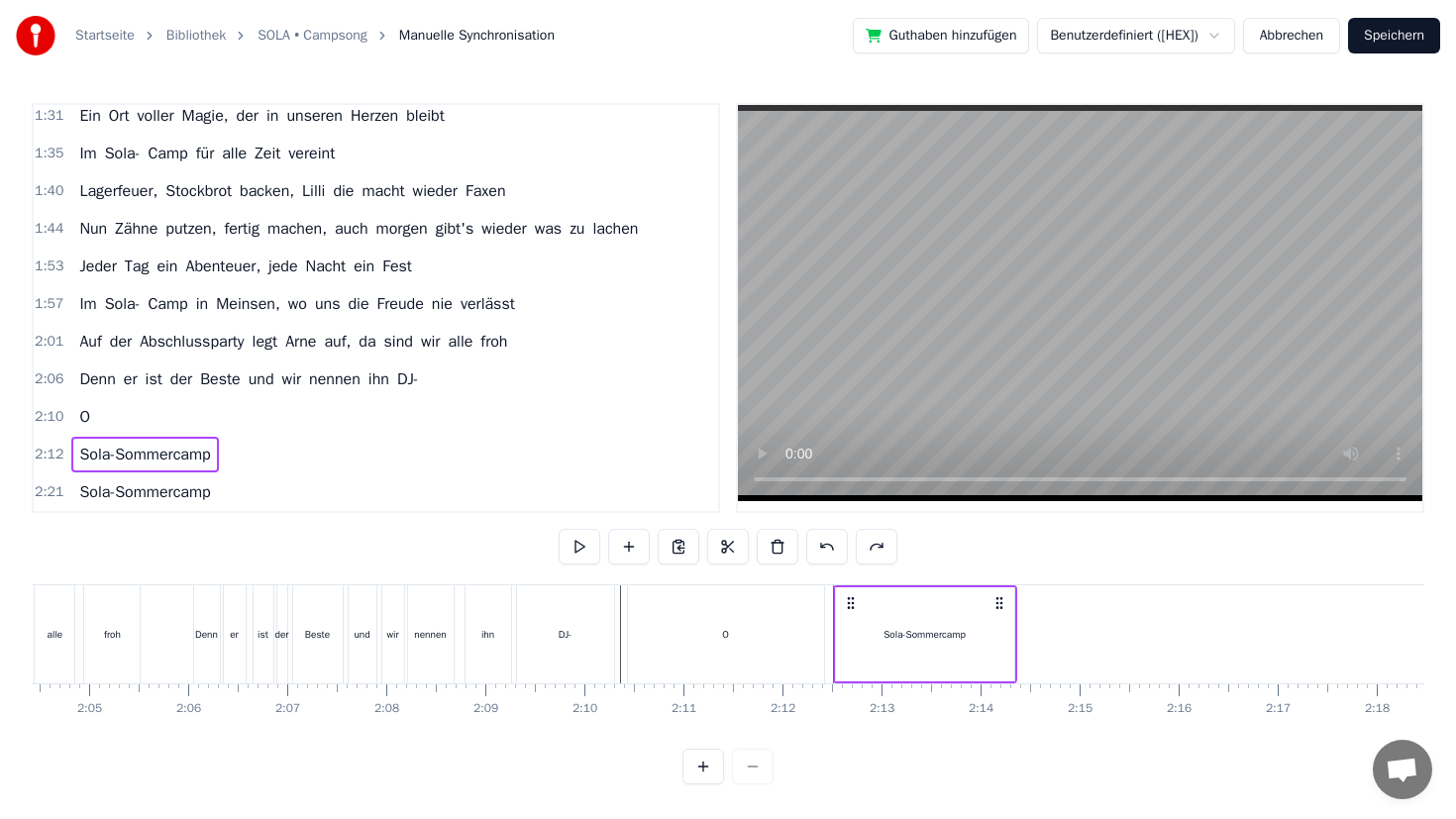 click on "2:10 O" at bounding box center (375, 417) 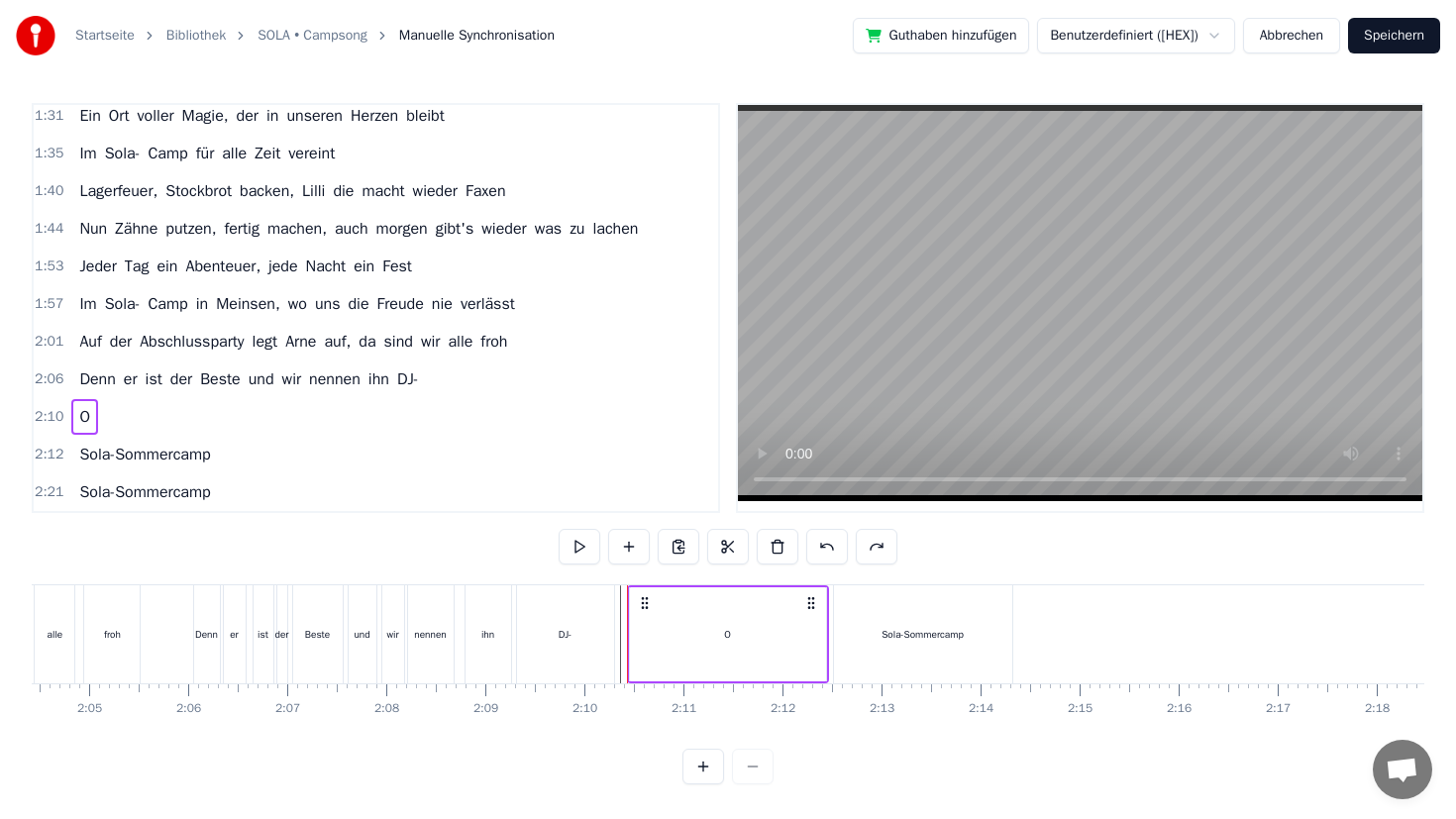 click on "O" at bounding box center (84, 417) 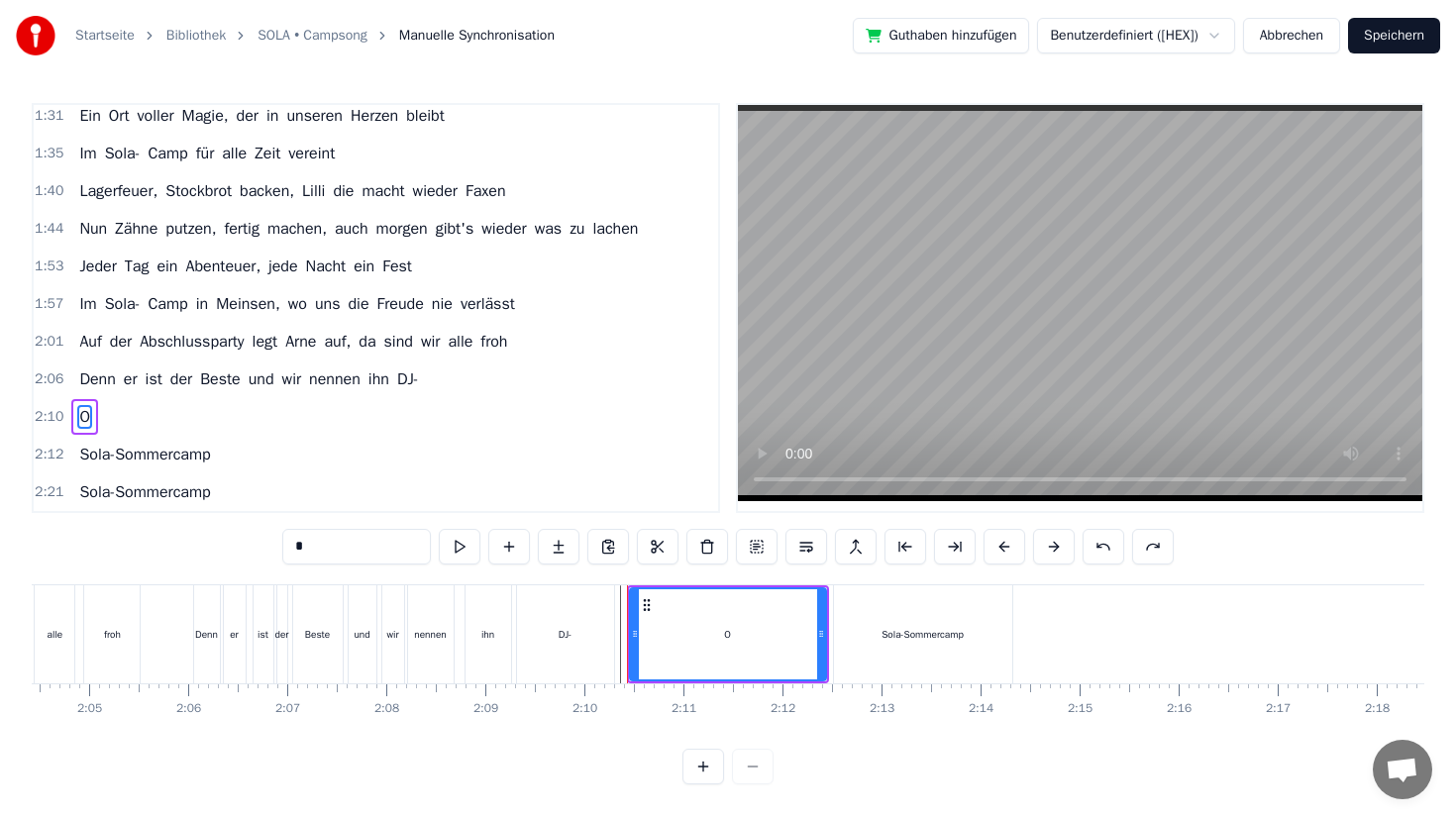 click on "Beste" at bounding box center [220, 379] 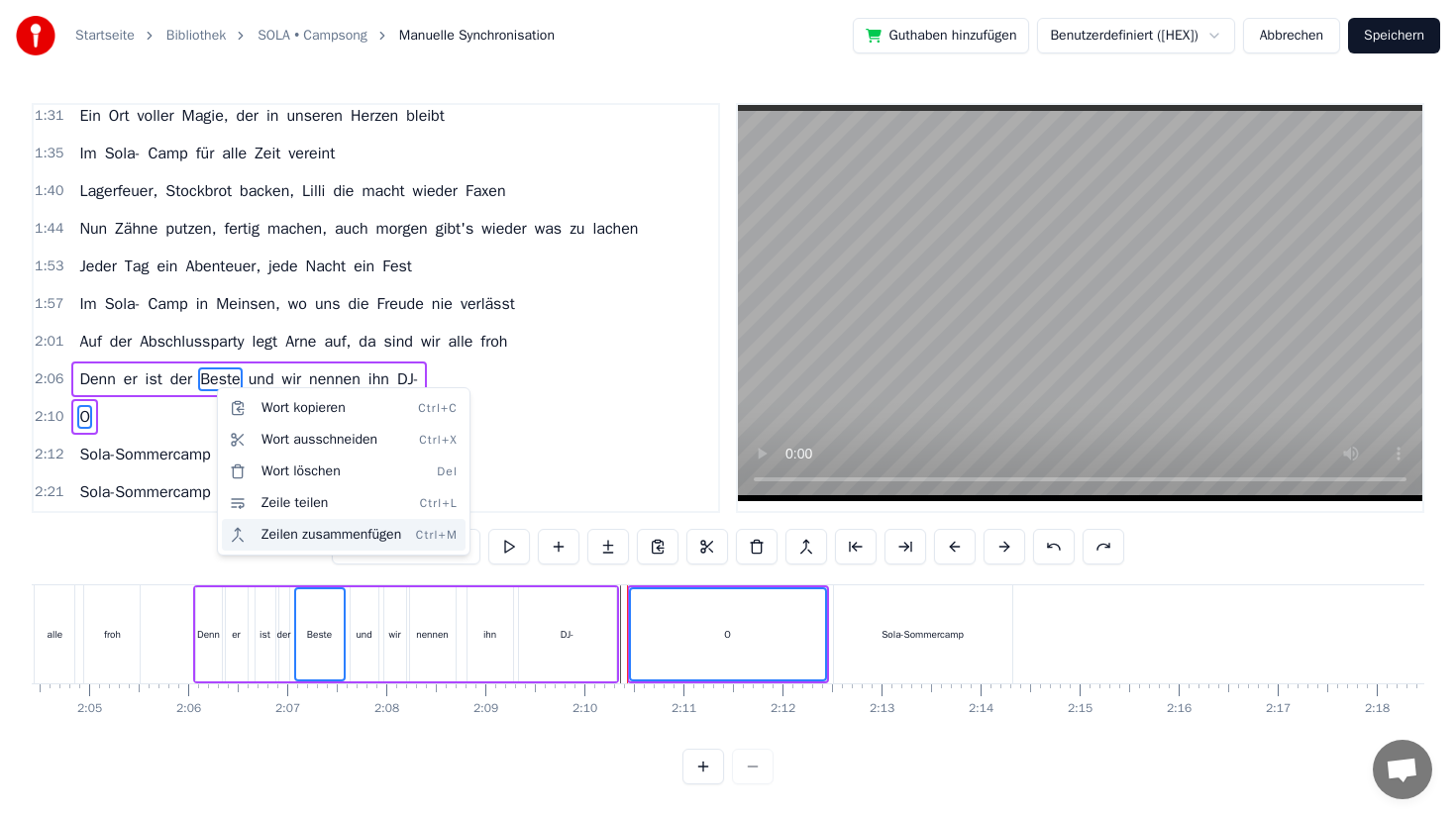 click on "Zeilen zusammenfügen Ctrl+M" at bounding box center (344, 535) 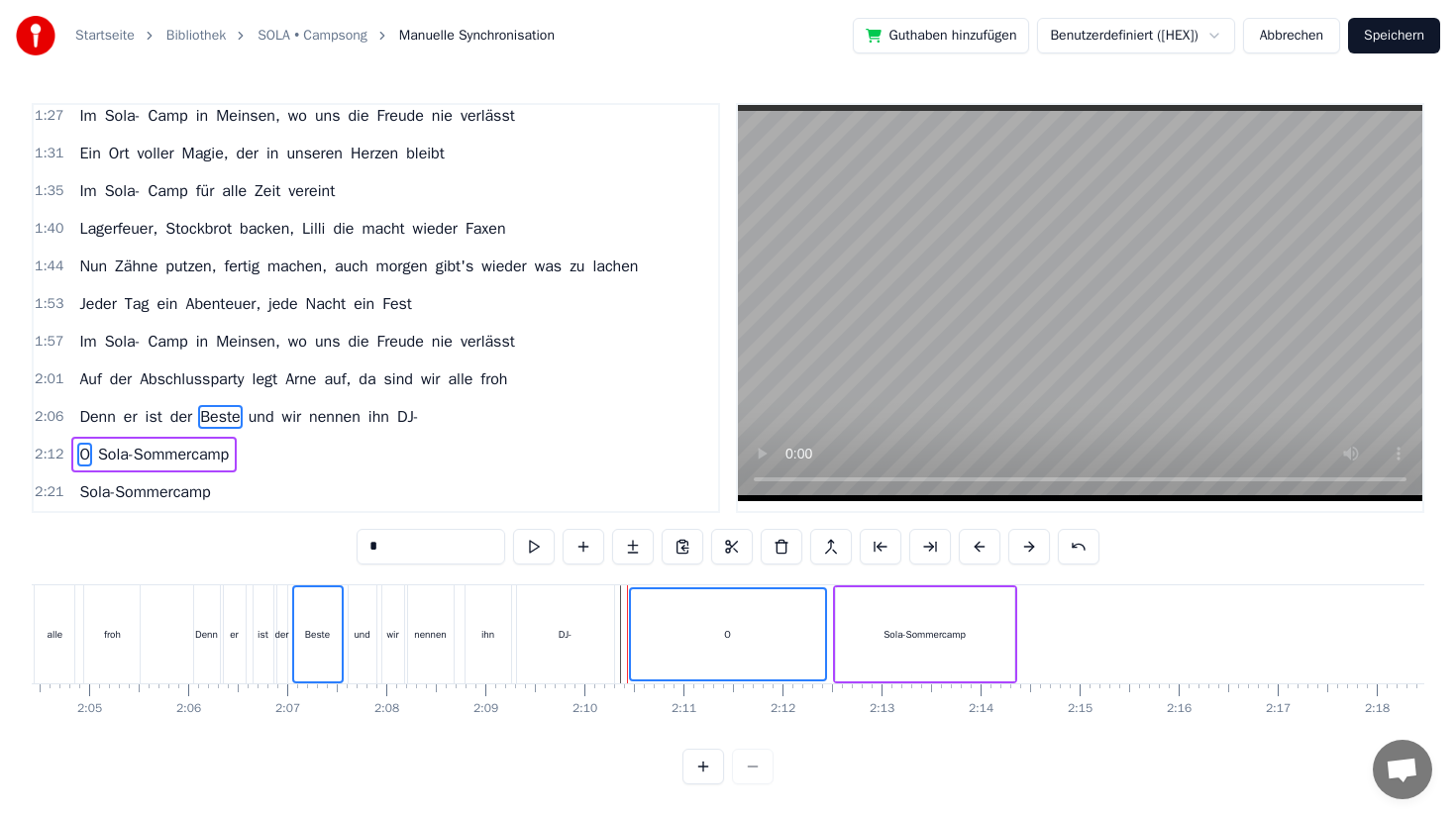 scroll, scrollTop: 572, scrollLeft: 0, axis: vertical 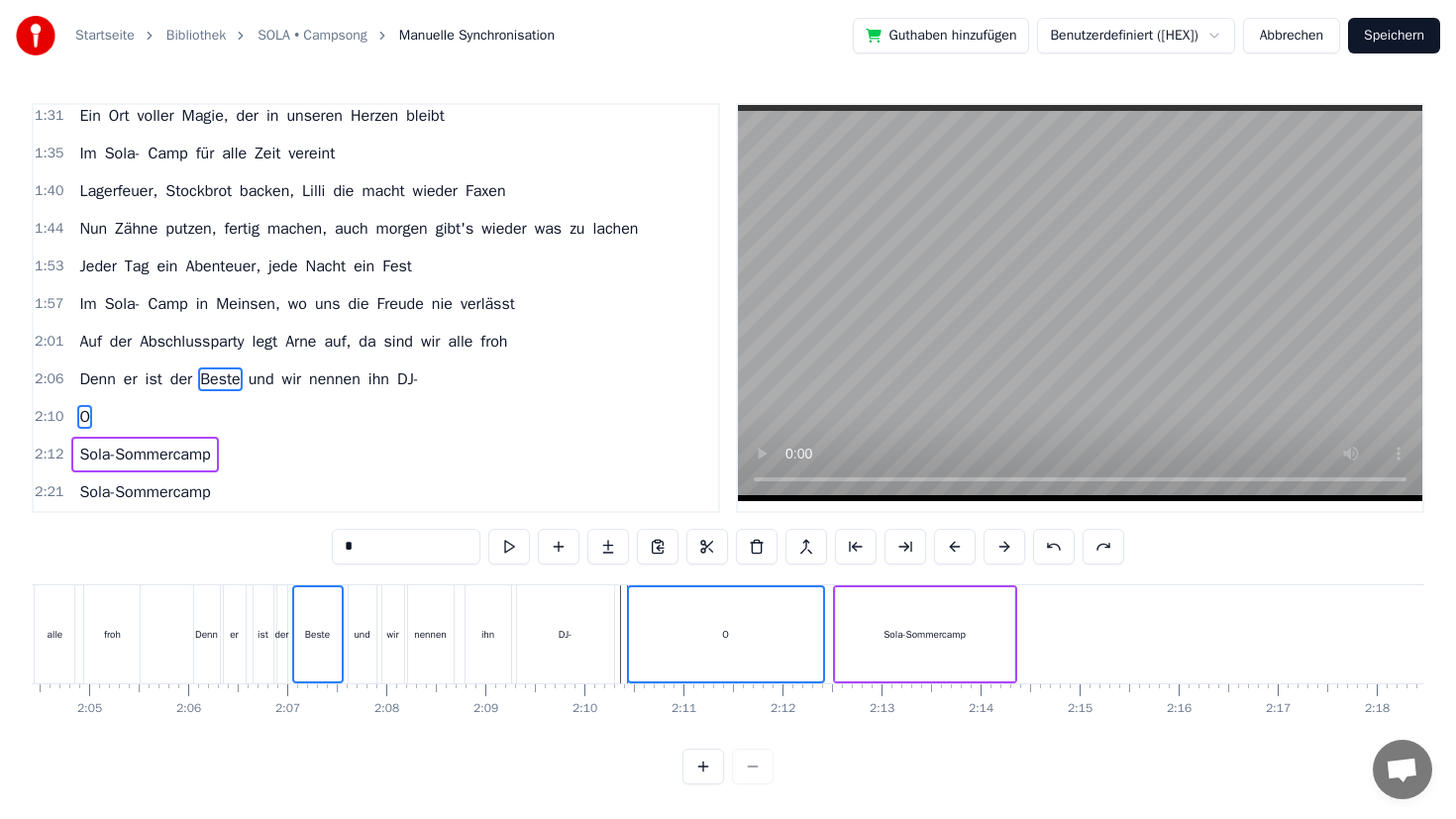 click on "0:28 Sola- Sommercamp 0:33 Sola- Sommercamp 0:37 Sola- Sommercamp 0:39 Endlich wieder Meinsen, wir sind wieder da 0:43 Ich seh' alle meine Freunde wie in jedem Jahr 0:48 Jeder Tag ein Abenteuer, jede Nacht ein Fest 0:52 Im Sola-Camp in Meinsen, wo uns die Freude nie verlässt 0:56 Ein Ort voller Magie, der in unseren Herzen bleibt 1:01 Im Sola- Camp für alle Zeit vereint 1:05 Die Betreuer sind wie Freunde, immer für uns da 1:09 Die Mate in der Hand, ja das ist doch klar 1:13 Nachtwanderung im Dunkeln, nur noch der Mond scheint 1:18 Gemeinsam gehen wir voran, im Sola- Camp vereint 1:22 Jeder Tag ein Abenteuer, jede Nacht ein Fest 1:27 Im Sola- Camp in Meinsen, wo uns die Freude nie verlässt 1:31 Ein Ort voller Magie, der in unseren Herzen bleibt 1:35 Im Sola- Camp für alle Zeit vereint 1:40 Lagerfeuer, Stockbrot backen, Lilli die macht wieder Faxen 1:44 Nun Zähne putzen, fertig machen, auch morgen gibt's wieder was zu lachen 1:53 Jeder Tag ein Abenteuer, jede Nacht ein Fest 1:57 Im Sola- Camp in Meinsen," at bounding box center [728, 444] 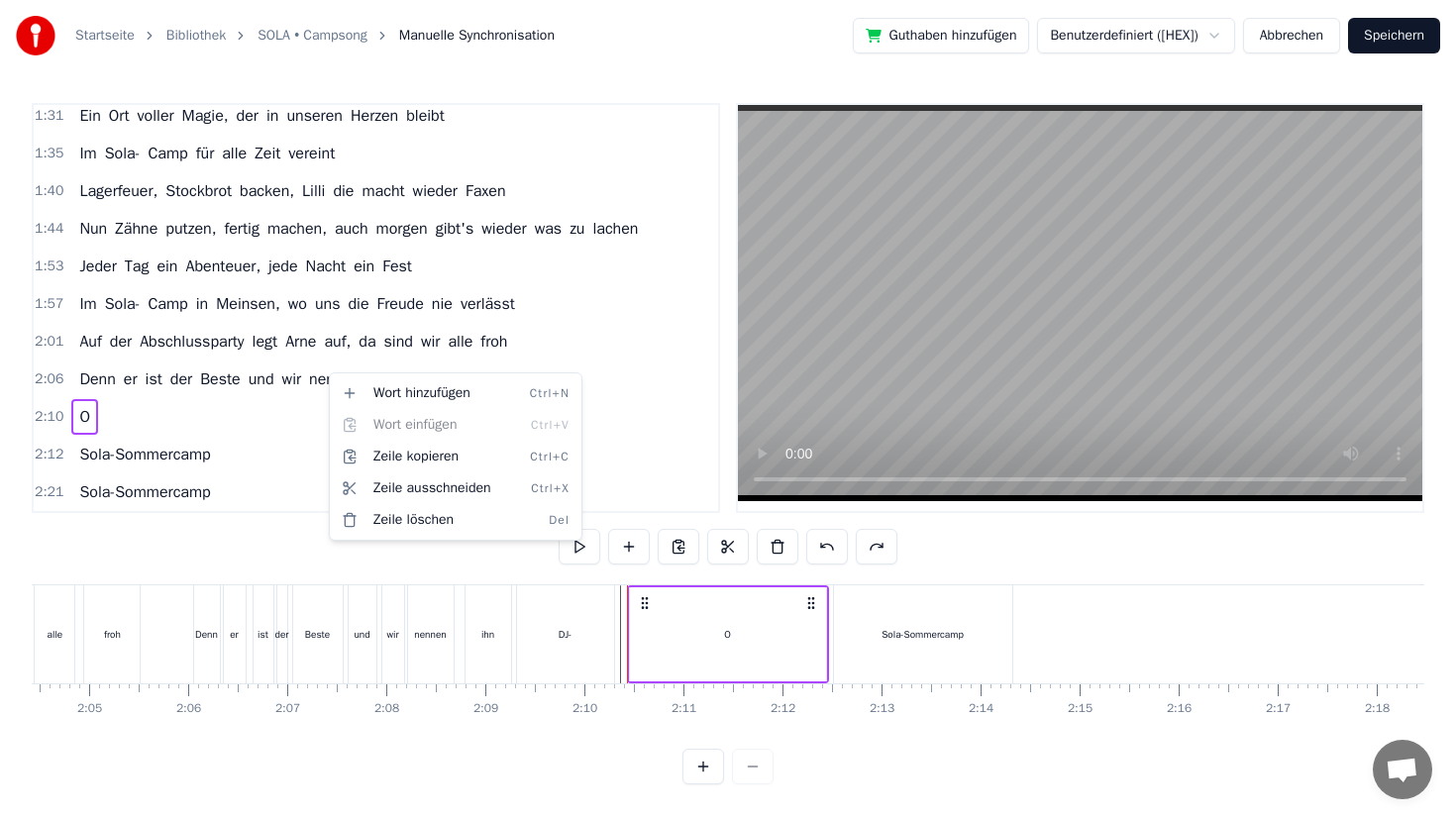 click on "Startseite Bibliothek SOLA • Campsong Manuelle Synchronisation Guthaben hinzufügen Benutzerdefiniert (81fc) Abbrechen Speichern 0:28 Sola- Sommercamp 0:33 Sola- Sommercamp 0:37 Sola- Sommercamp 0:39 Endlich wieder Meinsen, wir sind wieder da 0:43 Ich seh' alle meine Freunde wie in jedem Jahr 0:48 Jeder Tag ein Abenteuer, jede Nacht ein Fest 0:52 Im Sola-Camp in Meinsen, wo uns die Freude nie verlässt 0:56 Ein Ort voller Magie, der in unseren Herzen bleibt 1:01 Im Sola- Camp für alle Zeit vereint 1:05 Die Betreuer sind wie Freunde, immer für uns da 1:09 Die Mate in der Hand, ja das ist doch klar 1:13 Nachtwanderung im Dunkel, nur noch der Mond scheint 1:18 Gemeinsam gehen wir voran, im Sola- Camp vereint 1:22 Jeder Tag ein Abenteuer, jede Nacht ein Fest 1:27 Im Sola- Camp in Meinsen, wo uns die Freude nie verlässt 1:31 Ein Ort voller Magie, der in unseren Herzen bleibt 1:35 Im Sola- Camp für alle Zeit vereint 1:40 Lagerfeuer, Stockbrot backen, Lilli die macht wieder Faxen 1:44 Nun Zähne putzen, auch" at bounding box center (728, 408) 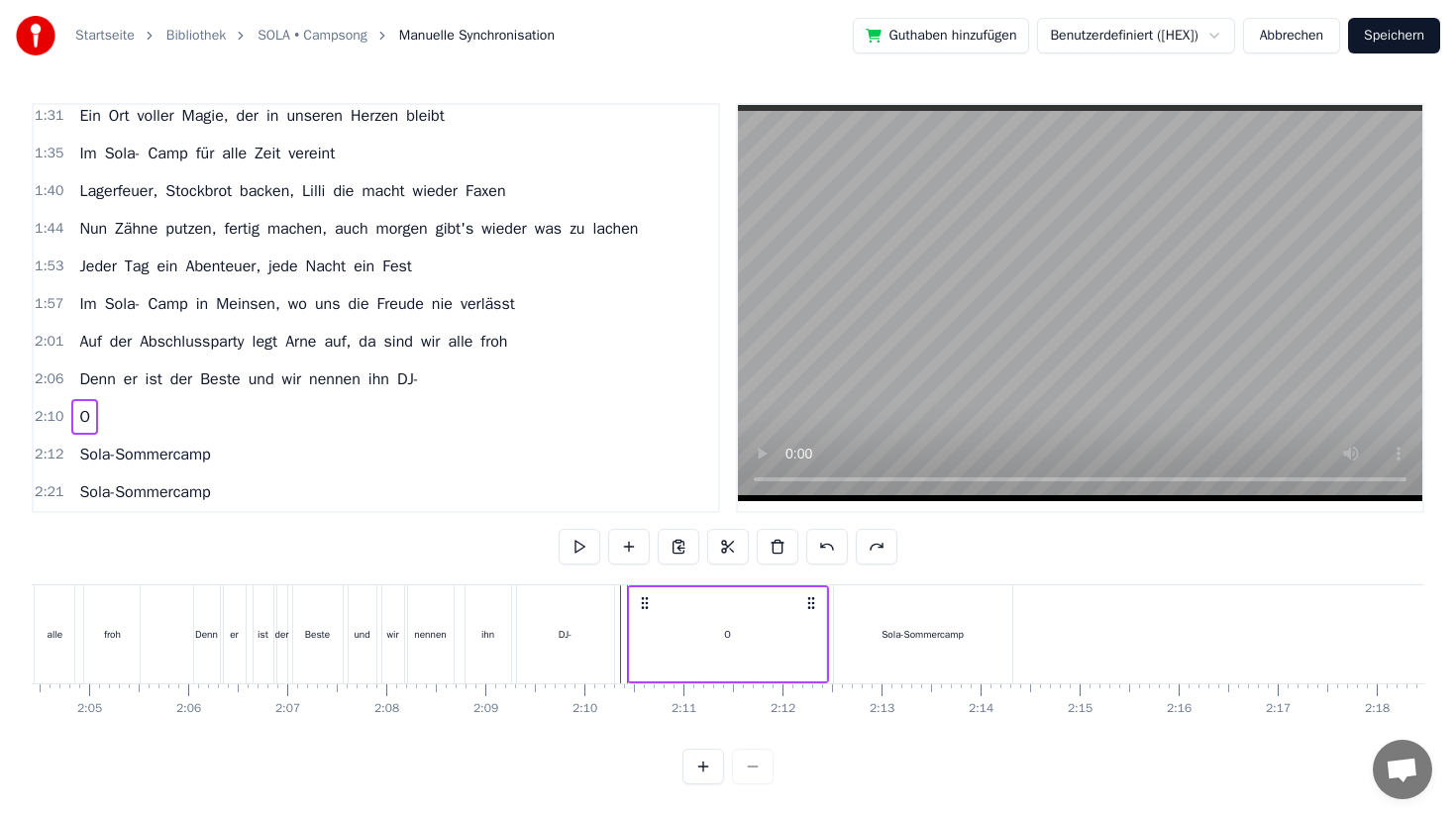 click on "nennen" at bounding box center (335, 379) 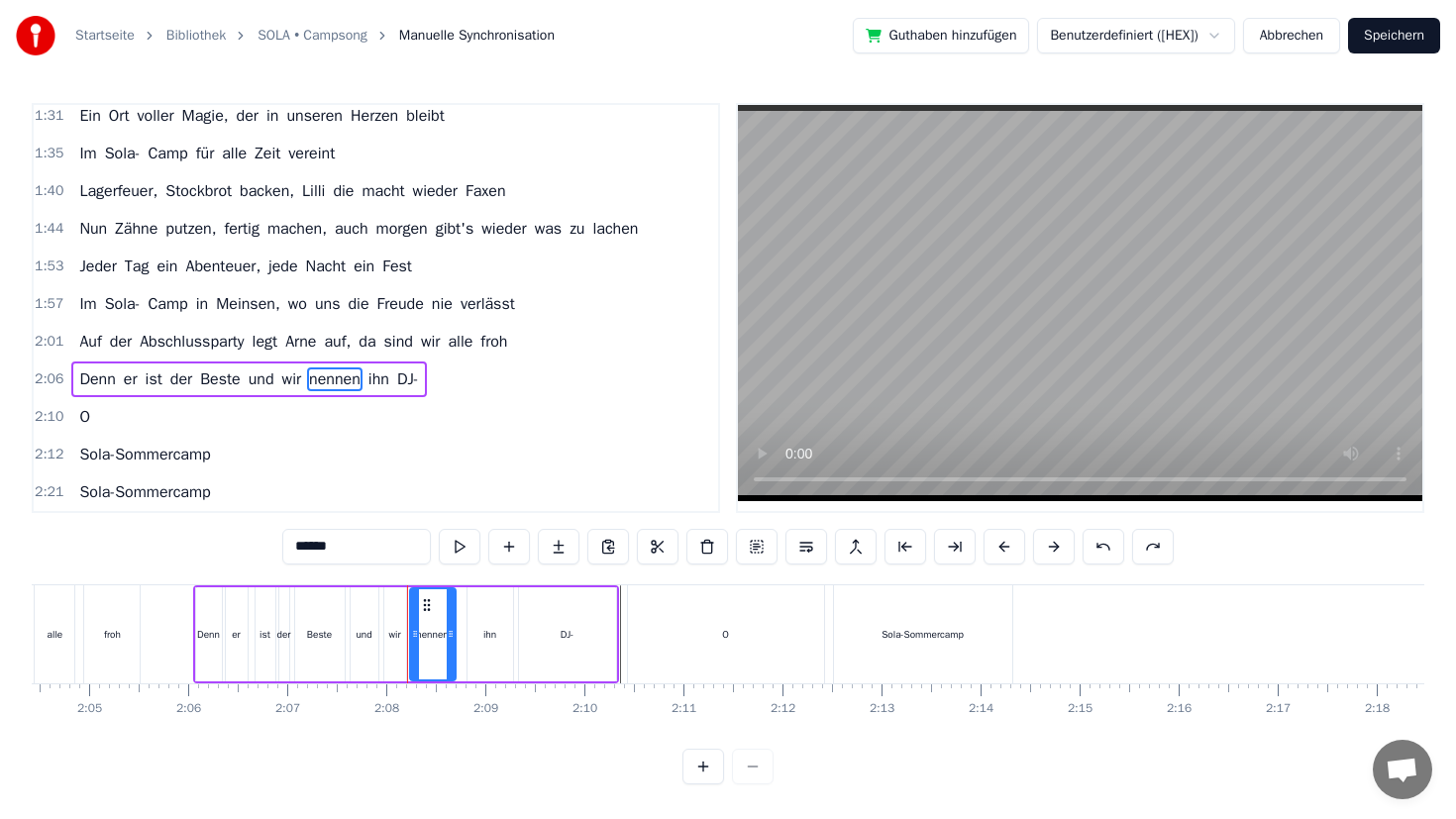 click on "Denn er ist der Beste und wir nennen ihn DJ-" at bounding box center (249, 379) 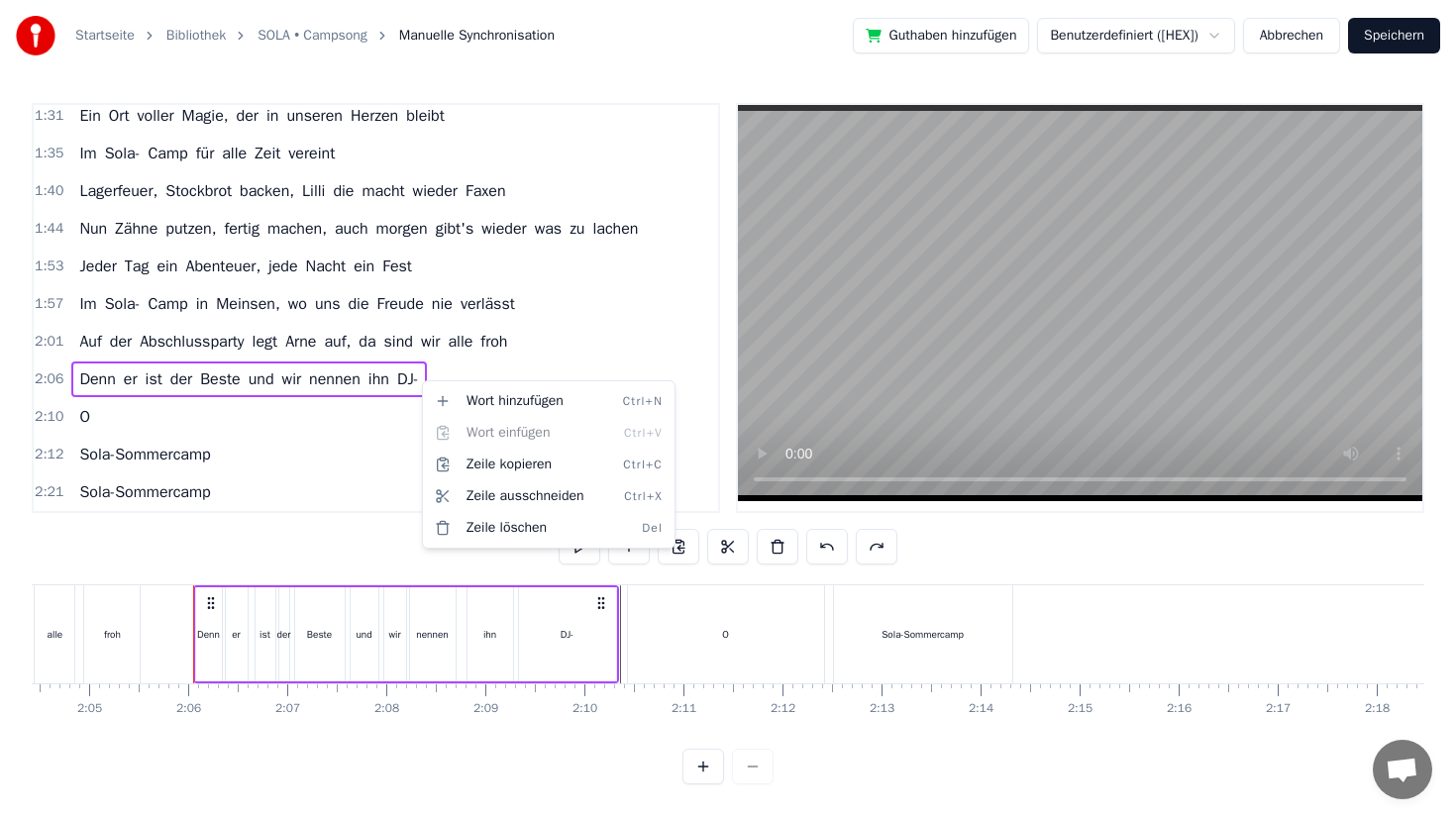 click on "Startseite Bibliothek SOLA • Campsong Manuelle Synchronisation Guthaben hinzufügen Benutzerdefiniert (81fc) Abbrechen Speichern 0:28 Sola- Sommercamp 0:33 Sola- Sommercamp 0:37 Sola- Sommercamp 0:39 Endlich wieder Meinsen, wir sind wieder da 0:43 Ich seh' alle meine Freunde wie in jedem Jahr 0:48 Jeder Tag ein Abenteuer, jede Nacht ein Fest 0:52 Im Sola-Camp in Meinsen, wo uns die Freude nie verlässt 0:56 Ein Ort voller Magie, der in unseren Herzen bleibt 1:01 Im Sola- Camp für alle Zeit vereint 1:05 Die Betreuer sind wie Freunde, immer für uns da 1:09 Die Mate in der Hand, ja das ist doch klar 1:13 Nachtwanderung im Dunkel, nur noch der Mond scheint 1:18 Gemeinsam gehen wir voran, im Sola- Camp vereint 1:22 Jeder Tag ein Abenteuer, jede Nacht ein Fest 1:27 Im Sola- Camp in Meinsen, wo uns die Freude nie verlässt 1:31 Ein Ort voller Magie, der in unseren Herzen bleibt 1:35 Im Sola- Camp für alle Zeit vereint 1:40 Lagerfeuer, Stockbrot backen, Lilli die macht wieder Faxen 1:44 Nun Zähne putzen, auch" at bounding box center (728, 408) 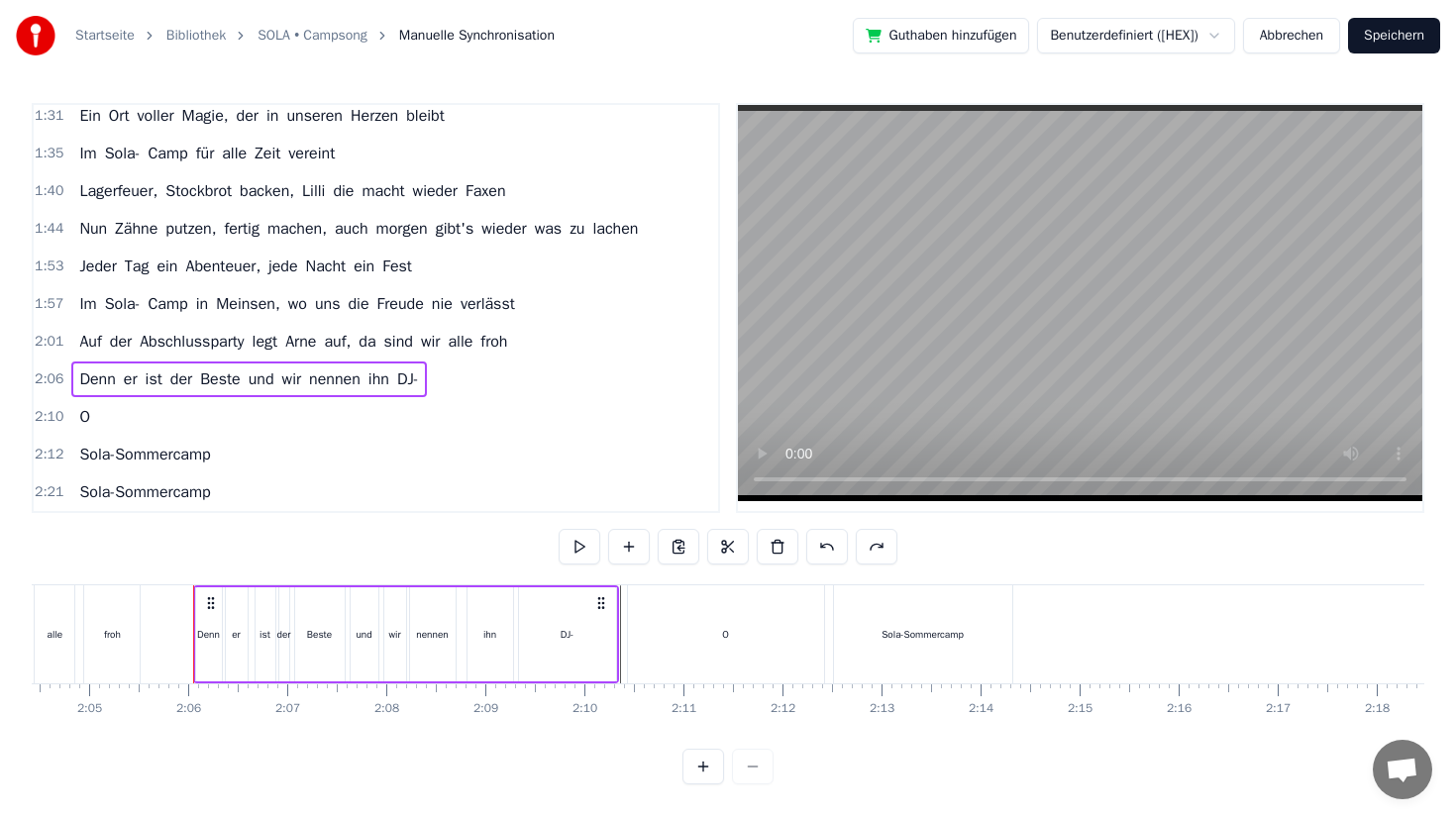 click on "O" at bounding box center [84, 417] 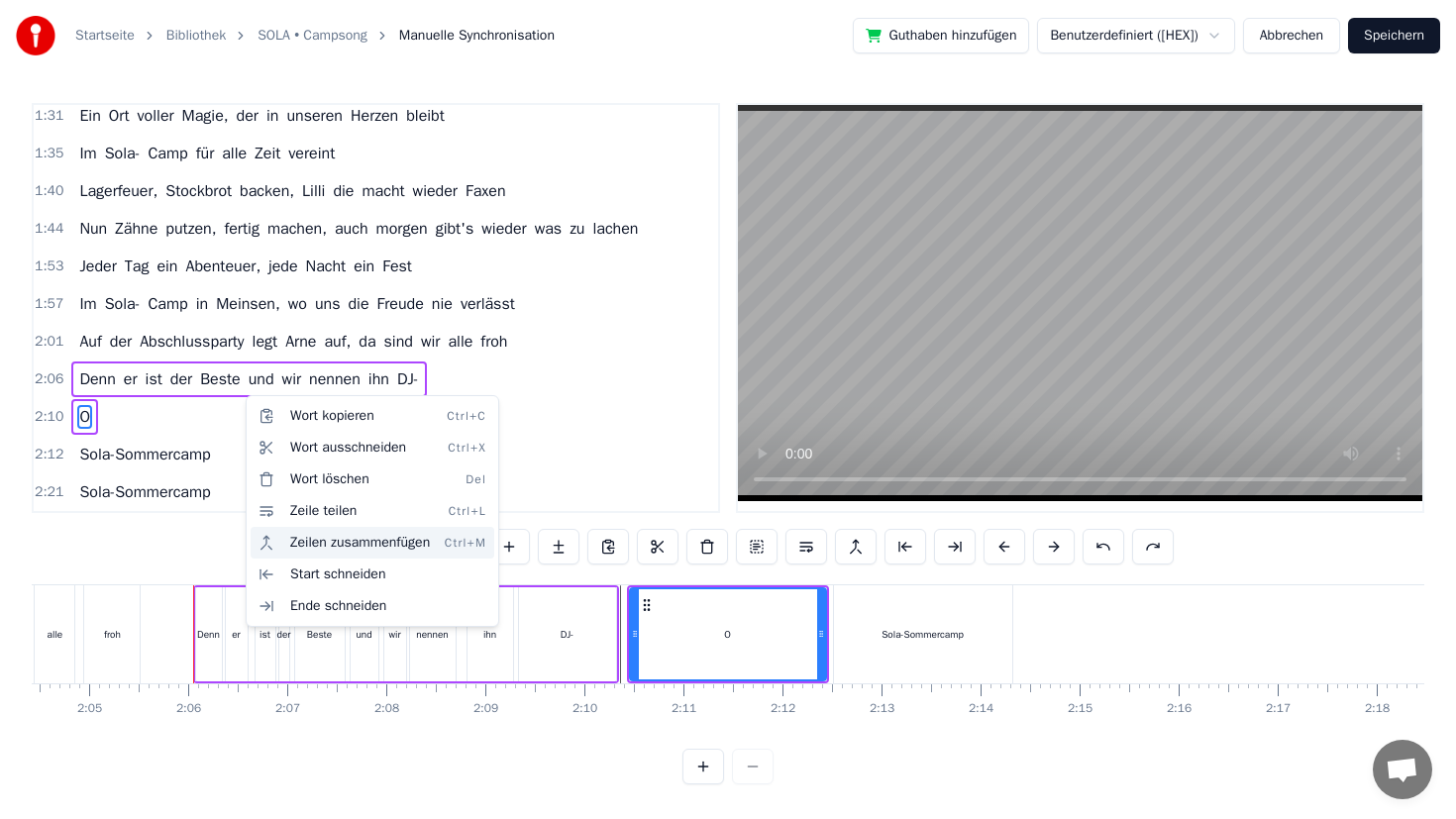 click on "Zeilen zusammenfügen Ctrl+M" at bounding box center (372, 543) 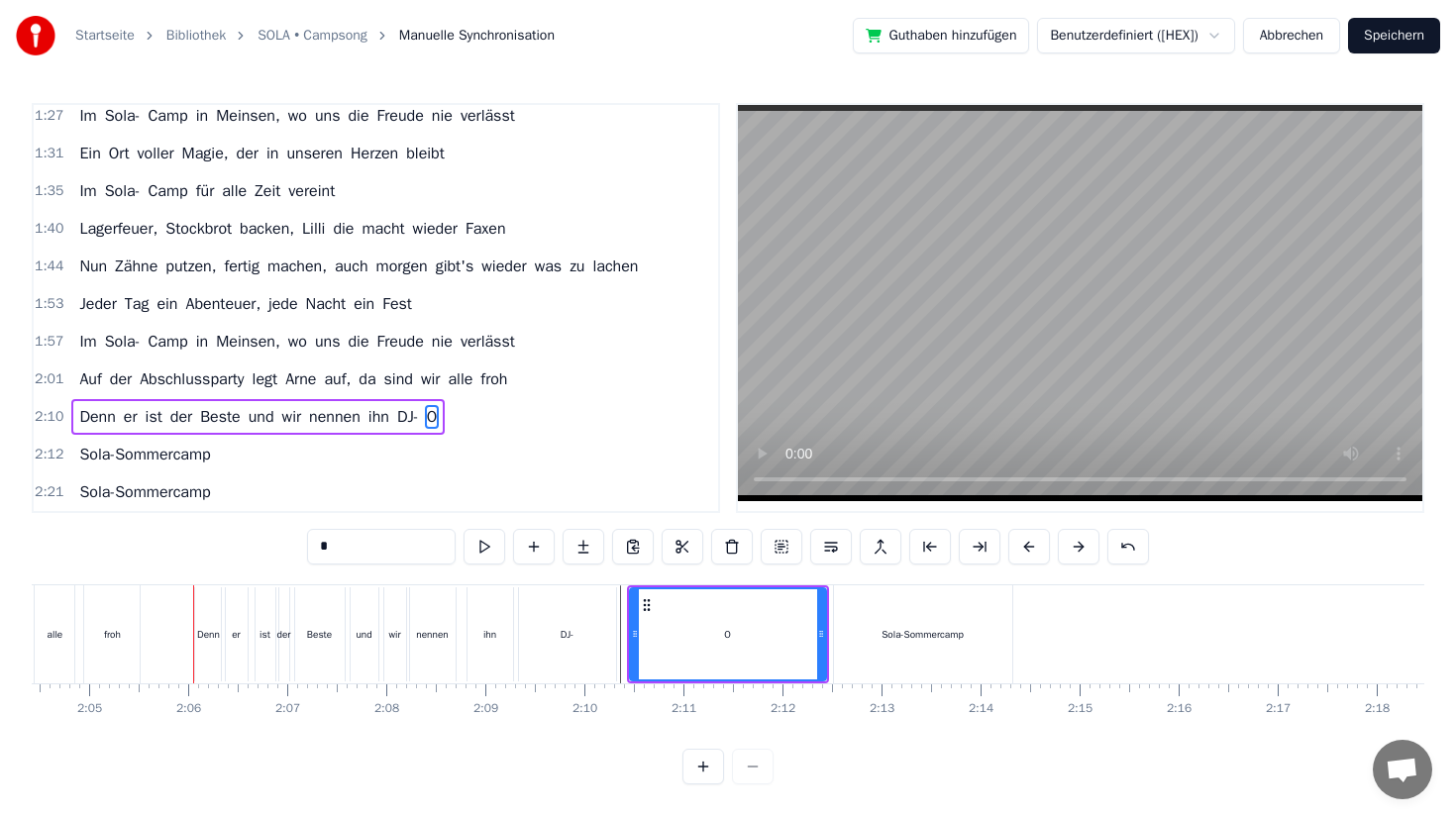 click at bounding box center (-4203, 634) 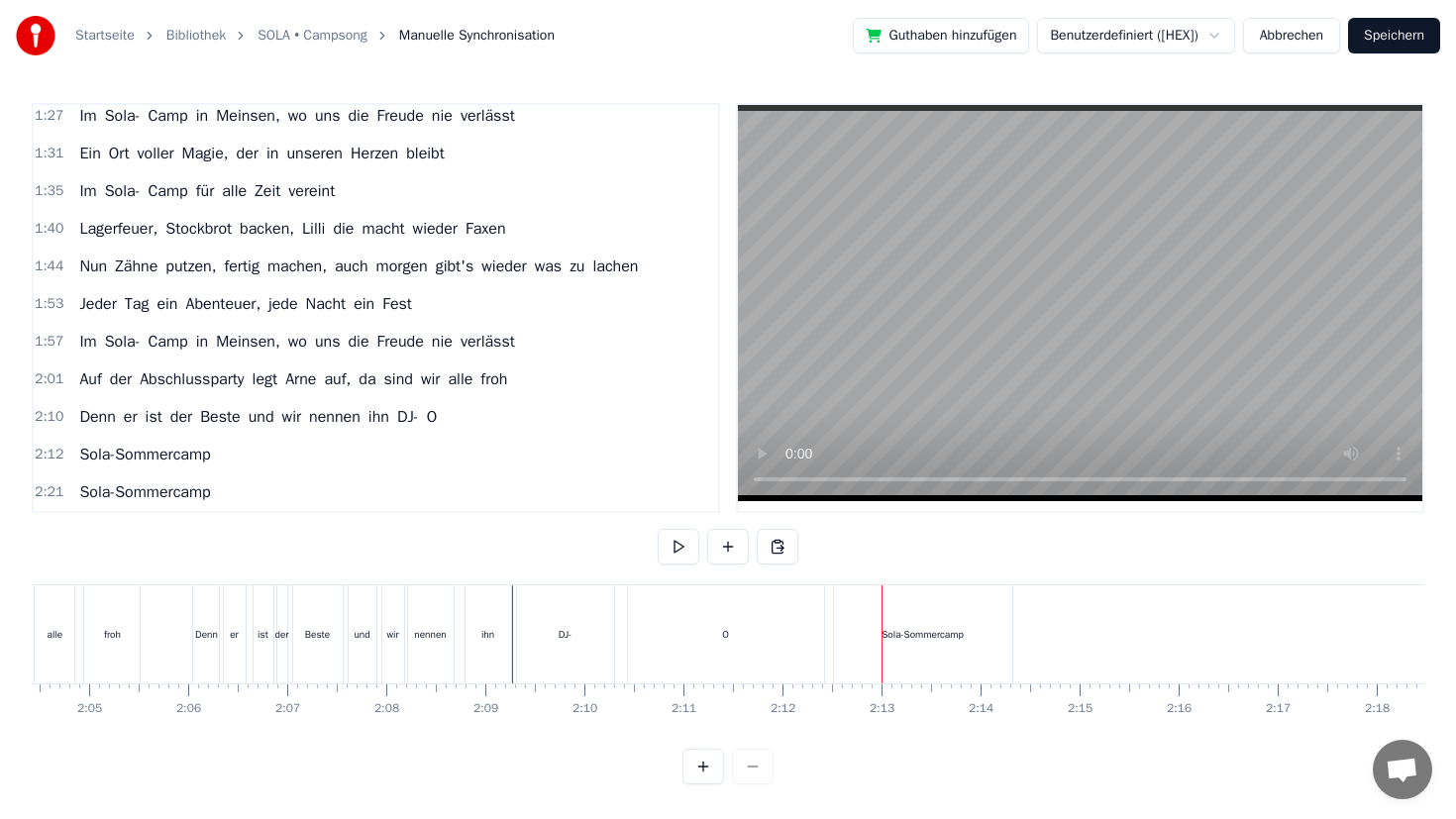 click on "Sola-Sommercamp" at bounding box center (922, 634) 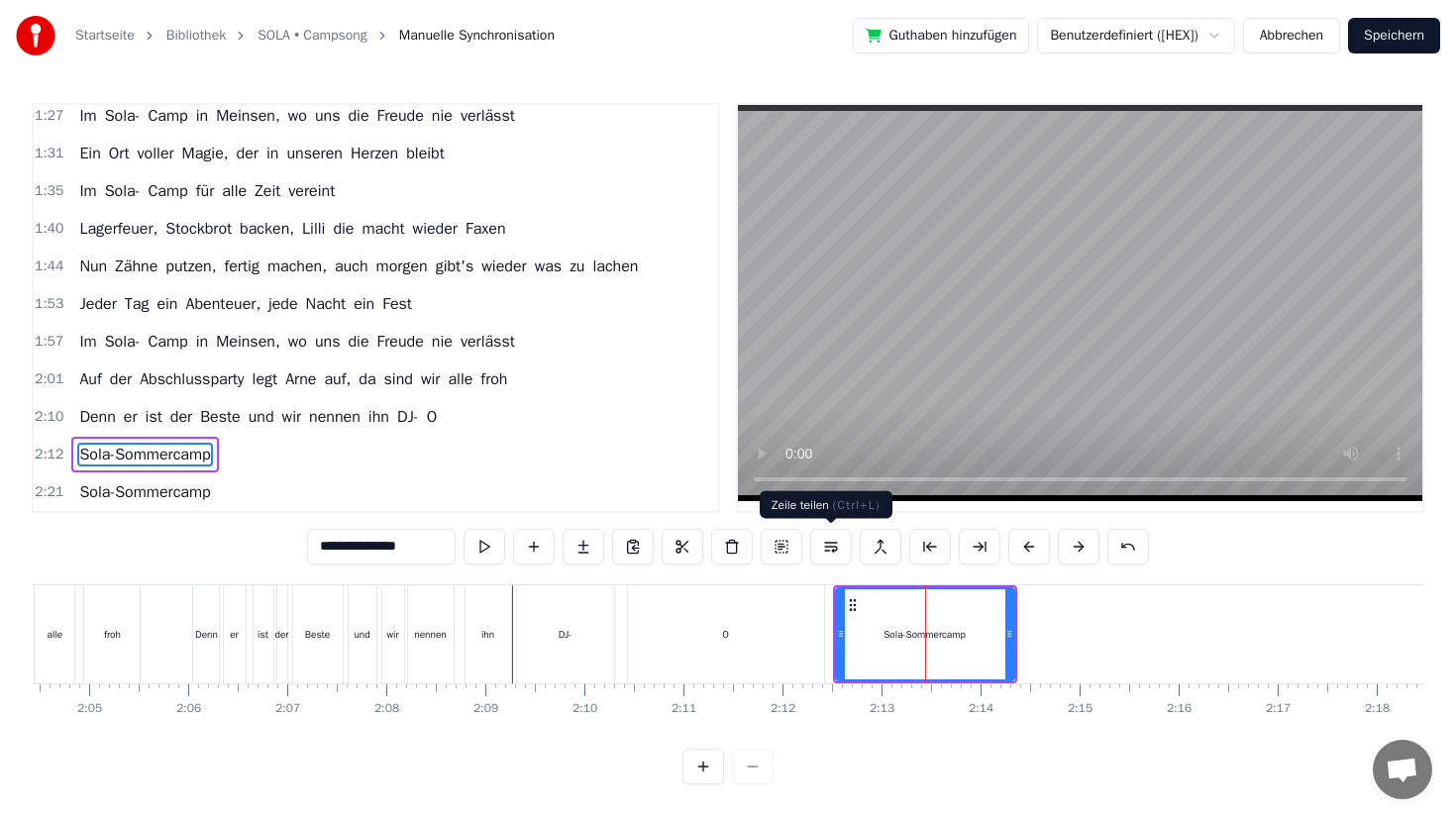 click at bounding box center [831, 547] 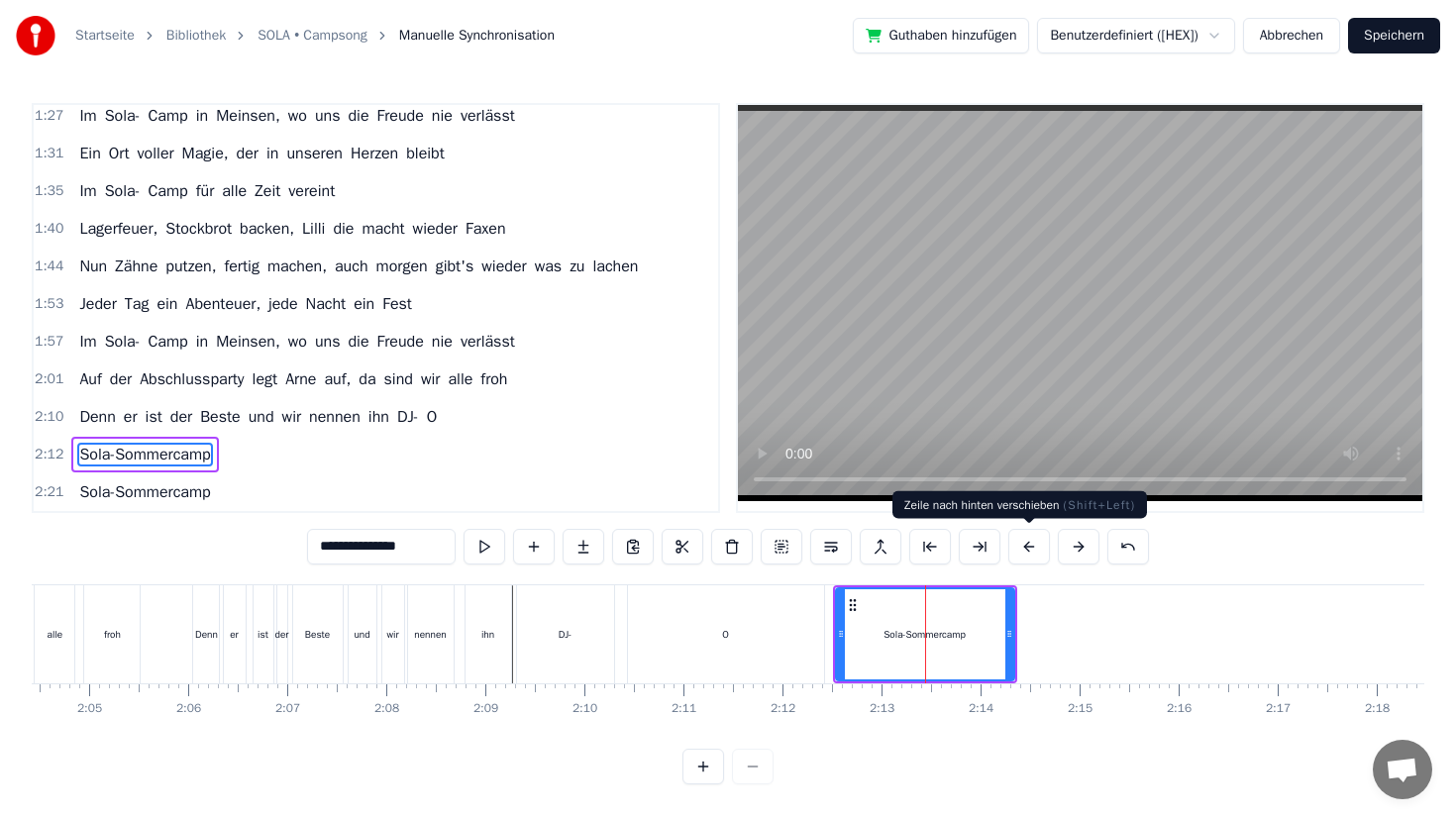 click at bounding box center [1029, 547] 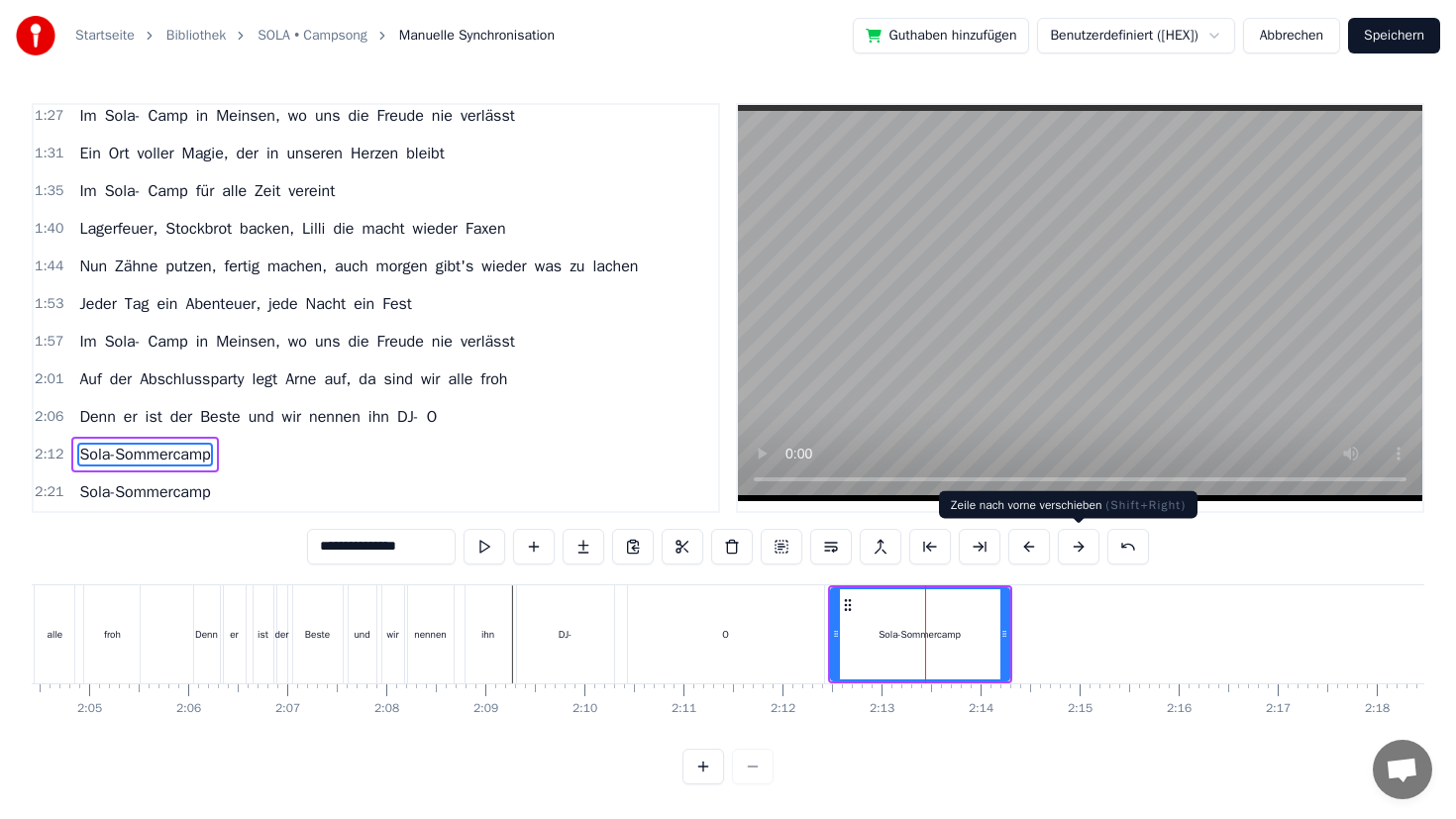 click at bounding box center (1079, 547) 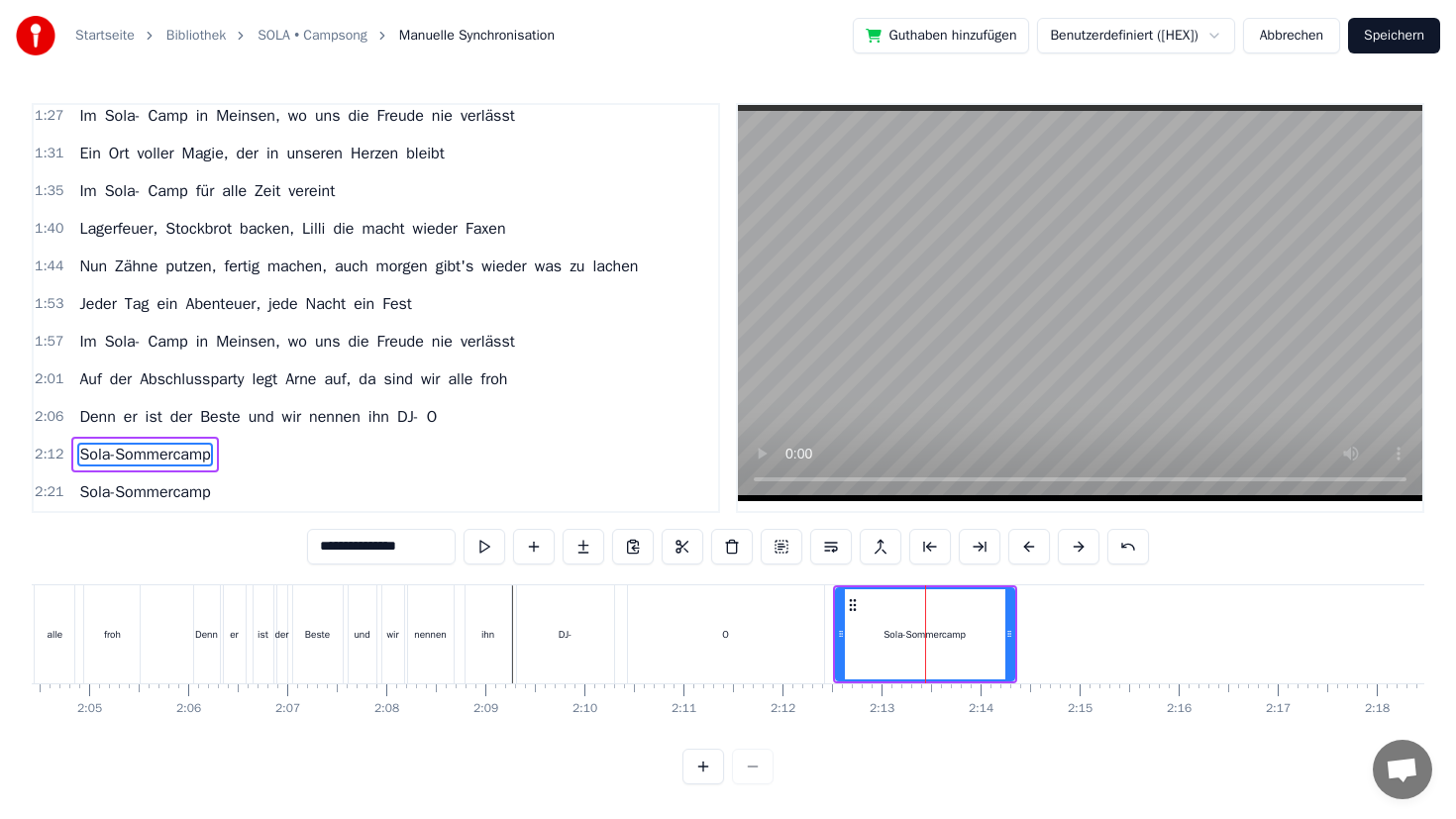 click on "0:28 Sola- Sommercamp 0:33 Sola- Sommercamp 0:37 Sola- Sommercamp 0:39 Endlich wieder Meinsen, wir sind wieder da 0:43 Ich seh' alle meine Freunde wie in jedem Jahr 0:48 Jeder Tag ein Abenteuer, jede Nacht ein Fest 0:52 Im Sola-Camp in Meinsen, wo uns die Freude nie verlässt 0:56 Ein Ort voller Magie, der in unseren Herzen bleibt 1:01 Im Sola- Camp für alle Zeit vereint 1:05 Die Betreuer sind wie Freunde, immer für uns da 1:09 Die Mate in der Hand, ja das ist doch klar 1:13 Nachtwanderung im Dunkeln, nur noch der Mond scheint 1:18 Gemeinsam gehen wir voran, im Sola- Camp vereint 1:22 Jeder Tag ein Abenteuer, jede Nacht ein Fest 1:27 Im Sola- Camp in Meinsen, wo uns die Freude nie verlässt 1:31 Ein Ort voller Magie, der in unseren Herzen bleibt 1:35 Im Sola- Camp für alle Zeit vereint 1:40 Lagerfeuer, Stockbrot backen, Lilli die macht wieder Faxen 1:44 Nun Zähne putzen, fertig machen, auch morgen gibt's wieder was zu lachen 1:53 Jeder Tag ein Abenteuer, jede Nacht ein Fest 1:57 Im Sola- Camp in Meinsen," at bounding box center (728, 444) 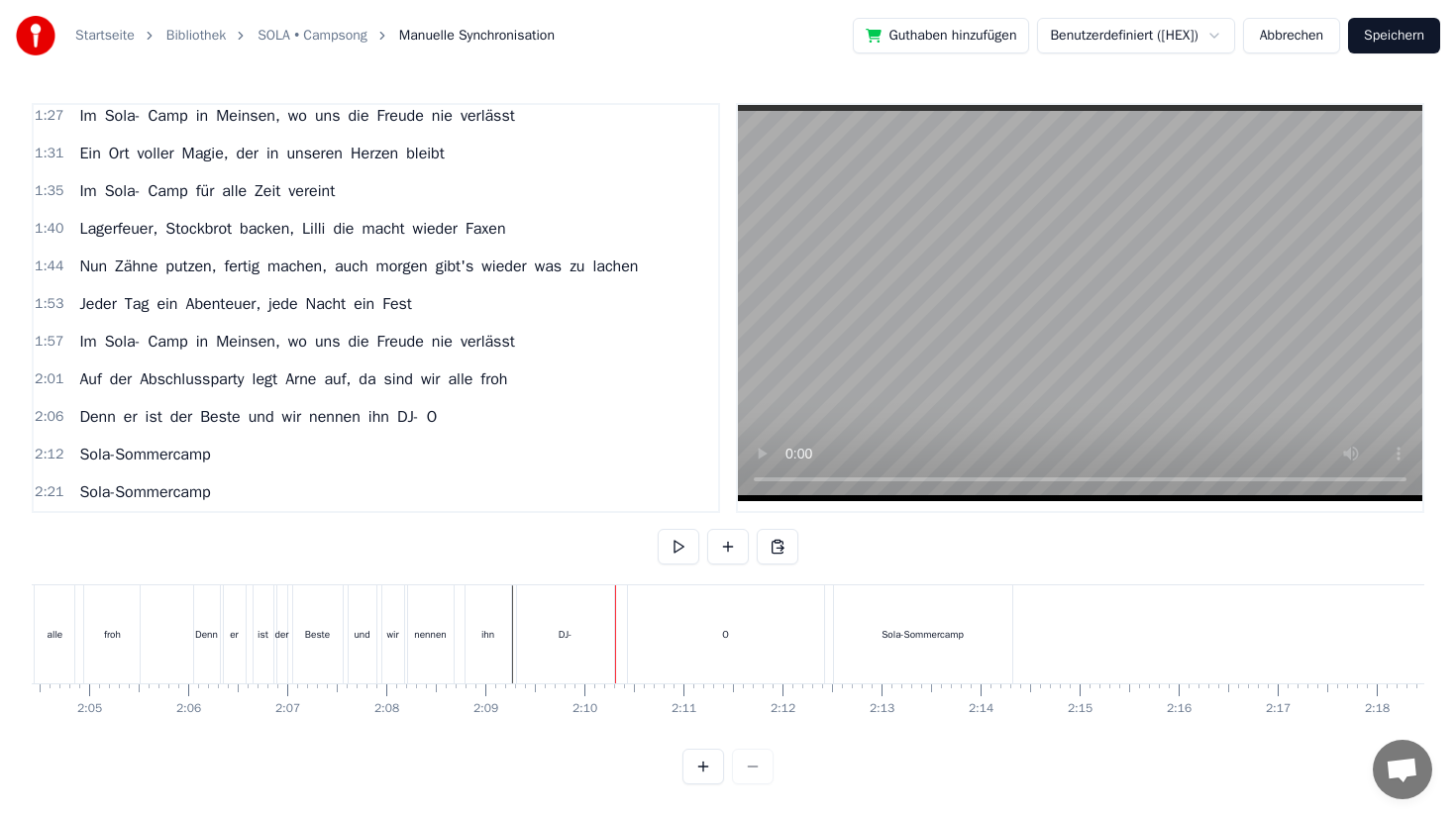 click at bounding box center [615, 634] 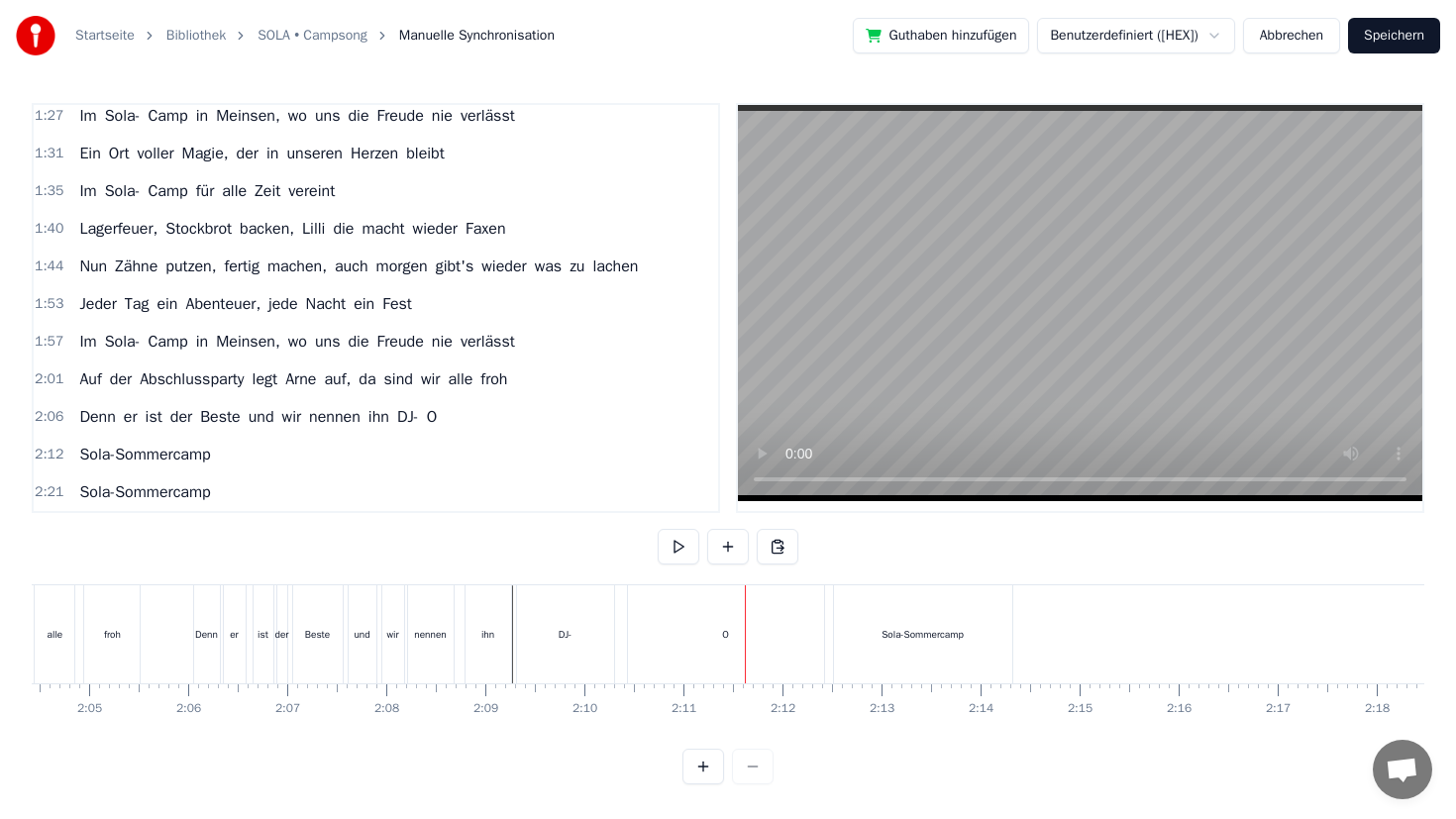 click on "Sola-Sommercamp" at bounding box center (923, 634) 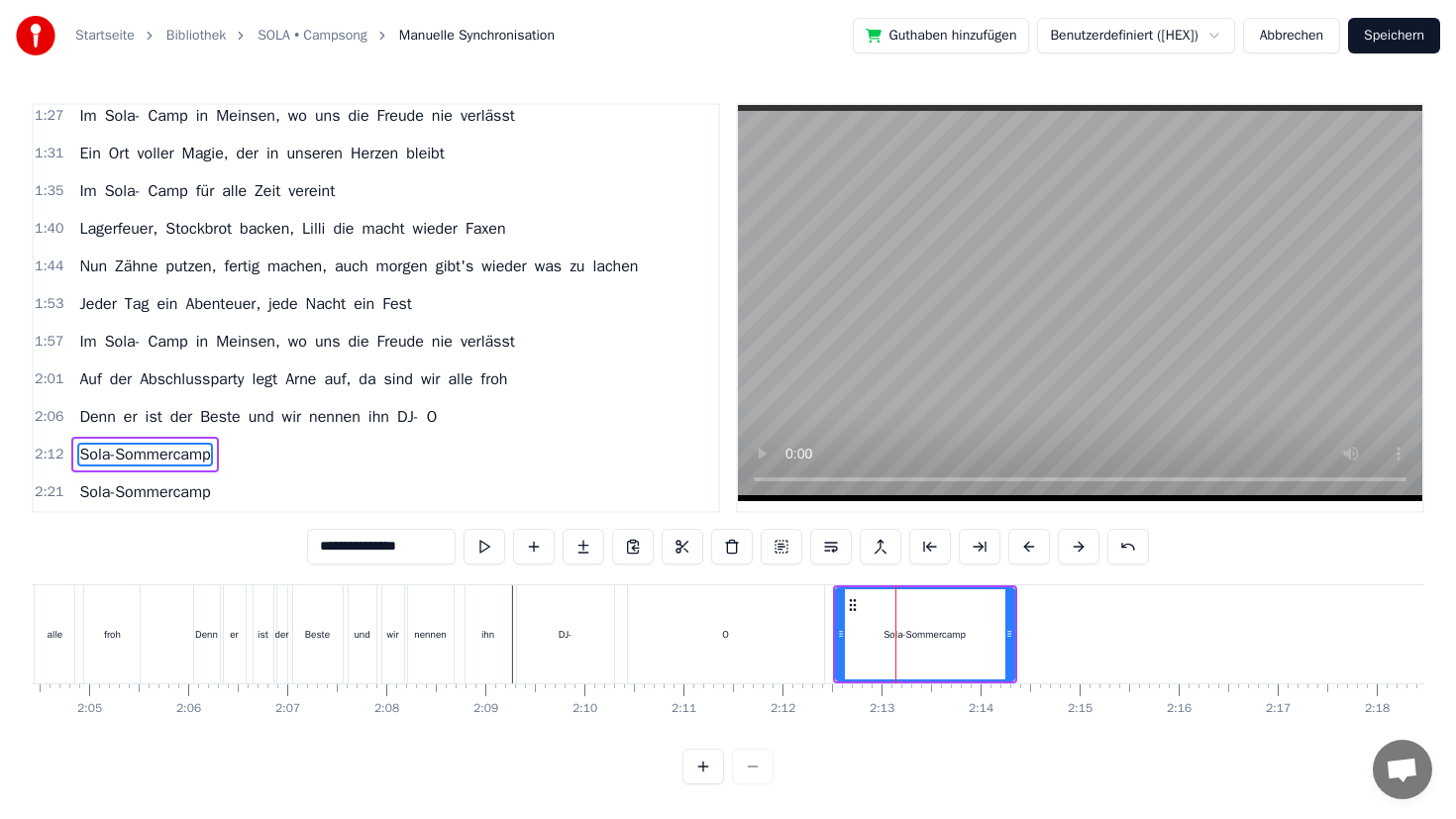 scroll, scrollTop: 497, scrollLeft: 0, axis: vertical 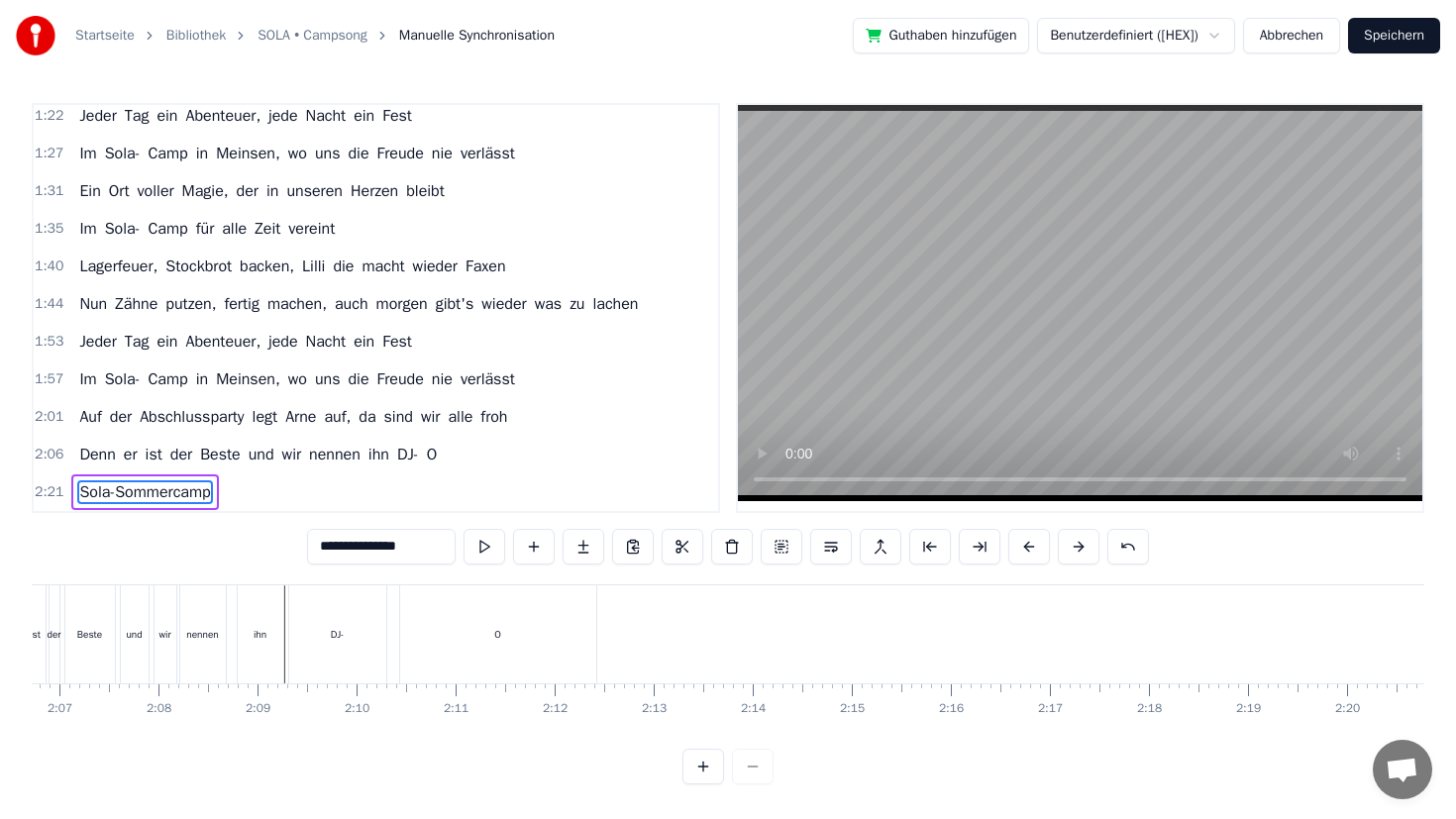 click on "O" at bounding box center (498, 634) 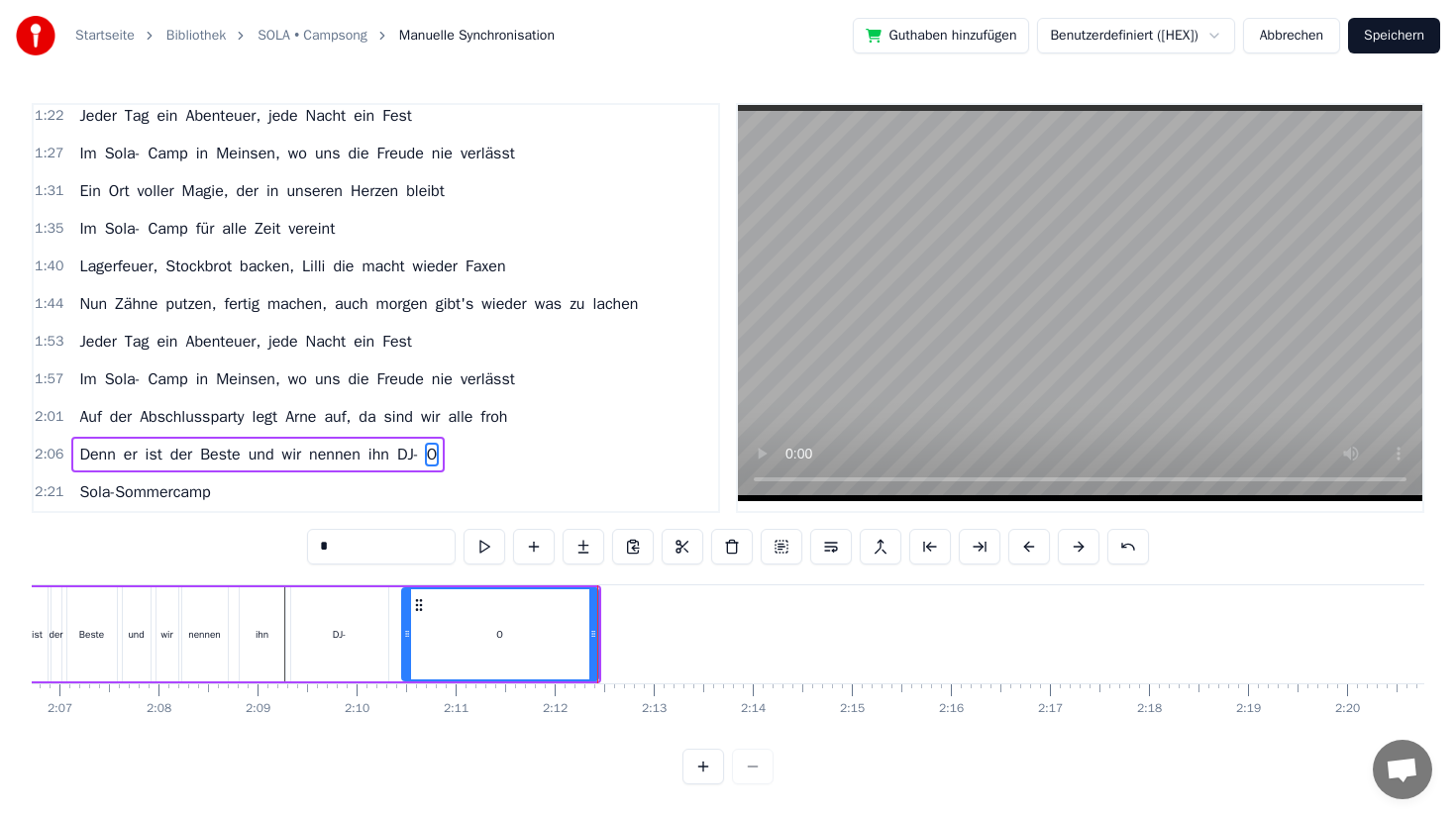 click on "*" at bounding box center [728, 549] 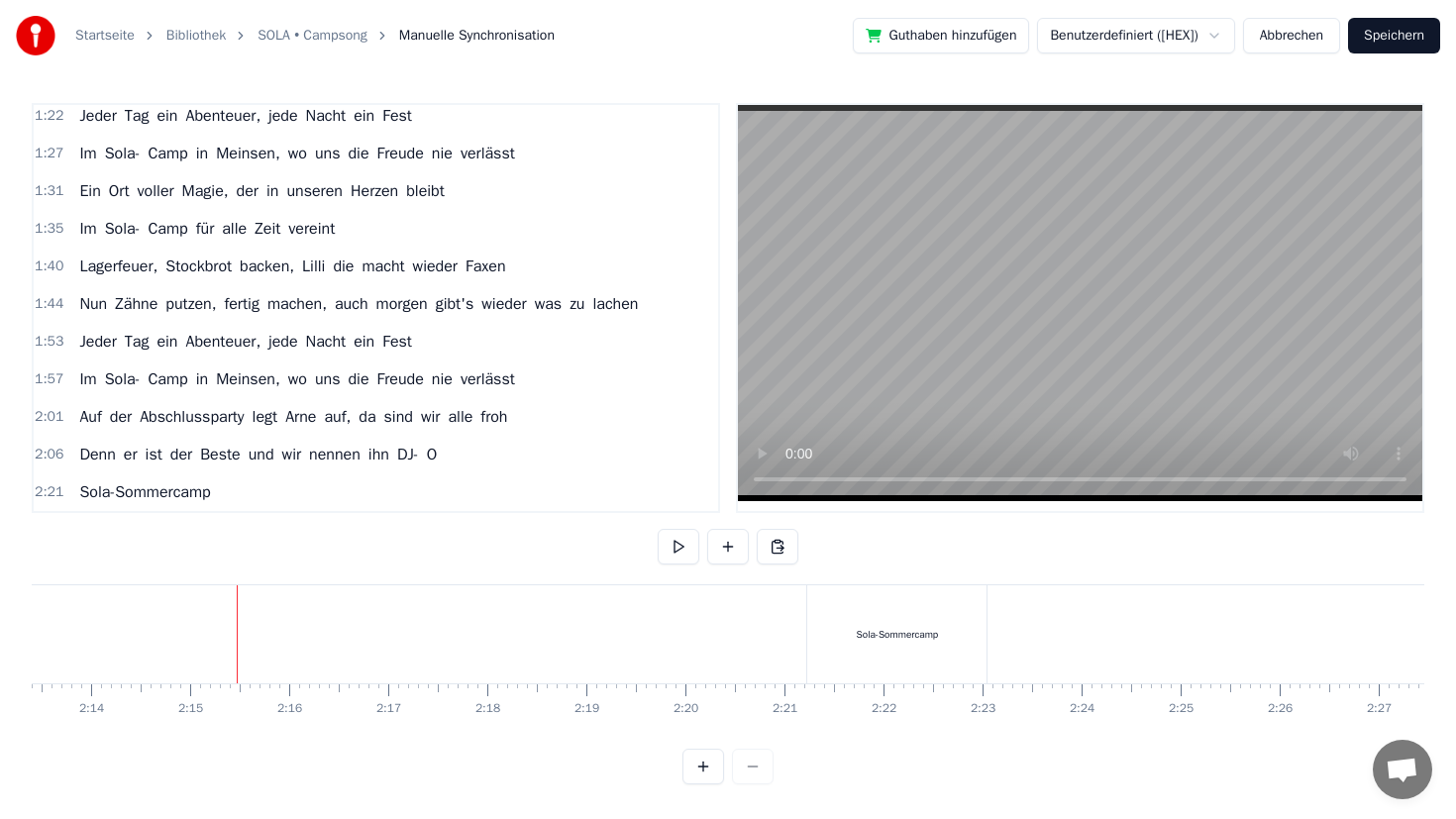 scroll, scrollTop: 0, scrollLeft: 13210, axis: horizontal 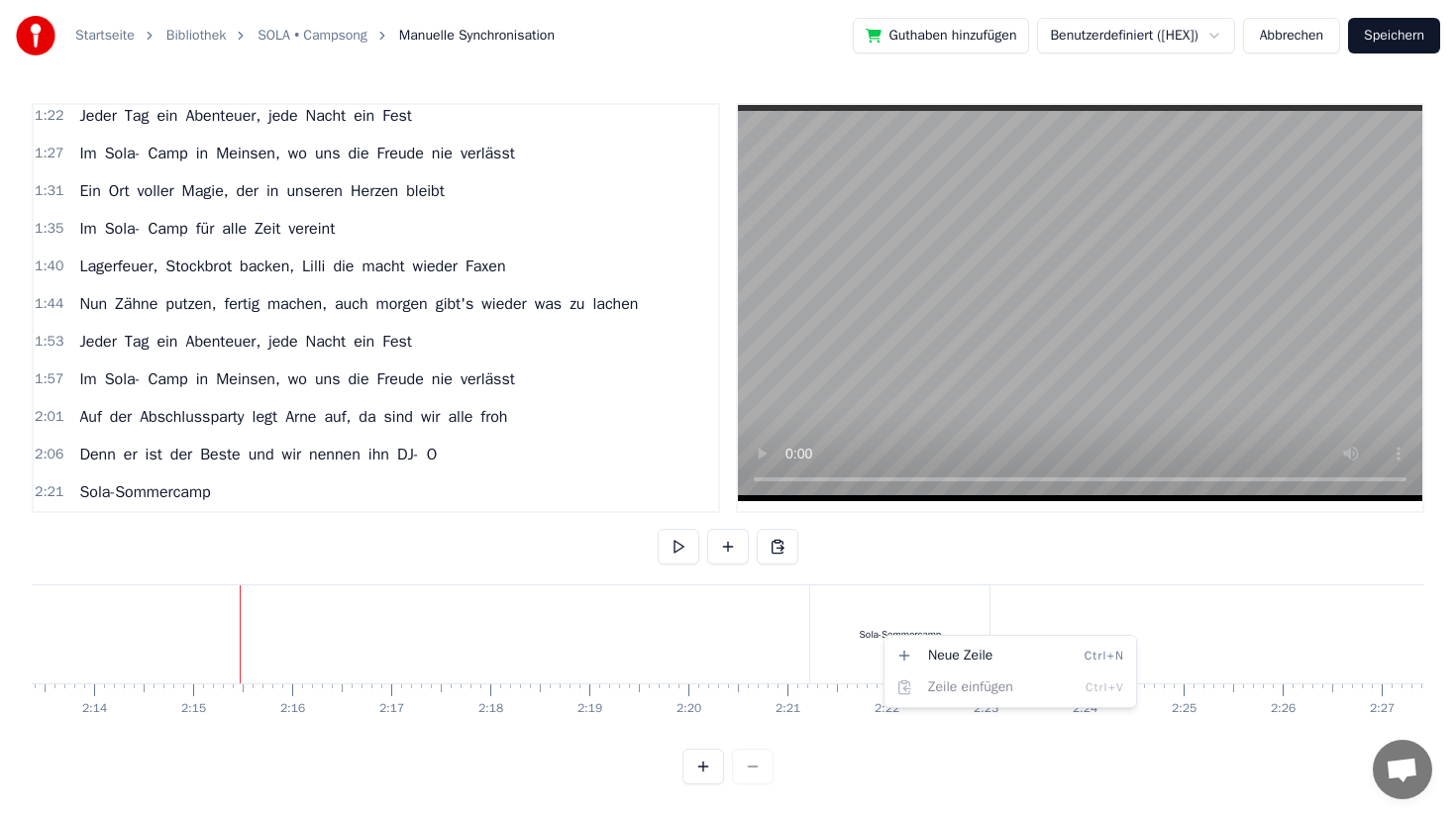 click on "Startseite Bibliothek SOLA • Campsong Manuelle Synchronisation Guthaben hinzufügen Benutzerdefiniert (81fc) Abbrechen Speichern 0:28 Sola- Sommercamp 0:33 Sola- Sommercamp 0:37 Sola- Sommercamp 0:39 Endlich wieder Meinsen, wir sind wieder da 0:43 Ich seh' alle meine Freunde wie in jedem Jahr 0:48 Jeder Tag ein Abenteuer, jede Nacht ein Fest 0:52 Im Sola-Camp in Meinsen, wo uns die Freude nie verlässt 0:56 Ein Ort voller Magie, der in unseren Herzen bleibt 1:01 Im Sola- Camp für alle Zeit vereint 1:05 Die Betreuer sind wie Freunde, immer für uns da 1:09 Die Mate in der Hand, ja das ist doch klar 1:13 Nachtwanderung im Dunkel, nur noch der Mond scheint 1:18 Gemeinsam gehen wir voran, im Sola- Camp vereint 1:22 Jeder Tag ein Abenteuer, jede Nacht ein Fest 1:27 Im Sola- Camp in Meinsen, wo uns die Freude nie verlässt 1:31 Ein Ort voller Magie, der in unseren Herzen bleibt 1:35 Im Sola- Camp für alle Zeit vereint 1:40 Lagerfeuer, Stockbrot backen, Lilli die macht wieder Faxen 1:44 Nun Zähne putzen, auch" at bounding box center [728, 408] 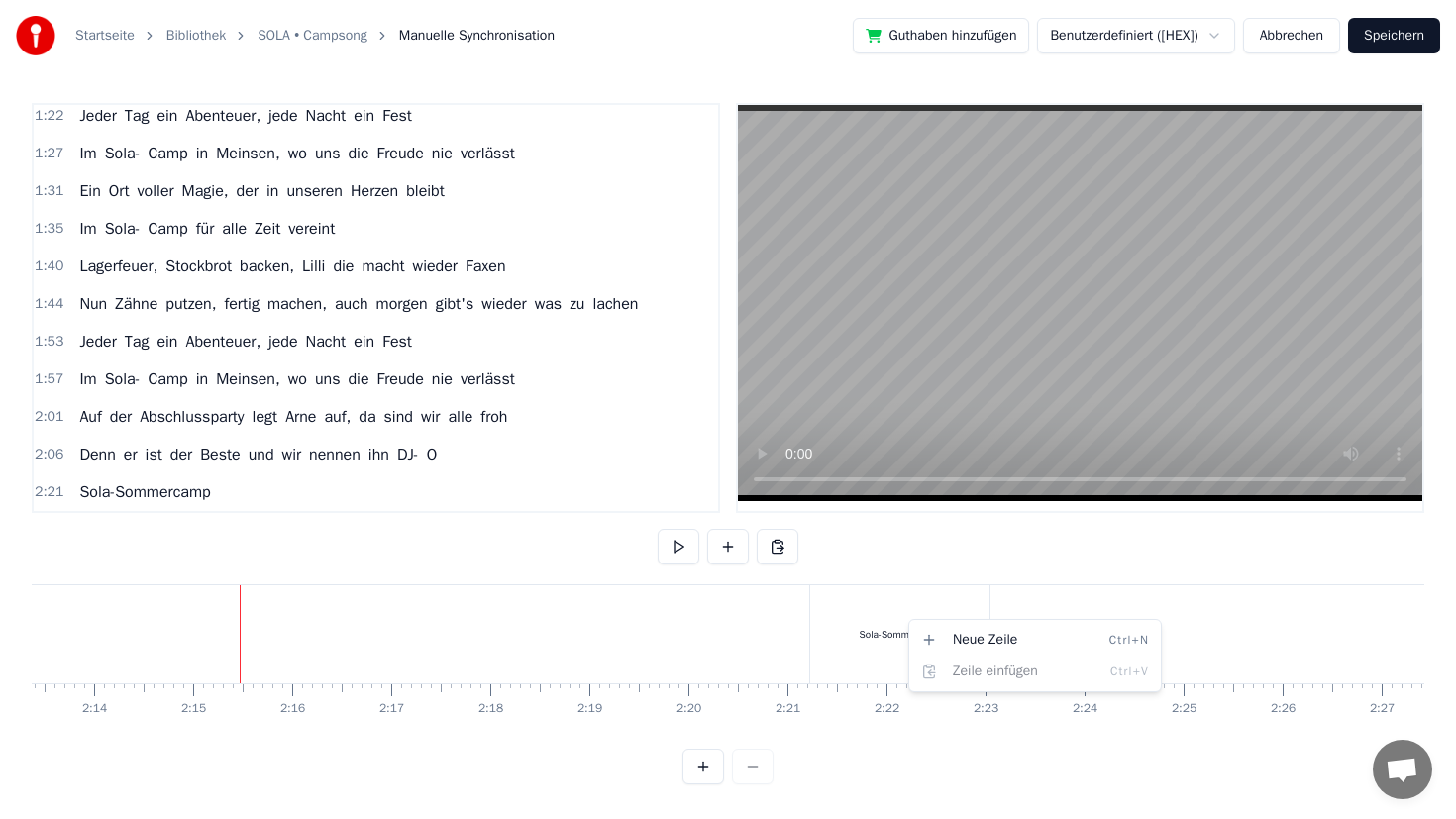 click on "Startseite Bibliothek SOLA • Campsong Manuelle Synchronisation Guthaben hinzufügen Benutzerdefiniert (81fc) Abbrechen Speichern 0:28 Sola- Sommercamp 0:33 Sola- Sommercamp 0:37 Sola- Sommercamp 0:39 Endlich wieder Meinsen, wir sind wieder da 0:43 Ich seh' alle meine Freunde wie in jedem Jahr 0:48 Jeder Tag ein Abenteuer, jede Nacht ein Fest 0:52 Im Sola-Camp in Meinsen, wo uns die Freude nie verlässt 0:56 Ein Ort voller Magie, der in unseren Herzen bleibt 1:01 Im Sola- Camp für alle Zeit vereint 1:05 Die Betreuer sind wie Freunde, immer für uns da 1:09 Die Mate in der Hand, ja das ist doch klar 1:13 Nachtwanderung im Dunkel, nur noch der Mond scheint 1:18 Gemeinsam gehen wir voran, im Sola- Camp vereint 1:22 Jeder Tag ein Abenteuer, jede Nacht ein Fest 1:27 Im Sola- Camp in Meinsen, wo uns die Freude nie verlässt 1:31 Ein Ort voller Magie, der in unseren Herzen bleibt 1:35 Im Sola- Camp für alle Zeit vereint 1:40 Lagerfeuer, Stockbrot backen, Lilli die macht wieder Faxen 1:44 Nun Zähne putzen, auch" at bounding box center [728, 408] 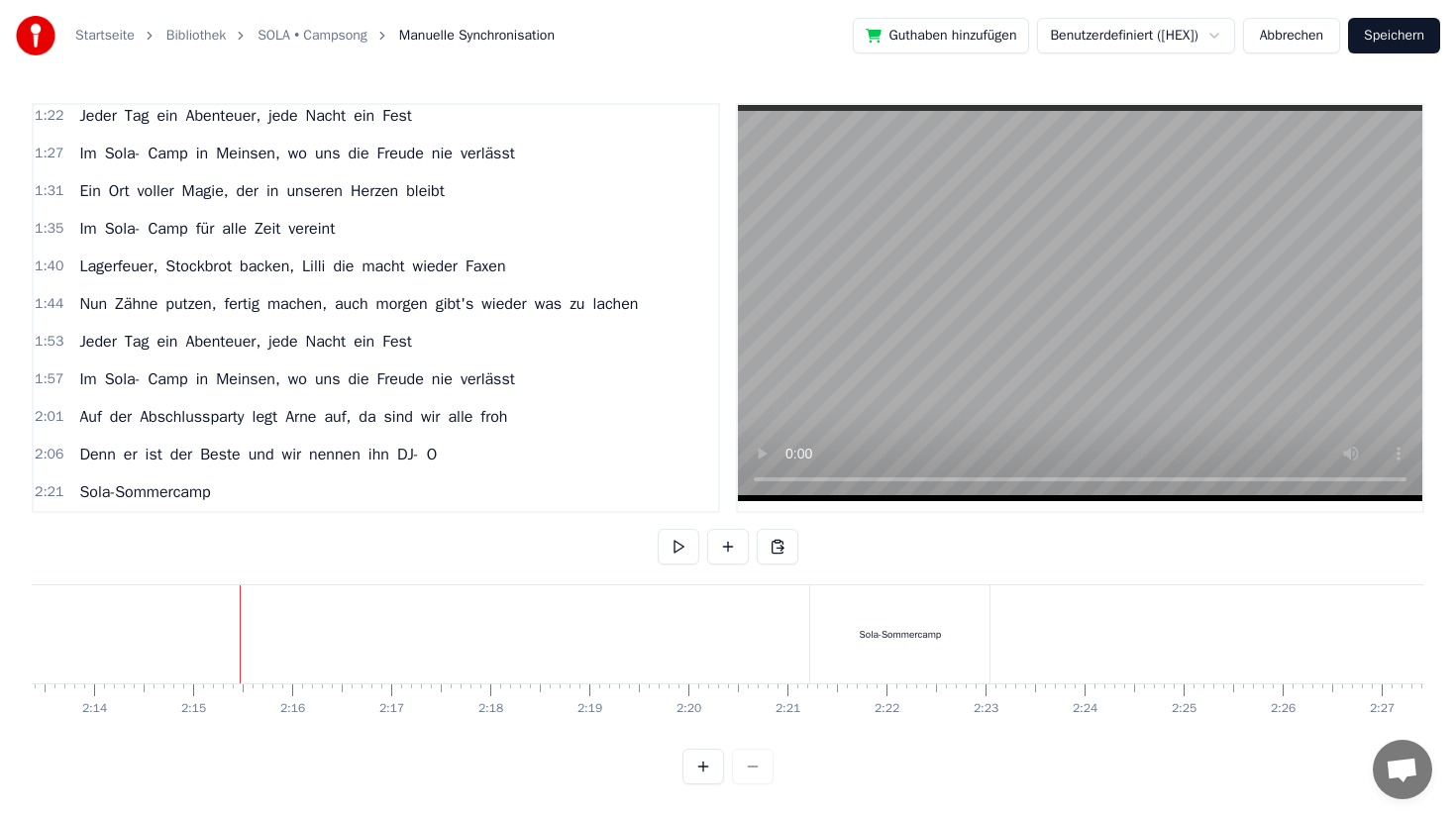 click on "Sola-Sommercamp" at bounding box center [900, 634] 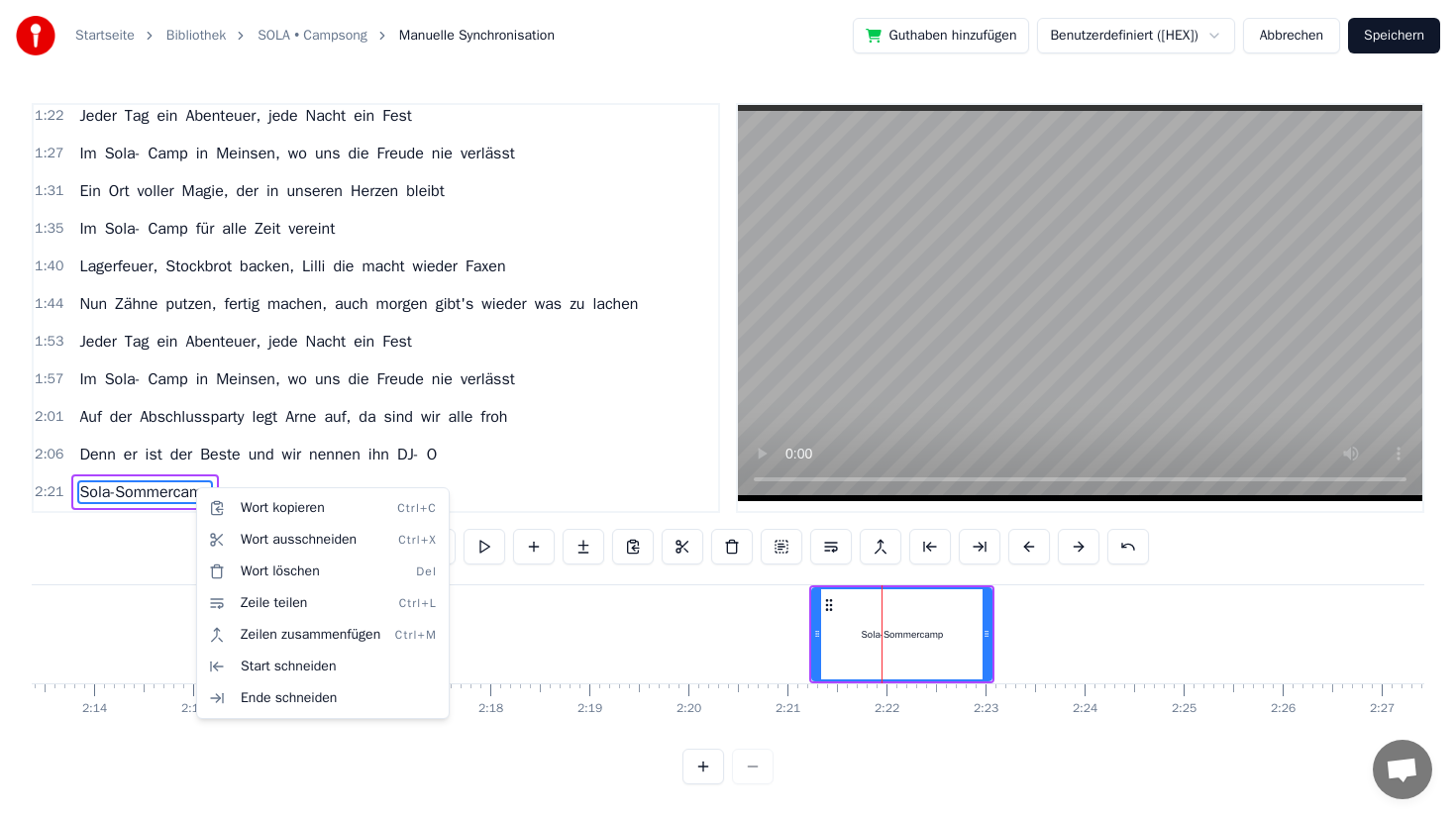 click on "2:21 Sola-Sommercamp" at bounding box center (375, 492) 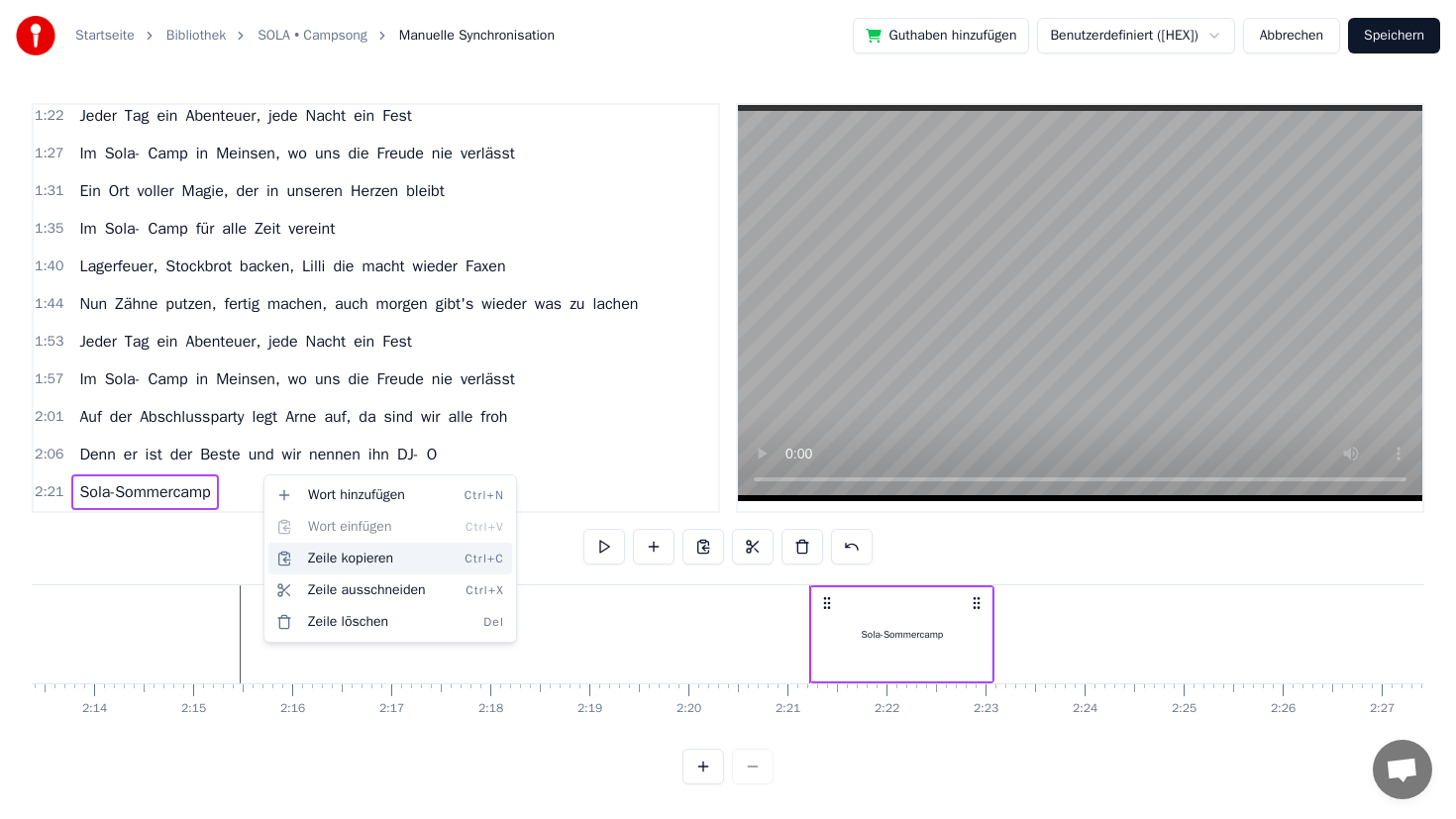 click on "Zeile kopieren Ctrl+C" at bounding box center (390, 559) 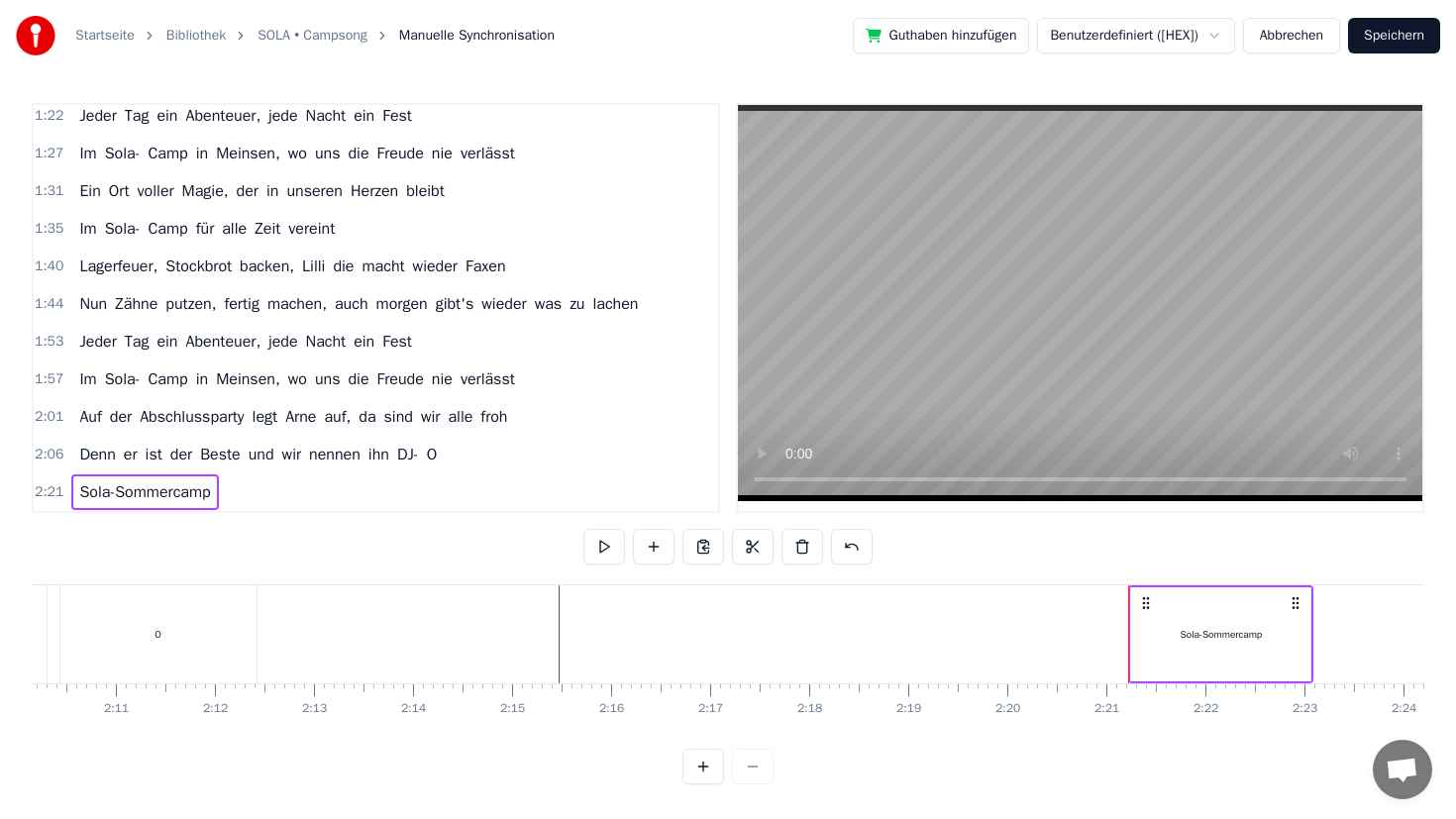 scroll, scrollTop: 0, scrollLeft: 12810, axis: horizontal 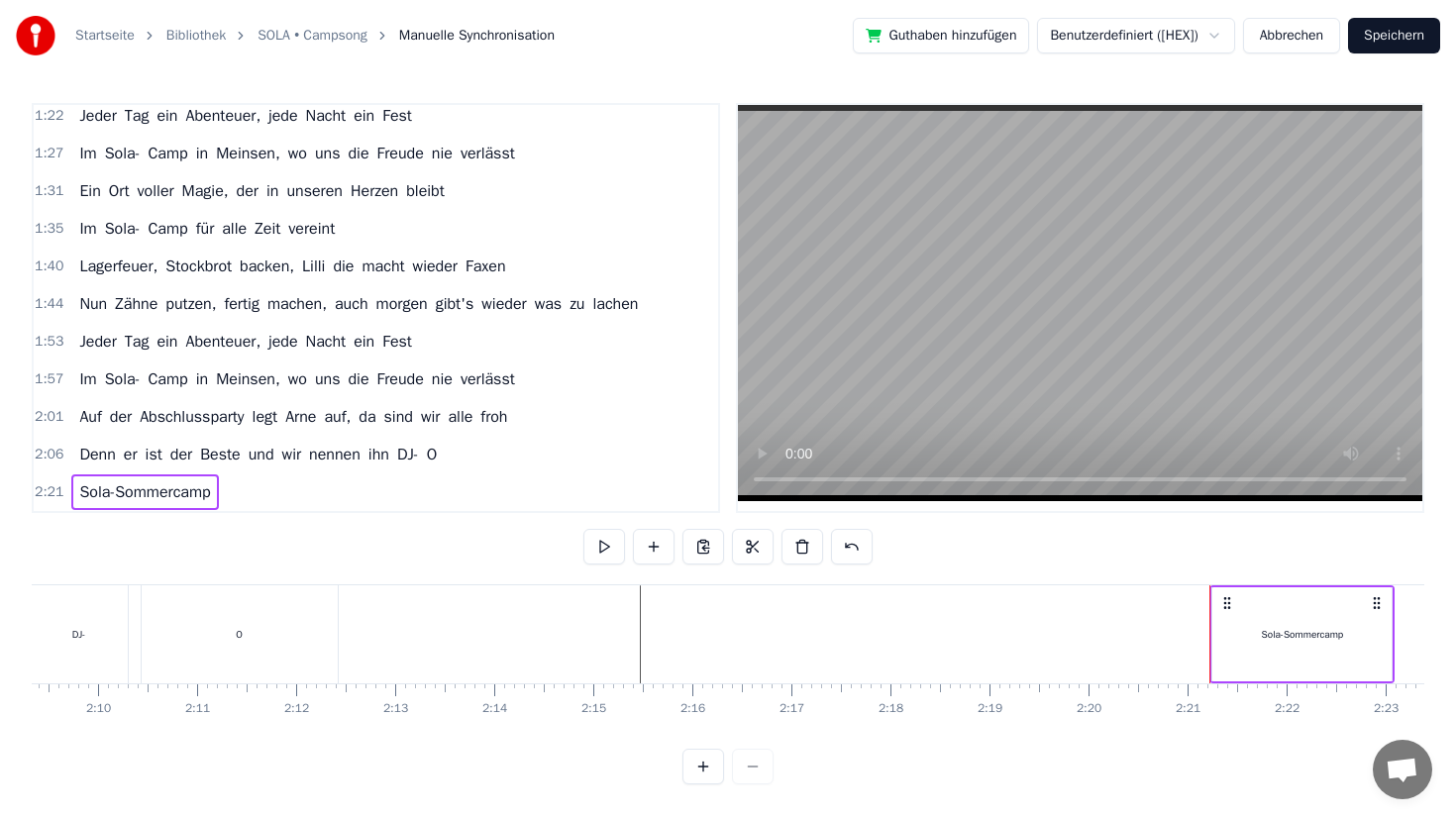 click at bounding box center [-4689, 634] 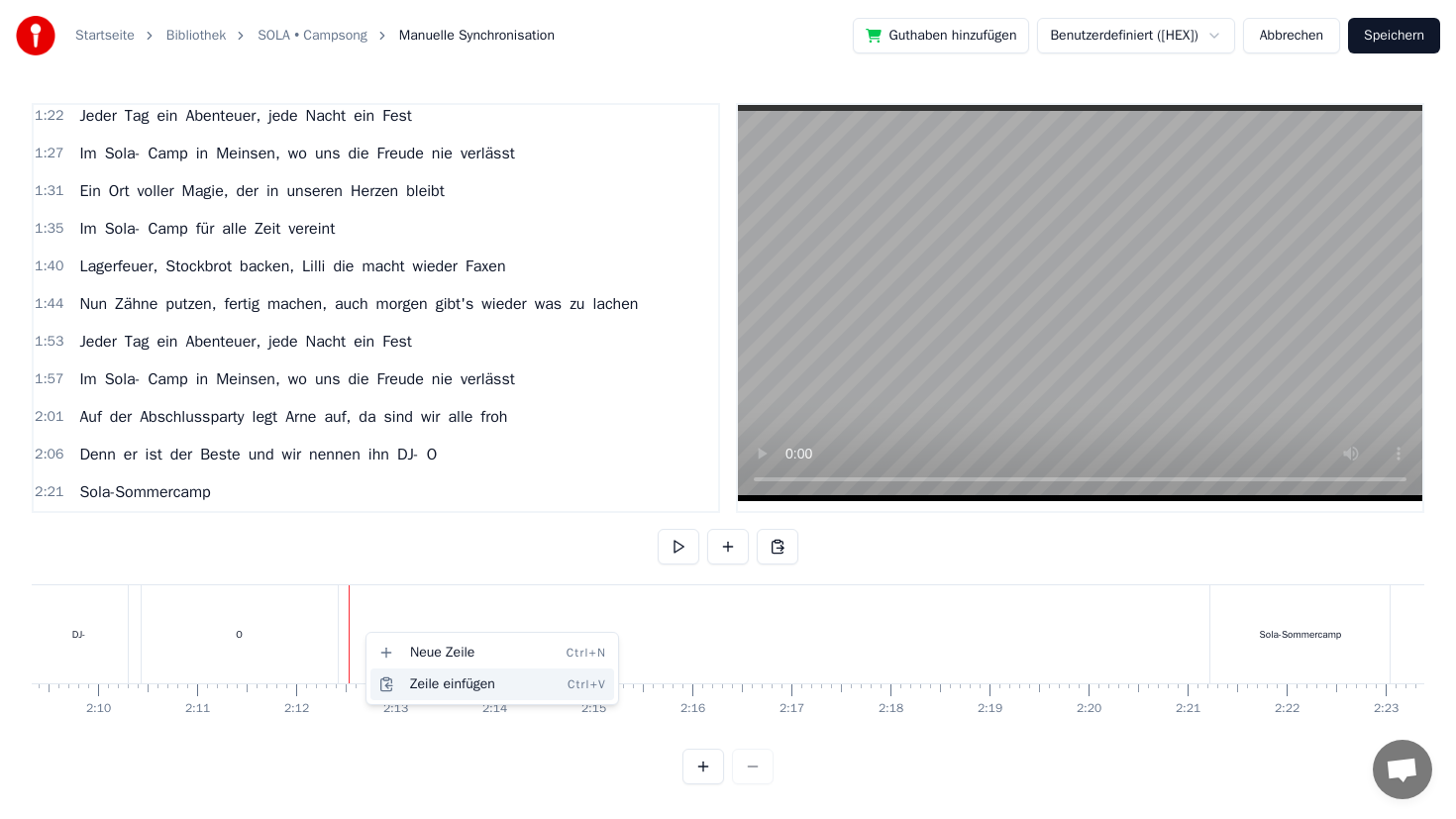 click on "Zeile einfügen Ctrl+V" at bounding box center [492, 684] 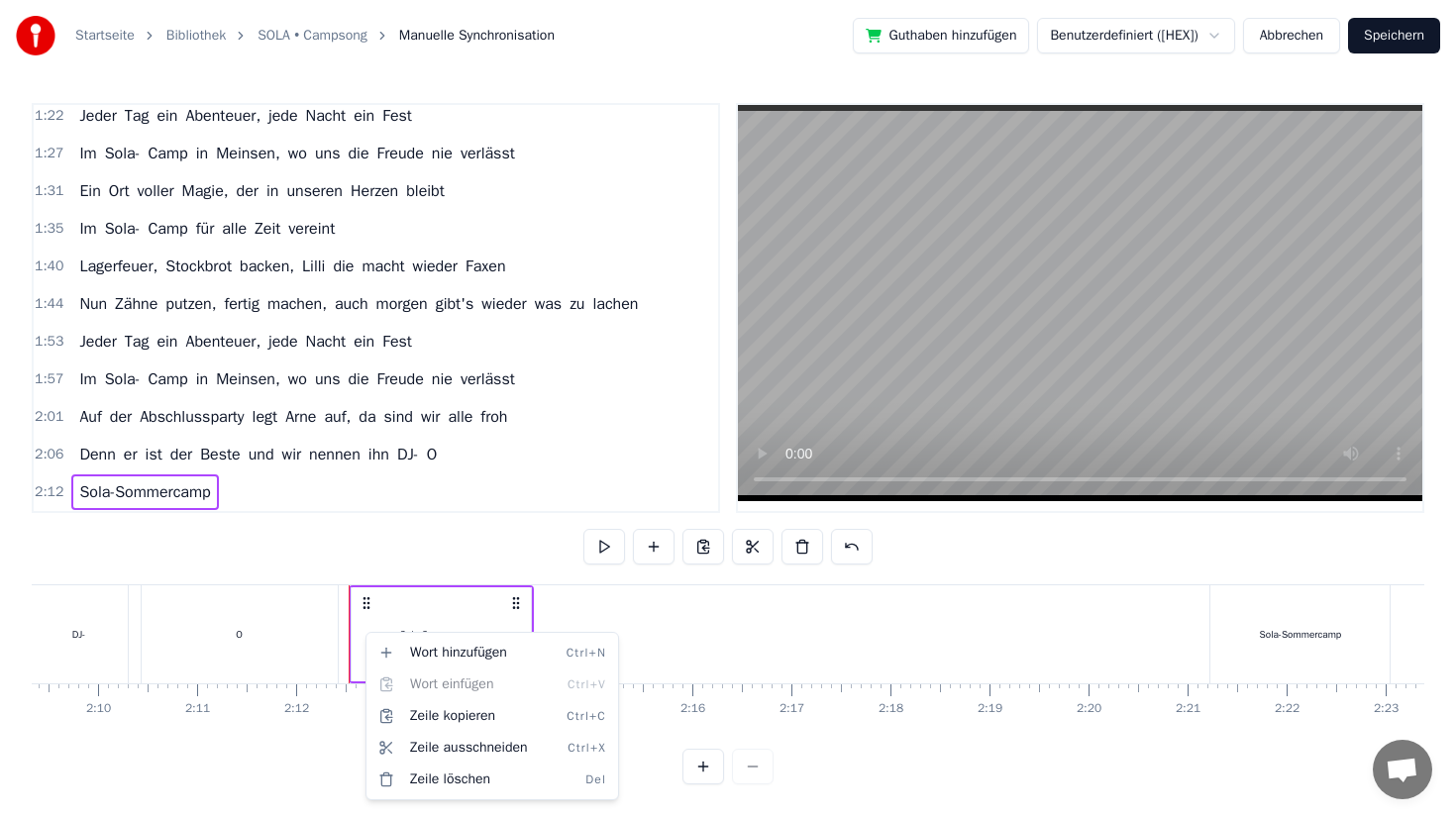 scroll, scrollTop: 535, scrollLeft: 0, axis: vertical 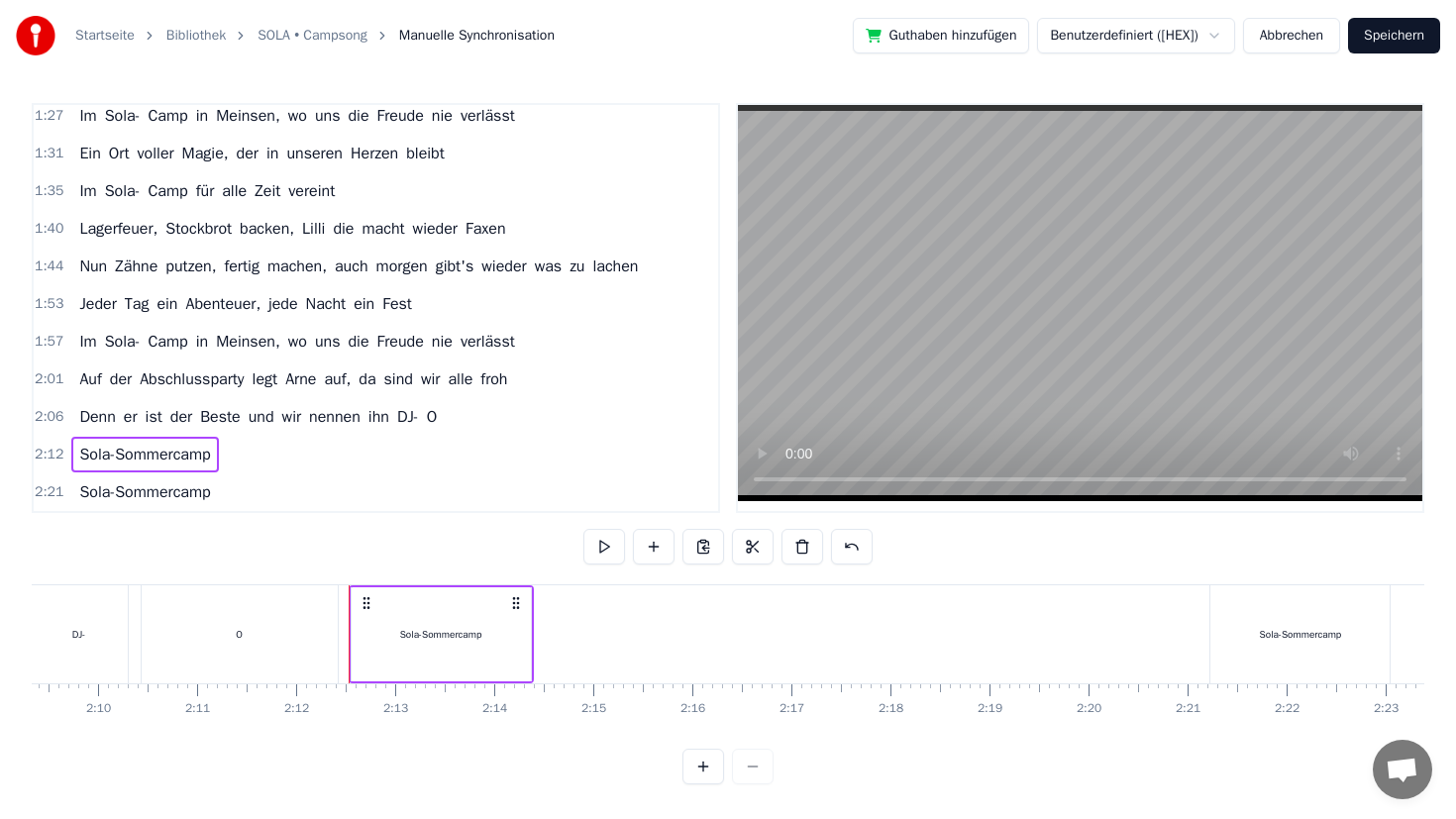 drag, startPoint x: 456, startPoint y: 633, endPoint x: 426, endPoint y: 633, distance: 30 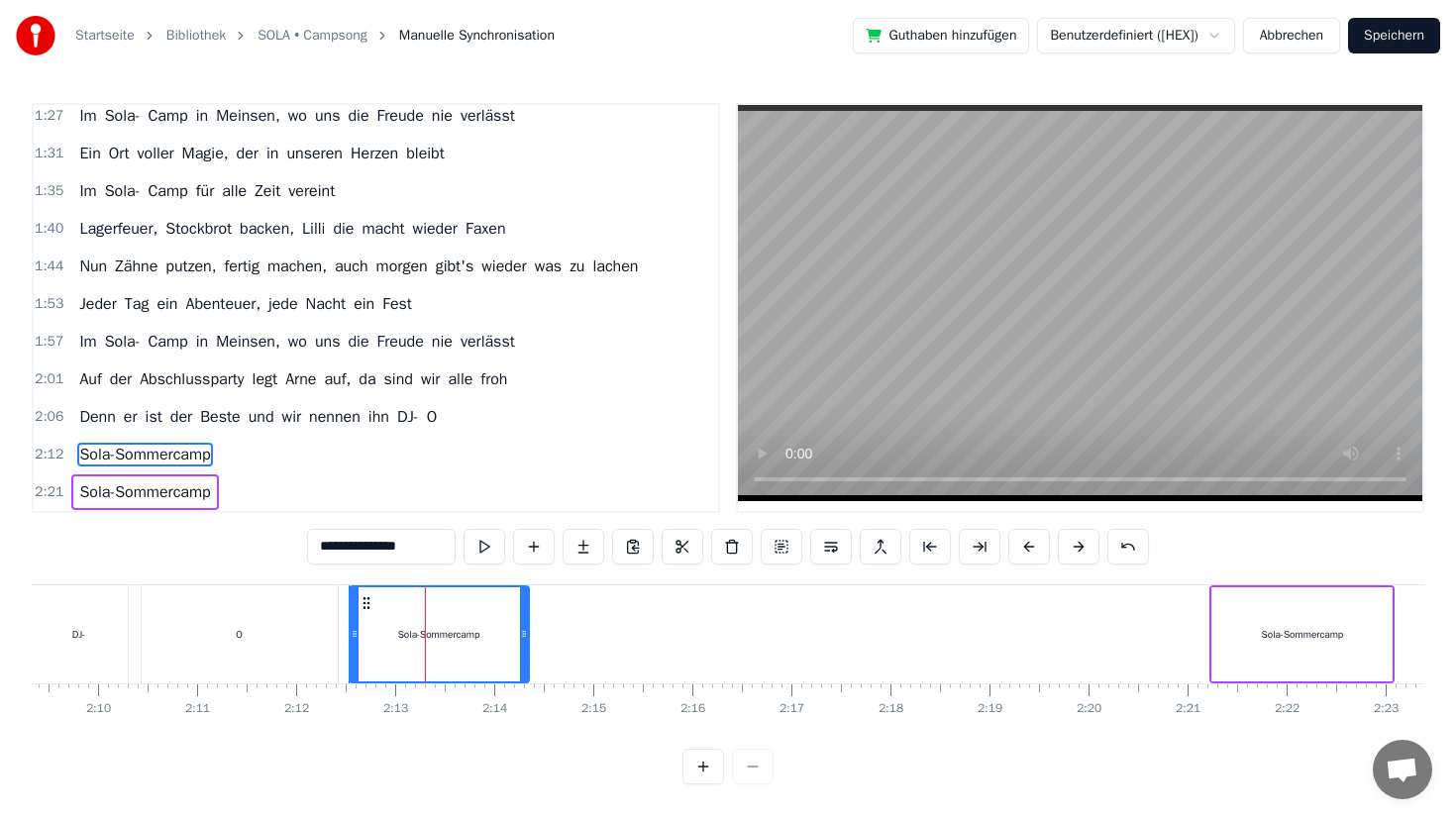 click on "0:28 Sola- Sommercamp 0:33 Sola- Sommercamp 0:37 Sola- Sommercamp 0:39 Endlich wieder Meinsen, wir sind wieder da 0:43 Ich seh' alle meine Freunde wie in jedem Jahr 0:48 Jeder Tag ein Abenteuer, jede Nacht ein Fest 0:52 Im Sola-Camp in Meinsen, wo uns die Freude nie verlässt 0:56 Ein Ort voller Magie, der in unseren Herzen bleibt 1:01 Im Sola- Camp für alle Zeit vereint 1:05 Die Betreuer sind wie Freunde, immer für uns da 1:09 Die Mate in der Hand, ja das ist doch klar 1:13 Nachtwanderung im Dunkeln, nur noch der Mond scheint 1:18 Gemeinsam gehen wir voran, im Sola- Camp vereint 1:22 Jeder Tag ein Abenteuer, jede Nacht ein Fest 1:27 Im Sola- Camp in Meinsen, wo uns die Freude nie verlässt 1:31 Ein Ort voller Magie, der in unseren Herzen bleibt 1:35 Im Sola- Camp für alle Zeit vereint 1:40 Lagerfeuer, Stockbrot backen, Lilli die macht wieder Faxen 1:44 Nun Zähne putzen, fertig machen, auch morgen gibt's wieder was zu lachen 1:53 Jeder Tag ein Abenteuer, jede Nacht ein Fest 1:57 Im Sola- Camp in Meinsen," at bounding box center [728, 444] 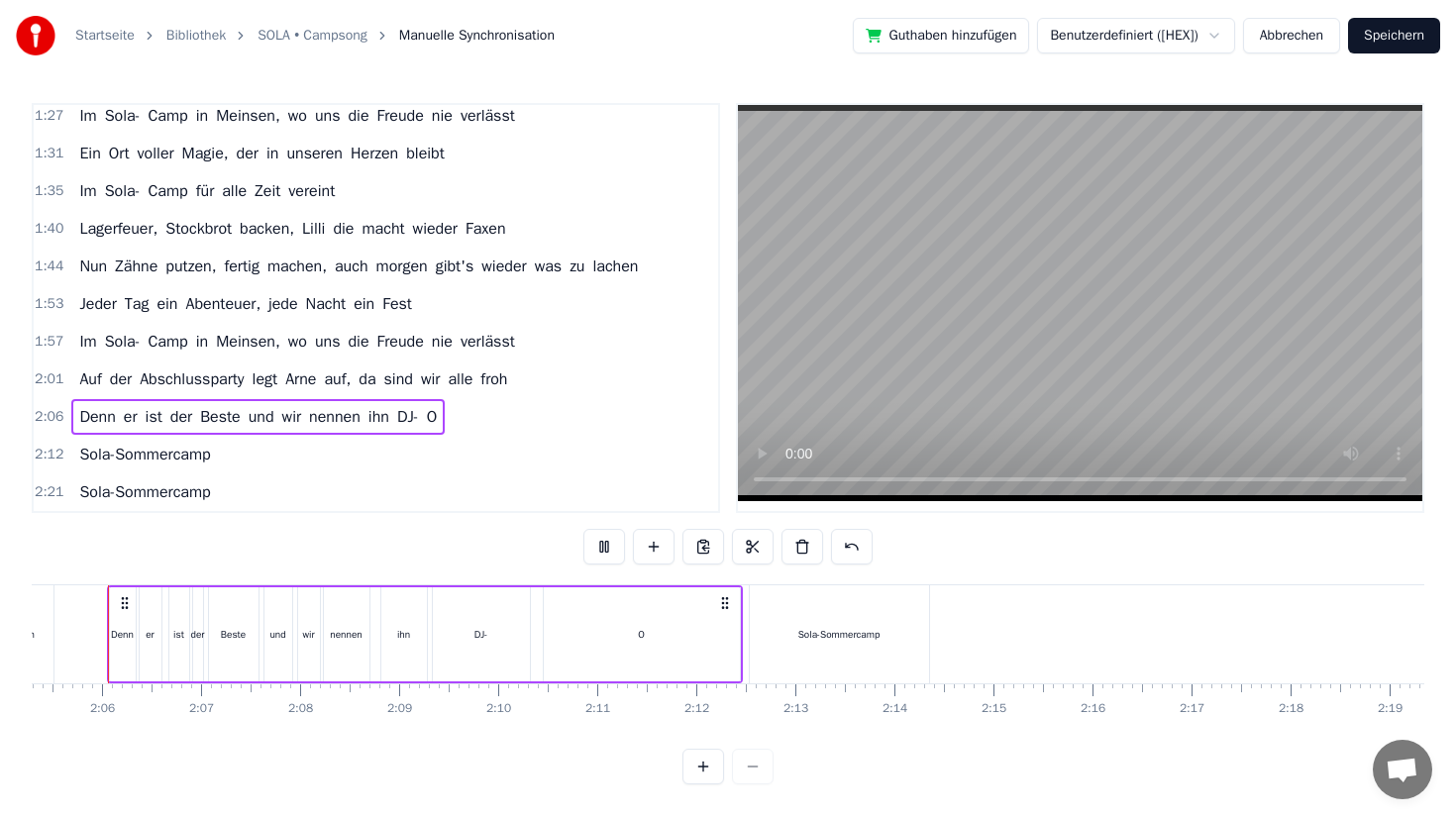 scroll, scrollTop: 0, scrollLeft: 12385, axis: horizontal 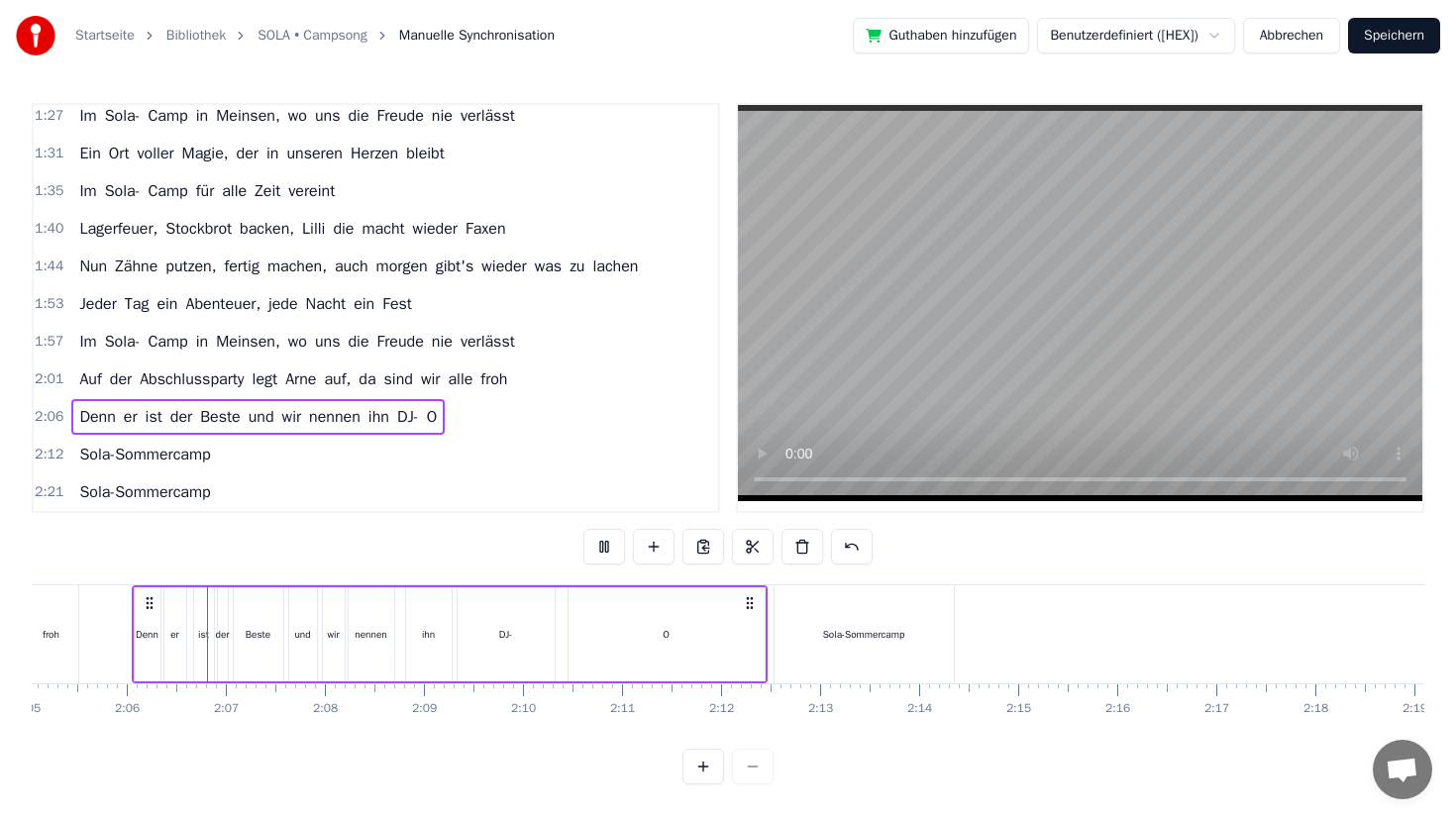 click on "O" at bounding box center (667, 634) 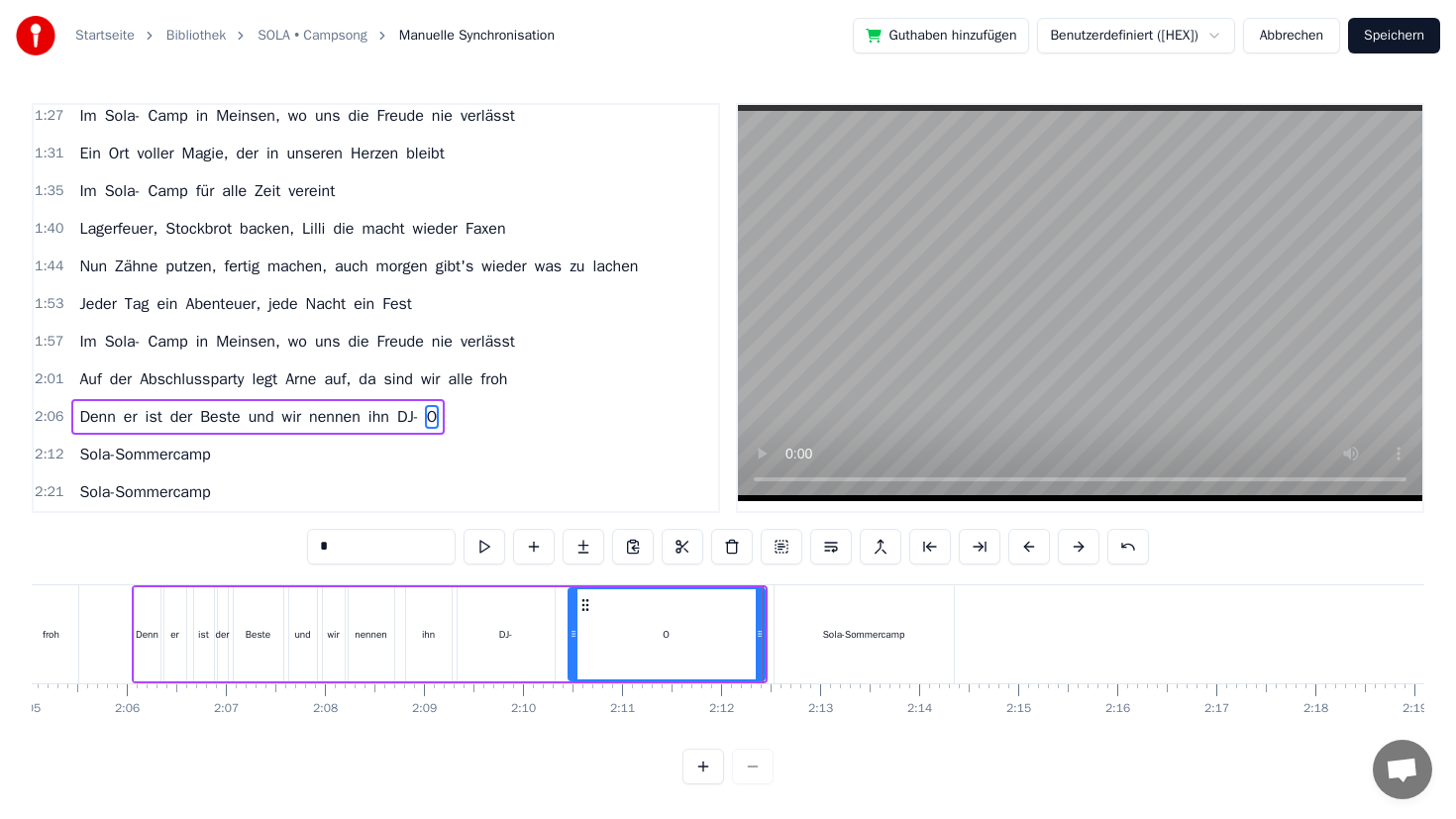 click at bounding box center [-4264, 634] 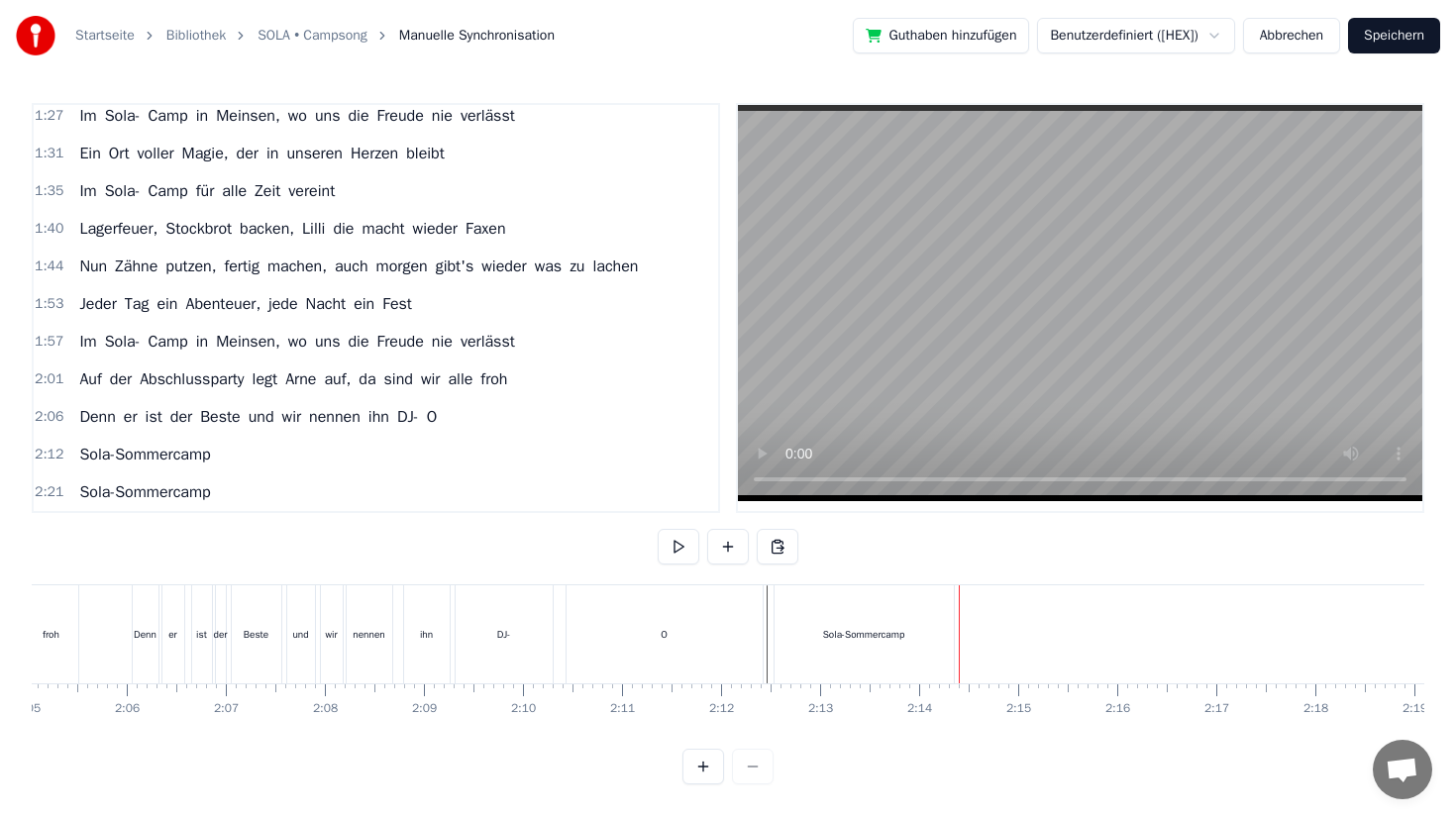 click on "Denn er ist der Beste und wir nennen ihn DJ- O" at bounding box center (450, 634) 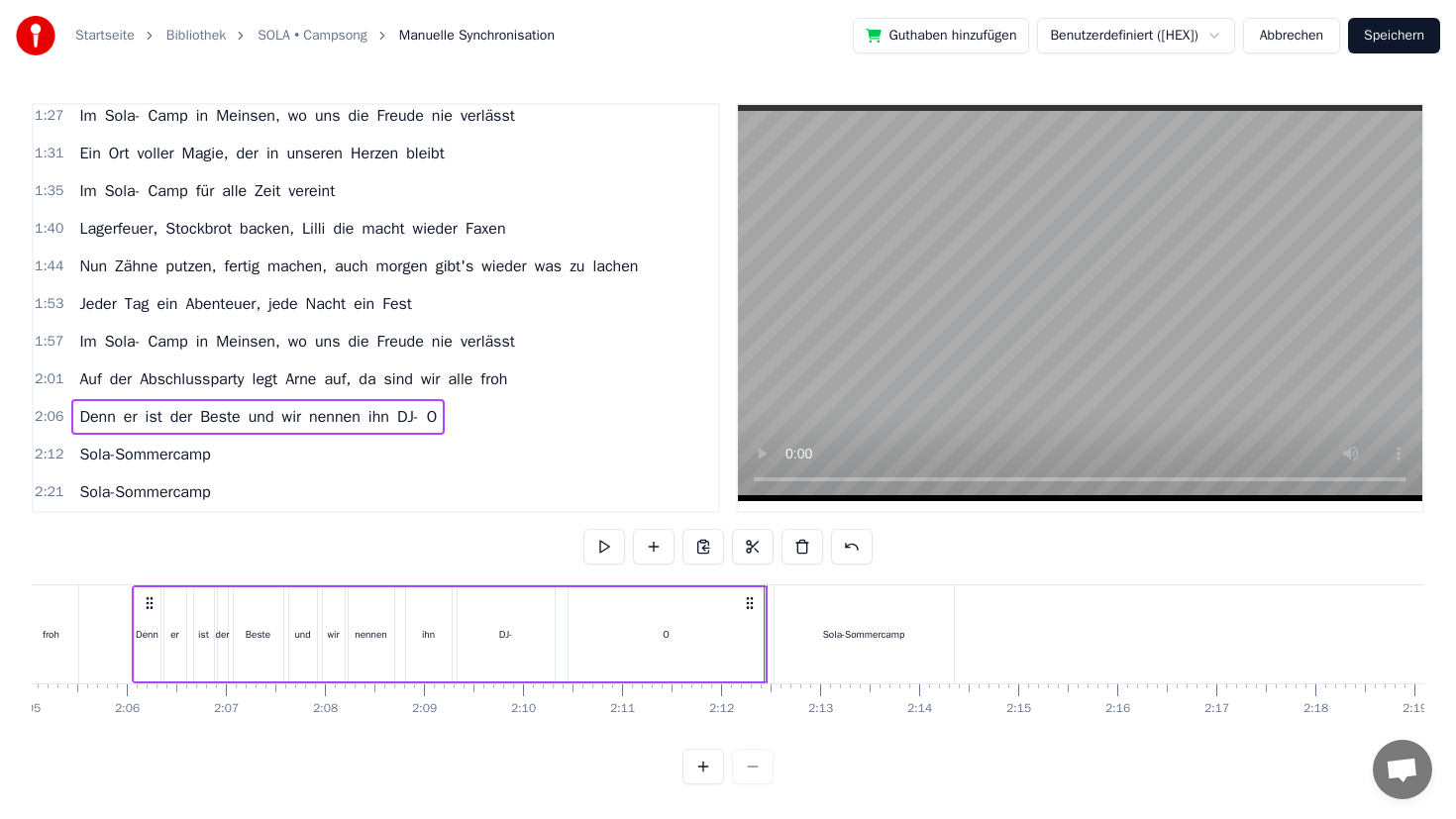 click on "Sola-Sommercamp" at bounding box center [864, 634] 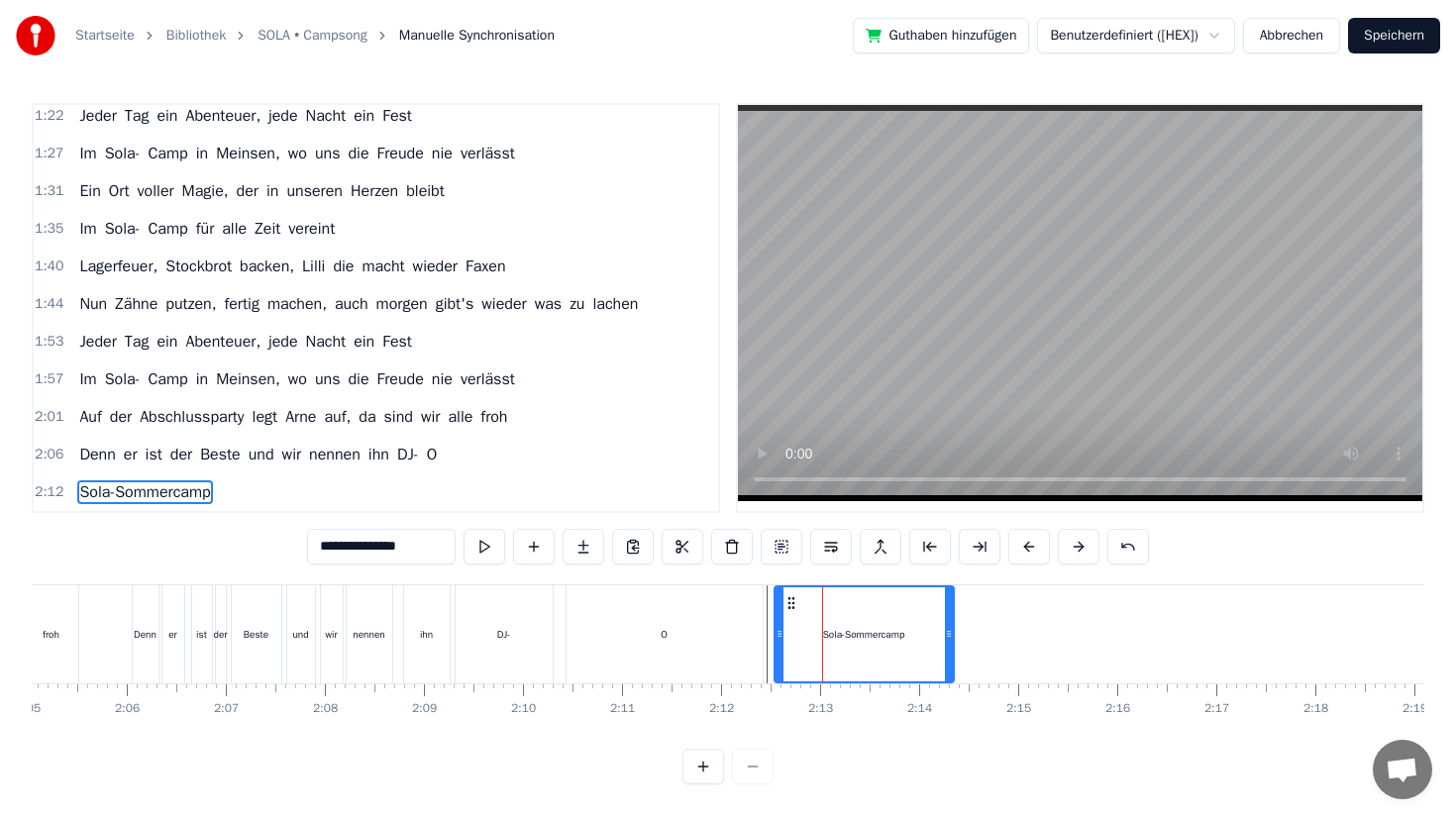 scroll, scrollTop: 497, scrollLeft: 0, axis: vertical 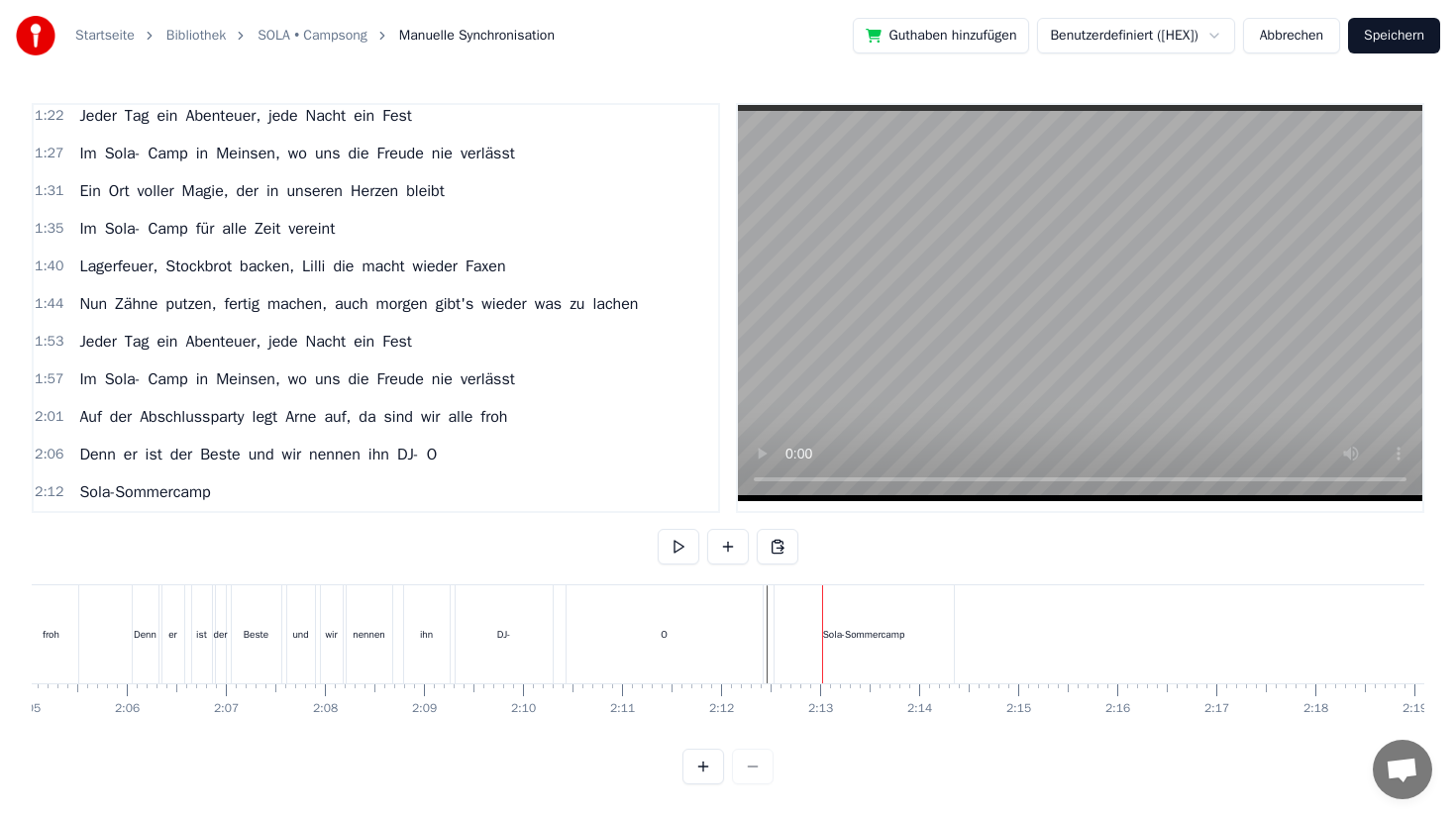 click on "Sola-Sommercamp" at bounding box center (864, 634) 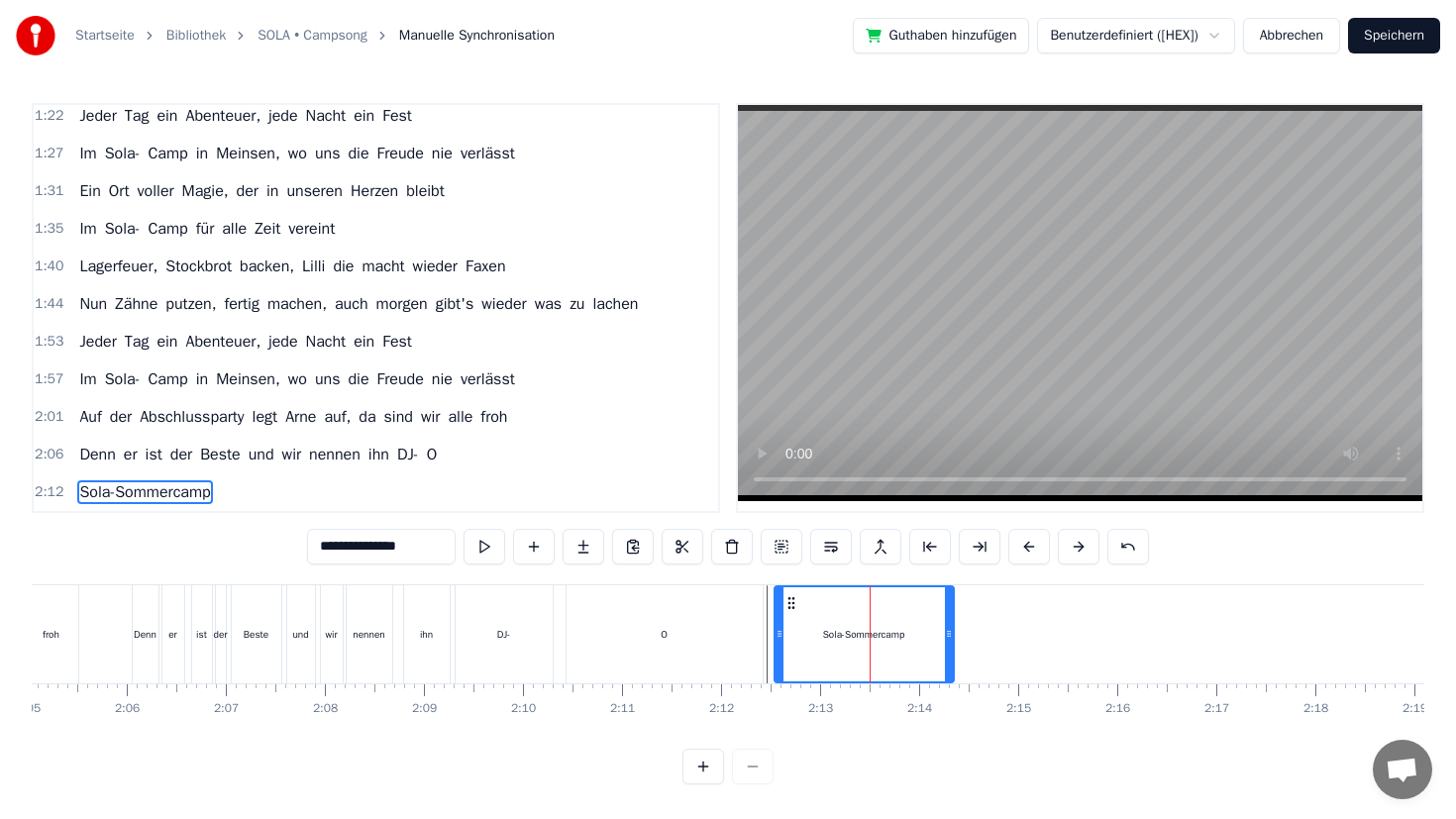 click on "Sola-Sommercamp" at bounding box center (145, 492) 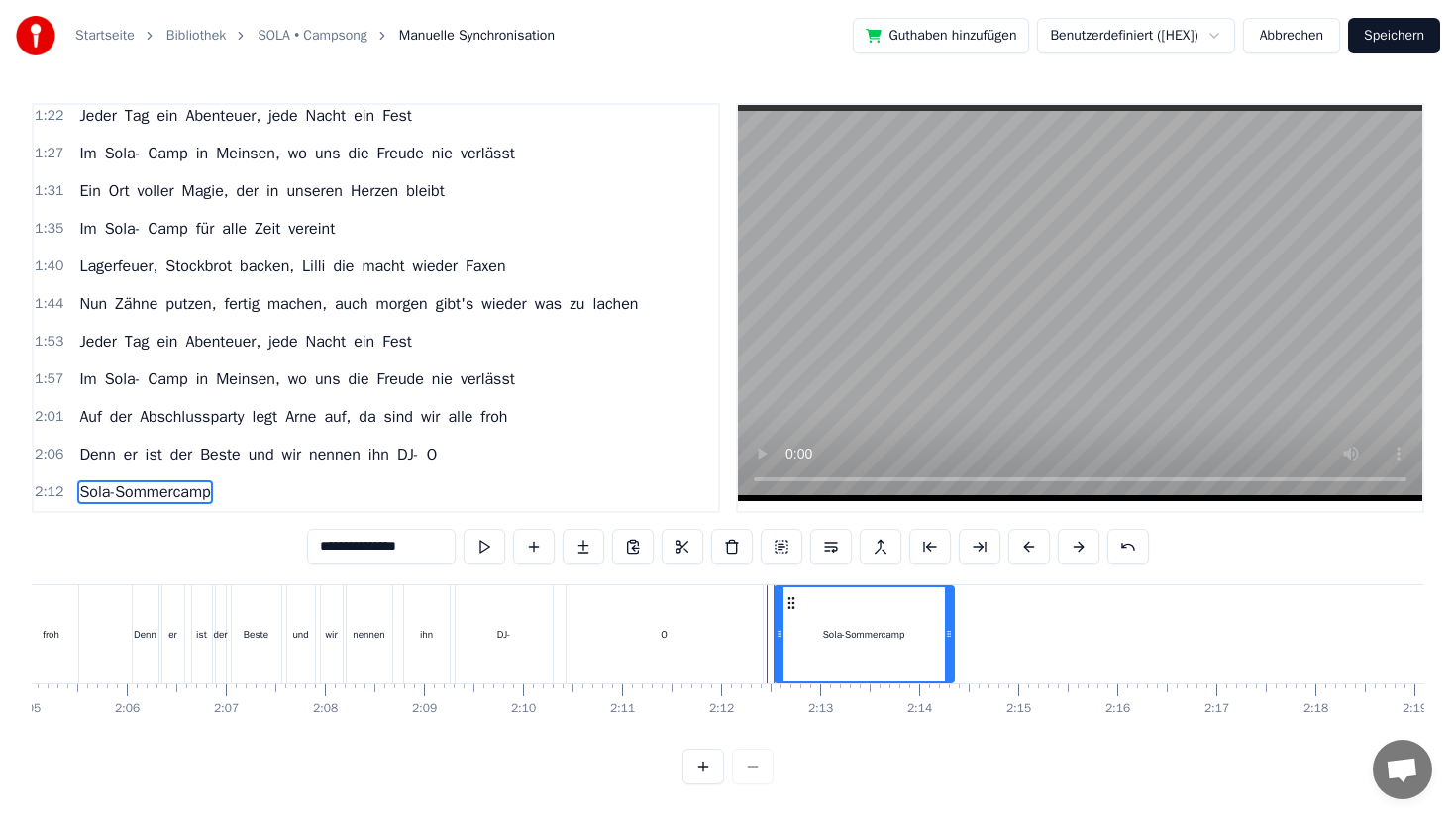click on "Sola-Sommercamp" at bounding box center (145, 492) 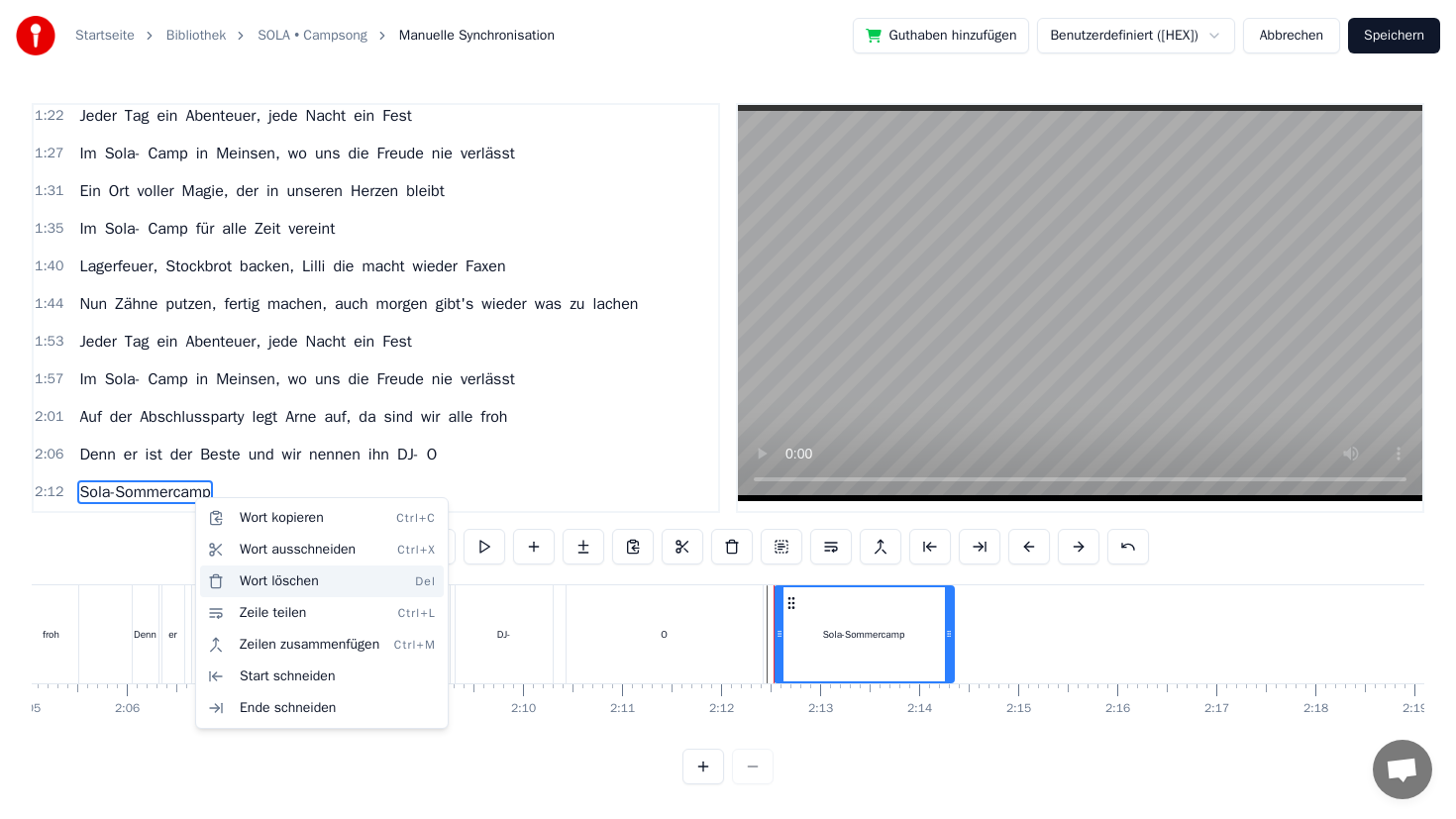 click on "Wort löschen Del" at bounding box center (322, 581) 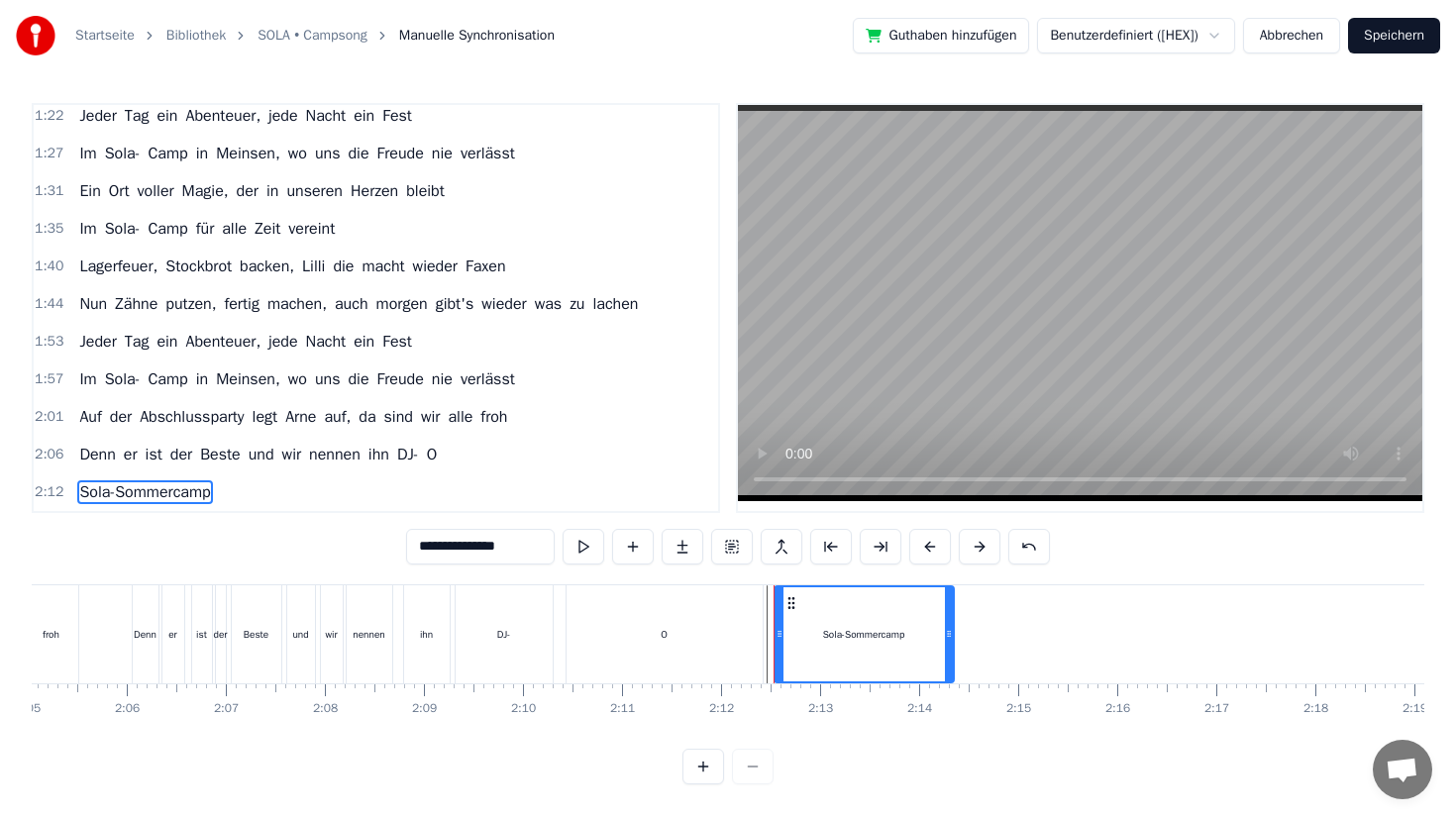 click on "O" at bounding box center (665, 634) 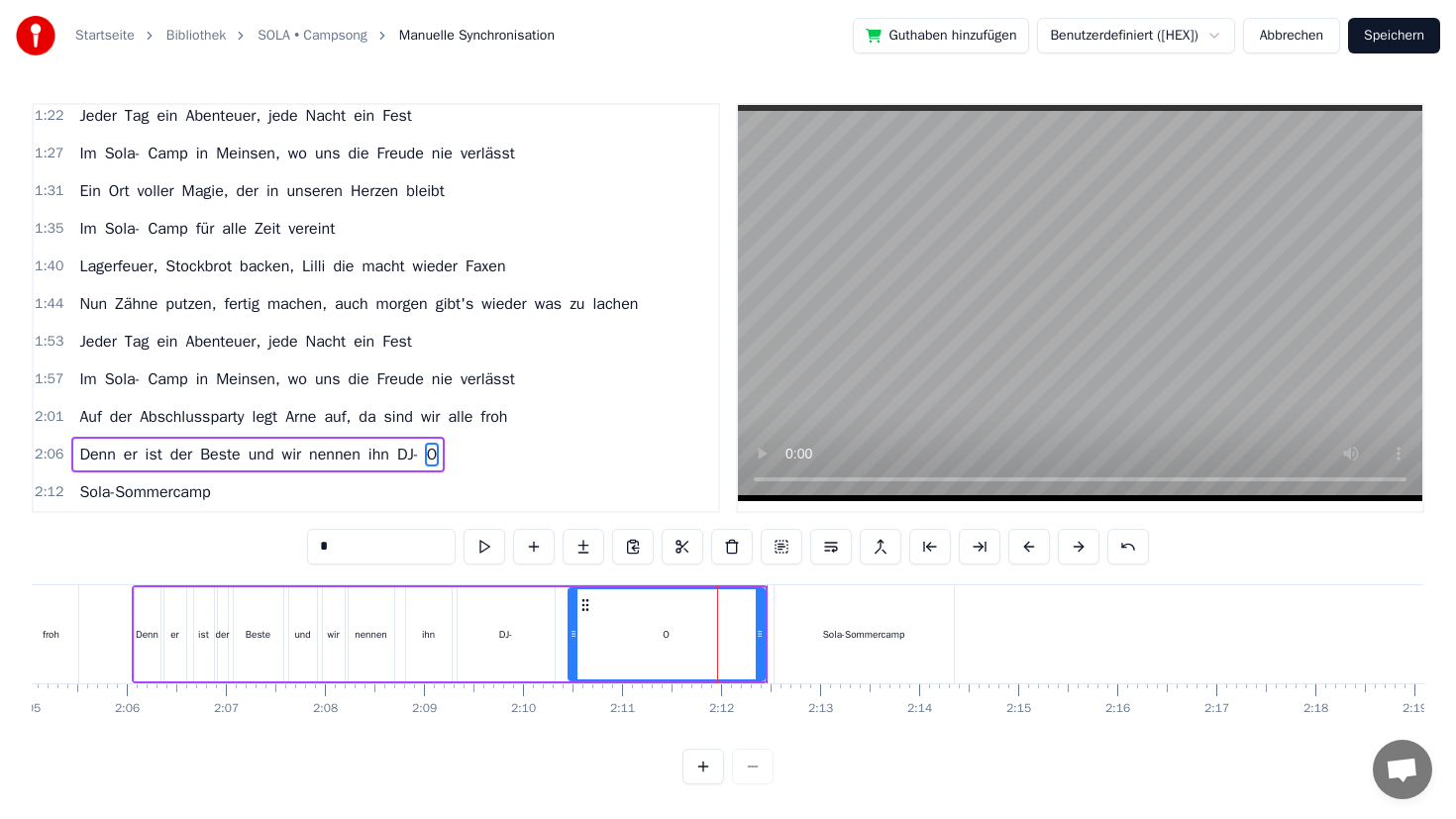 click on "Sola-Sommercamp" at bounding box center (145, 492) 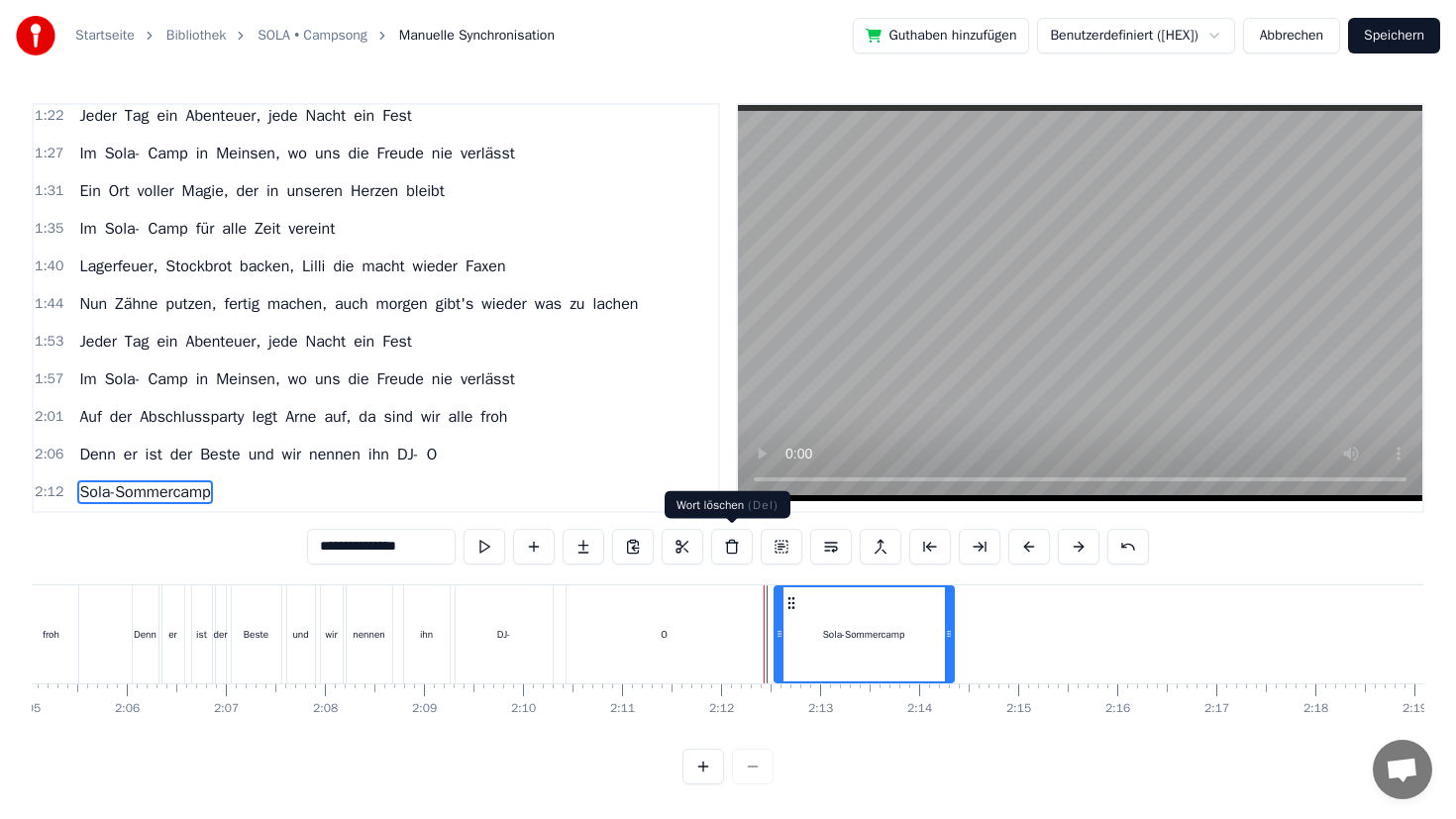 click at bounding box center [732, 547] 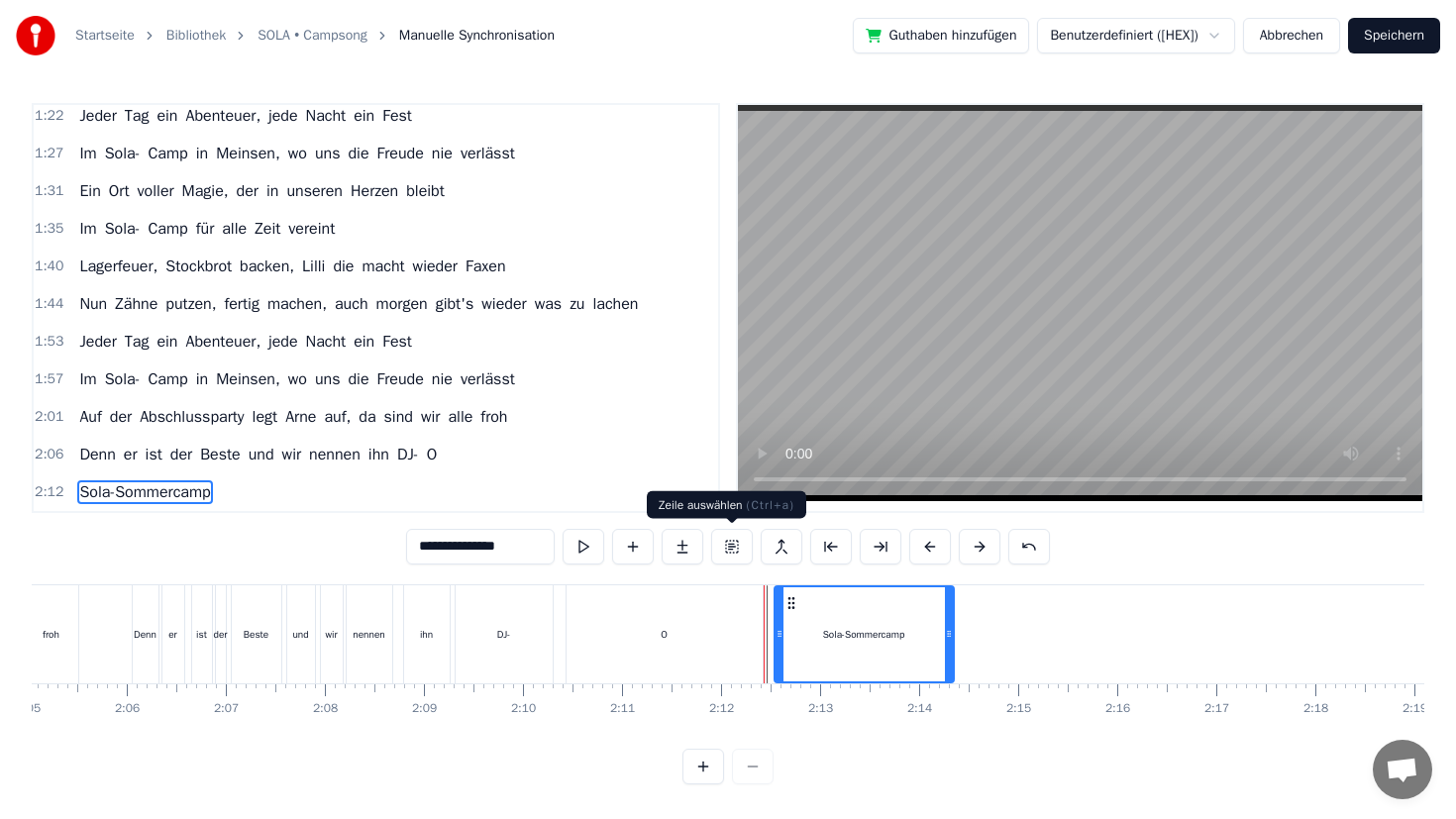 click on "Sola-Sommercamp" at bounding box center (864, 634) 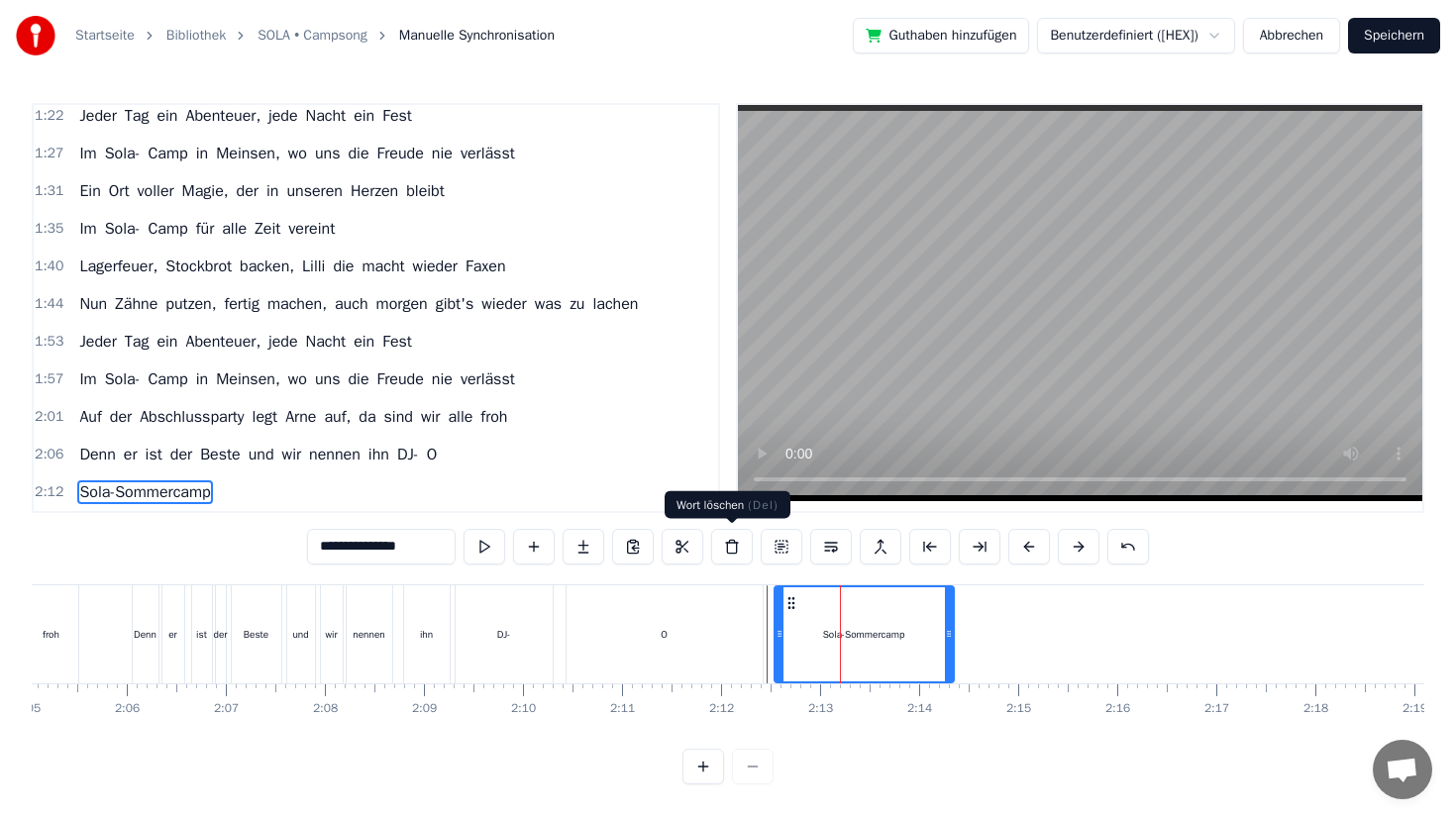 click at bounding box center (732, 547) 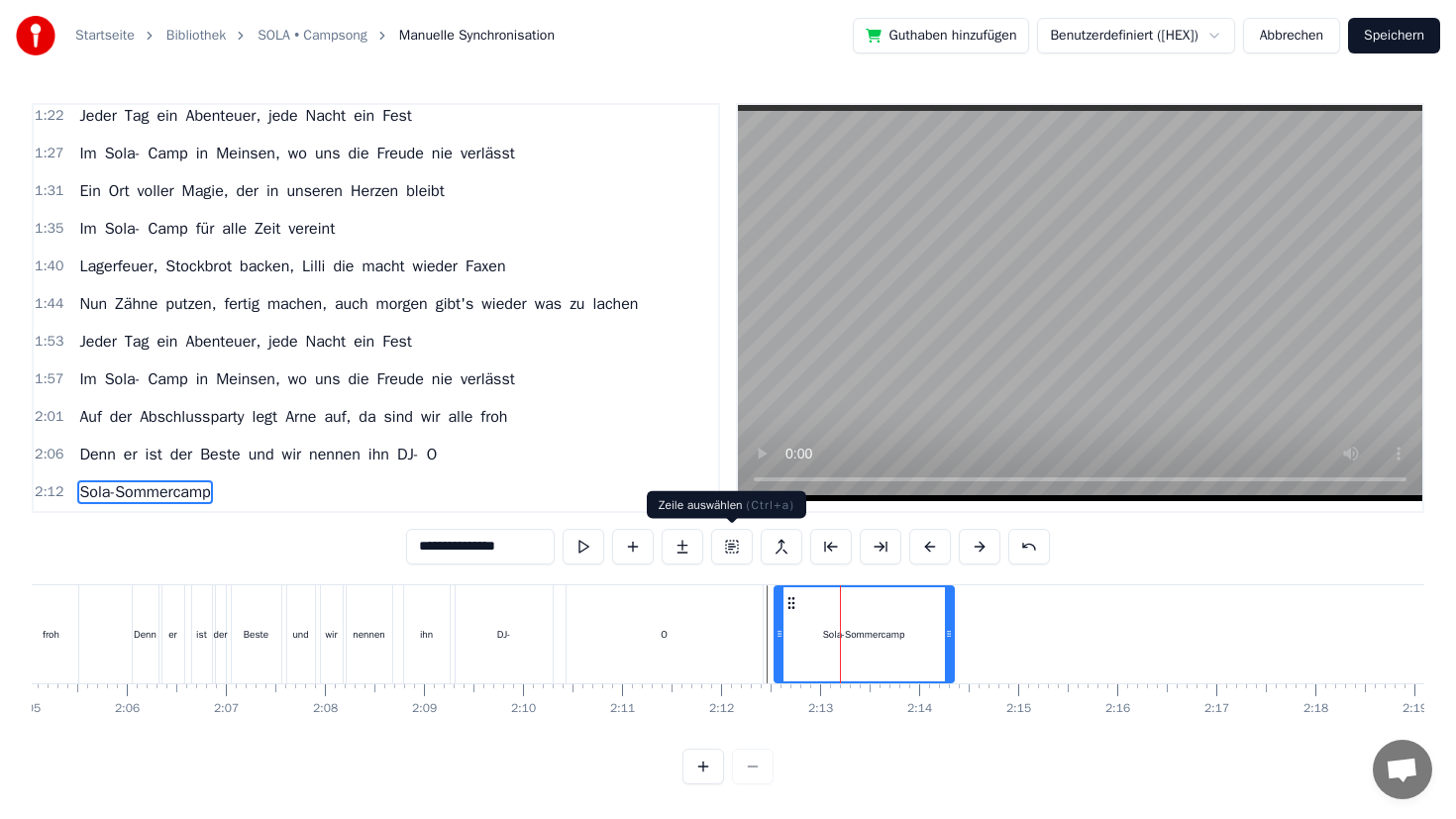 click on "Sola-Sommercamp" at bounding box center (864, 634) 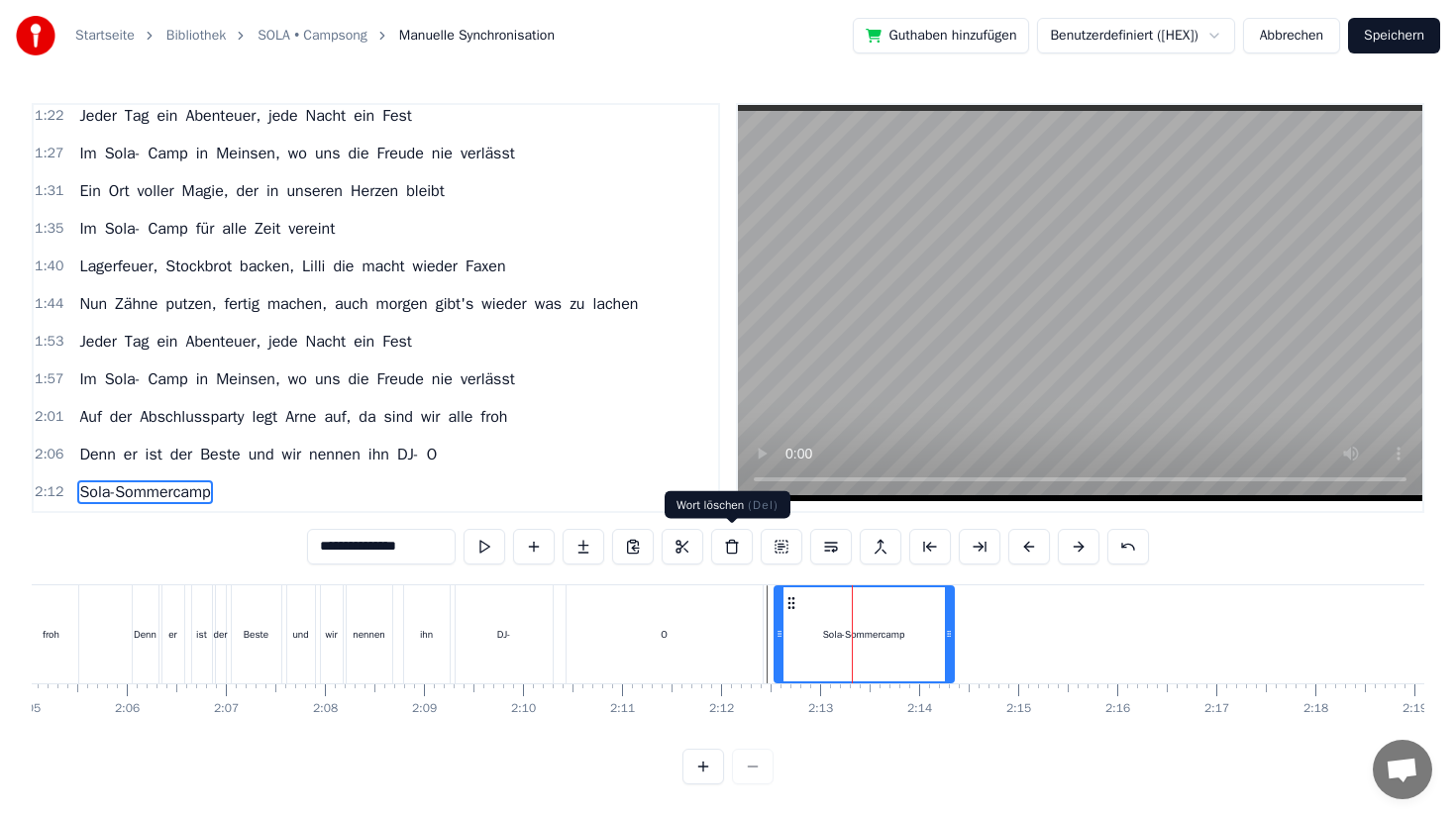 click at bounding box center (732, 547) 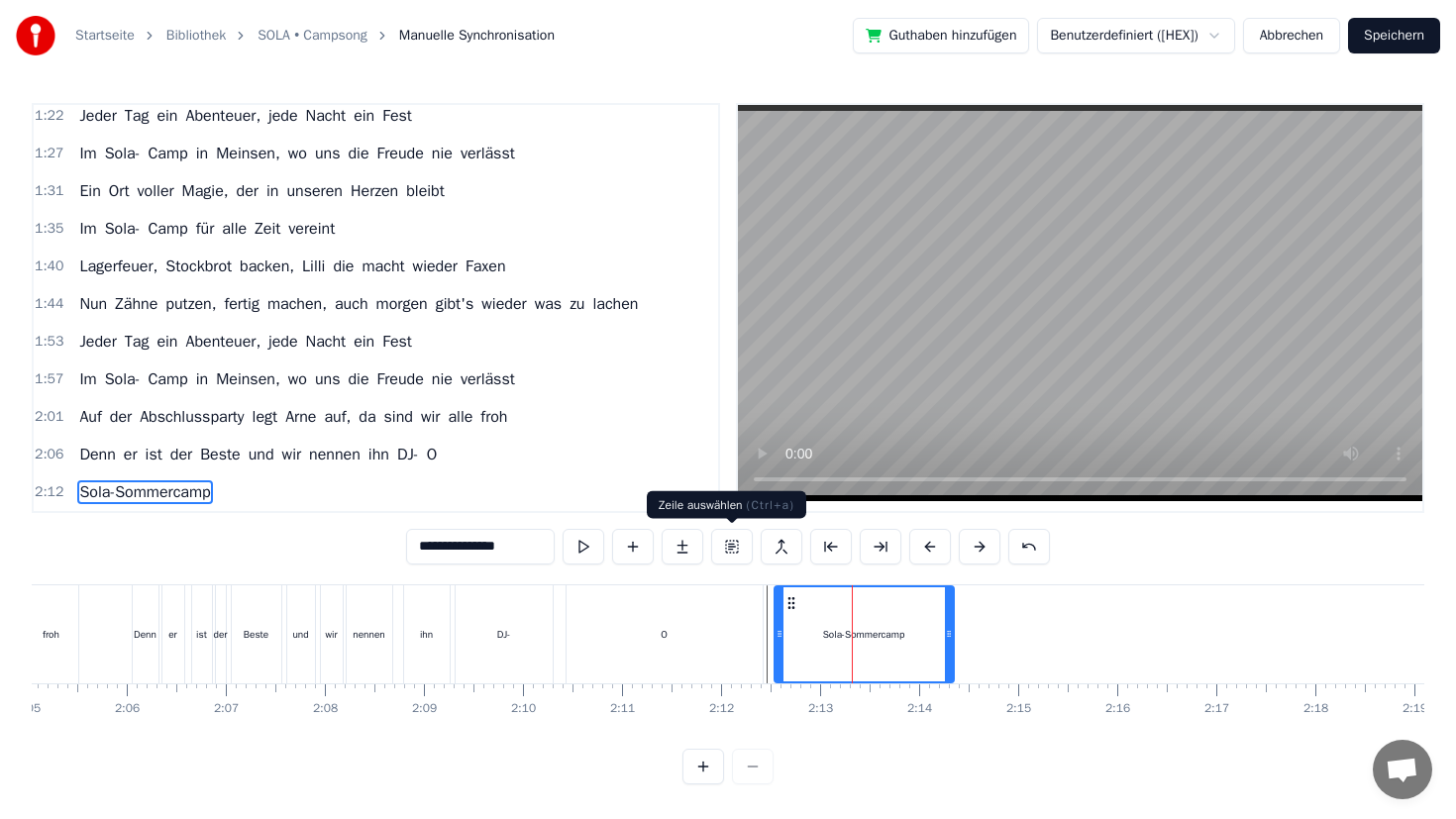 click on "Sola-Sommercamp" at bounding box center (864, 634) 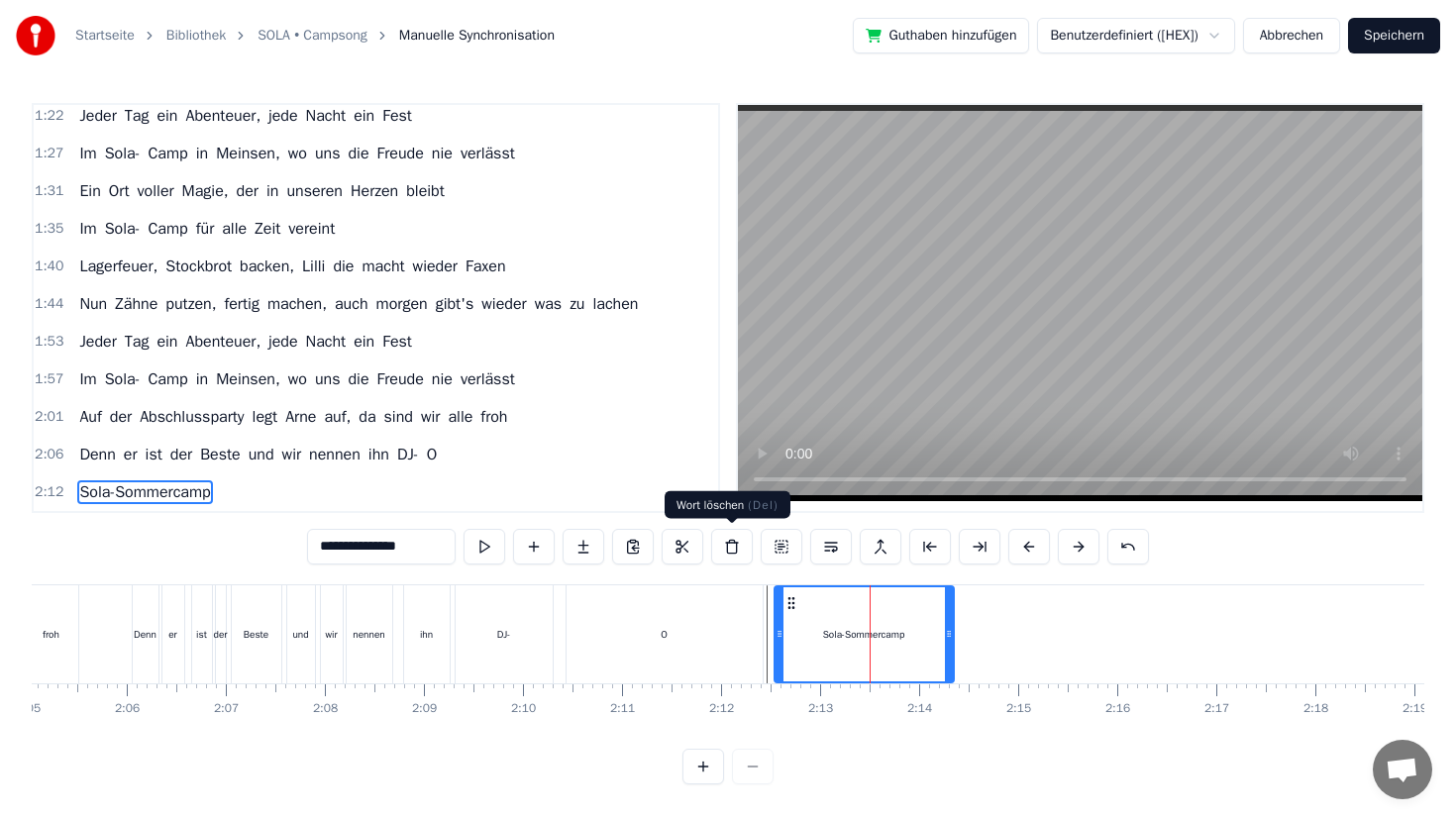 click at bounding box center (732, 547) 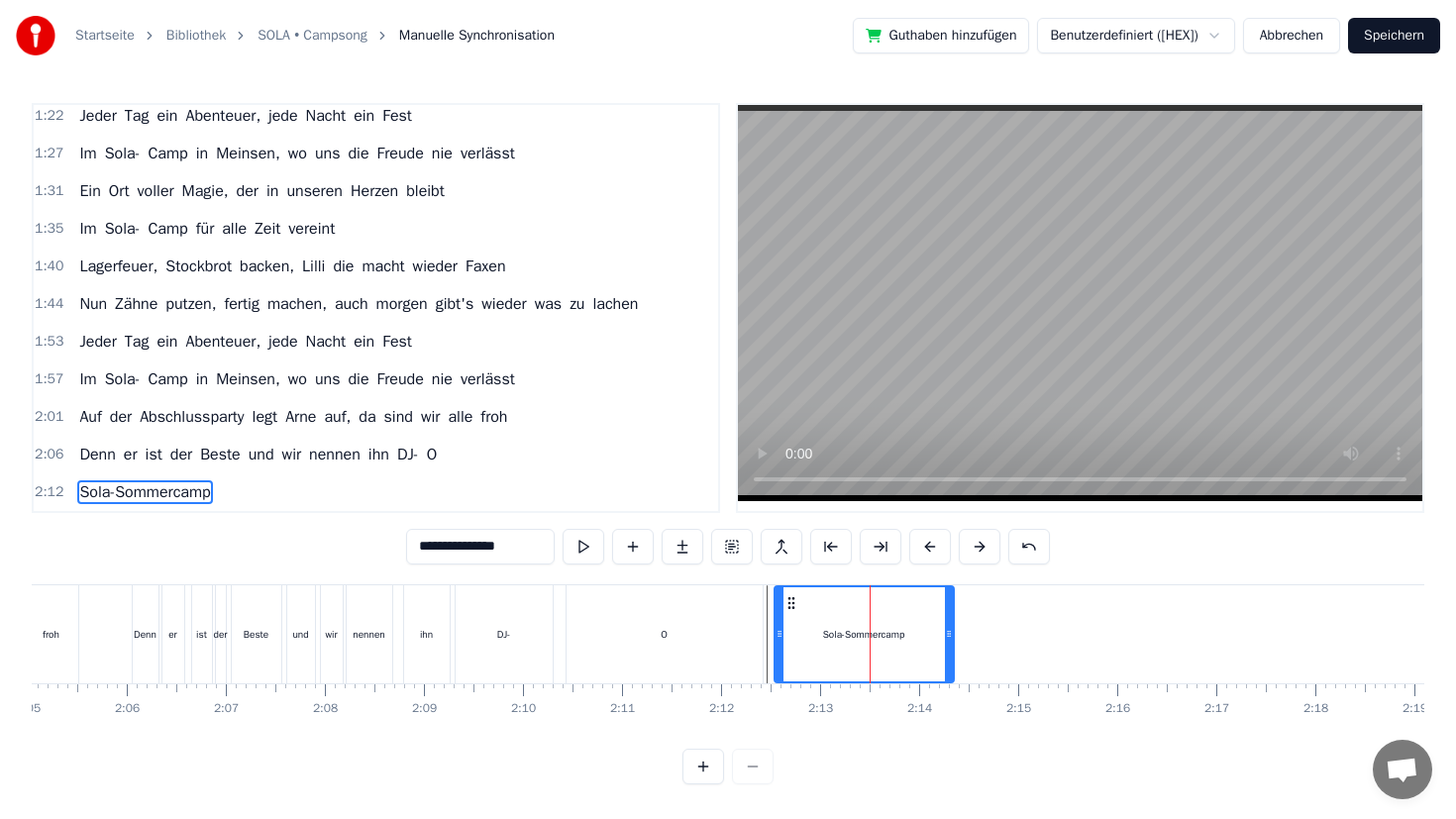 click on "Sola-Sommercamp" at bounding box center [864, 634] 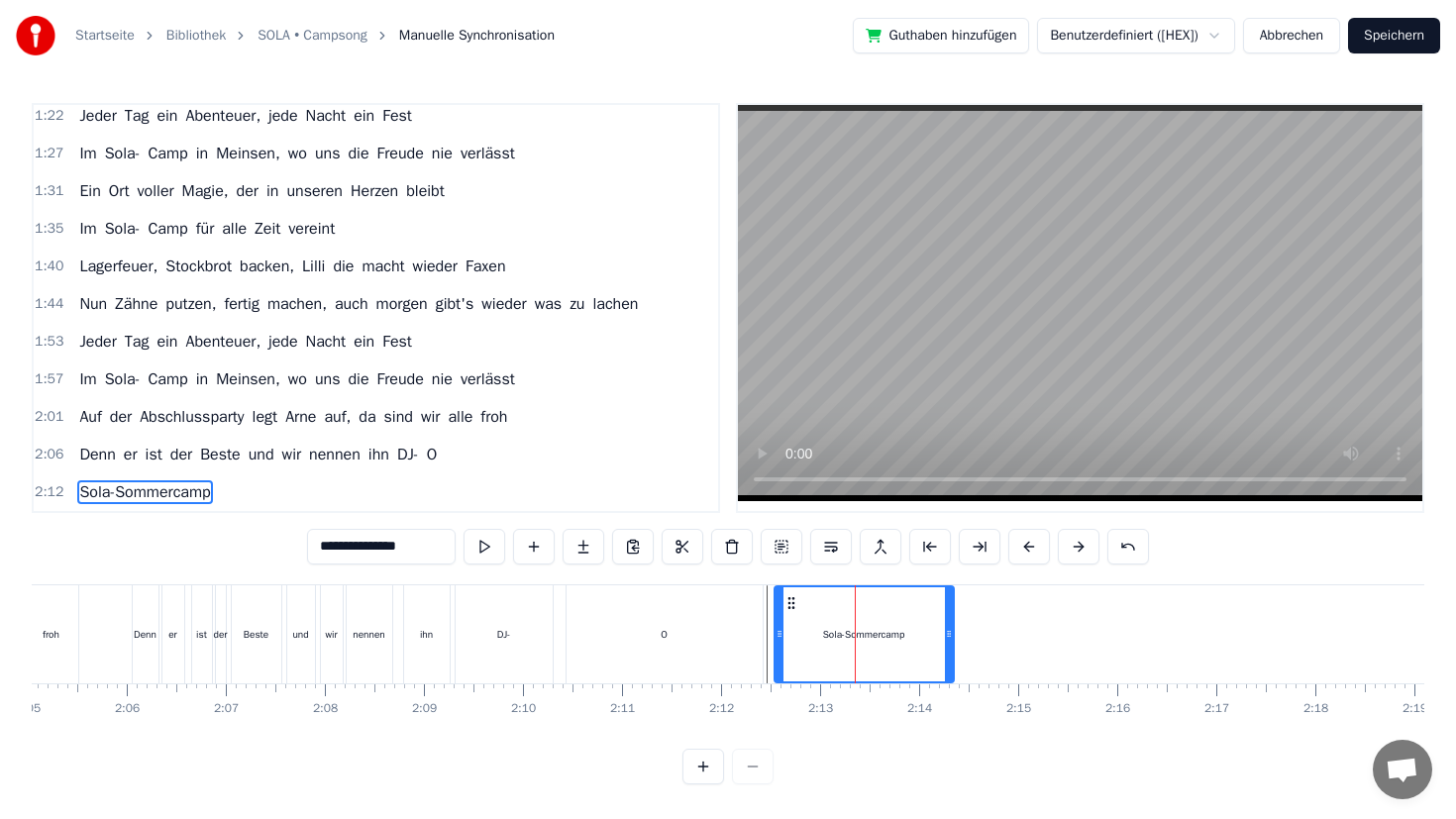 drag, startPoint x: 849, startPoint y: 635, endPoint x: 947, endPoint y: 635, distance: 98 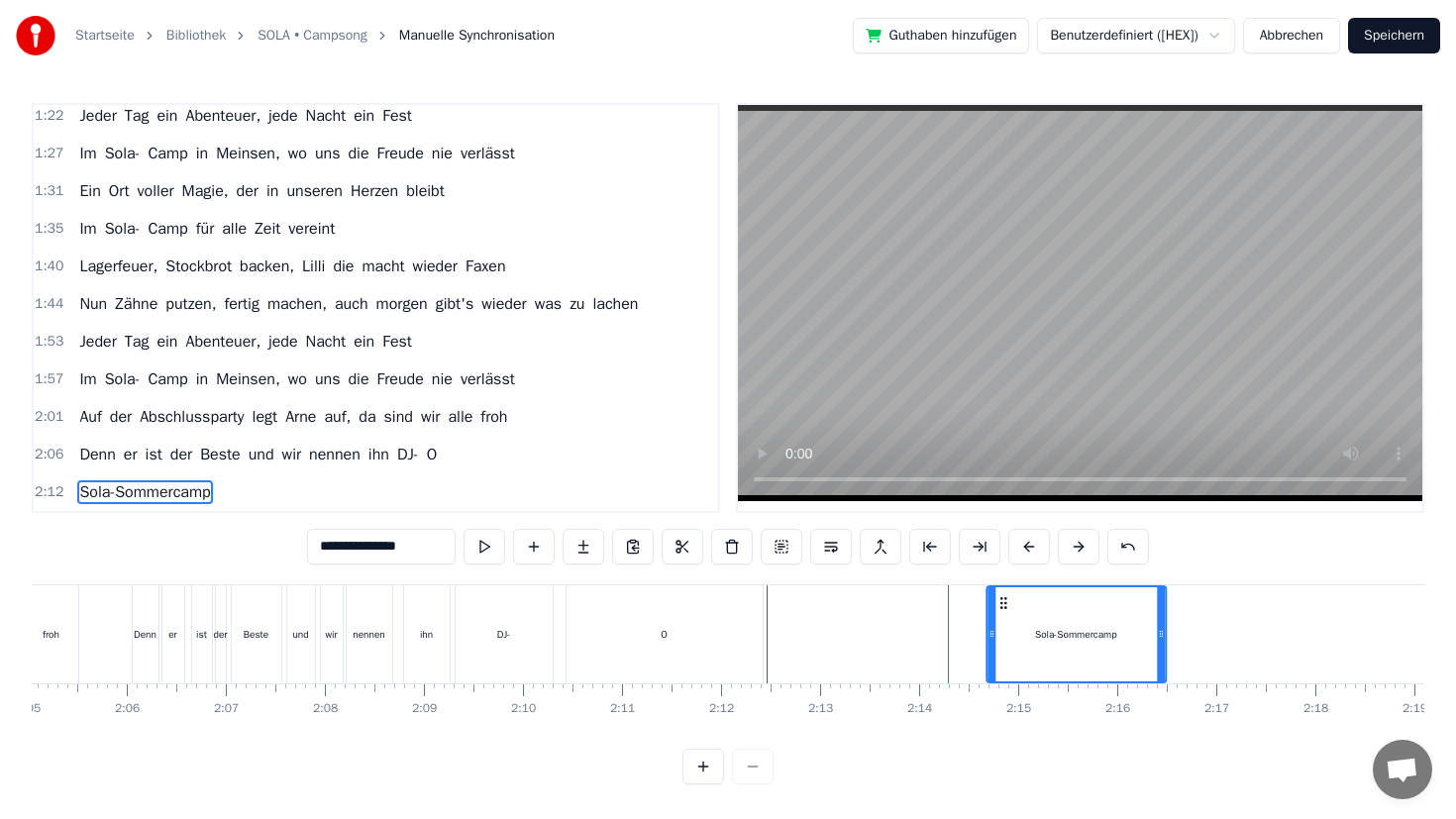 drag, startPoint x: 789, startPoint y: 596, endPoint x: 1021, endPoint y: 621, distance: 233.3431 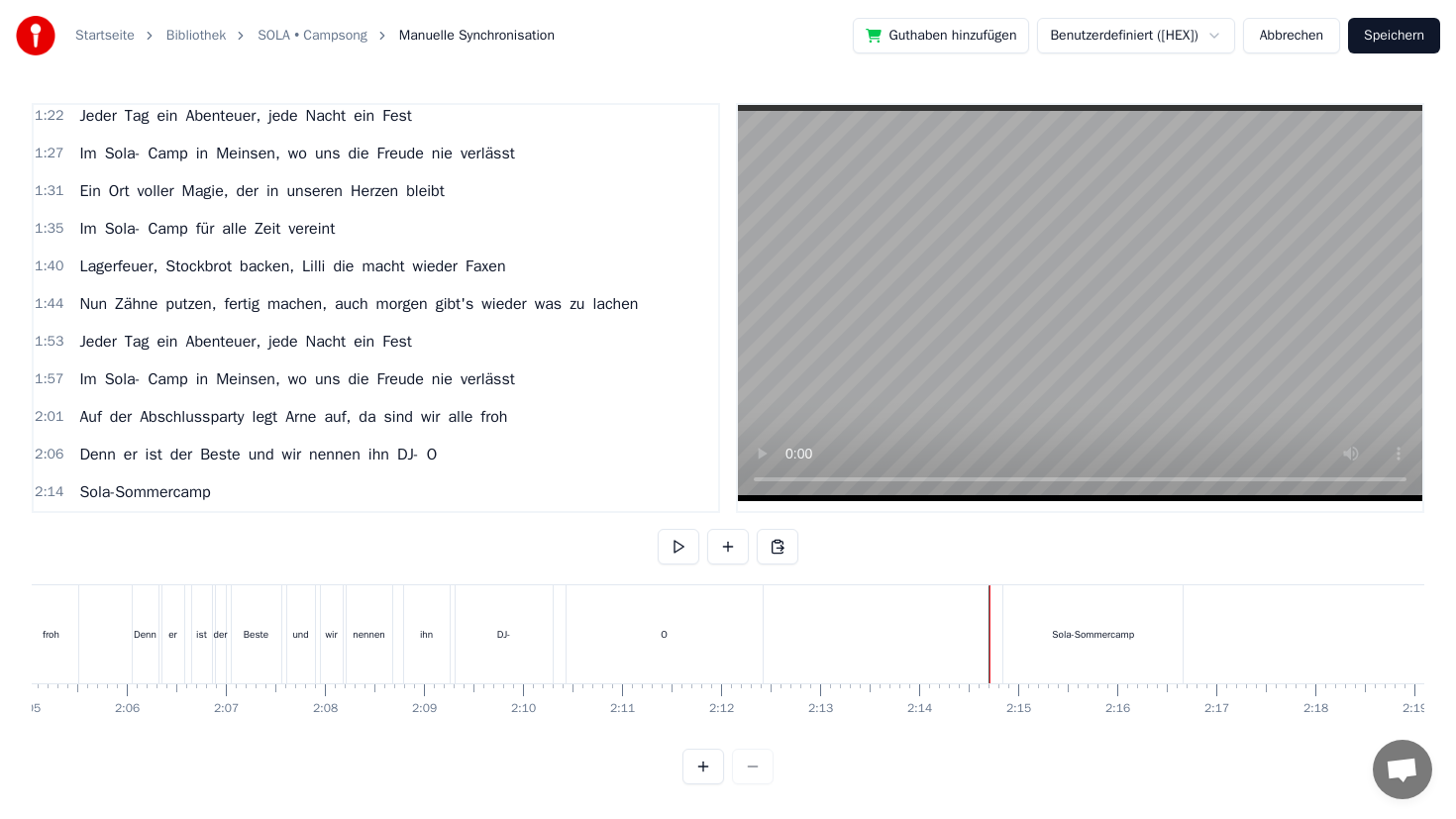 click on "O" at bounding box center (665, 634) 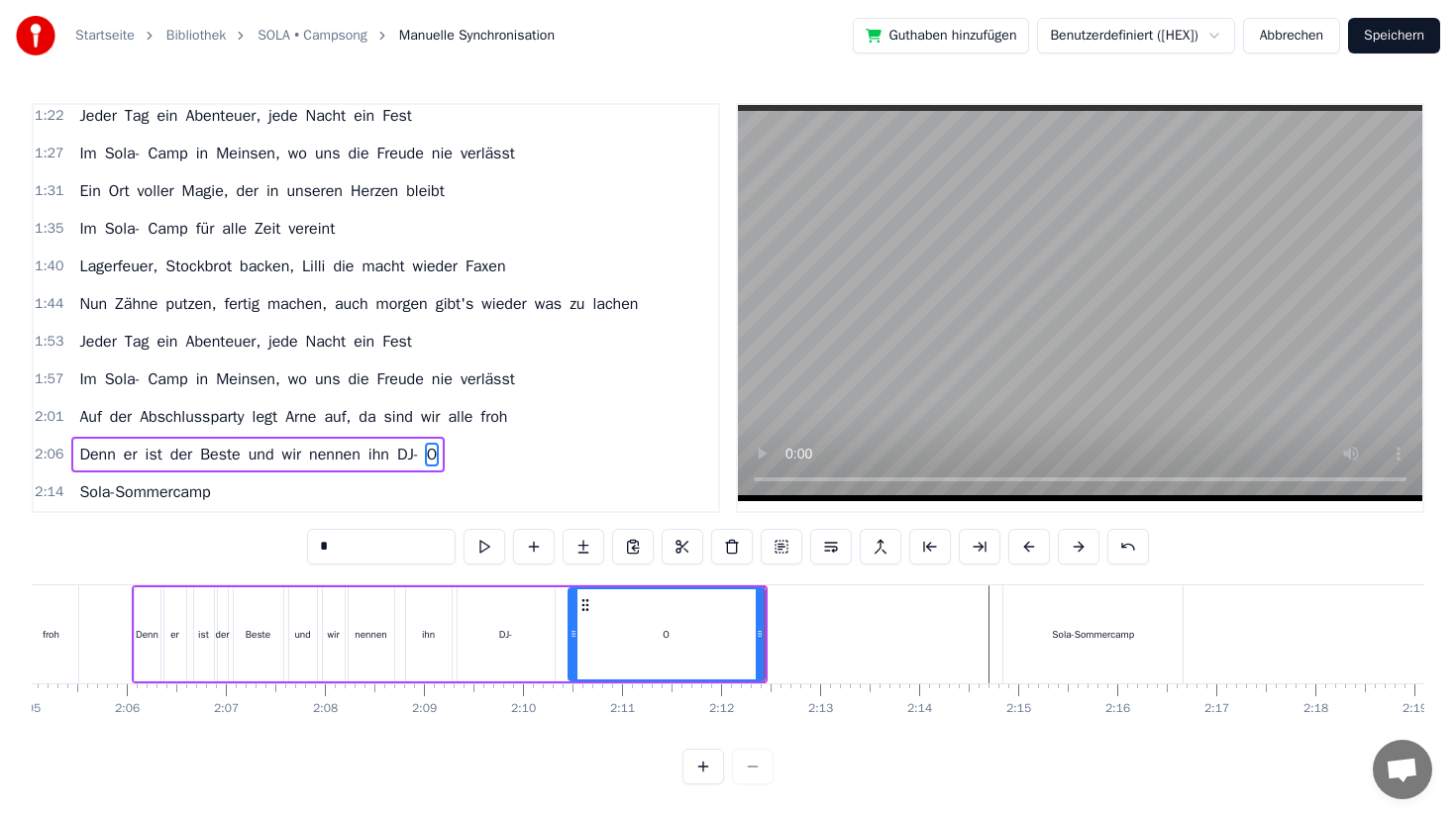click on "Sola-Sommercamp" at bounding box center (1092, 634) 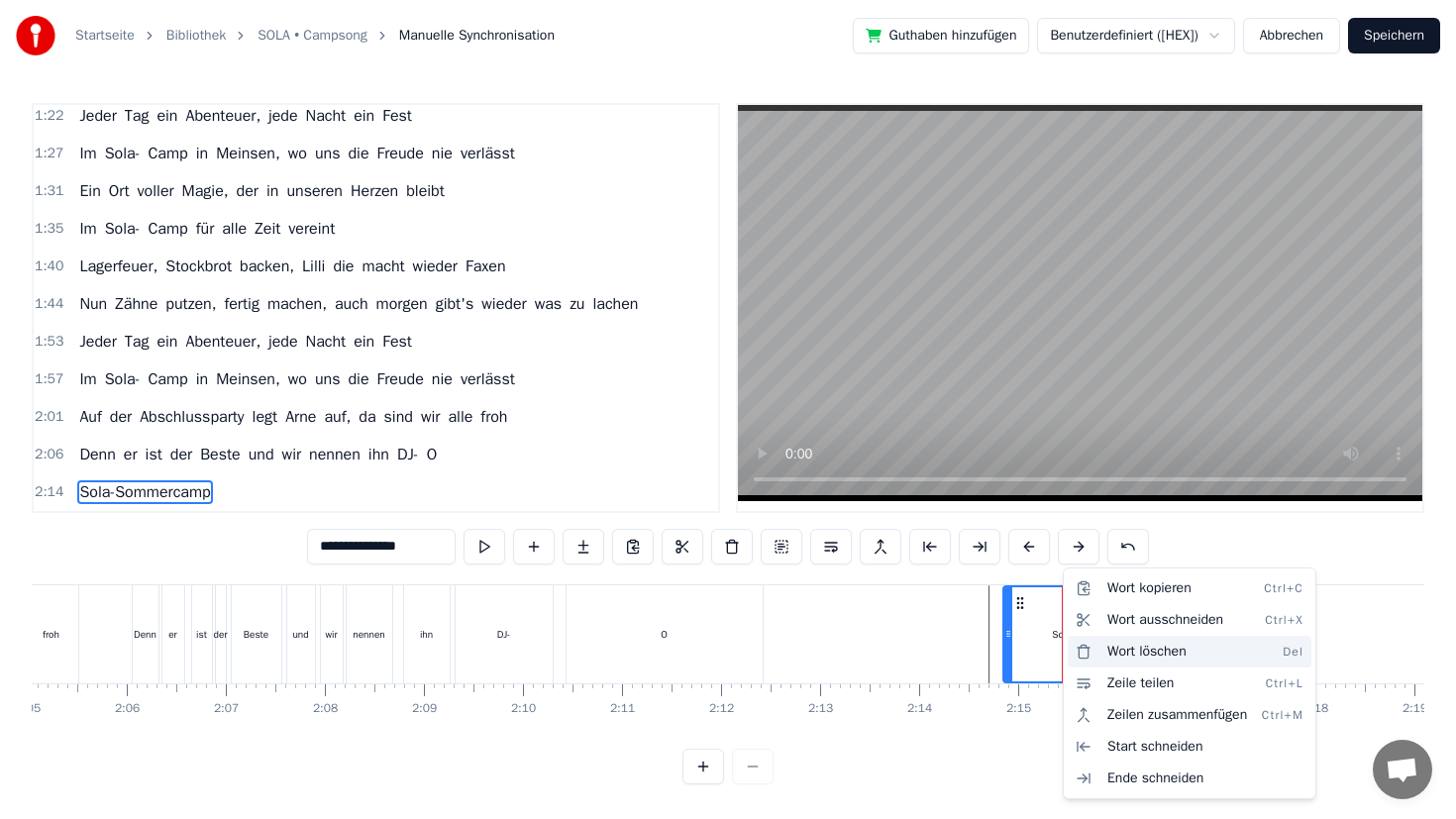click on "Wort löschen Del" at bounding box center (1190, 652) 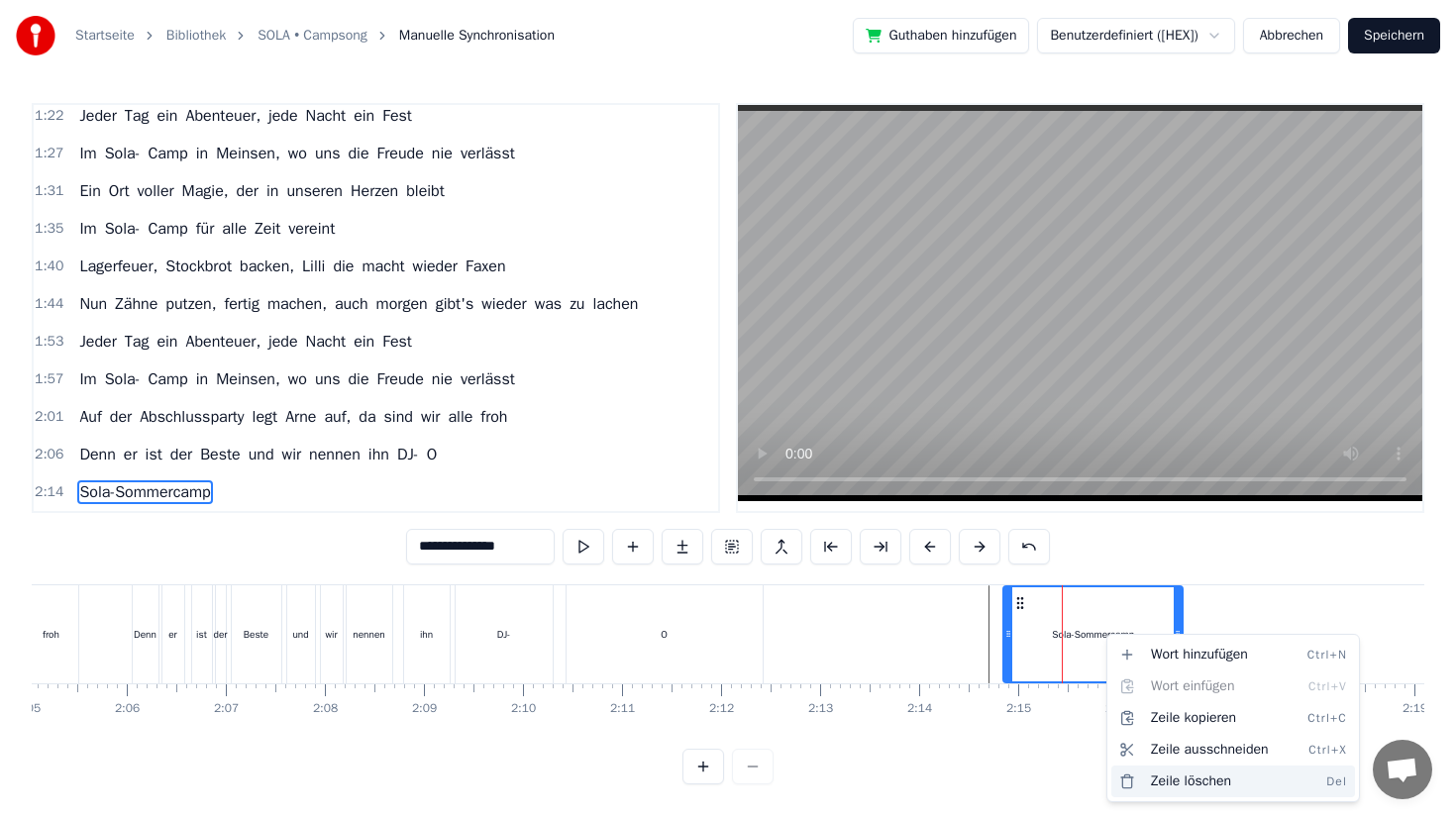 click on "Zeile löschen Del" at bounding box center [1233, 781] 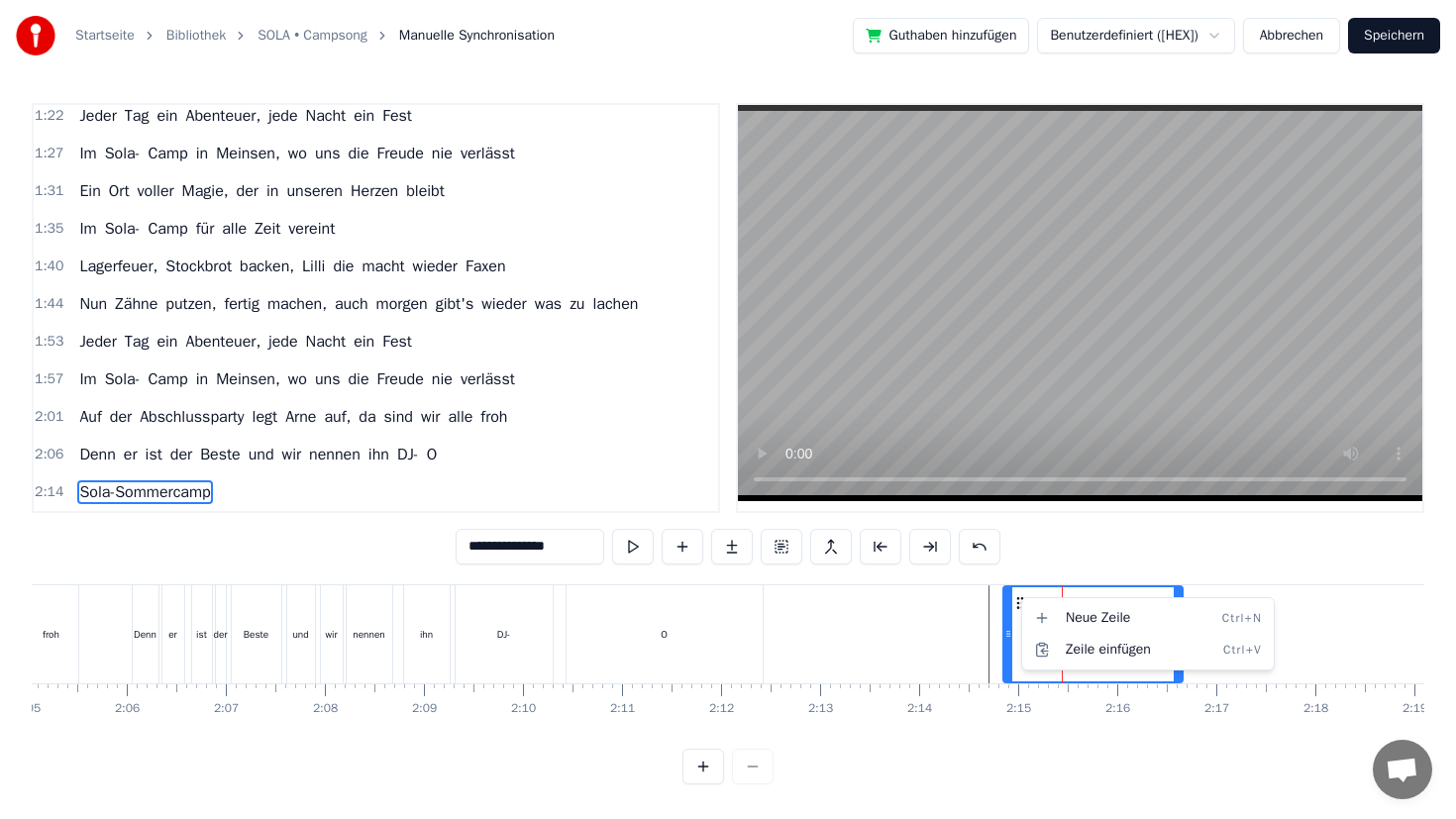 click on "Startseite Bibliothek SOLA • Campsong Manuelle Synchronisation Guthaben hinzufügen Benutzerdefiniert (81fc) Abbrechen Speichern 0:28 Sola- Sommercamp 0:33 Sola- Sommercamp 0:37 Sola- Sommercamp 0:39 Endlich wieder Meinsen, wir sind wieder da 0:43 Ich seh' alle meine Freunde wie in jedem Jahr 0:48 Jeder Tag ein Abenteuer, jede Nacht ein Fest 0:52 Im Sola-Camp in Meinsen, wo uns die Freude nie verlässt 0:56 Ein Ort voller Magie, der in unseren Herzen bleibt 1:01 Im Sola- Camp für alle Zeit vereint 1:05 Die Betreuer sind wie Freunde, immer für uns da 1:09 Die Mate in der Hand, ja das ist doch klar 1:13 Nachtwanderung im Dunkel, nur noch der Mond scheint 1:18 Gemeinsam gehen wir voran, im Sola- Camp vereint 1:22 Jeder Tag ein Abenteuer, jede Nacht ein Fest 1:27 Im Sola- Camp in Meinsen, wo uns die Freude nie verlässt 1:31 Ein Ort voller Magie, der in unseren Herzen bleibt 1:35 Im Sola- Camp für alle Zeit vereint 1:40 Lagerfeuer, Stockbrot backen, Lilli die macht wieder Faxen 1:44 Nun Zähne putzen, auch" at bounding box center (728, 408) 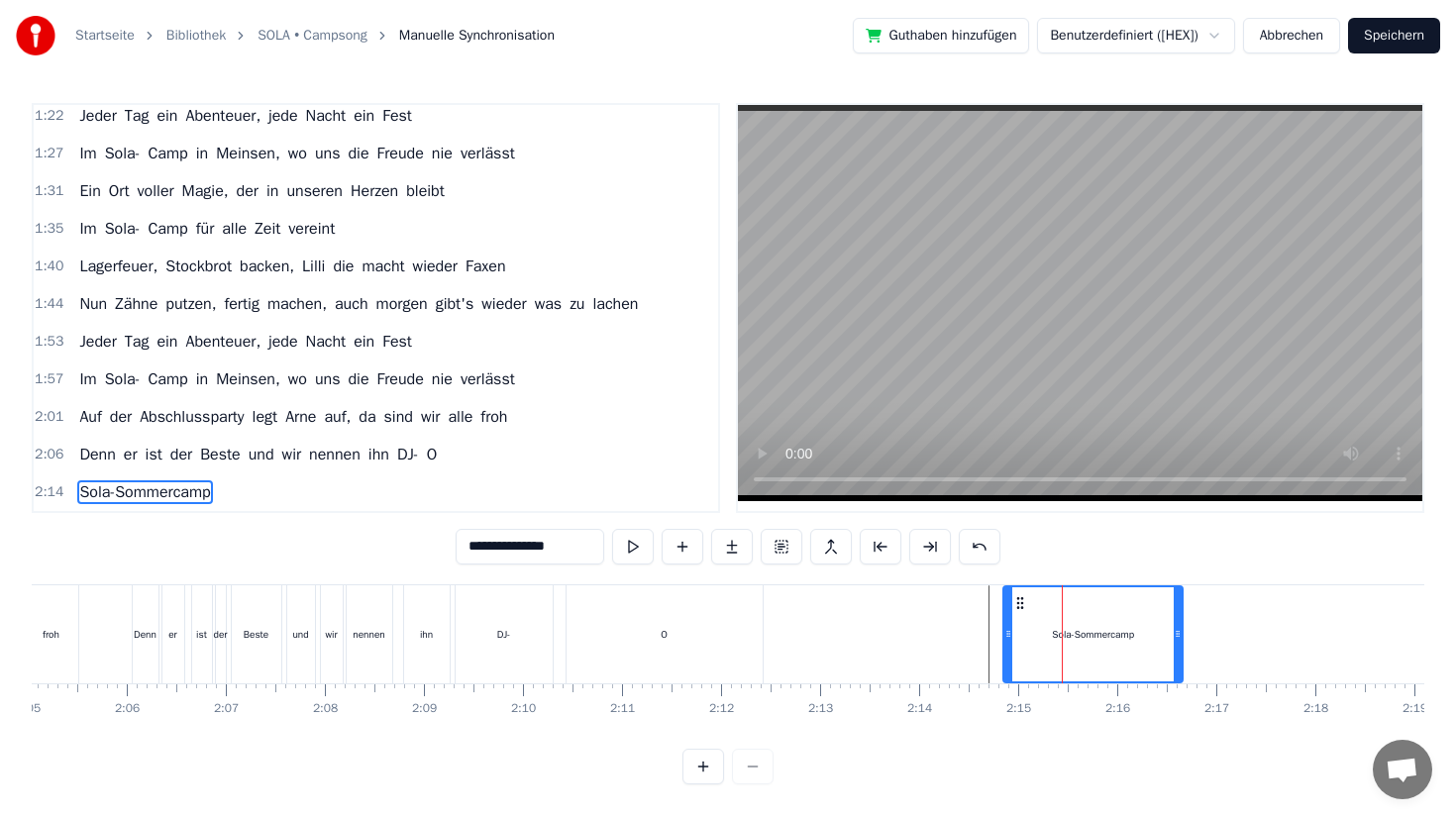 click on "Sola-Sommercamp" at bounding box center [1092, 634] 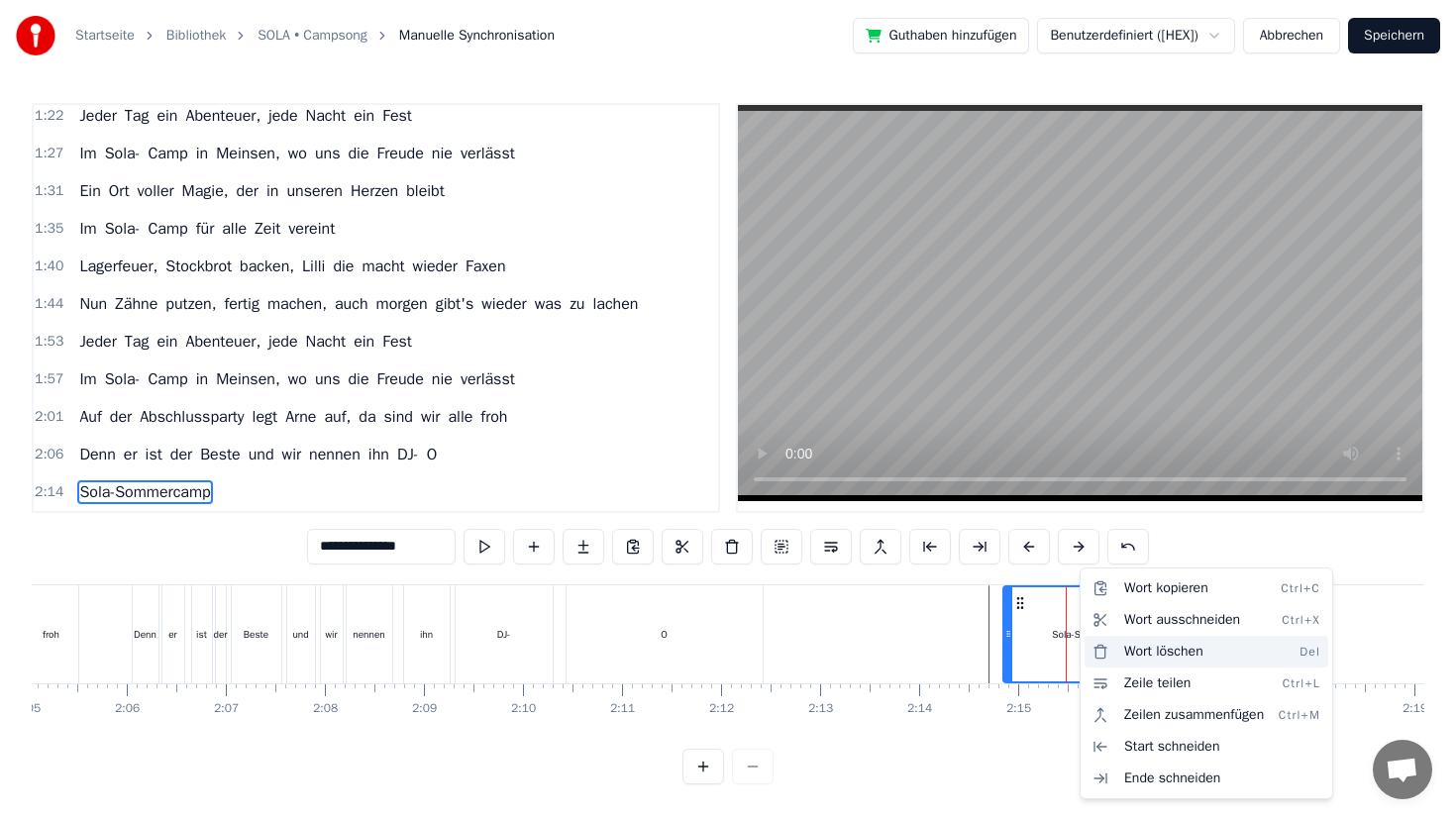 click on "Wort löschen Del" at bounding box center (1206, 652) 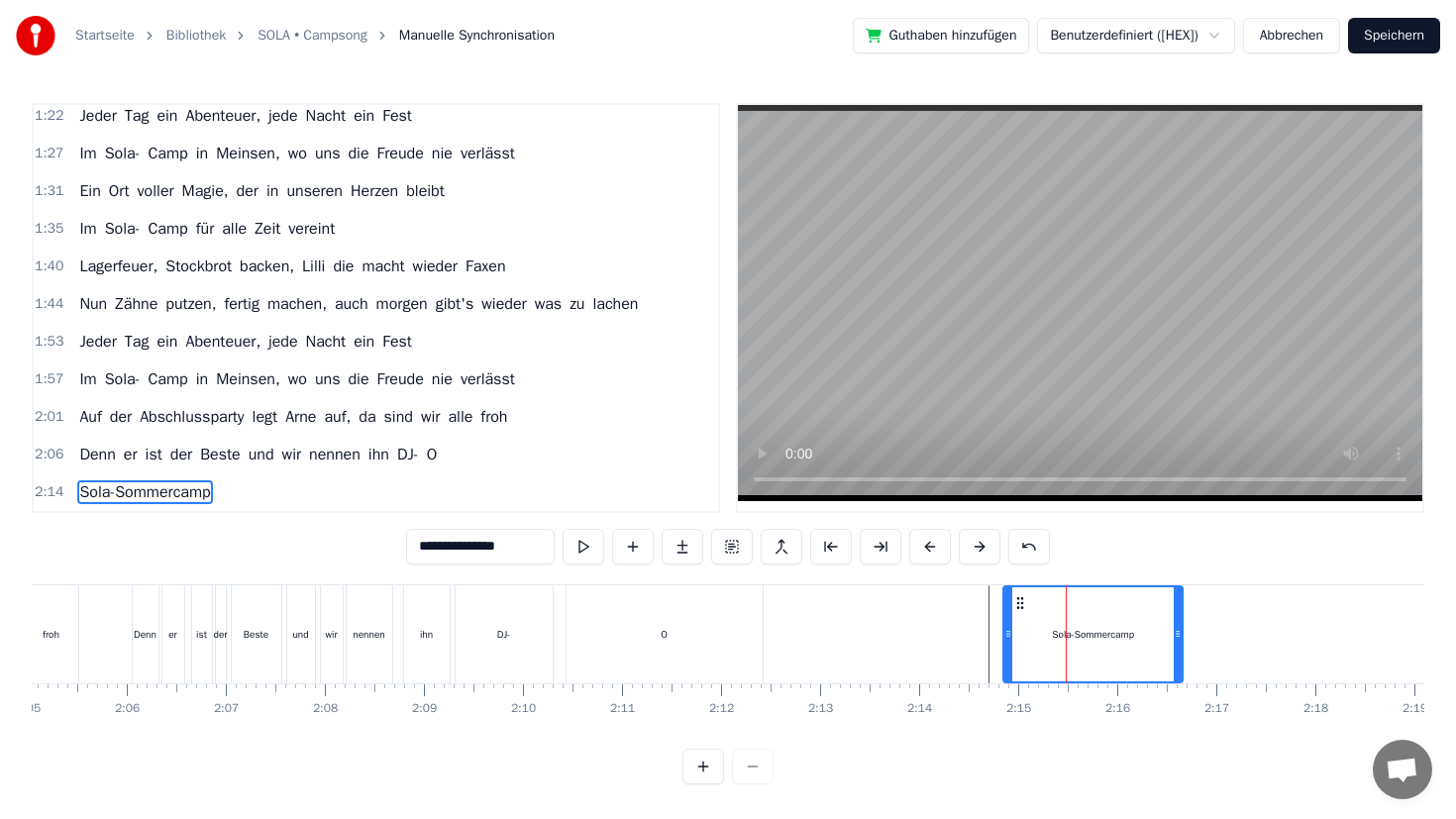 click on "Sola-Sommercamp" at bounding box center [1092, 634] 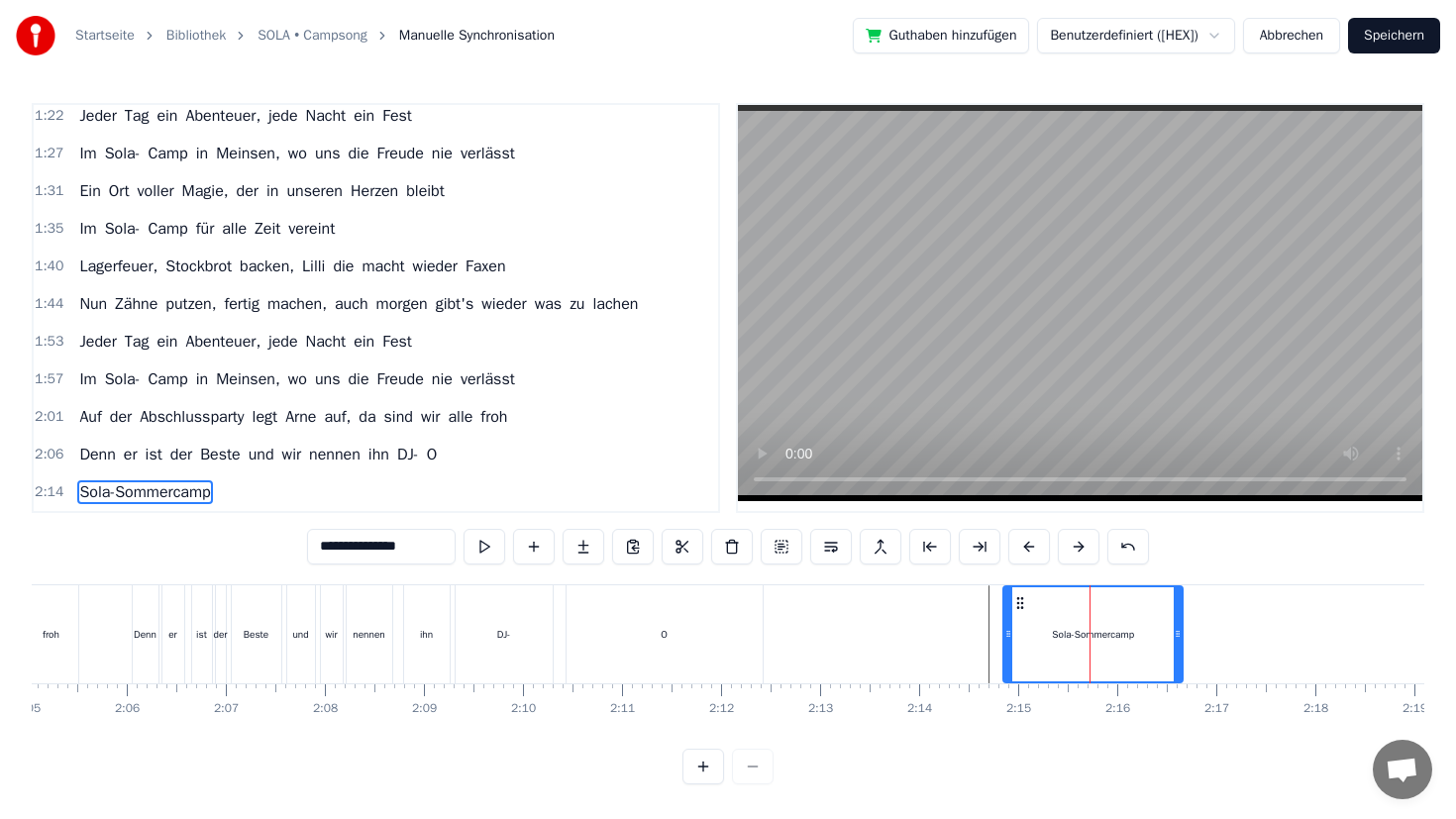 drag, startPoint x: 1098, startPoint y: 625, endPoint x: 1065, endPoint y: 636, distance: 34.785054 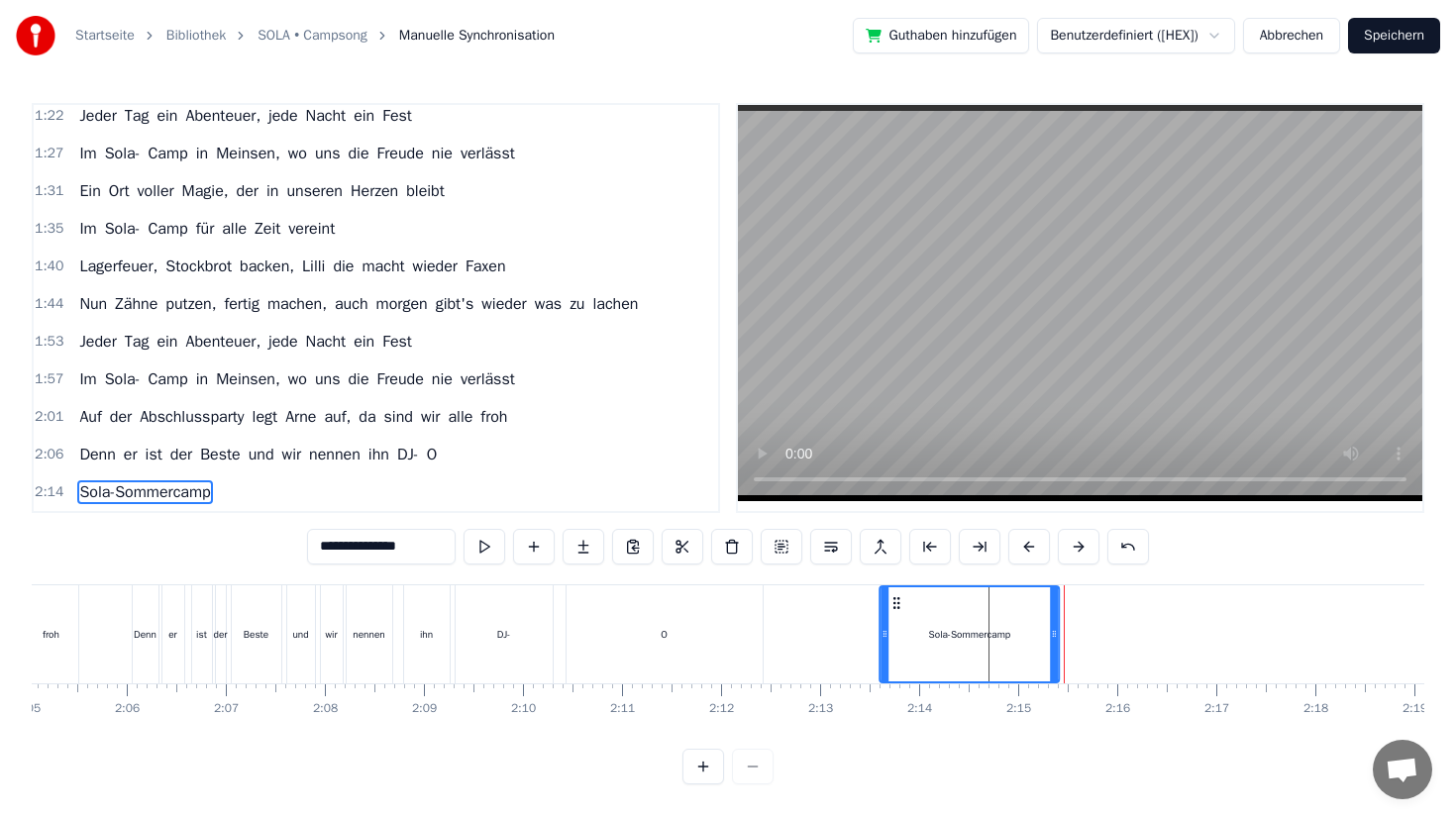 drag, startPoint x: 1021, startPoint y: 596, endPoint x: 896, endPoint y: 619, distance: 127.098 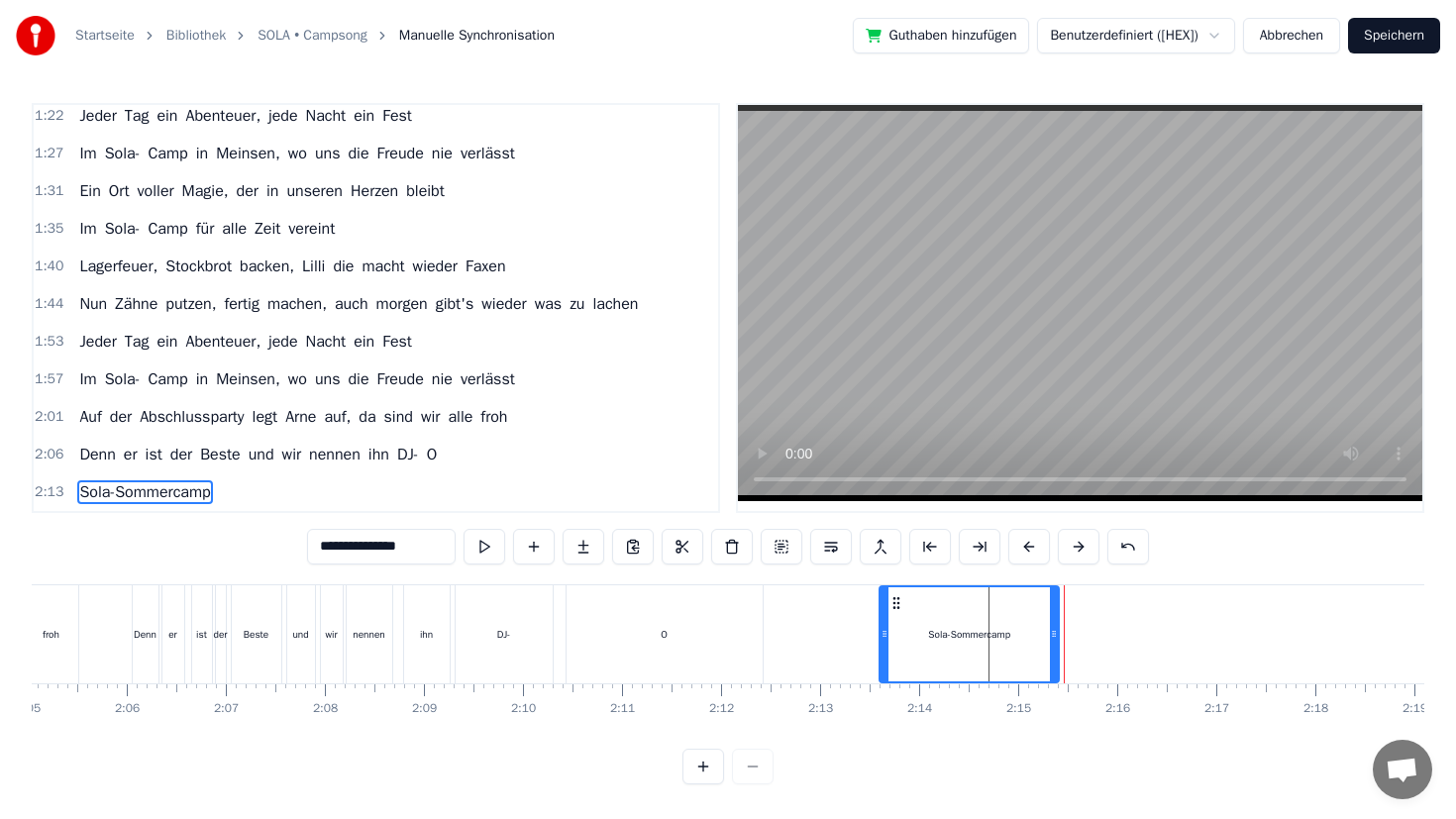 click 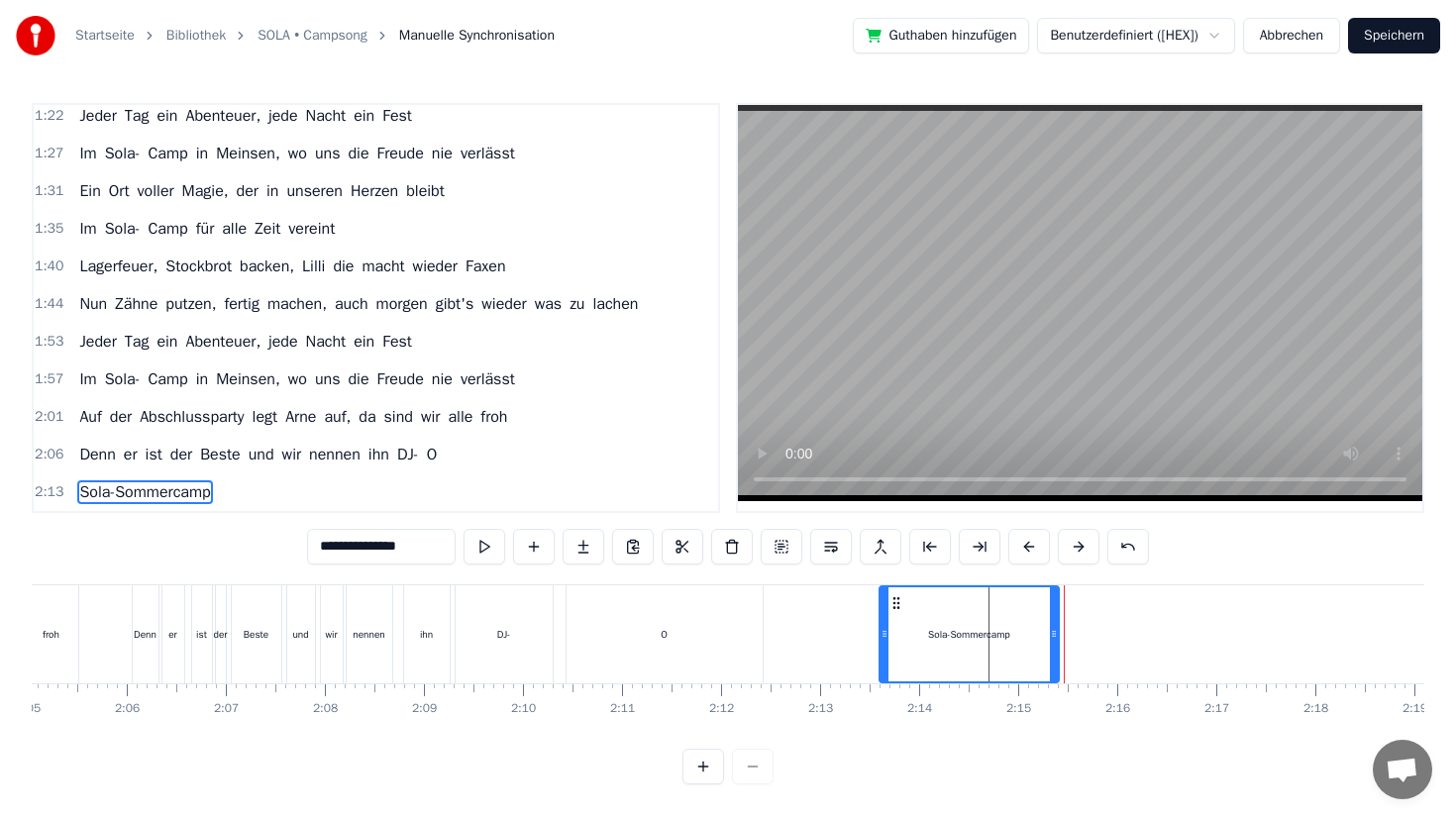 click on "0:28 Sola- Sommercamp 0:33 Sola- Sommercamp 0:37 Sola- Sommercamp 0:39 Endlich wieder Meinsen, wir sind wieder da 0:43 Ich seh' alle meine Freunde wie in jedem Jahr 0:48 Jeder Tag ein Abenteuer, jede Nacht ein Fest 0:52 Im Sola-Camp in Meinsen, wo uns die Freude nie verlässt 0:56 Ein Ort voller Magie, der in unseren Herzen bleibt 1:01 Im Sola- Camp für alle Zeit vereint 1:05 Die Betreuer sind wie Freunde, immer für uns da 1:09 Die Mate in der Hand, ja das ist doch klar 1:13 Nachtwanderung im Dunkeln, nur noch der Mond scheint 1:18 Gemeinsam gehen wir voran, im Sola- Camp vereint 1:22 Jeder Tag ein Abenteuer, jede Nacht ein Fest 1:27 Im Sola- Camp in Meinsen, wo uns die Freude nie verlässt 1:31 Ein Ort voller Magie, der in unseren Herzen bleibt 1:35 Im Sola- Camp für alle Zeit vereint 1:40 Lagerfeuer, Stockbrot backen, Lilli die macht wieder Faxen 1:44 Nun Zähne putzen, fertig machen, auch morgen gibt's wieder was zu lachen 1:53 Jeder Tag ein Abenteuer, jede Nacht ein Fest 1:57 Im Sola- Camp in Meinsen," at bounding box center (728, 444) 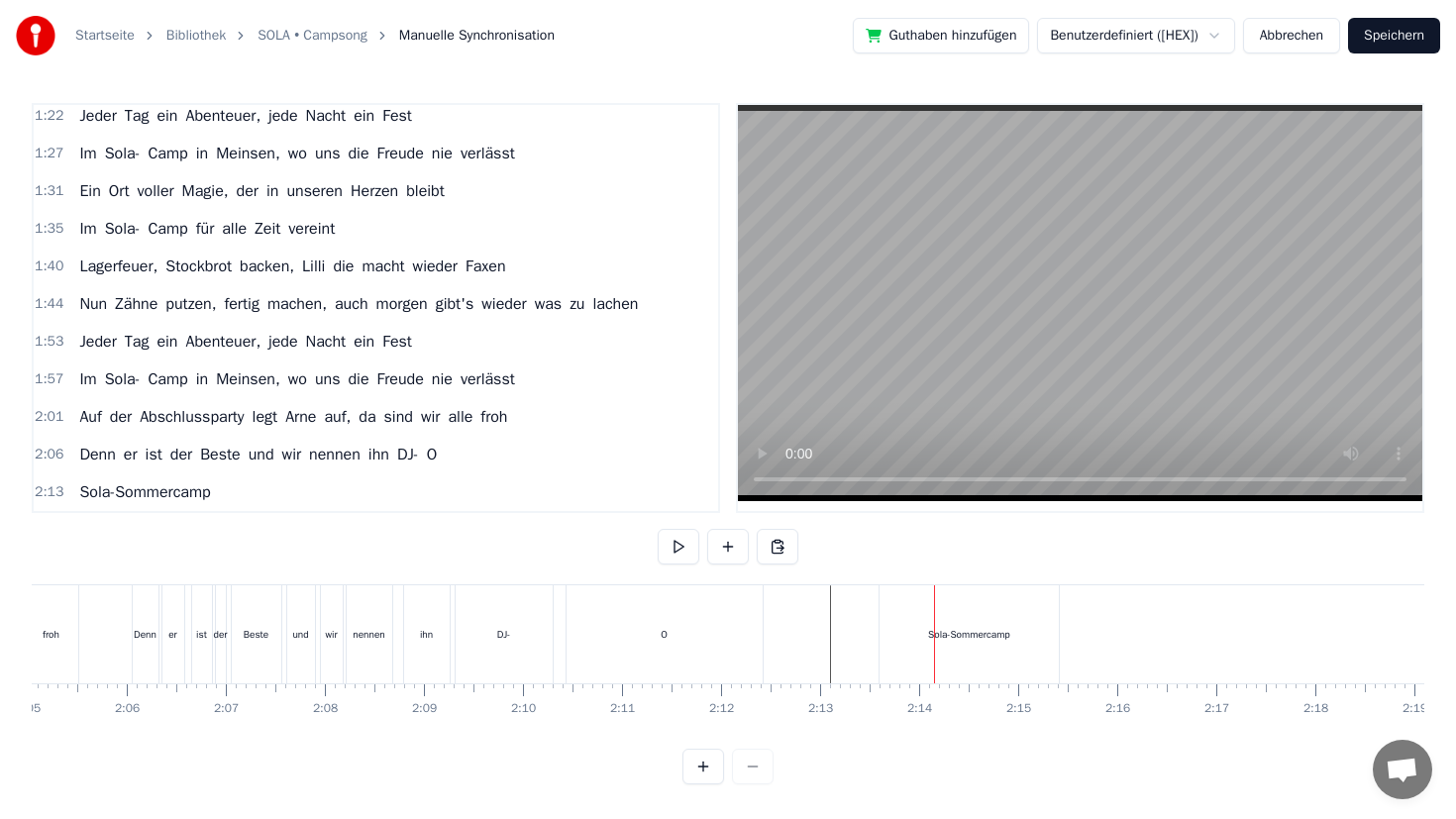 click on "Sola-Sommercamp" at bounding box center (969, 634) 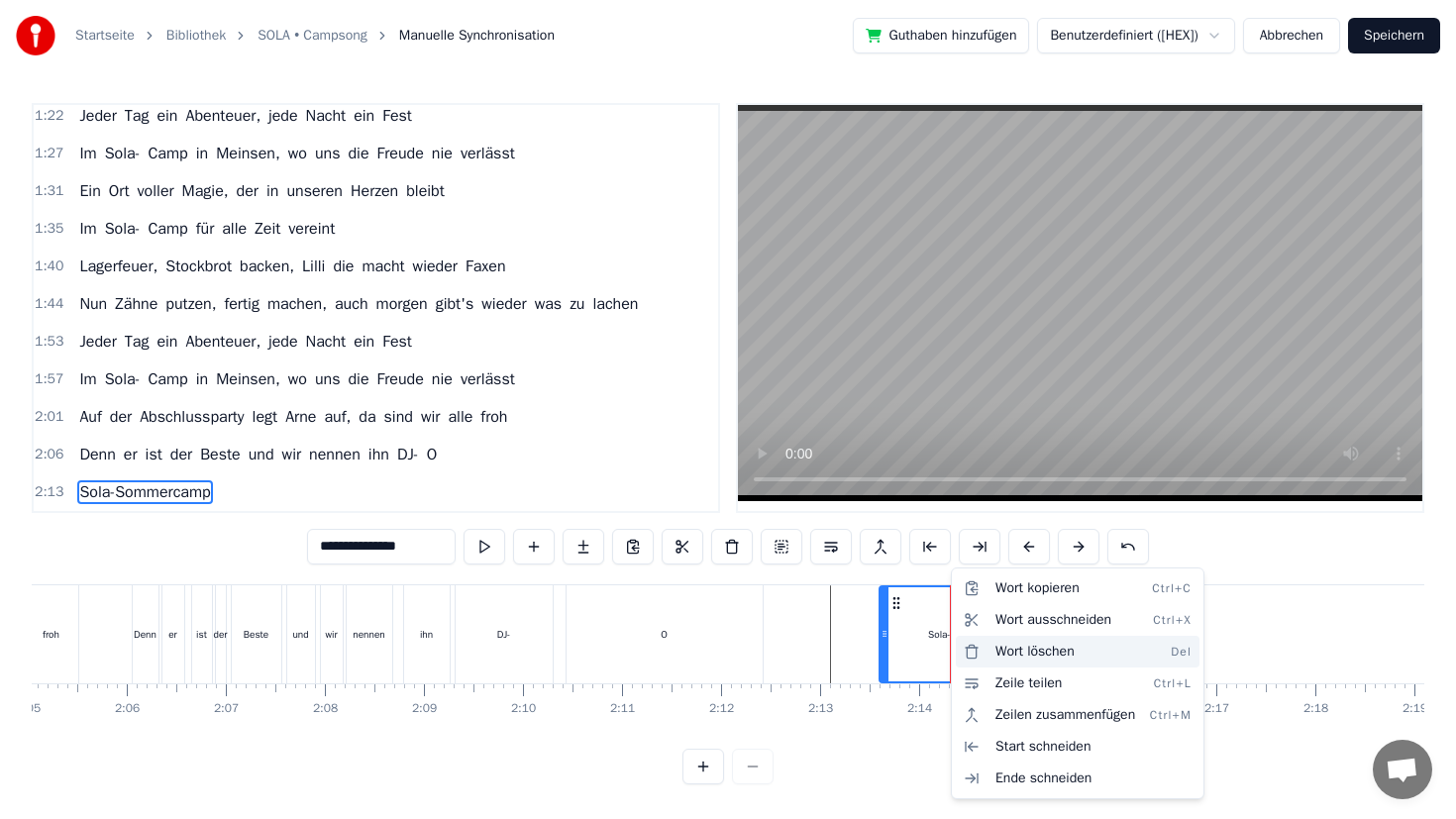 click on "Wort löschen Del" at bounding box center (1078, 652) 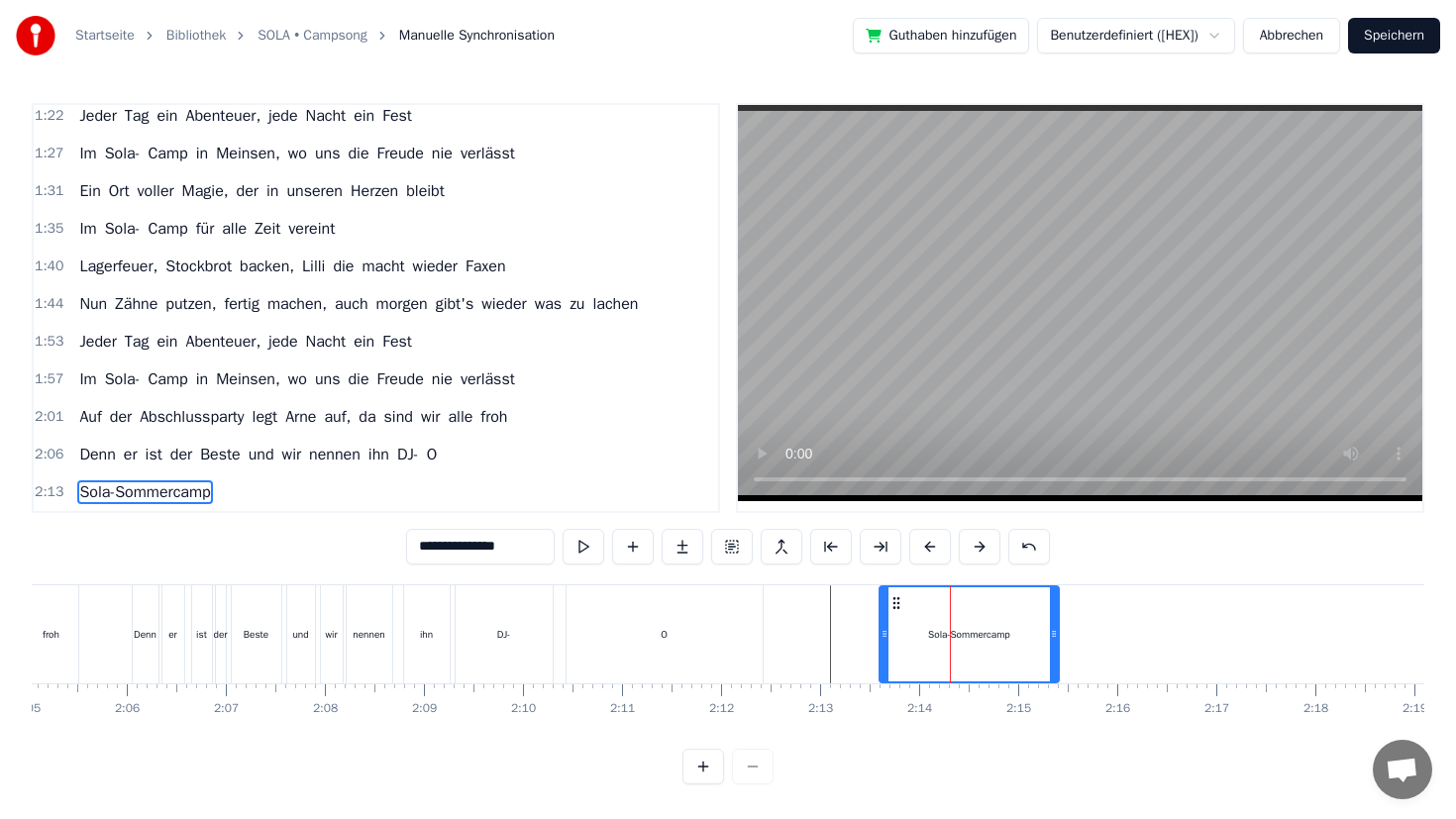 click on "Sola-Sommercamp" at bounding box center (969, 634) 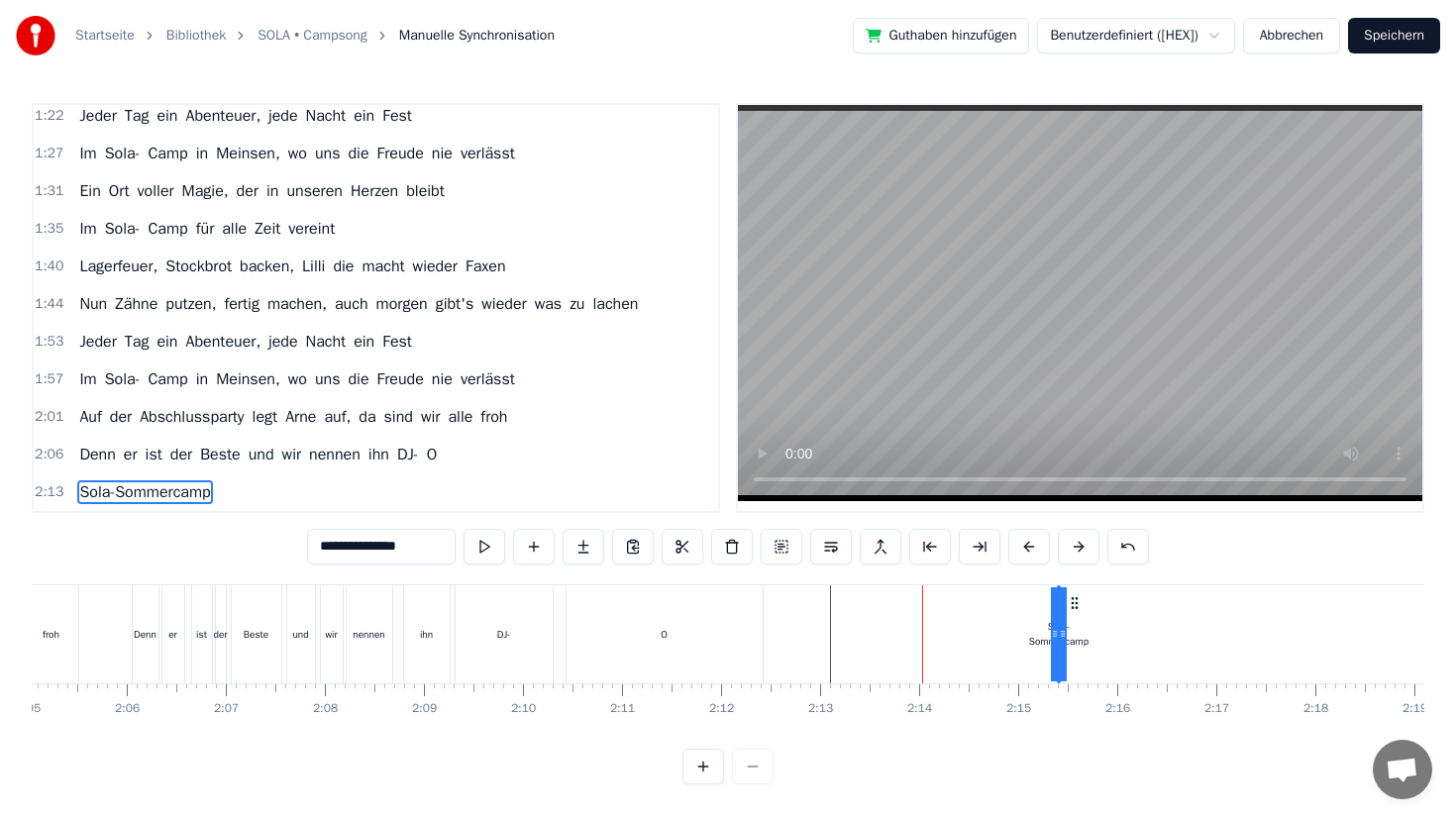 drag, startPoint x: 882, startPoint y: 634, endPoint x: 1058, endPoint y: 642, distance: 176.18172 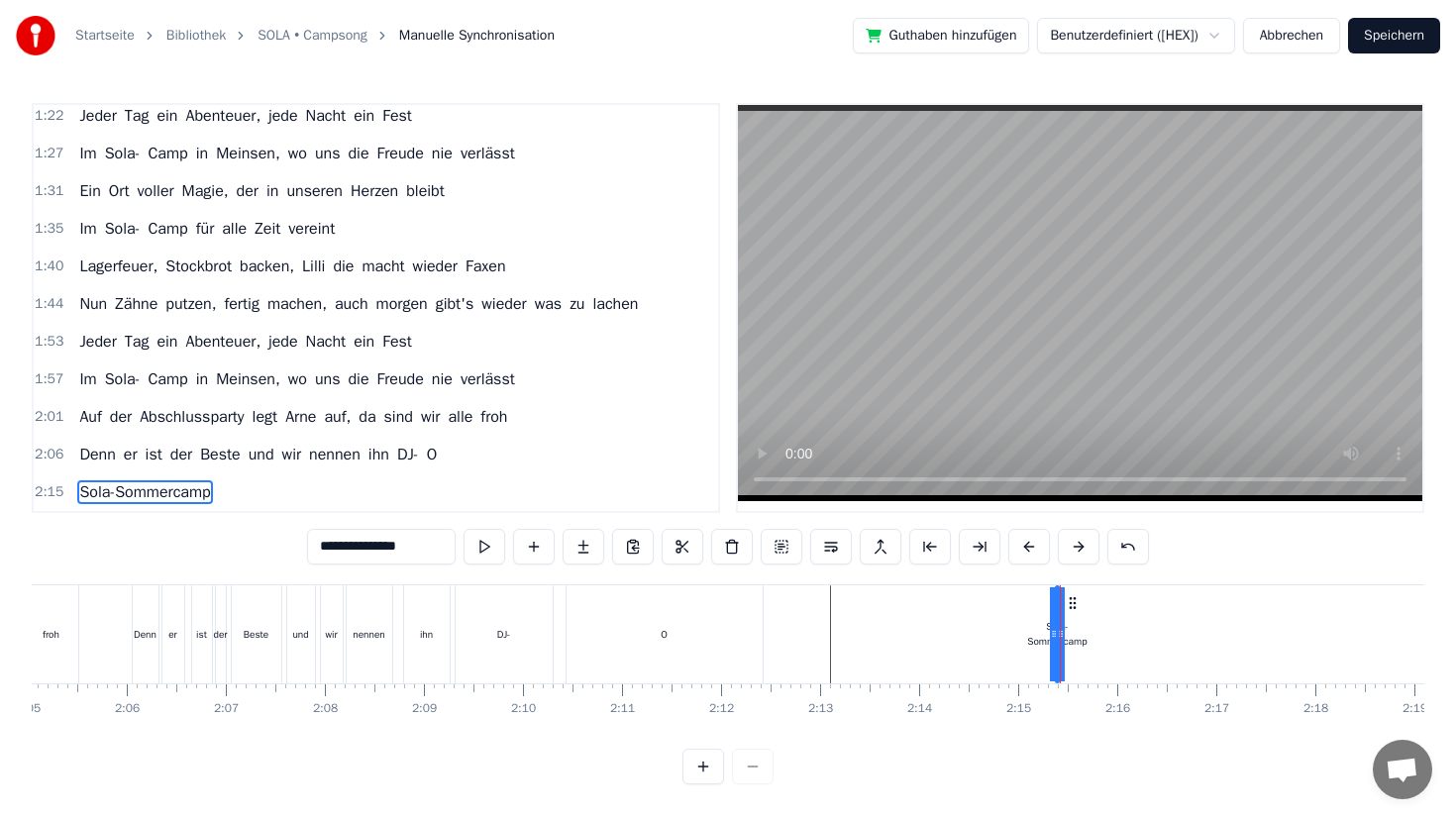 click on "Sola-Sommercamp" at bounding box center [1057, 634] 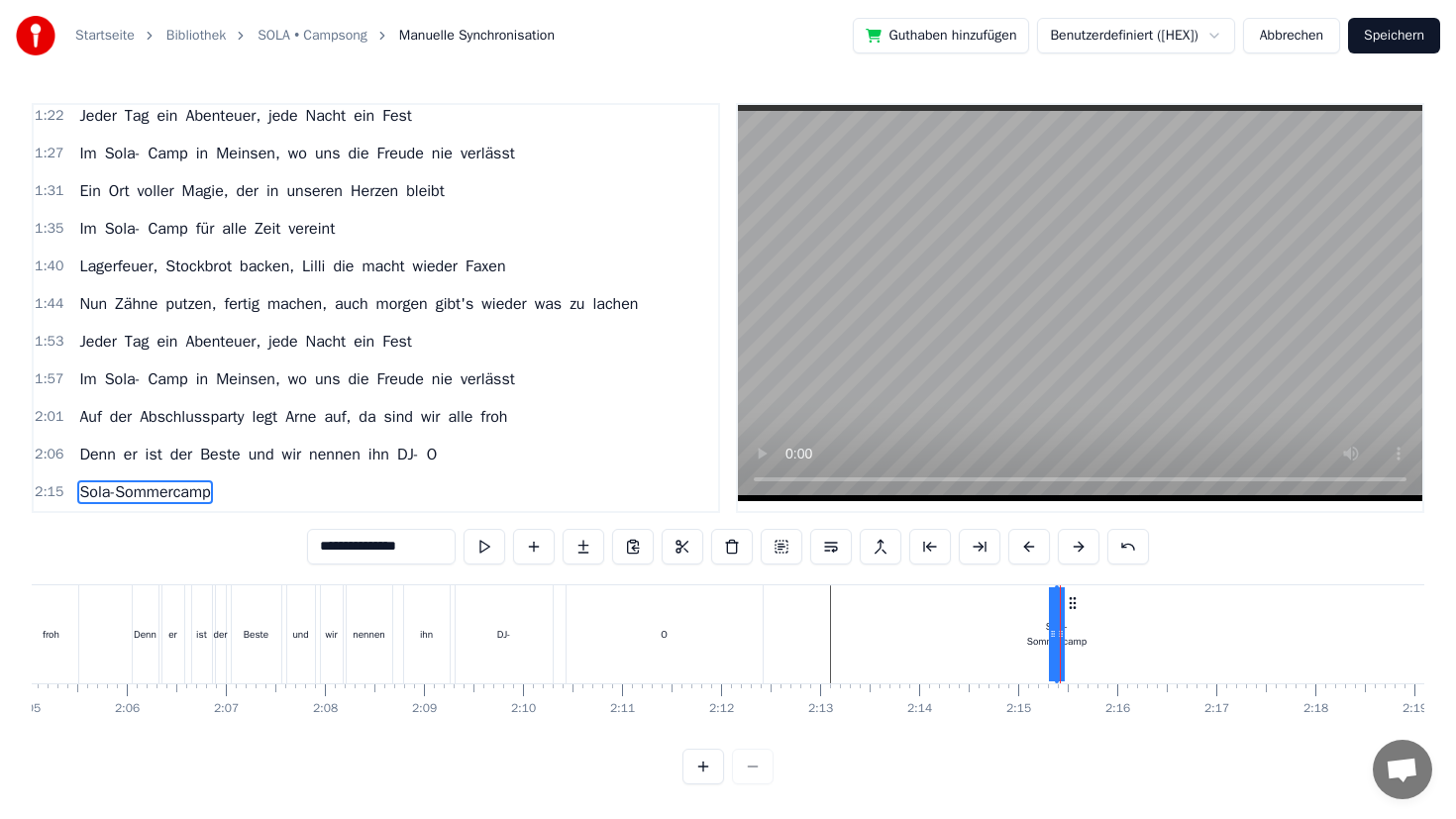 click on "Sola-Sommercamp Sola-Sommercamp Sola-Sommercamp Endlich wieder Meinsen, wir sind wieder da Ich seh' alle meine Freunde wie in jedem Jahr Jeder Tag ein Abenteuer, jede Nacht ein Fest Im Sola-Camp in Meinsen, wo uns die Freude nie verlässt Ein Ort voller Magie, der in unseren Herzen bleibt Im Sola- Camp für alle Zeit vereint Die Betreuer sind wie Freunde, immer für uns da Die Mate in der Hand, ja das ist doch klar Nachtwanderung im Dunkeln, nur noch der Mond scheint Gemeinsam gehen wir voran, im Sola- Camp vereint Jeder Tag ein Abenteuer, jede Nacht ein Fest Im Sola- Camp in Meinsen, wo uns die Freude nie verlässt Ein Ort voller Magie, der in unseren Herzen bleibt Im Sola- Camp für alle Zeit vereint Lagerfeuer, Stockbrot backen, Lilli die macht wieder Faxen Nun Zähne putzen, fertig machen, auch morgen gibt's wieder was zu lachen Jeder Tag ein Abenteuer, jede Nacht ein Fest Im Sola- Camp in Meinsen, wo uns die Freude nie verlässt Auf der Abschlussparty legt Arne auf, da sind wir alle froh Denn er ist O" at bounding box center [-4264, 634] 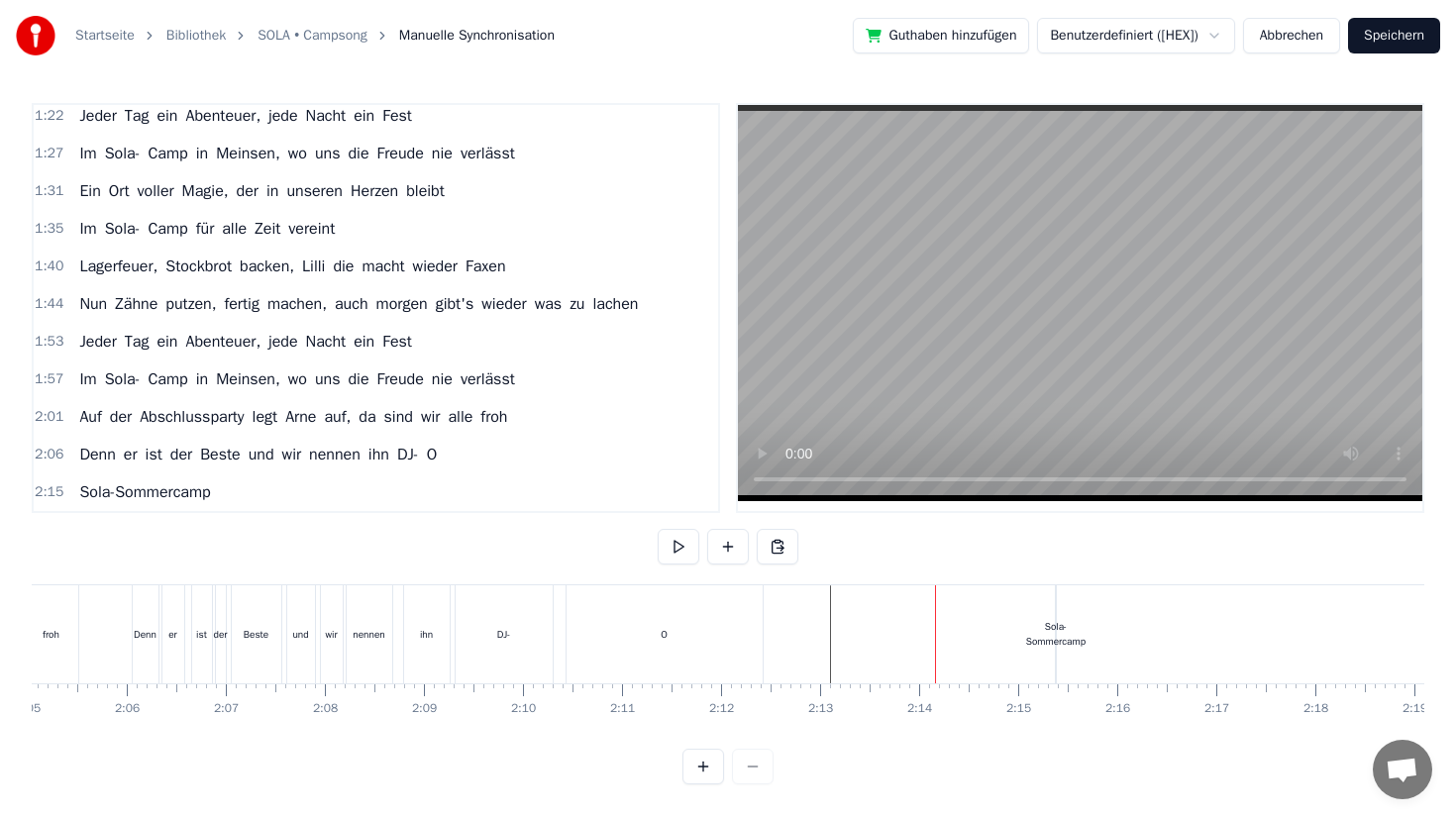 click on "Sola-Sommercamp" at bounding box center [1056, 634] 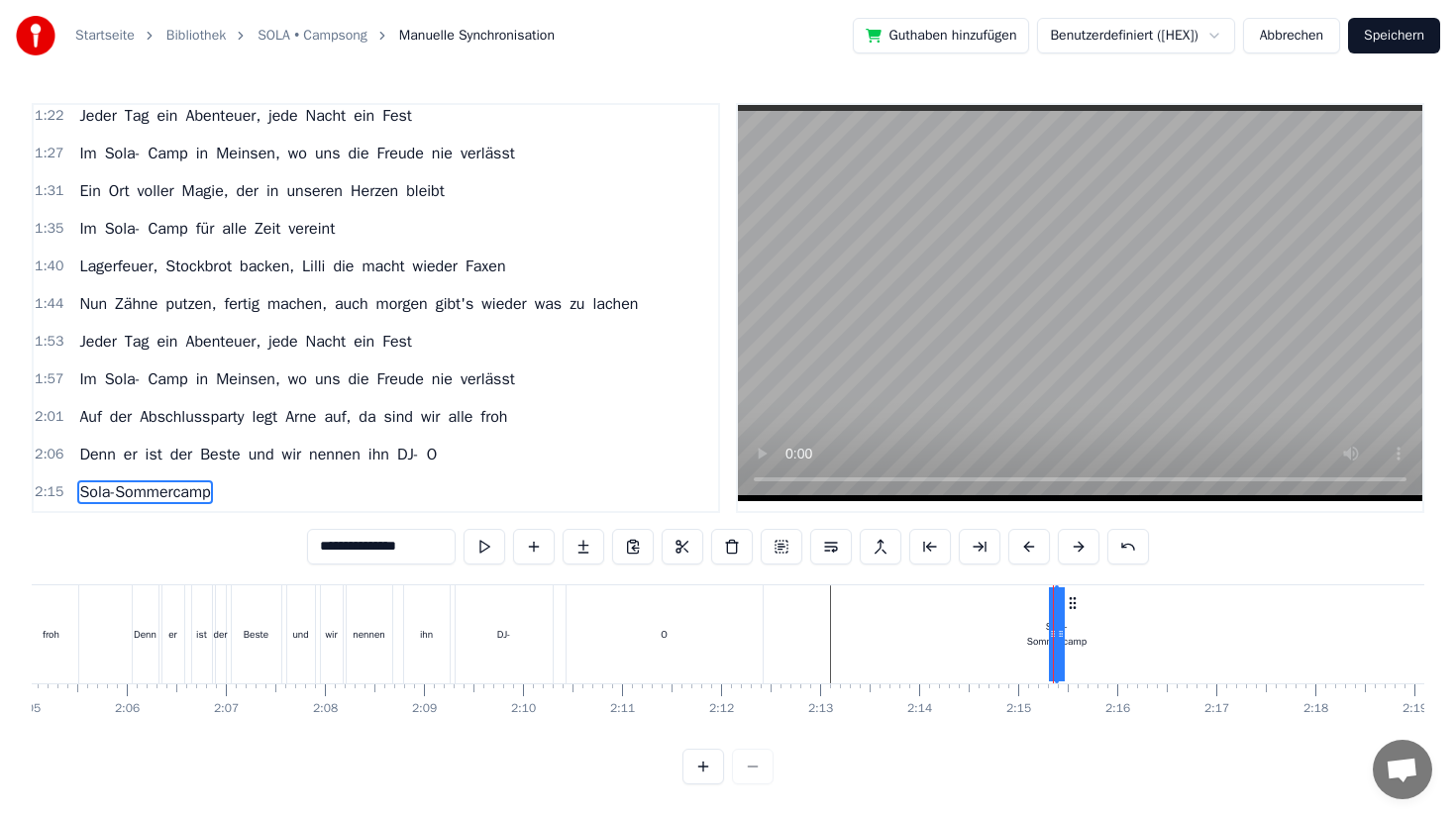 click on "Sola-Sommercamp Sola-Sommercamp Sola-Sommercamp Endlich wieder Meinsen, wir sind wieder da Ich seh' alle meine Freunde wie in jedem Jahr Jeder Tag ein Abenteuer, jede Nacht ein Fest Im Sola-Camp in Meinsen, wo uns die Freude nie verlässt Ein Ort voller Magie, der in unseren Herzen bleibt Im Sola- Camp für alle Zeit vereint Die Betreuer sind wie Freunde, immer für uns da Die Mate in der Hand, ja das ist doch klar Nachtwanderung im Dunkeln, nur noch der Mond scheint Gemeinsam gehen wir voran, im Sola- Camp vereint Jeder Tag ein Abenteuer, jede Nacht ein Fest Im Sola- Camp in Meinsen, wo uns die Freude nie verlässt Ein Ort voller Magie, der in unseren Herzen bleibt Im Sola- Camp für alle Zeit vereint Lagerfeuer, Stockbrot backen, Lilli die macht wieder Faxen Nun Zähne putzen, fertig machen, auch morgen gibt's wieder was zu lachen Jeder Tag ein Abenteuer, jede Nacht ein Fest Im Sola- Camp in Meinsen, wo uns die Freude nie verlässt Auf der Abschlussparty legt Arne auf, da sind wir alle froh Denn er ist O" at bounding box center [-4264, 634] 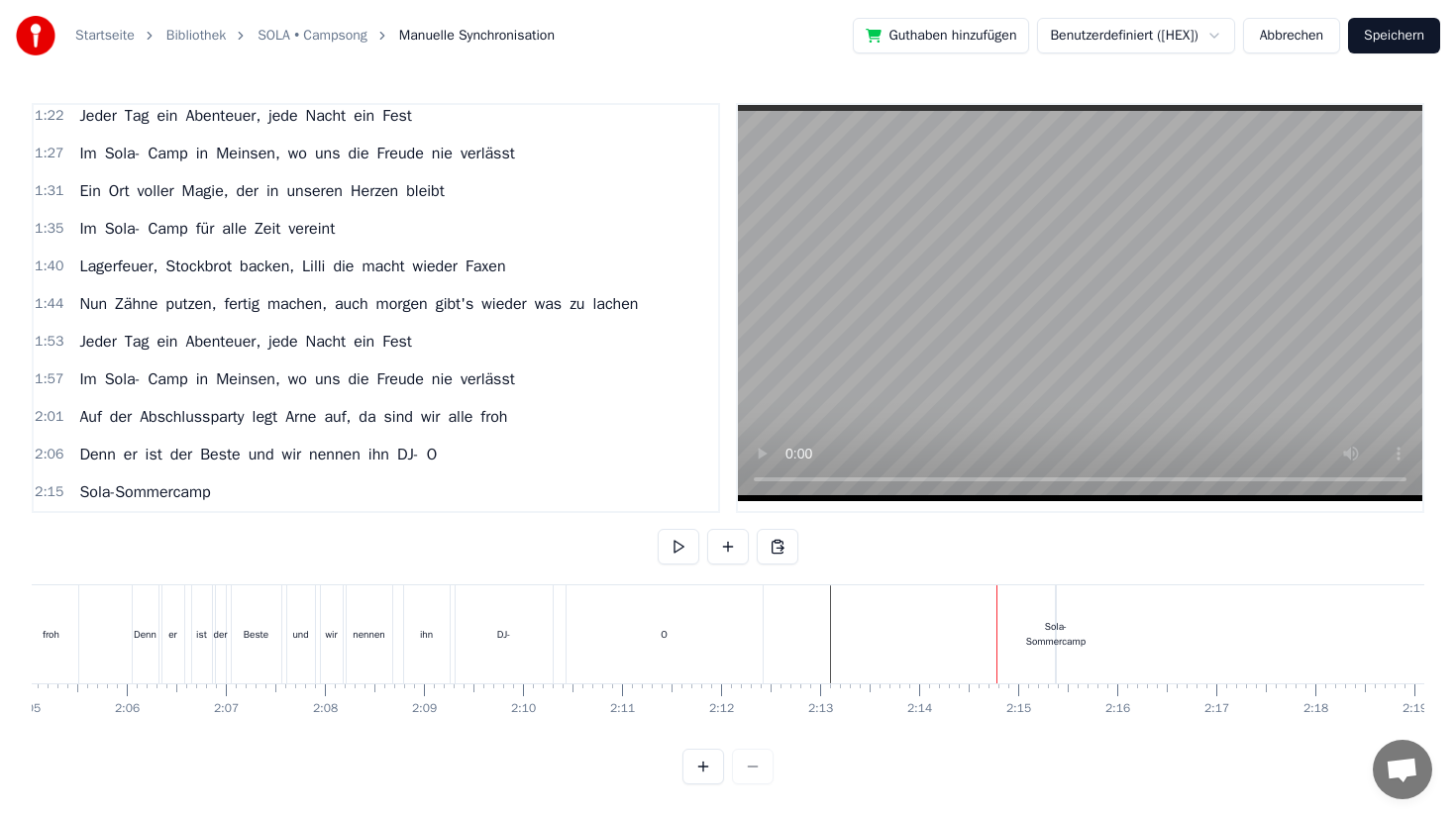 click on "Sola-Sommercamp" at bounding box center [1056, 634] 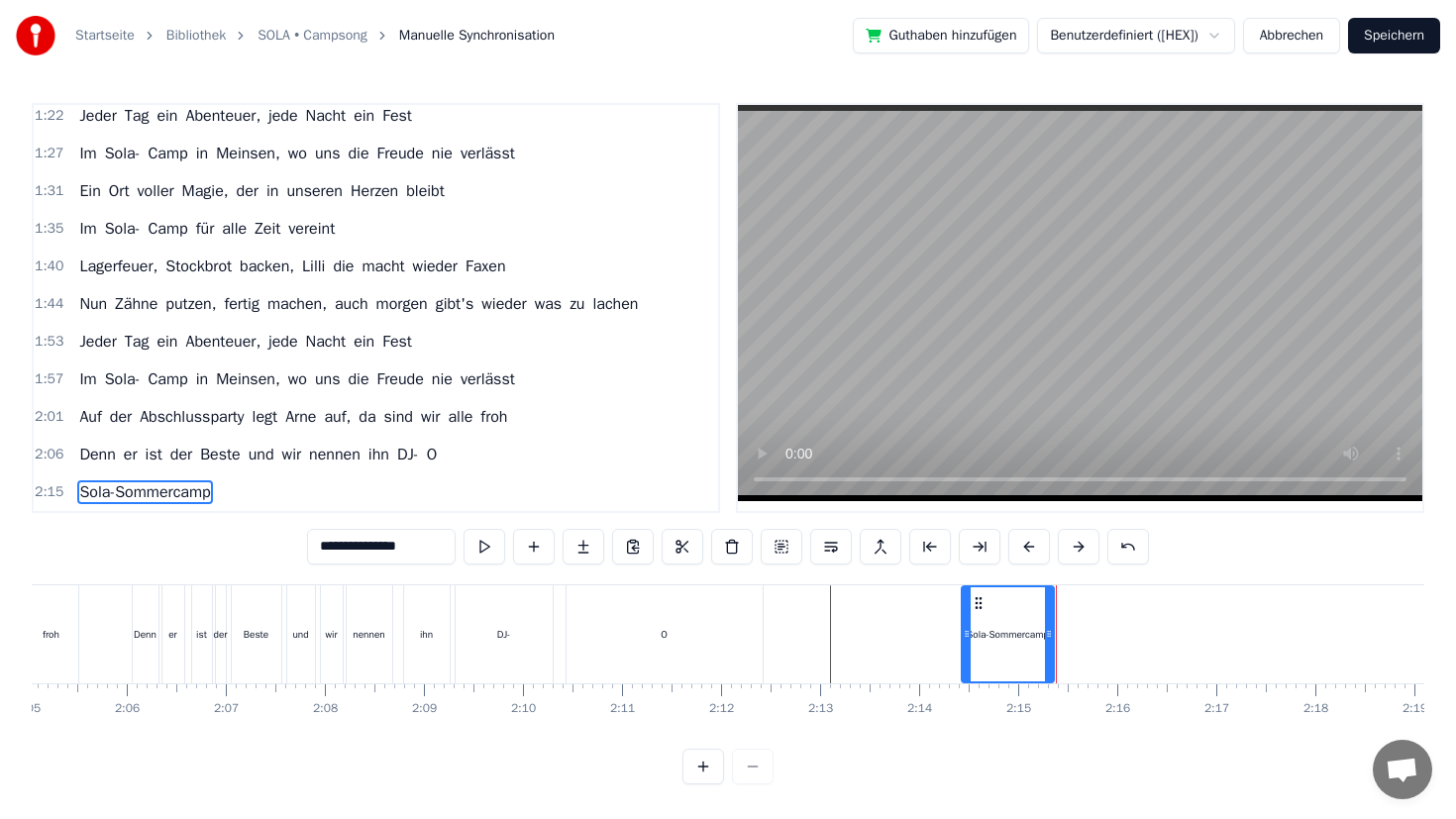 drag, startPoint x: 1061, startPoint y: 630, endPoint x: 948, endPoint y: 637, distance: 113.21661 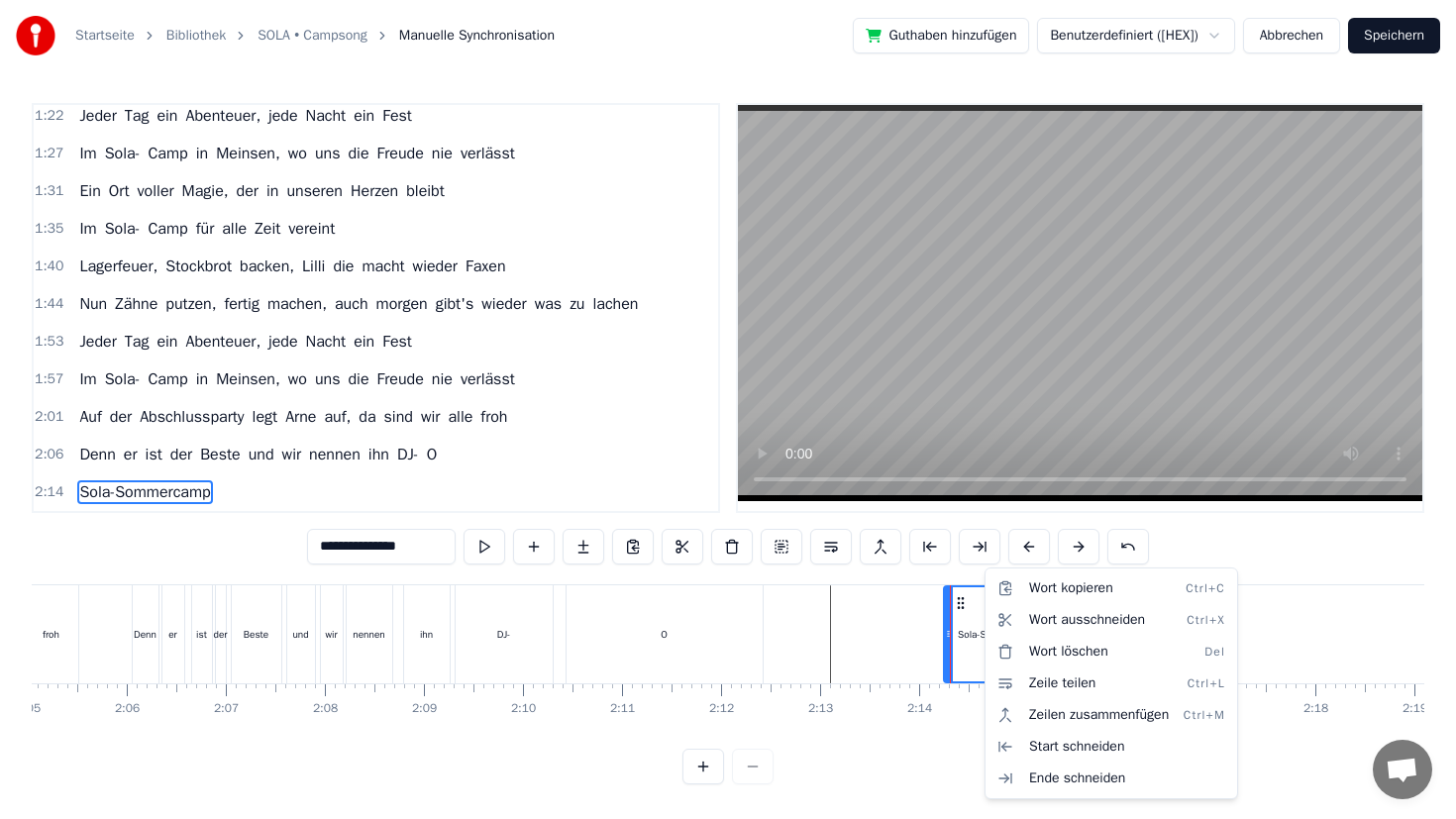 click on "Startseite Bibliothek SOLA • Campsong Manuelle Synchronisation Guthaben hinzufügen Benutzerdefiniert (81fc) Abbrechen Speichern 0:28 Sola- Sommercamp 0:33 Sola- Sommercamp 0:37 Sola- Sommercamp 0:39 Endlich wieder Meinsen, wir sind wieder da 0:43 Ich seh' alle meine Freunde wie in jedem Jahr 0:48 Jeder Tag ein Abenteuer, jede Nacht ein Fest 0:52 Im Sola-Camp in Meinsen, wo uns die Freude nie verlässt 0:56 Ein Ort voller Magie, der in unseren Herzen bleibt 1:01 Im Sola- Camp für alle Zeit vereint 1:05 Die Betreuer sind wie Freunde, immer für uns da 1:09 Die Mate in der Hand, ja das ist doch klar 1:13 Nachtwanderung im Dunkel, nur noch der Mond scheint 1:18 Gemeinsam gehen wir voran, im Sola- Camp vereint 1:22 Jeder Tag ein Abenteuer, jede Nacht ein Fest 1:27 Im Sola- Camp in Meinsen, wo uns die Freude nie verlässt 1:31 Ein Ort voller Magie, der in unseren Herzen bleibt 1:35 Im Sola- Camp für alle Zeit vereint 1:40 Lagerfeuer, Stockbrot backen, Lilli die macht wieder Faxen 1:44 Nun Zähne putzen, auch" at bounding box center [728, 408] 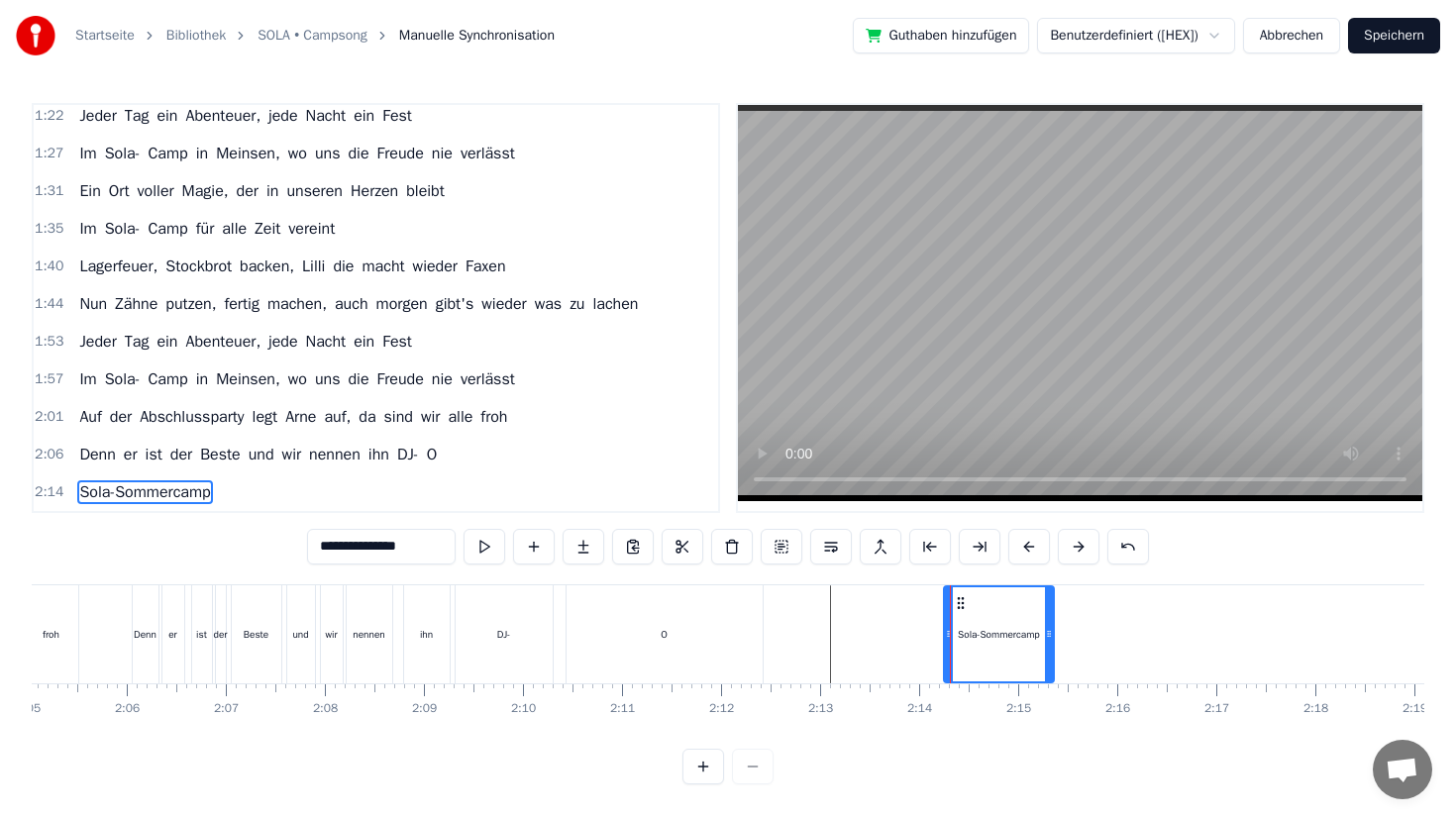 click on "Sola-Sommercamp" at bounding box center [145, 492] 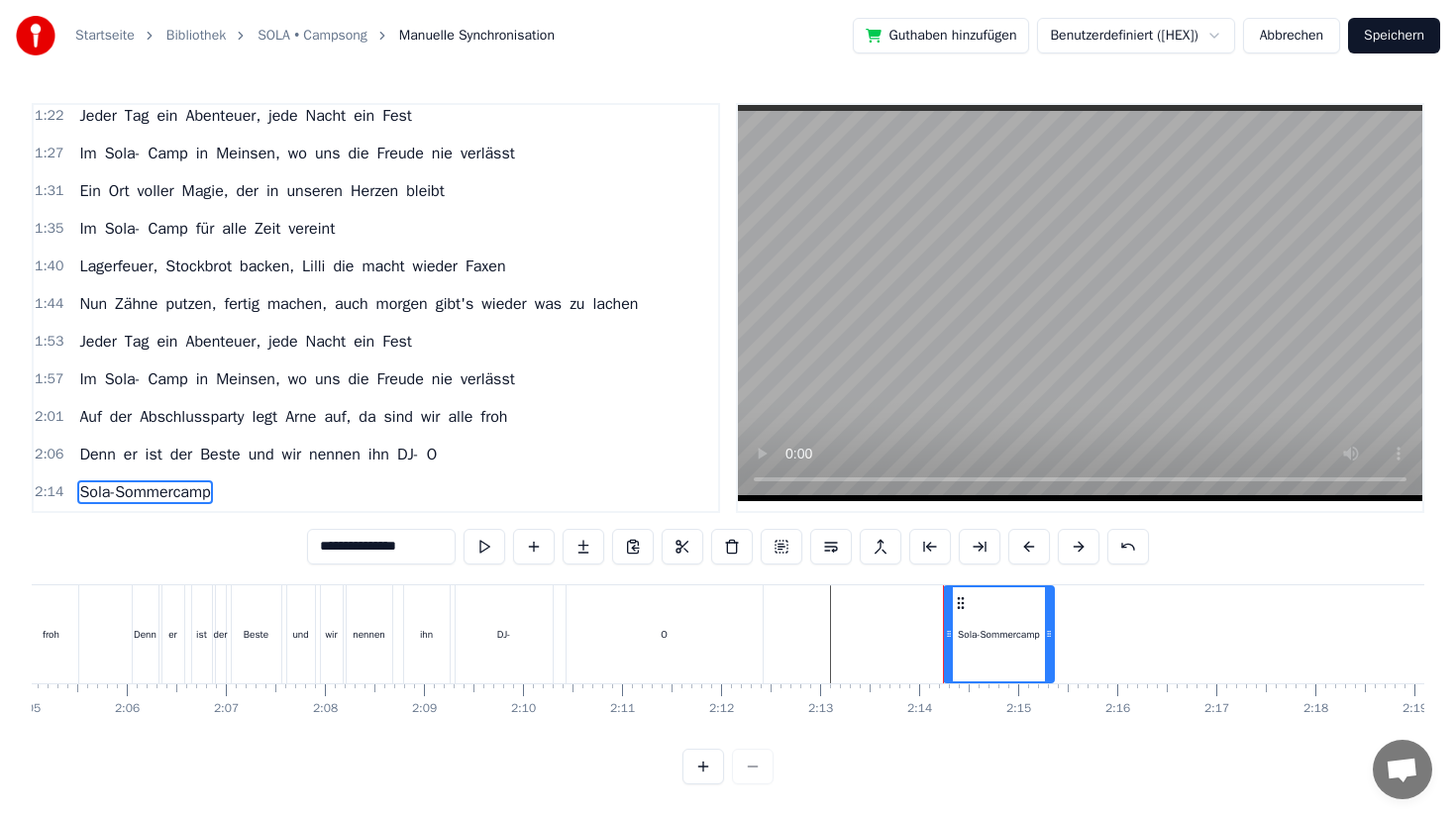 click on "**********" at bounding box center [381, 547] 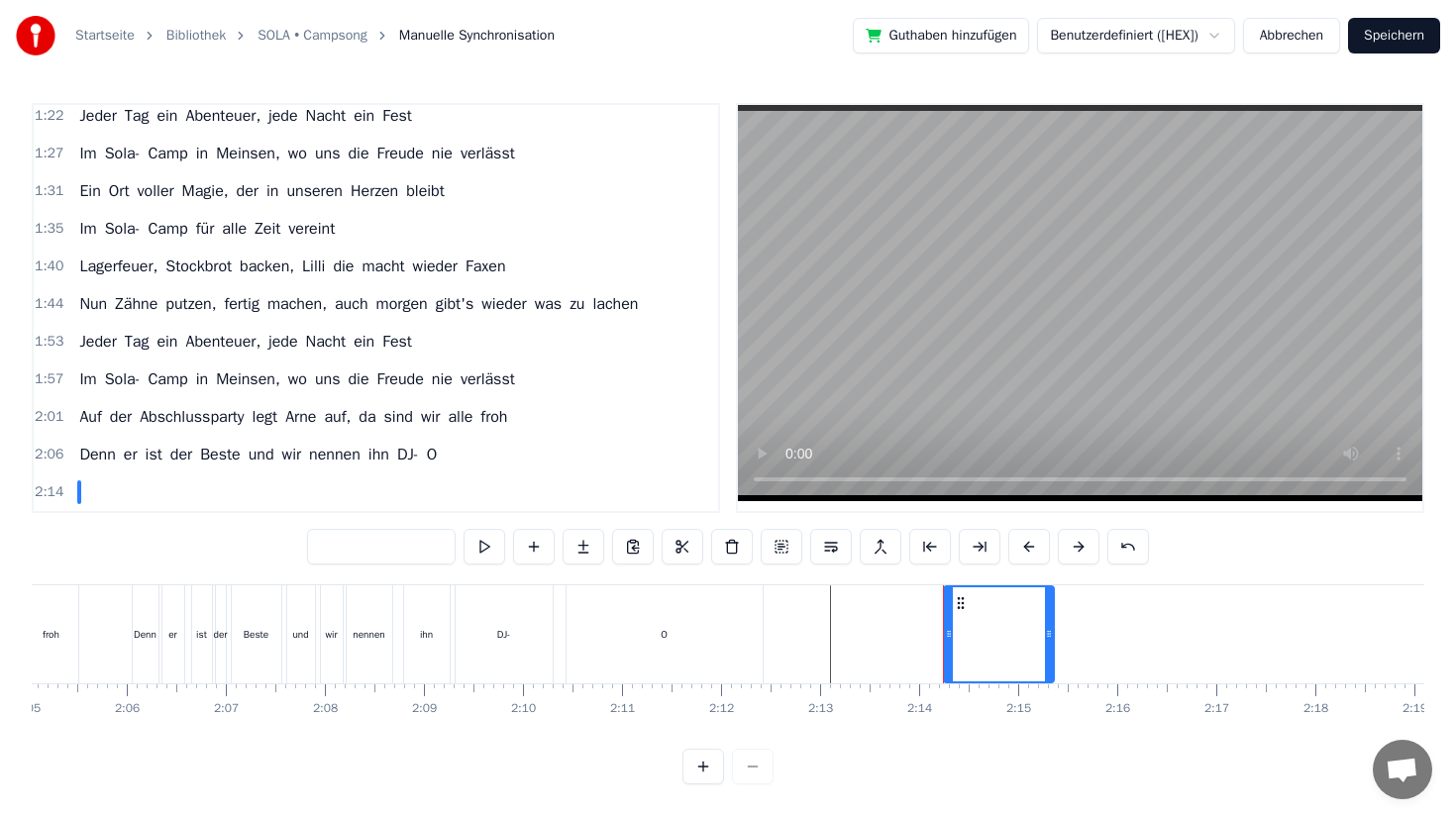 type 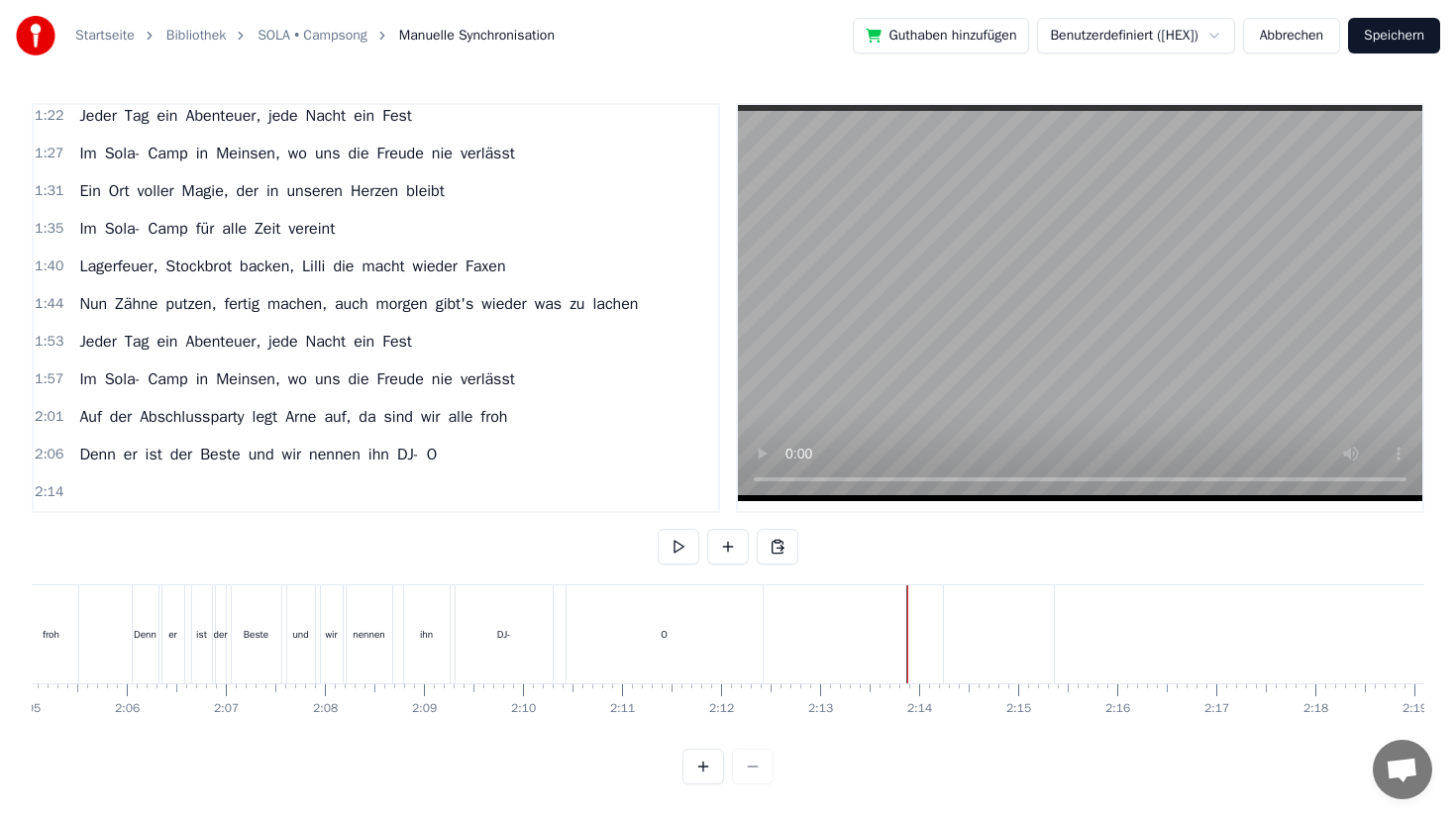 click on "O" at bounding box center [665, 634] 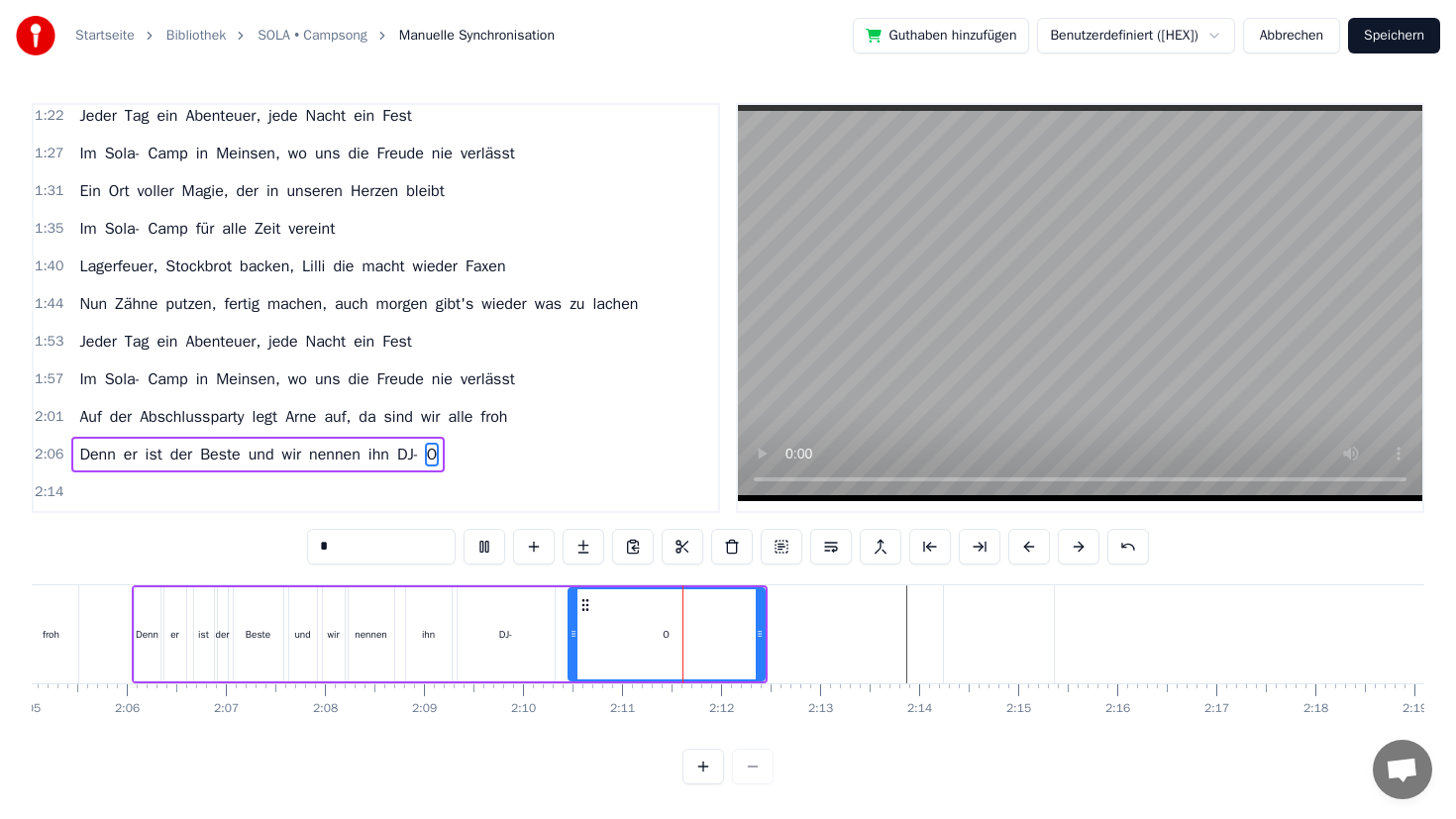 click at bounding box center (-4264, 634) 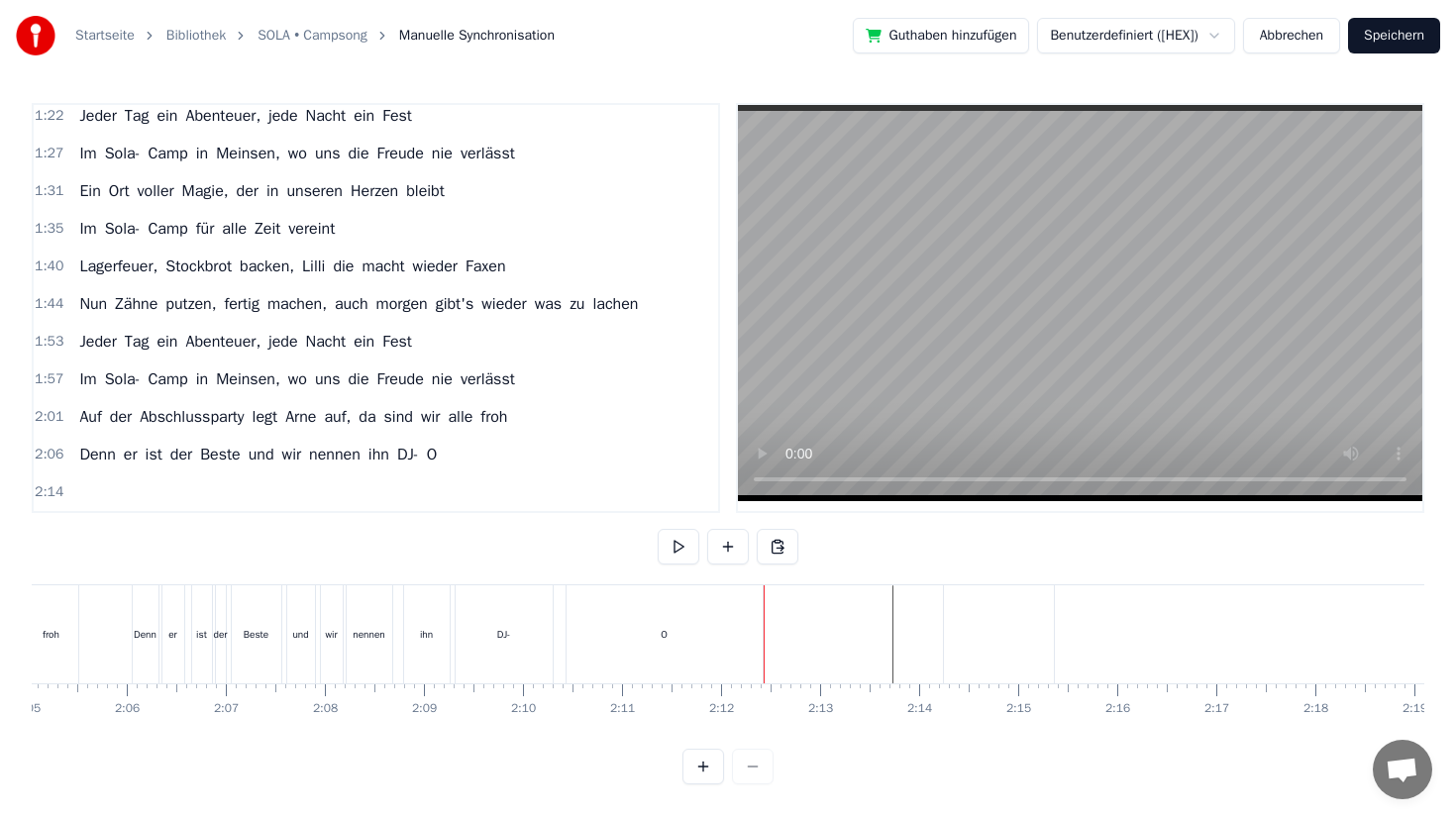 click at bounding box center [-4264, 634] 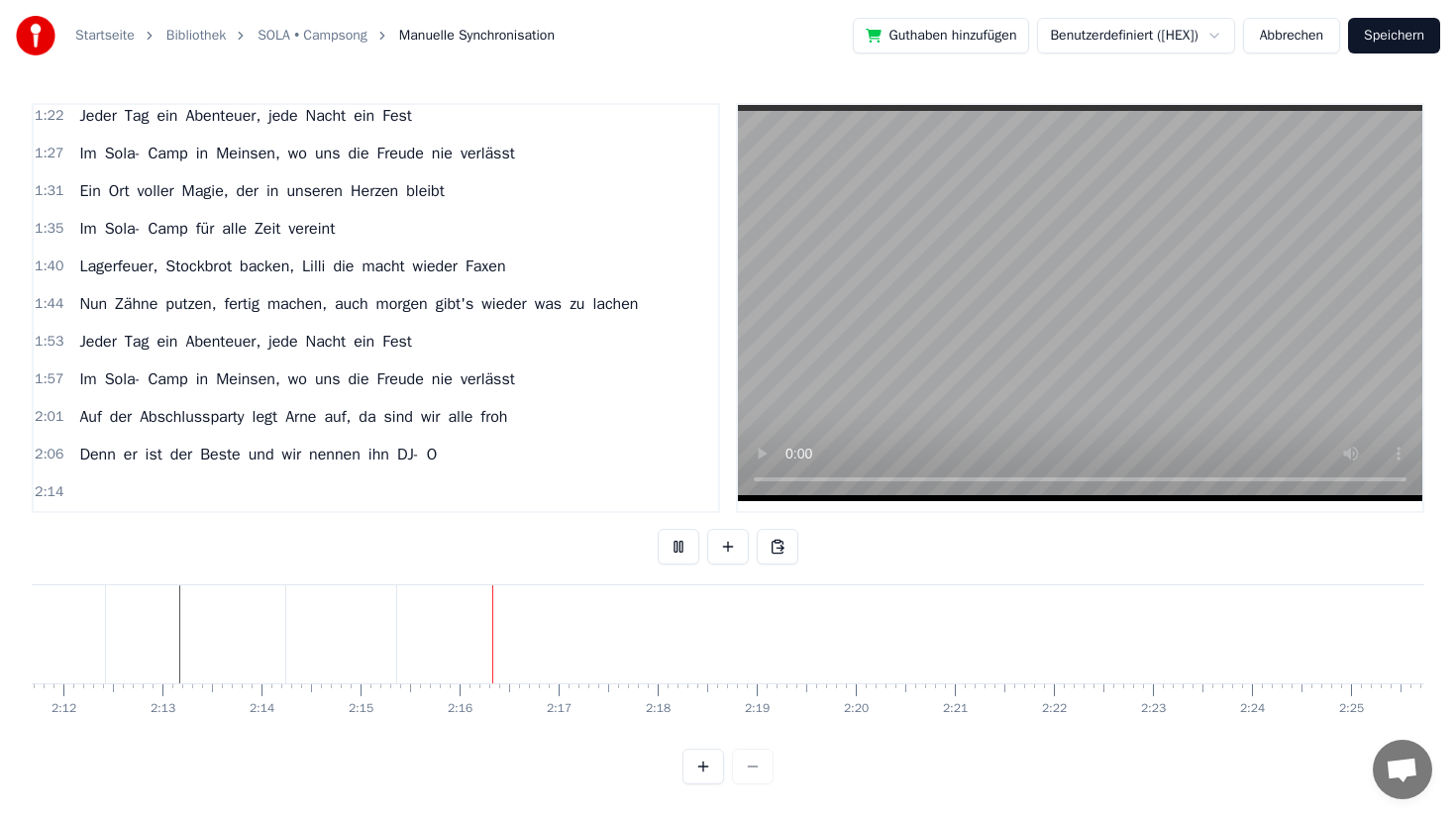 scroll, scrollTop: 0, scrollLeft: 12811, axis: horizontal 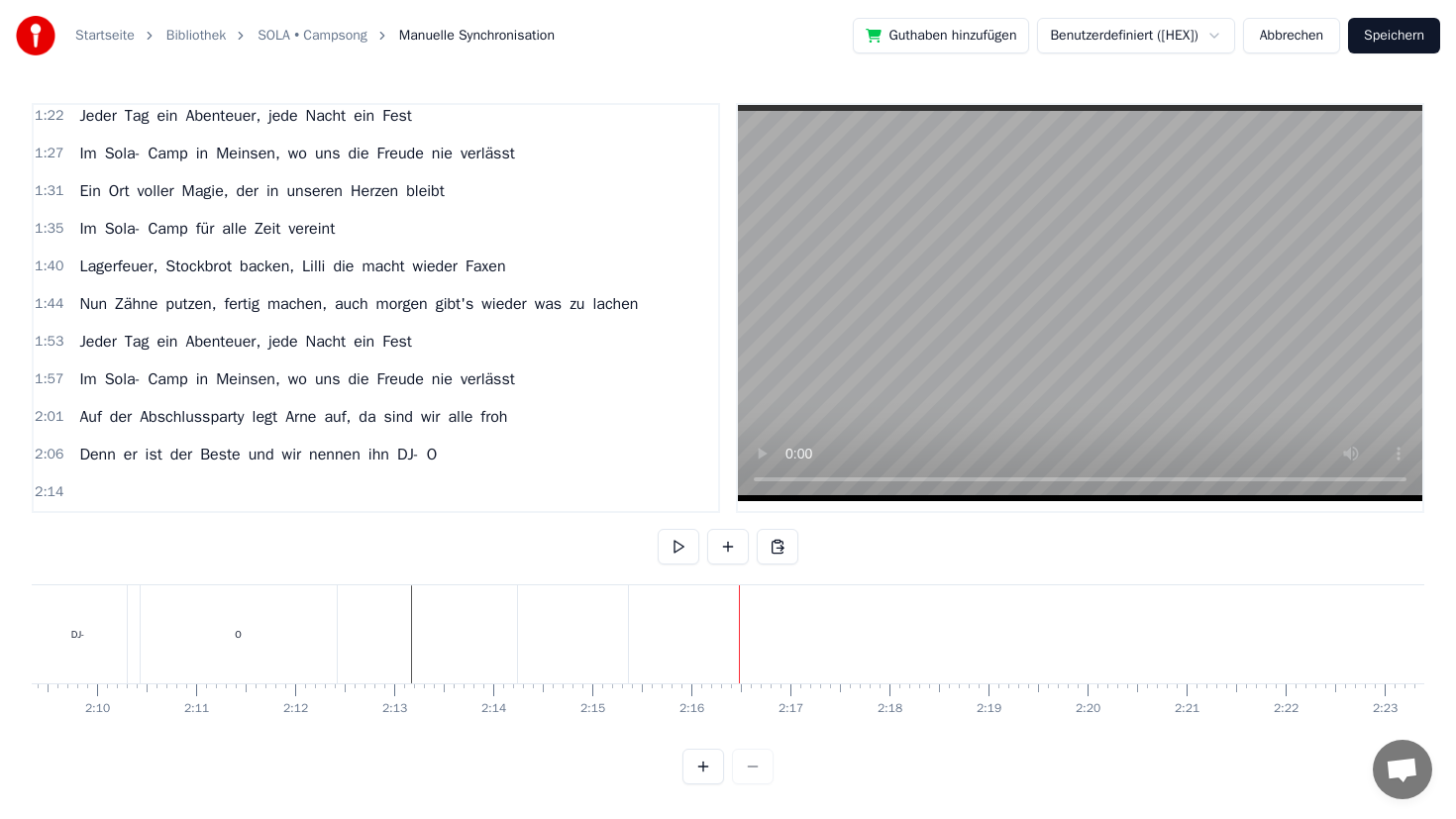 click on "Speichern" at bounding box center (1394, 36) 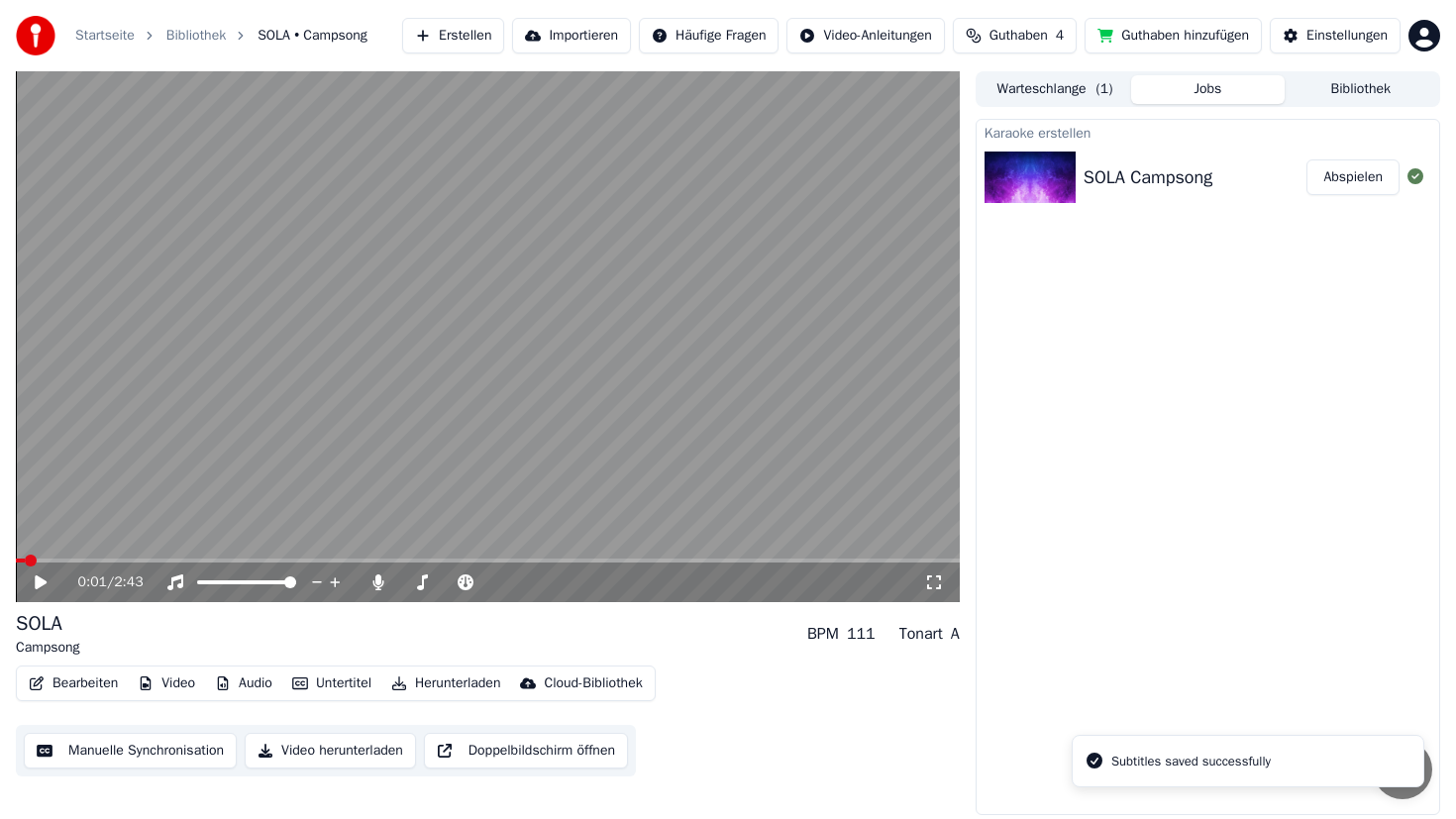 scroll, scrollTop: 0, scrollLeft: 0, axis: both 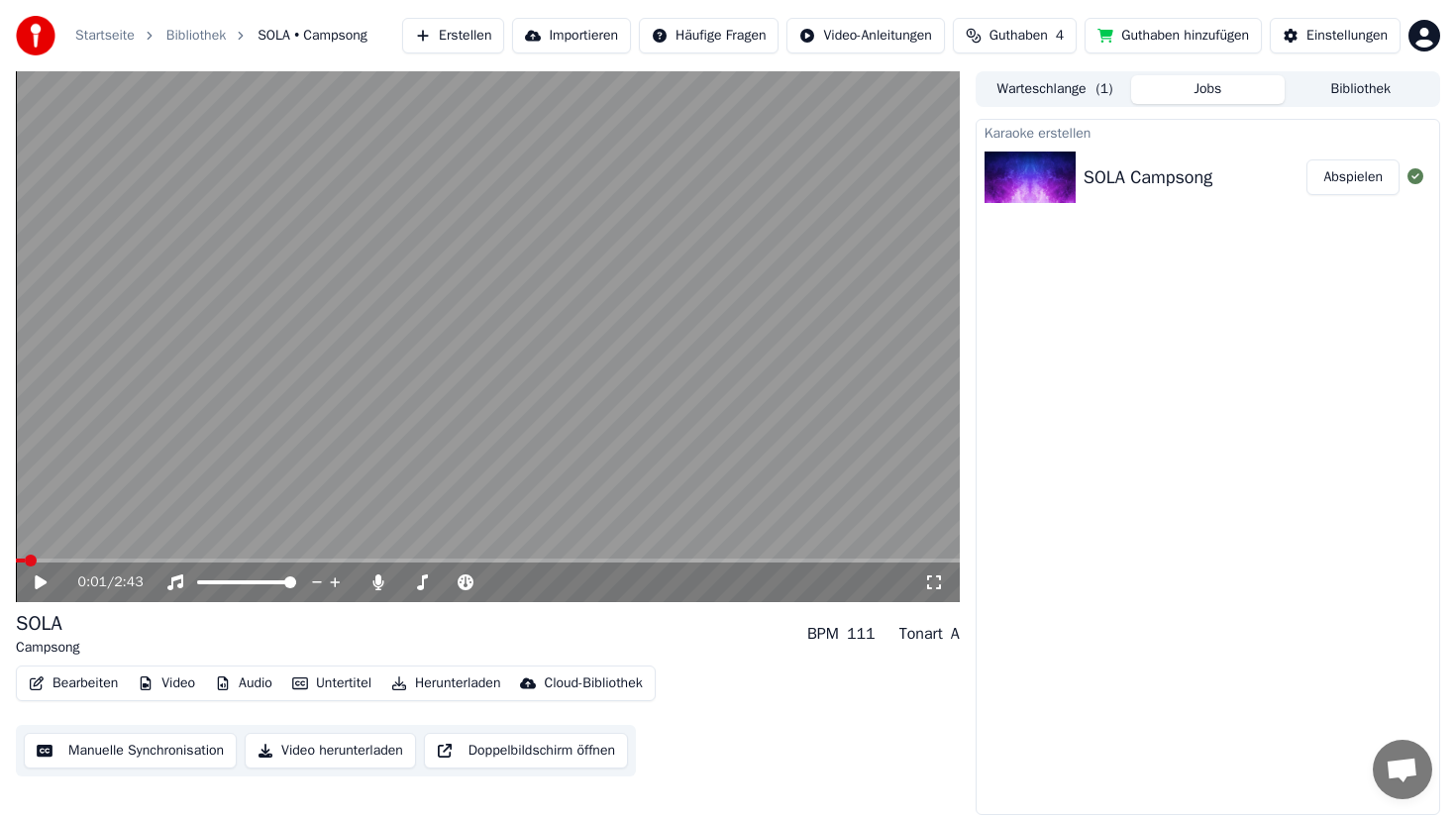 click on "SOLA Campsong BPM 111 Tonart A Bearbeiten Video Audio Untertitel Herunterladen Cloud-Bibliothek Manuelle Synchronisation Video herunterladen Doppelbildschirm öffnen" at bounding box center [487, 693] 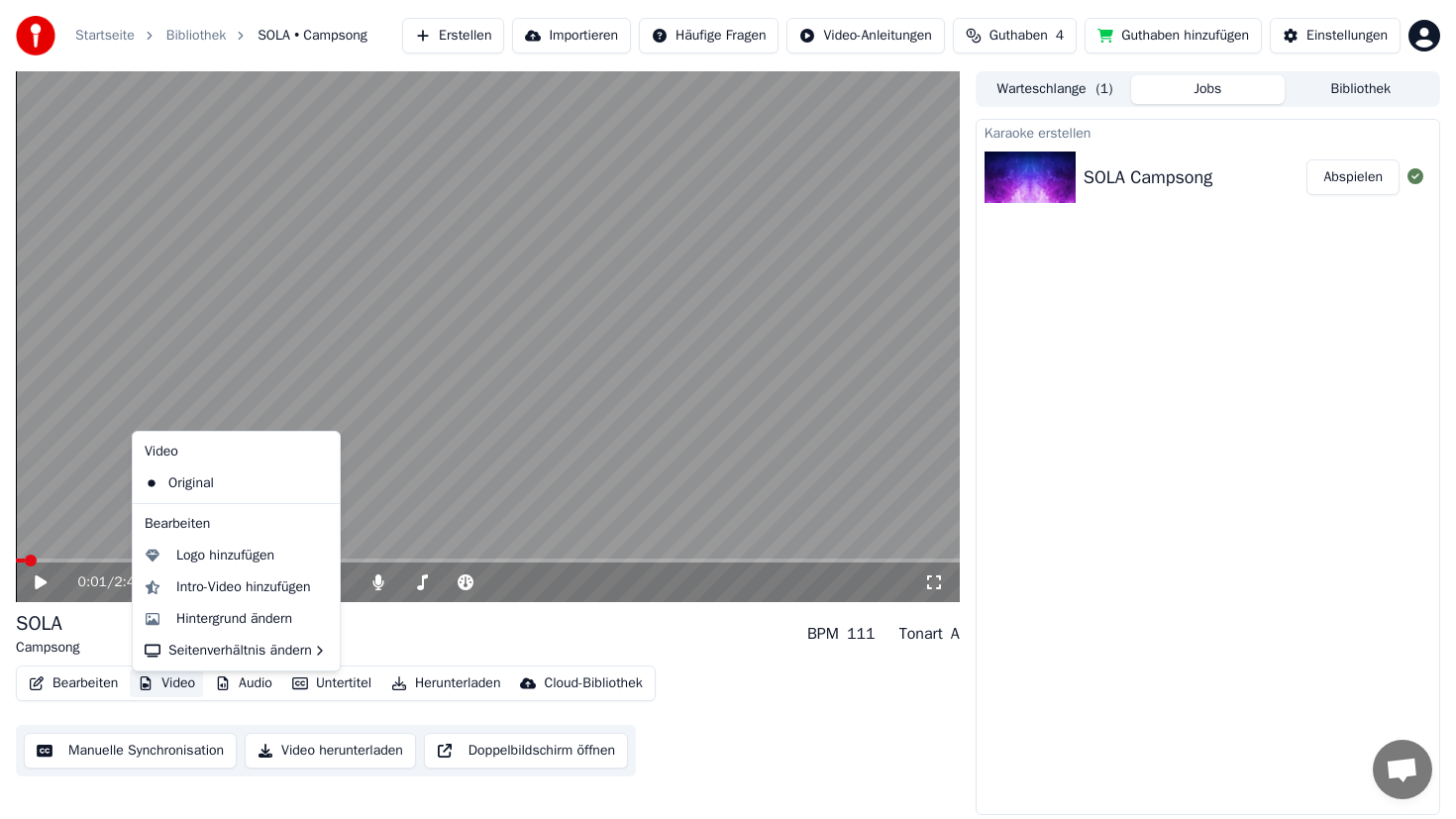 click on "Video" at bounding box center [166, 683] 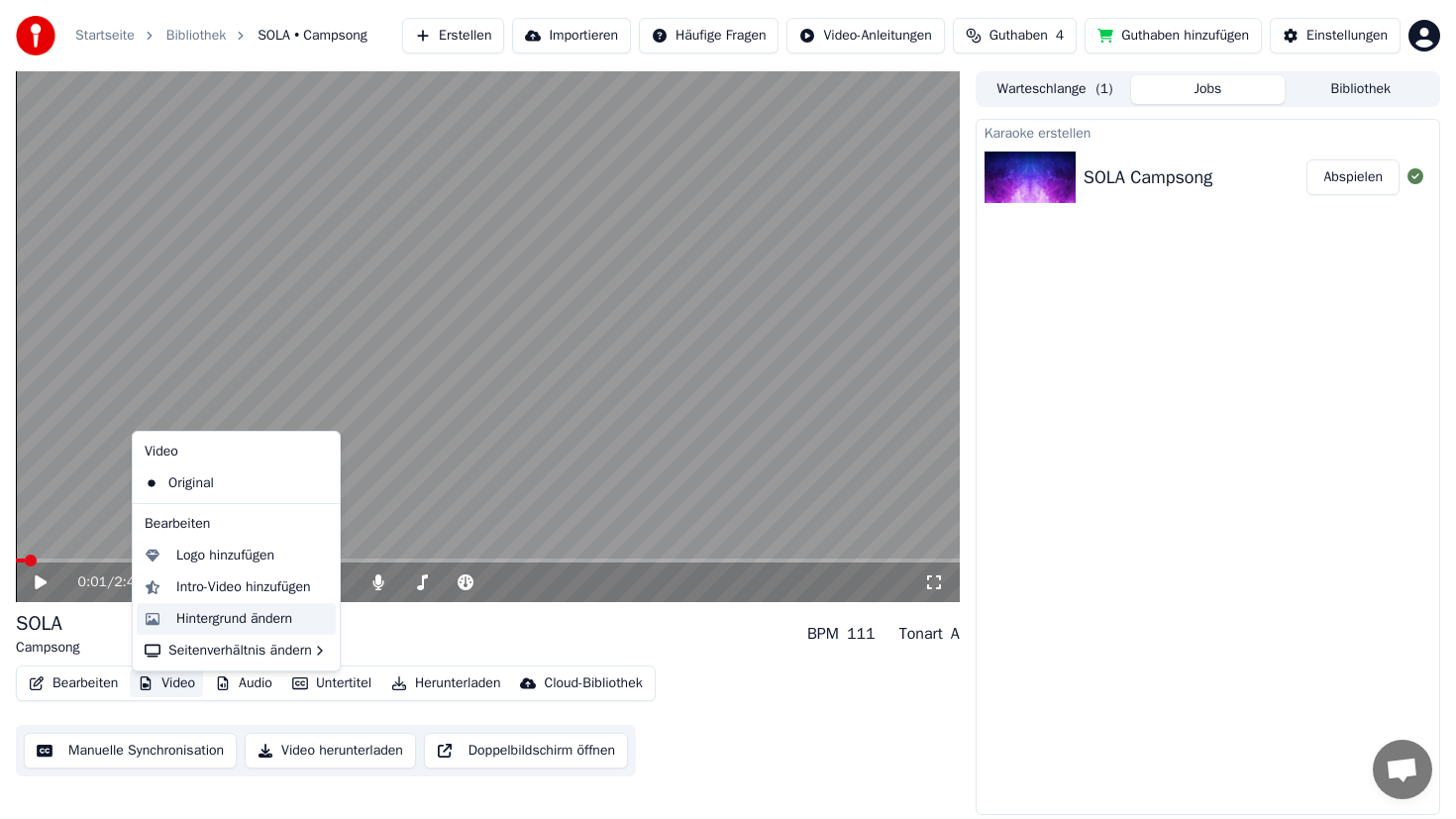 click on "Hintergrund ändern" at bounding box center [234, 619] 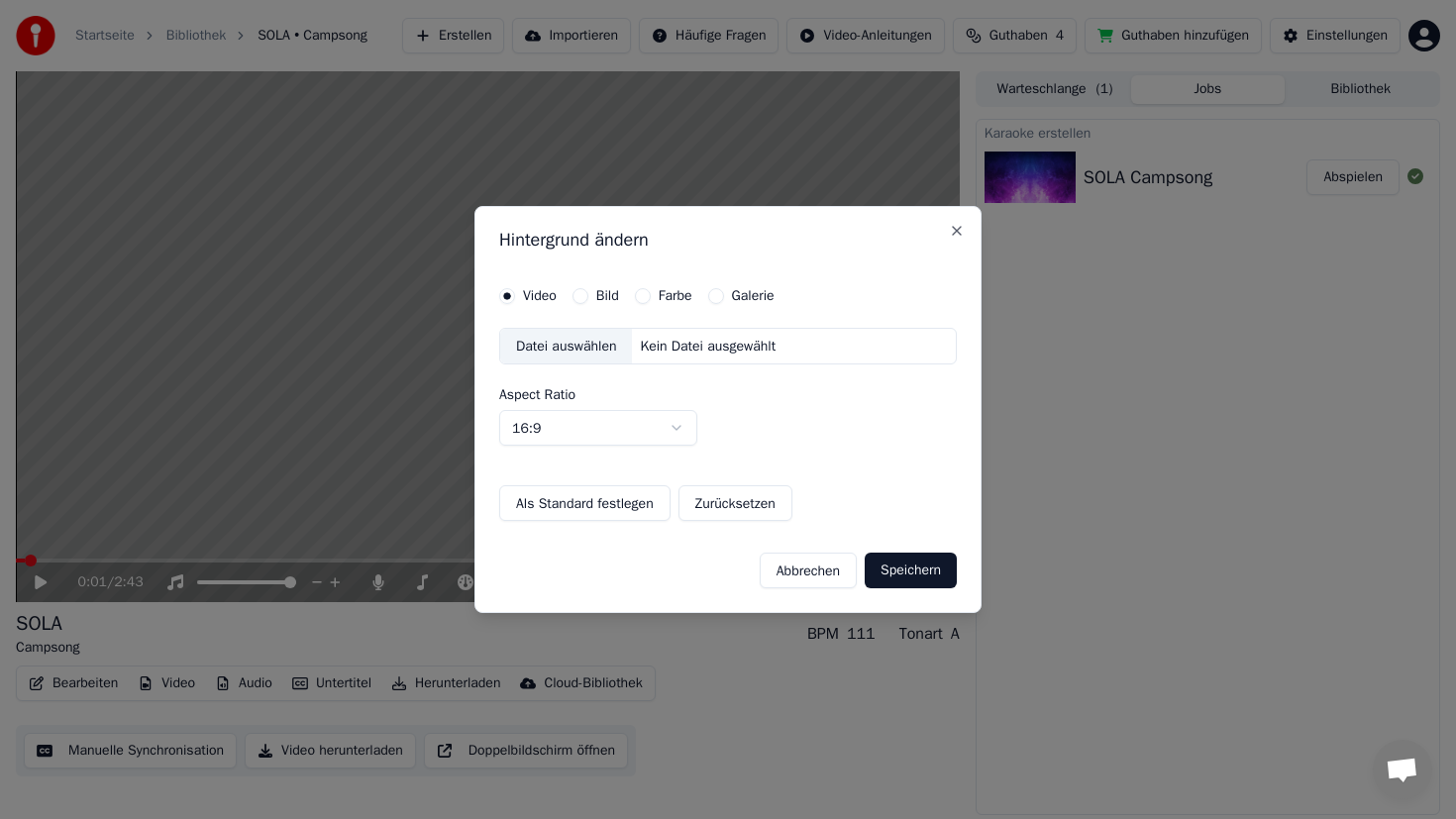 click on "Abbrechen" at bounding box center (808, 570) 